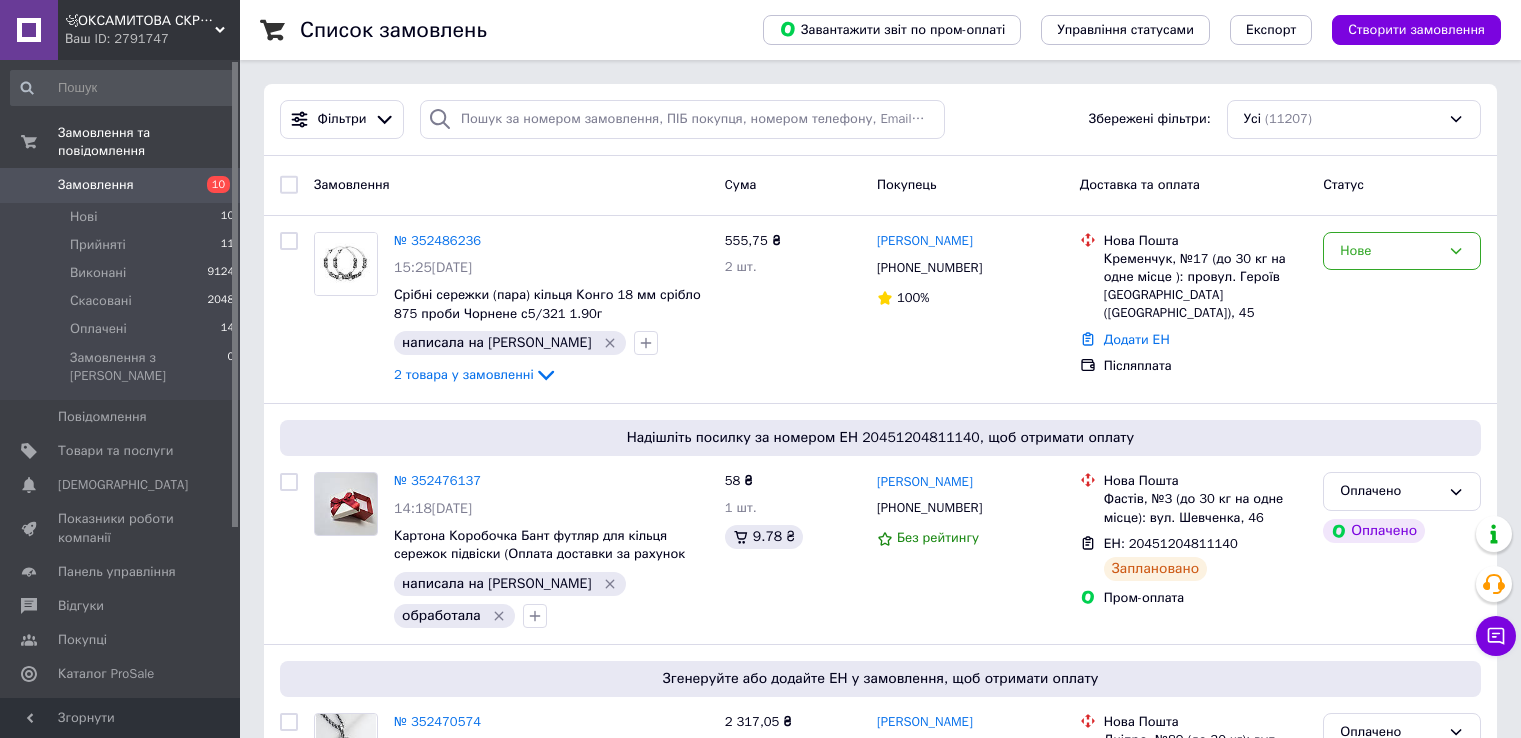 scroll, scrollTop: 0, scrollLeft: 0, axis: both 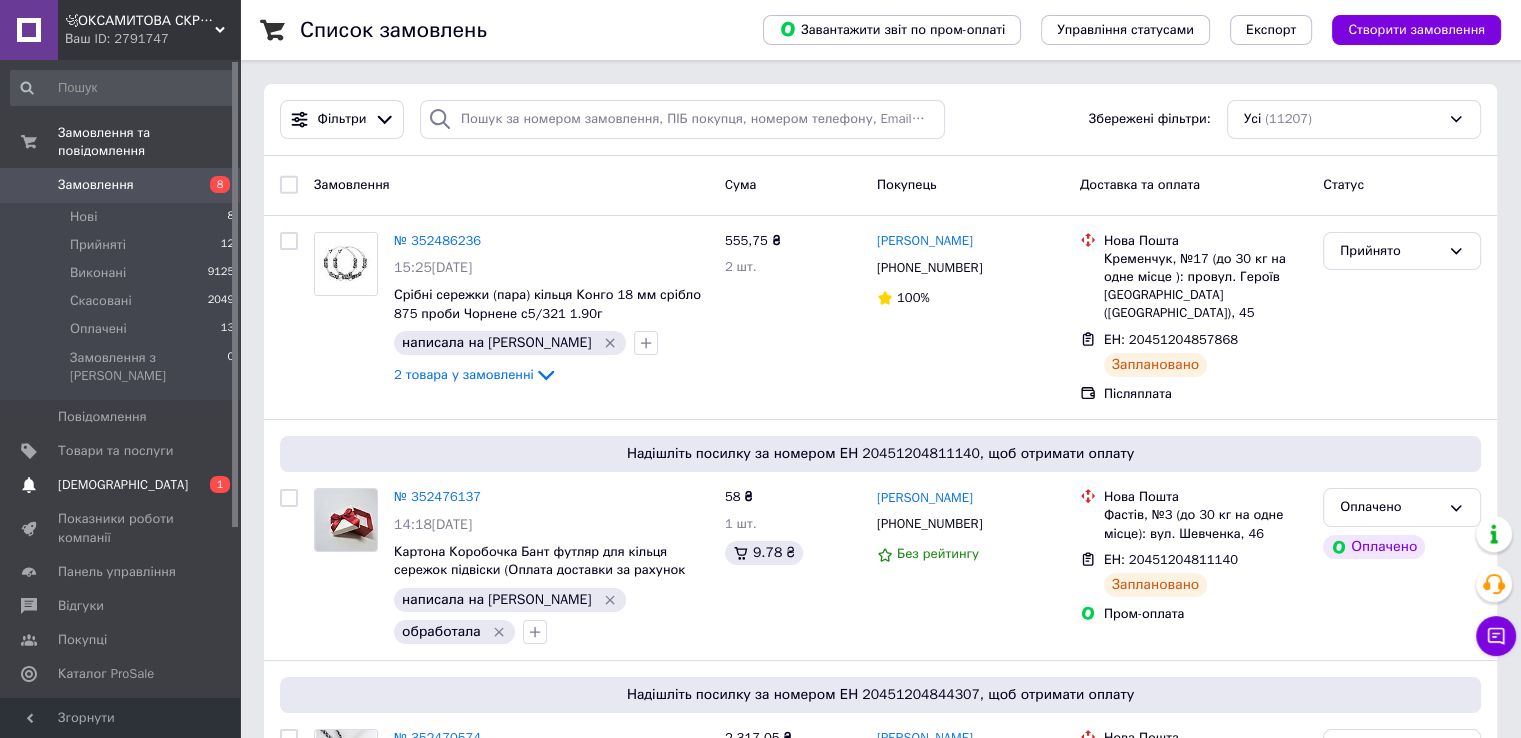 click on "Сповіщення 0 1" at bounding box center (123, 485) 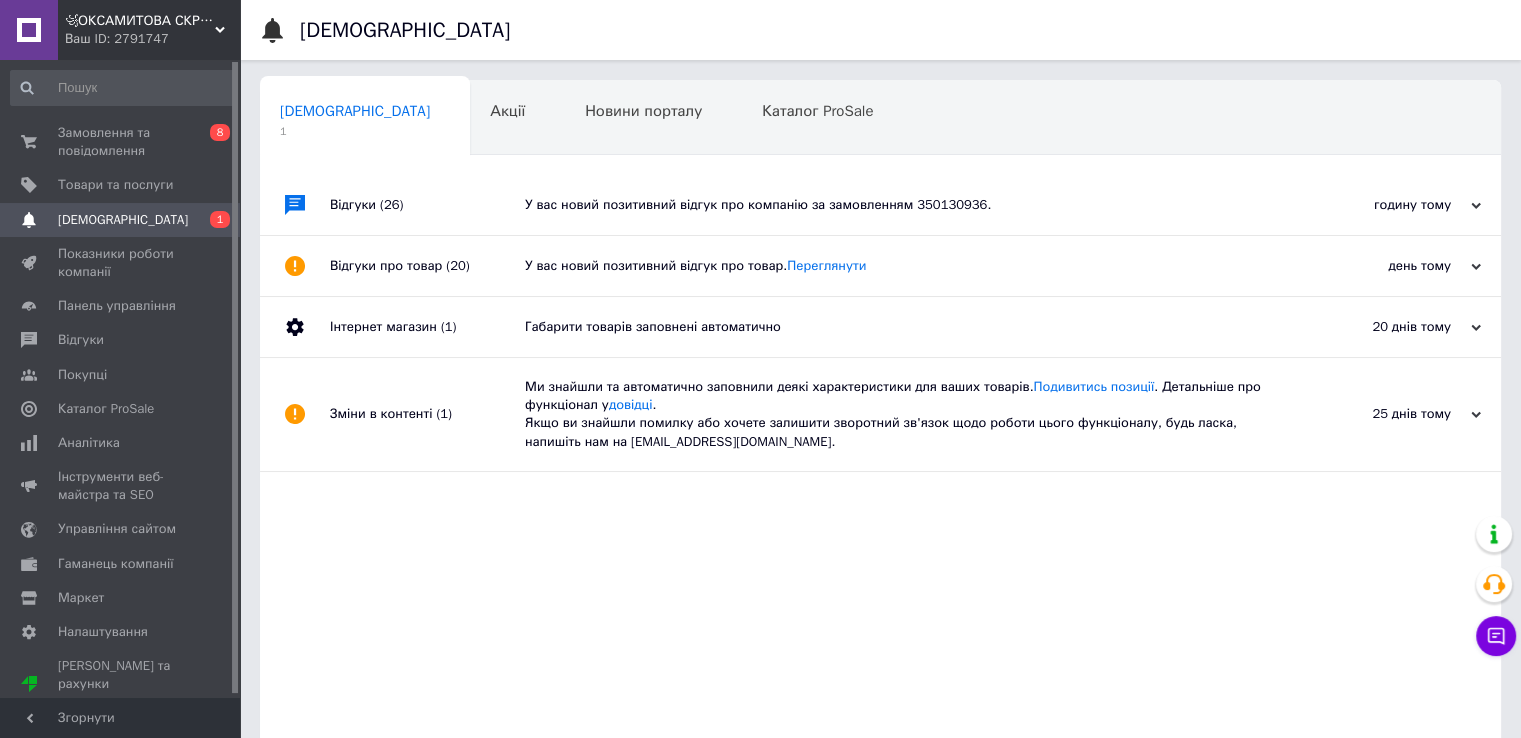 click on "У вас новий позитивний відгук про компанію за замовленням 350130936." at bounding box center (903, 205) 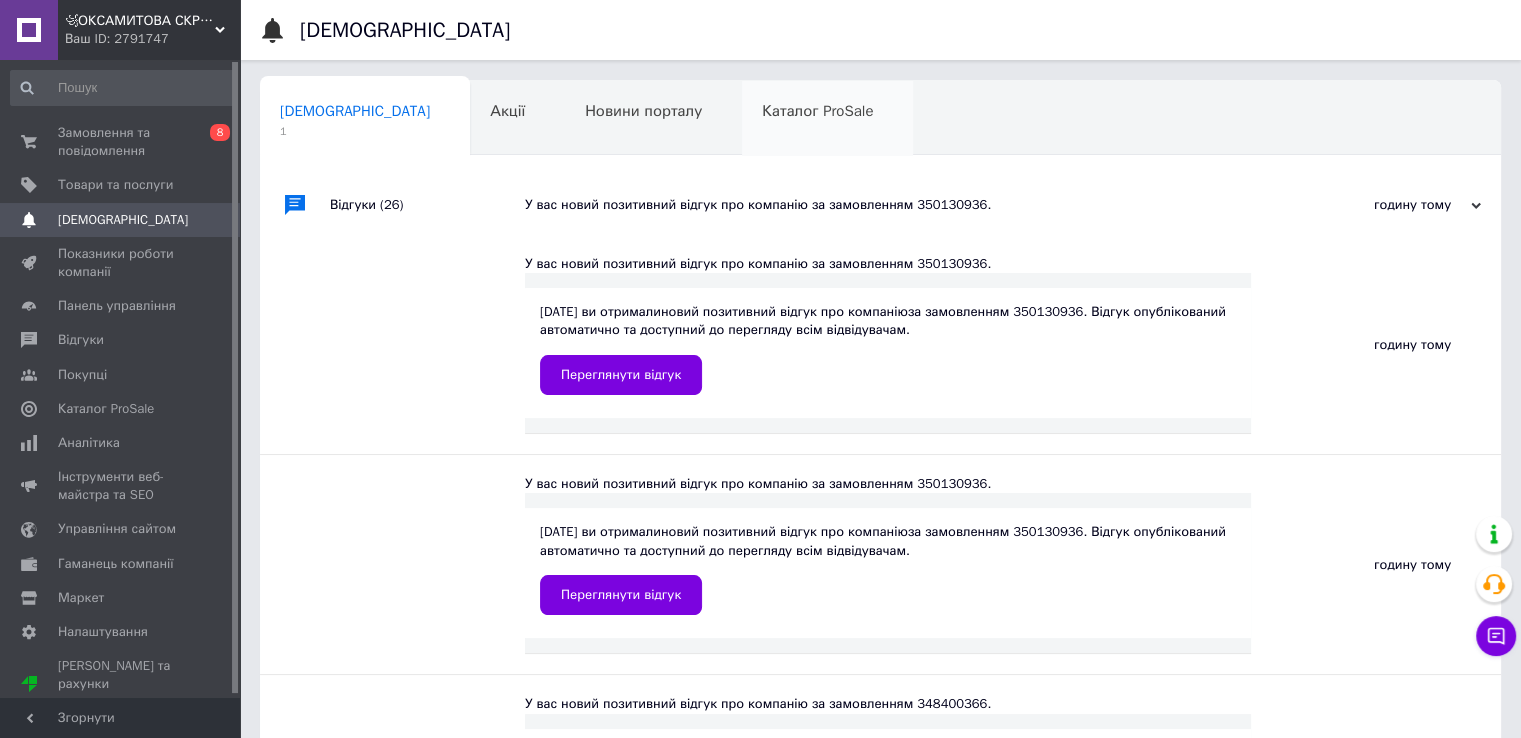 click on "Каталог ProSale 0" at bounding box center (827, 119) 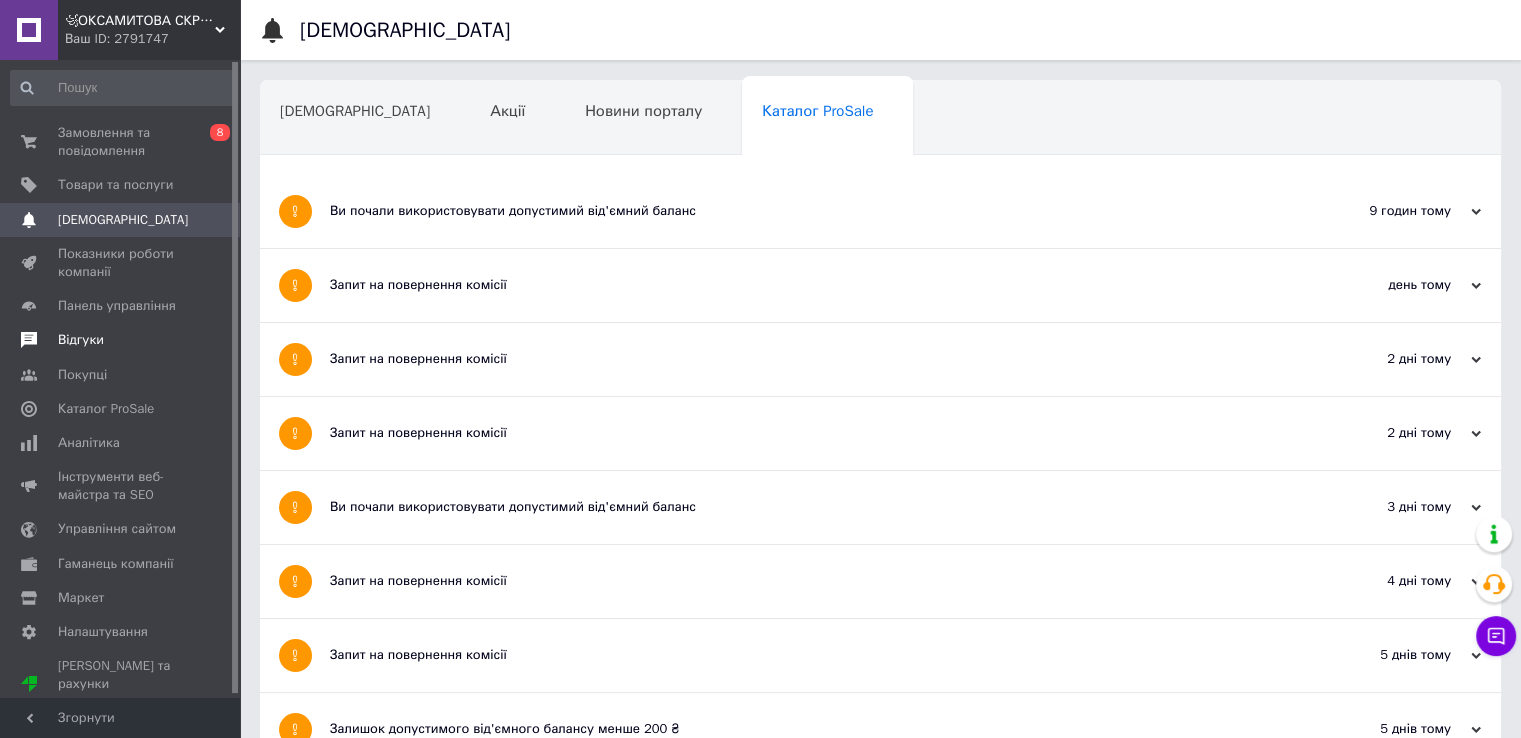 click on "Відгуки" at bounding box center (81, 340) 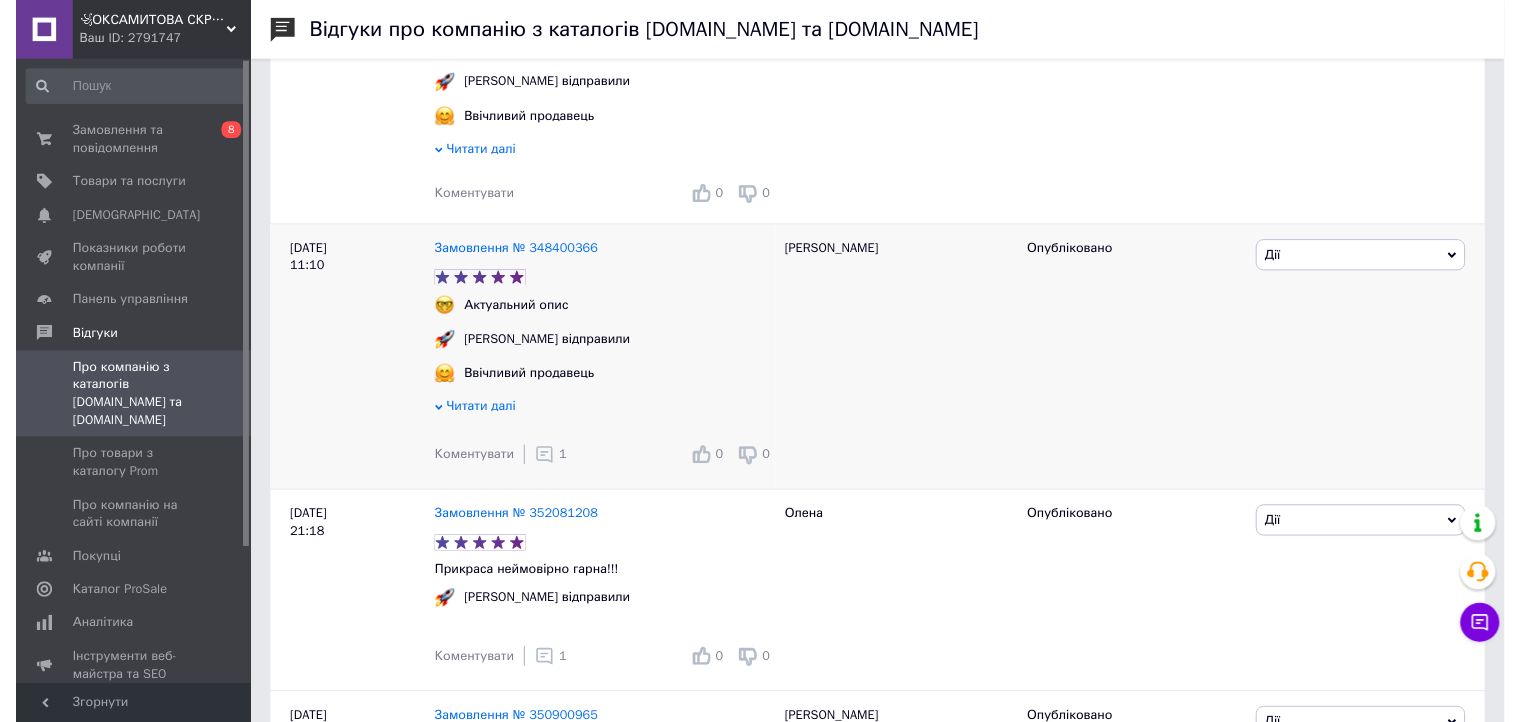 scroll, scrollTop: 600, scrollLeft: 0, axis: vertical 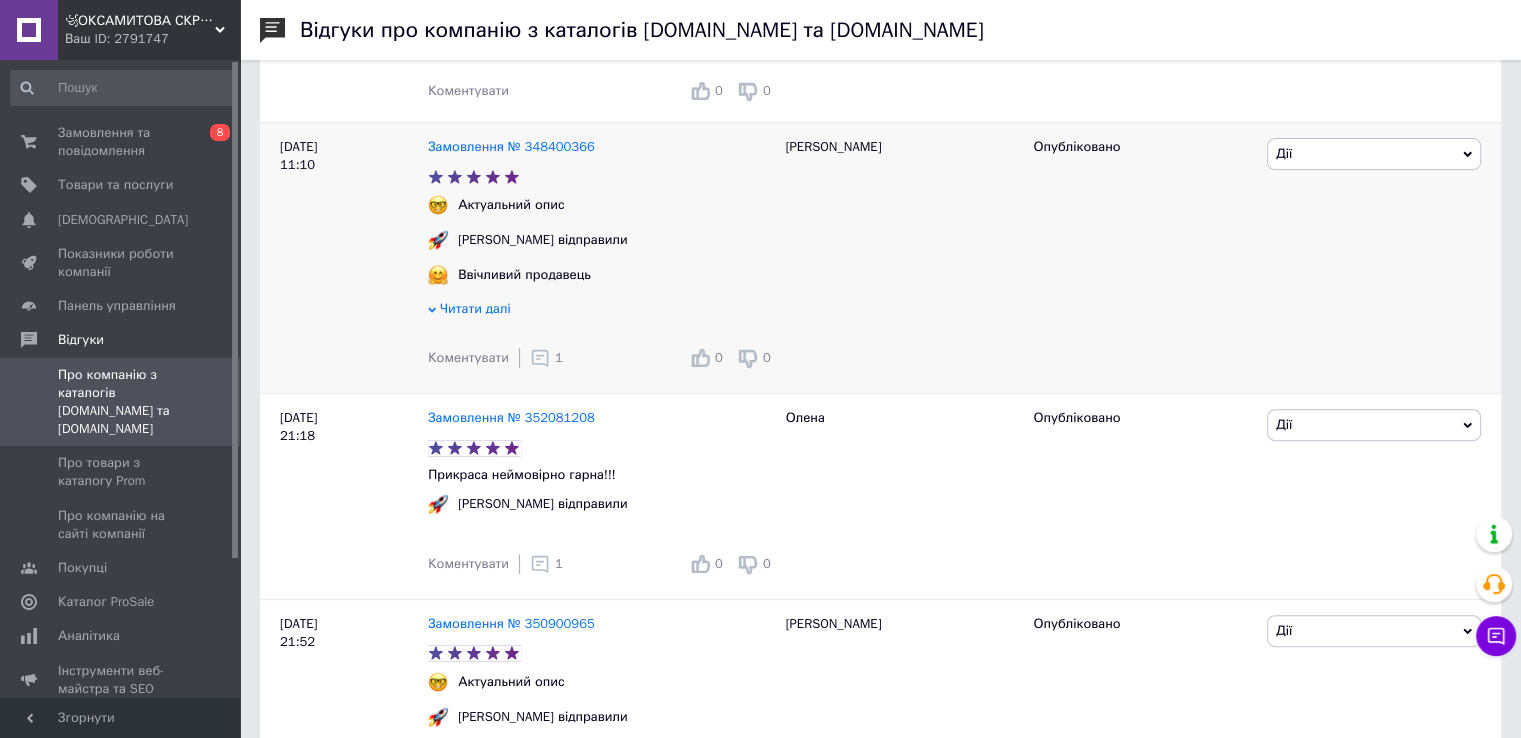 click 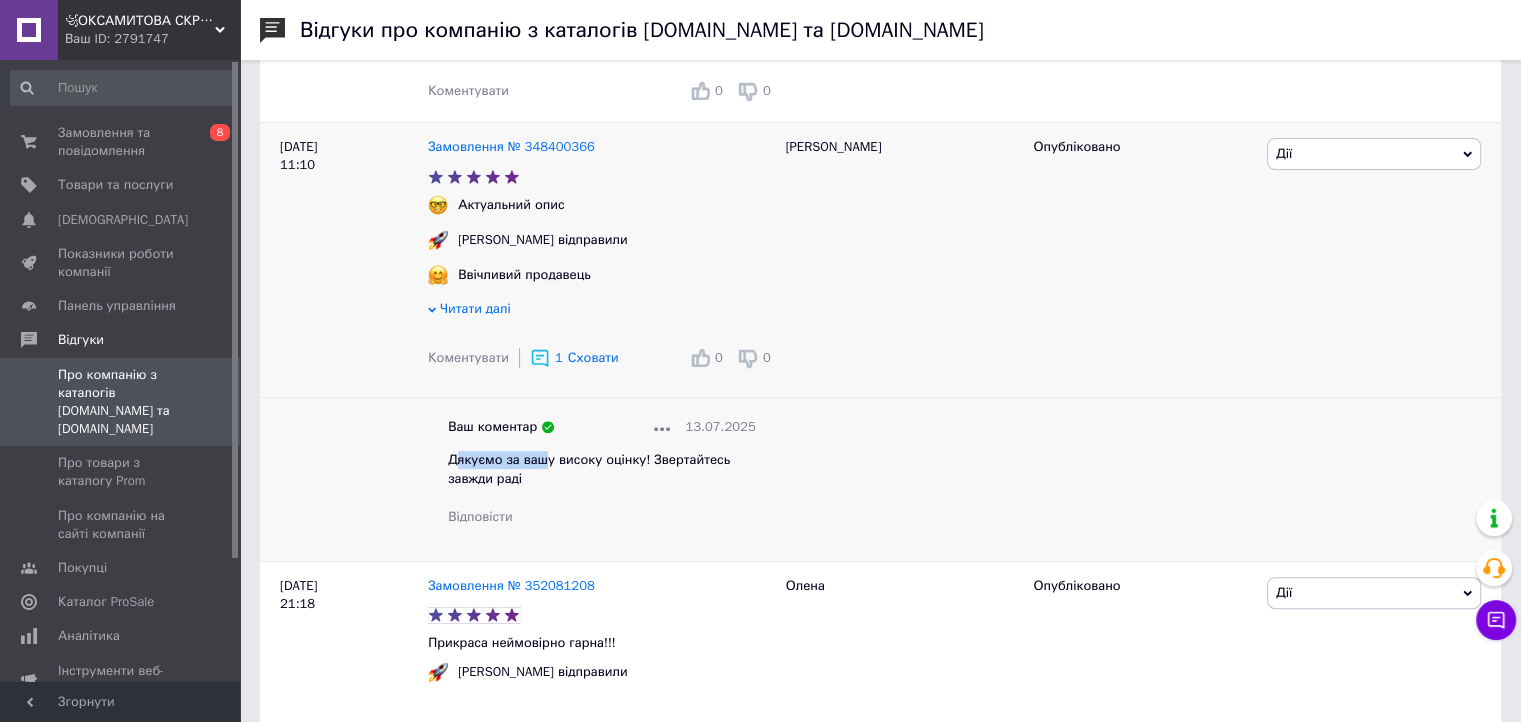 drag, startPoint x: 452, startPoint y: 465, endPoint x: 466, endPoint y: 472, distance: 15.652476 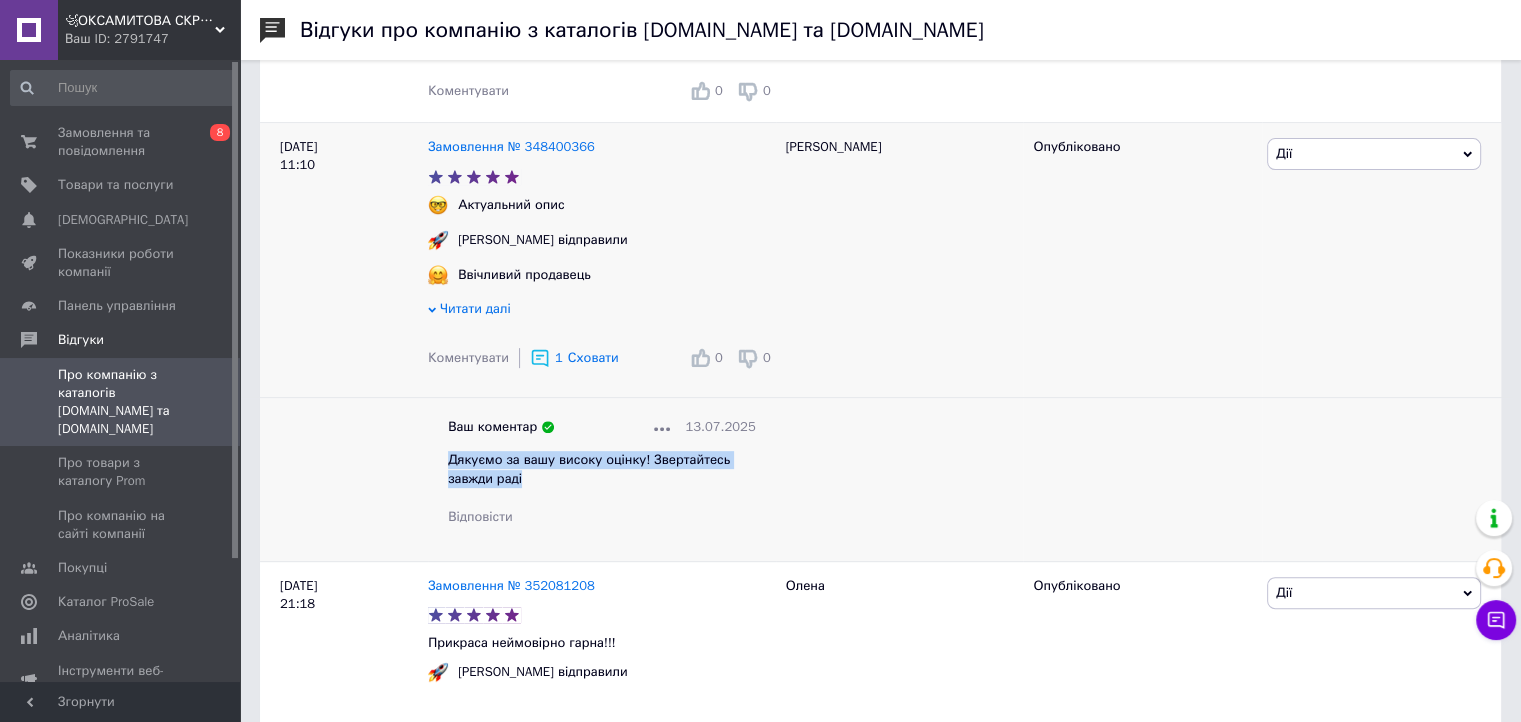 drag, startPoint x: 436, startPoint y: 461, endPoint x: 559, endPoint y: 483, distance: 124.95199 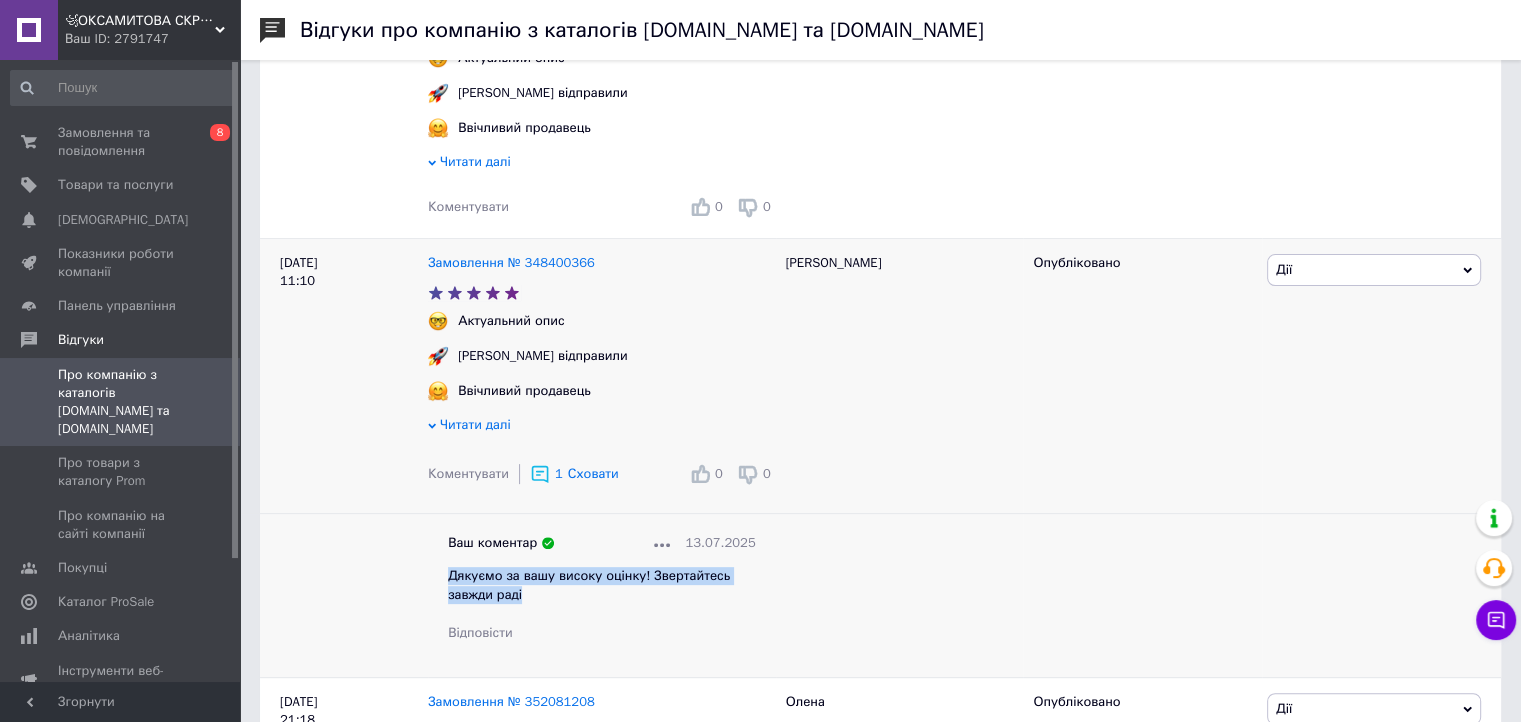 scroll, scrollTop: 400, scrollLeft: 0, axis: vertical 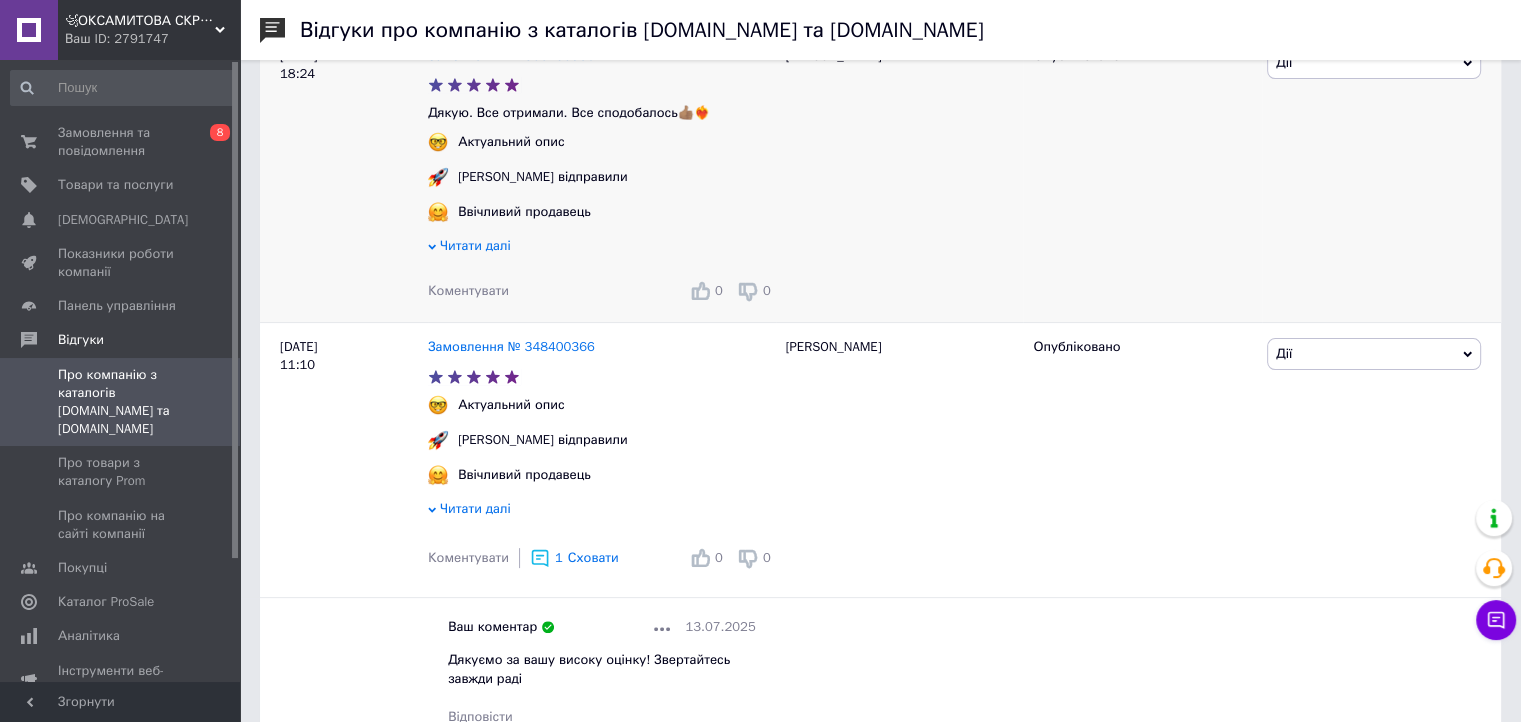 click on "Коментувати" at bounding box center (468, 290) 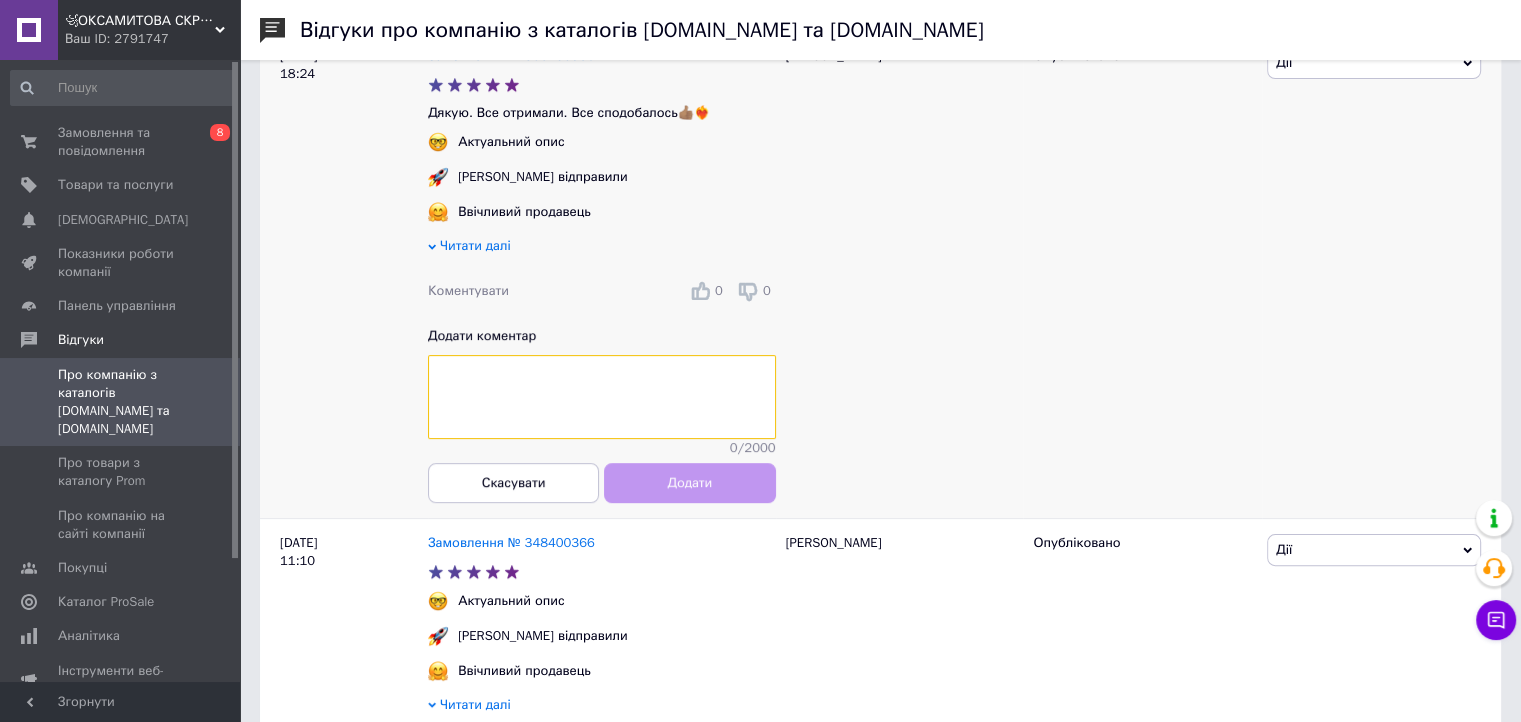 drag, startPoint x: 503, startPoint y: 361, endPoint x: 512, endPoint y: 383, distance: 23.769728 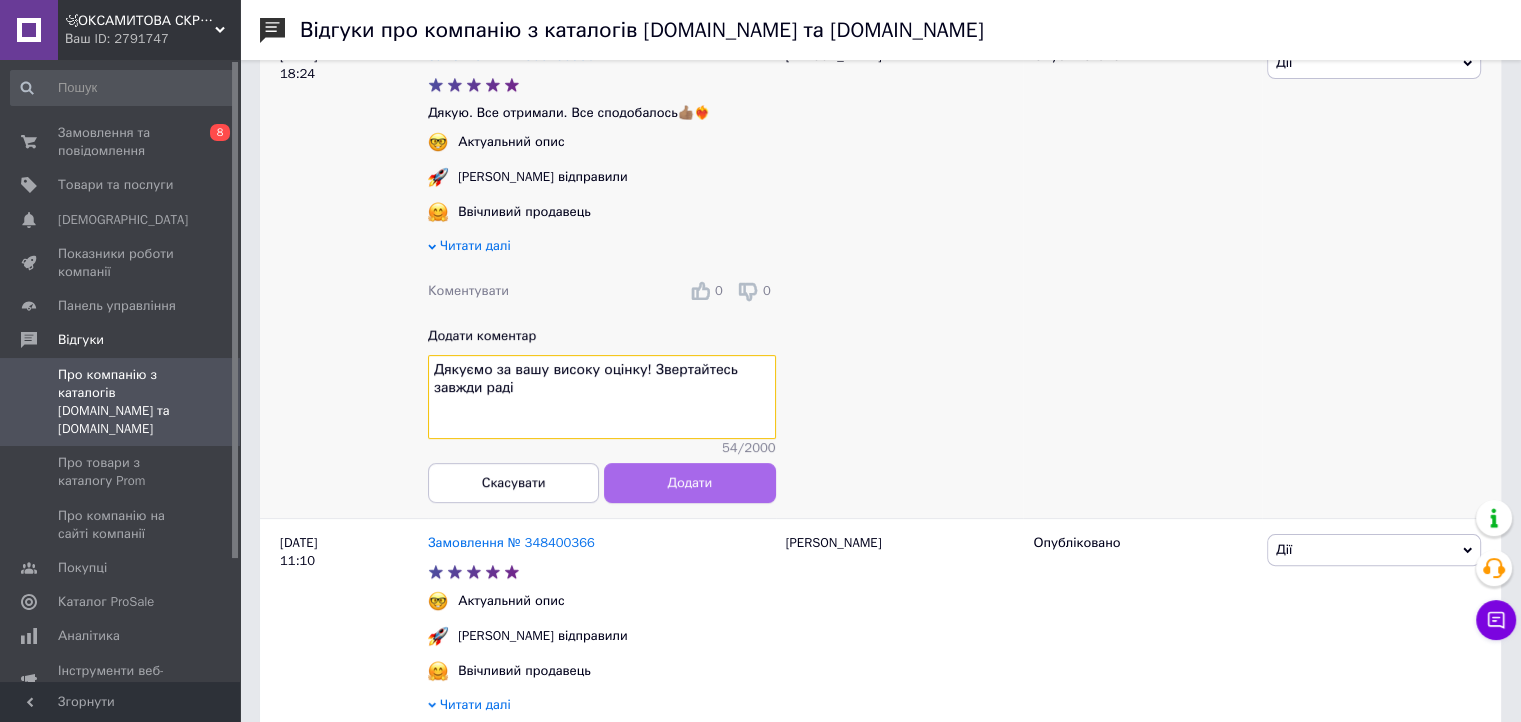 type on "Дякуємо за вашу високу оцінку! Звертайтесь завжди раді" 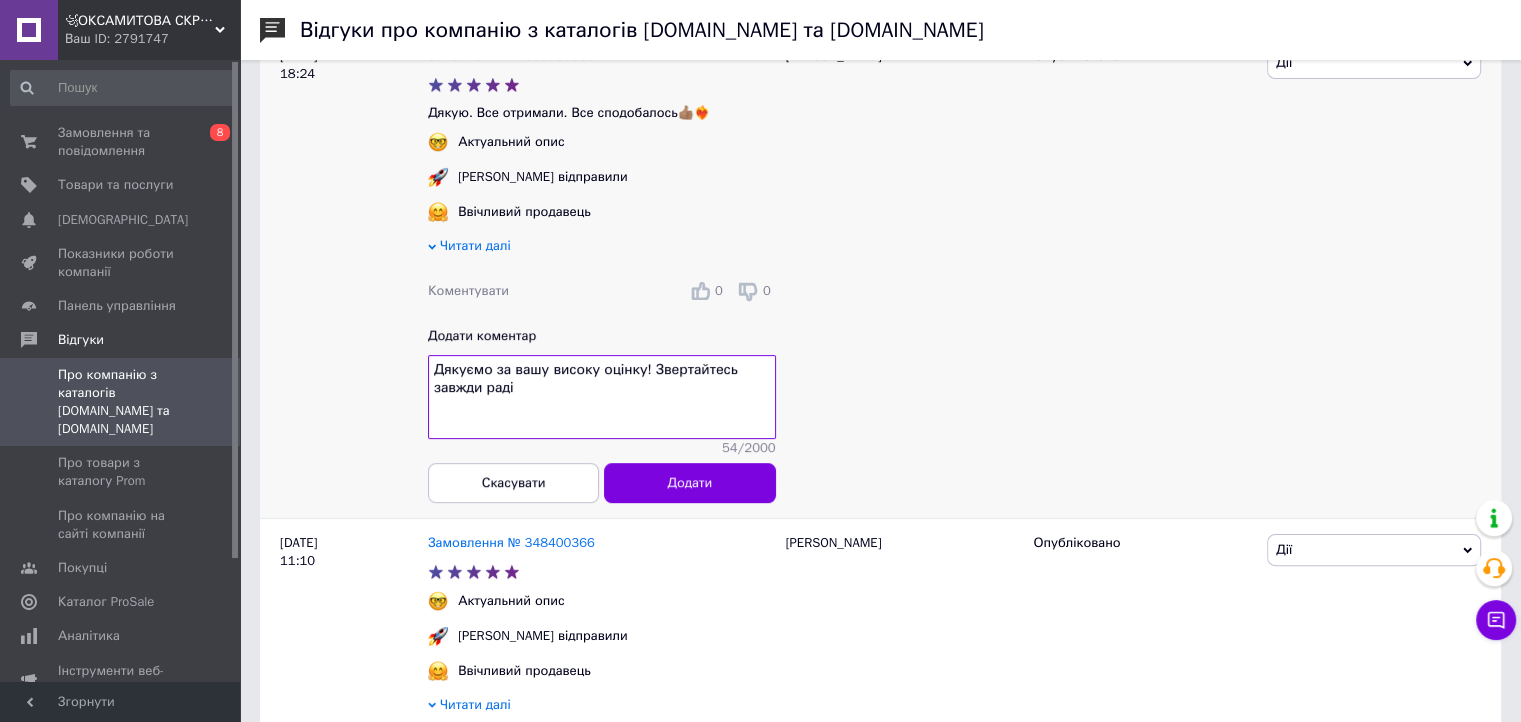 click on "Додати" at bounding box center [689, 483] 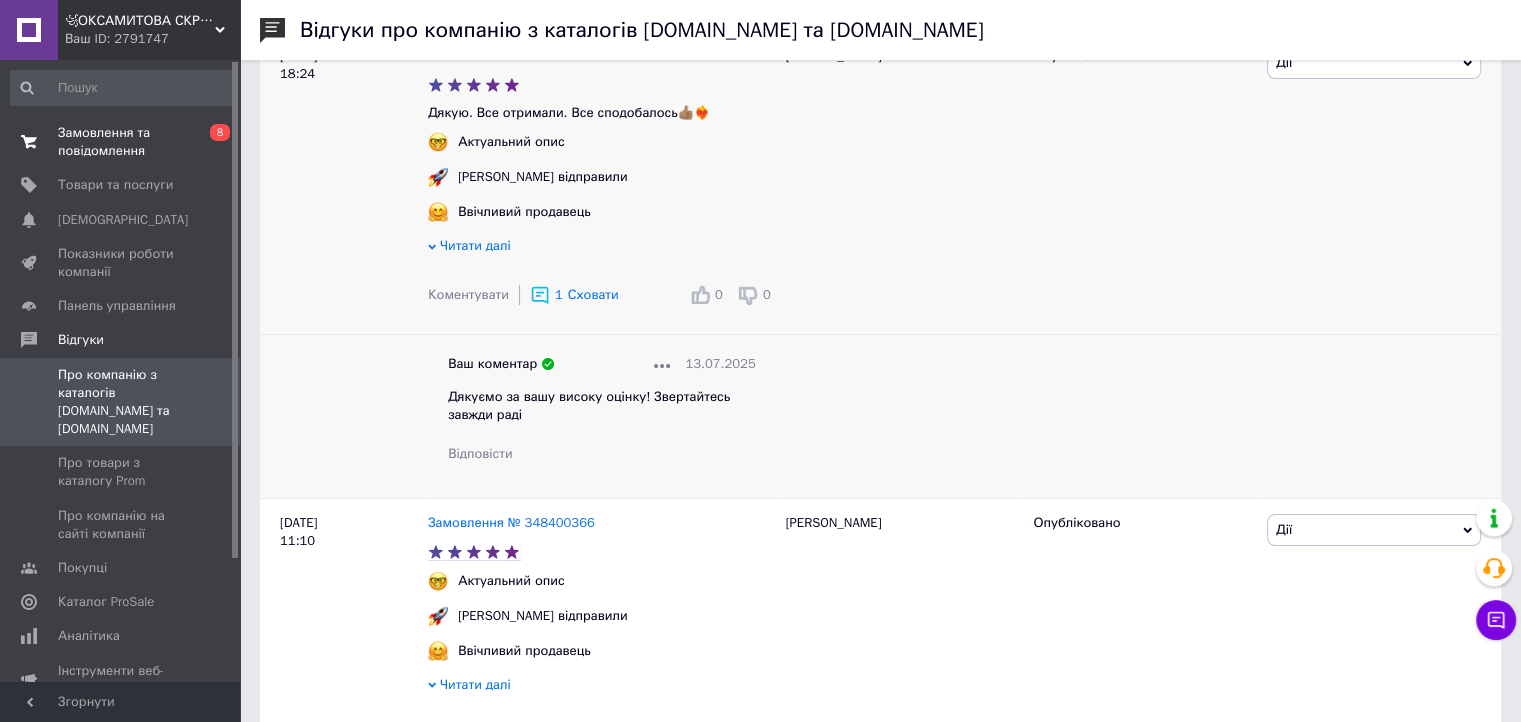 click on "Замовлення та повідомлення" at bounding box center (121, 142) 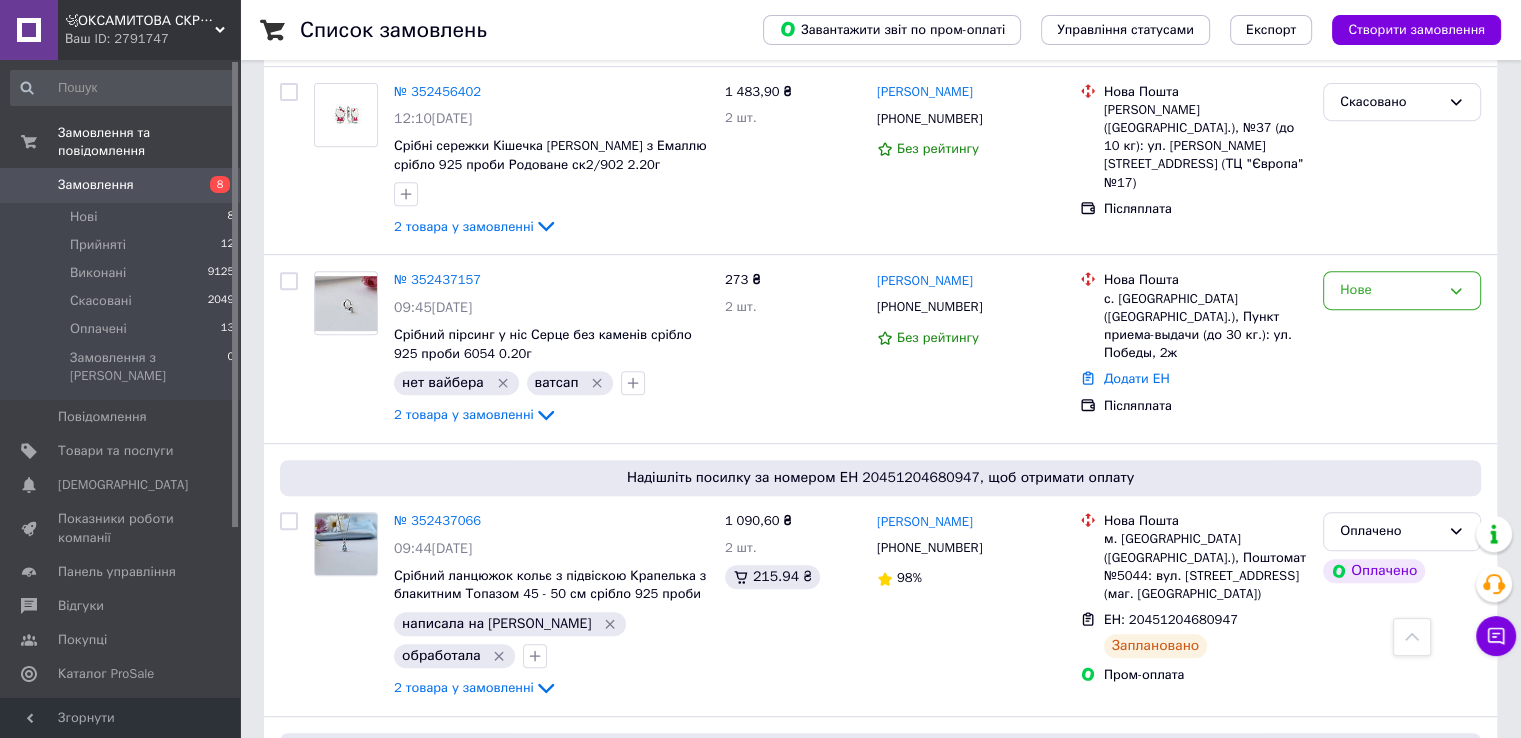 scroll, scrollTop: 800, scrollLeft: 0, axis: vertical 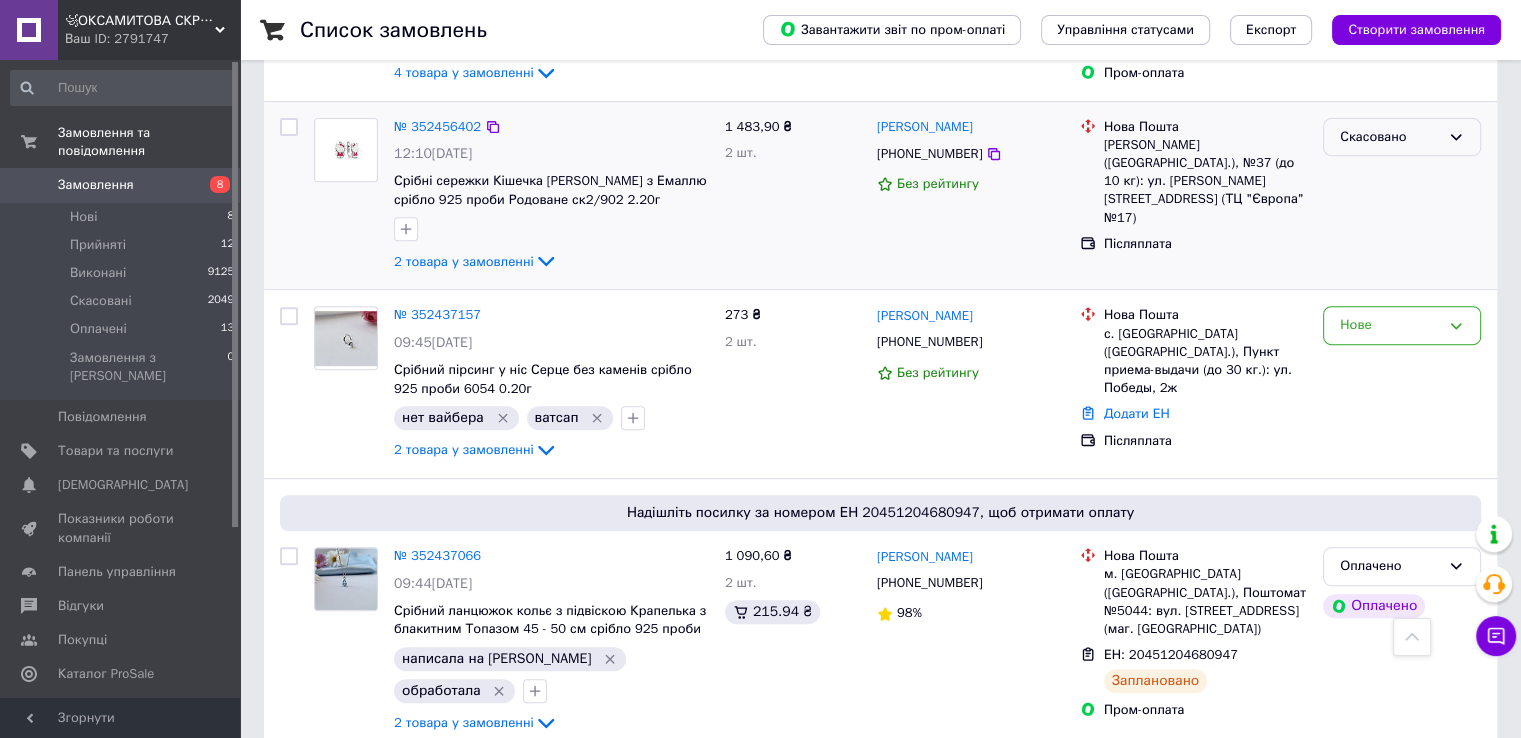 click on "Скасовано" at bounding box center [1390, 137] 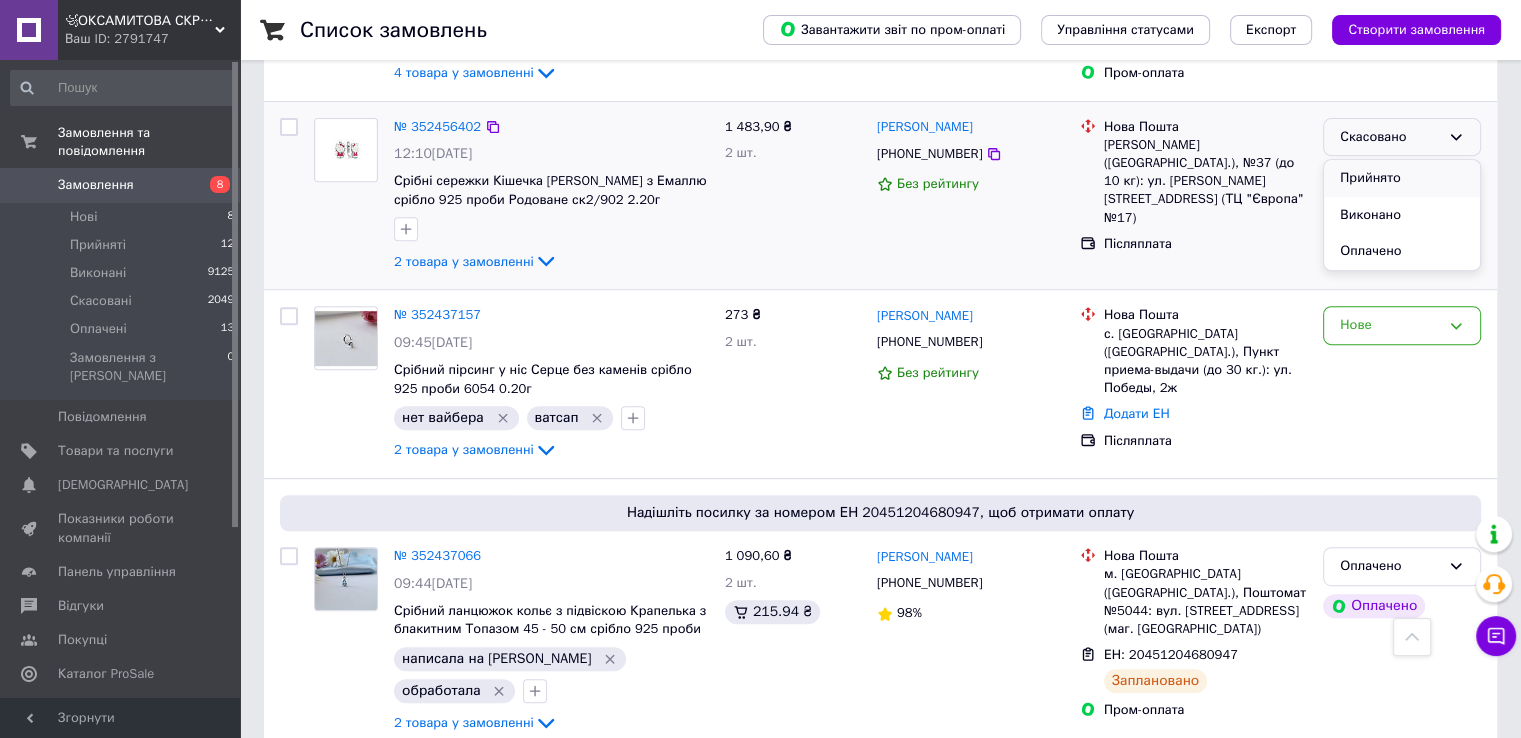 click on "Прийнято" at bounding box center (1402, 178) 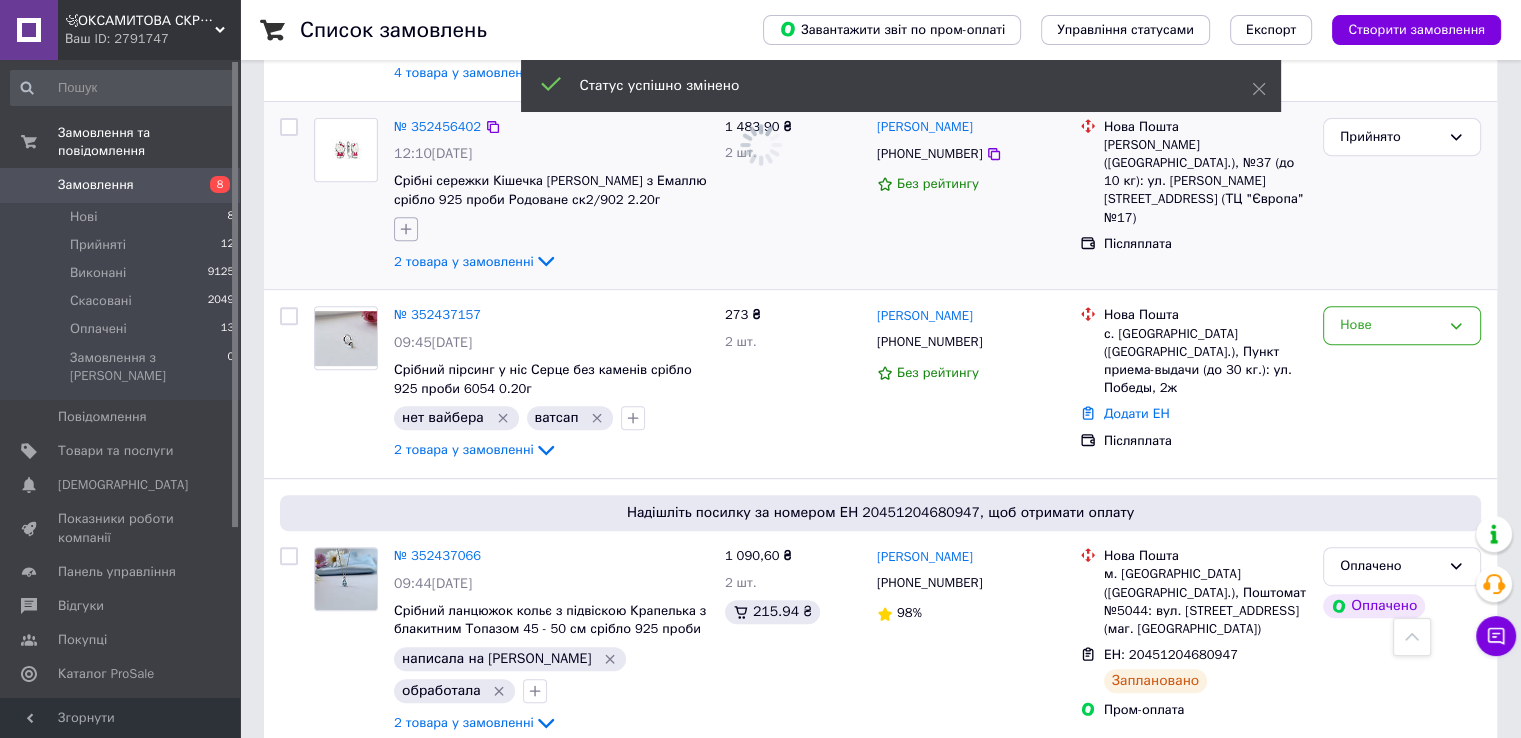 click 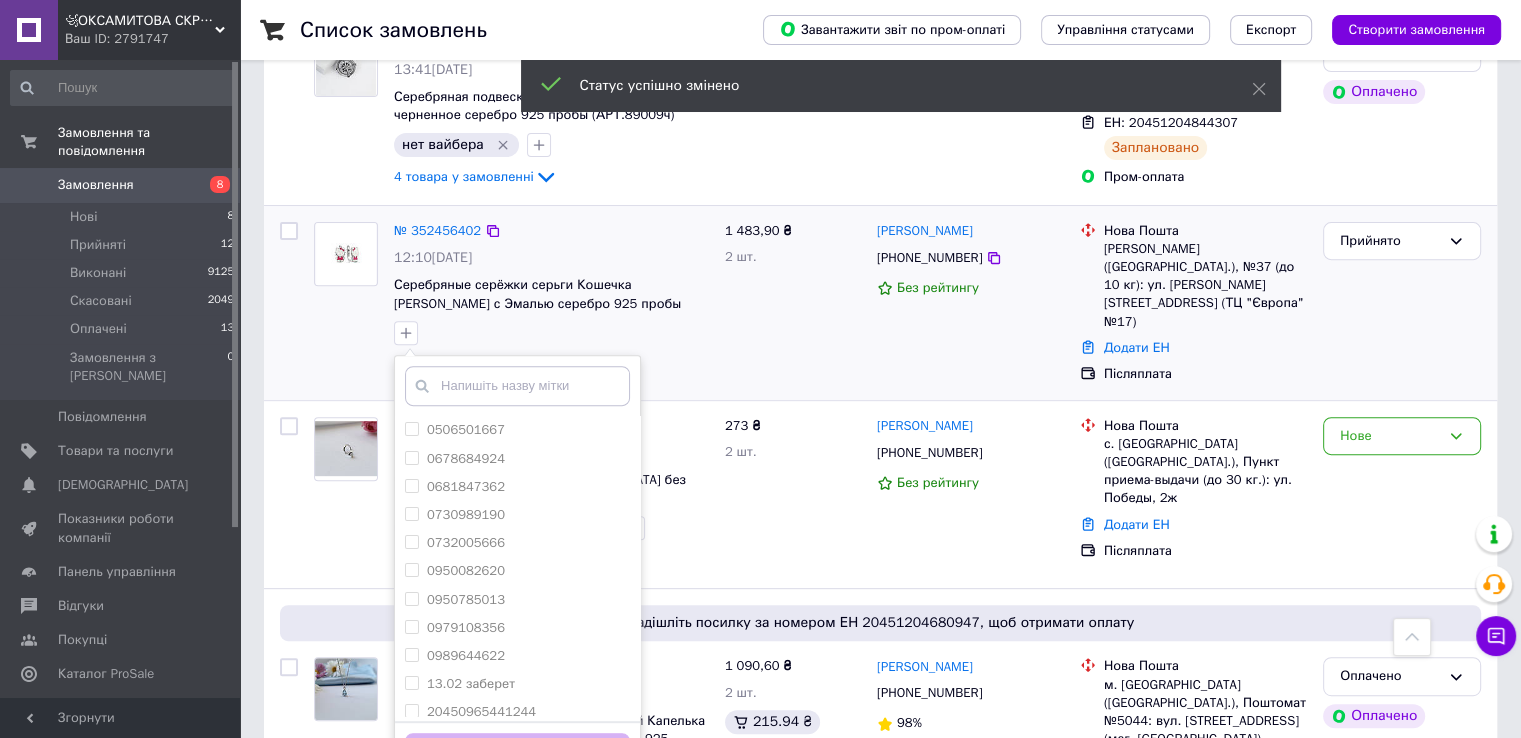 scroll, scrollTop: 800, scrollLeft: 0, axis: vertical 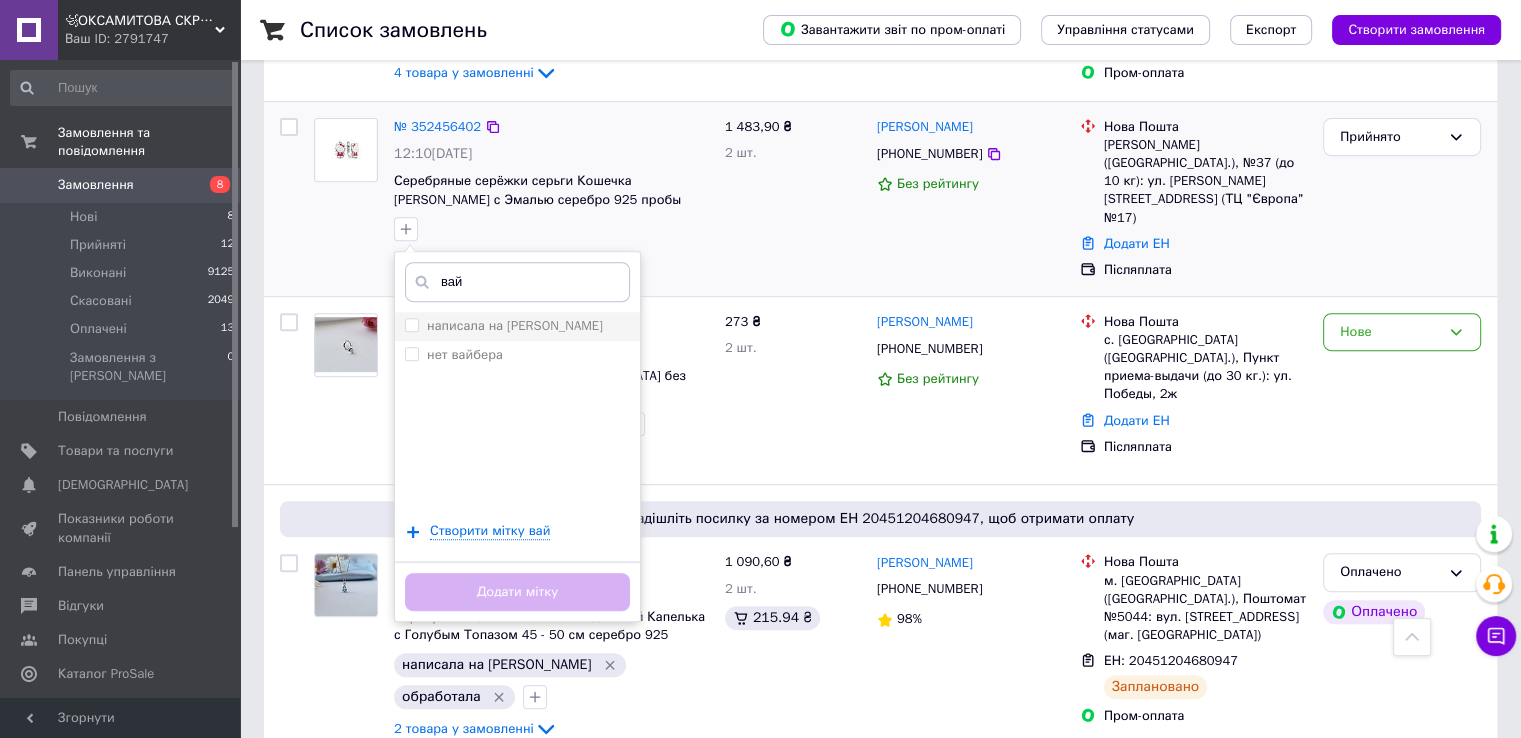 type on "вай" 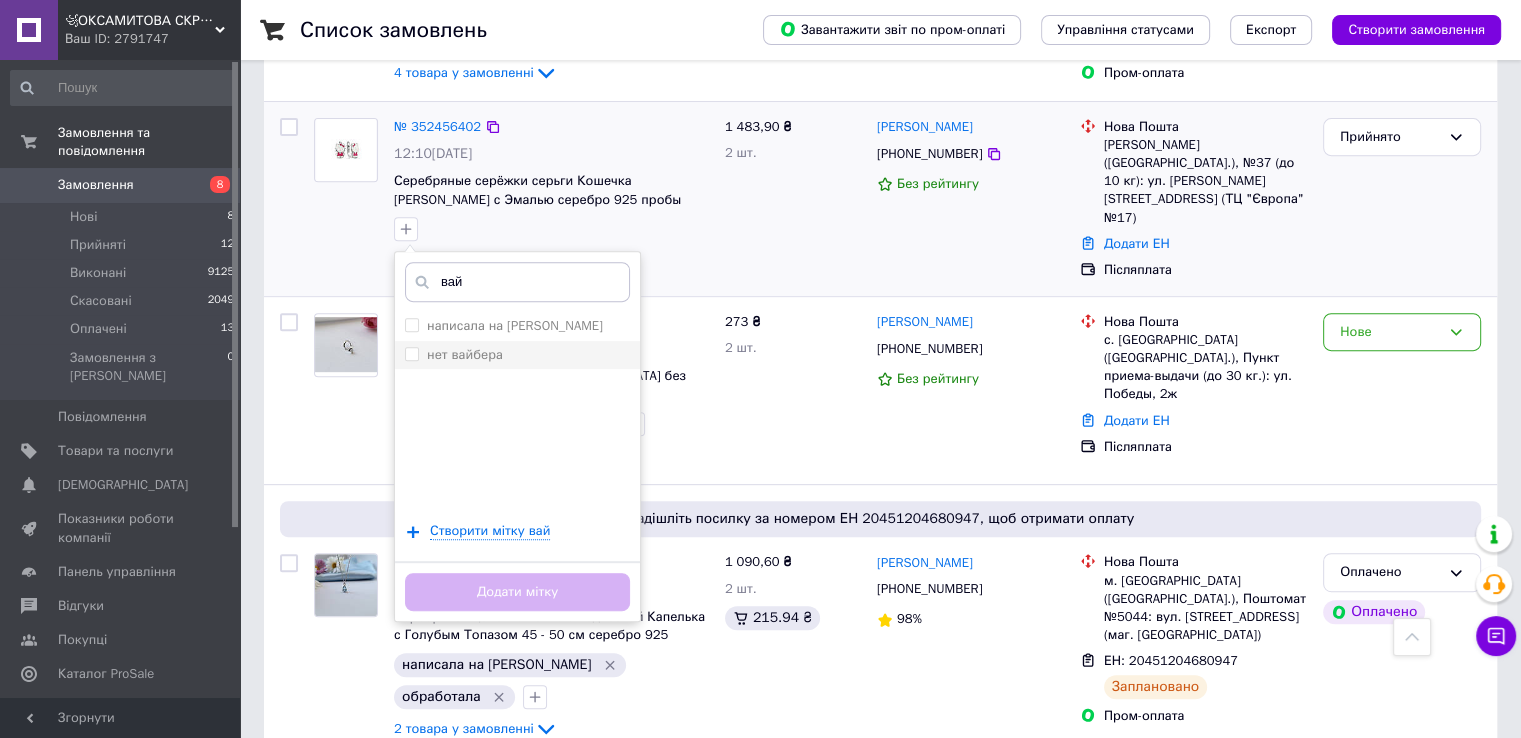 drag, startPoint x: 550, startPoint y: 300, endPoint x: 569, endPoint y: 325, distance: 31.400637 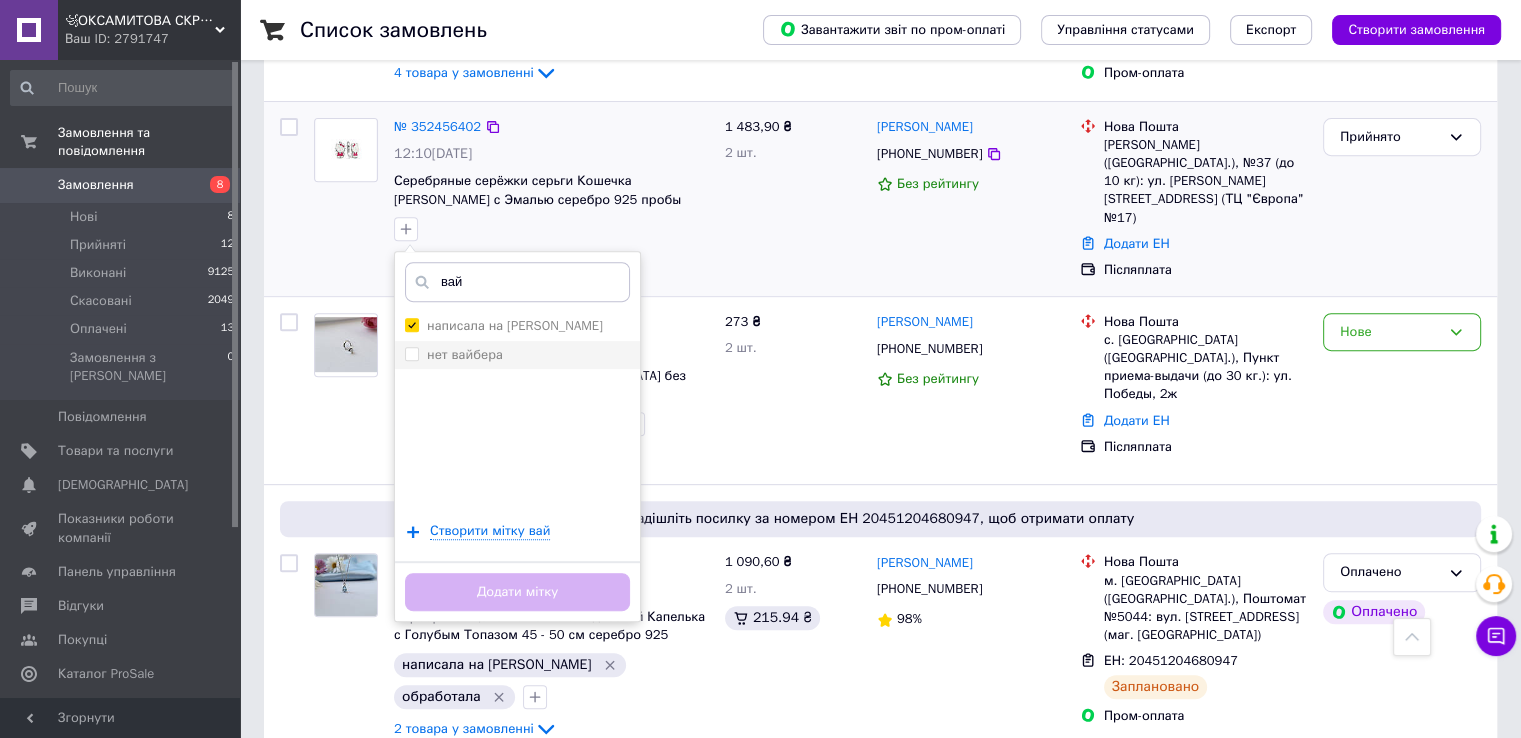 checkbox on "true" 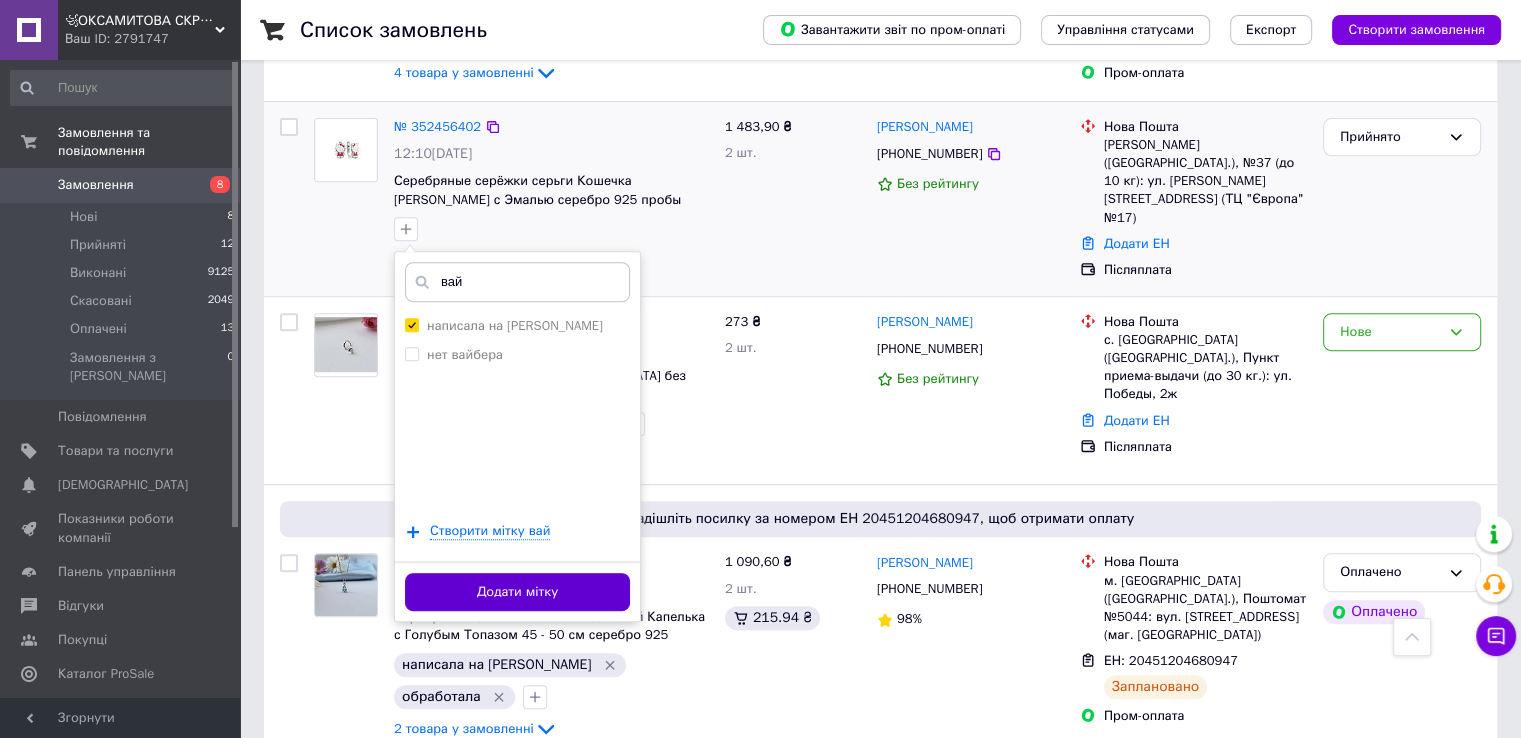 click on "Додати мітку" at bounding box center (517, 592) 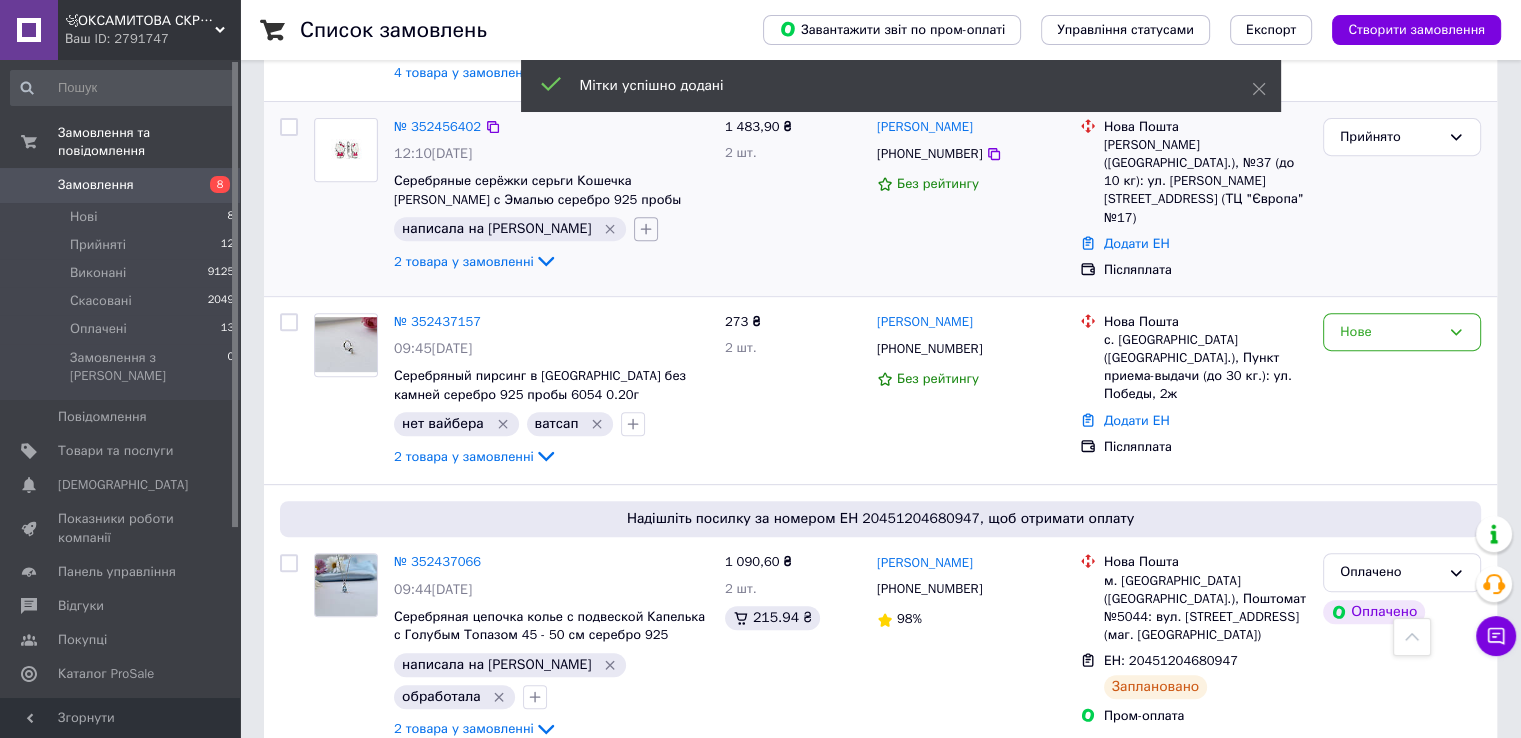click 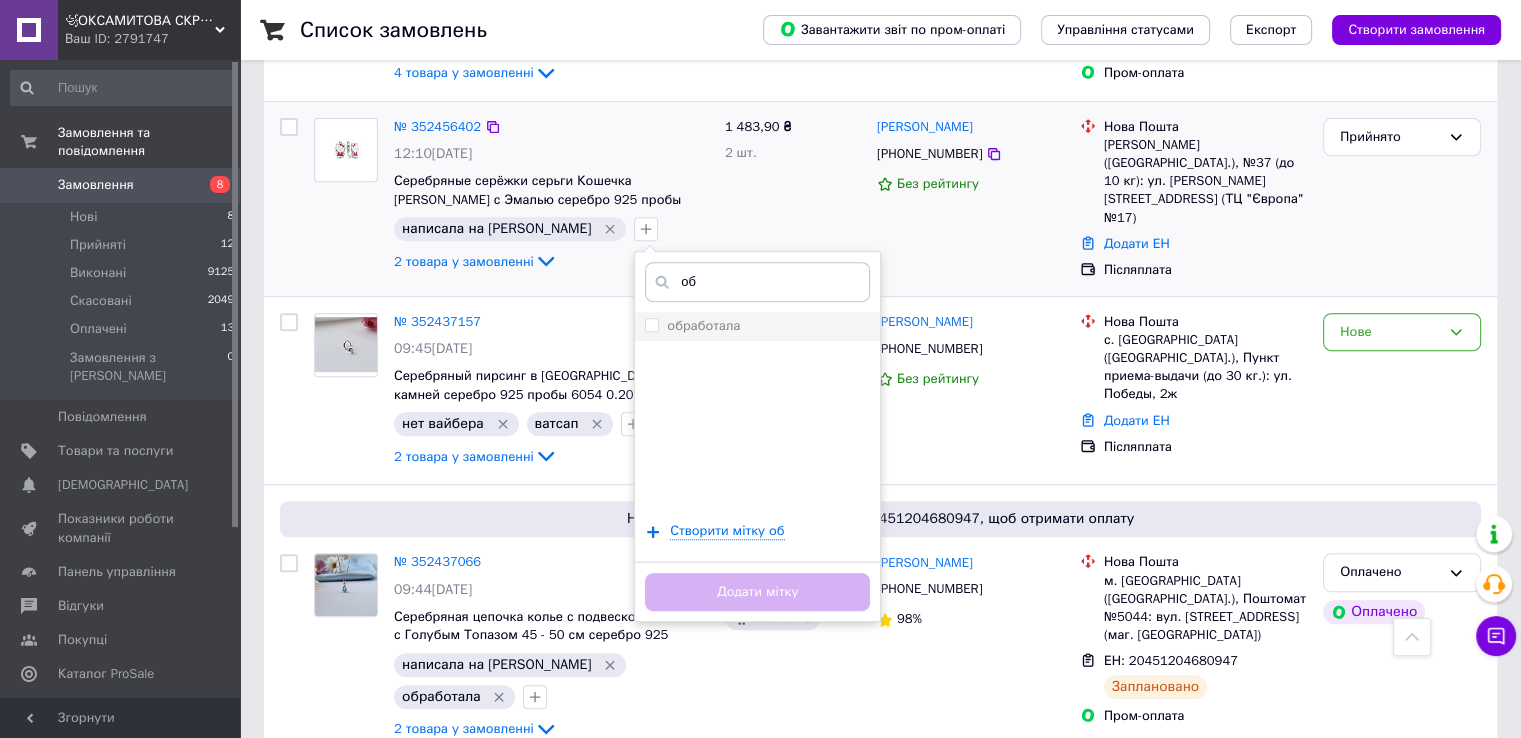 type on "об" 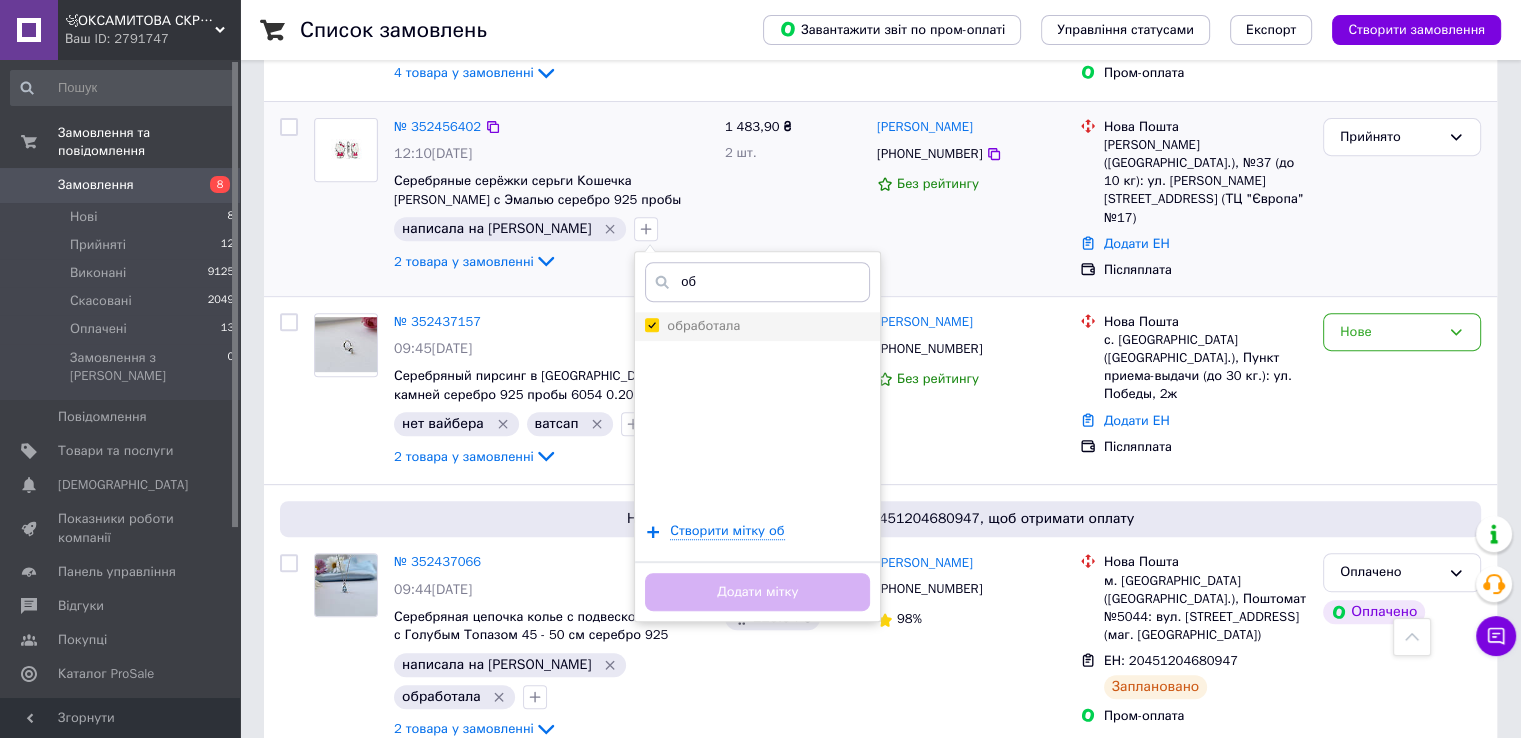 click on "обработала" at bounding box center (651, 324) 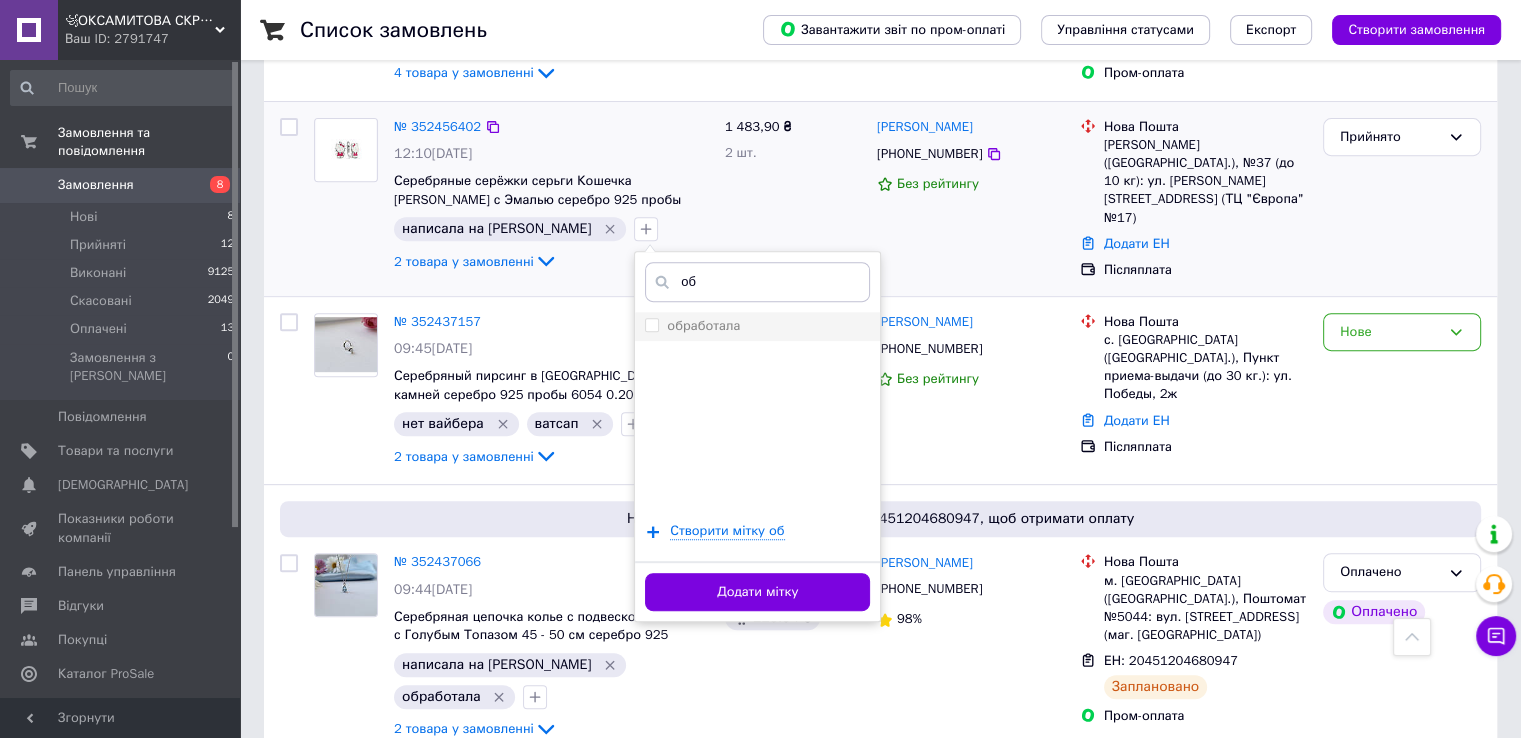 click on "обработала" at bounding box center (703, 325) 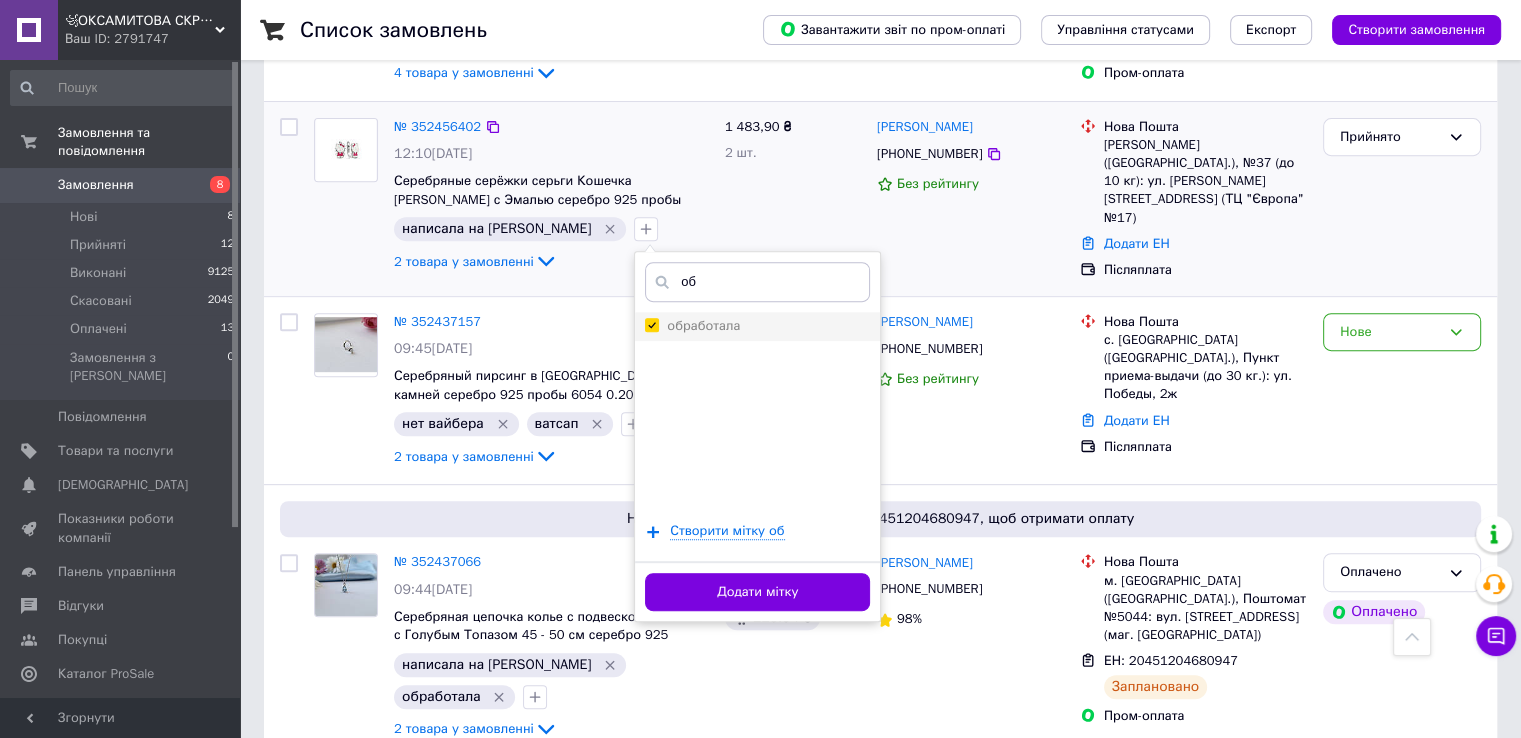 checkbox on "true" 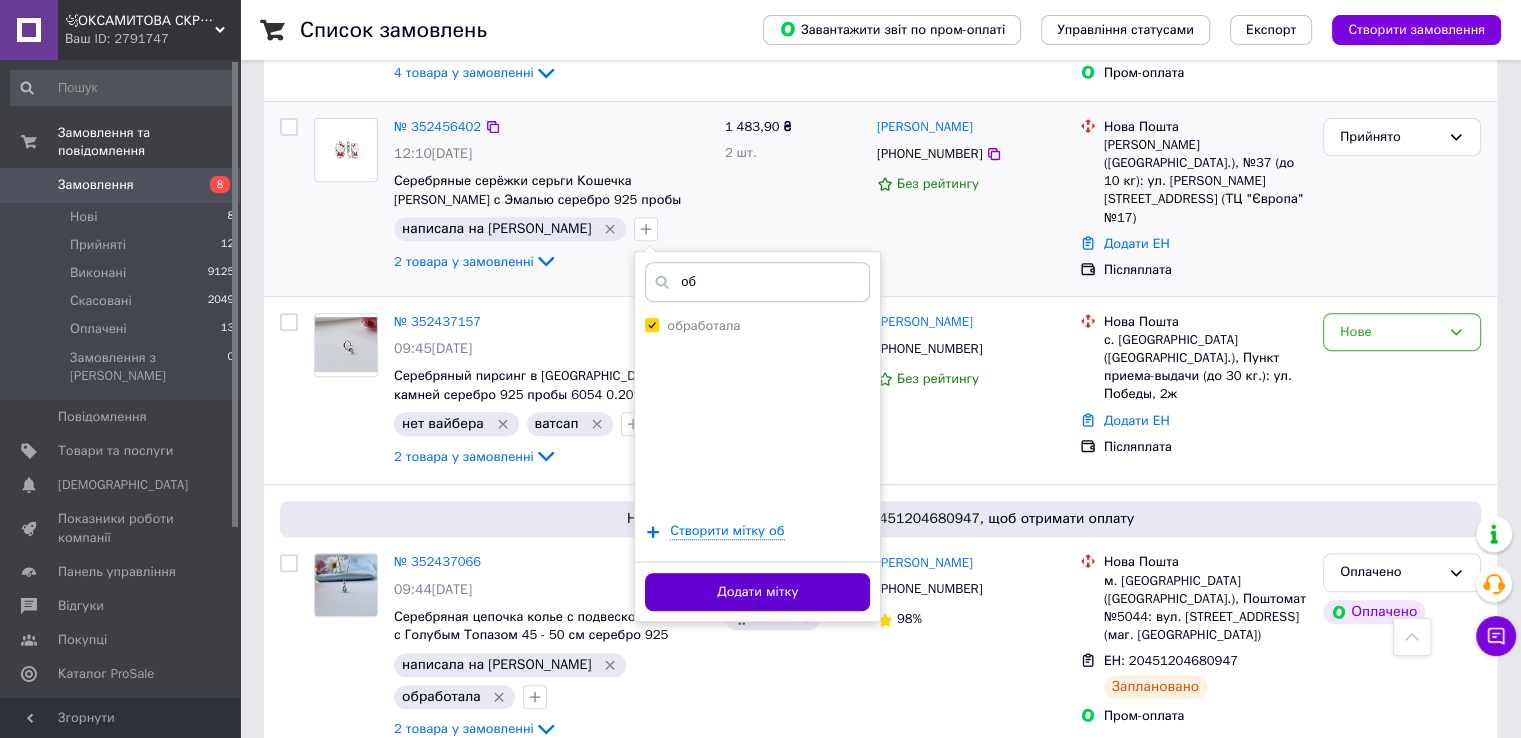 click on "Додати мітку" at bounding box center (757, 592) 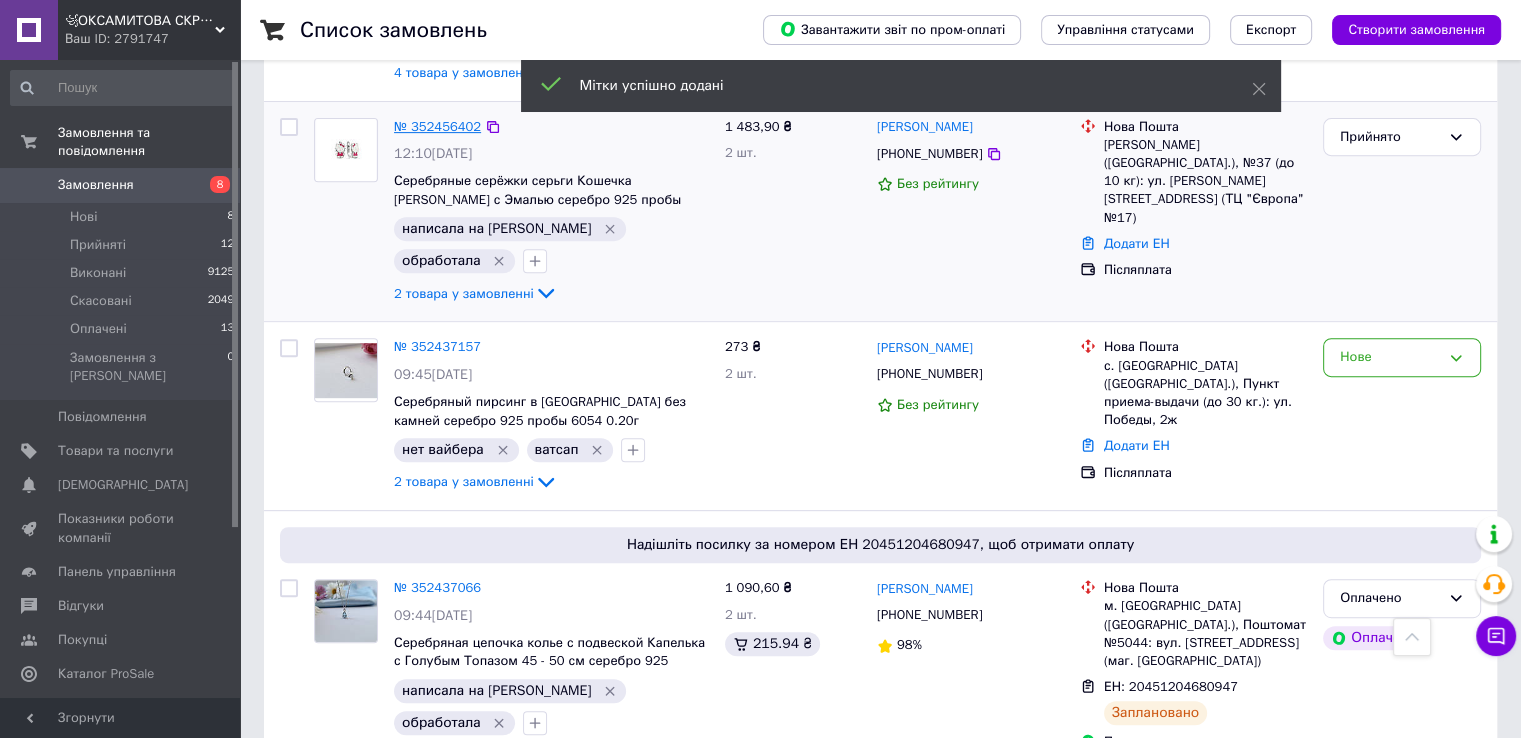click on "№ 352456402" at bounding box center [437, 126] 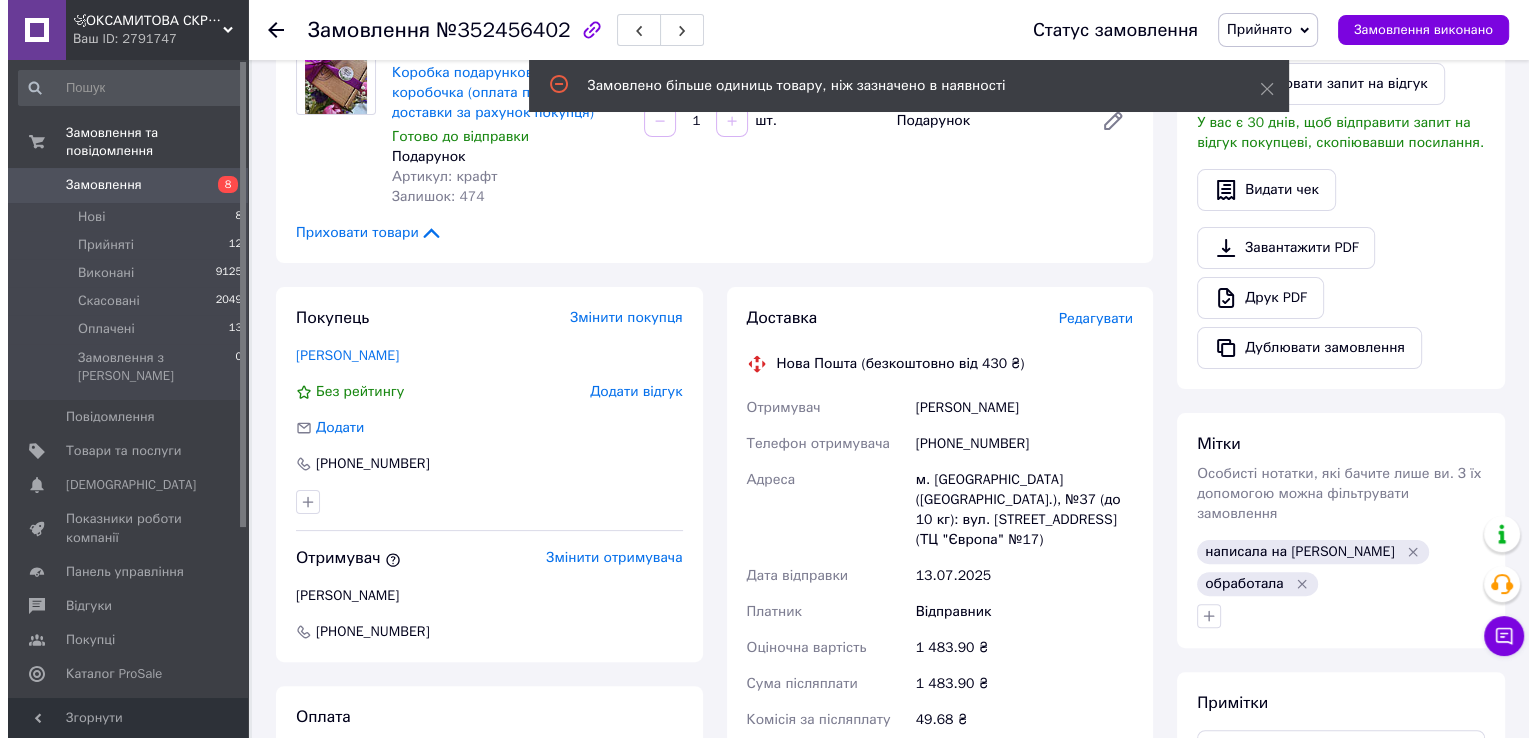 scroll, scrollTop: 400, scrollLeft: 0, axis: vertical 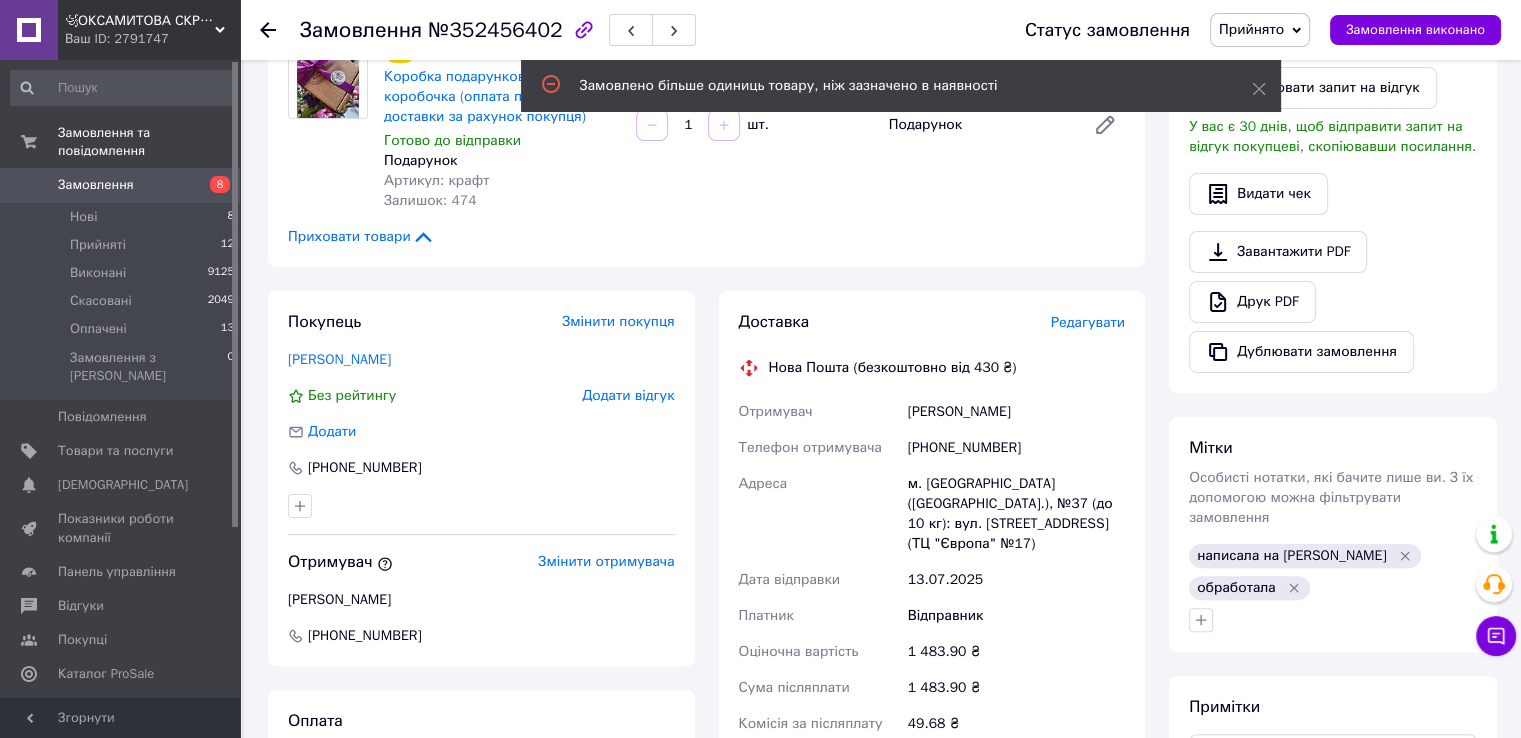 click on "Доставка Редагувати Нова Пошта (безкоштовно від 430 ₴) Отримувач Мусій Андрій Телефон отримувача +380632737201 Адреса м. Львів (Львівська обл.), №37 (до 10 кг): вул. Щирецька, 36 (ТЦ "Європа" №17) Дата відправки 13.07.2025 Платник Відправник Оціночна вартість 1 483.90 ₴ Сума післяплати 1 483.90 ₴ Комісія за післяплату 49.68 ₴ Платник комісії післяплати Отримувач Передати номер або Згенерувати ЕН" at bounding box center (932, 651) 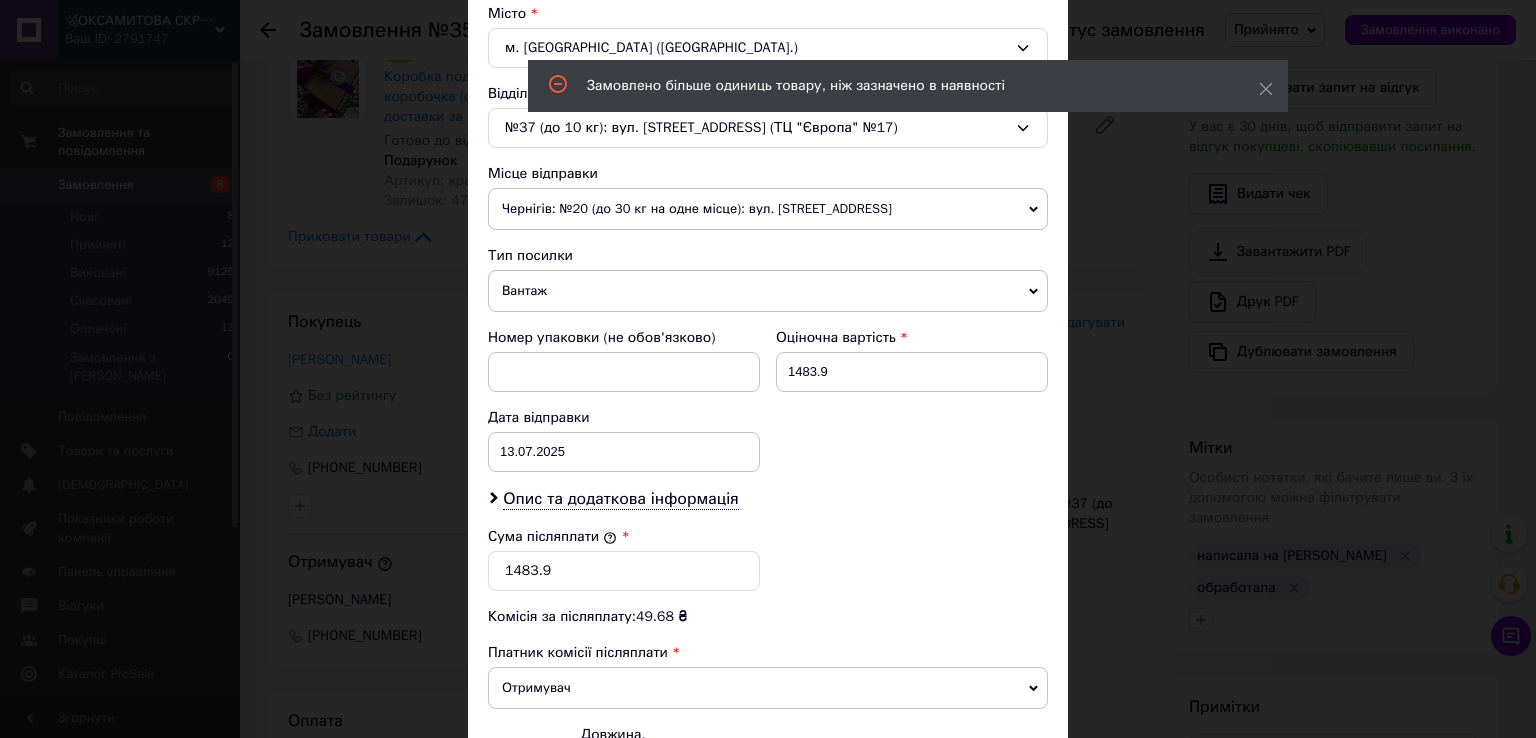 scroll, scrollTop: 600, scrollLeft: 0, axis: vertical 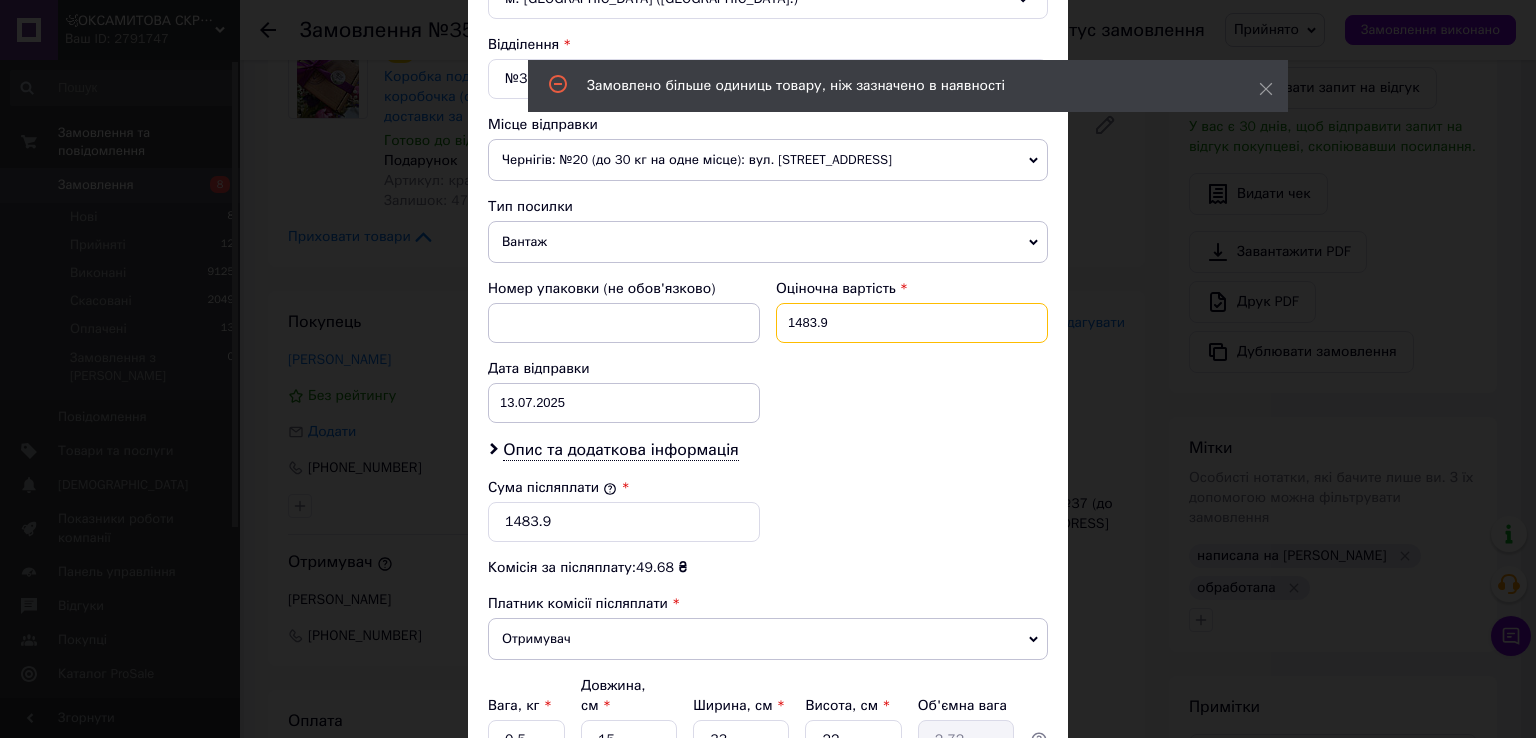 click on "1483.9" at bounding box center [912, 323] 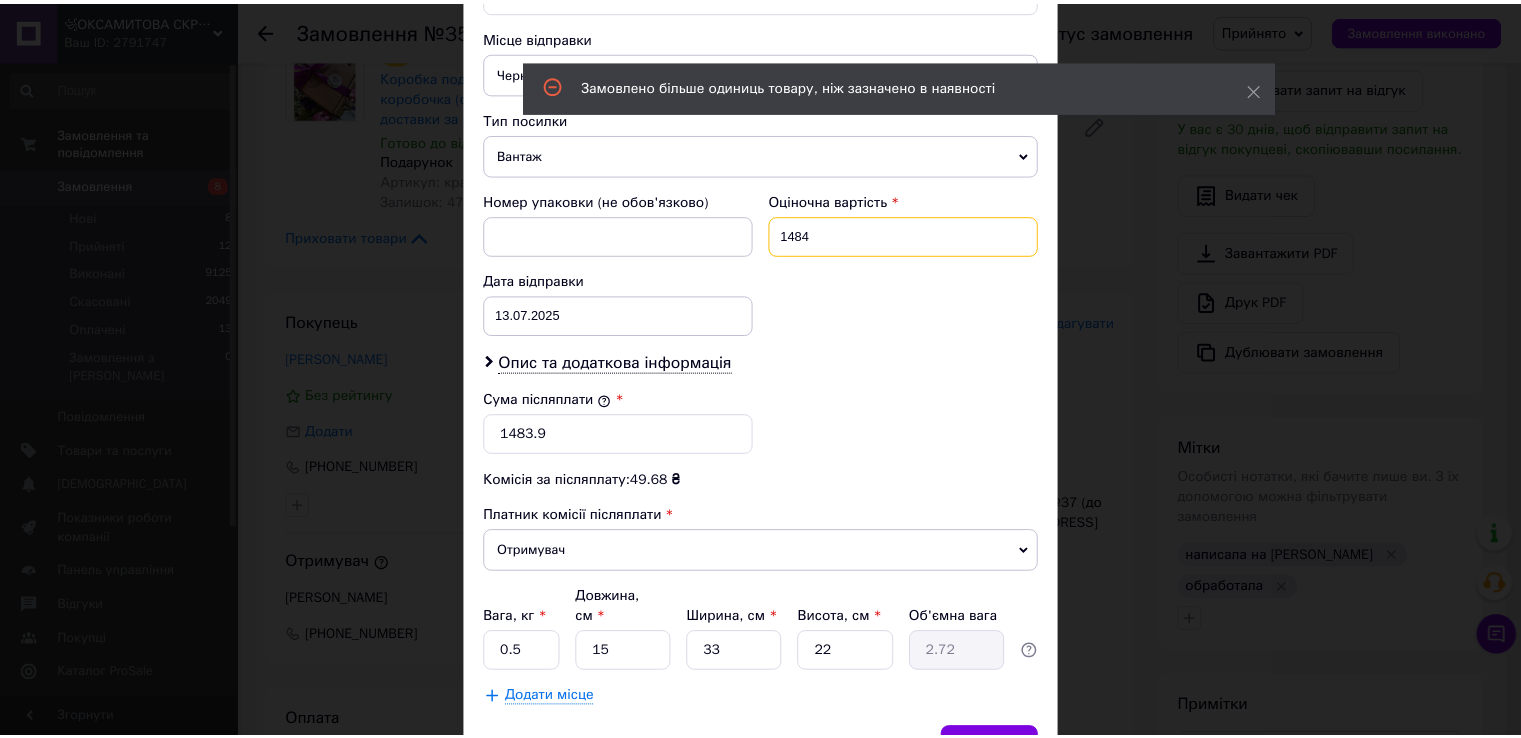scroll, scrollTop: 782, scrollLeft: 0, axis: vertical 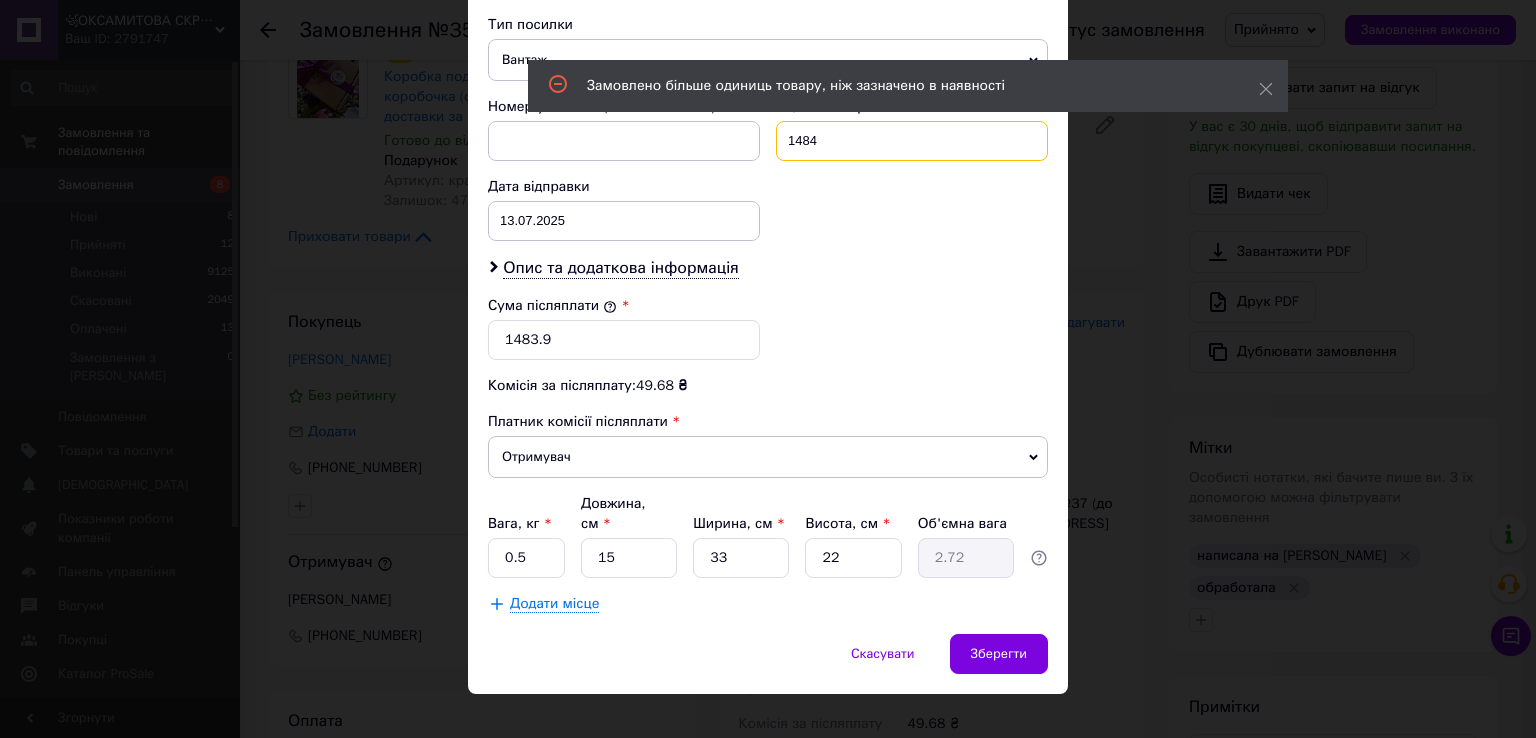 type on "1484" 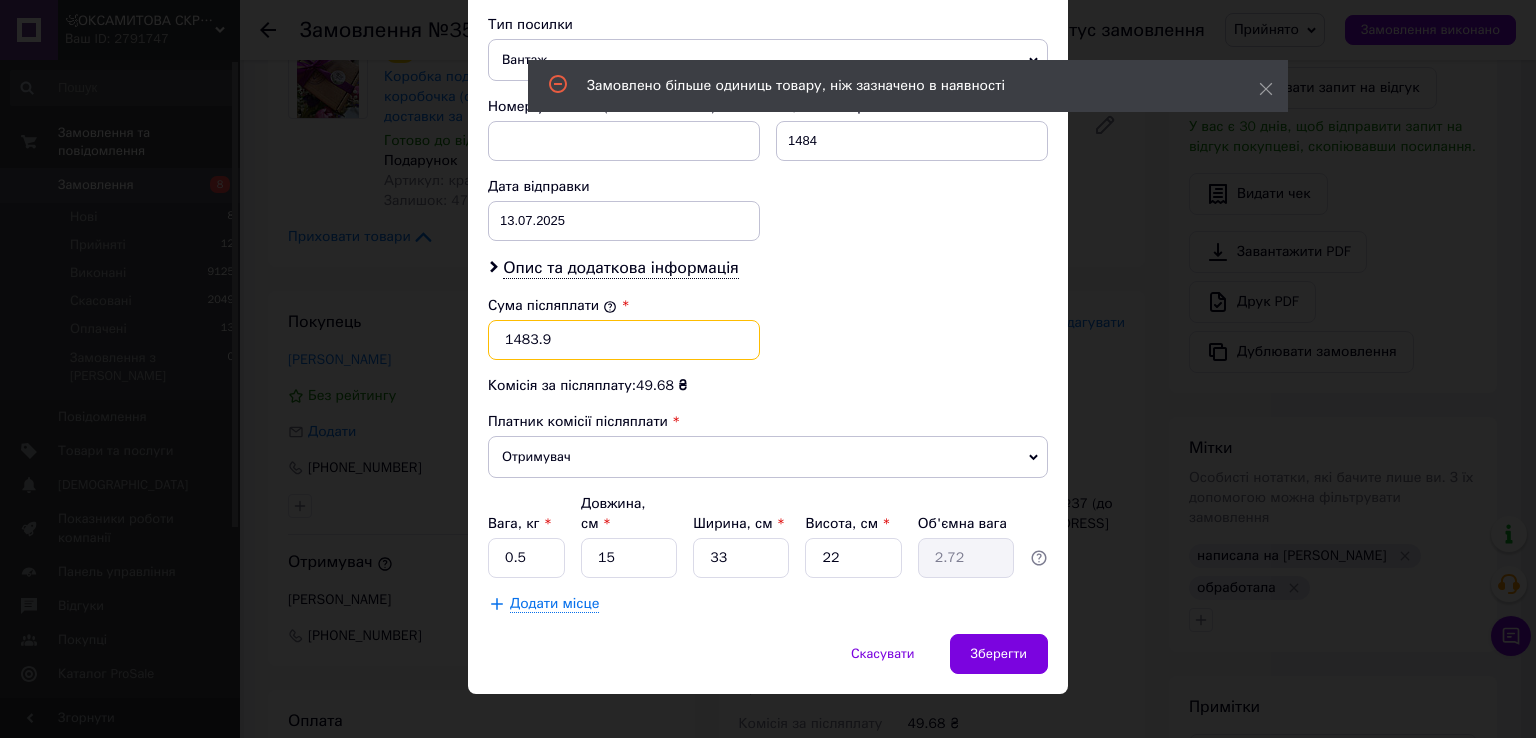 click on "1483.9" at bounding box center (624, 340) 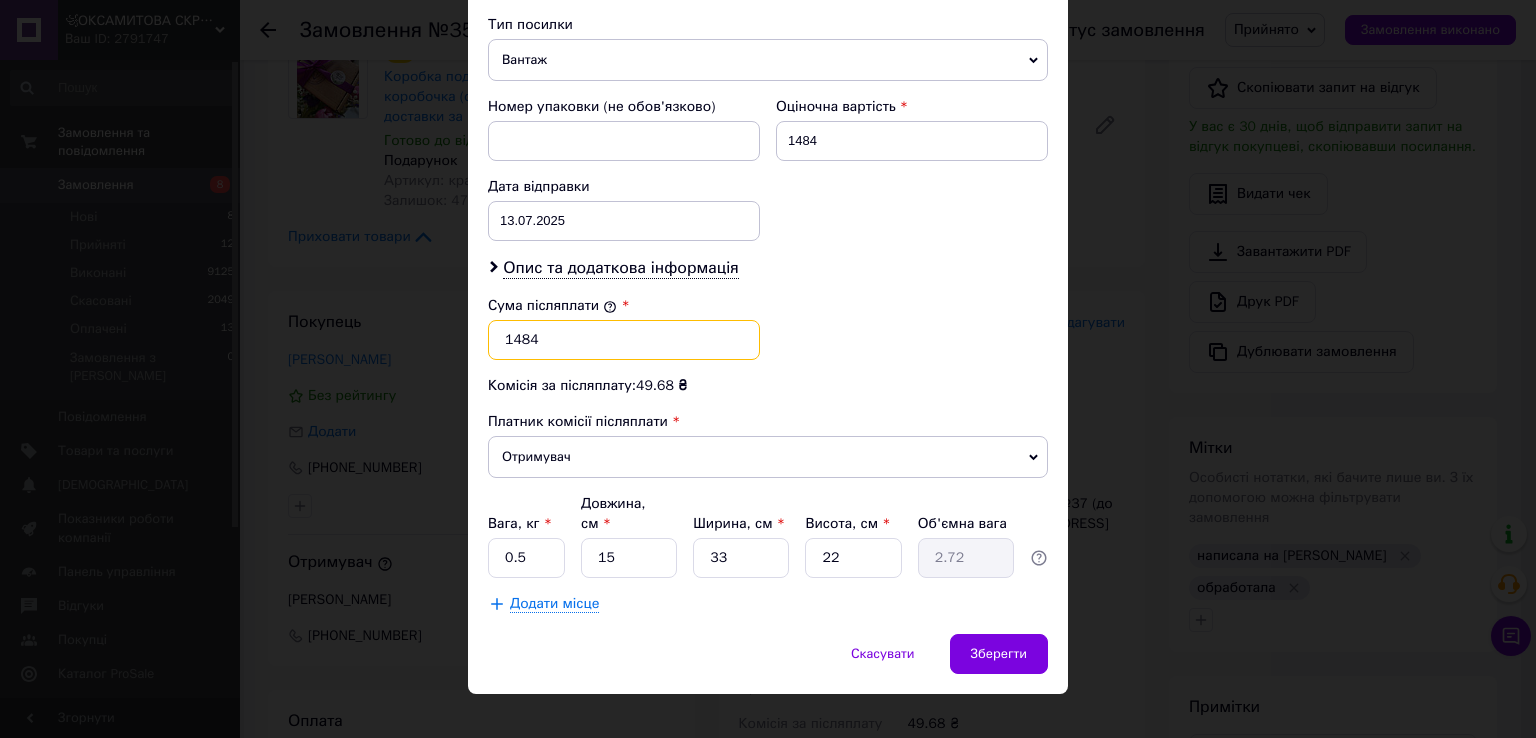 type on "1484" 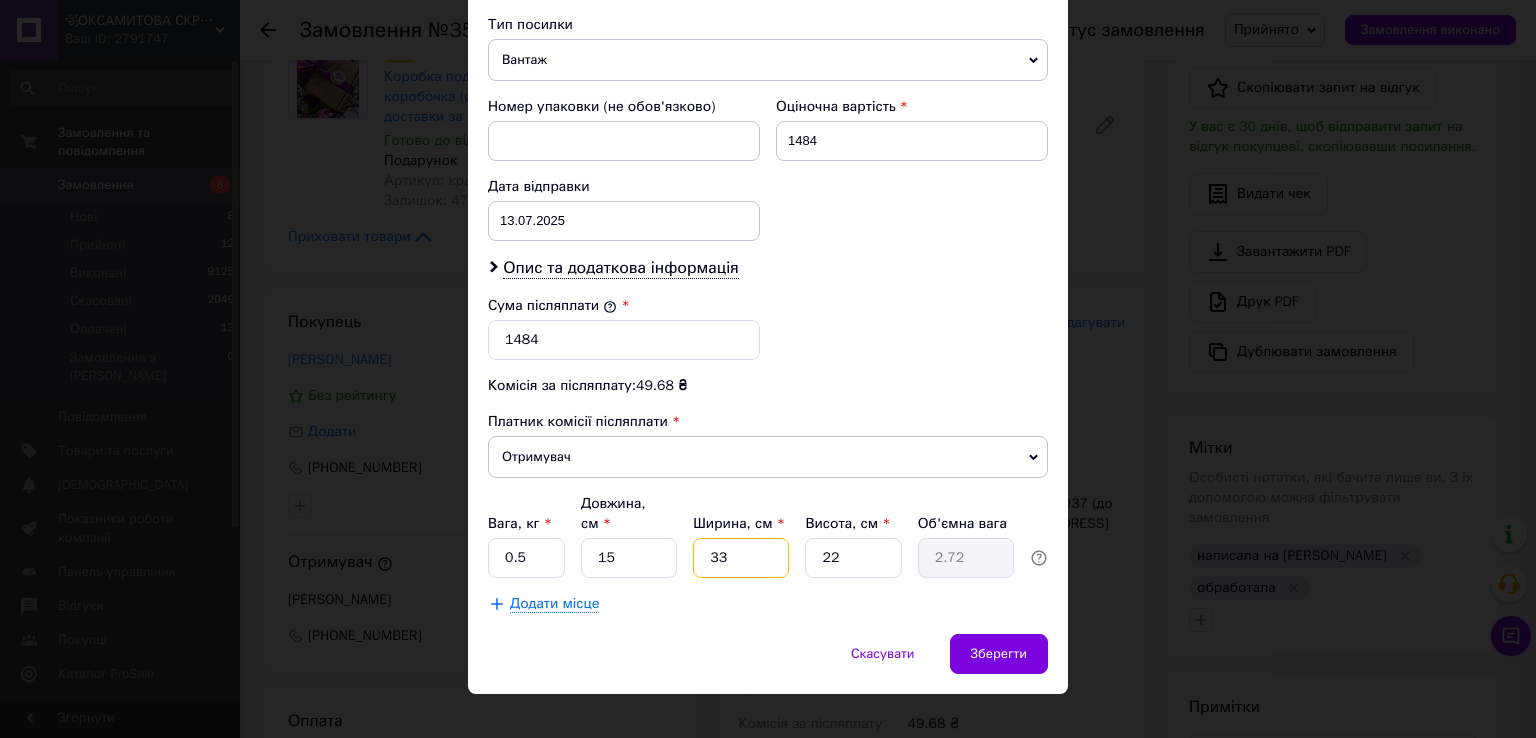 click on "33" at bounding box center [741, 558] 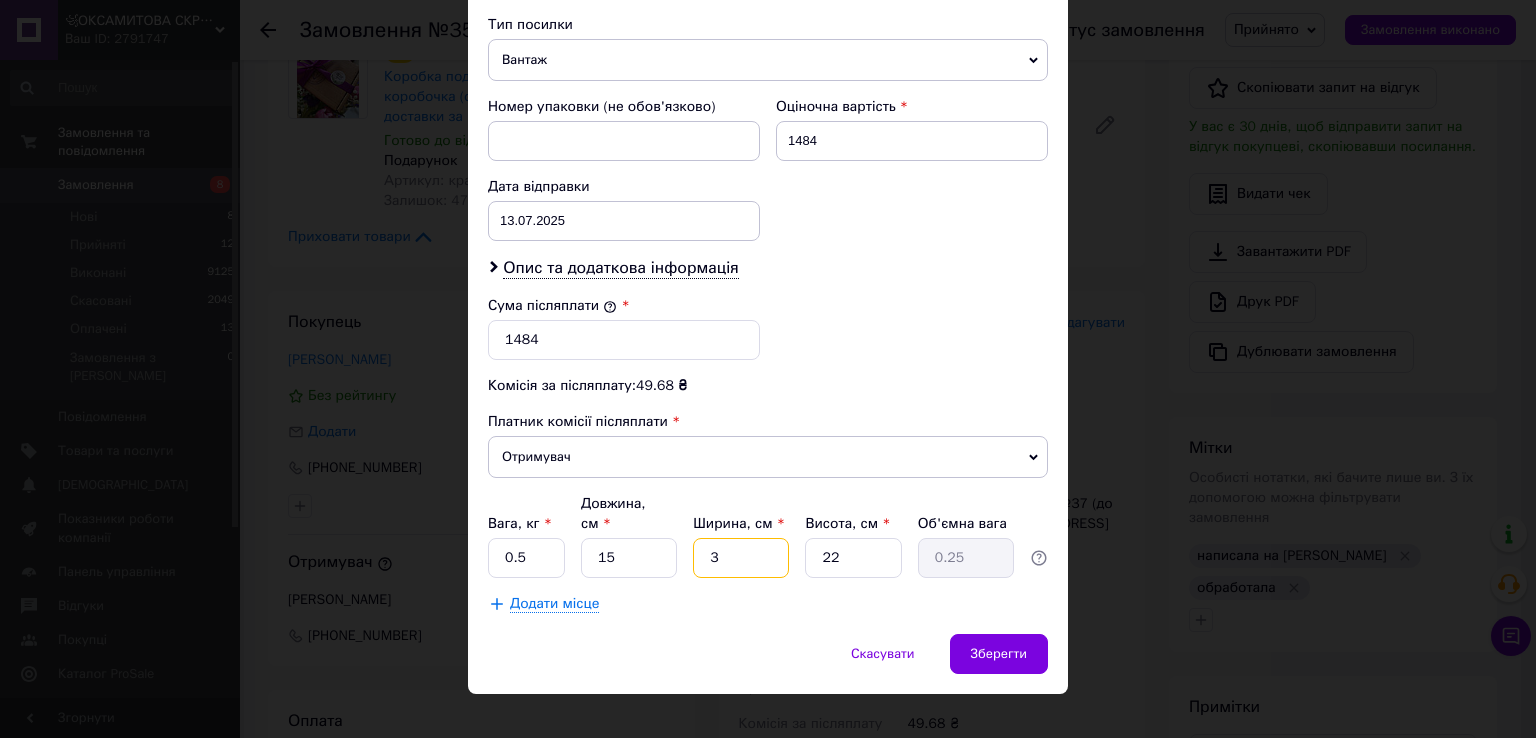 type 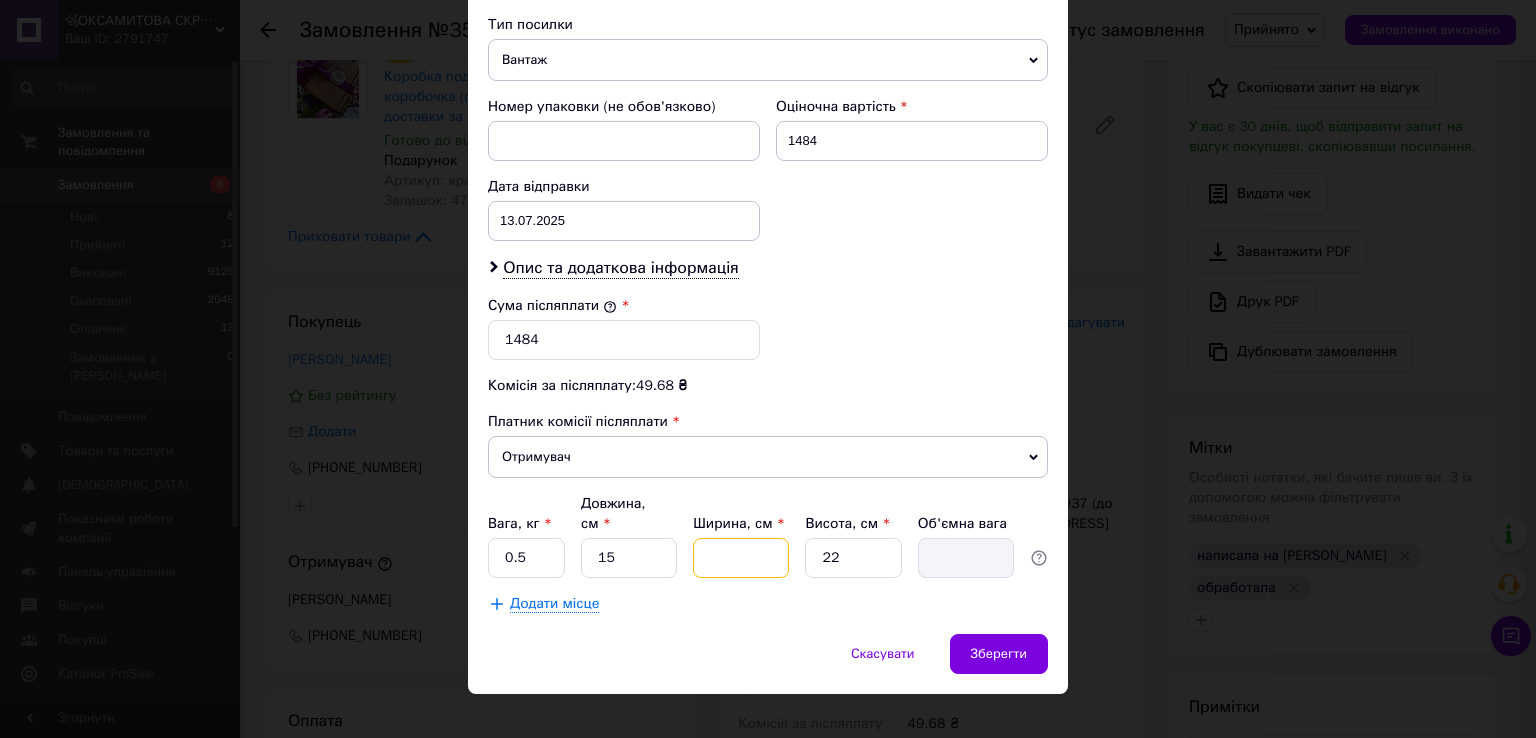type on "1" 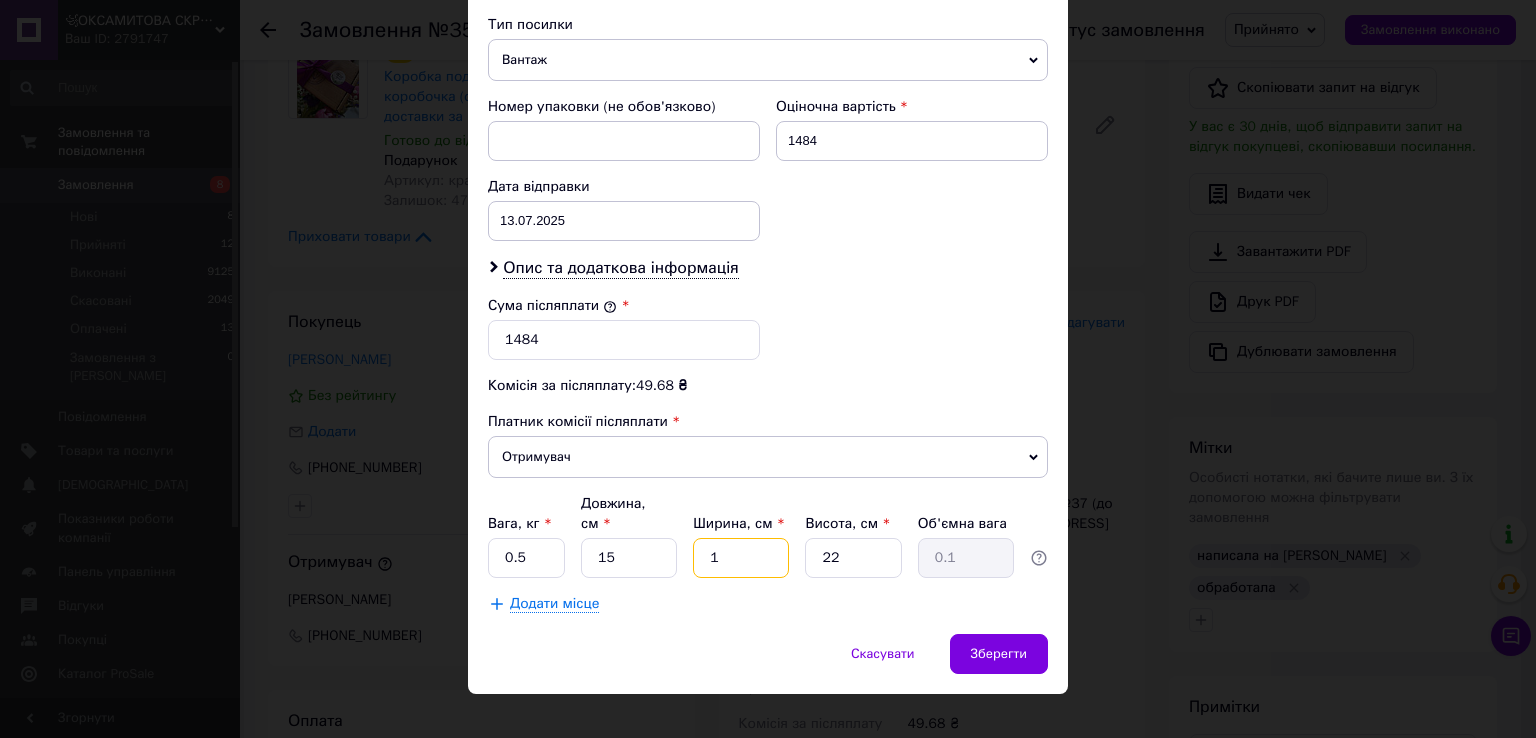 type on "10" 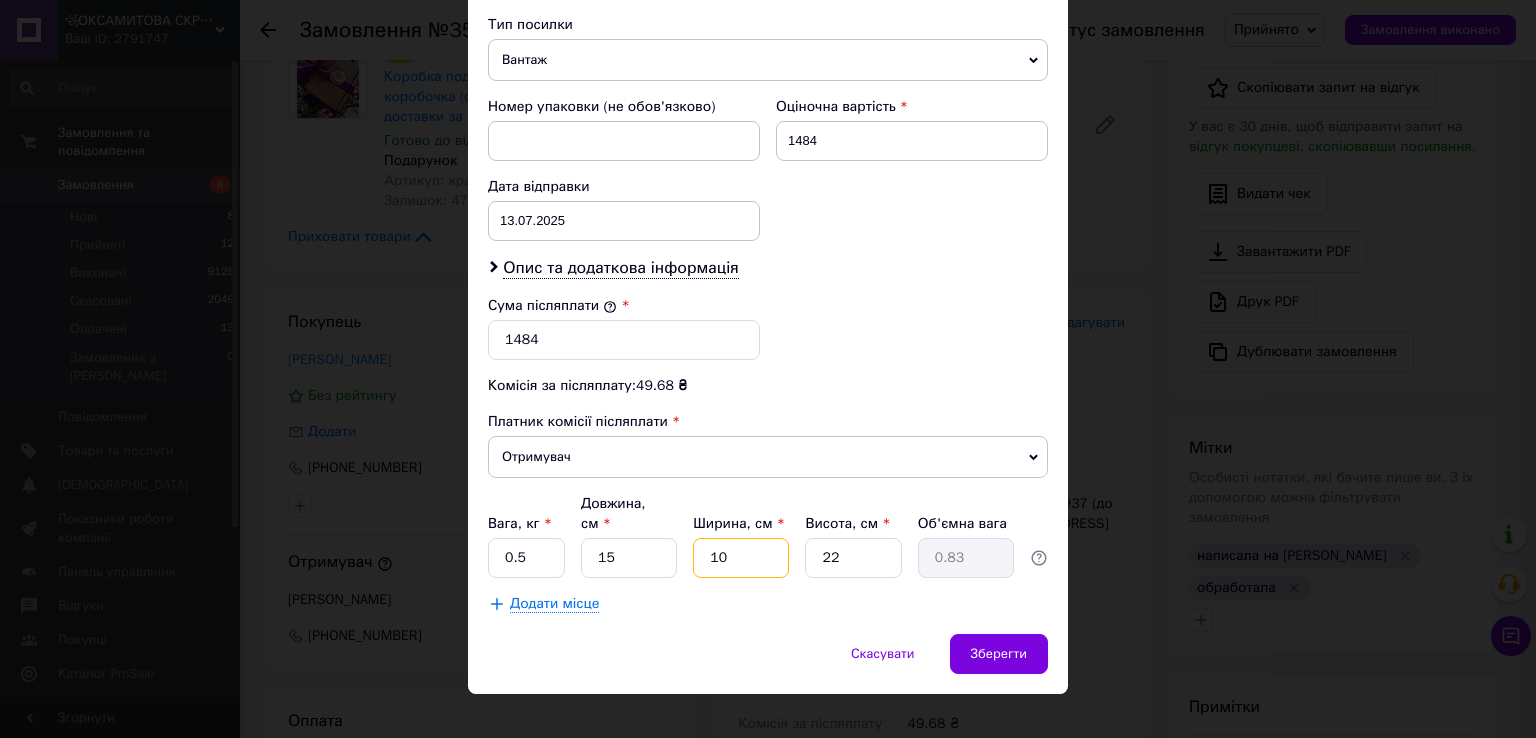 type on "10" 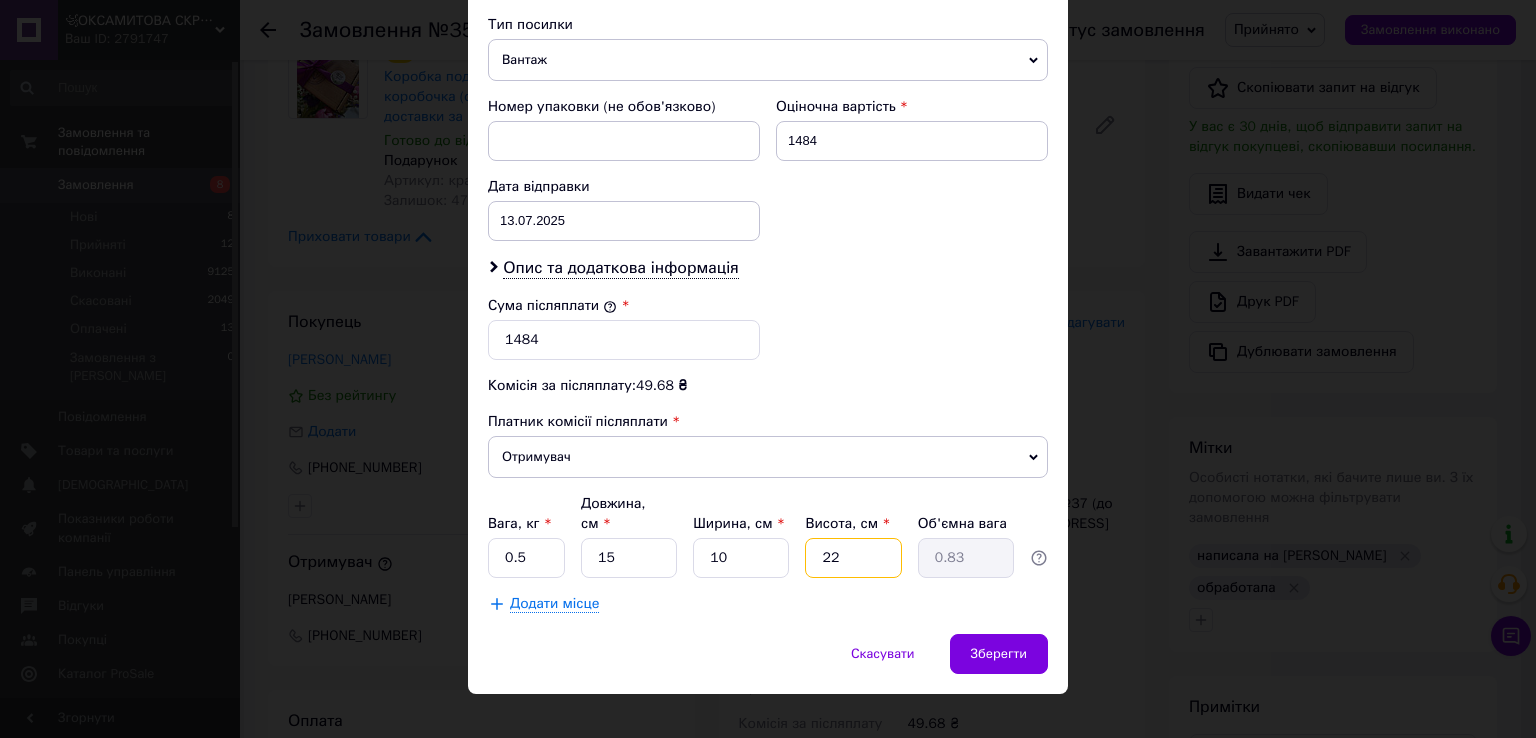 click on "22" at bounding box center (853, 558) 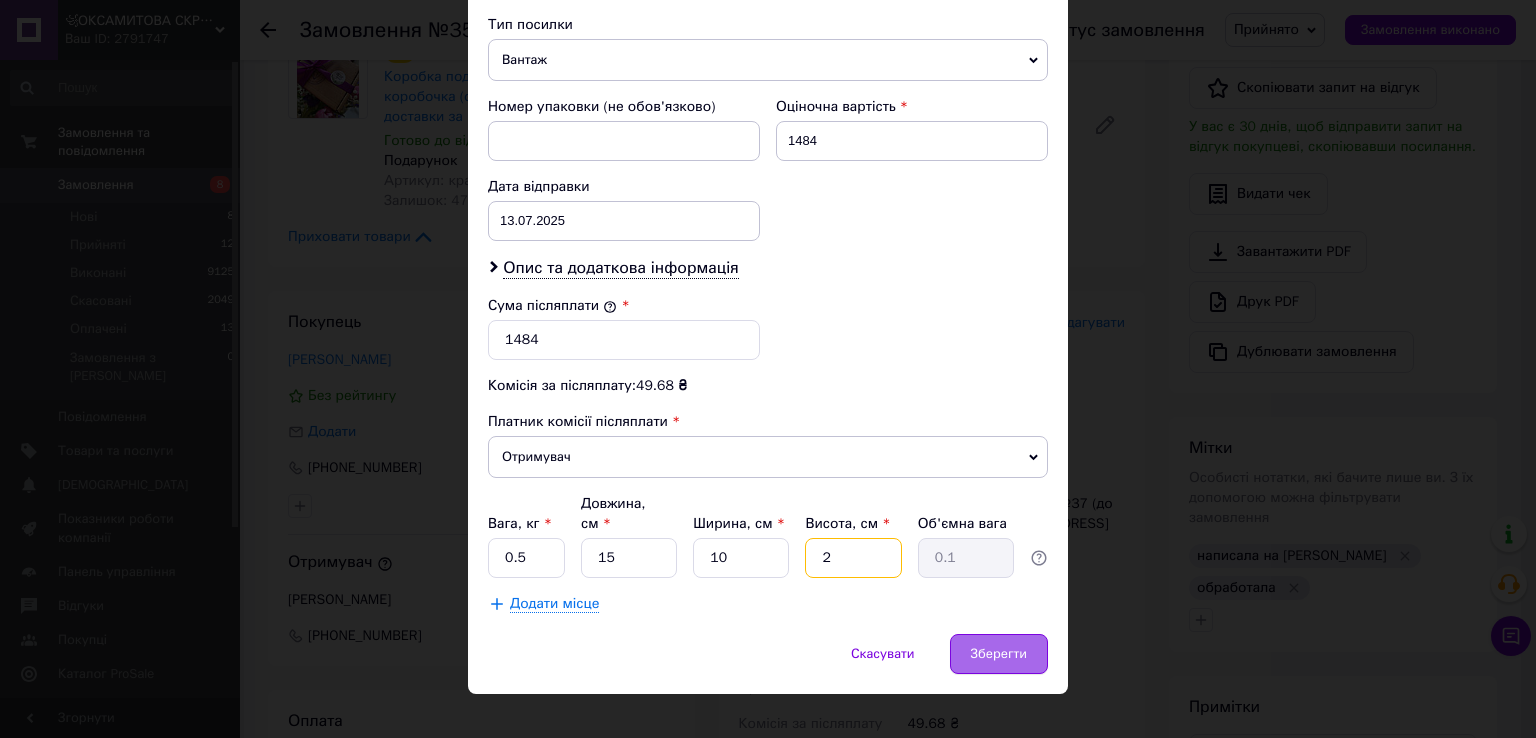 type on "2" 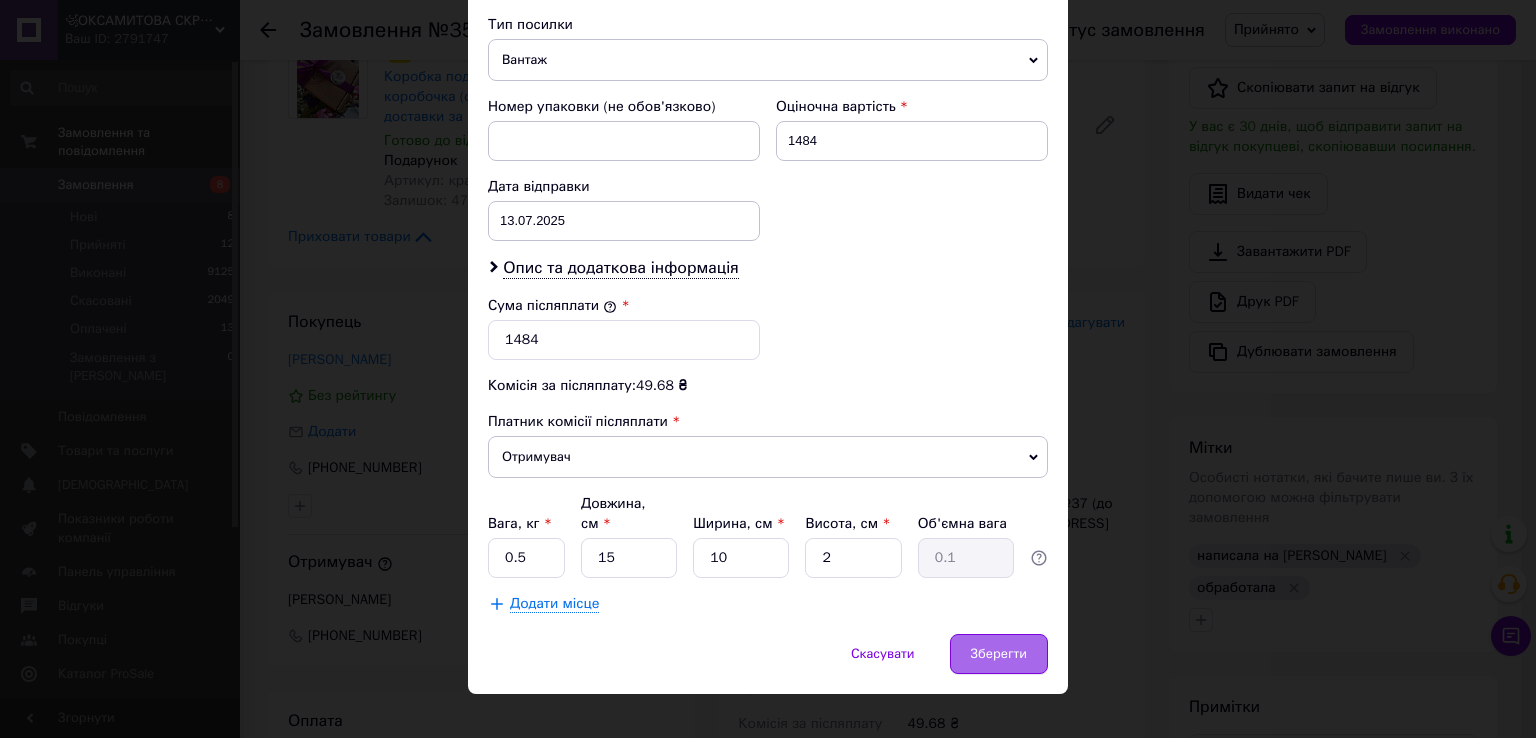 click on "Зберегти" at bounding box center [999, 654] 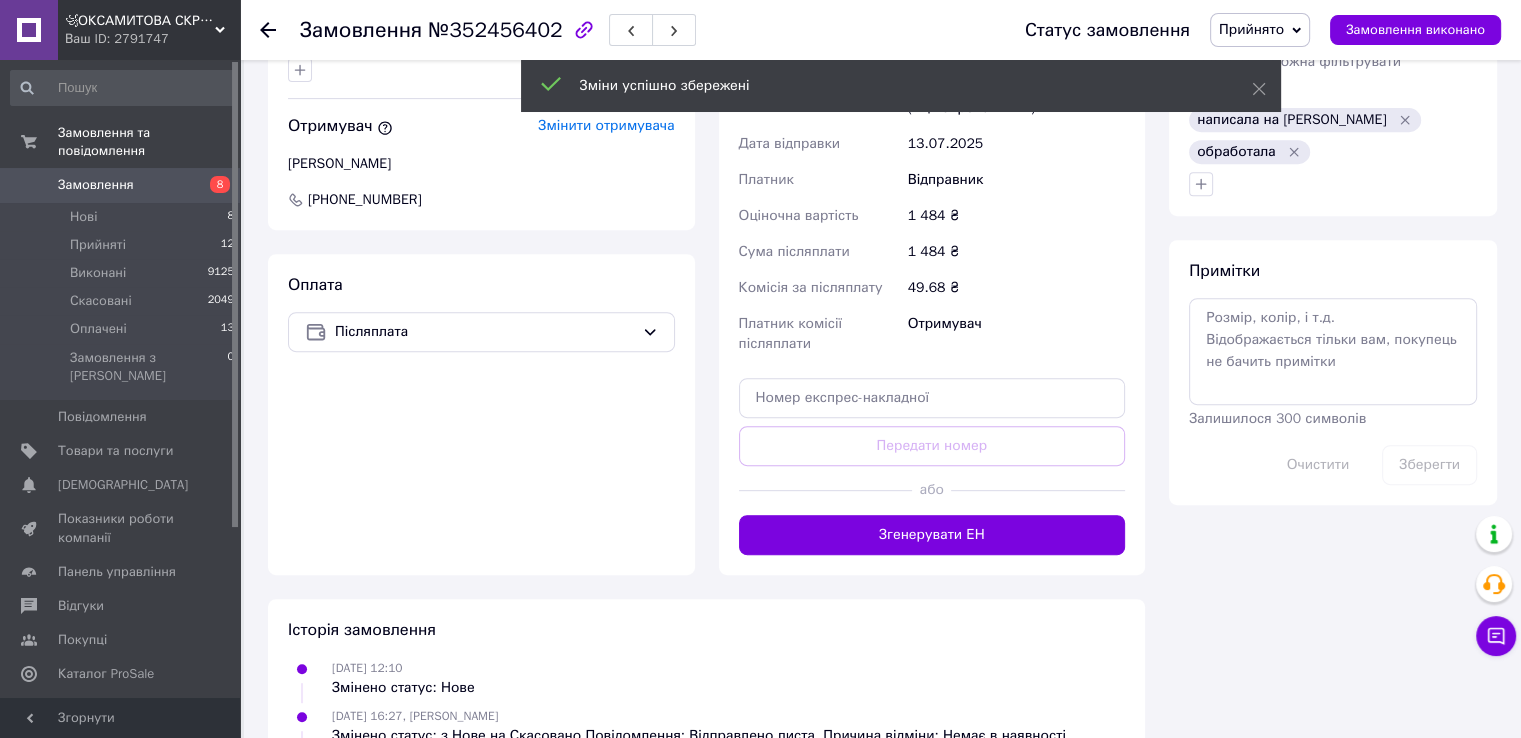 scroll, scrollTop: 900, scrollLeft: 0, axis: vertical 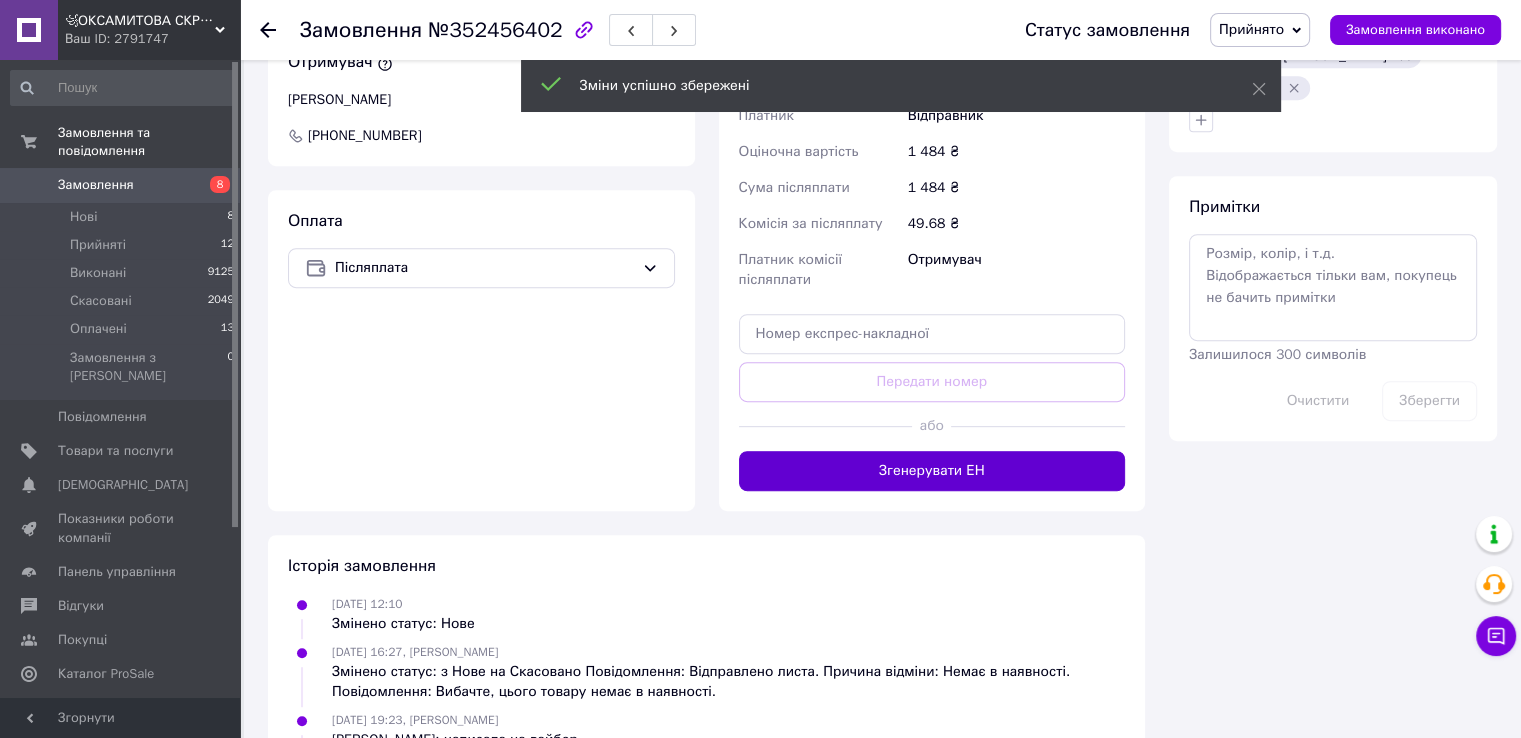 click on "Згенерувати ЕН" at bounding box center [932, 471] 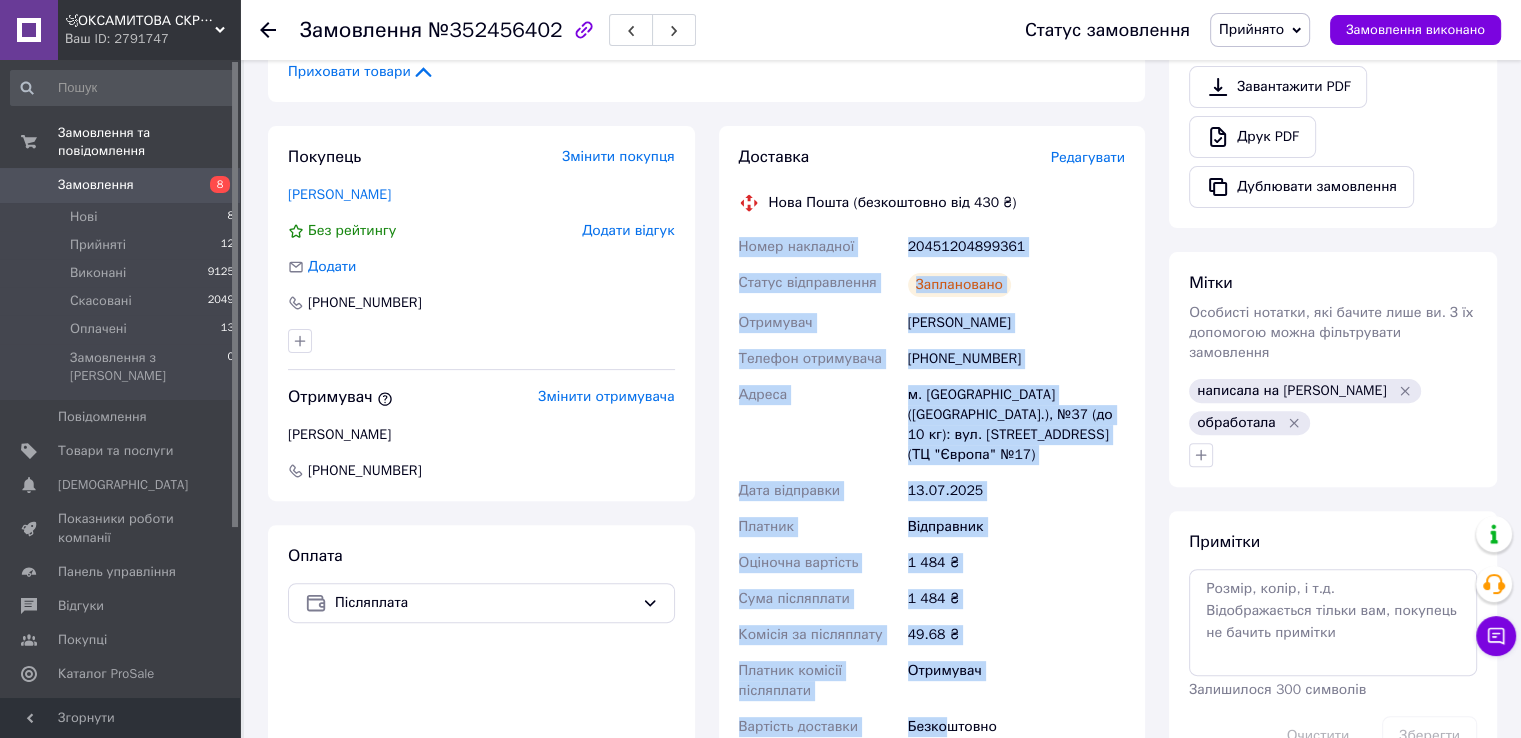 scroll, scrollTop: 600, scrollLeft: 0, axis: vertical 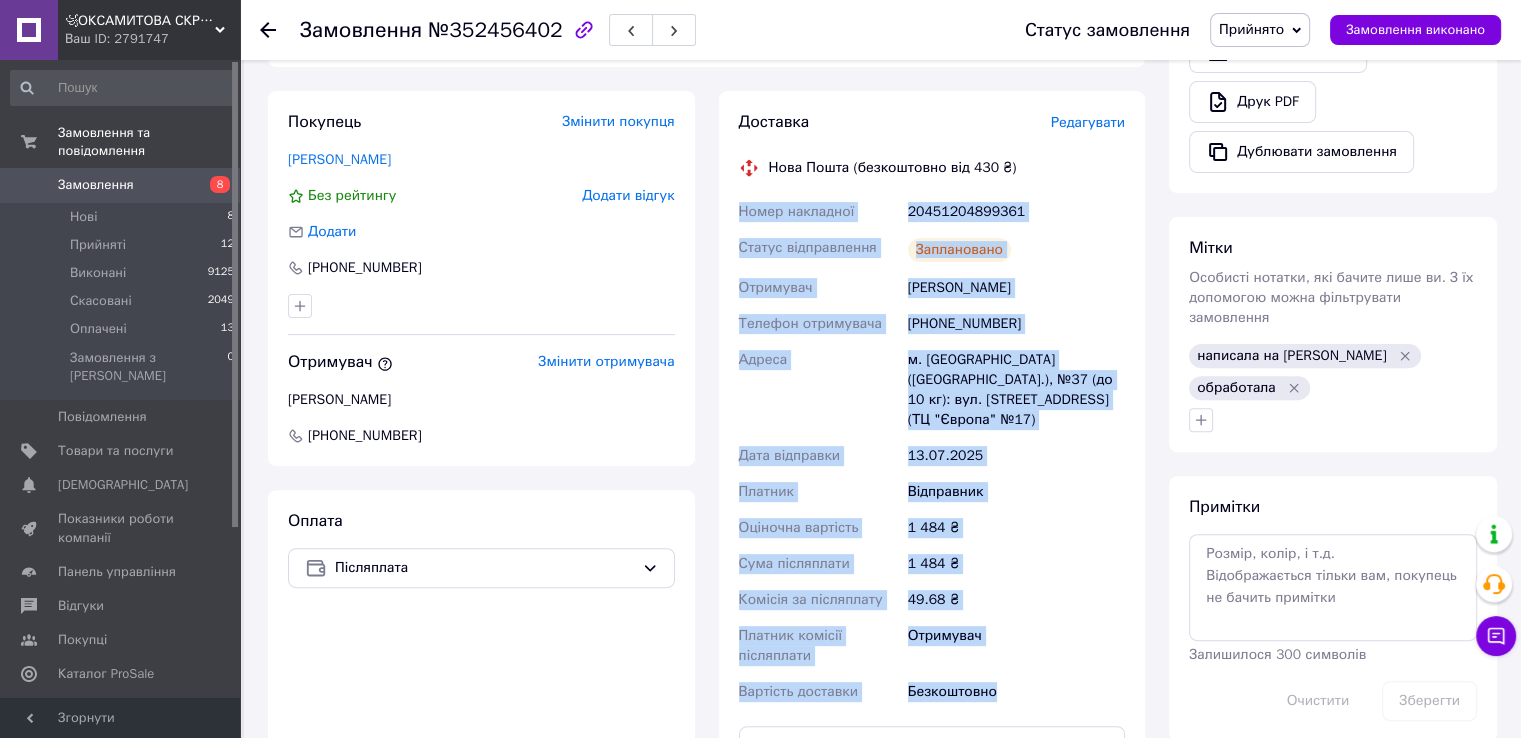 drag, startPoint x: 740, startPoint y: 394, endPoint x: 1084, endPoint y: 638, distance: 421.74875 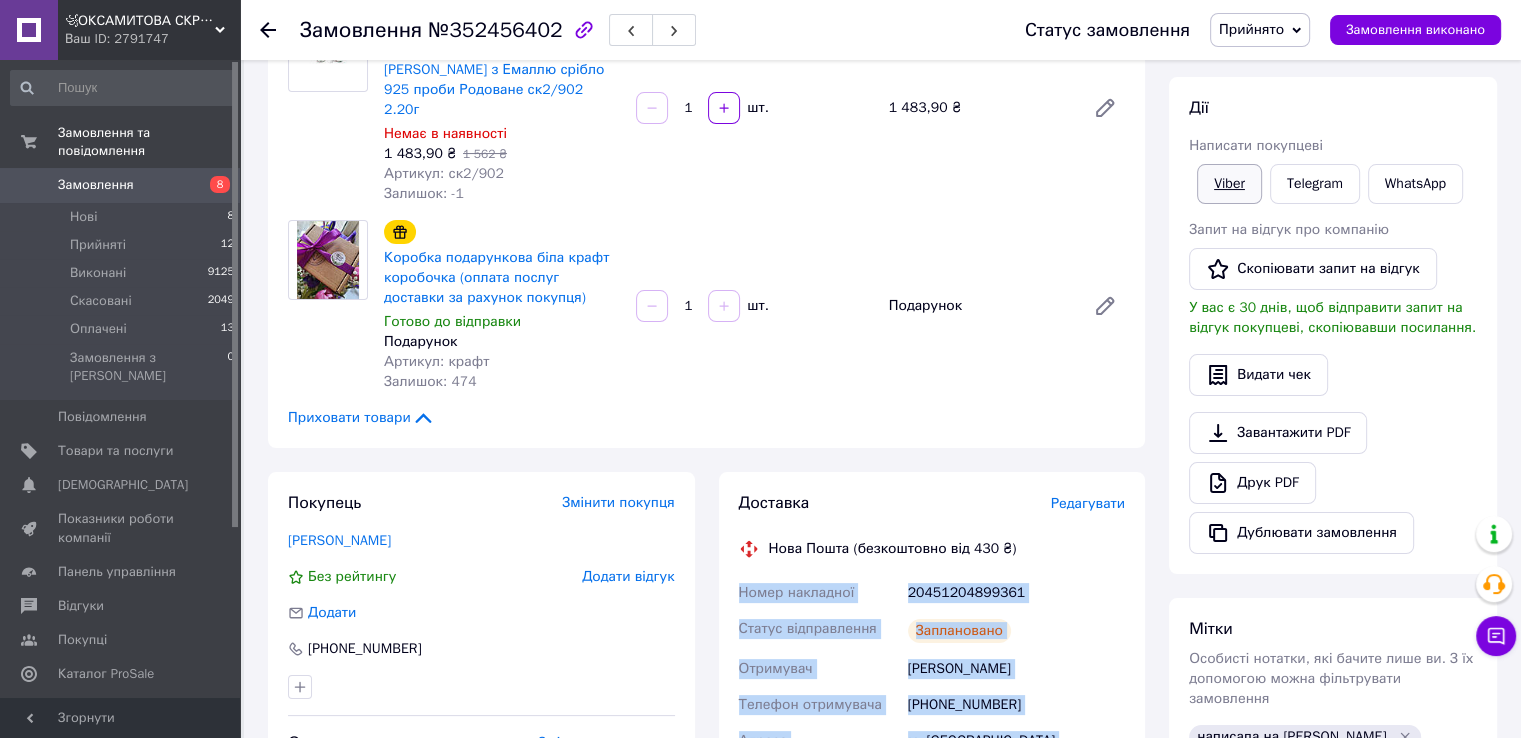 scroll, scrollTop: 200, scrollLeft: 0, axis: vertical 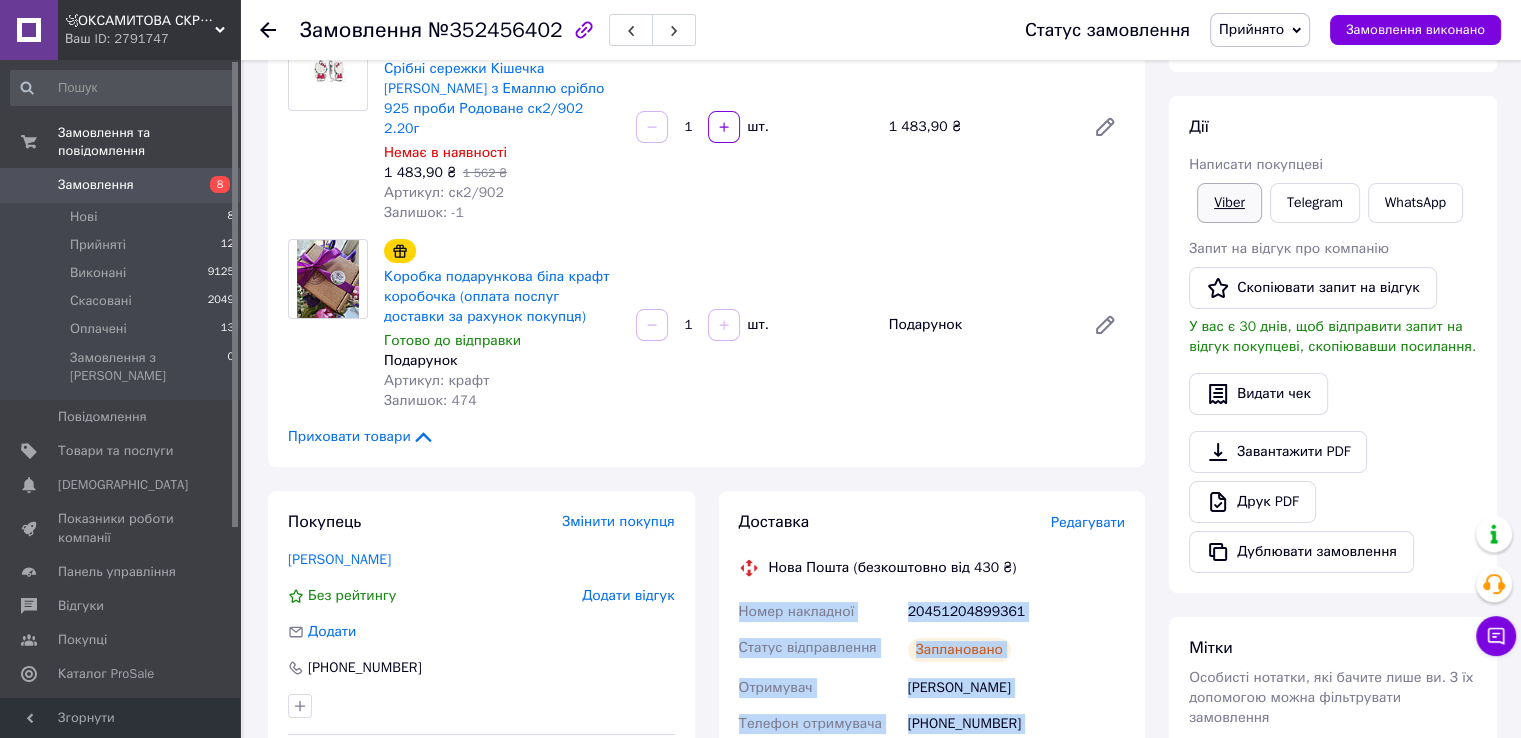click on "Viber" at bounding box center [1229, 203] 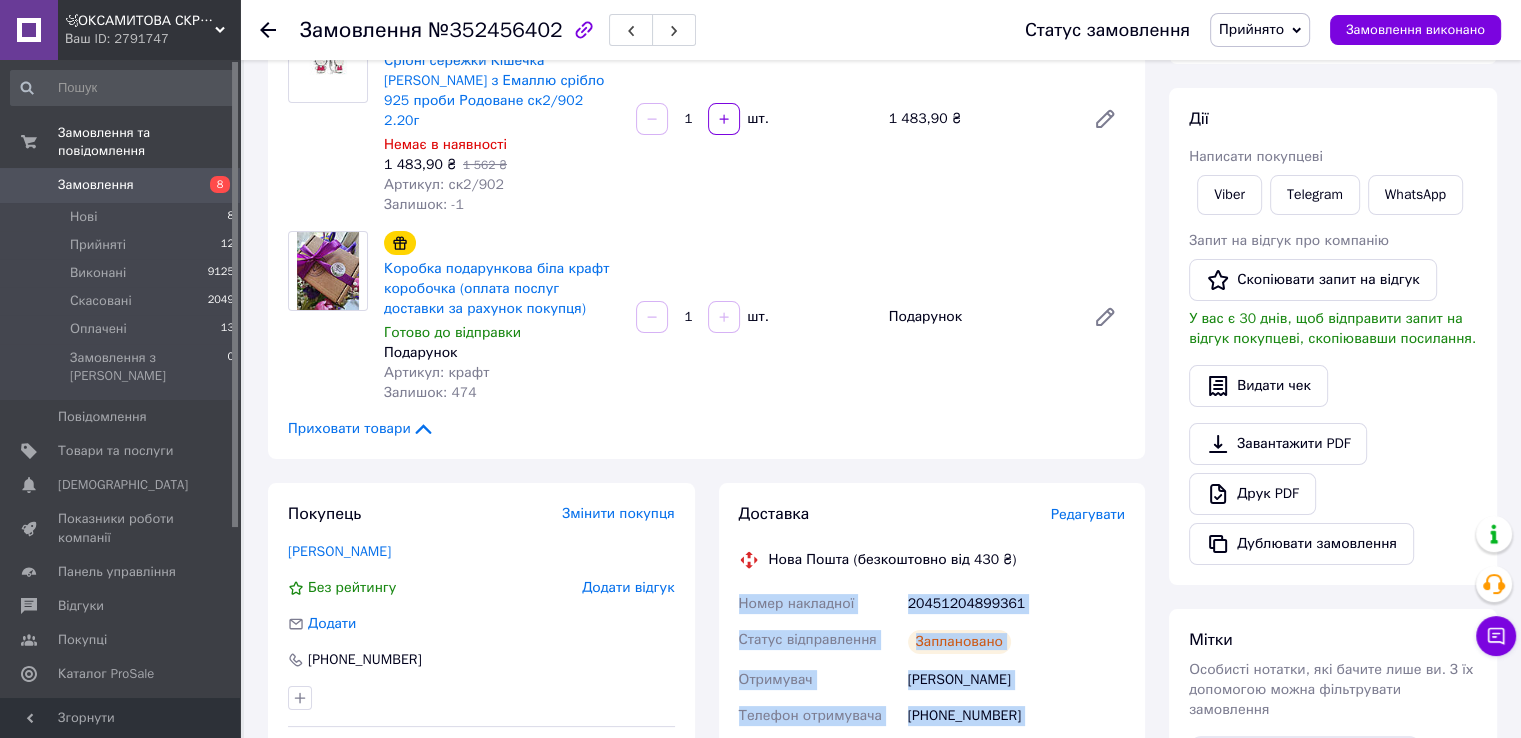 scroll, scrollTop: 500, scrollLeft: 0, axis: vertical 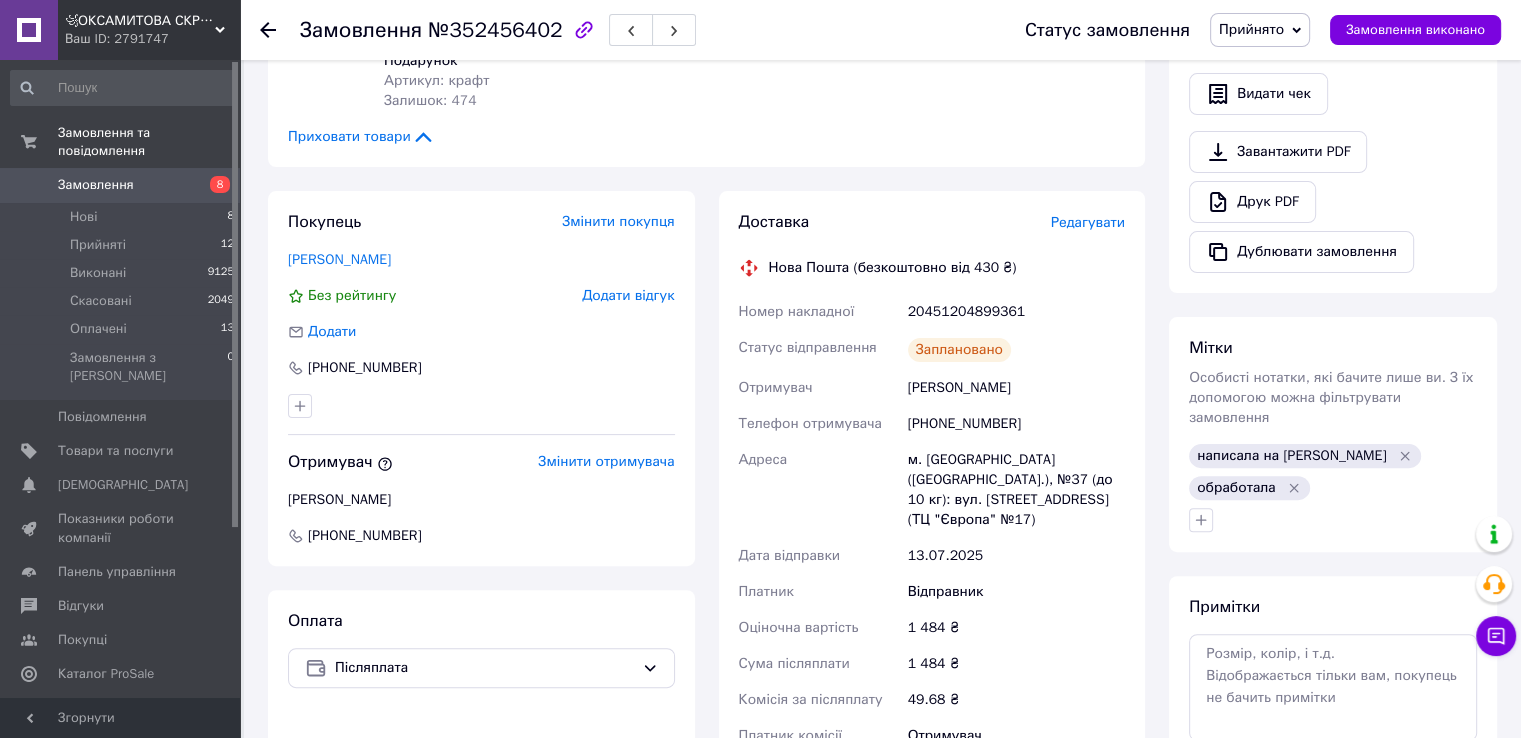 click at bounding box center (280, 30) 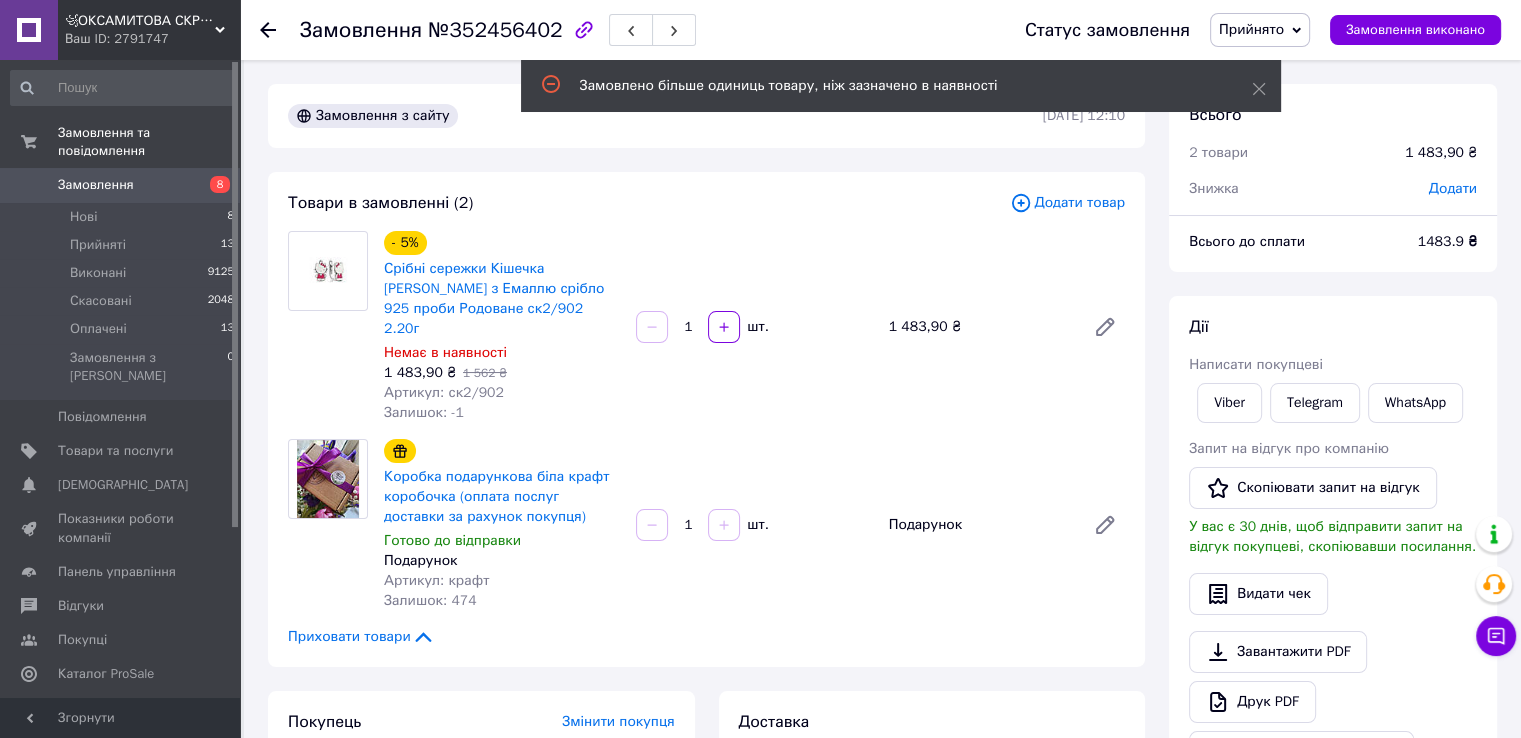 scroll, scrollTop: 500, scrollLeft: 0, axis: vertical 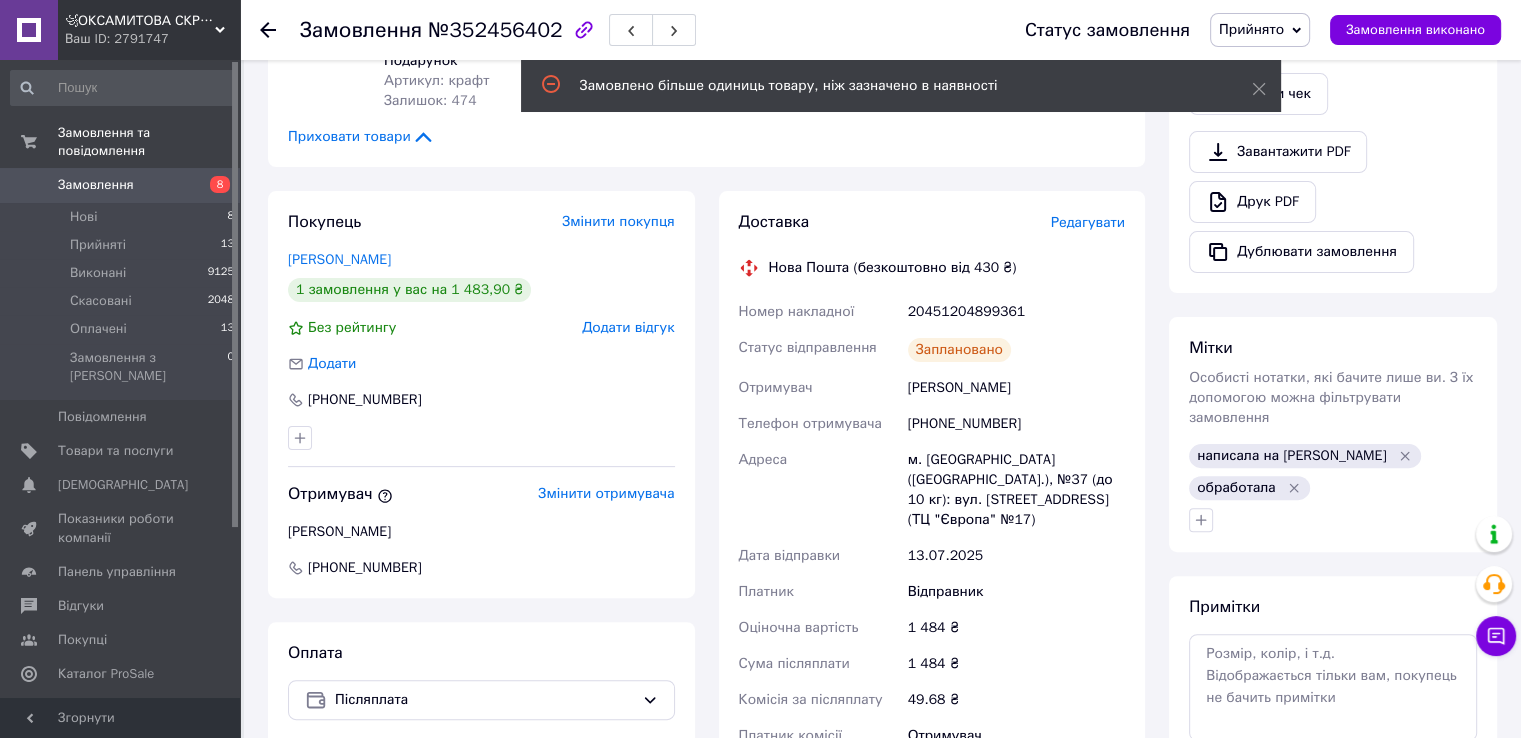 click 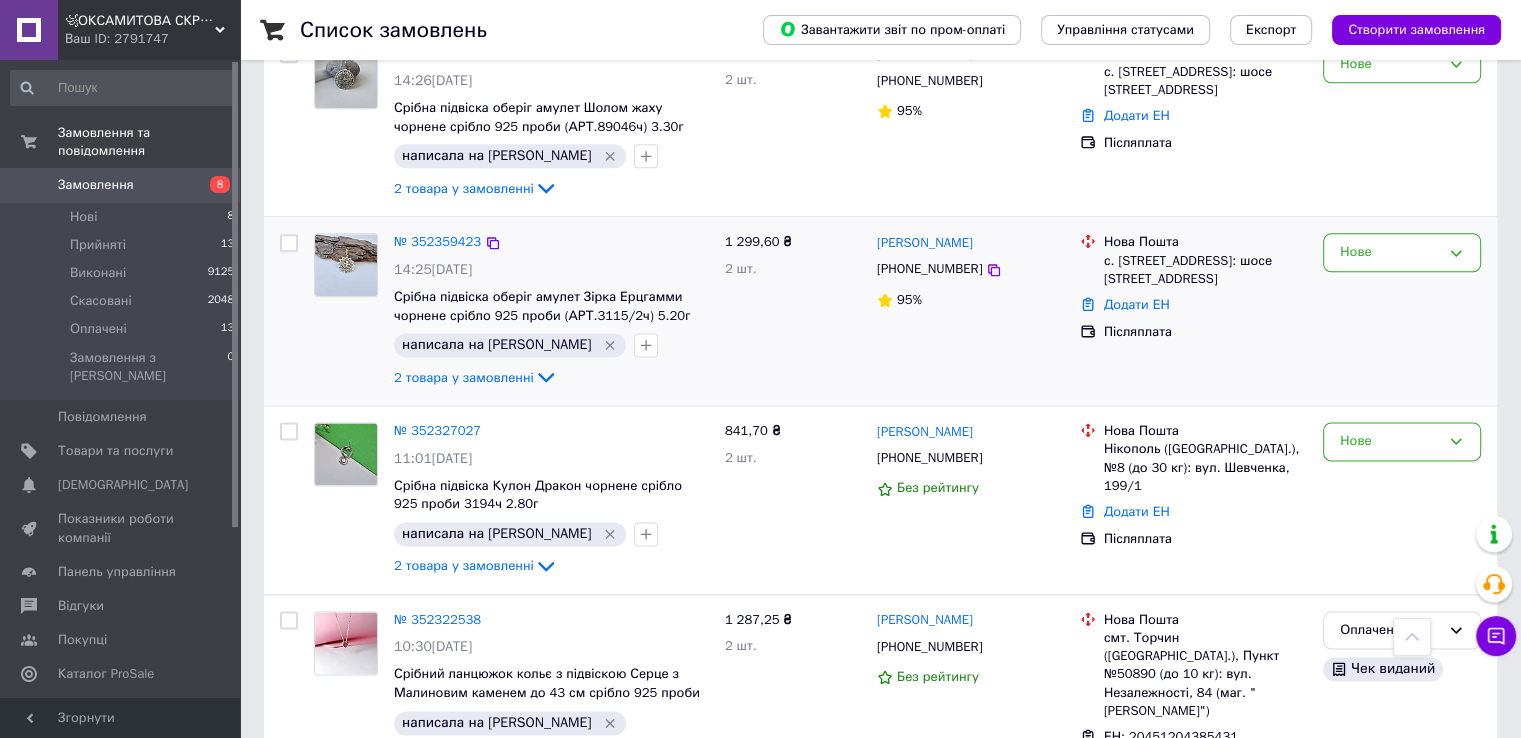 scroll, scrollTop: 2600, scrollLeft: 0, axis: vertical 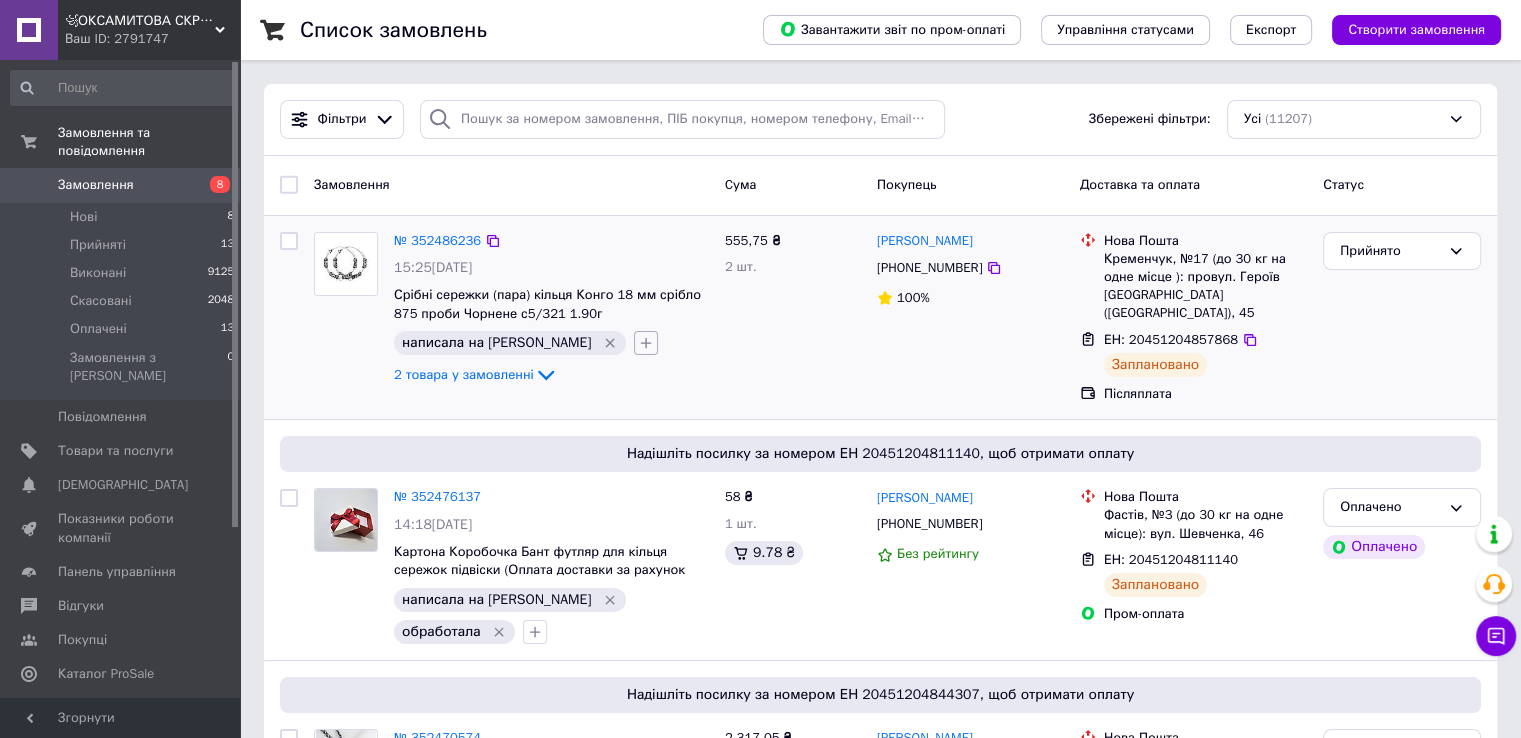 click 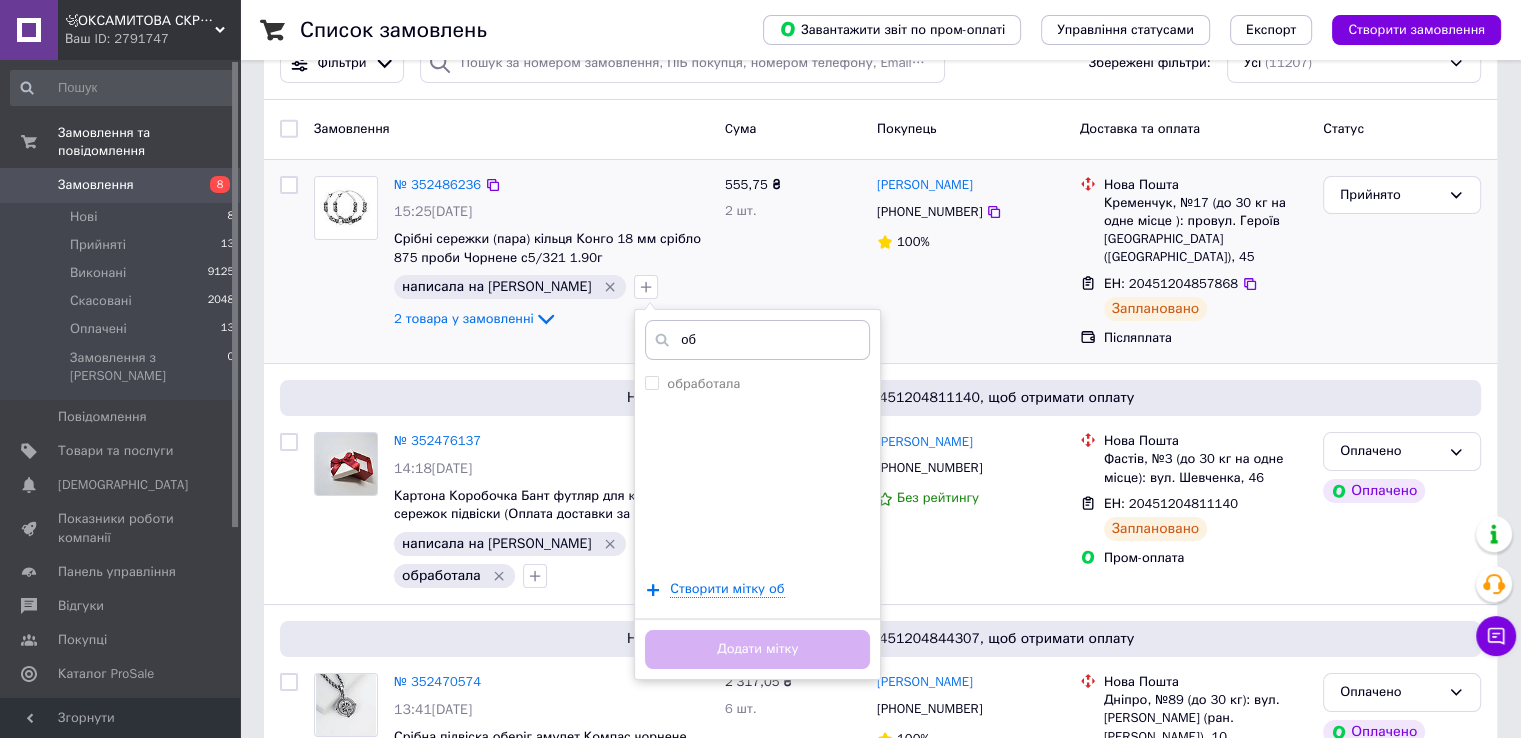 scroll, scrollTop: 100, scrollLeft: 0, axis: vertical 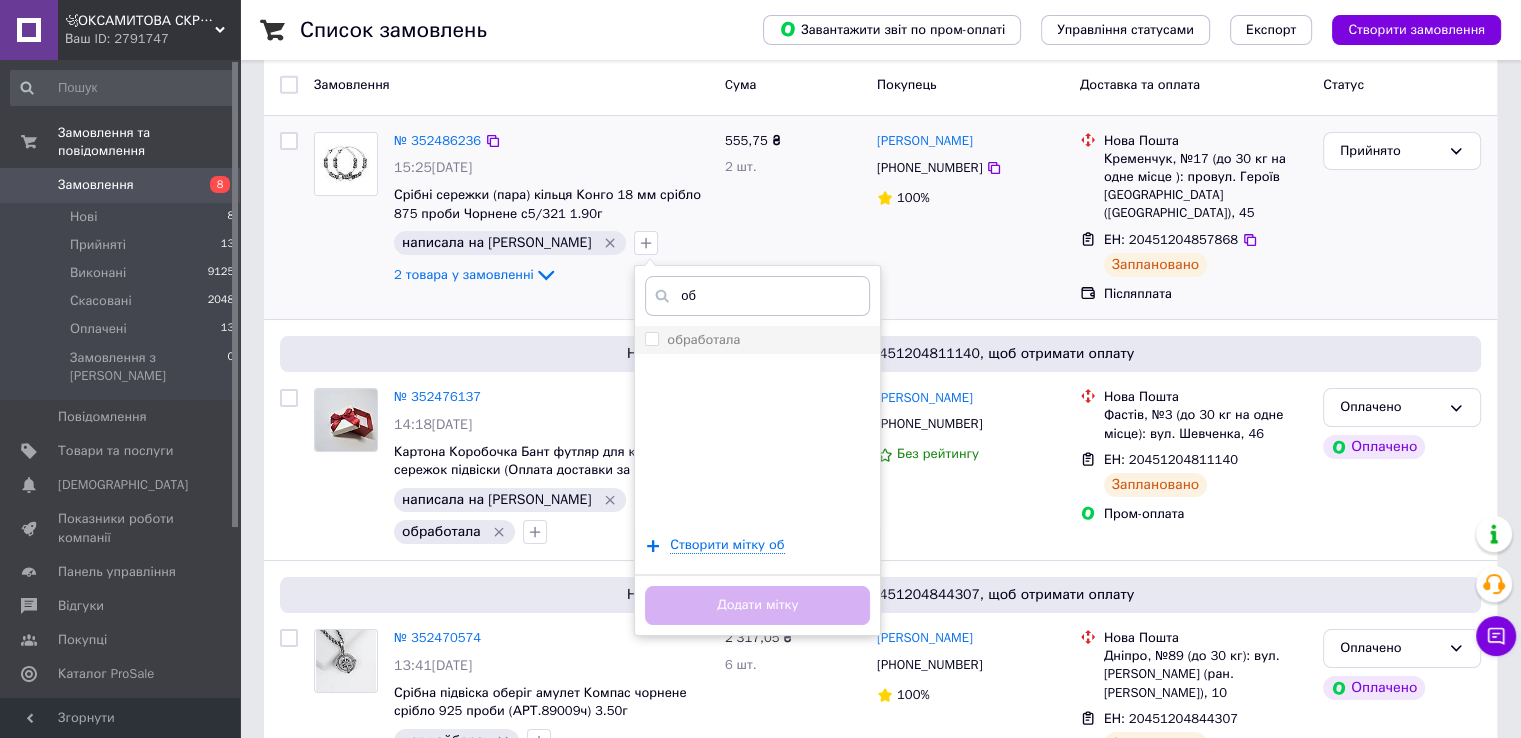 type on "об" 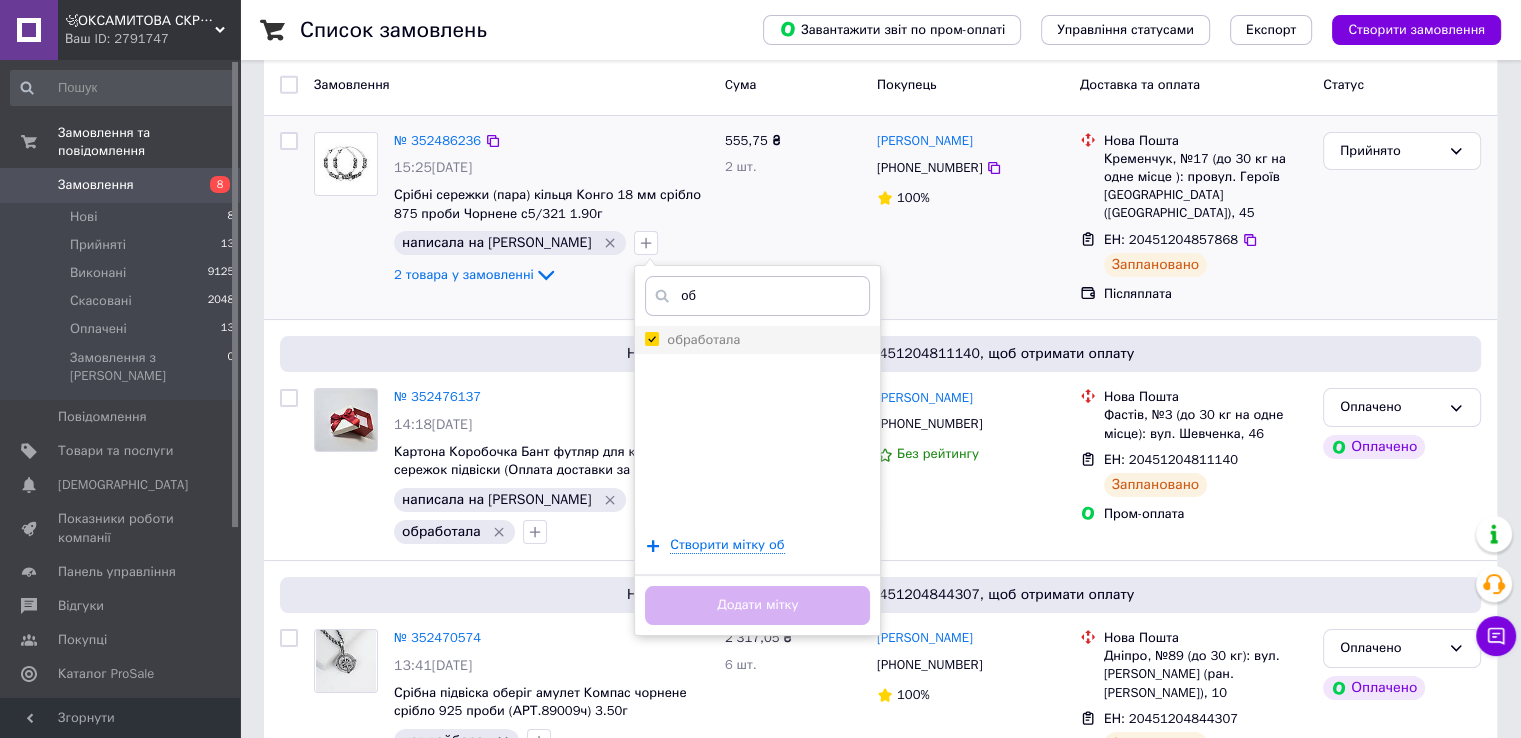 checkbox on "true" 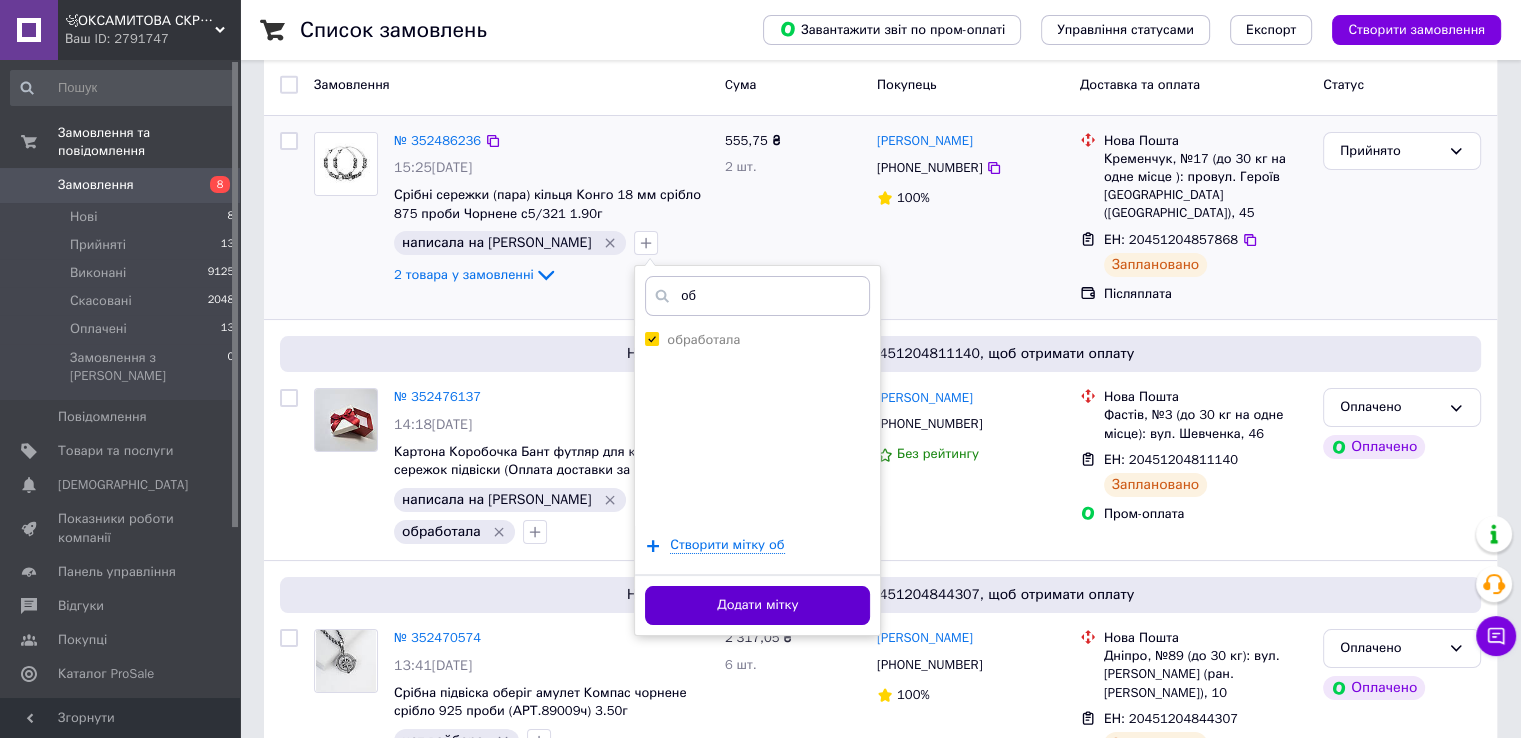 click on "Додати мітку" at bounding box center [757, 605] 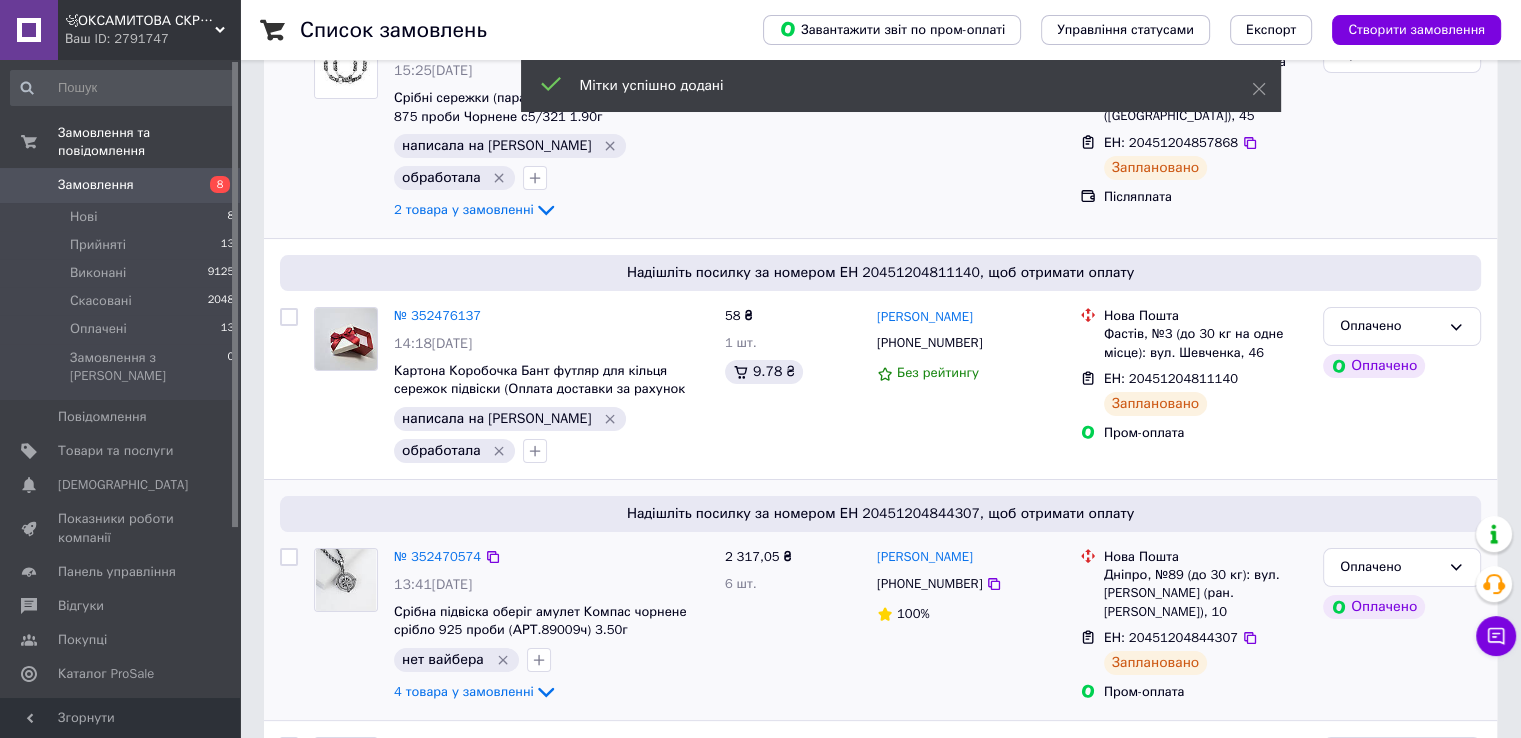 scroll, scrollTop: 300, scrollLeft: 0, axis: vertical 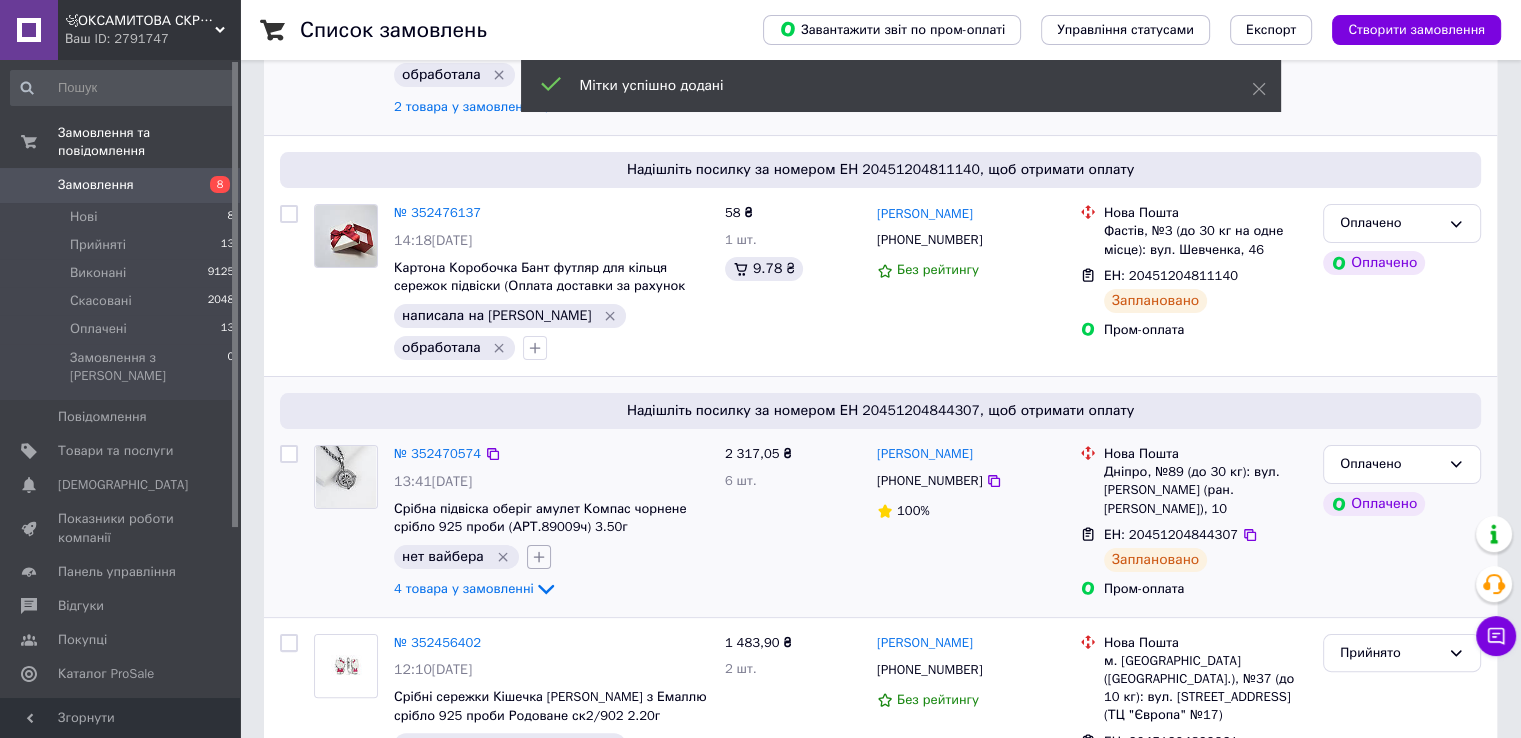 click 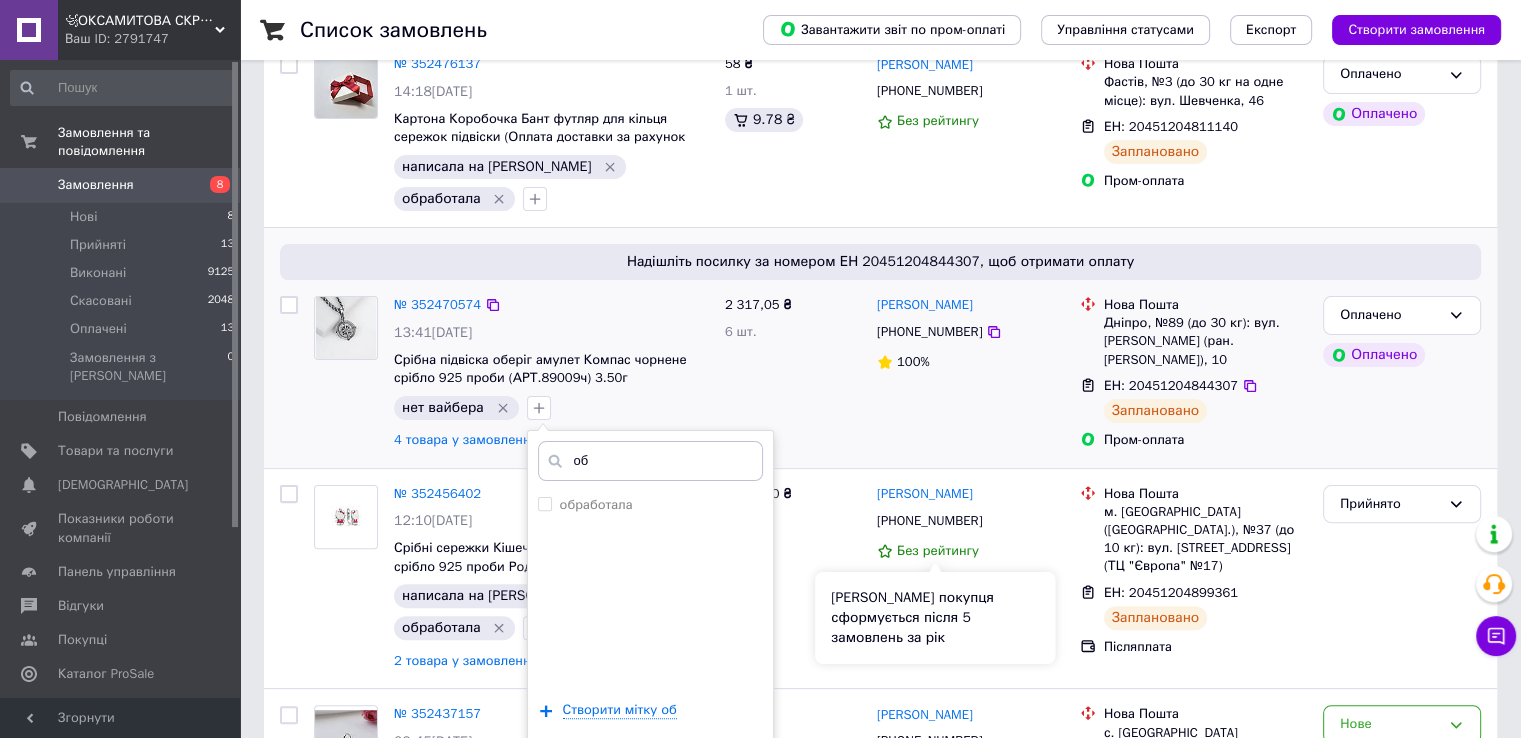 scroll, scrollTop: 500, scrollLeft: 0, axis: vertical 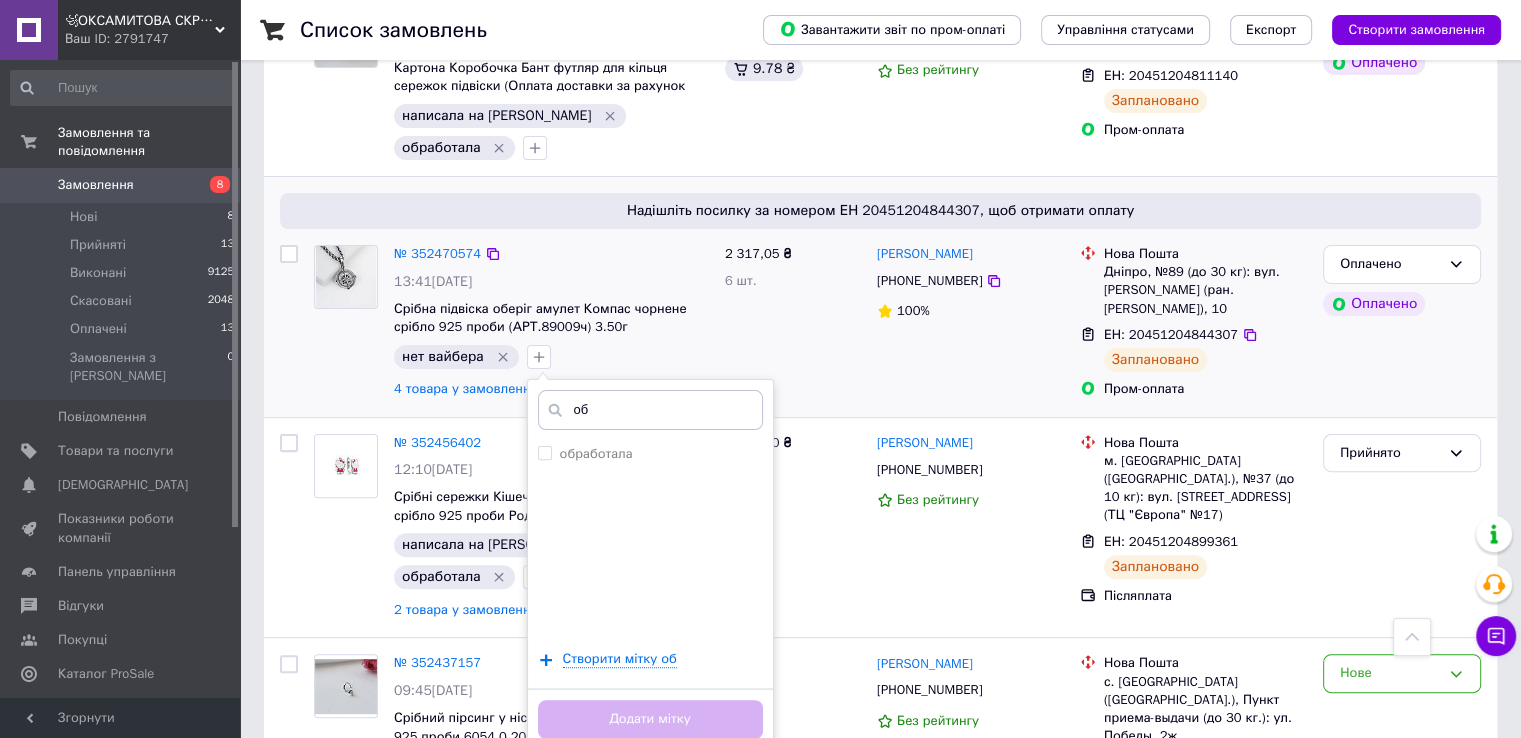 type on "об" 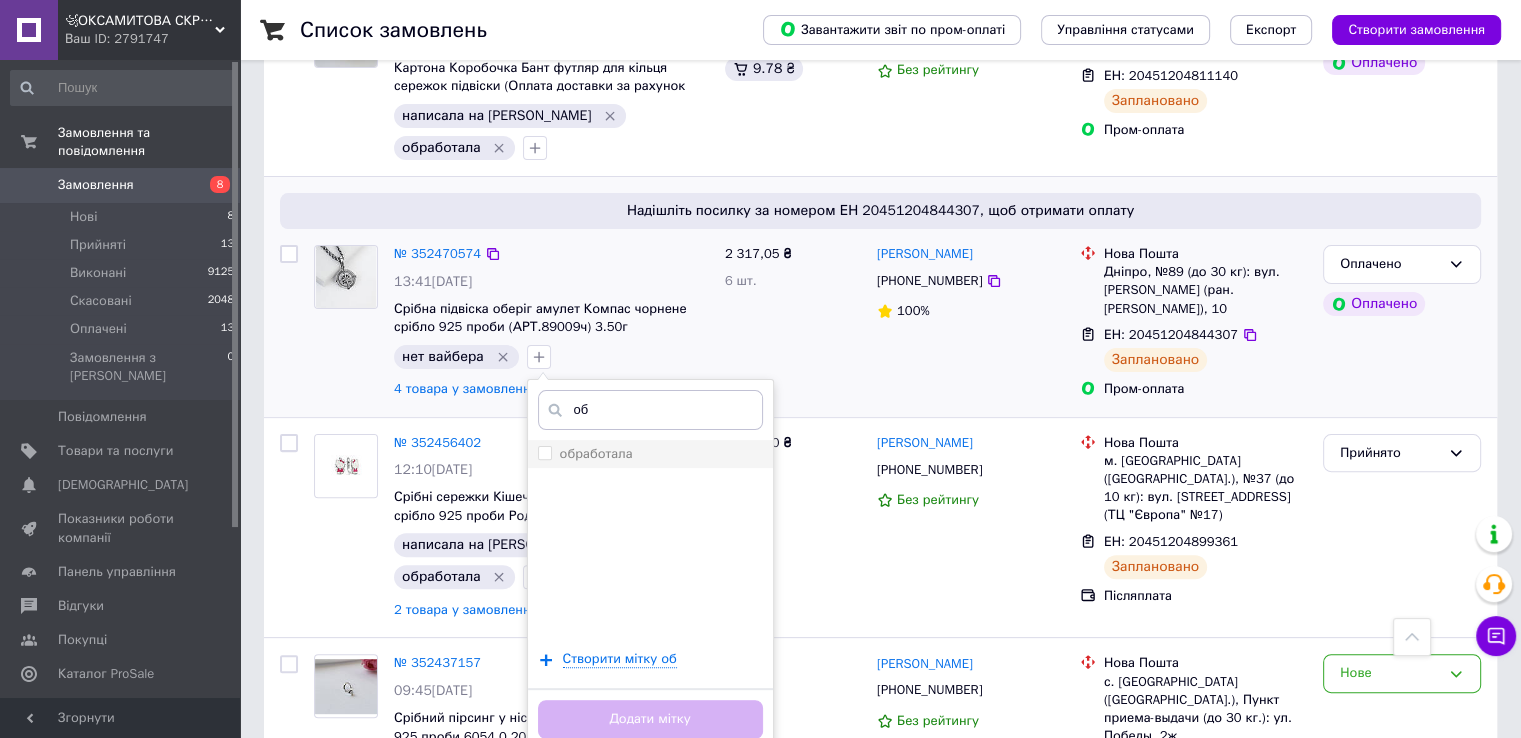click on "обработала" at bounding box center [650, 454] 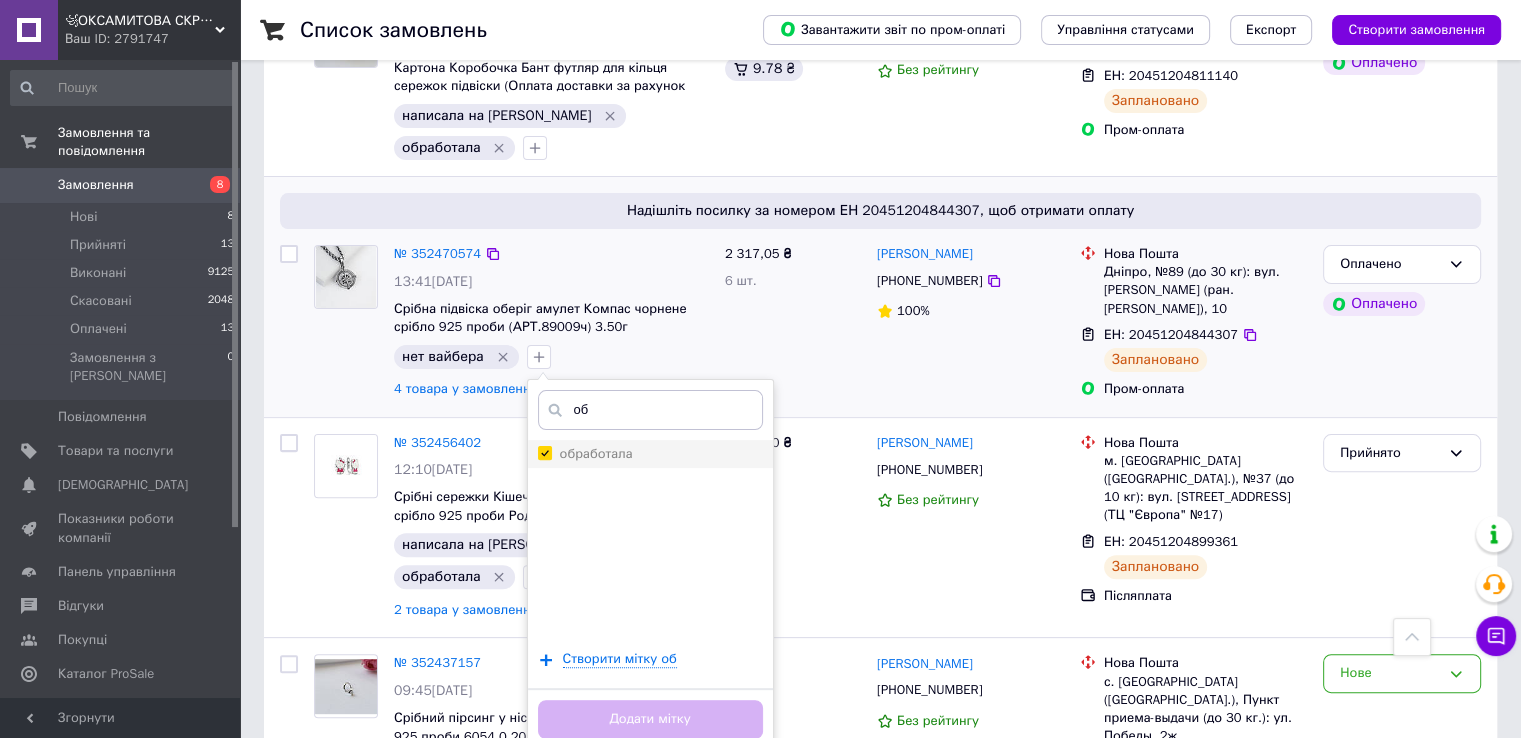 checkbox on "true" 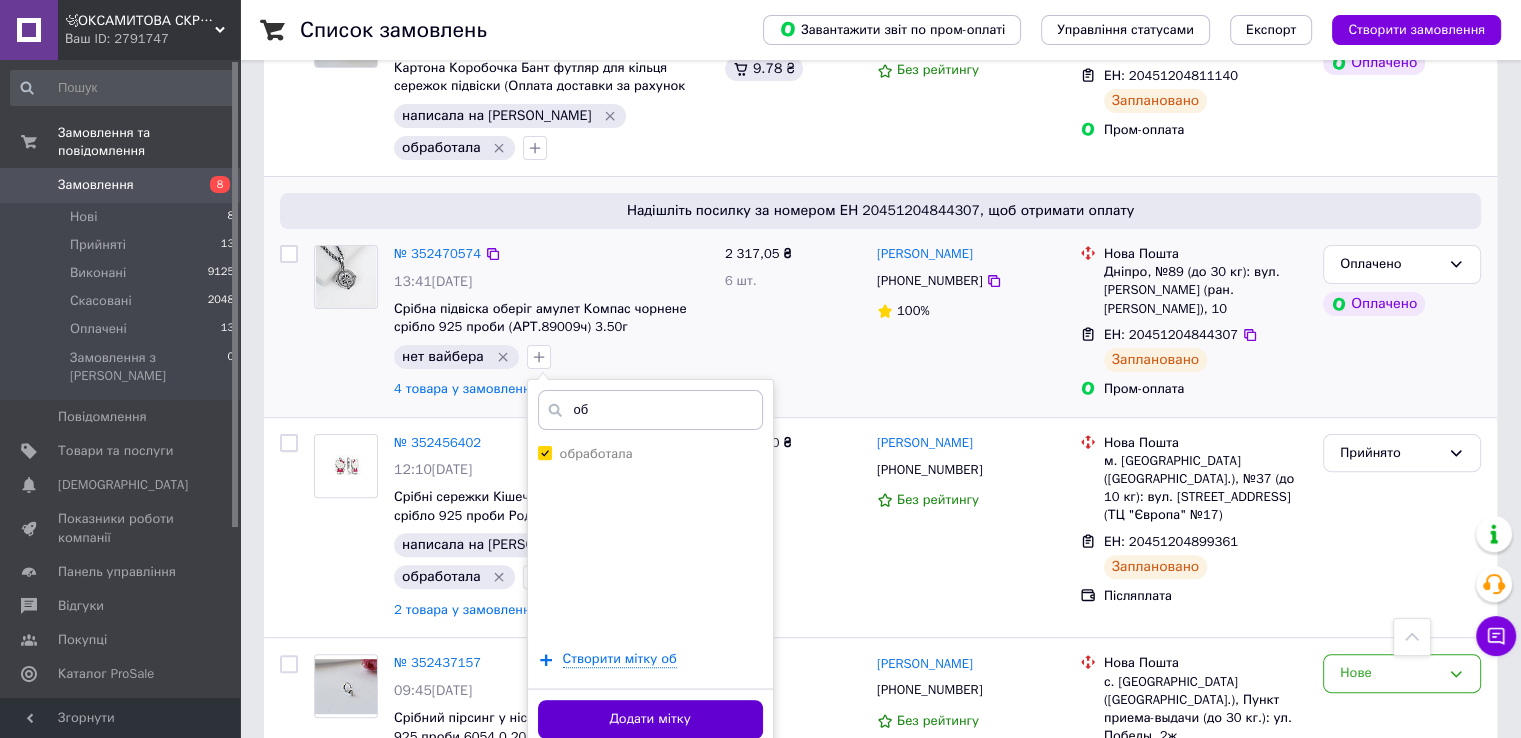 click on "Додати мітку" at bounding box center [650, 719] 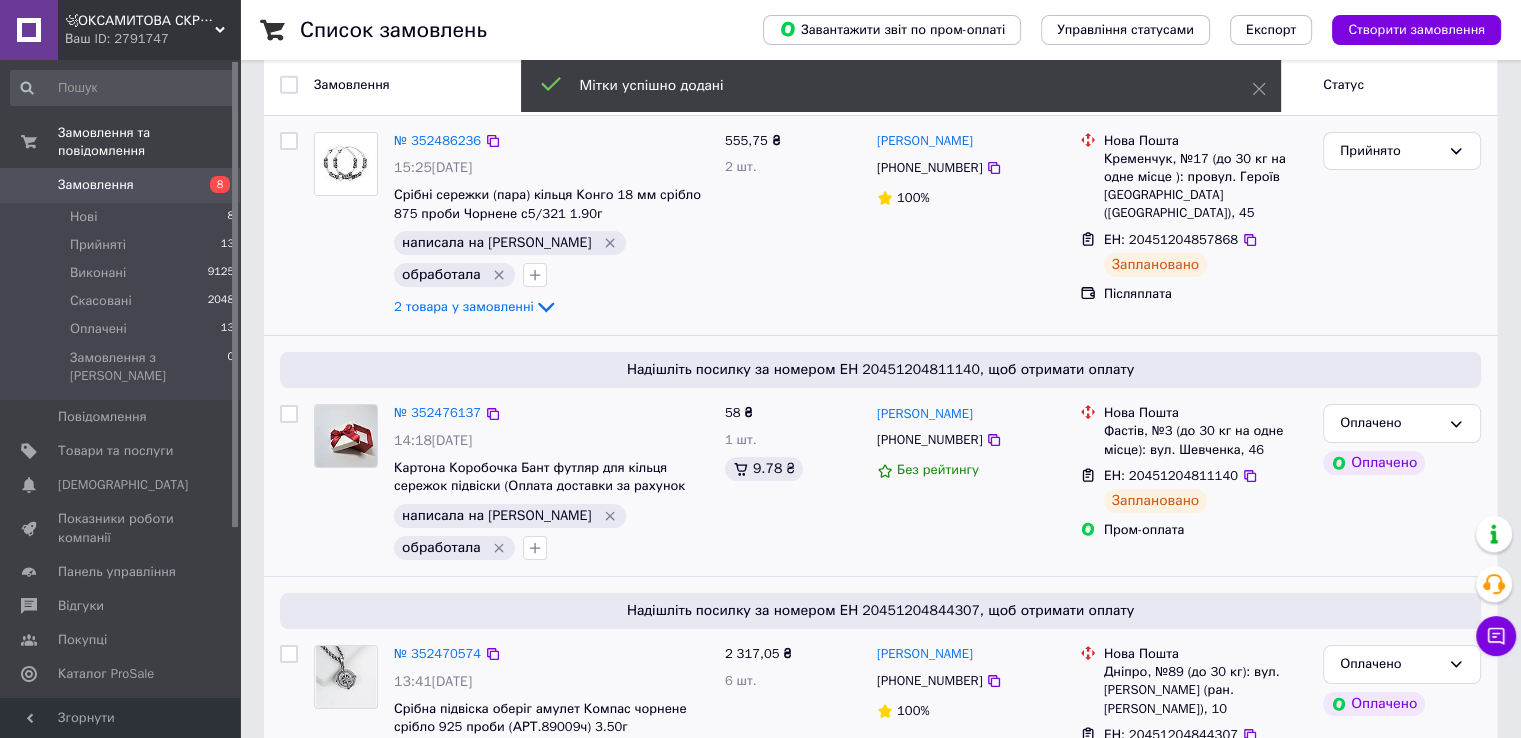 scroll, scrollTop: 0, scrollLeft: 0, axis: both 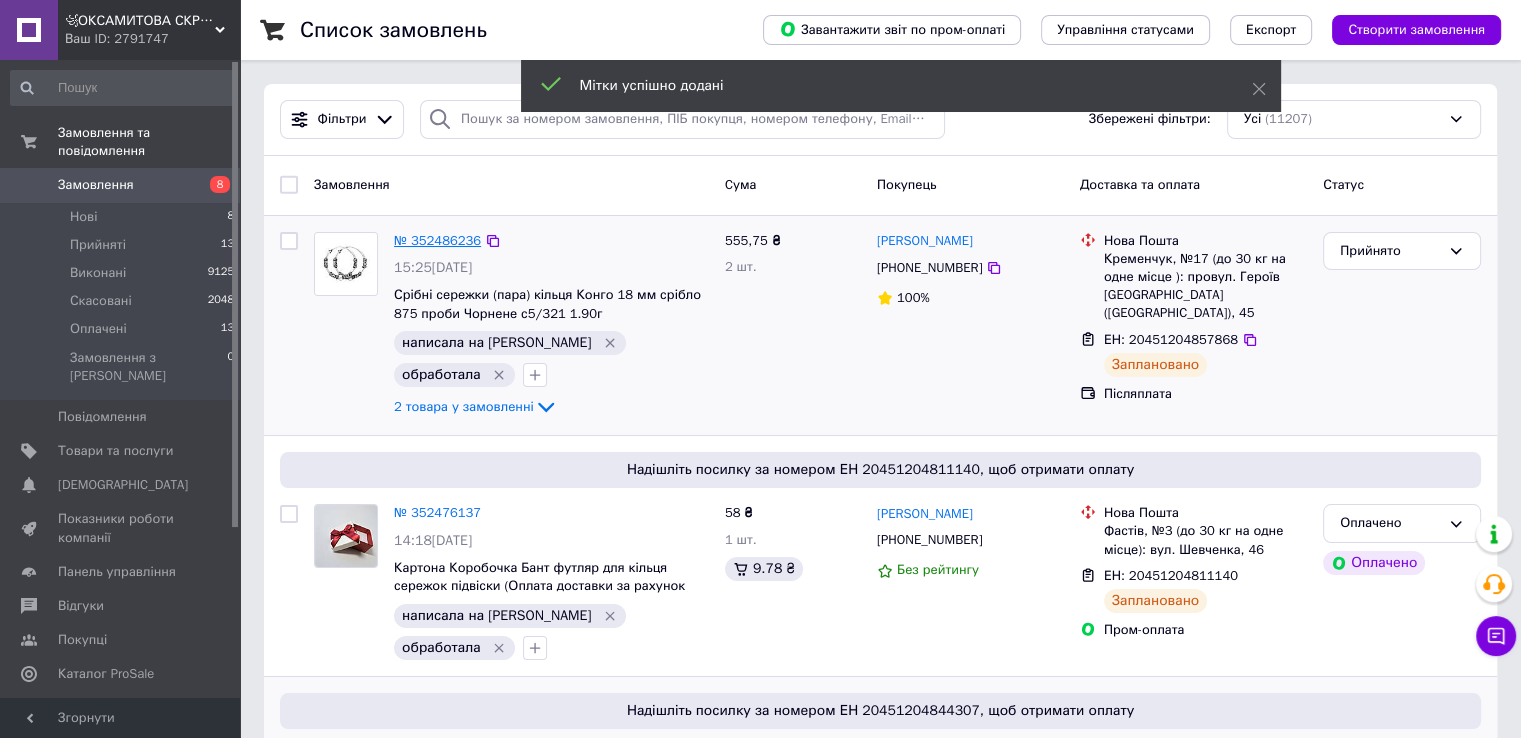 click on "№ 352486236" at bounding box center (437, 240) 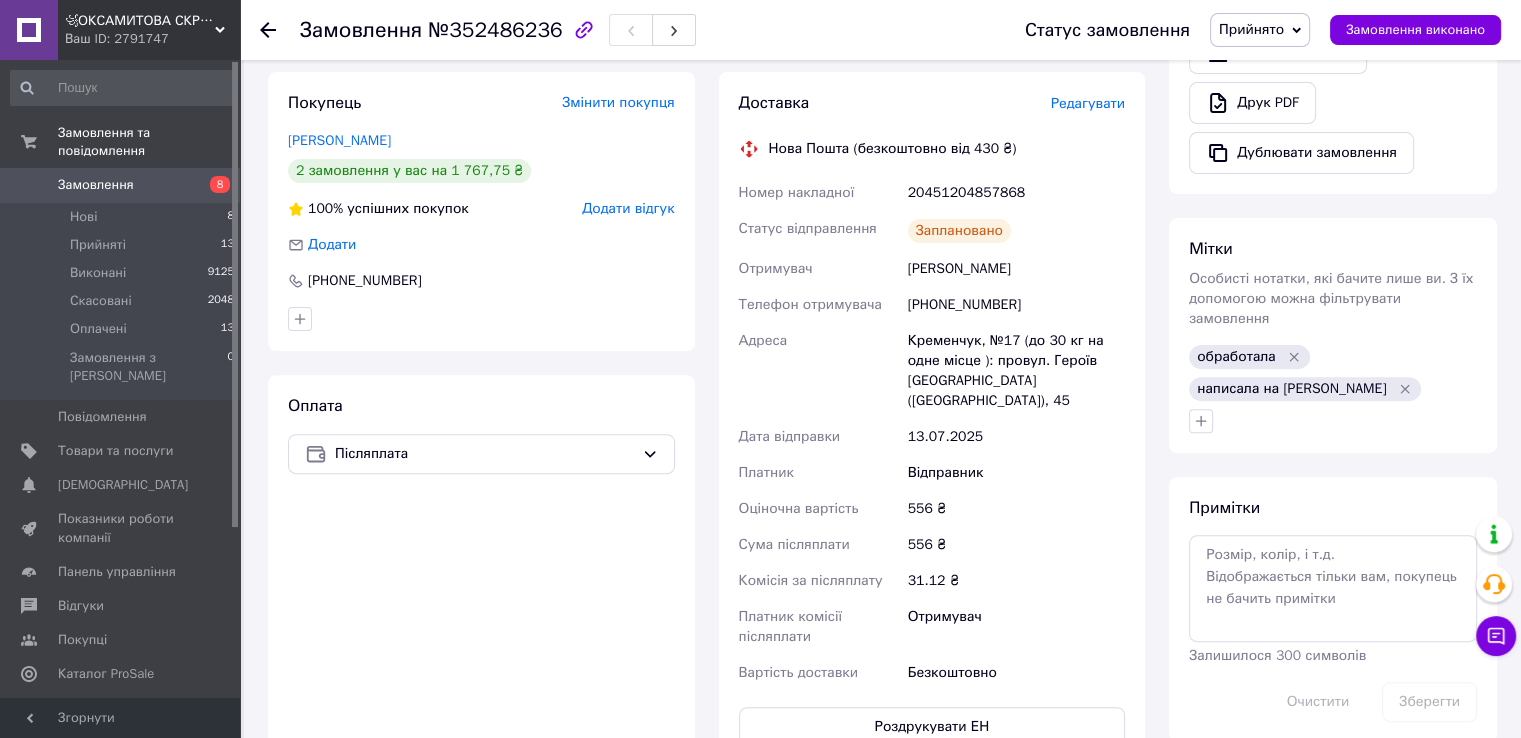 scroll, scrollTop: 600, scrollLeft: 0, axis: vertical 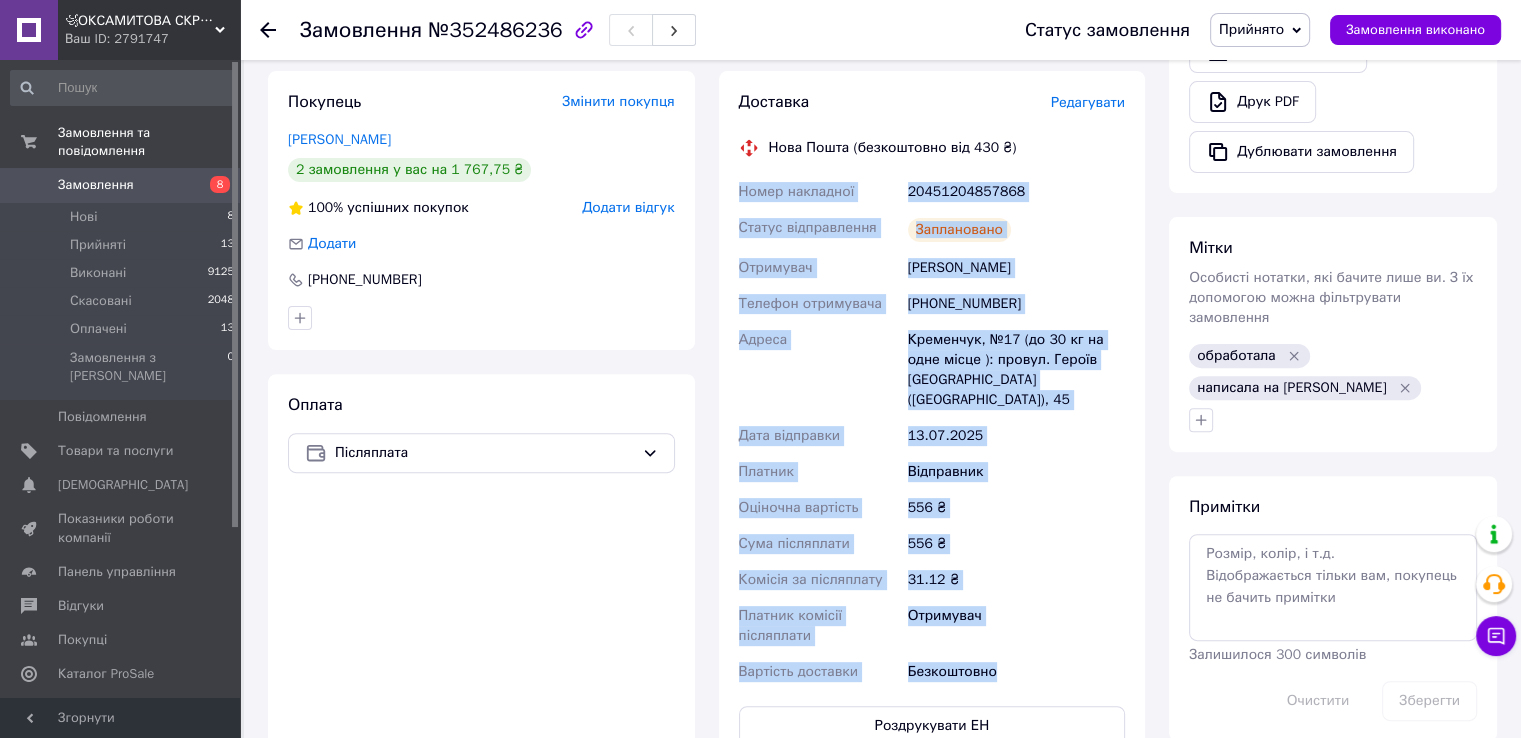 drag, startPoint x: 721, startPoint y: 184, endPoint x: 1079, endPoint y: 661, distance: 596.4 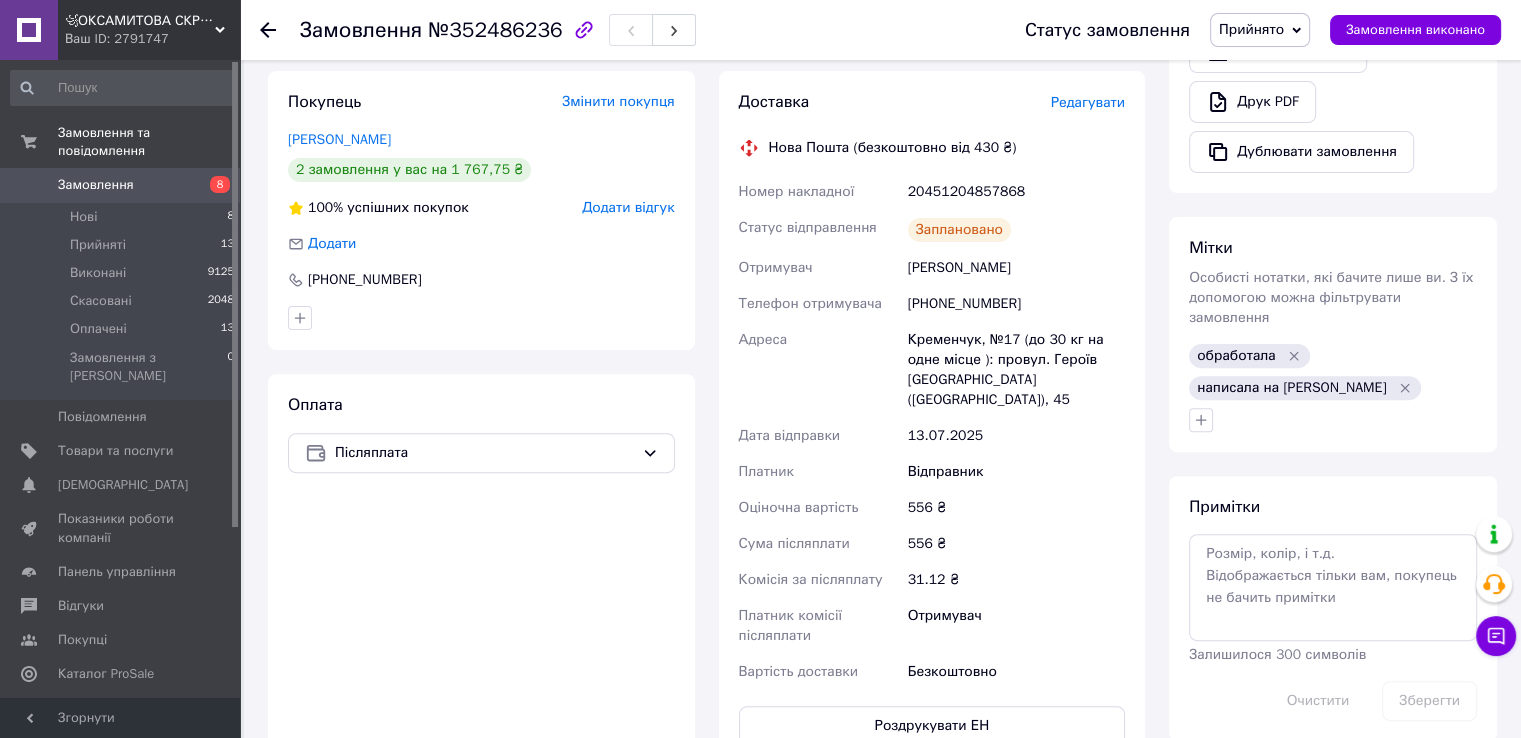 click 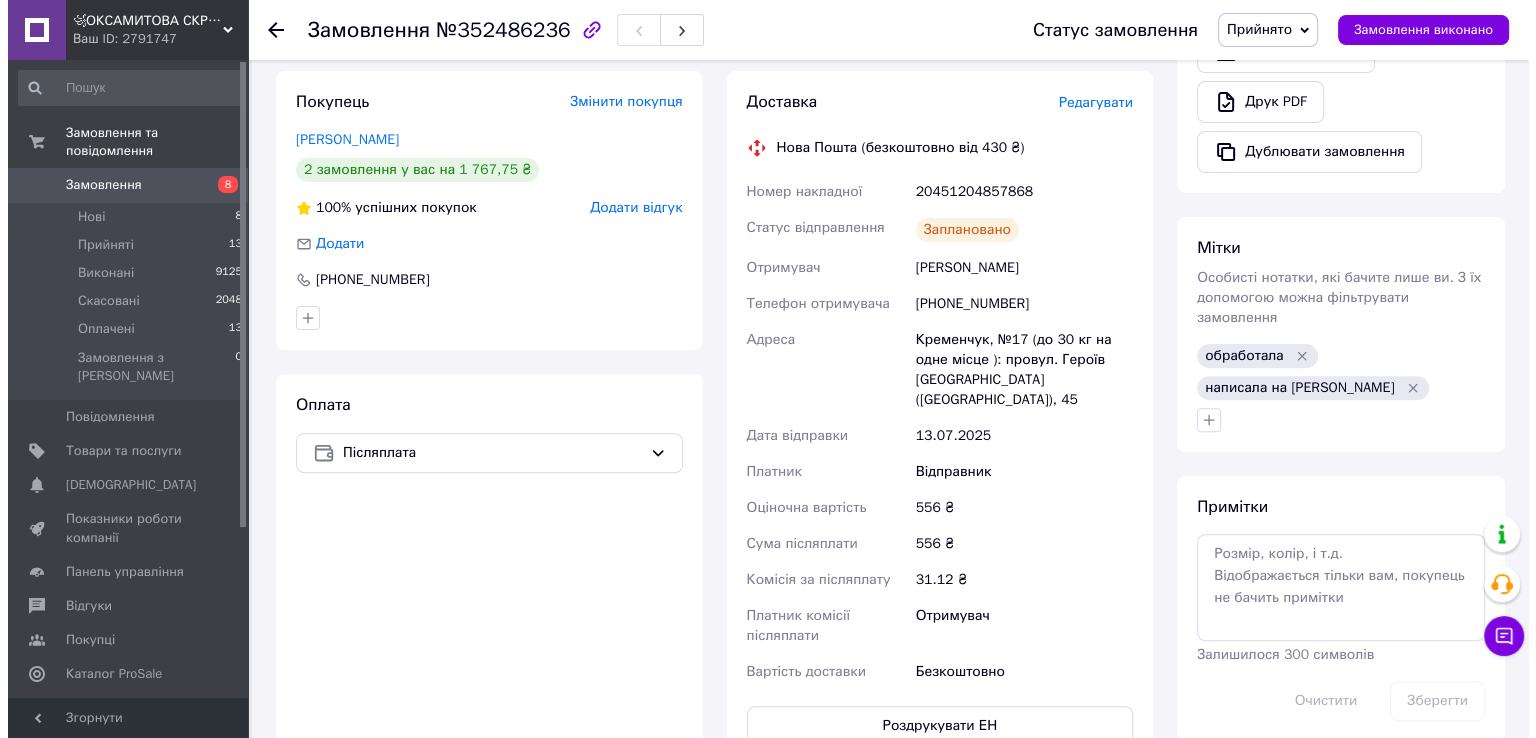 scroll, scrollTop: 0, scrollLeft: 0, axis: both 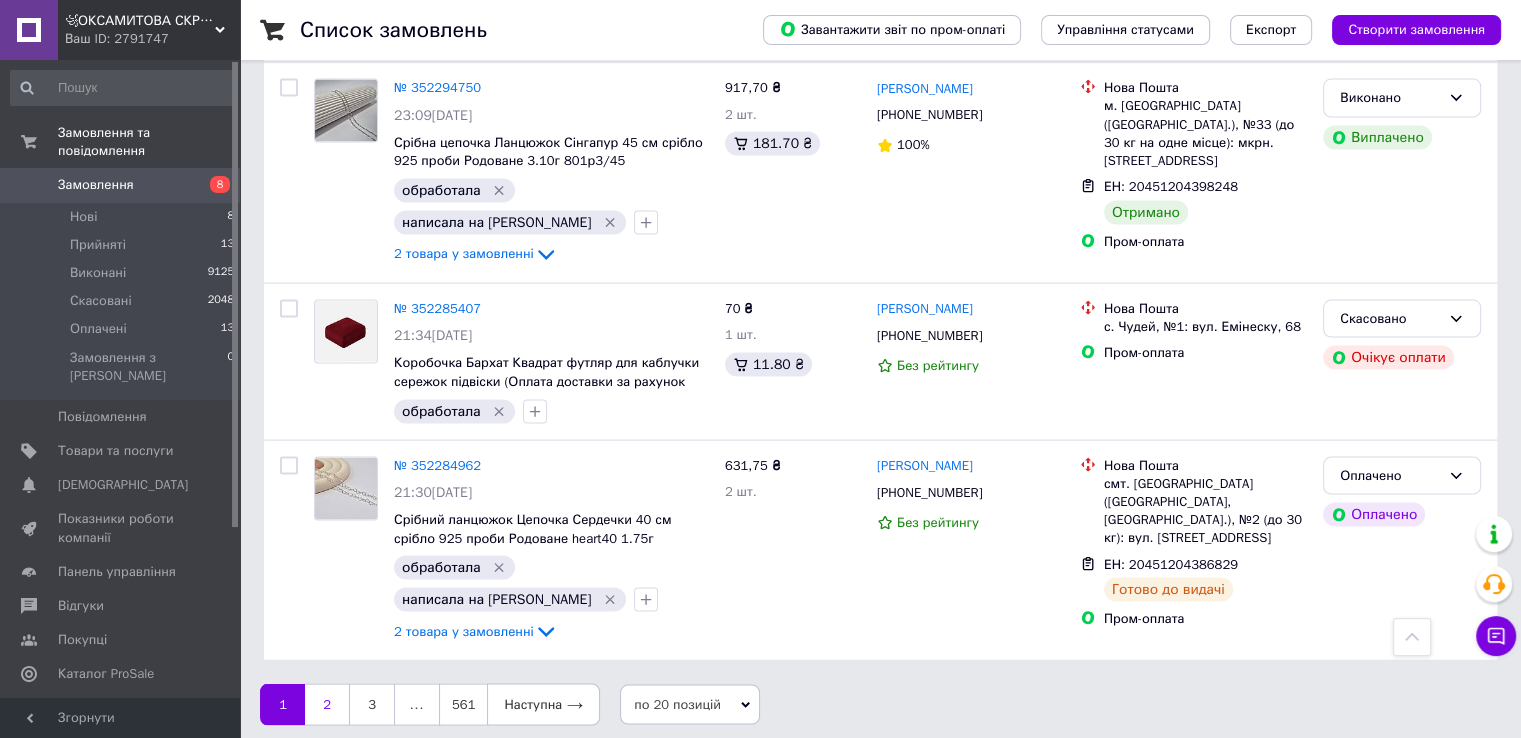 click on "2" at bounding box center [327, 705] 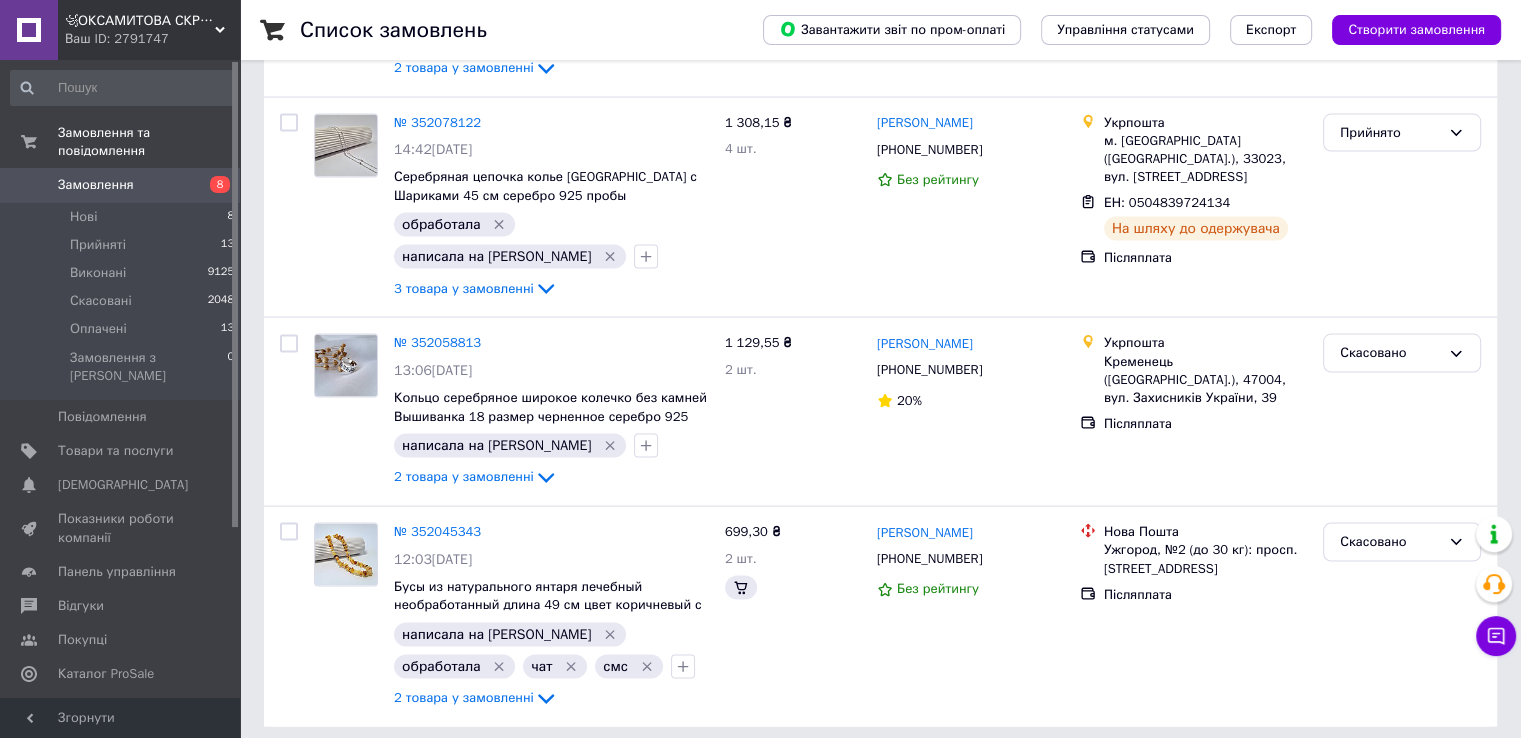 scroll, scrollTop: 0, scrollLeft: 0, axis: both 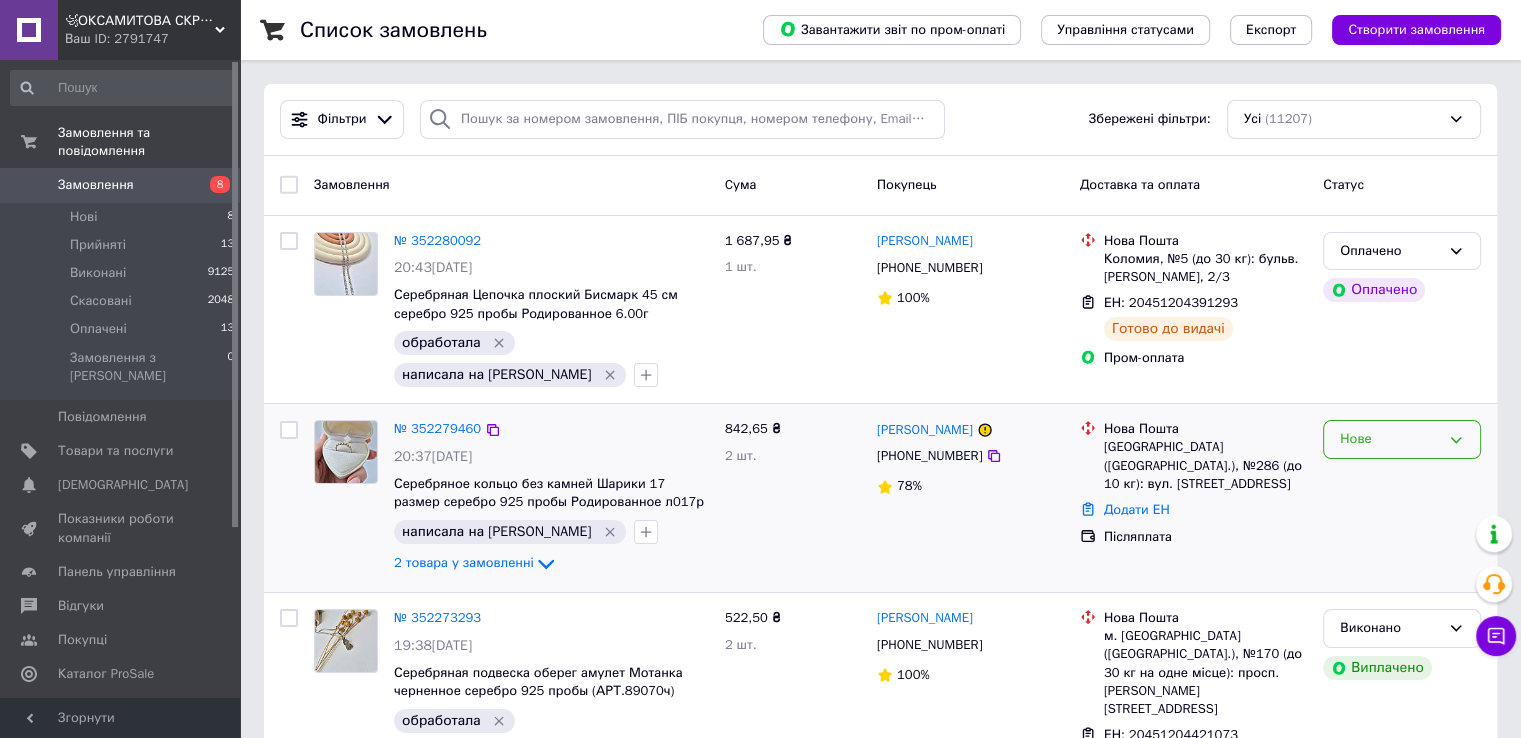 click on "Нове" at bounding box center [1390, 439] 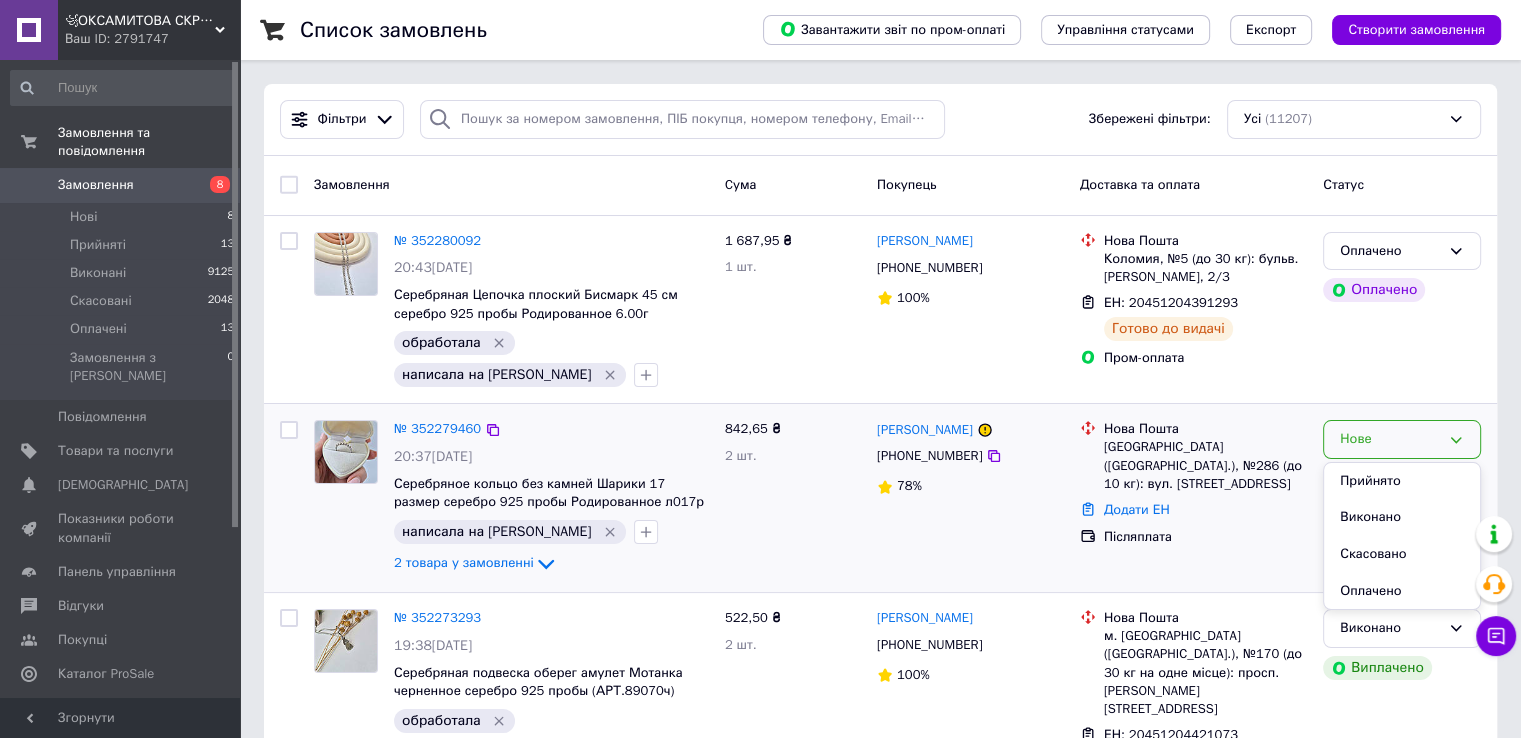 click on "Скасовано" at bounding box center [1402, 554] 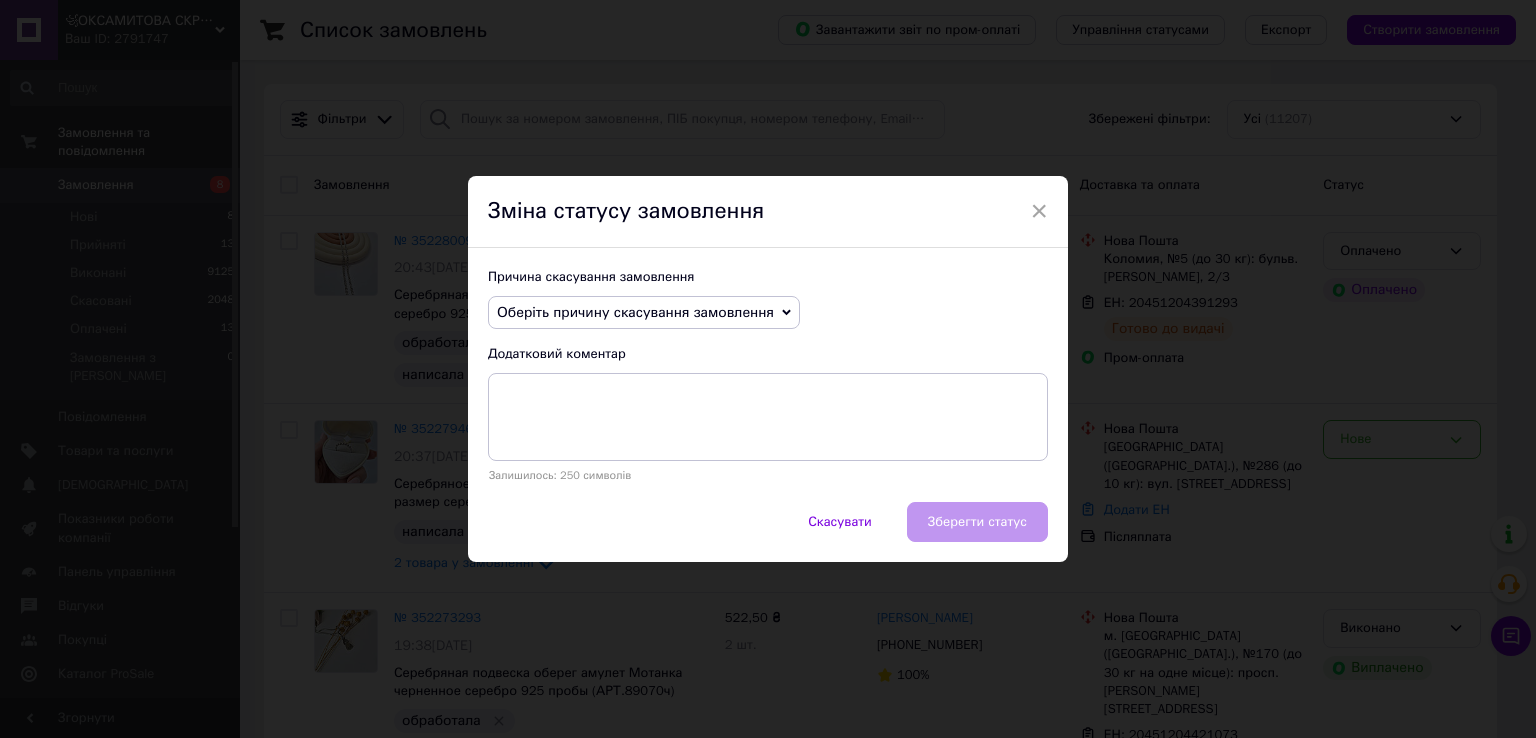 click on "Оберіть причину скасування замовлення" at bounding box center [635, 312] 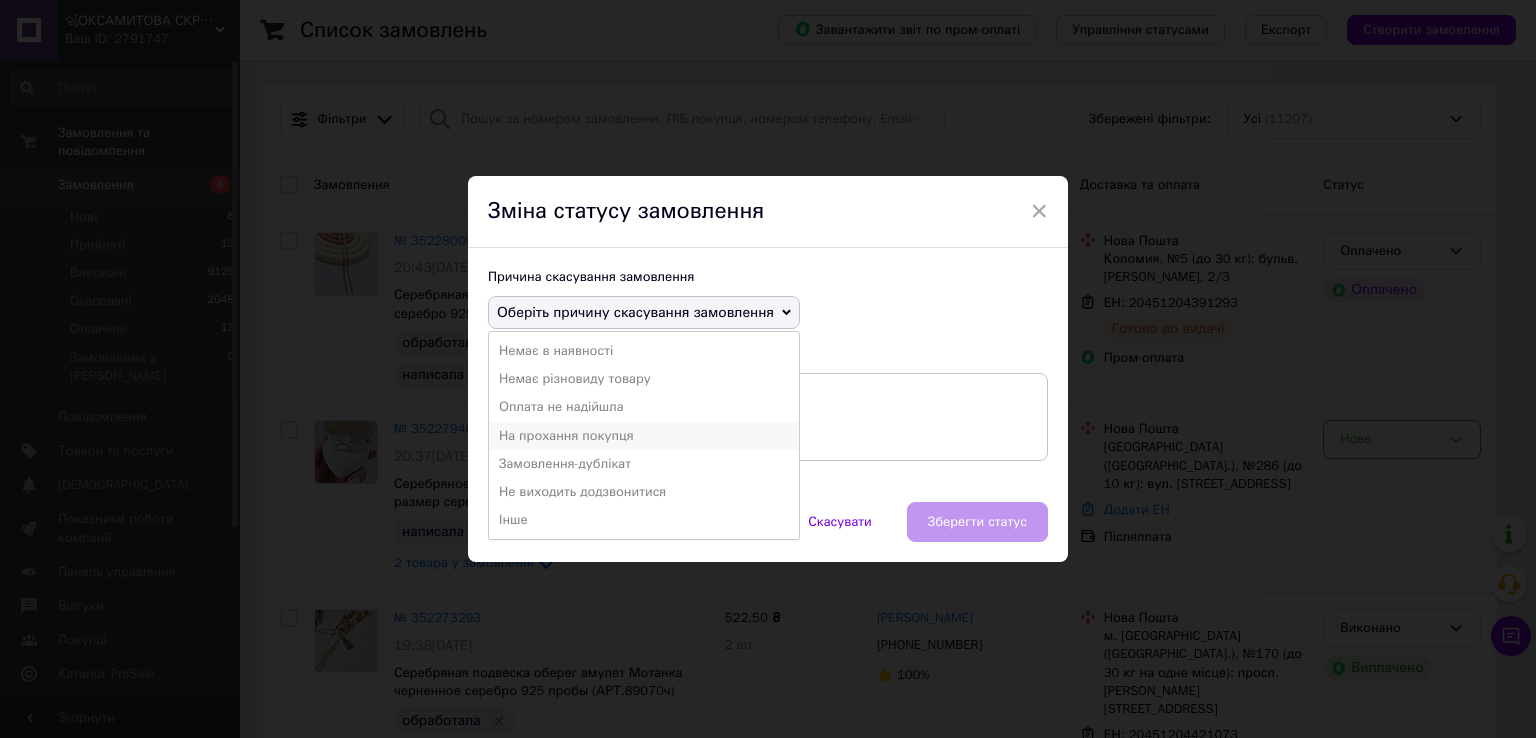 click on "На прохання покупця" at bounding box center [644, 436] 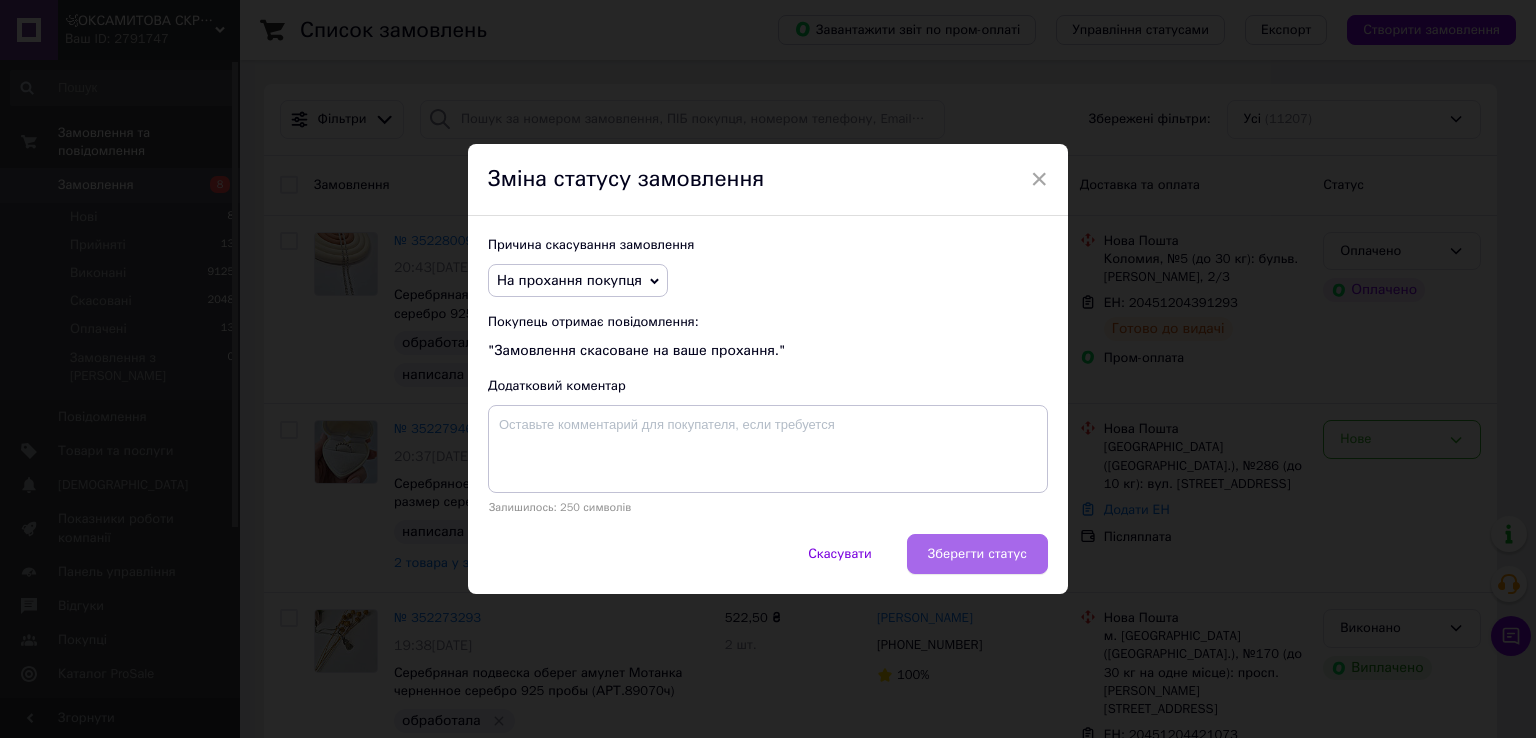 click on "Зберегти статус" at bounding box center (977, 554) 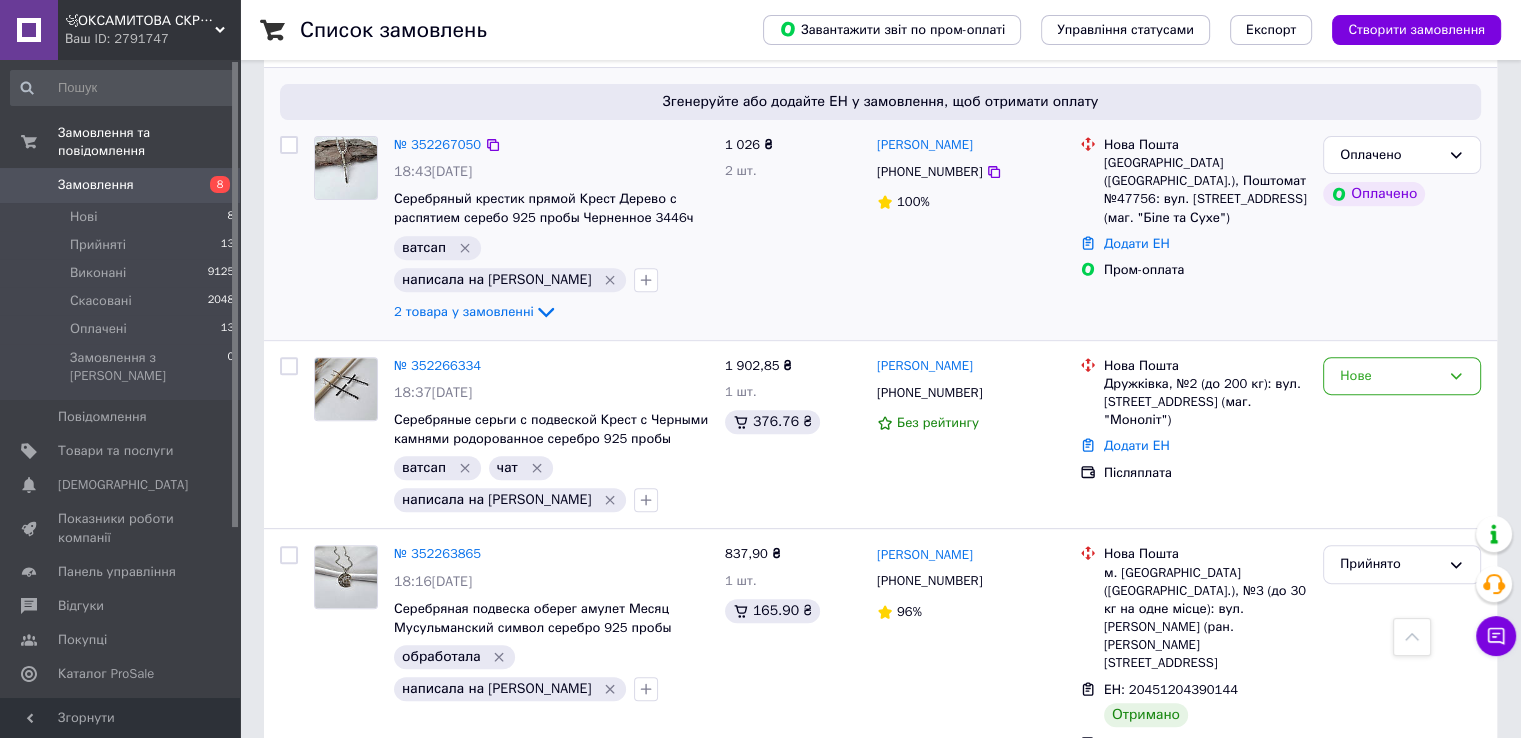 scroll, scrollTop: 700, scrollLeft: 0, axis: vertical 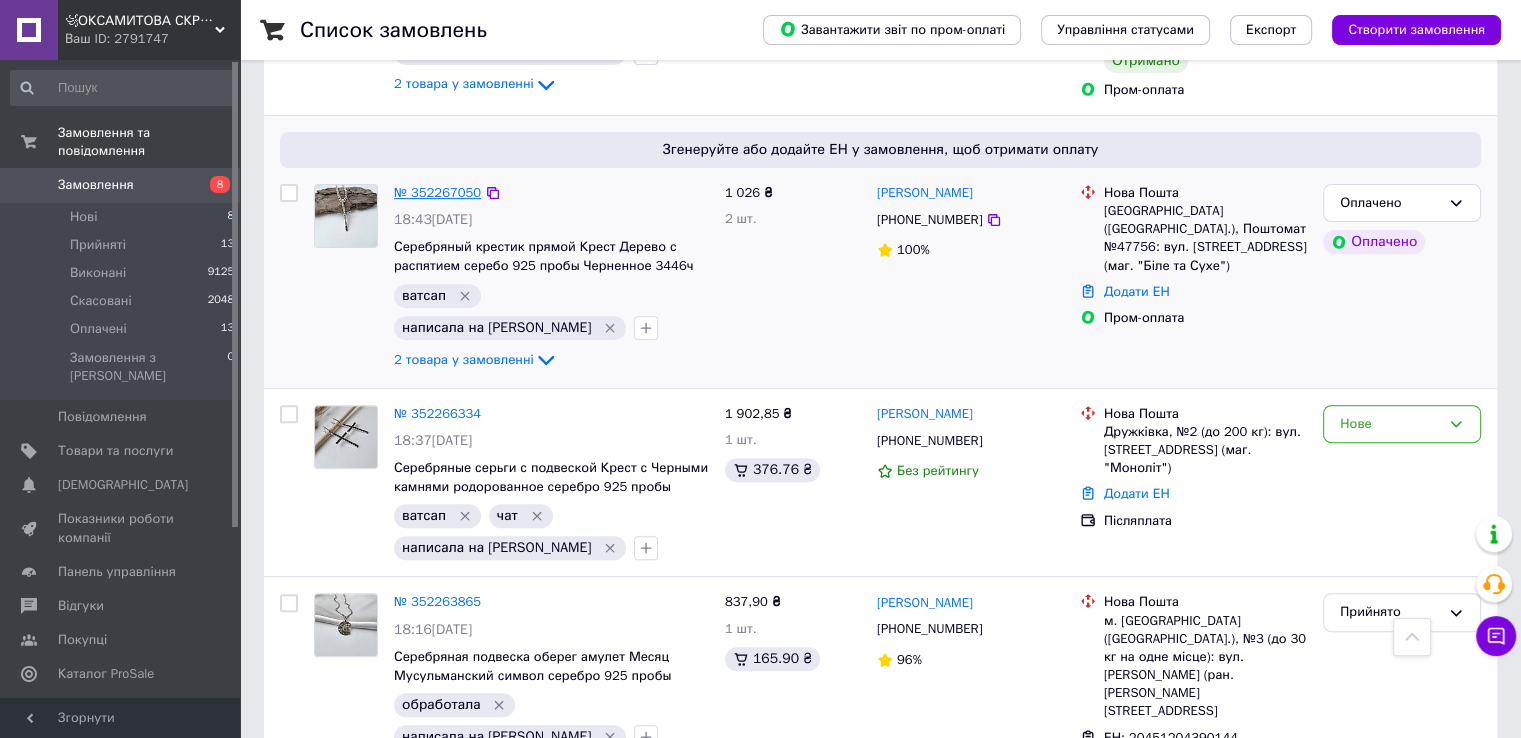 click on "№ 352267050" at bounding box center (437, 192) 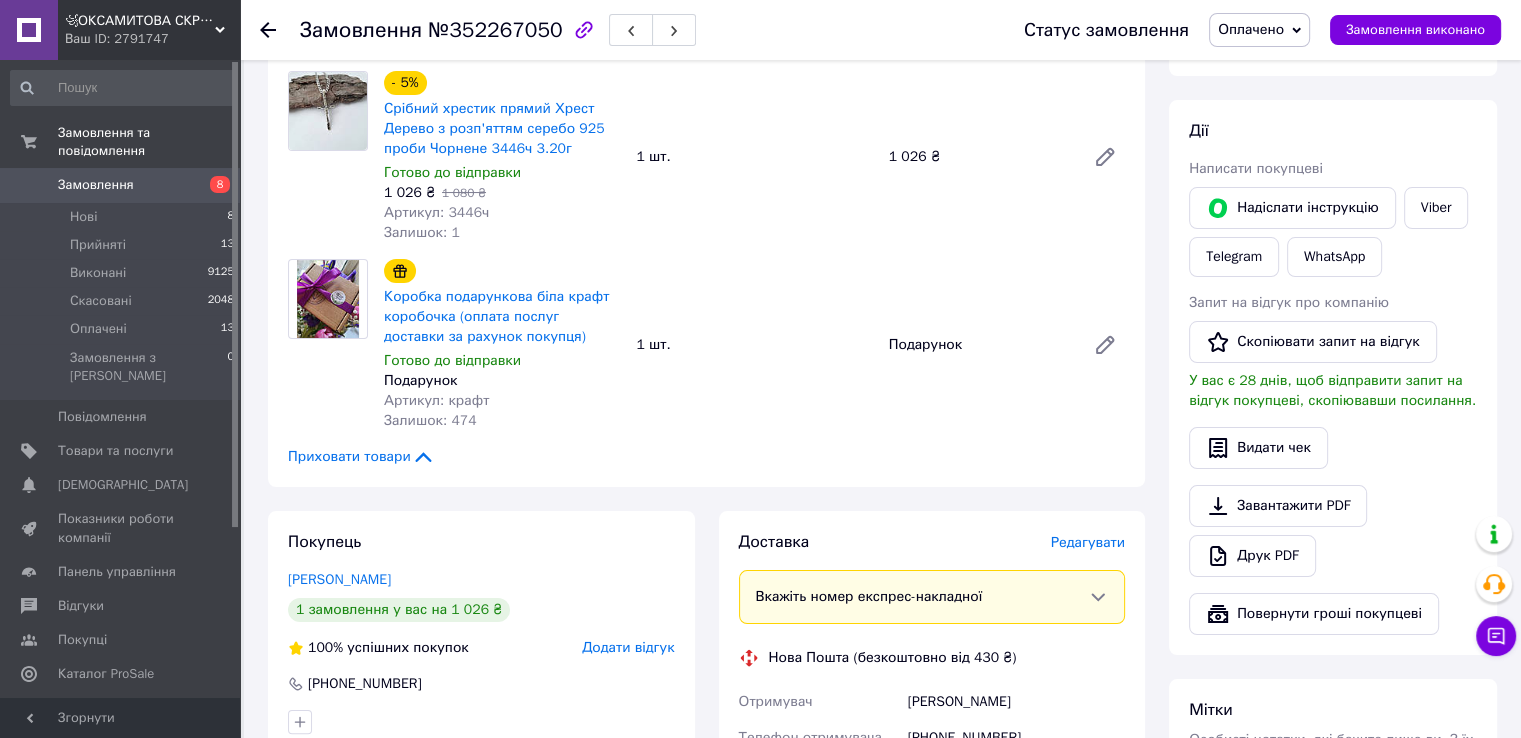 scroll, scrollTop: 200, scrollLeft: 0, axis: vertical 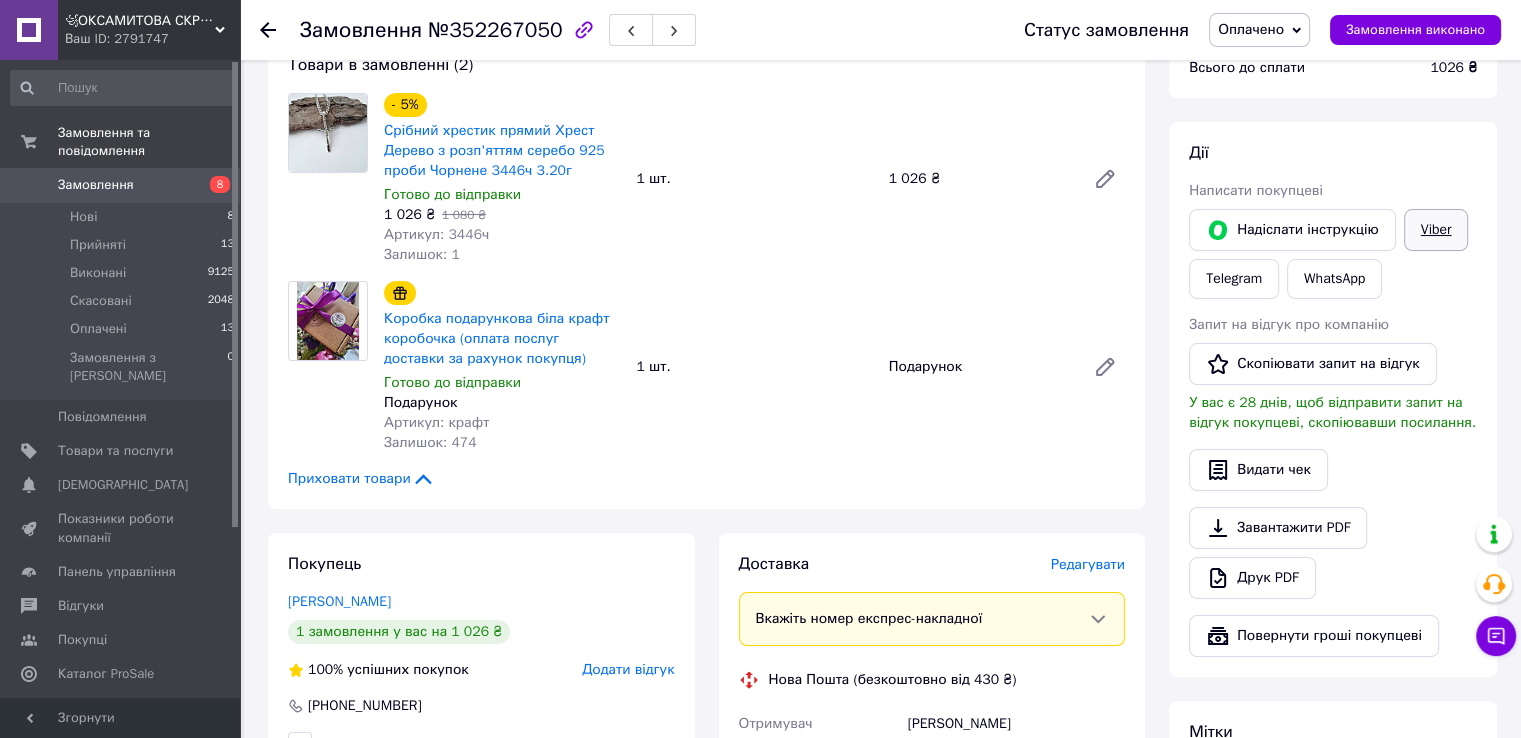 click on "Viber" at bounding box center [1436, 230] 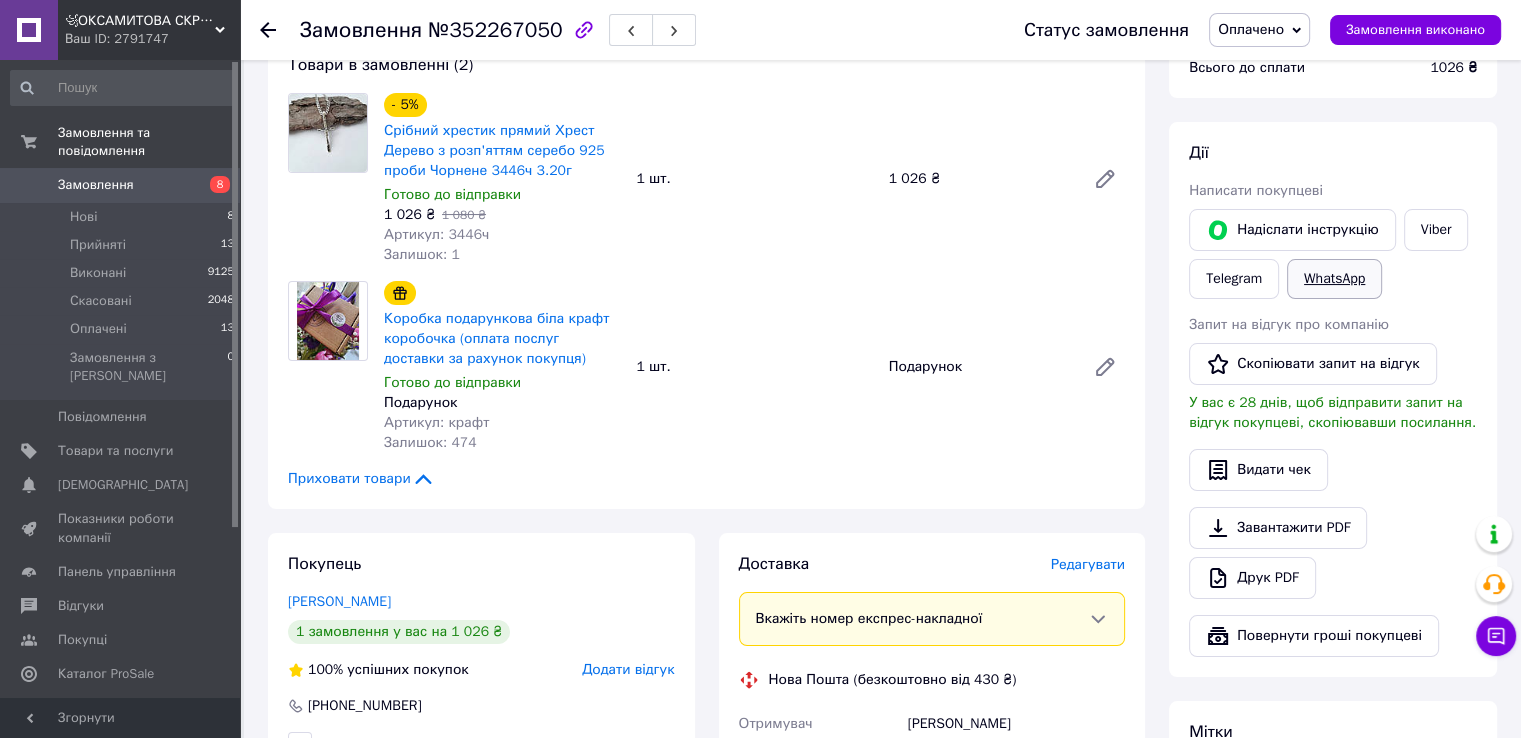 click on "WhatsApp" at bounding box center [1334, 279] 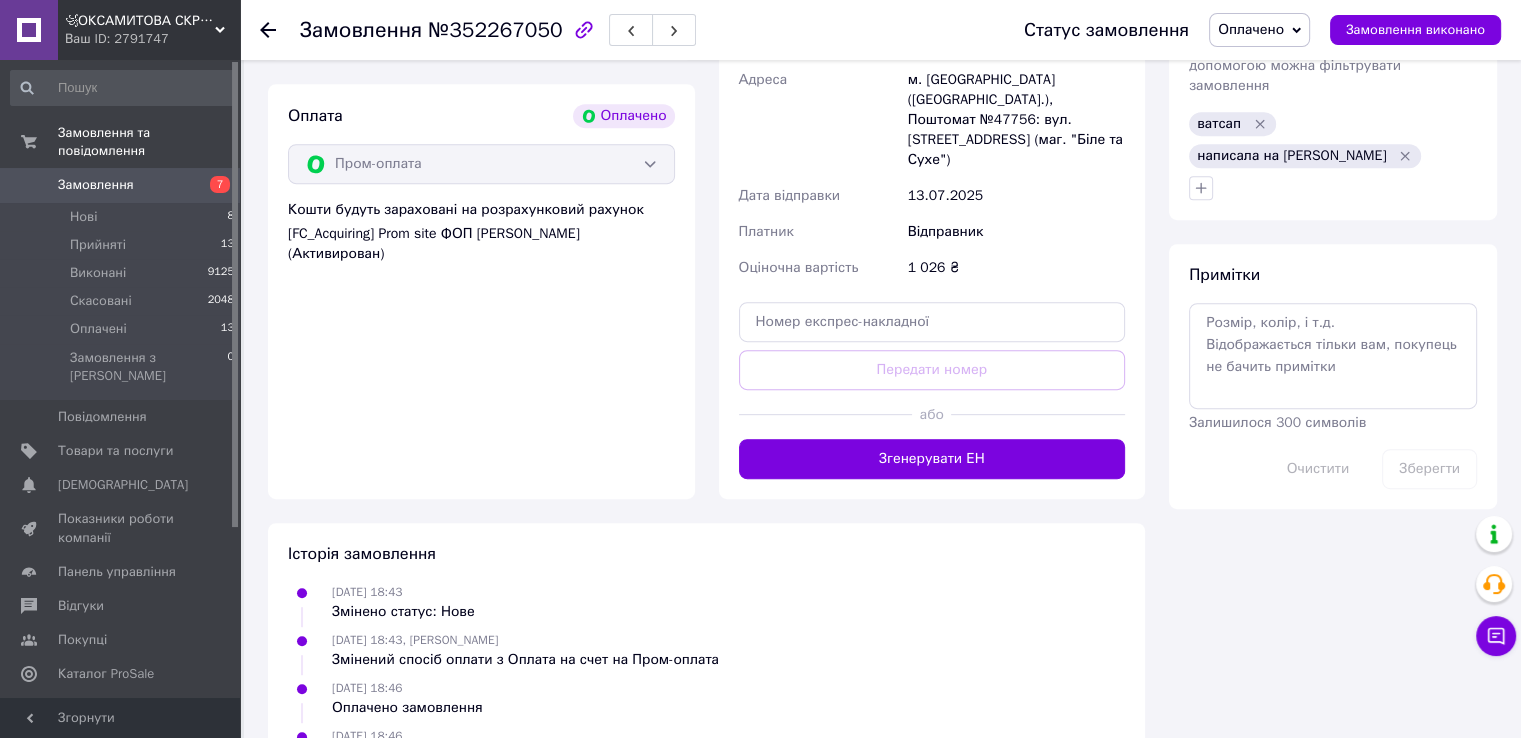 scroll, scrollTop: 800, scrollLeft: 0, axis: vertical 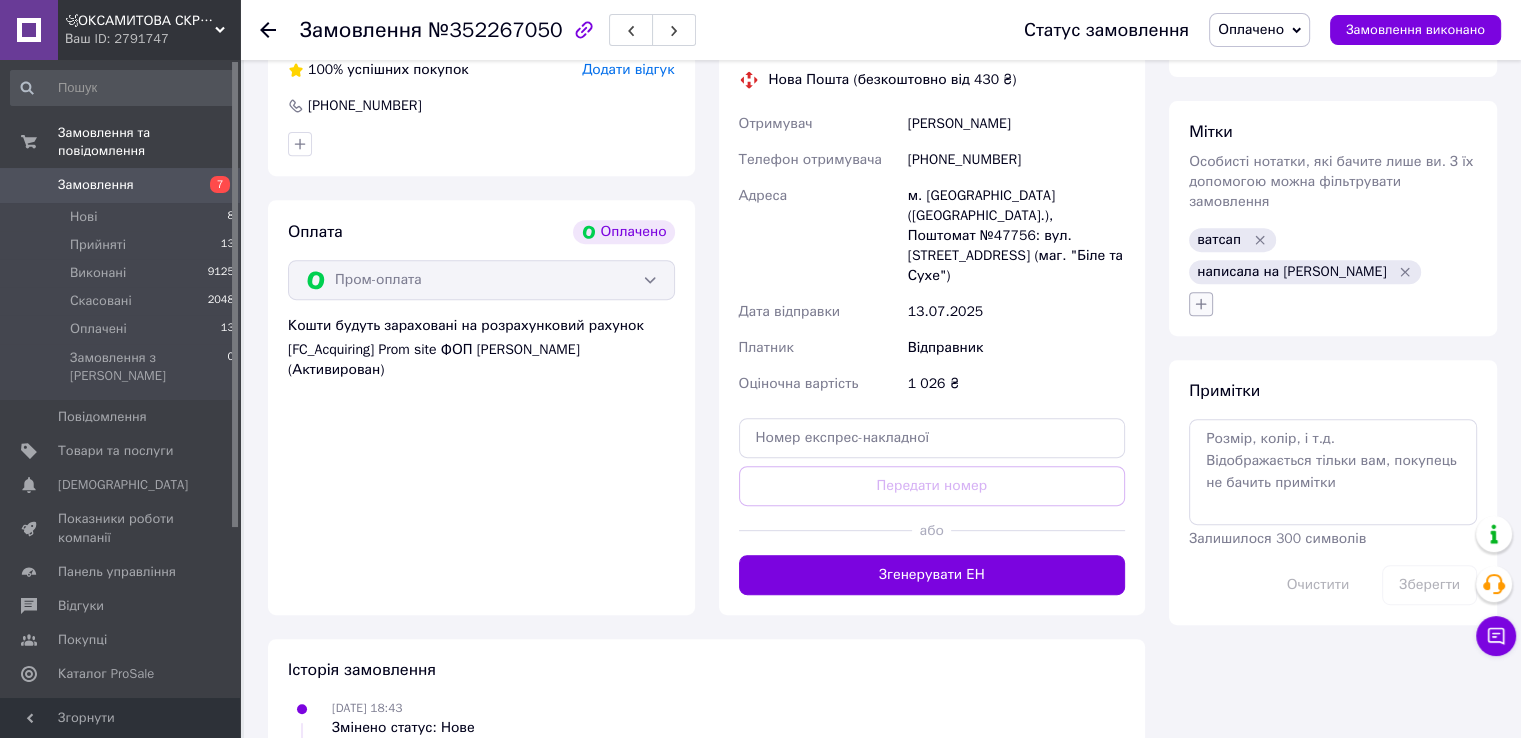 click 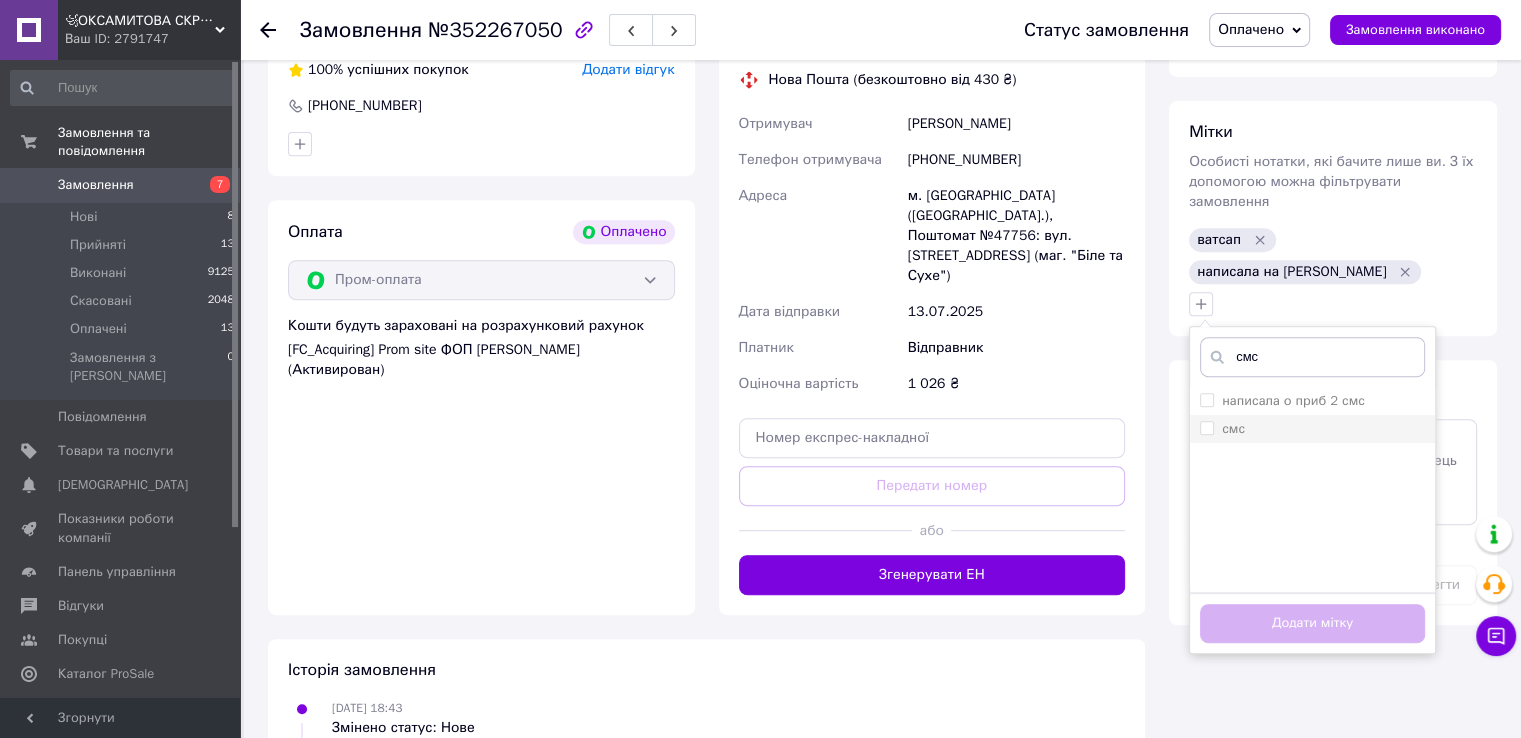 type on "смс" 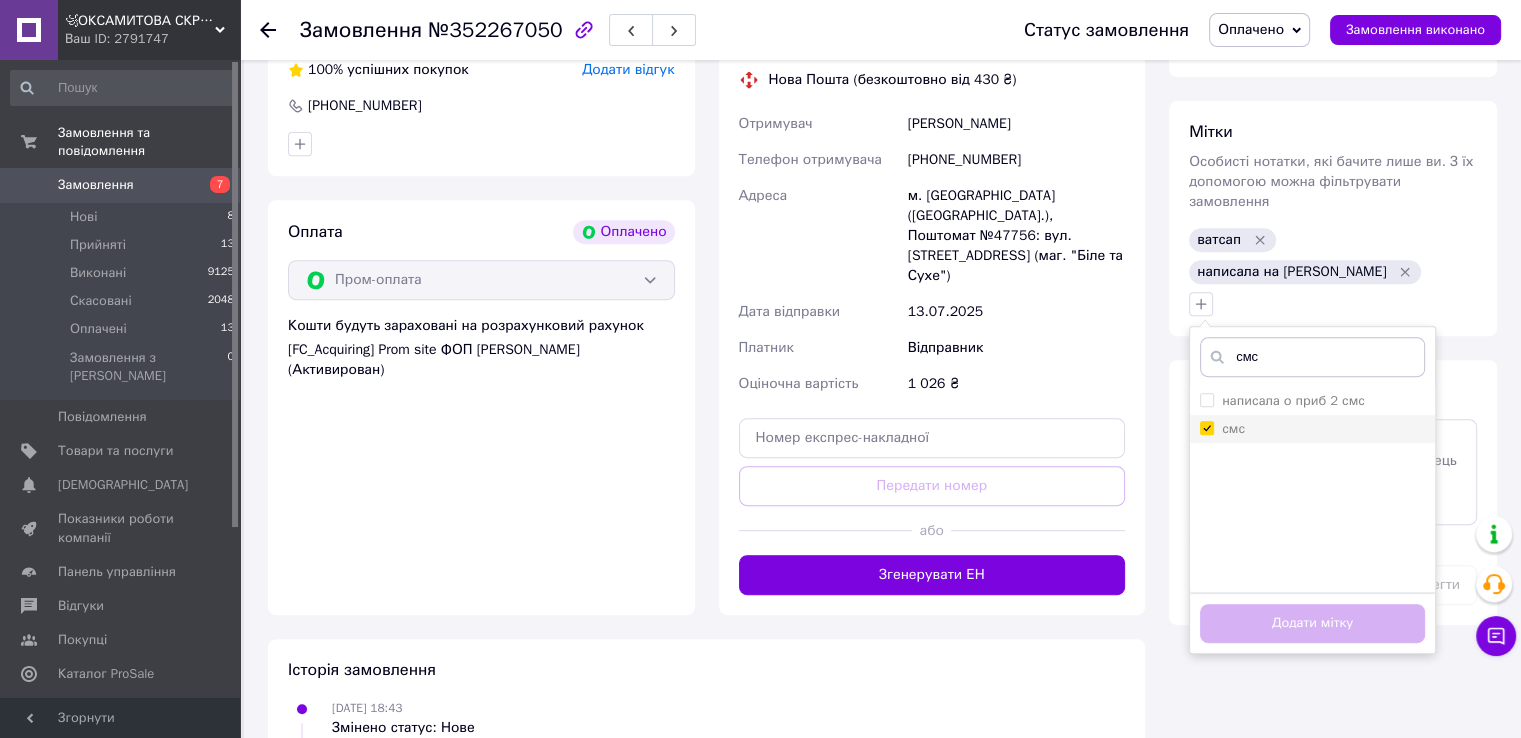 checkbox on "true" 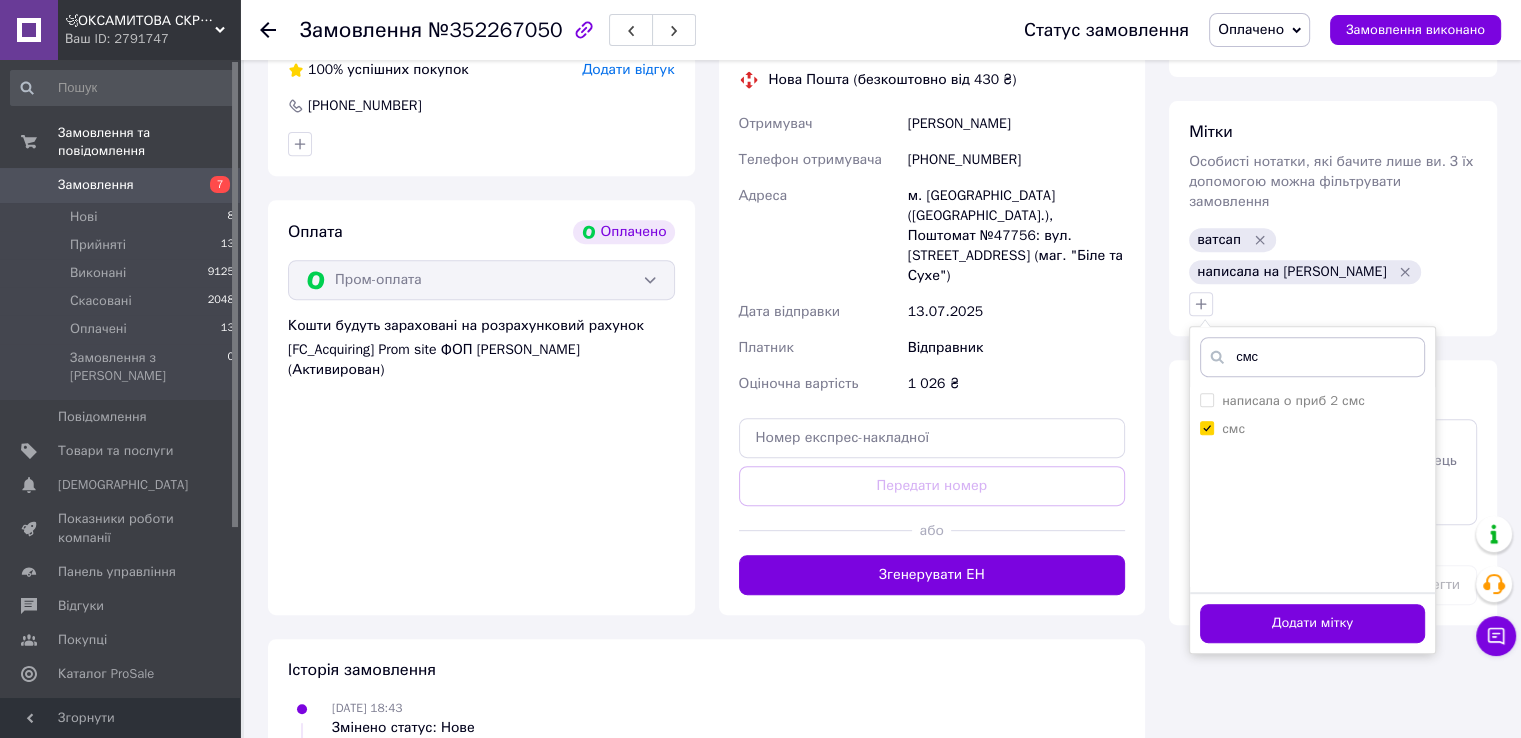 click on "Додати мітку" at bounding box center (1312, 623) 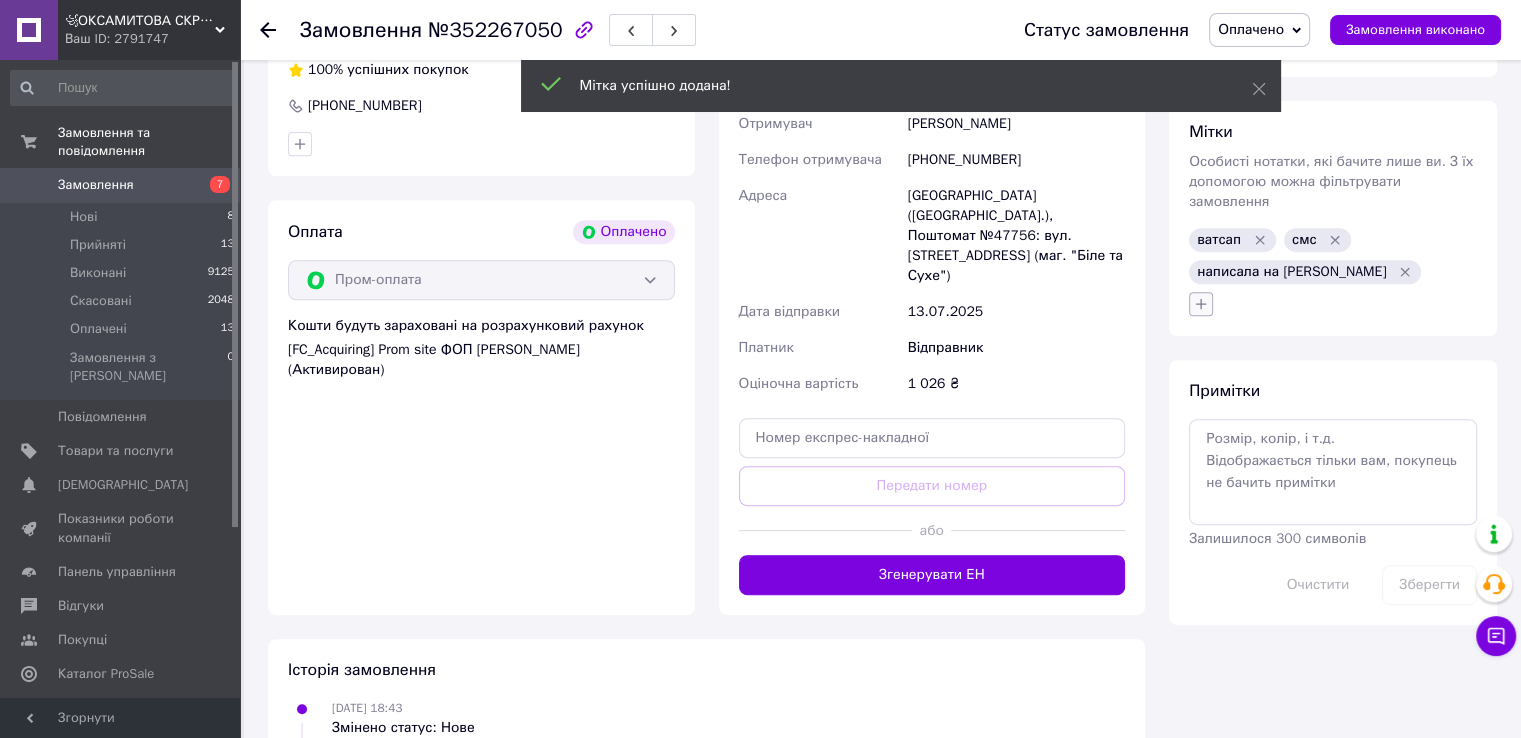 click 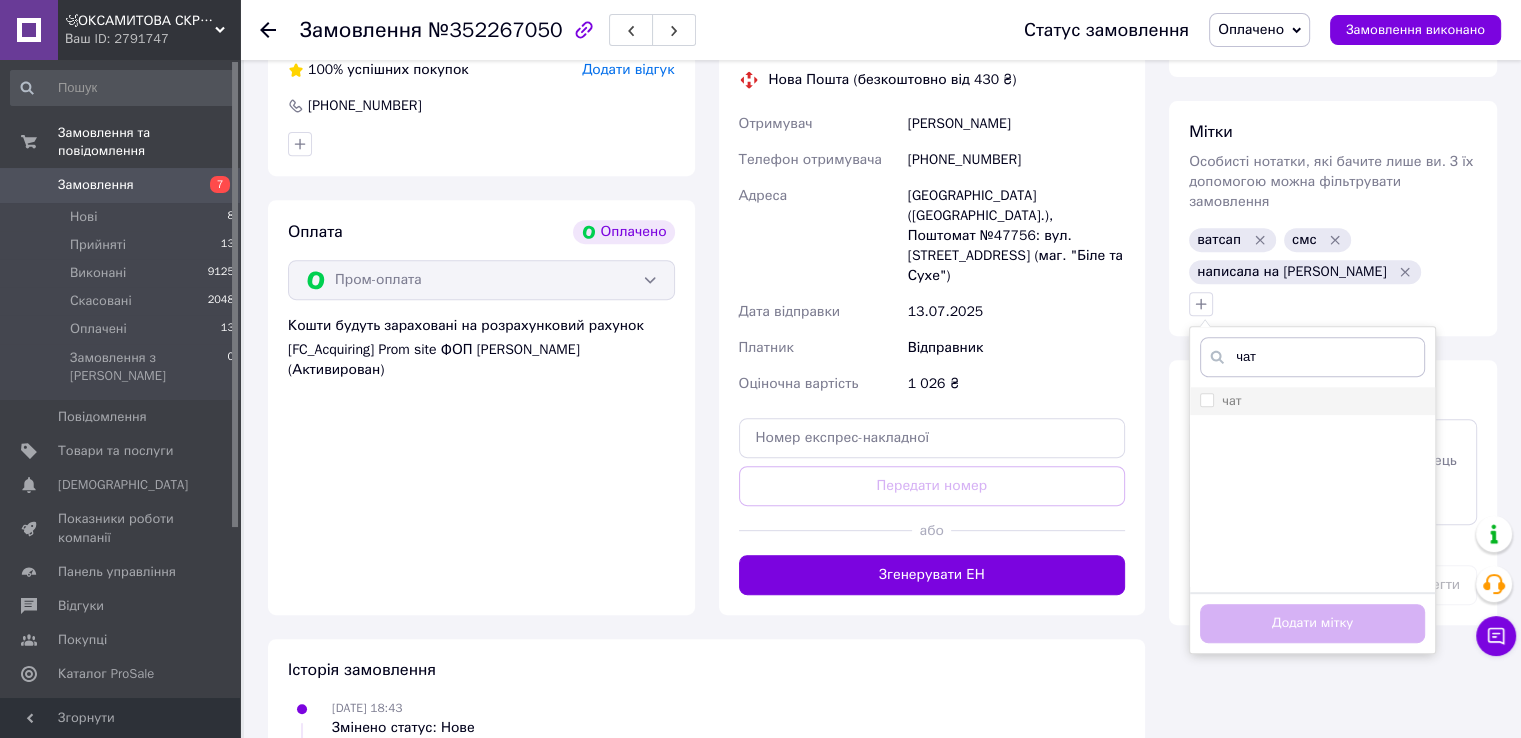type on "чат" 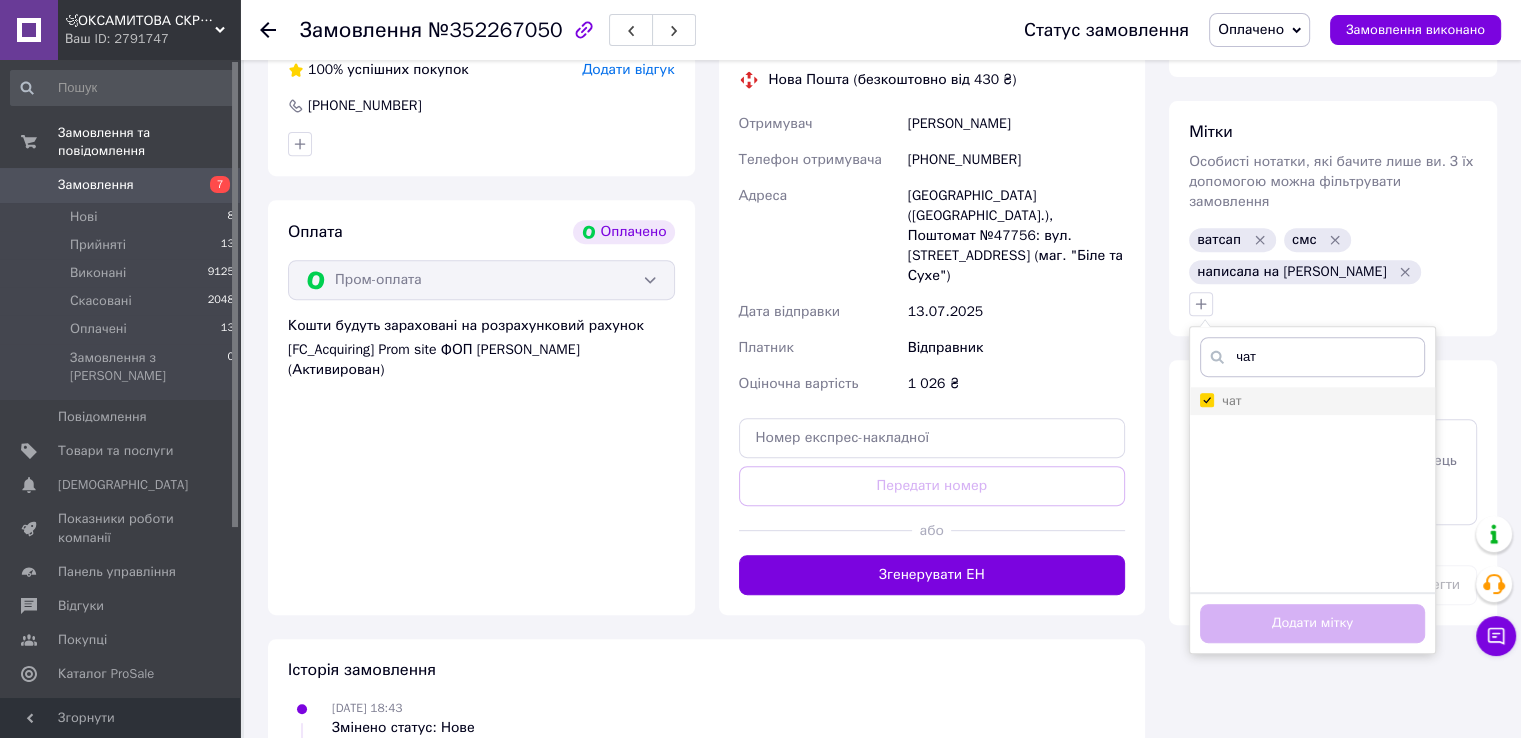 checkbox on "true" 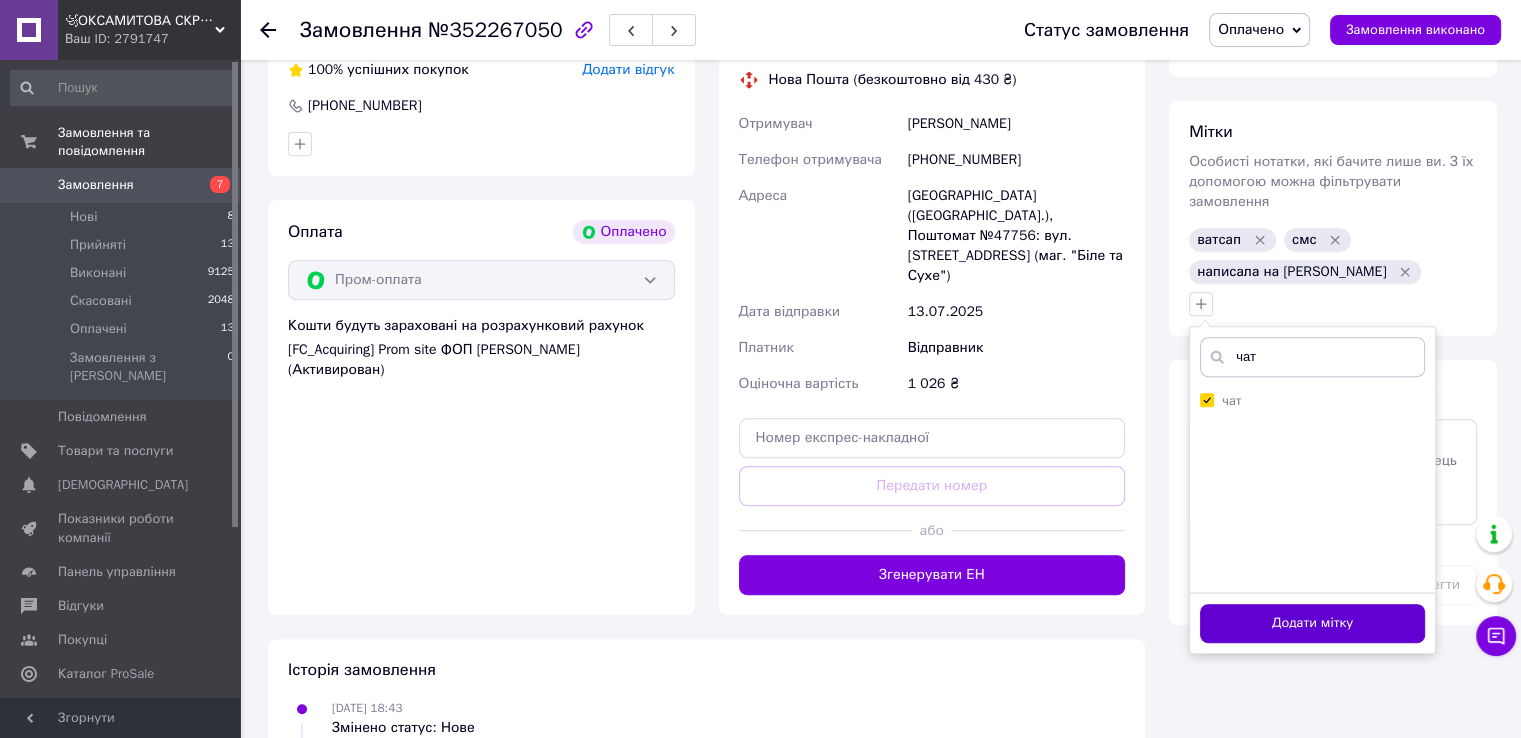 click on "Додати мітку" at bounding box center [1312, 623] 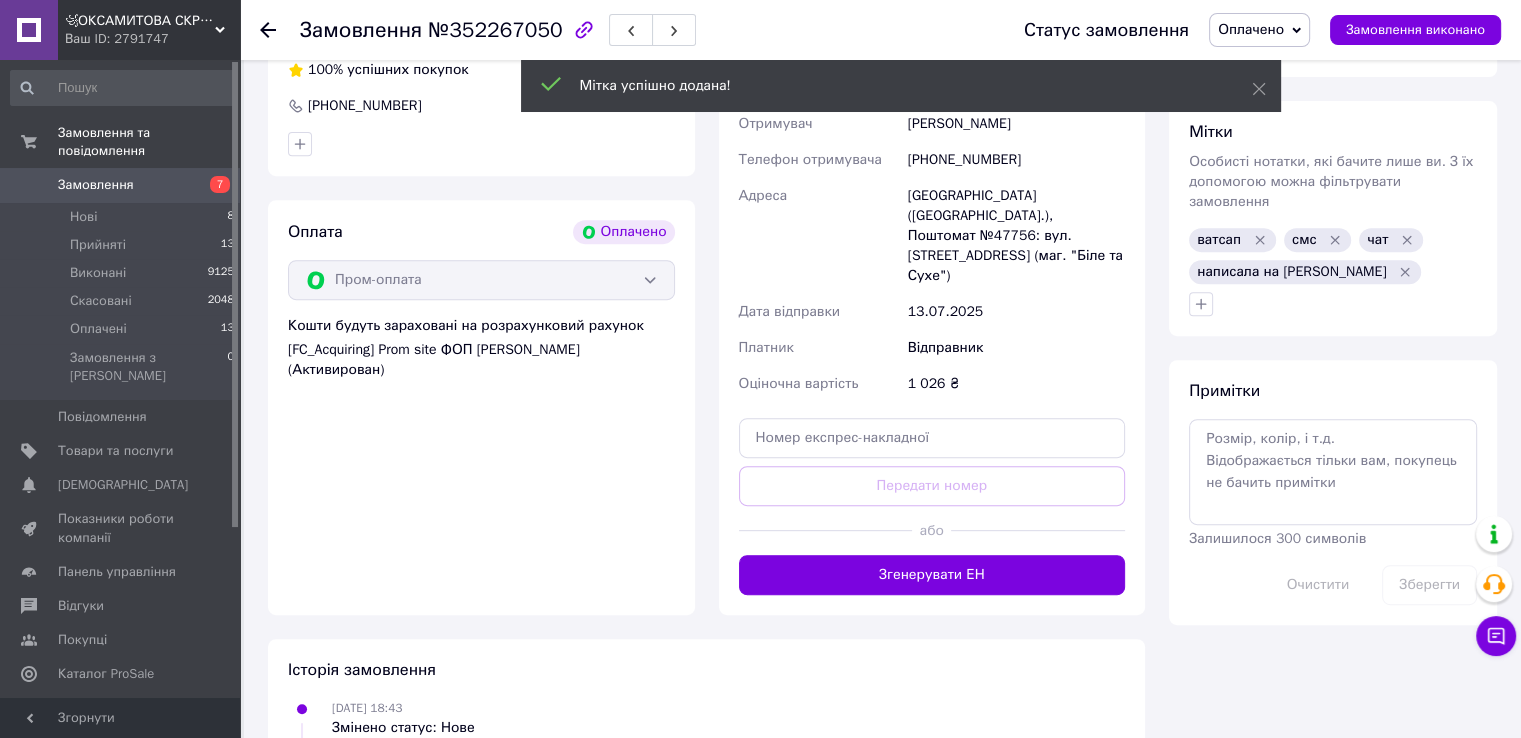 click 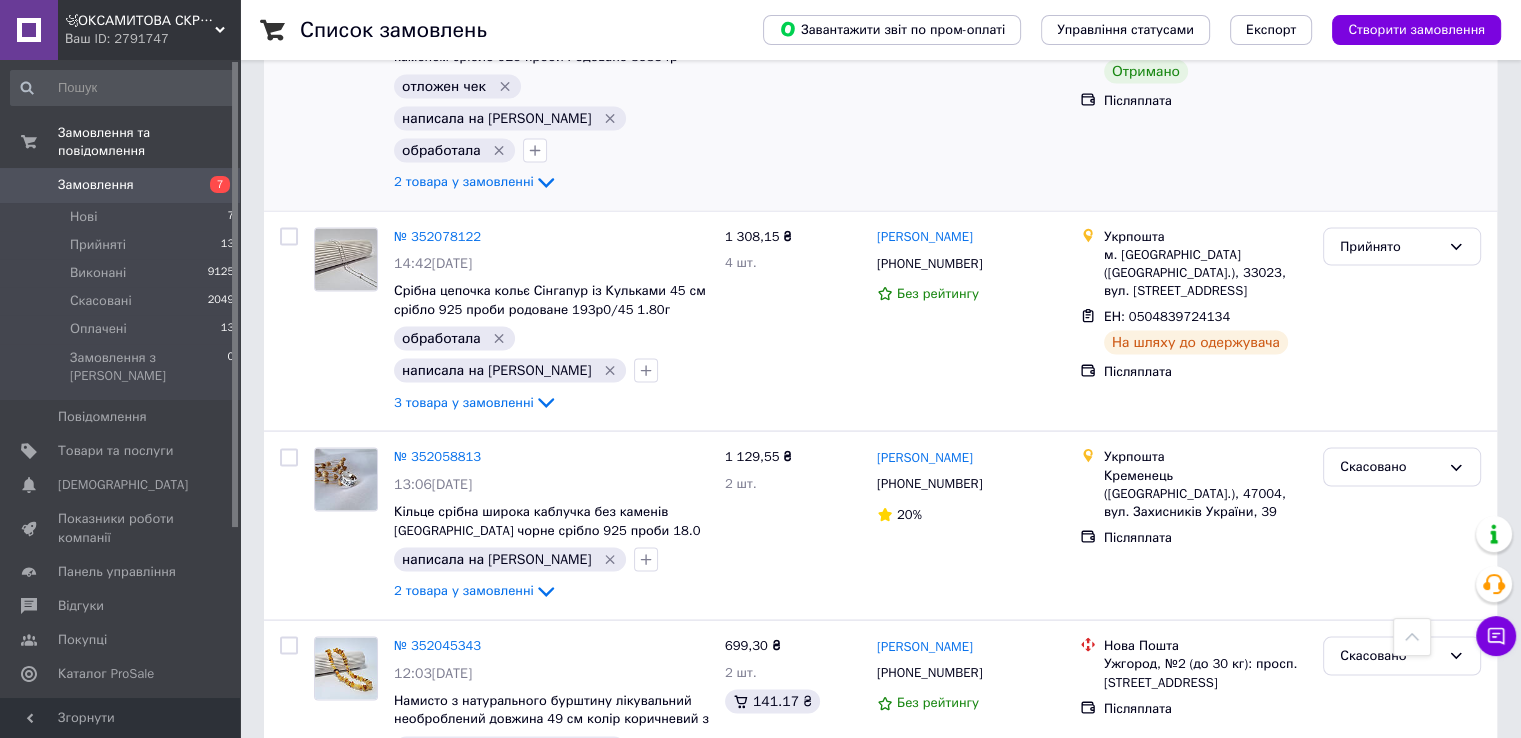 scroll, scrollTop: 3856, scrollLeft: 0, axis: vertical 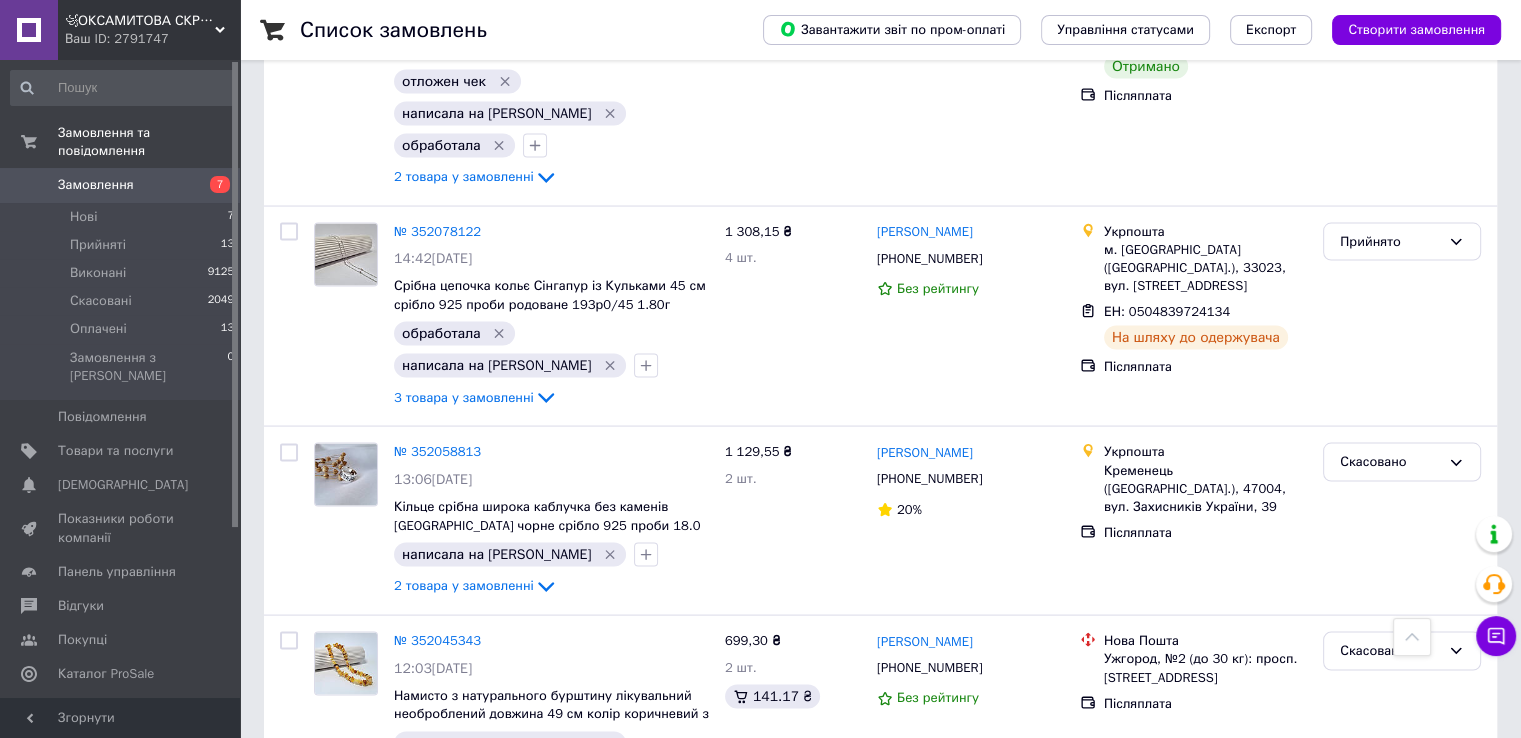 click on "1" at bounding box center [404, 881] 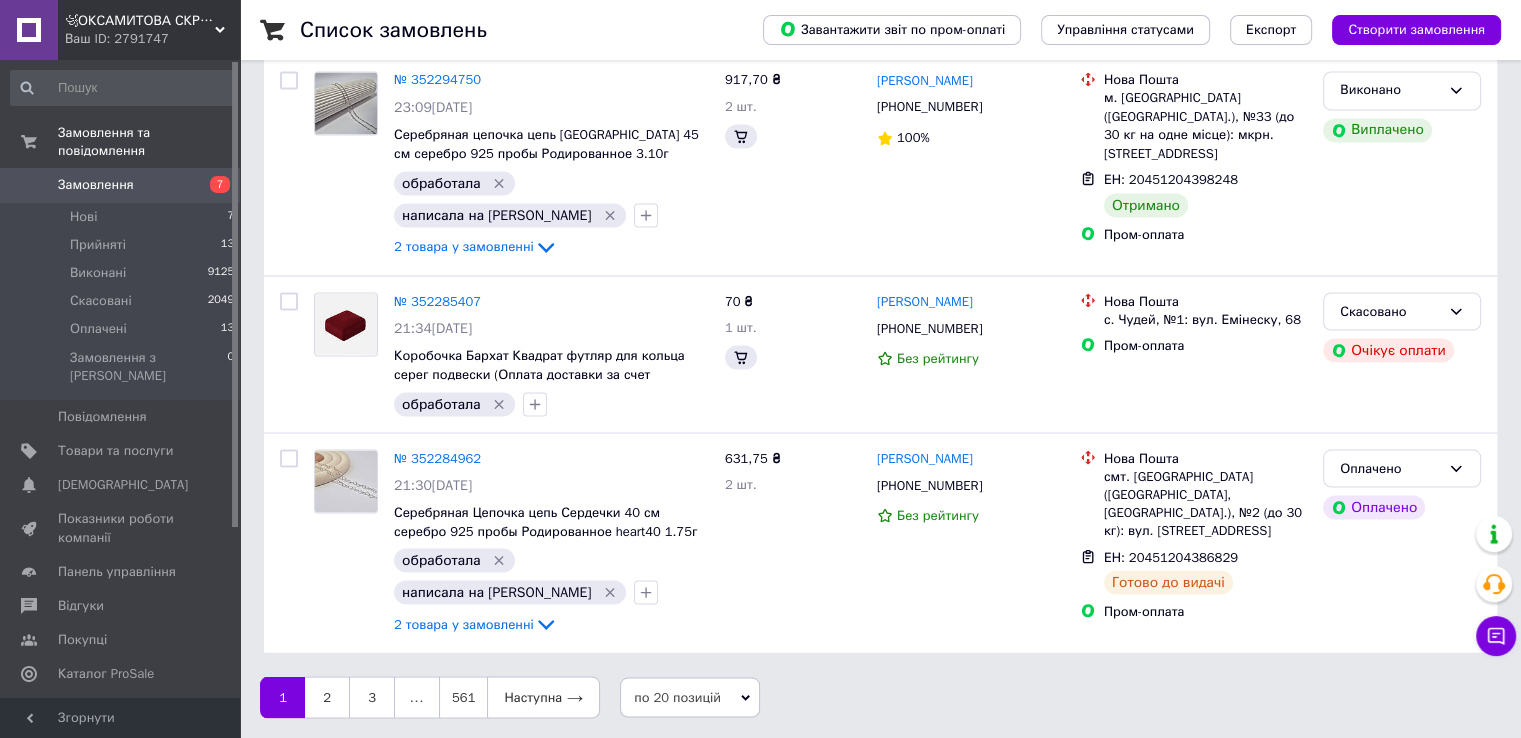 scroll, scrollTop: 0, scrollLeft: 0, axis: both 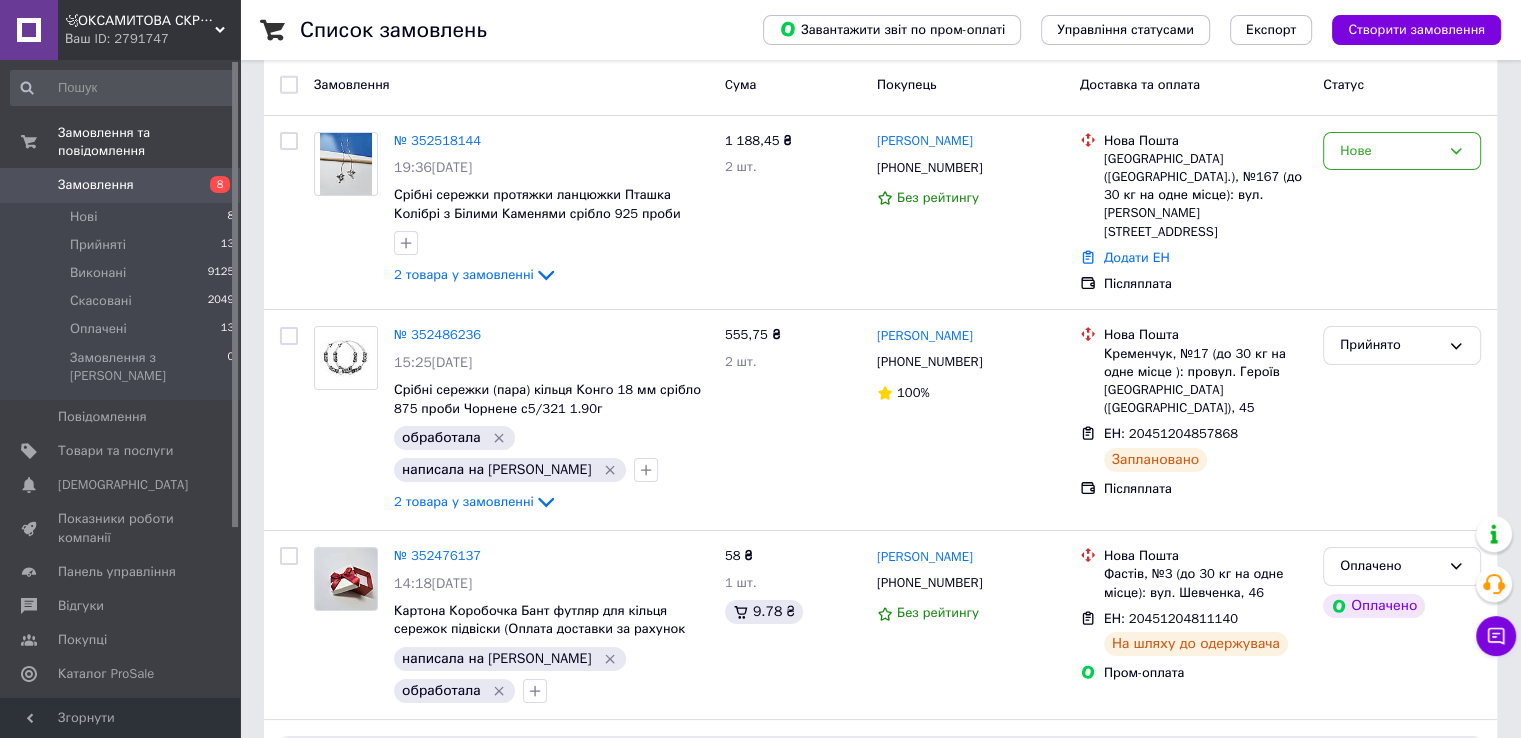 click on "[PERSON_NAME]" at bounding box center (925, 141) 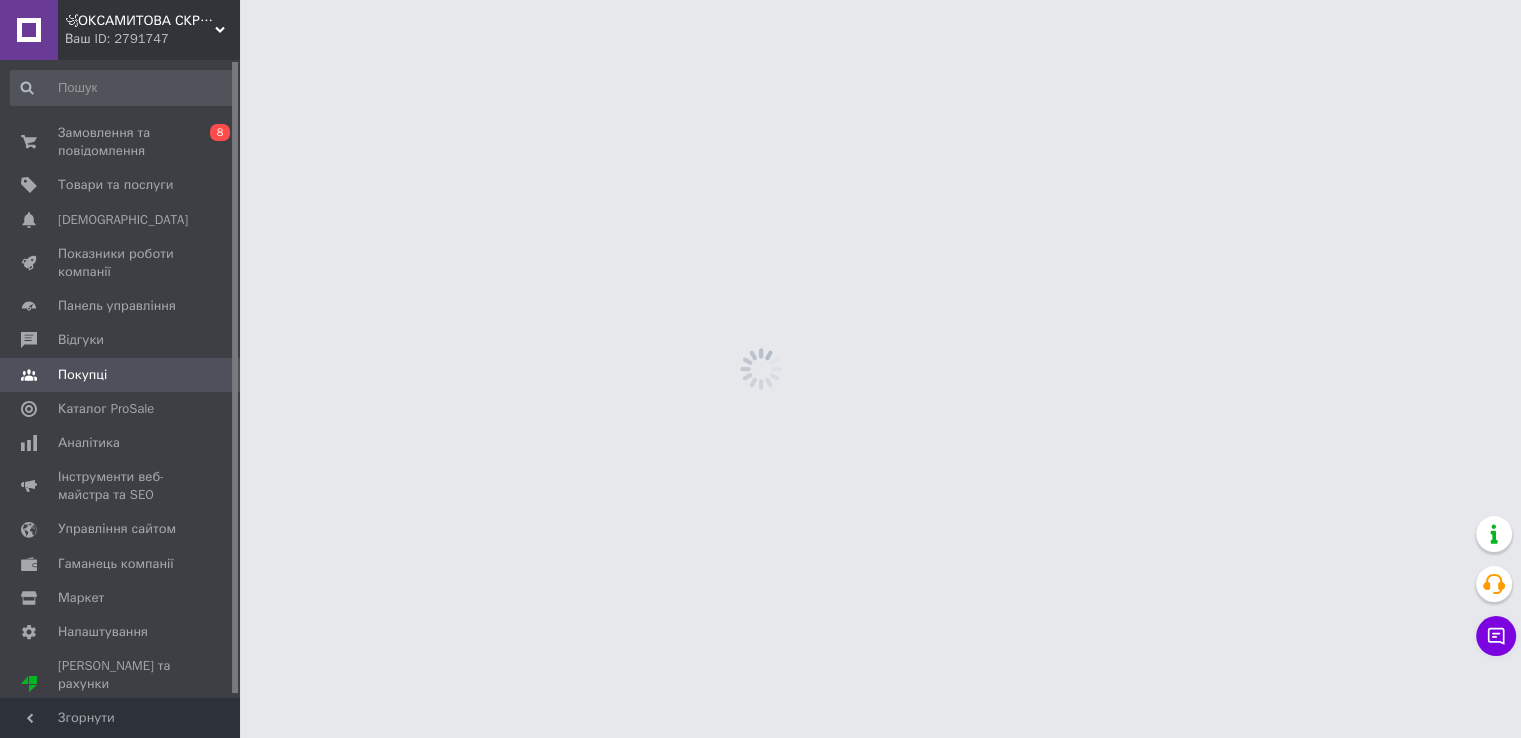 scroll, scrollTop: 0, scrollLeft: 0, axis: both 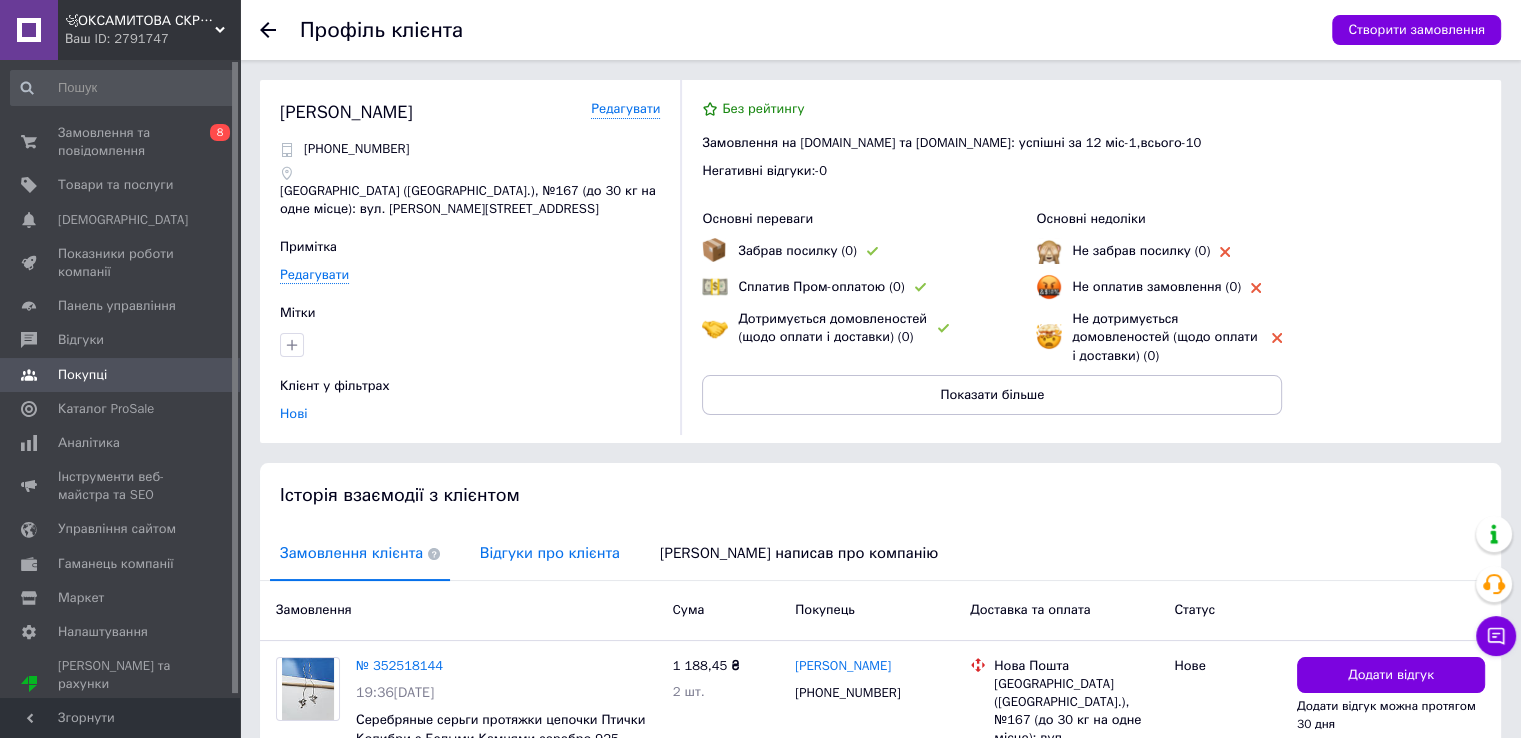 click on "Відгуки про клієнта" at bounding box center (550, 553) 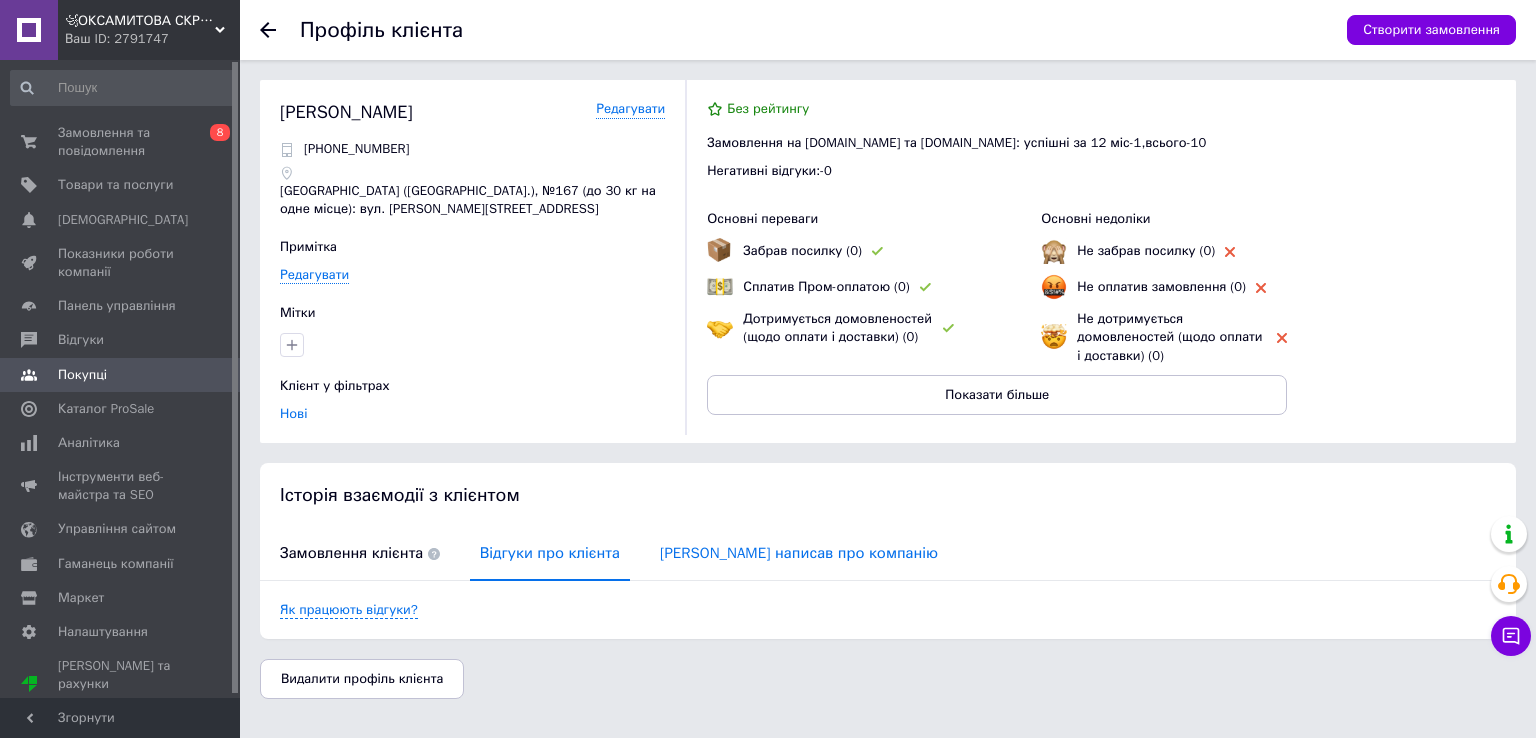 click on "Клієнт написав про компанію" at bounding box center (799, 553) 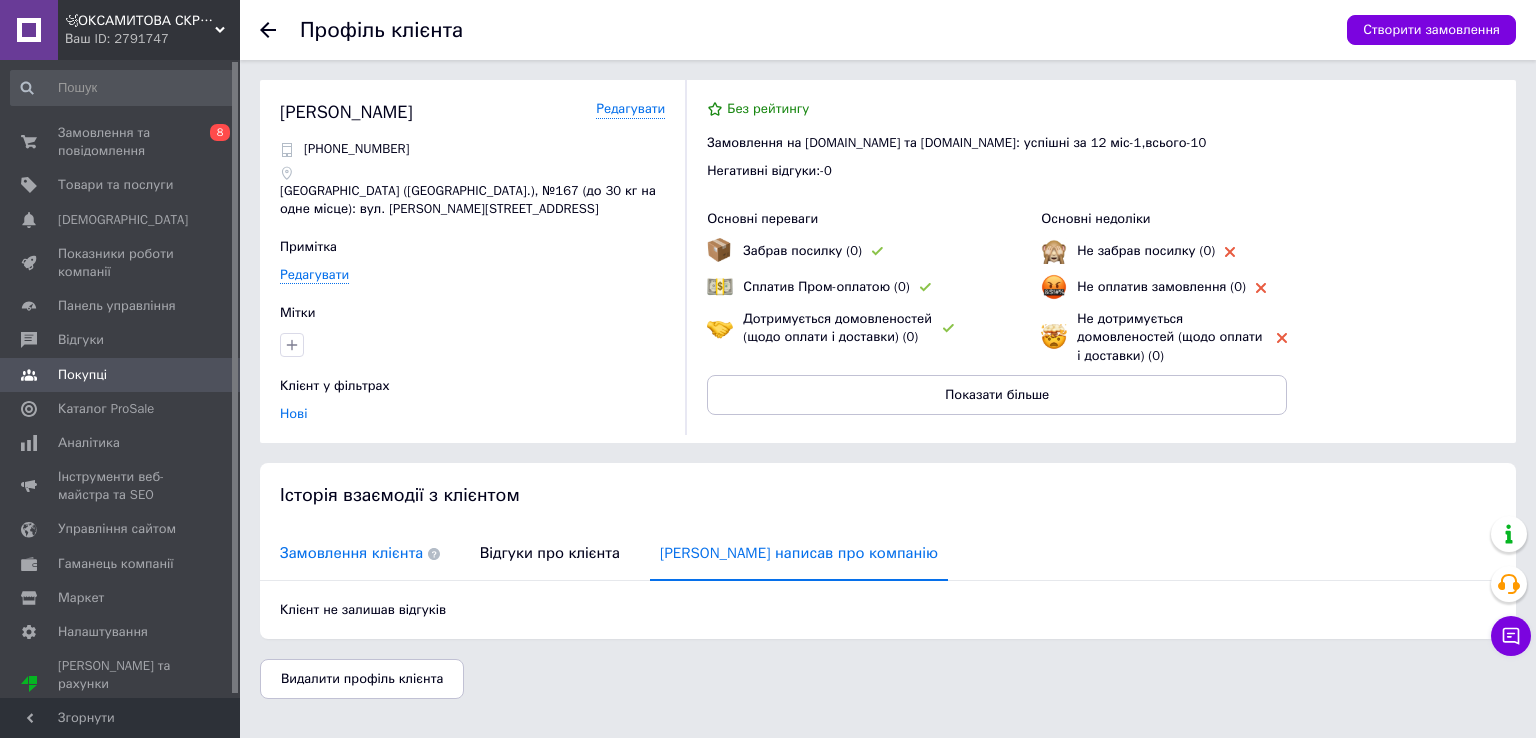 click 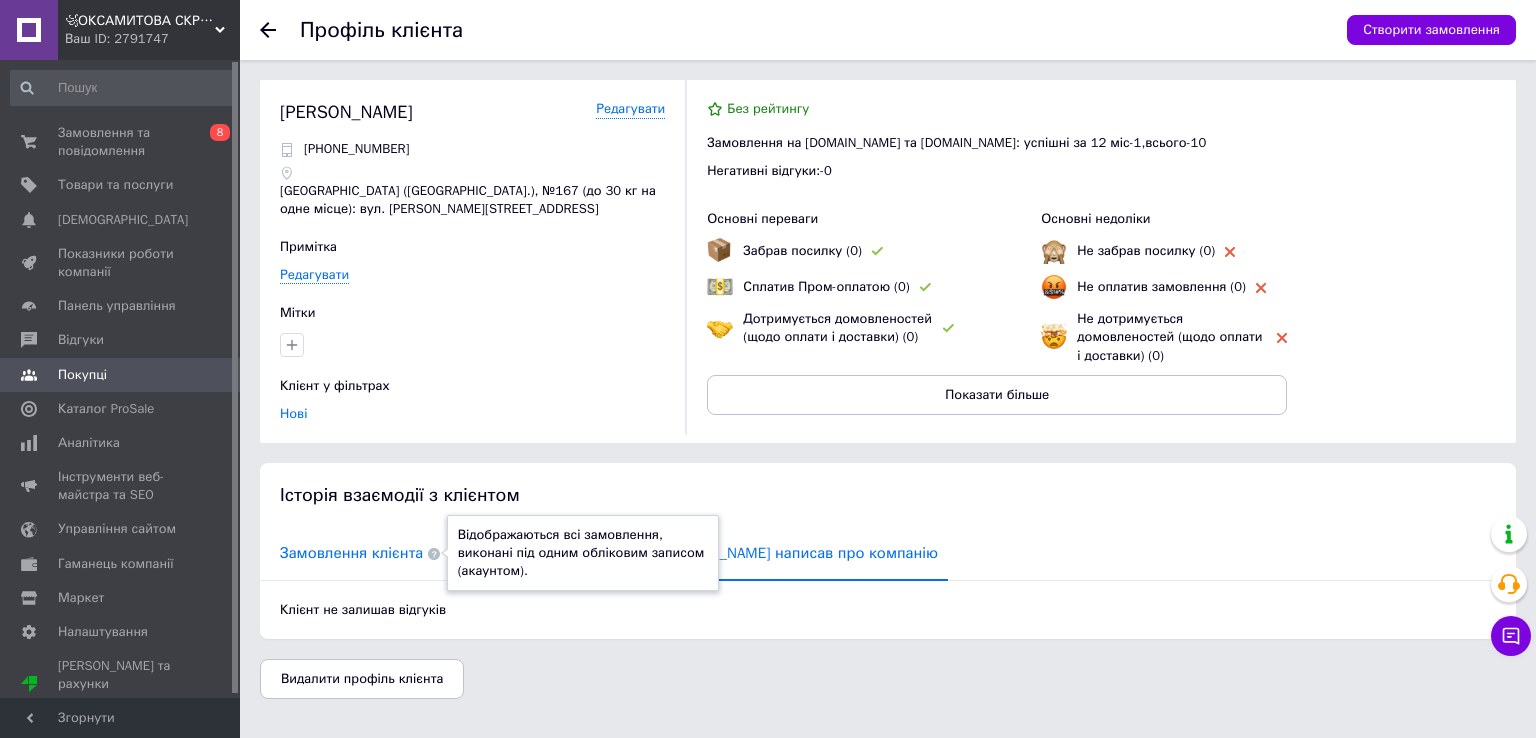 click on "Відображаються всі замовлення, виконані під одним обліковим записом (акаунтом)." at bounding box center (431, 553) 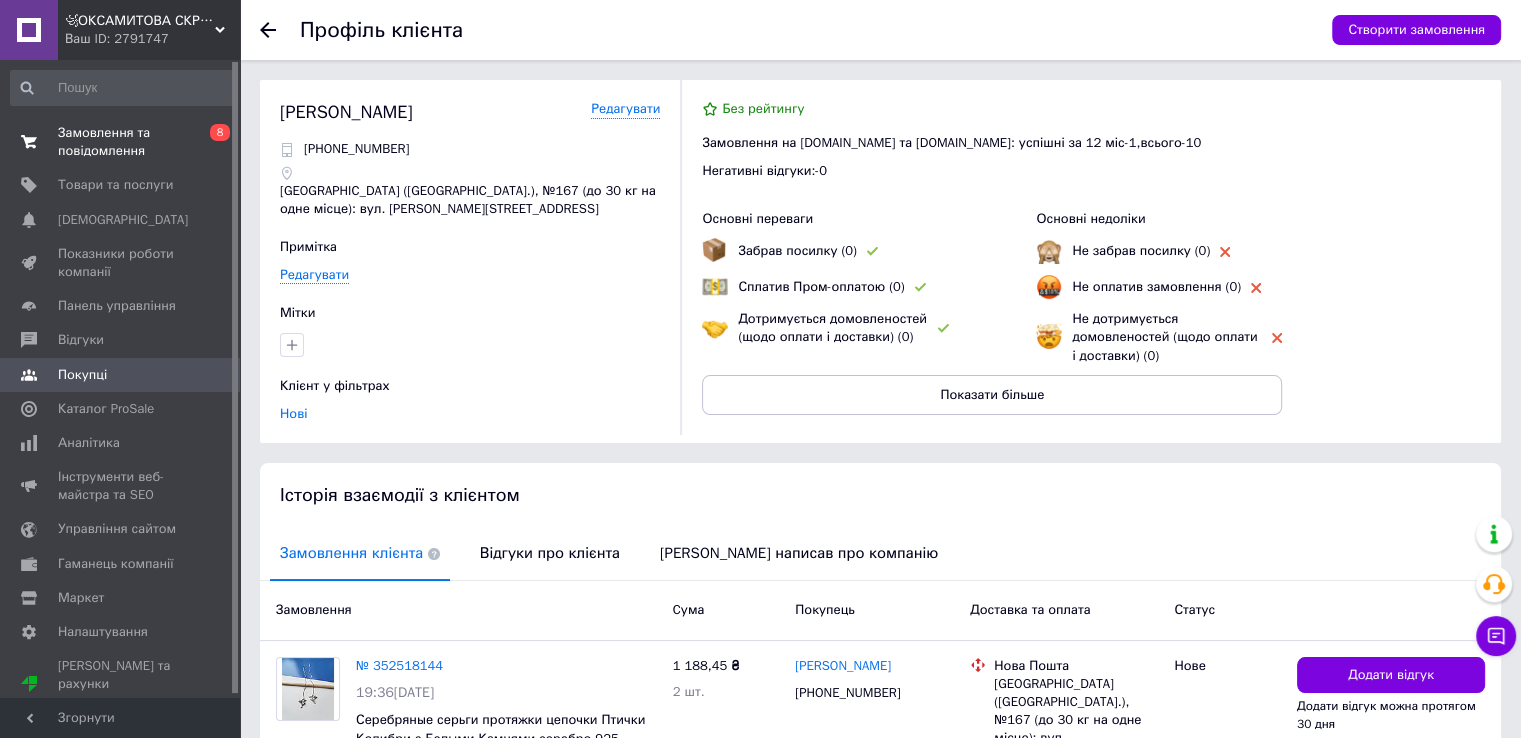 click on "Замовлення та повідомлення 0 8" at bounding box center (123, 142) 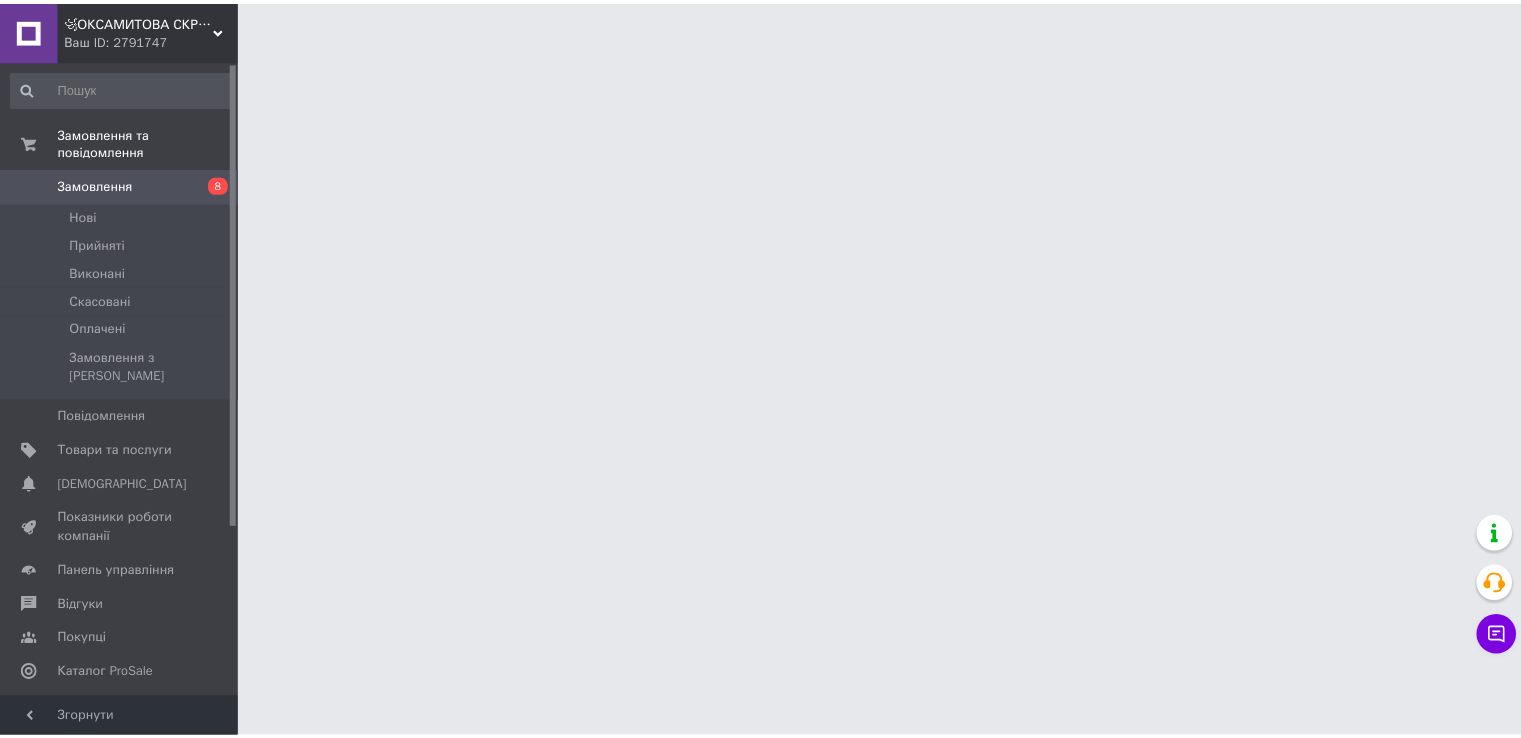 scroll, scrollTop: 0, scrollLeft: 0, axis: both 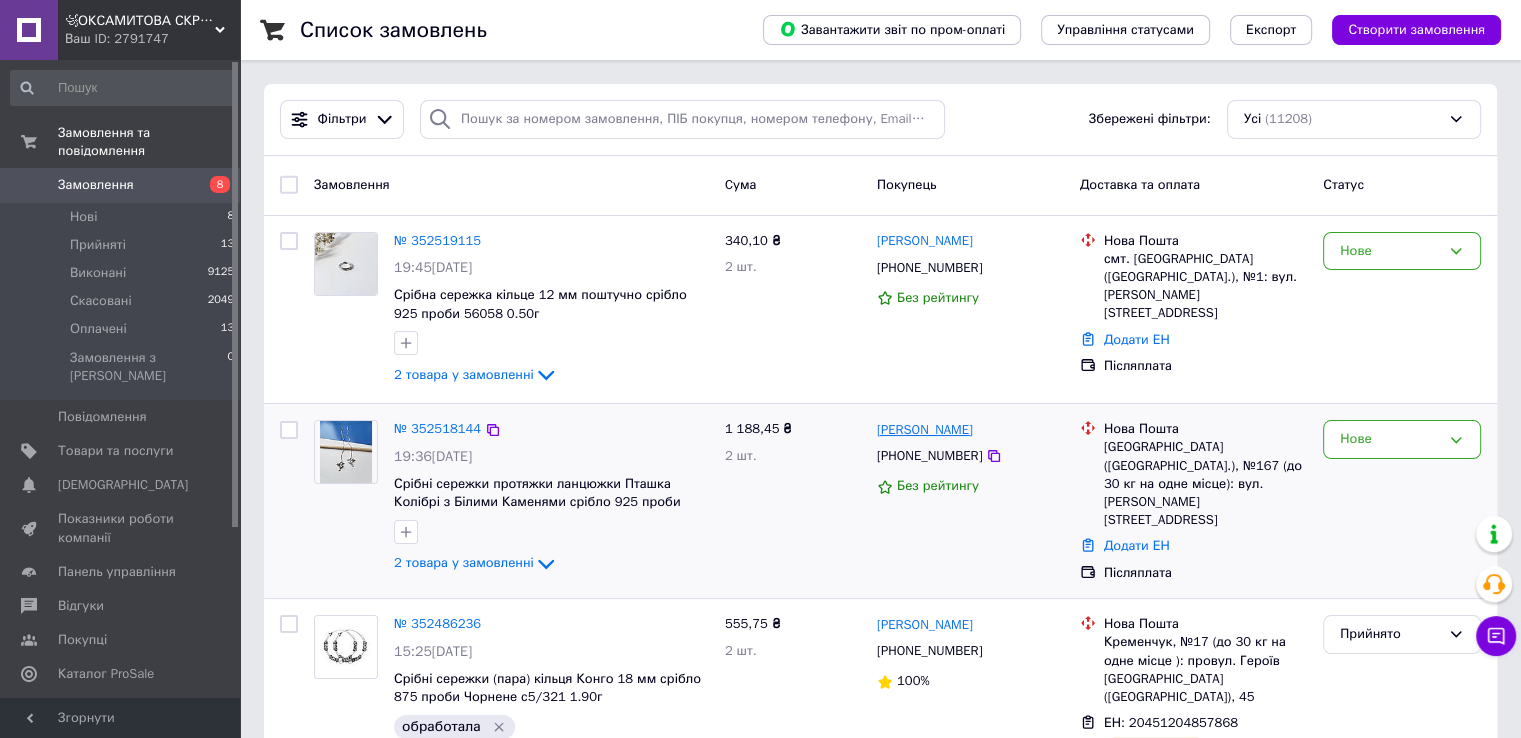 click on "[PERSON_NAME]" at bounding box center (925, 430) 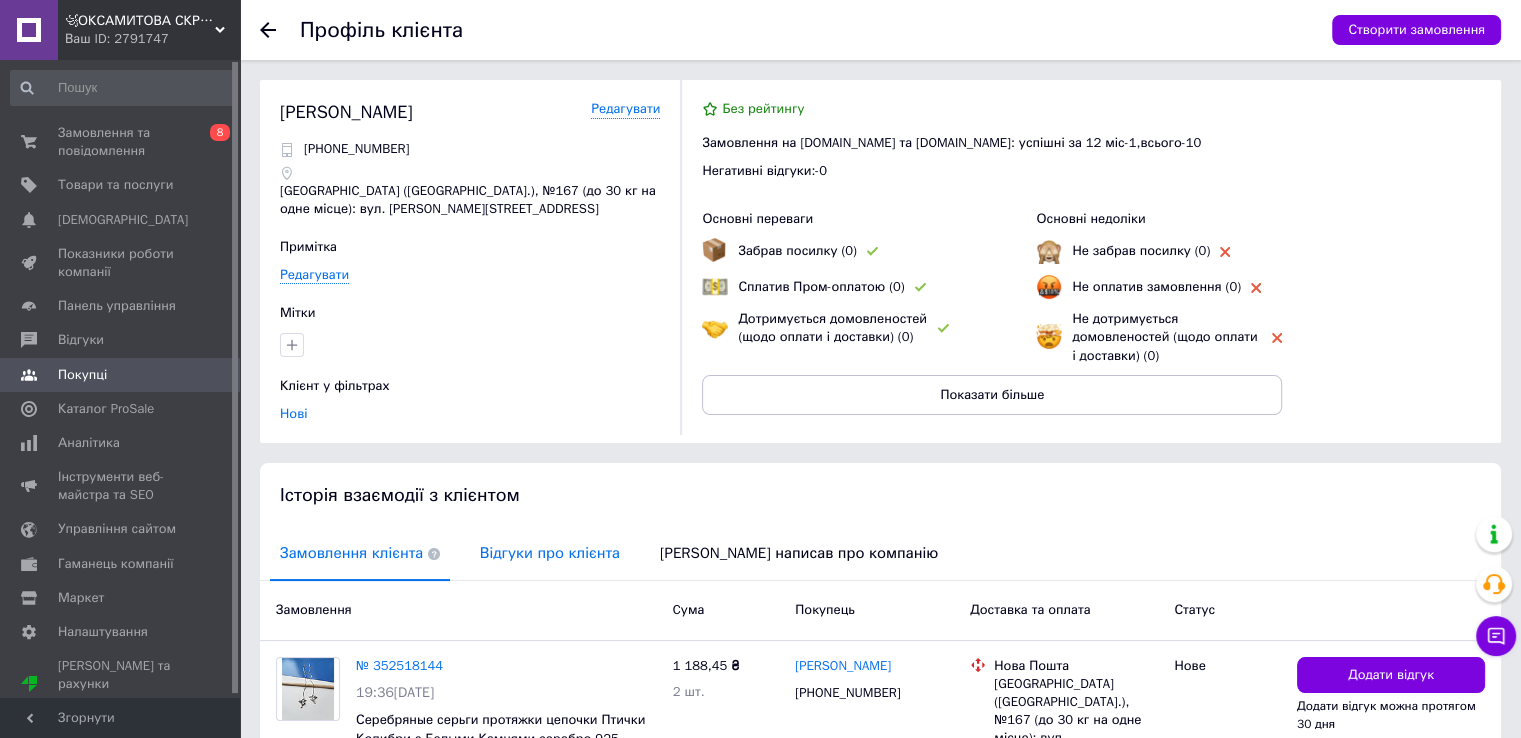 click on "Відгуки про клієнта" at bounding box center (550, 553) 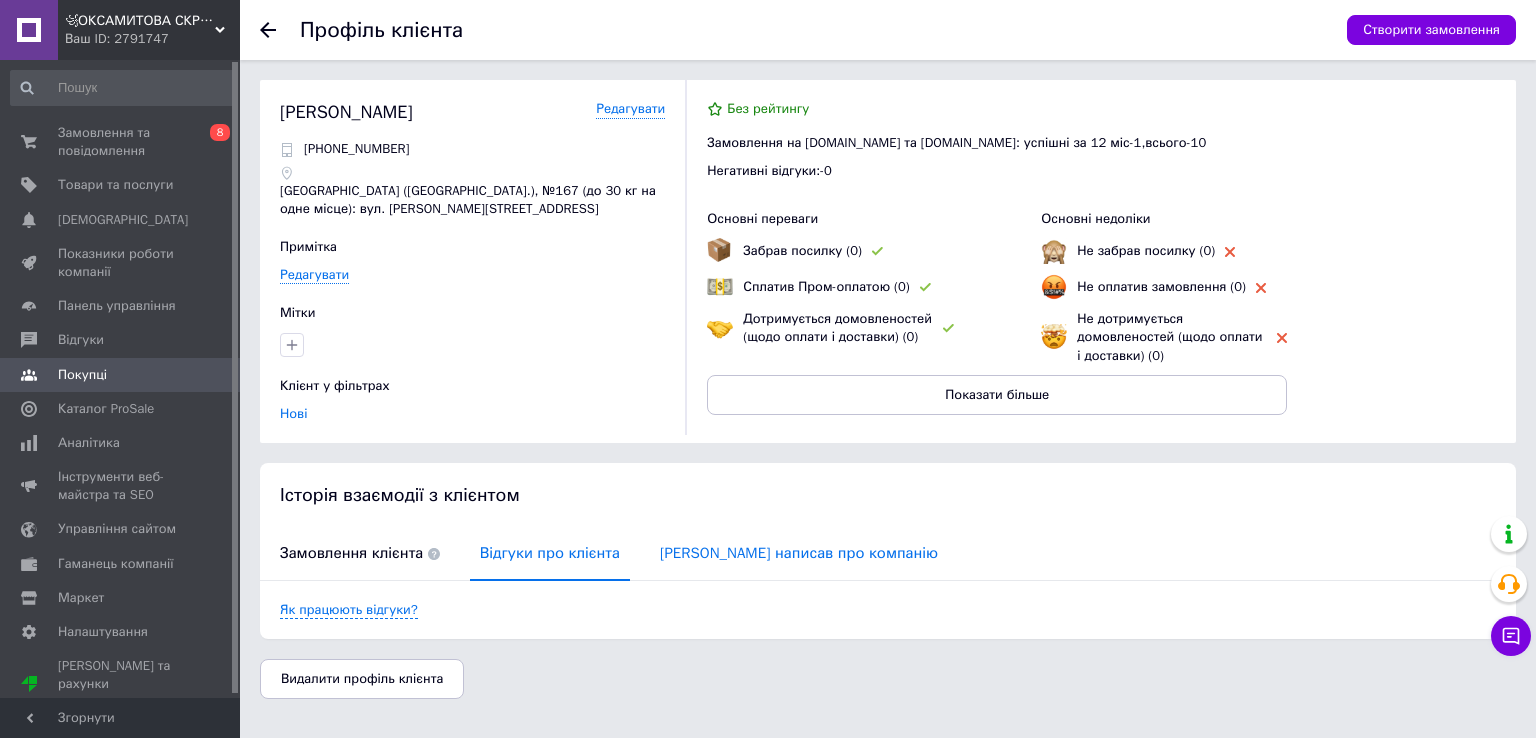 click on "[PERSON_NAME] написав про компанію" at bounding box center (799, 553) 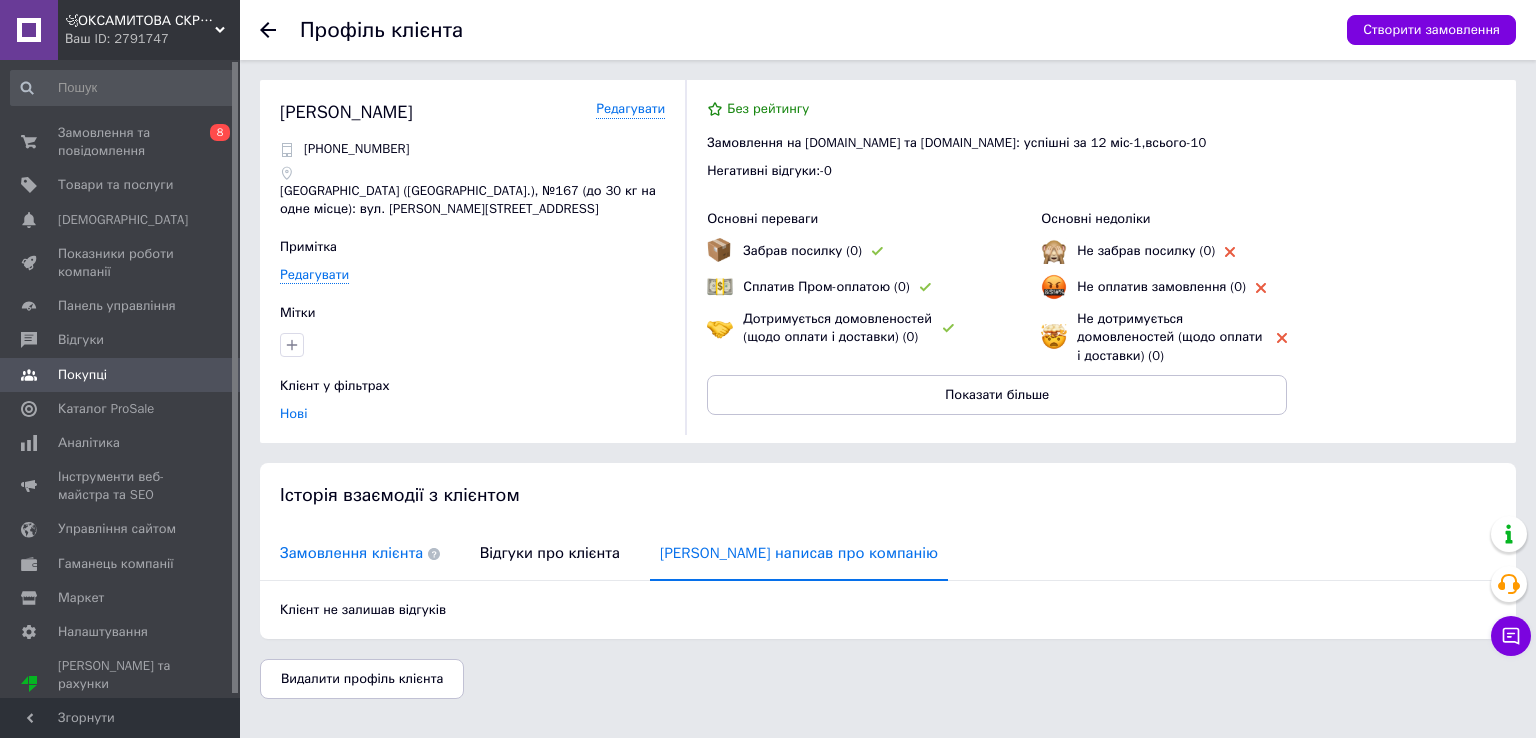 click on "Замовлення клієнта" at bounding box center (360, 553) 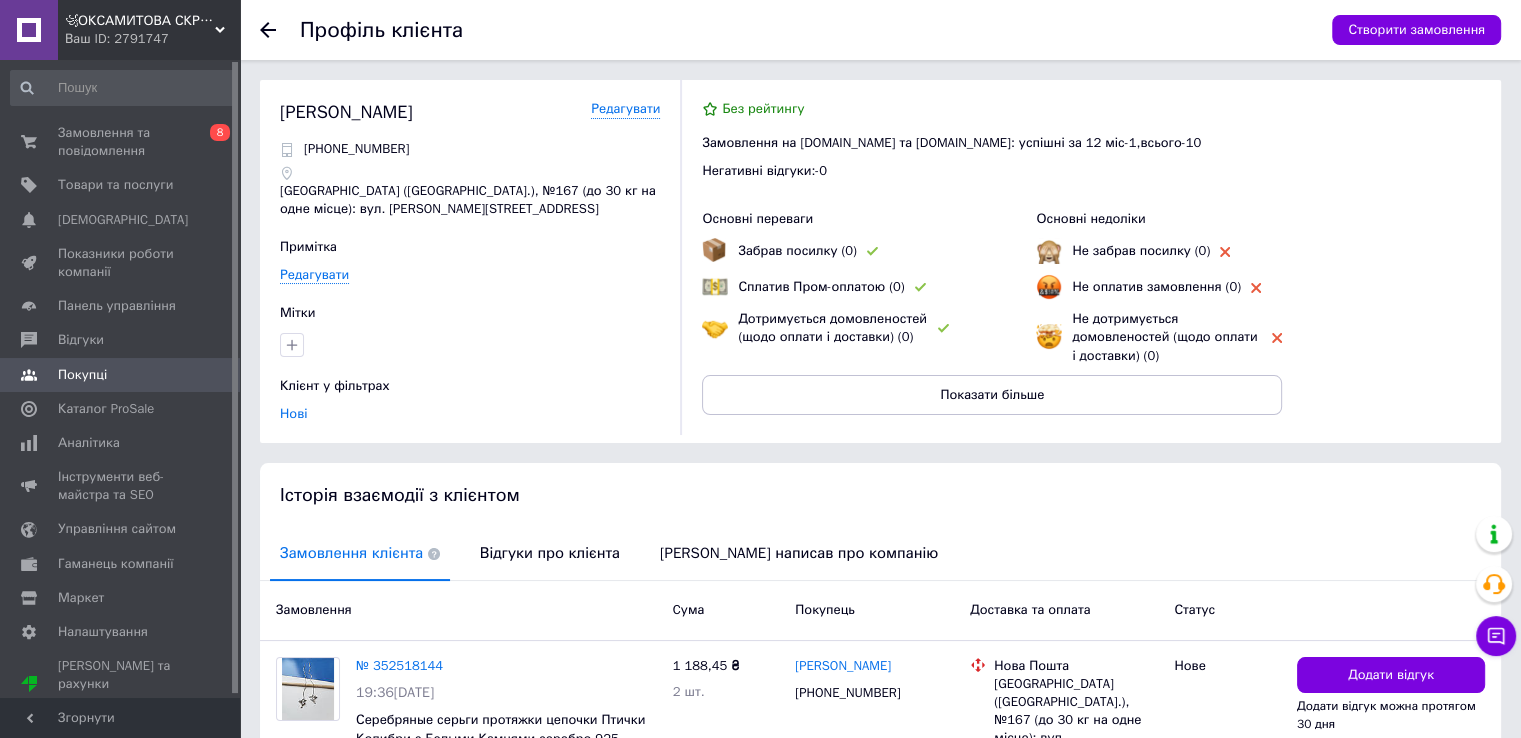 click on "Профіль клієнта Створити замовлення" at bounding box center [880, 30] 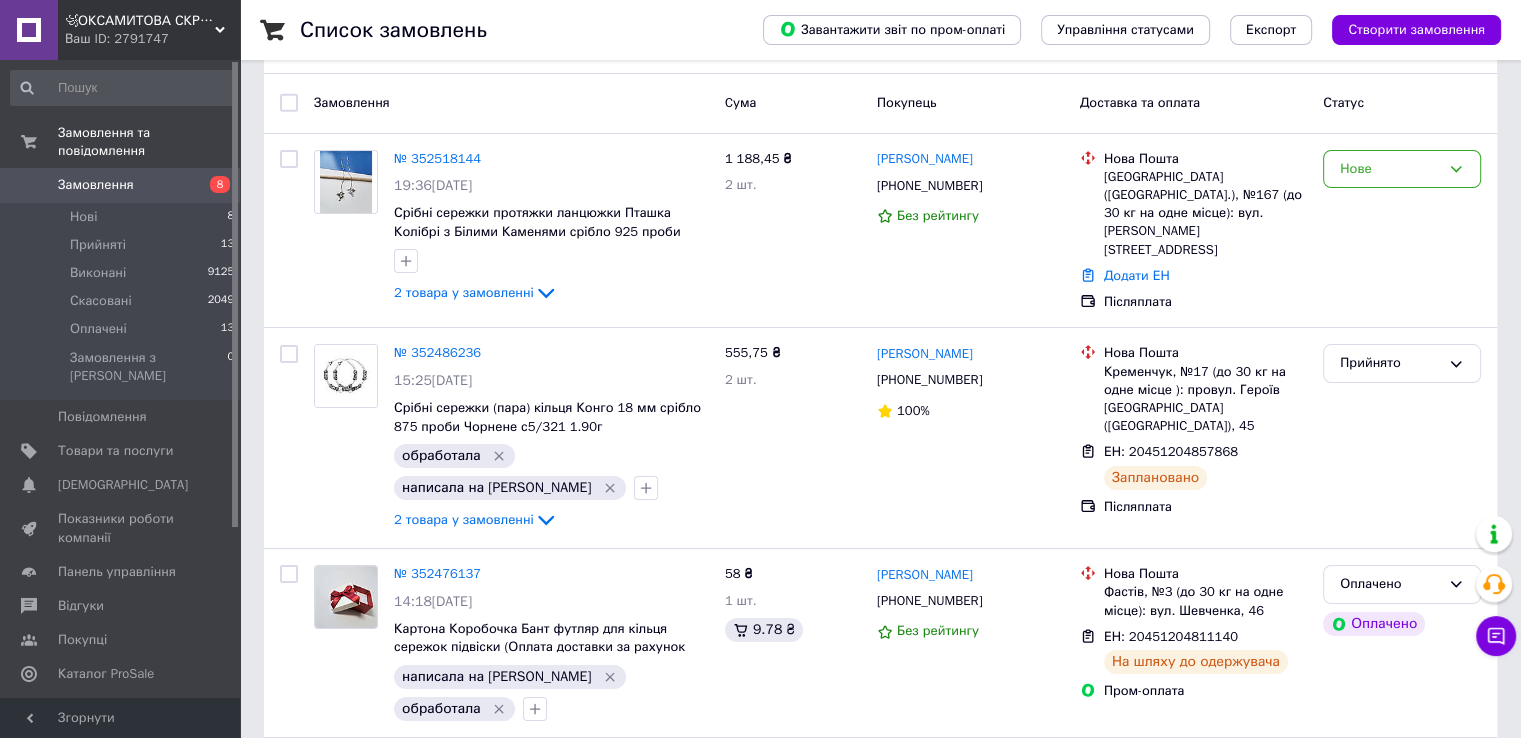 scroll, scrollTop: 200, scrollLeft: 0, axis: vertical 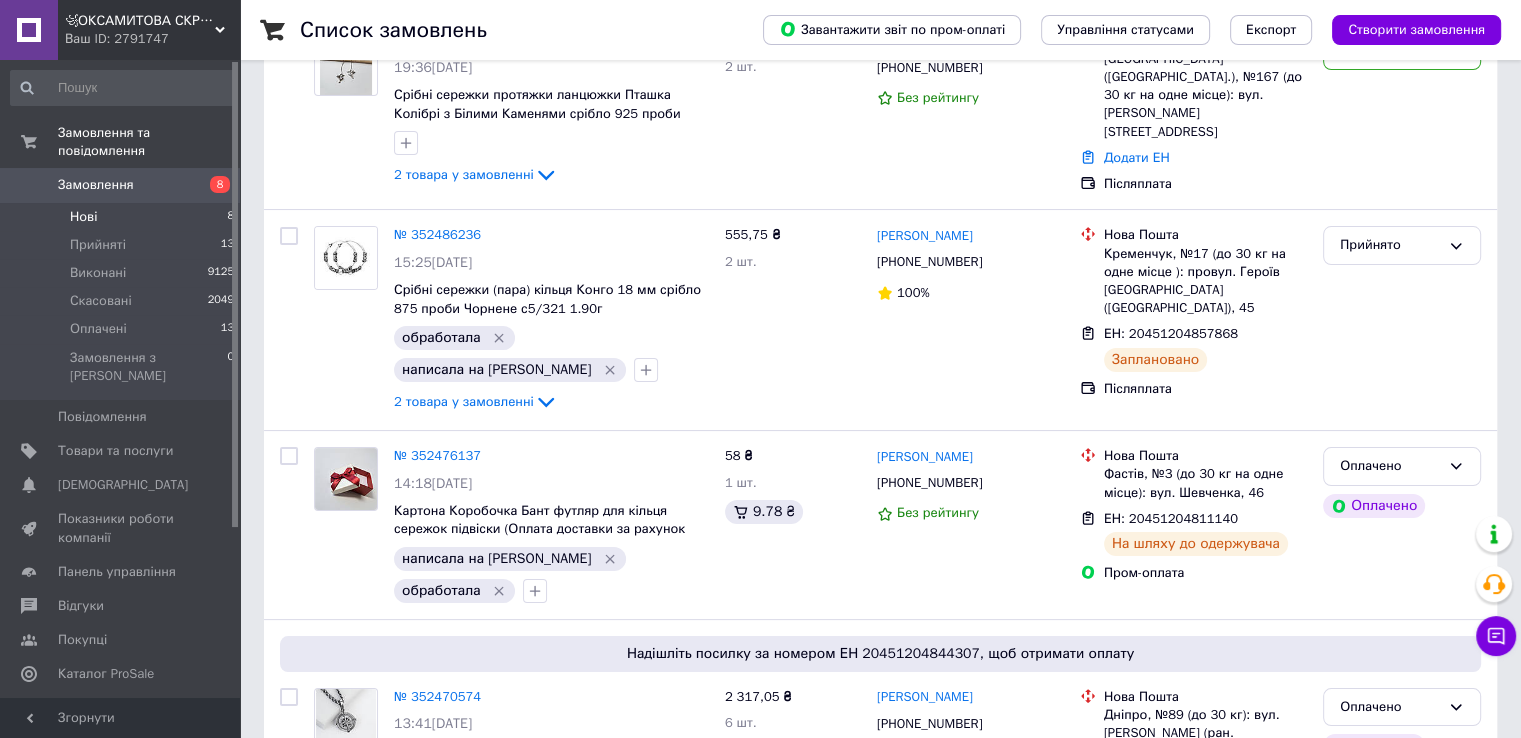 click on "Нові 8" at bounding box center [123, 217] 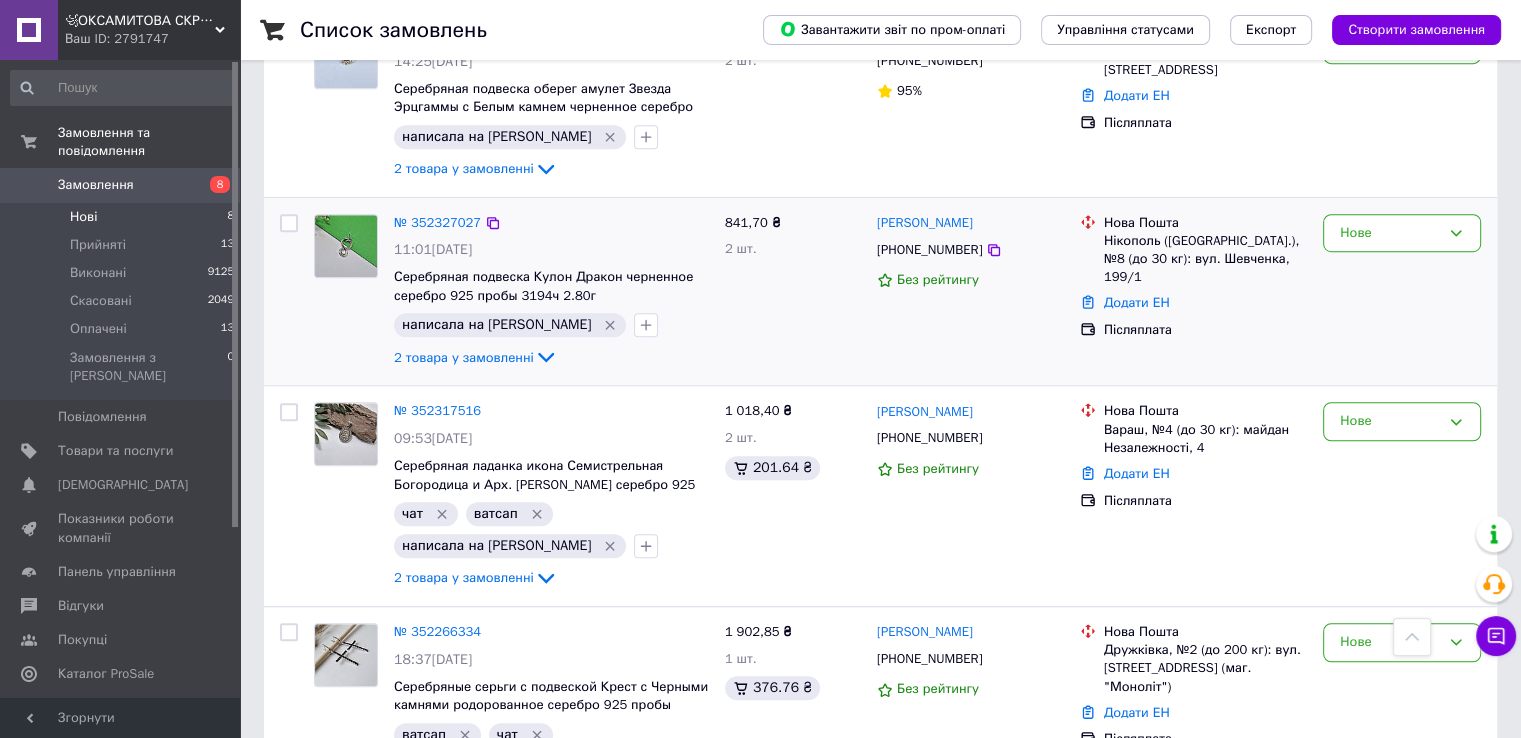 scroll, scrollTop: 1300, scrollLeft: 0, axis: vertical 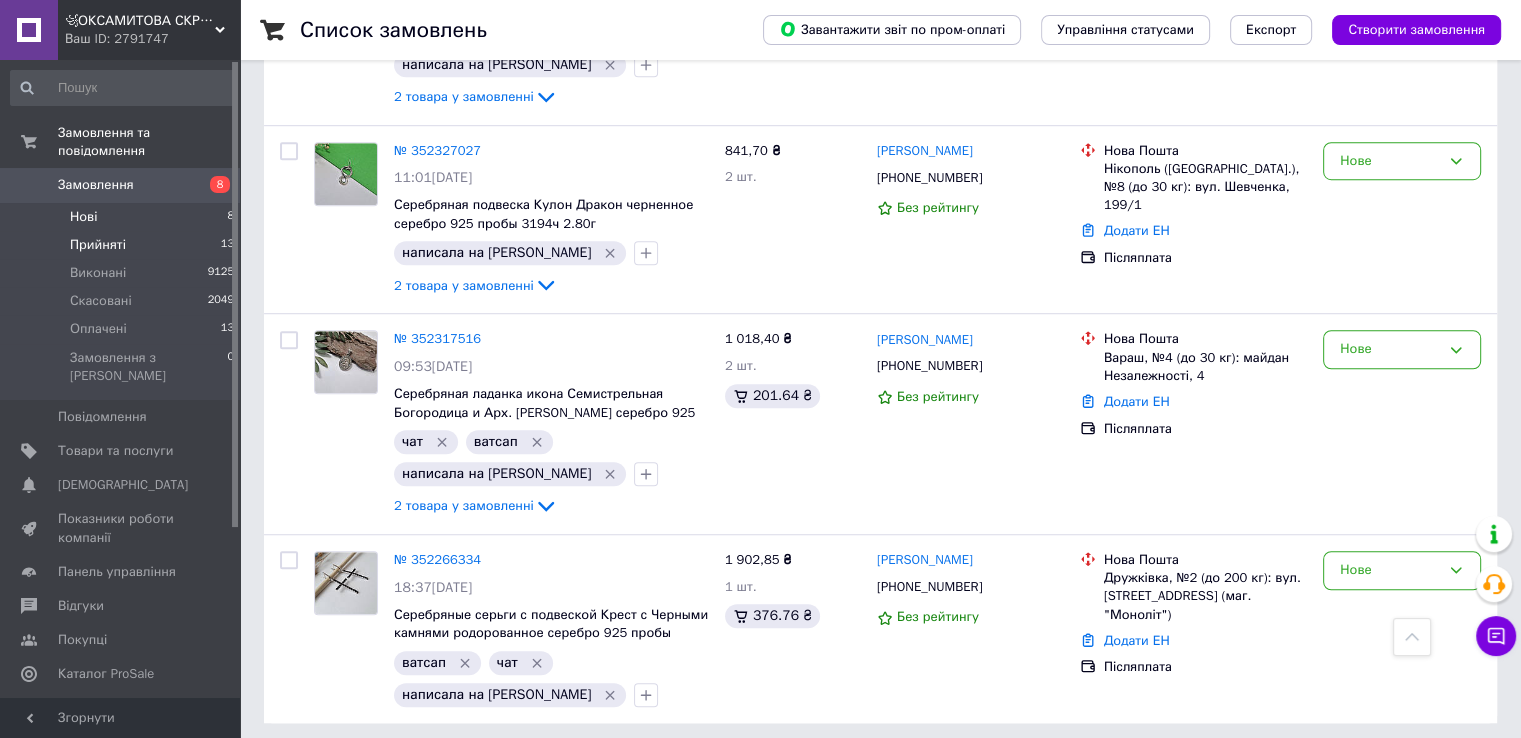 click on "Прийняті" at bounding box center (98, 245) 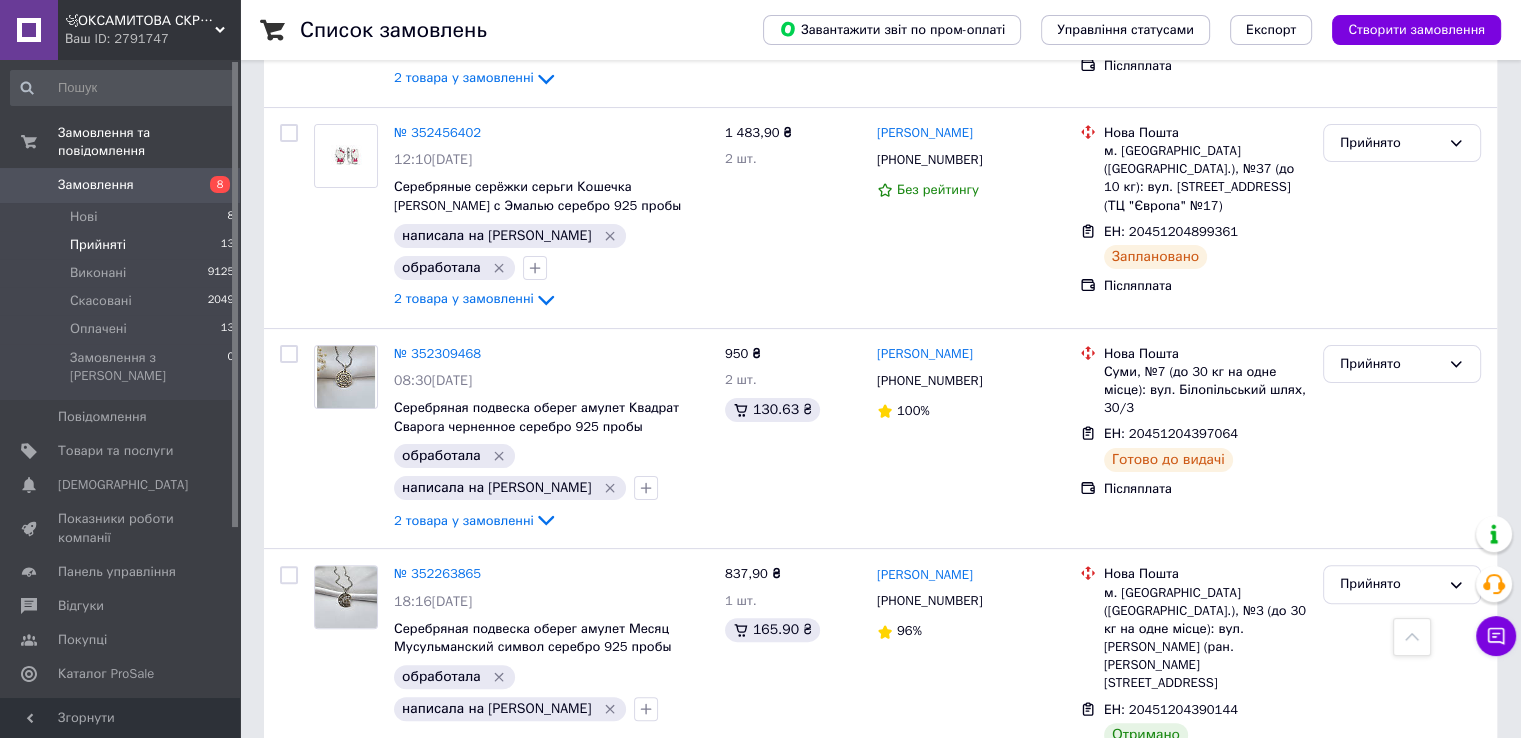 scroll, scrollTop: 800, scrollLeft: 0, axis: vertical 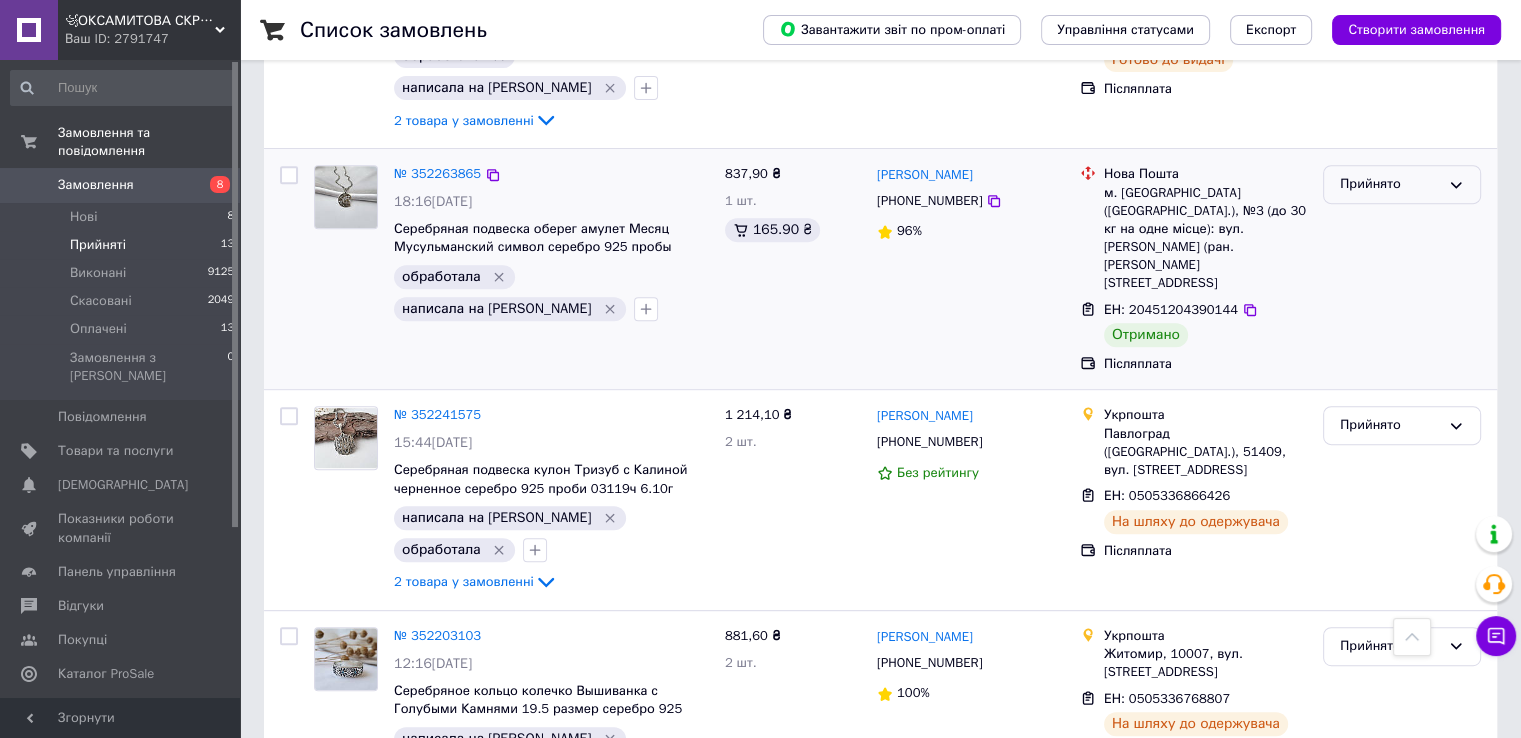 click on "Прийнято" at bounding box center (1390, 184) 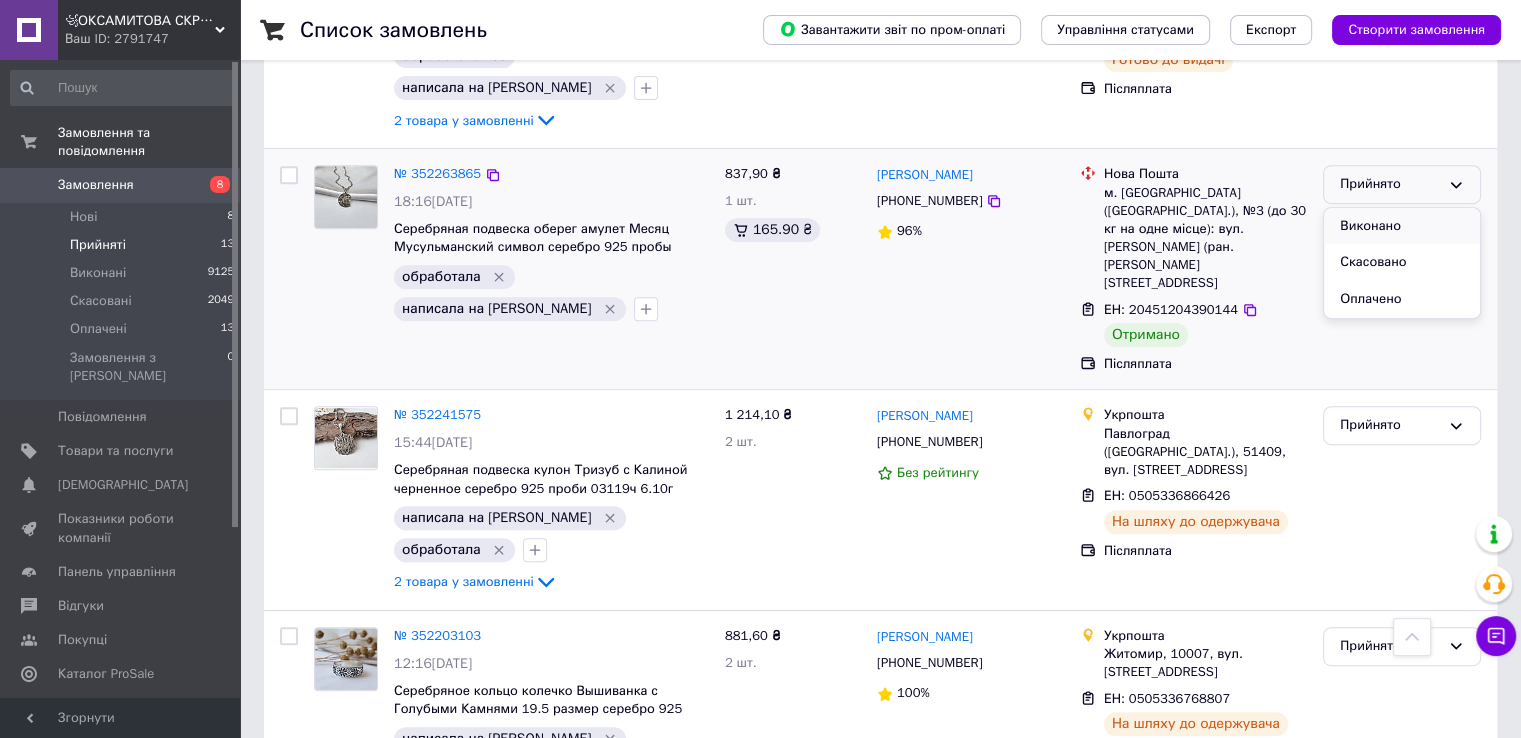 click on "Виконано" at bounding box center (1402, 226) 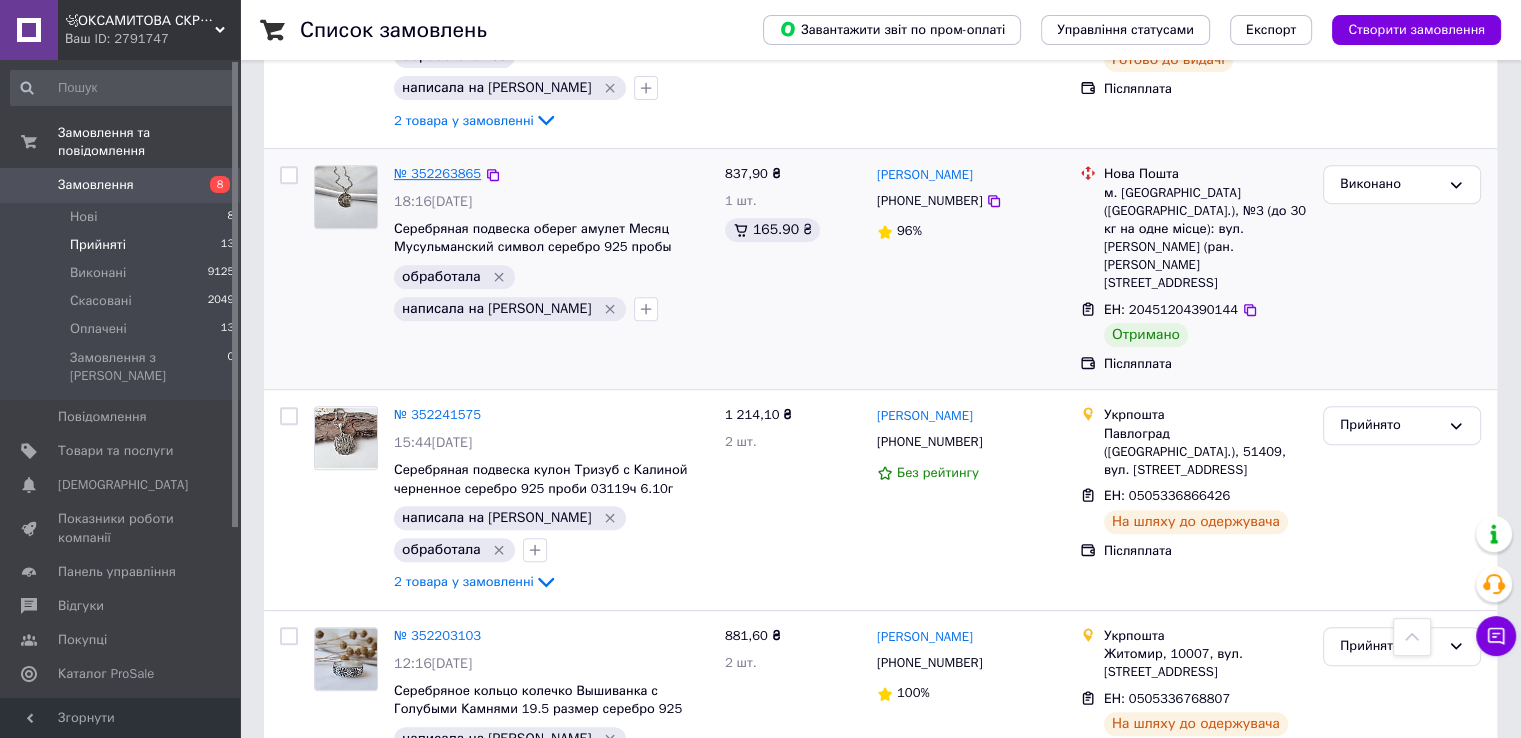 click on "№ 352263865" at bounding box center [437, 173] 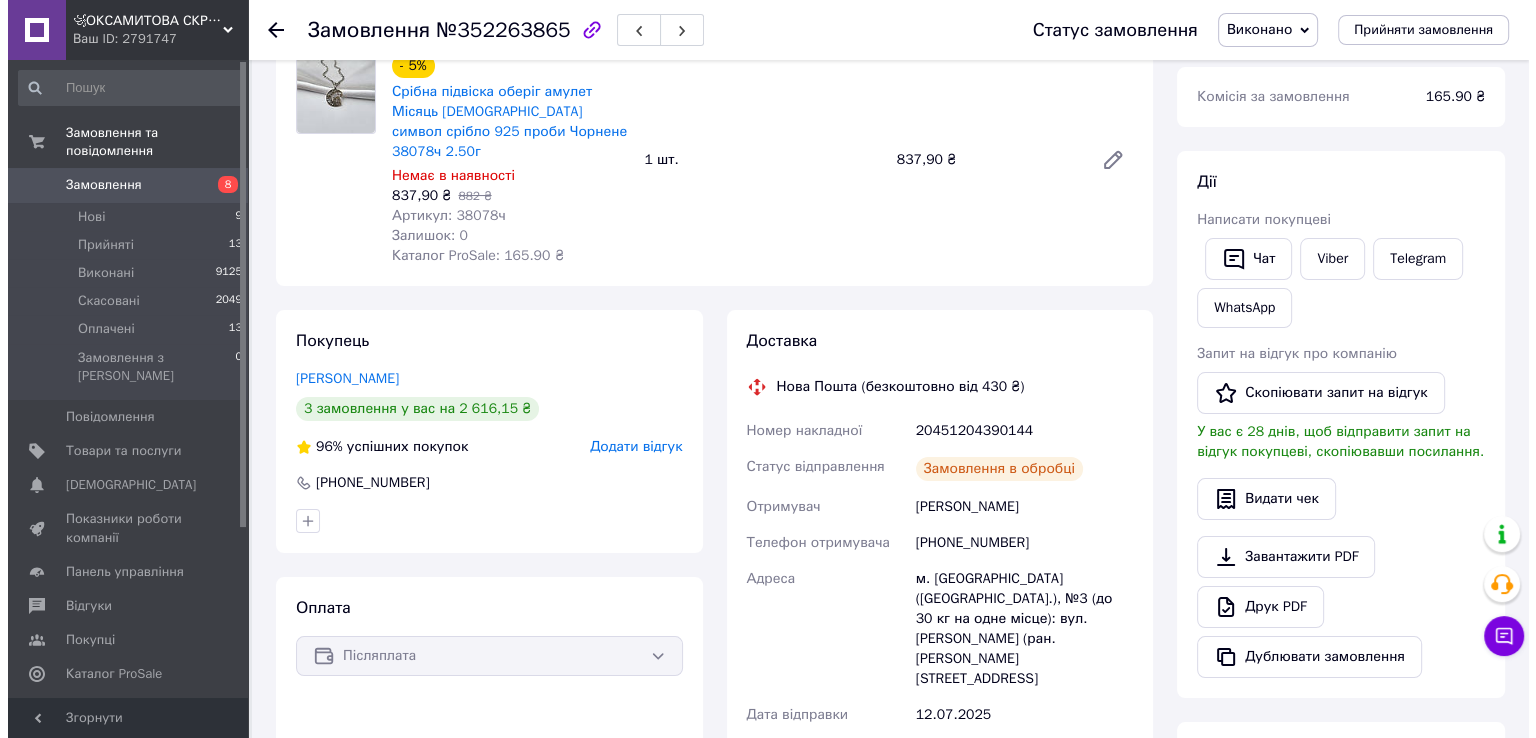 scroll, scrollTop: 300, scrollLeft: 0, axis: vertical 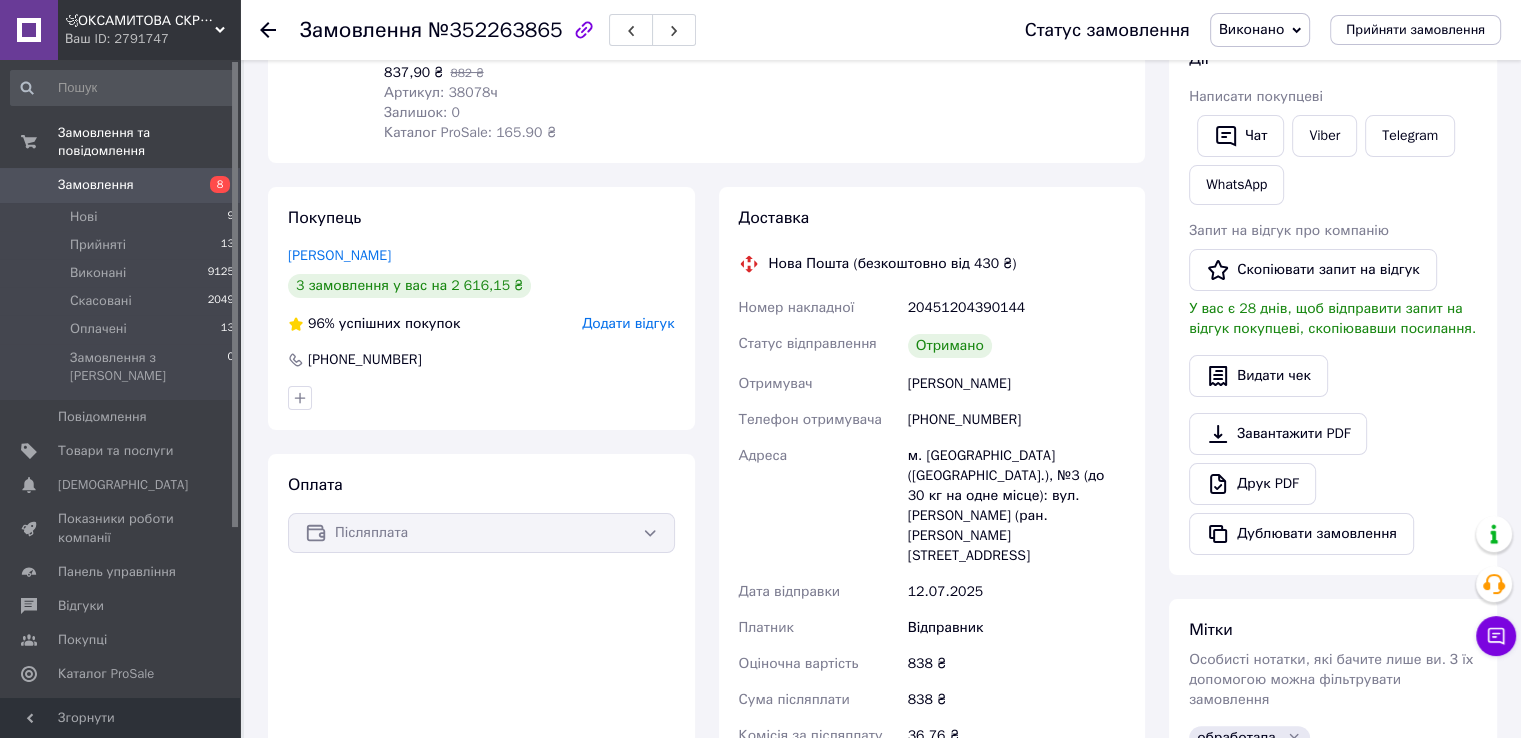 click on "Додати відгук" at bounding box center [628, 323] 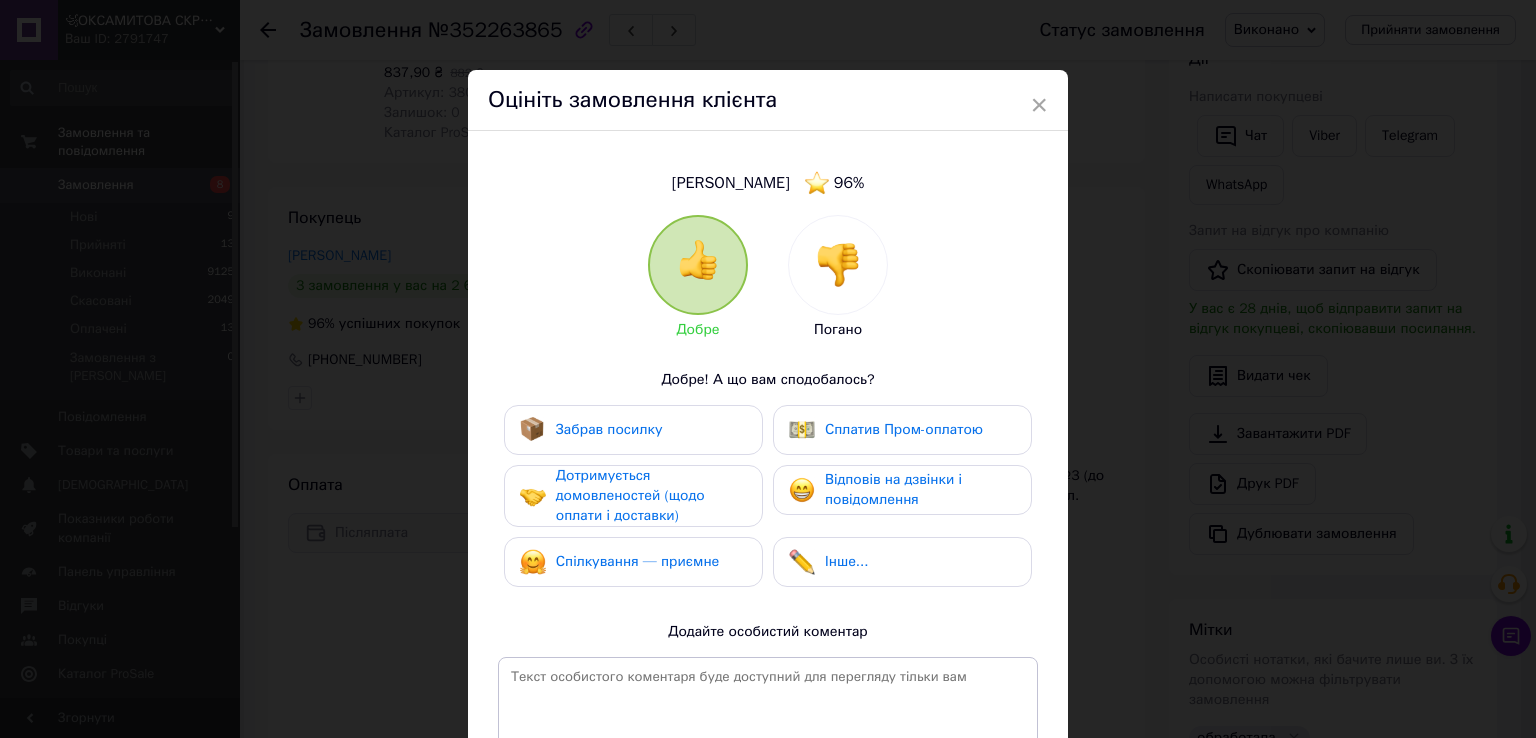 click on "Забрав посилку" at bounding box center [609, 429] 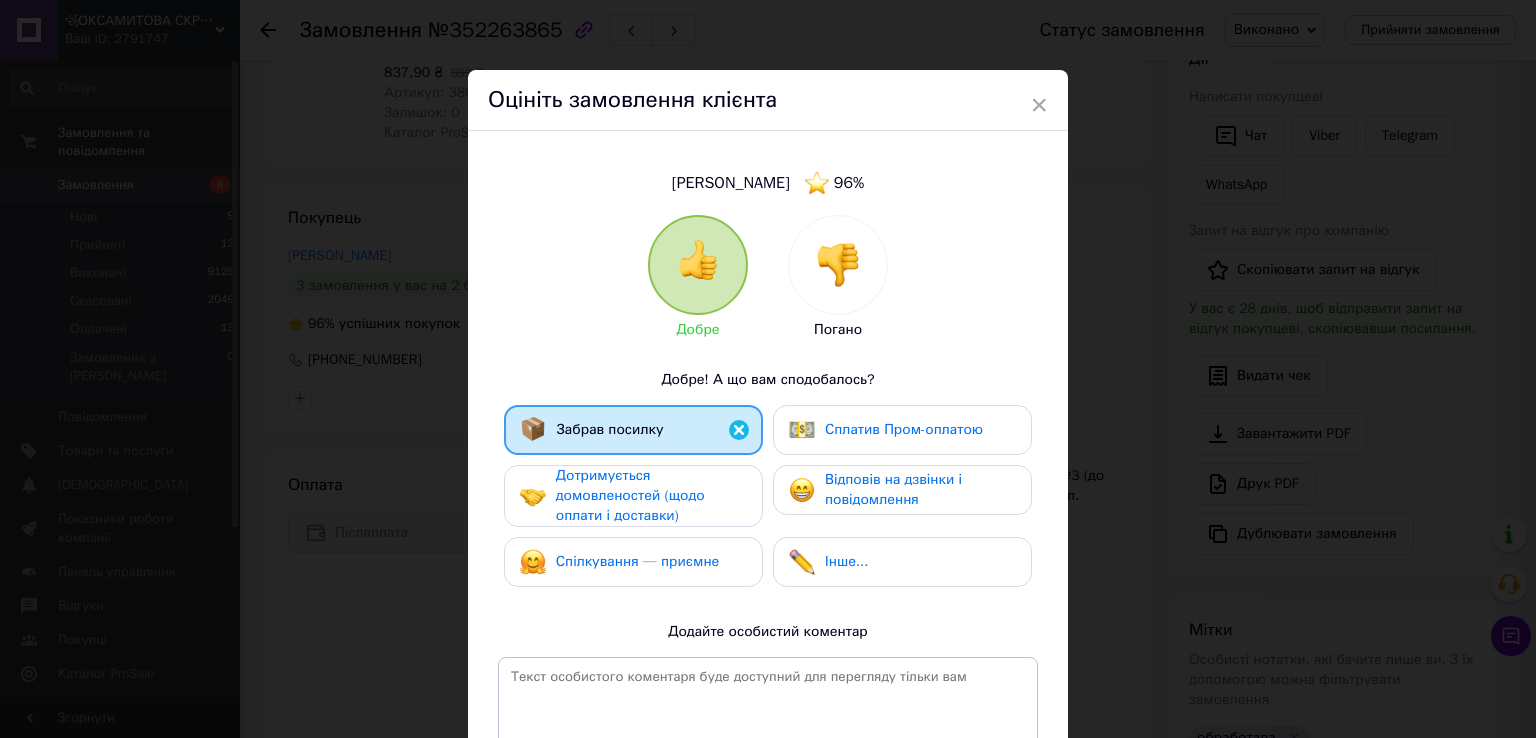 drag, startPoint x: 680, startPoint y: 491, endPoint x: 675, endPoint y: 549, distance: 58.21512 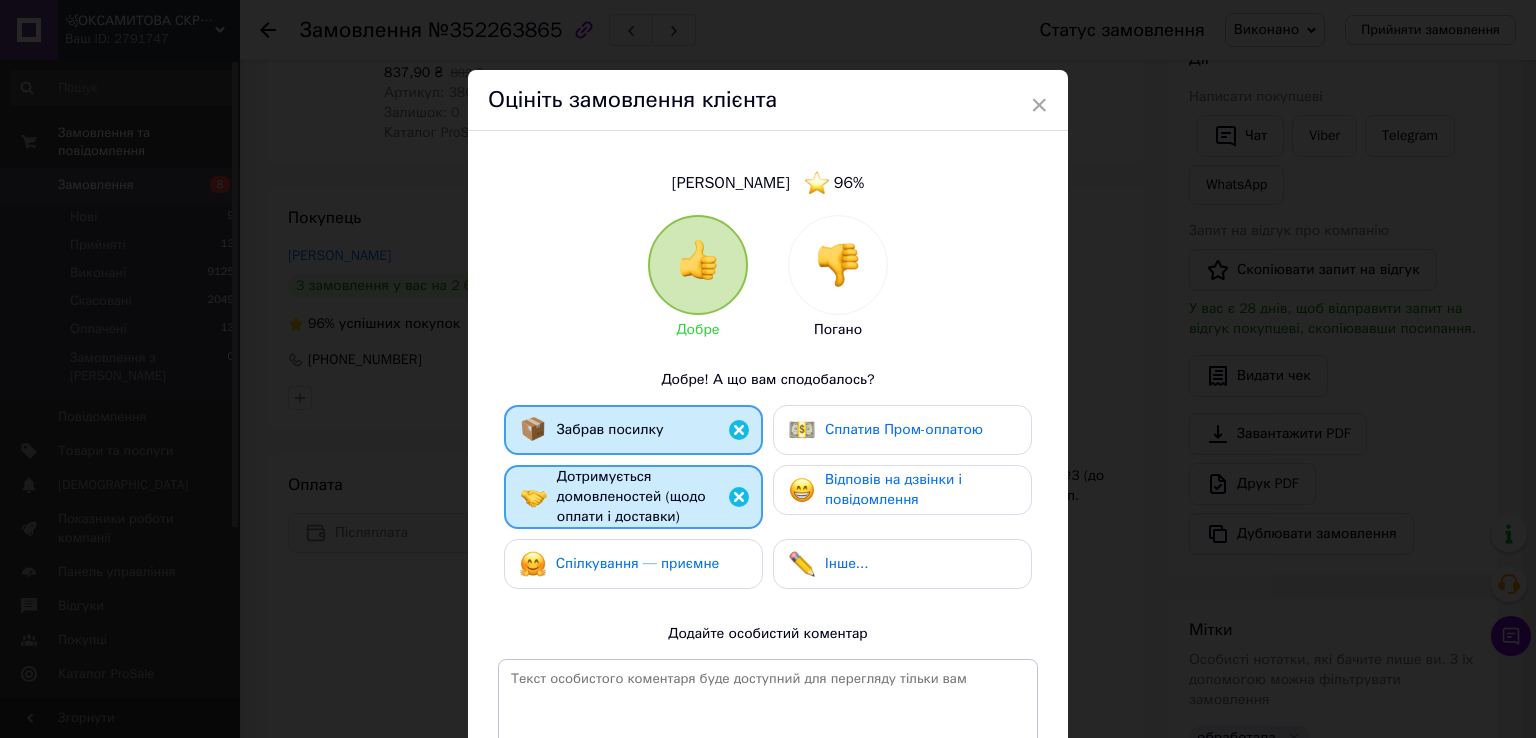 click on "Спілкування — приємне" at bounding box center [633, 564] 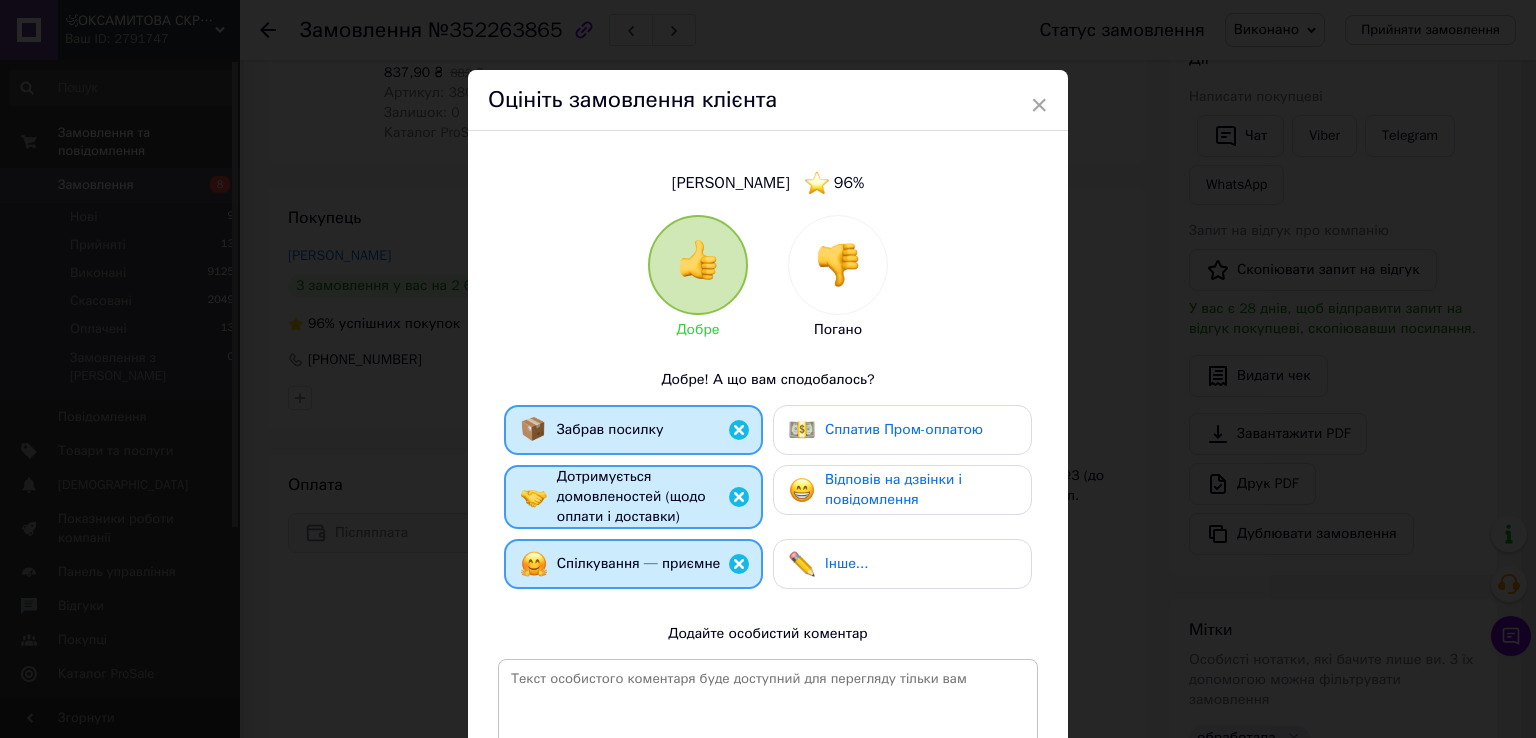 click on "Відповів на дзвінки і повідомлення" at bounding box center [893, 489] 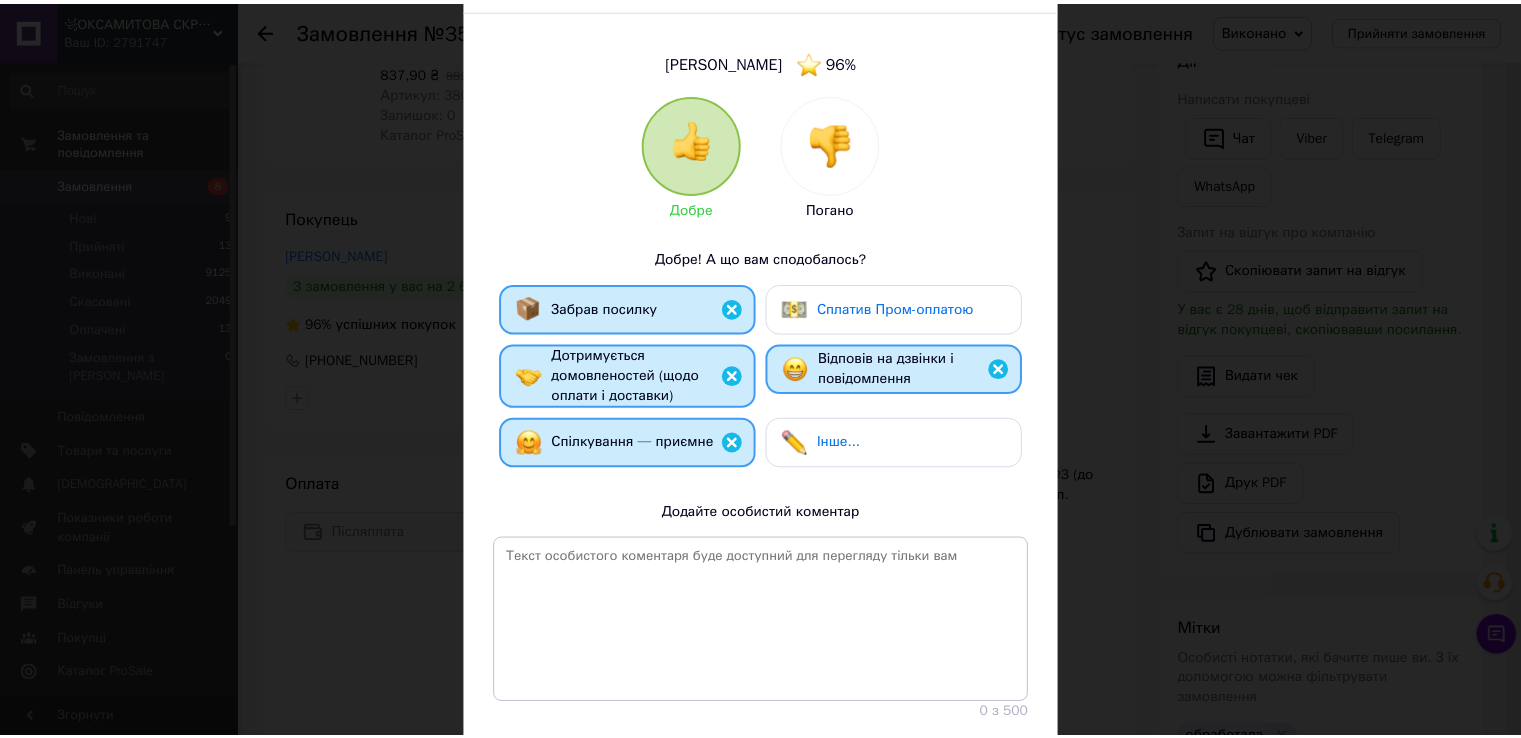 scroll, scrollTop: 254, scrollLeft: 0, axis: vertical 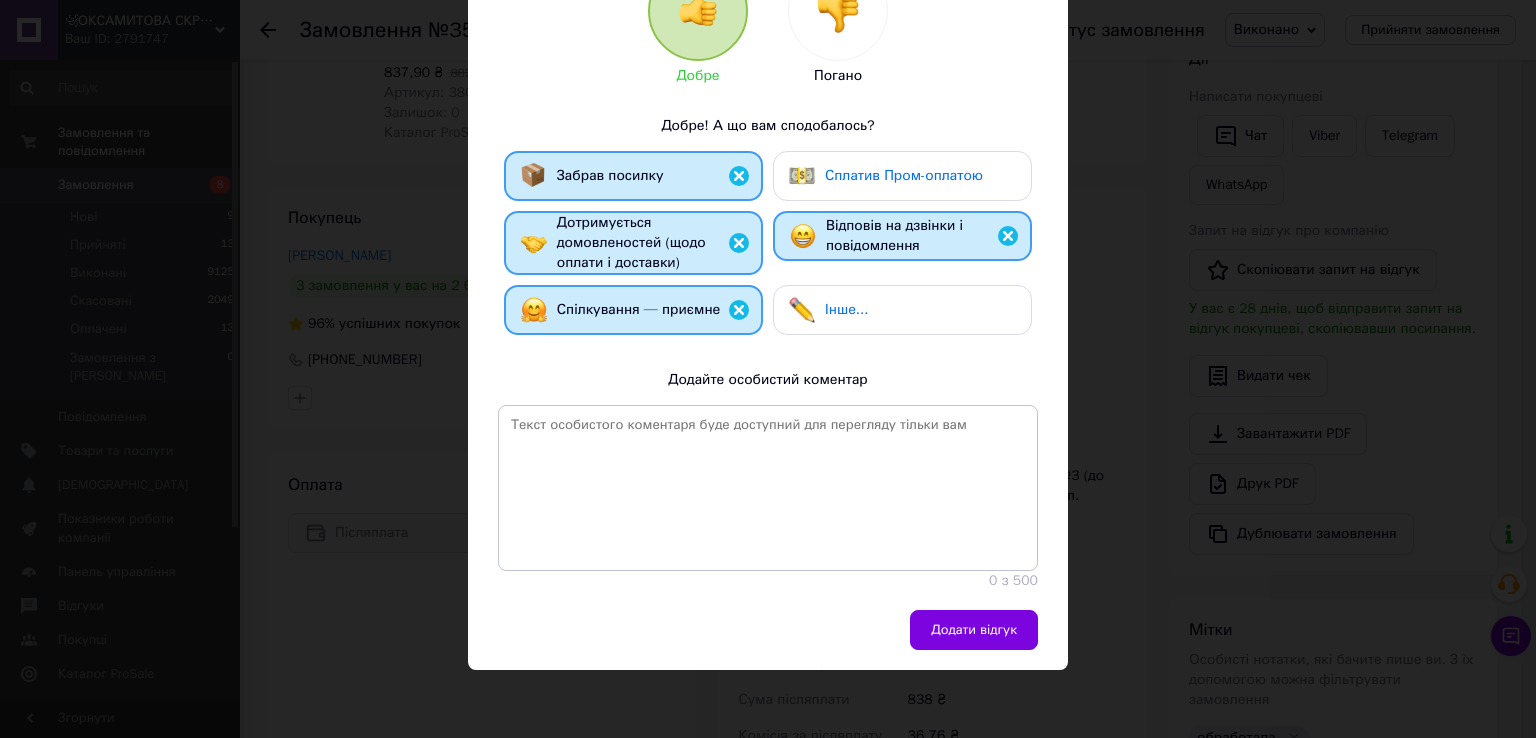 click on "Додати відгук" at bounding box center [974, 630] 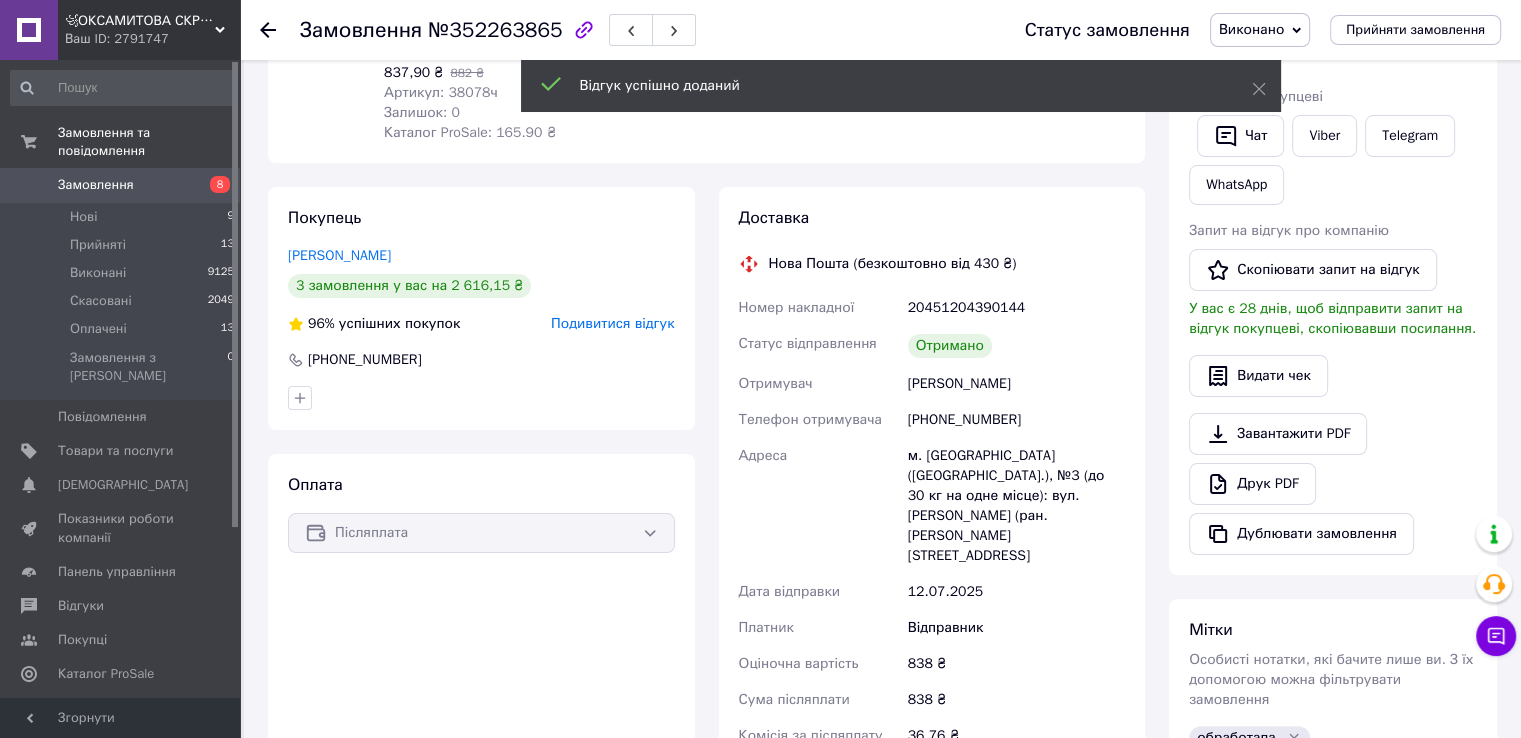 click 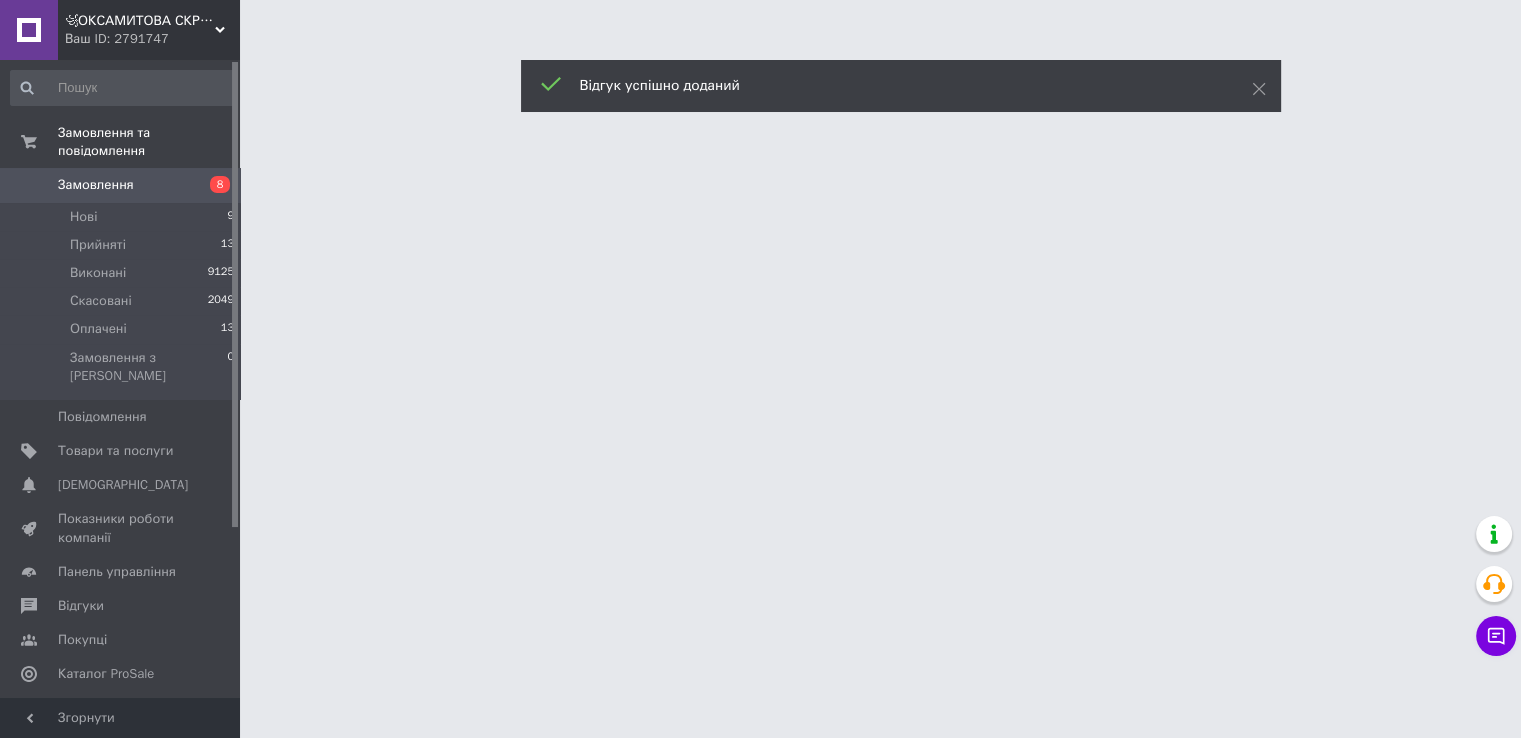 scroll, scrollTop: 0, scrollLeft: 0, axis: both 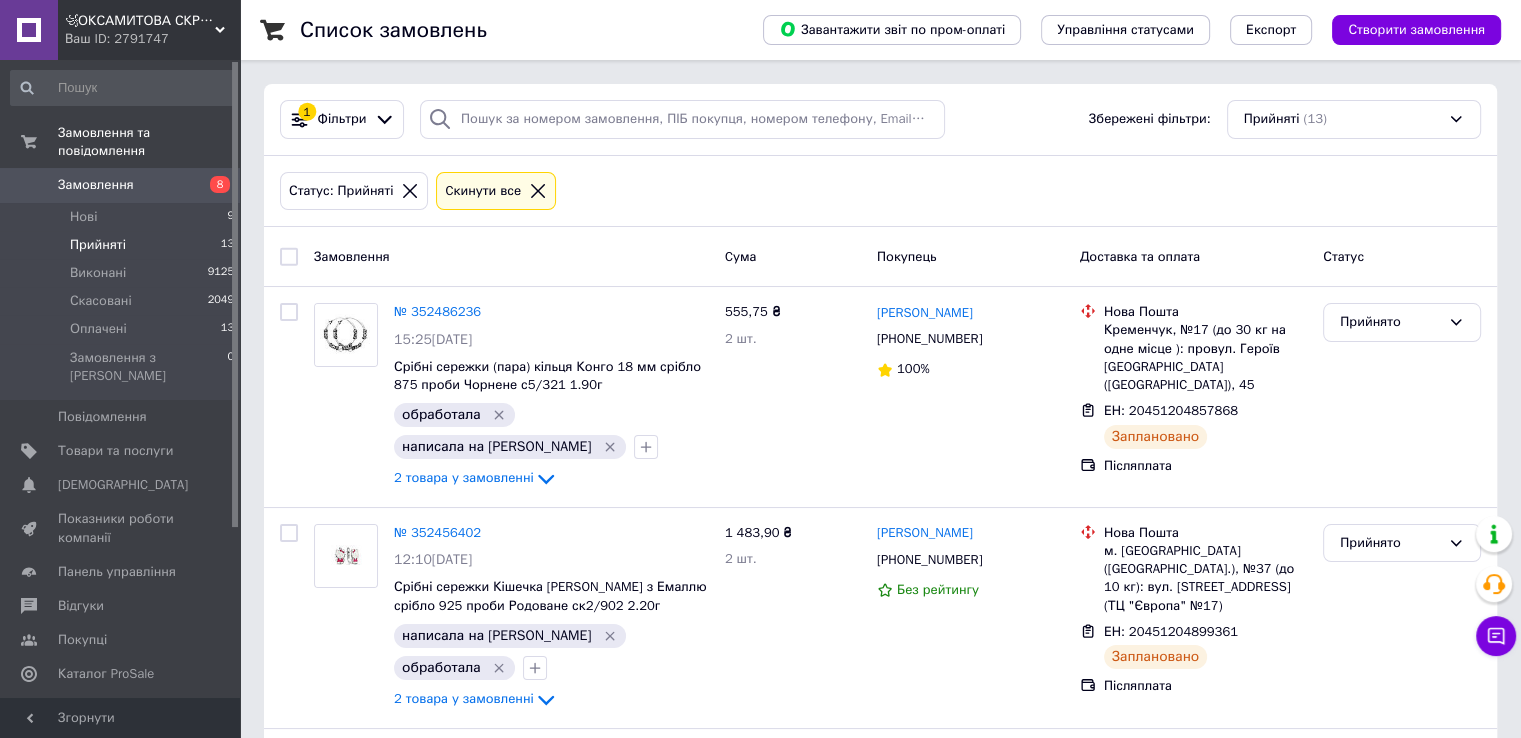 click on "Cкинути все" at bounding box center [496, 191] 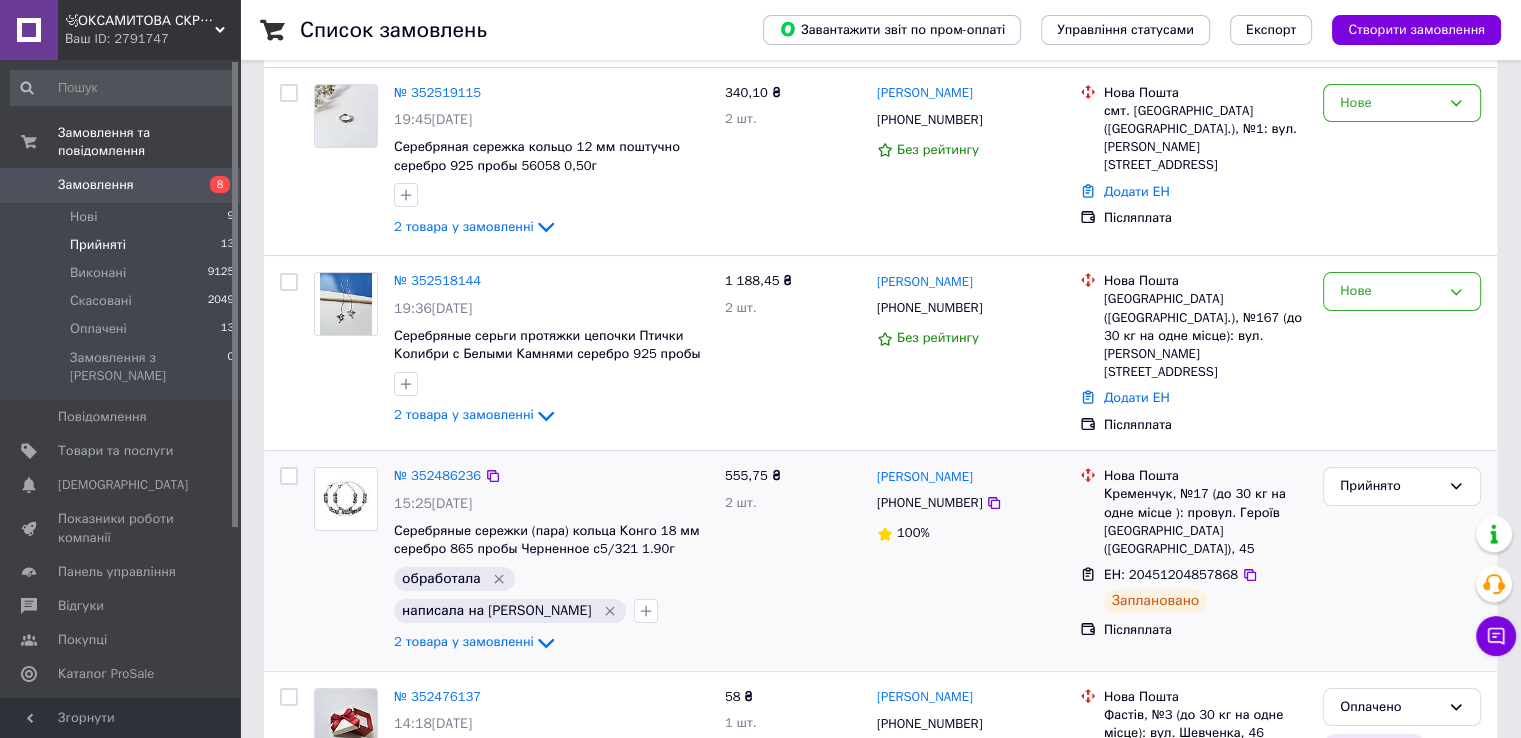 scroll, scrollTop: 200, scrollLeft: 0, axis: vertical 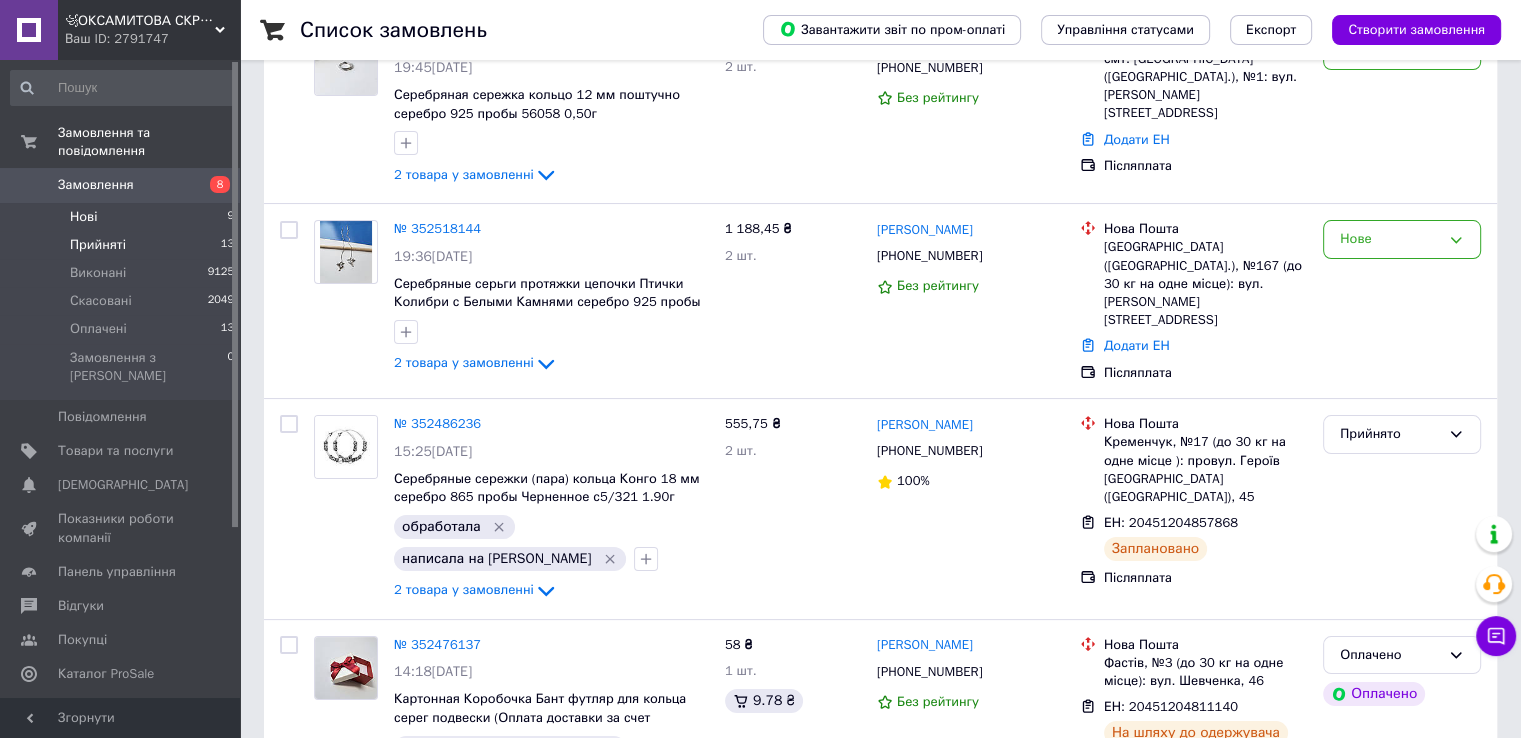 click on "Нові" at bounding box center (83, 217) 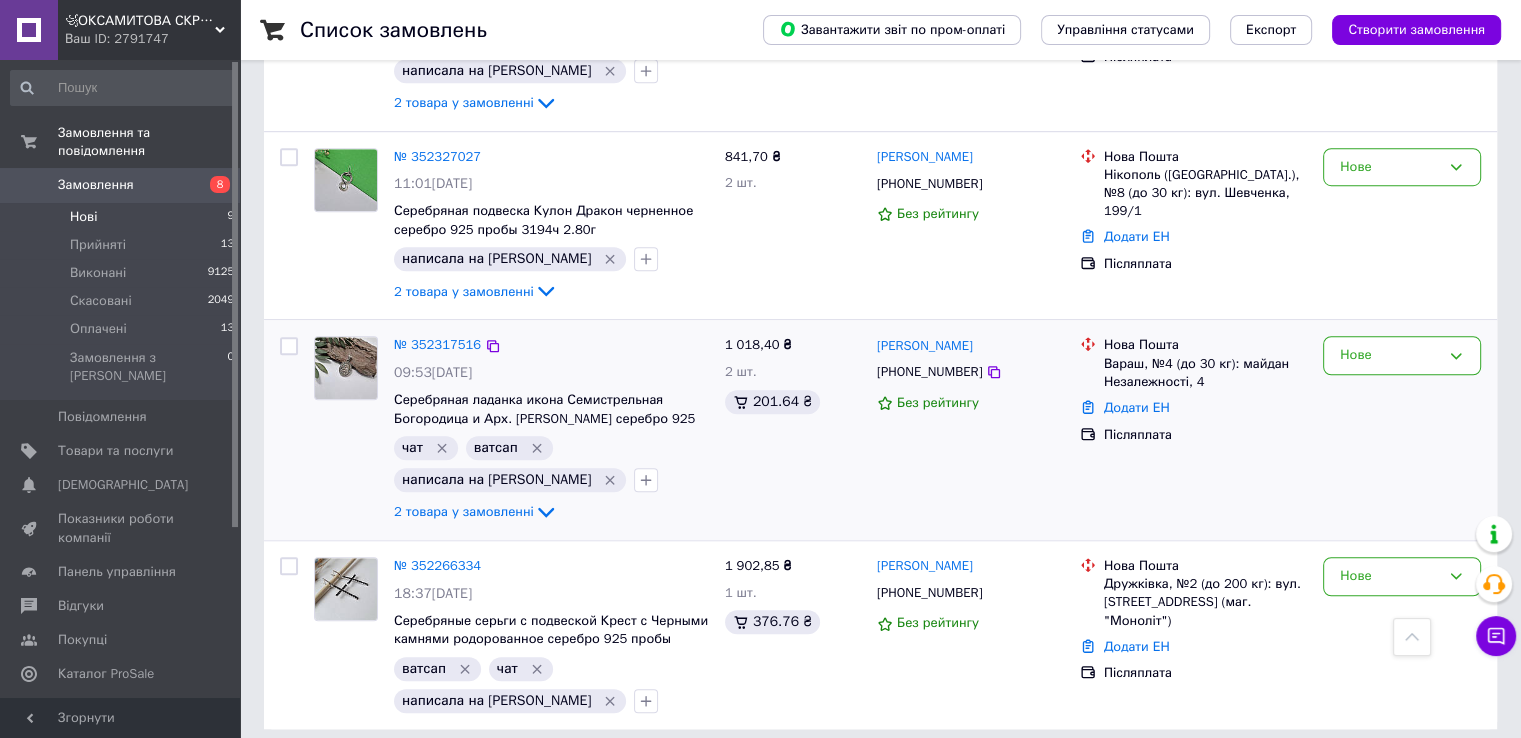 scroll, scrollTop: 1300, scrollLeft: 0, axis: vertical 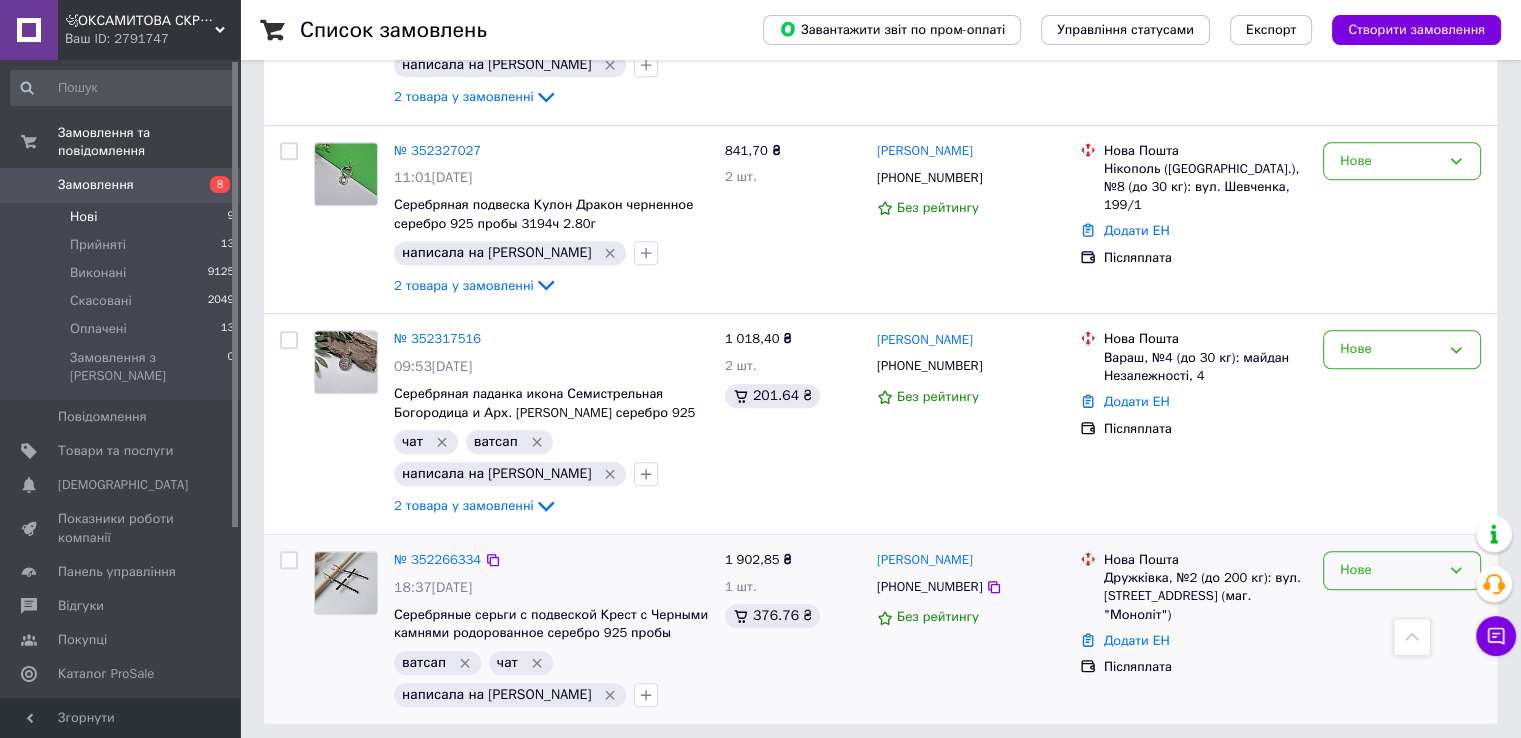 click on "Нове" at bounding box center [1390, 570] 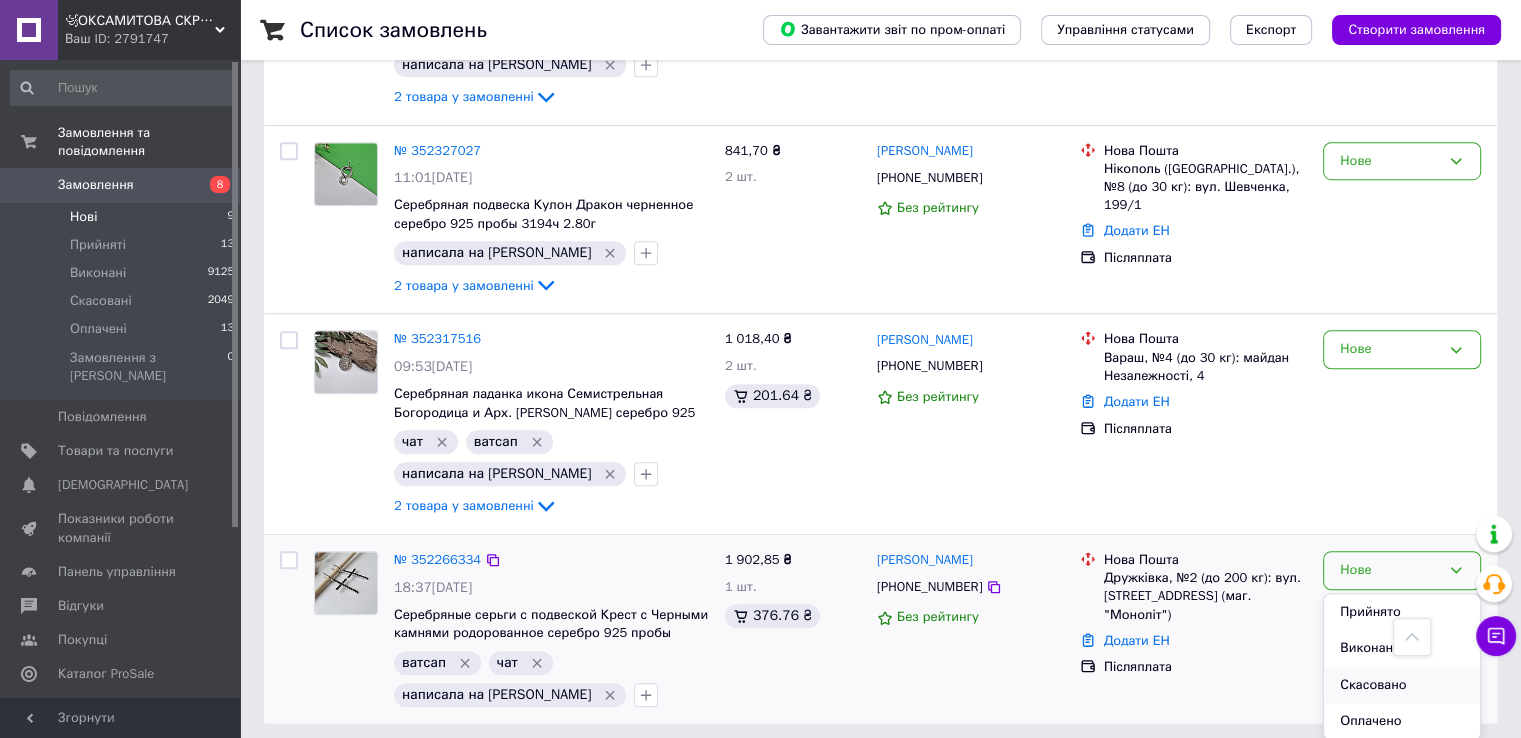 click on "Скасовано" at bounding box center [1402, 685] 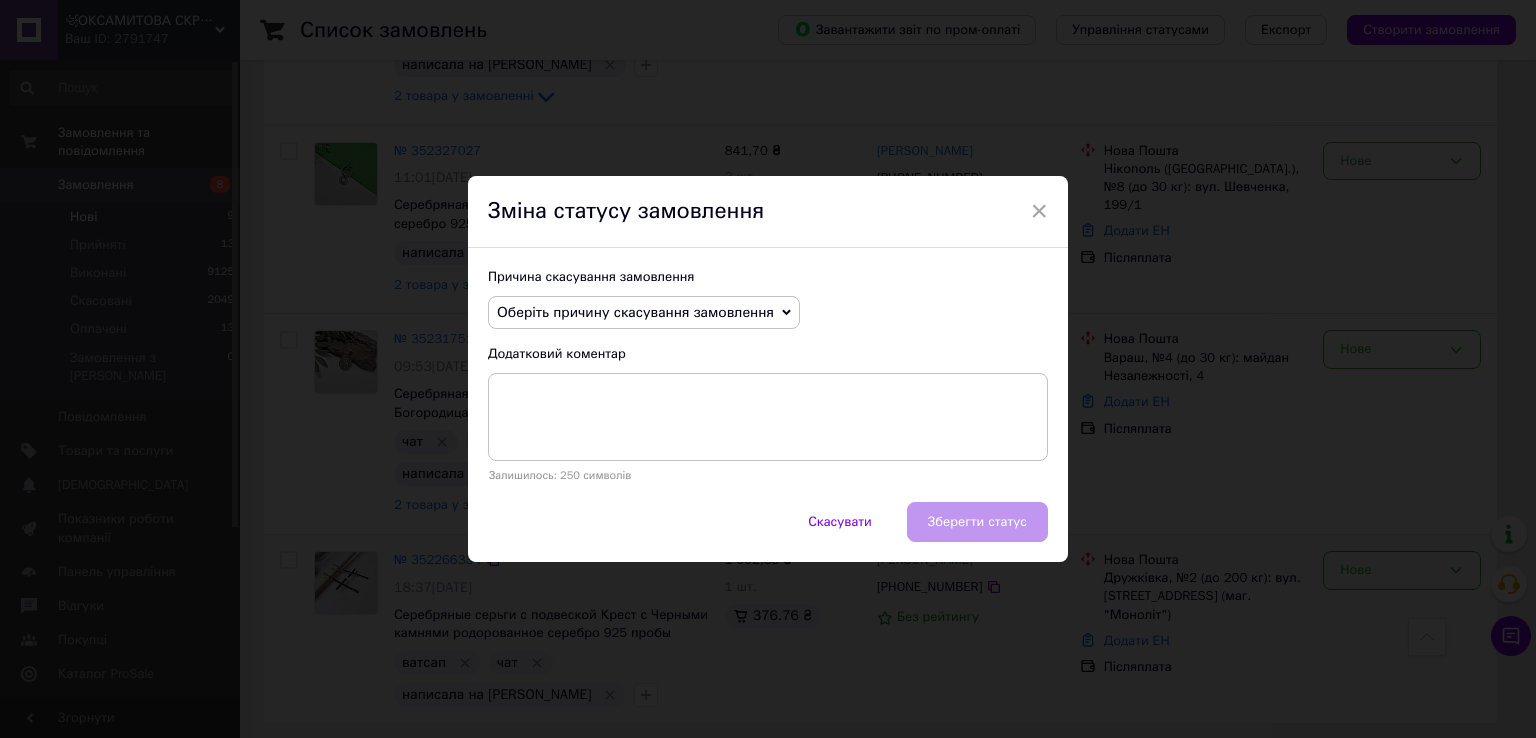 click on "Оберіть причину скасування замовлення" at bounding box center (635, 312) 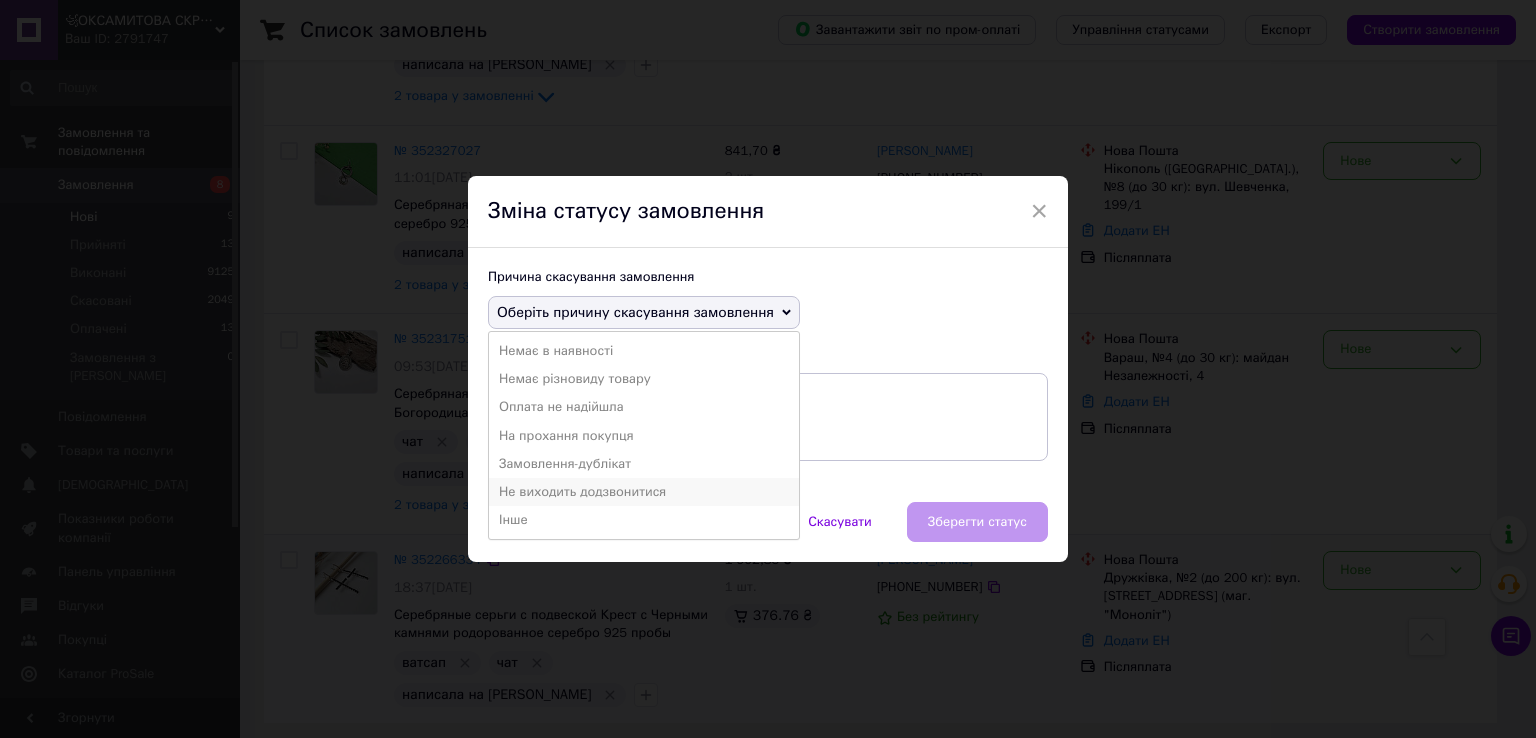 click on "Не виходить додзвонитися" at bounding box center (644, 492) 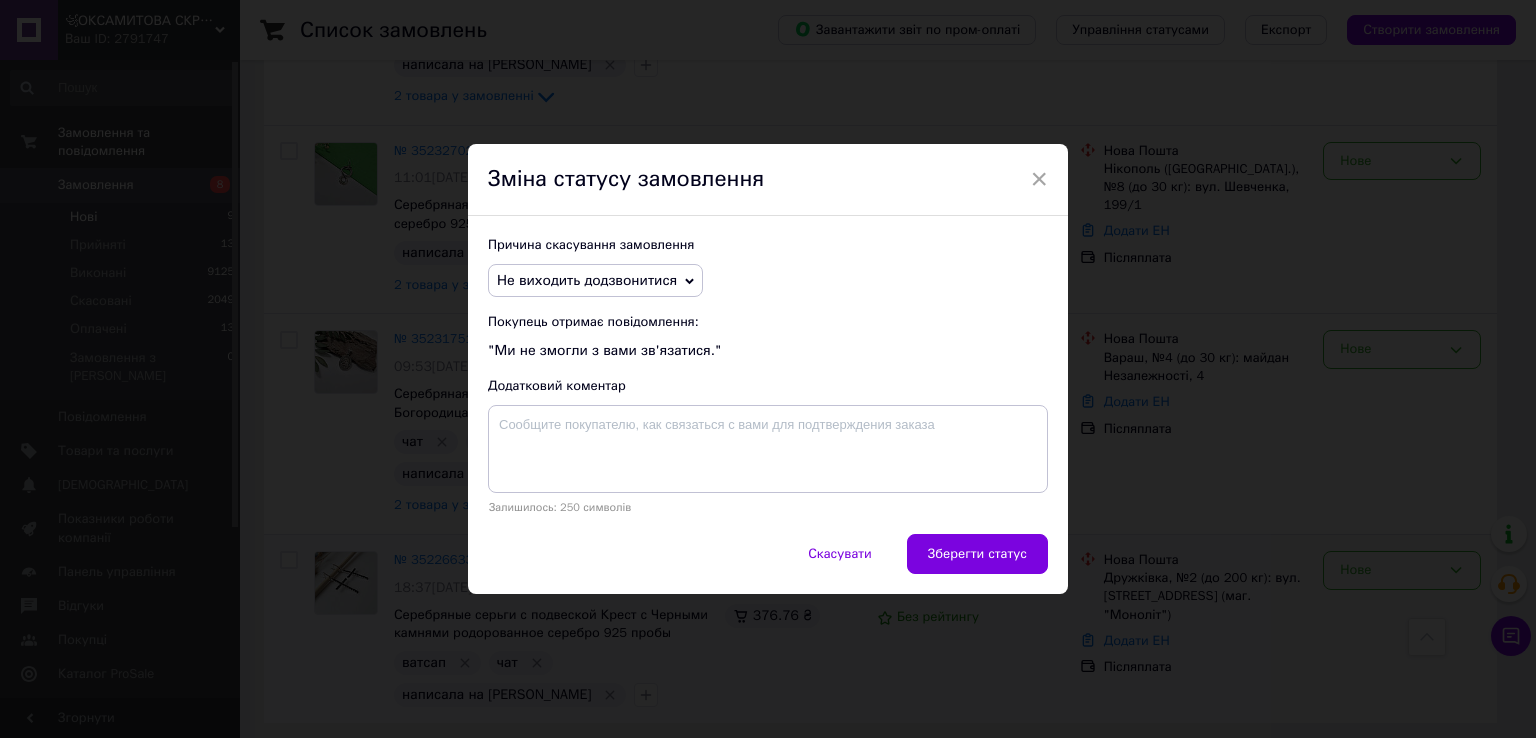 click on "Зберегти статус" at bounding box center [977, 554] 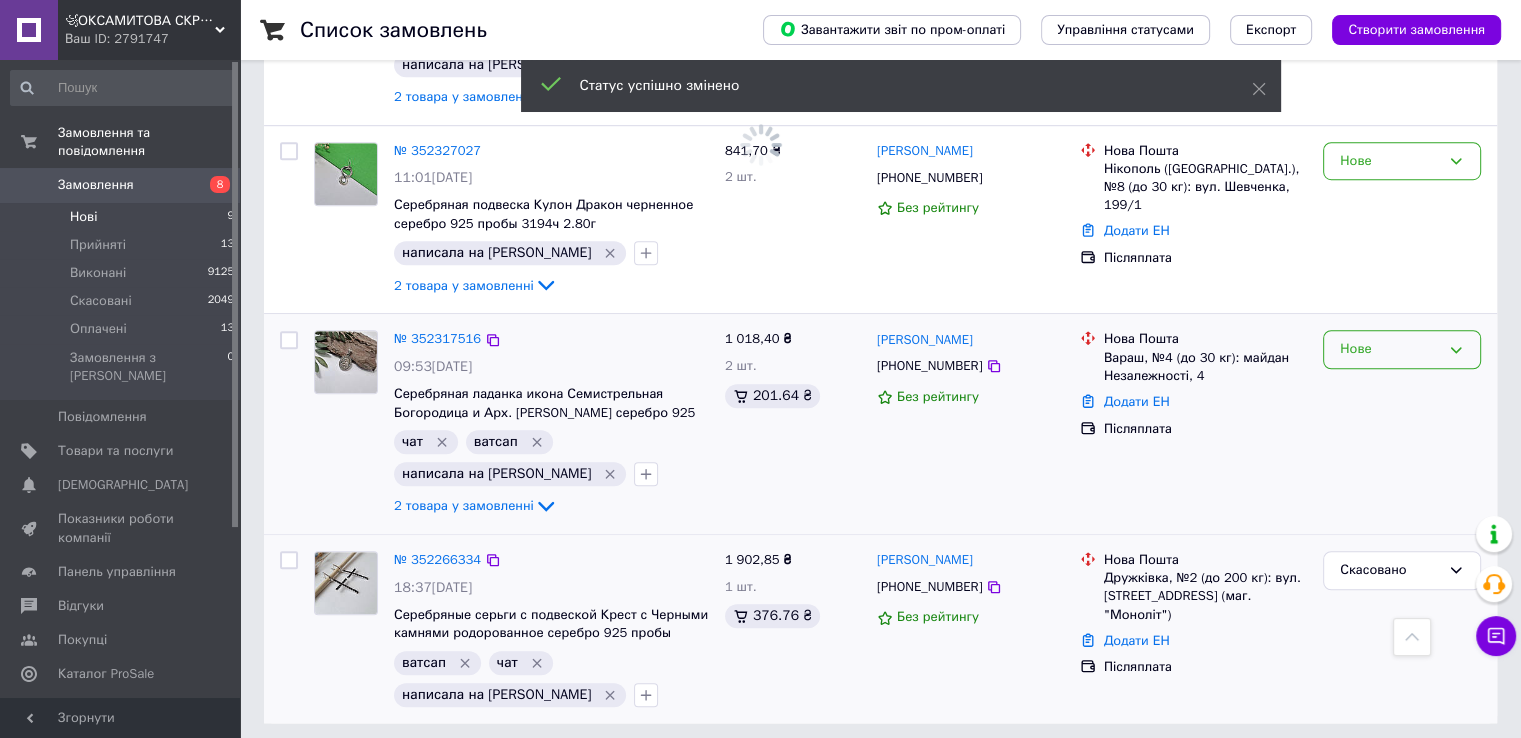 click on "Нове" at bounding box center [1402, 349] 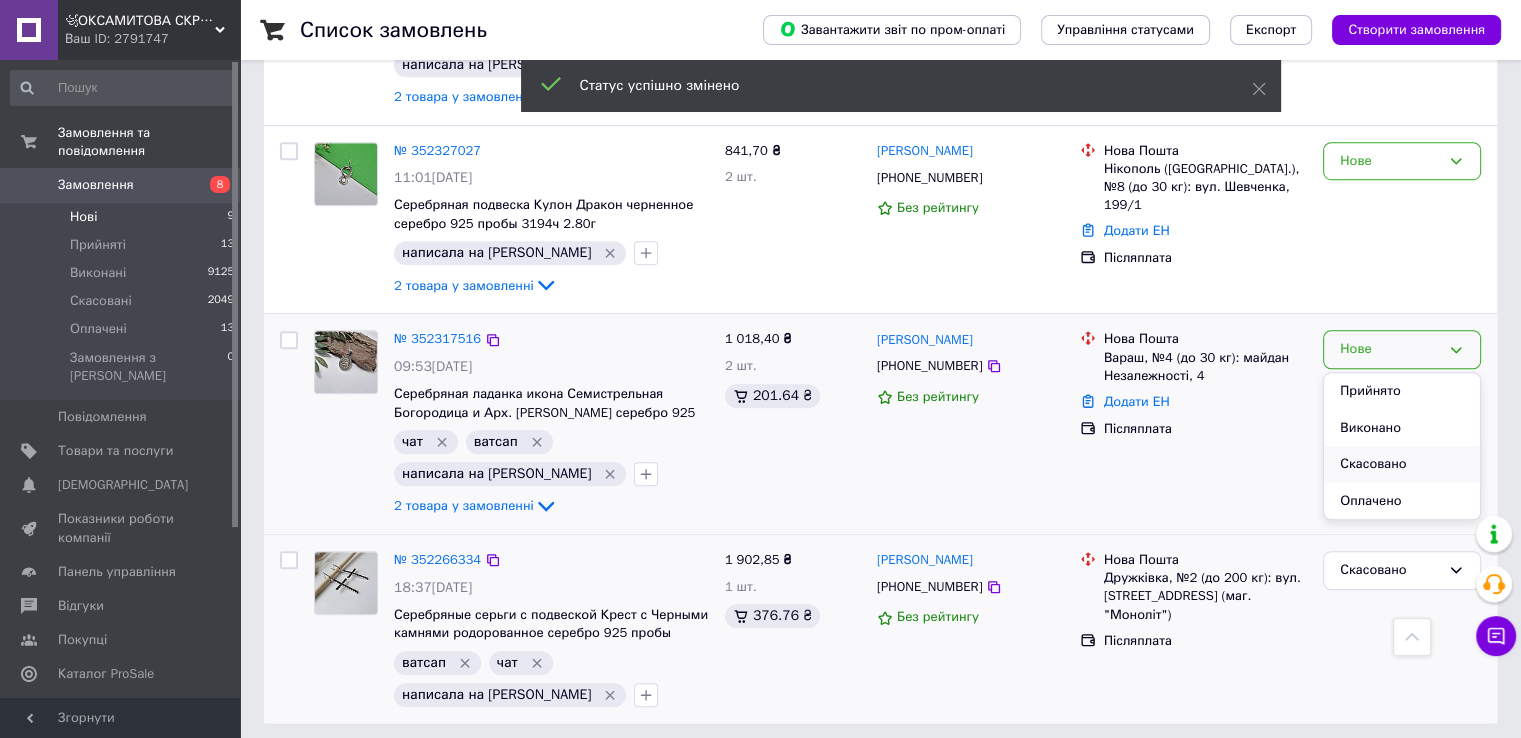 click on "Скасовано" at bounding box center [1402, 464] 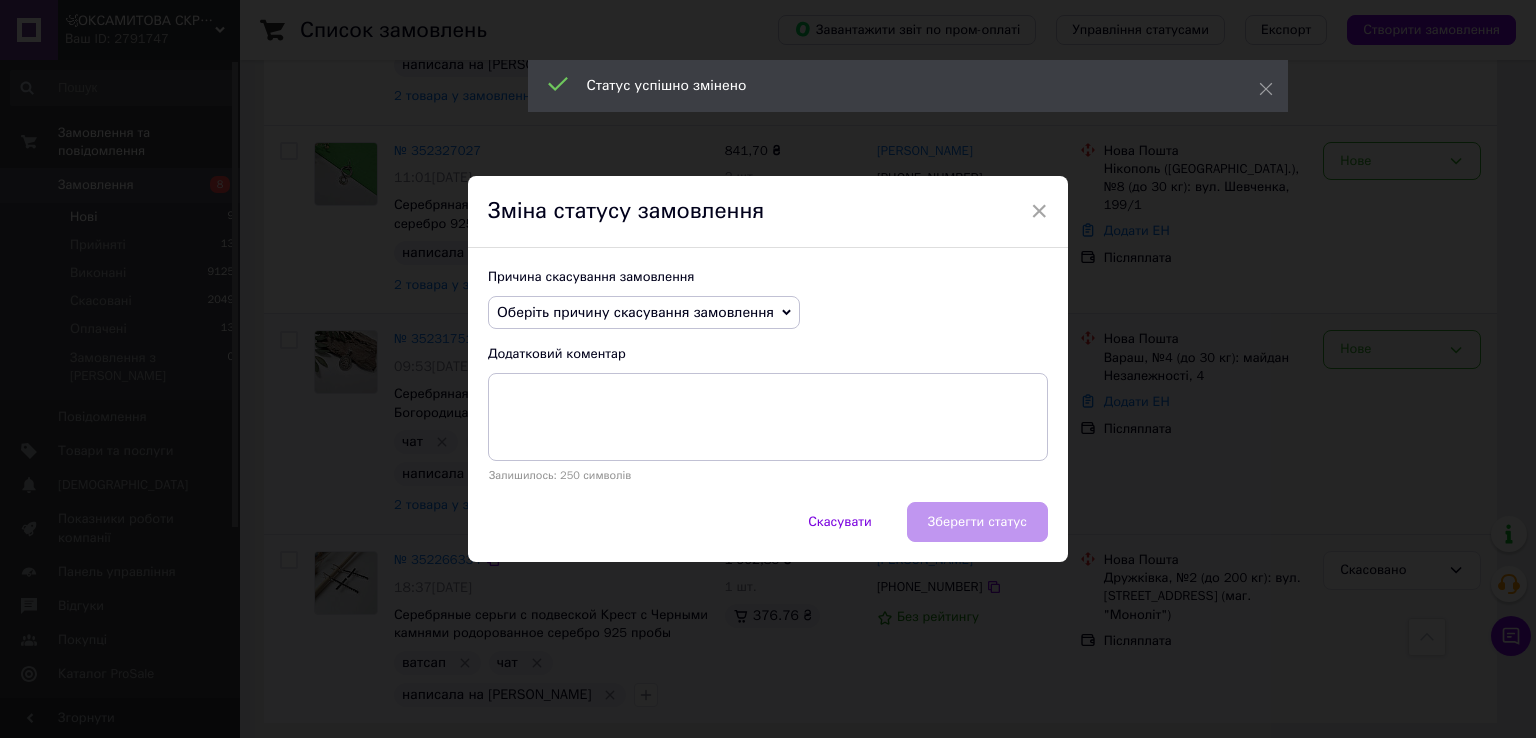 click on "Оберіть причину скасування замовлення" at bounding box center [644, 313] 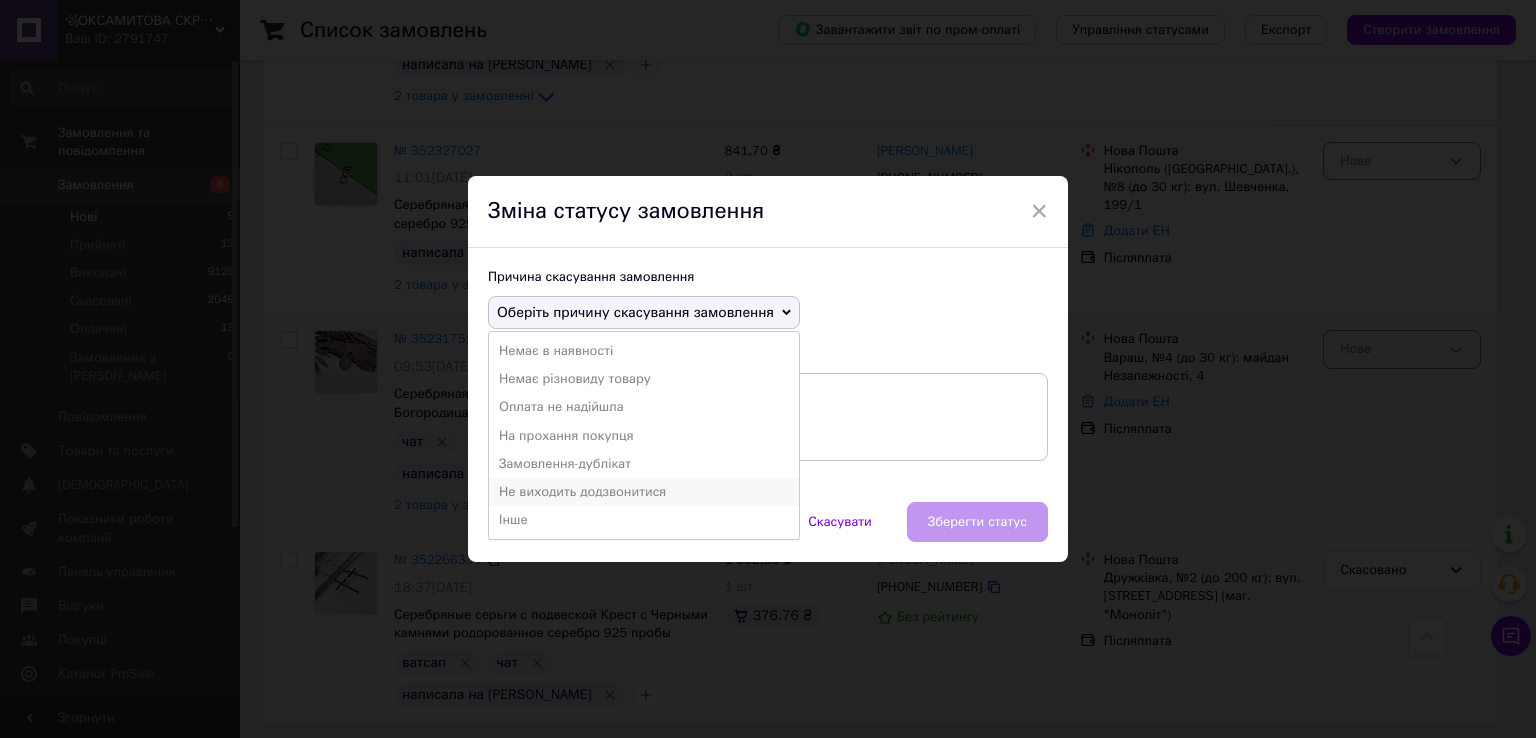 click on "Не виходить додзвонитися" at bounding box center [644, 492] 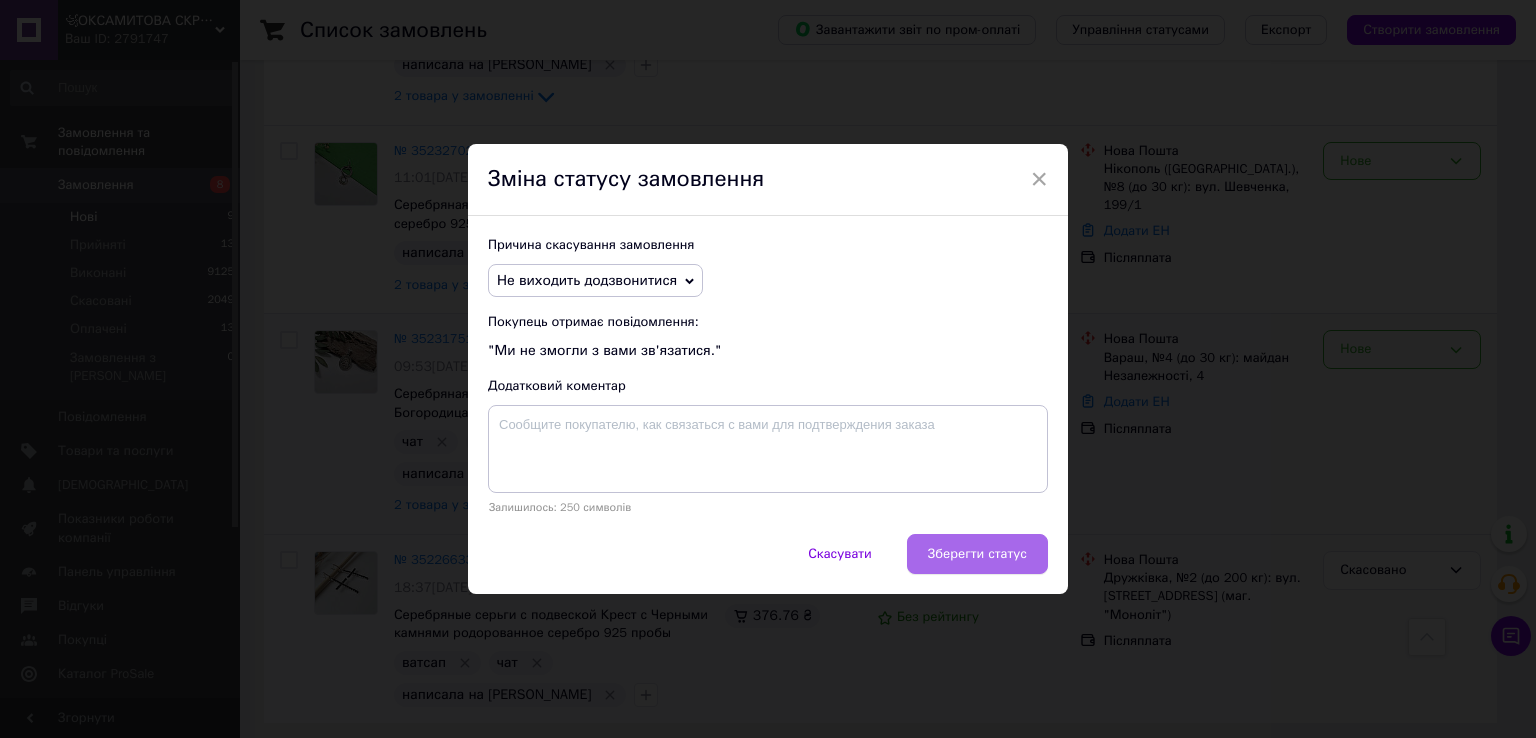 click on "Зберегти статус" at bounding box center (977, 554) 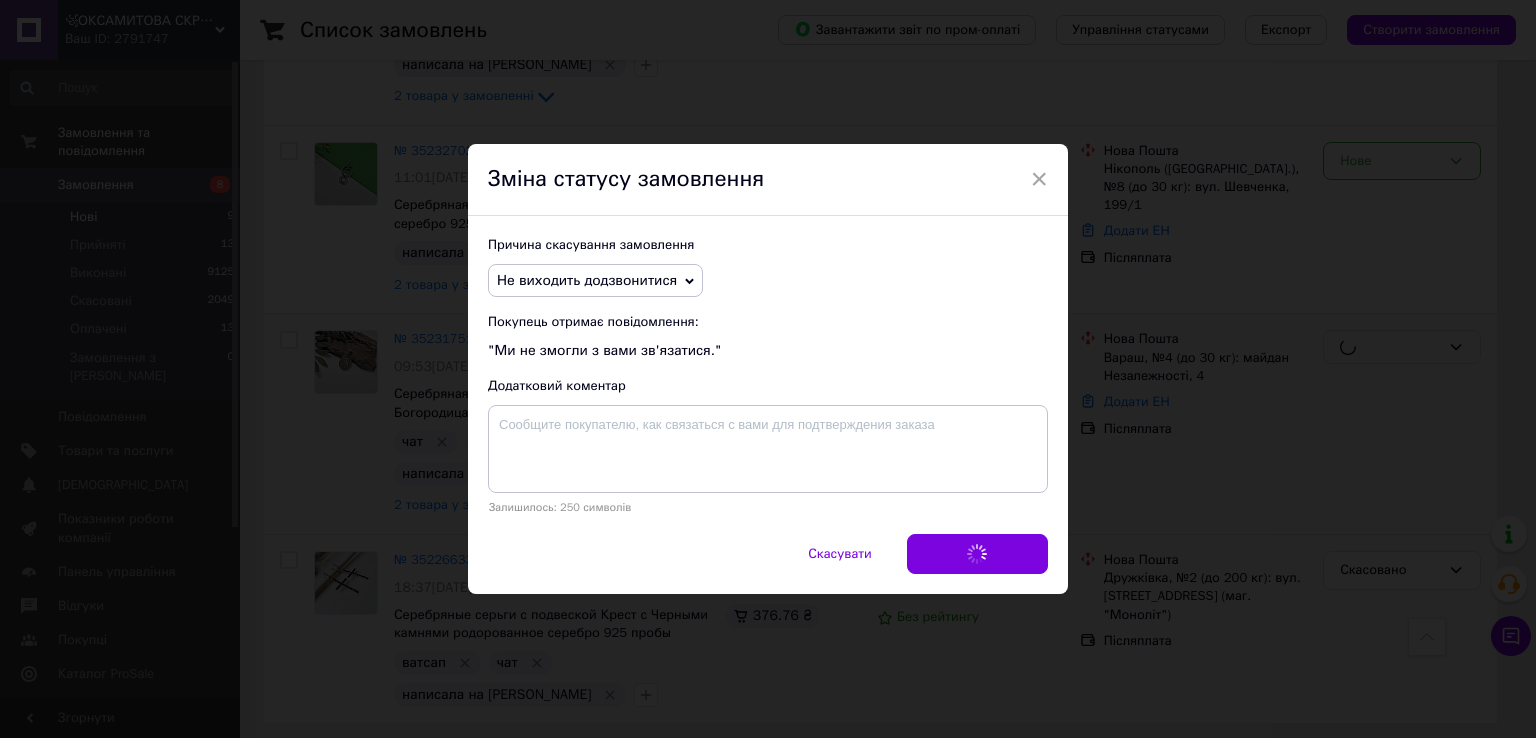 click on "Скасувати   Зберегти статус" at bounding box center (768, 564) 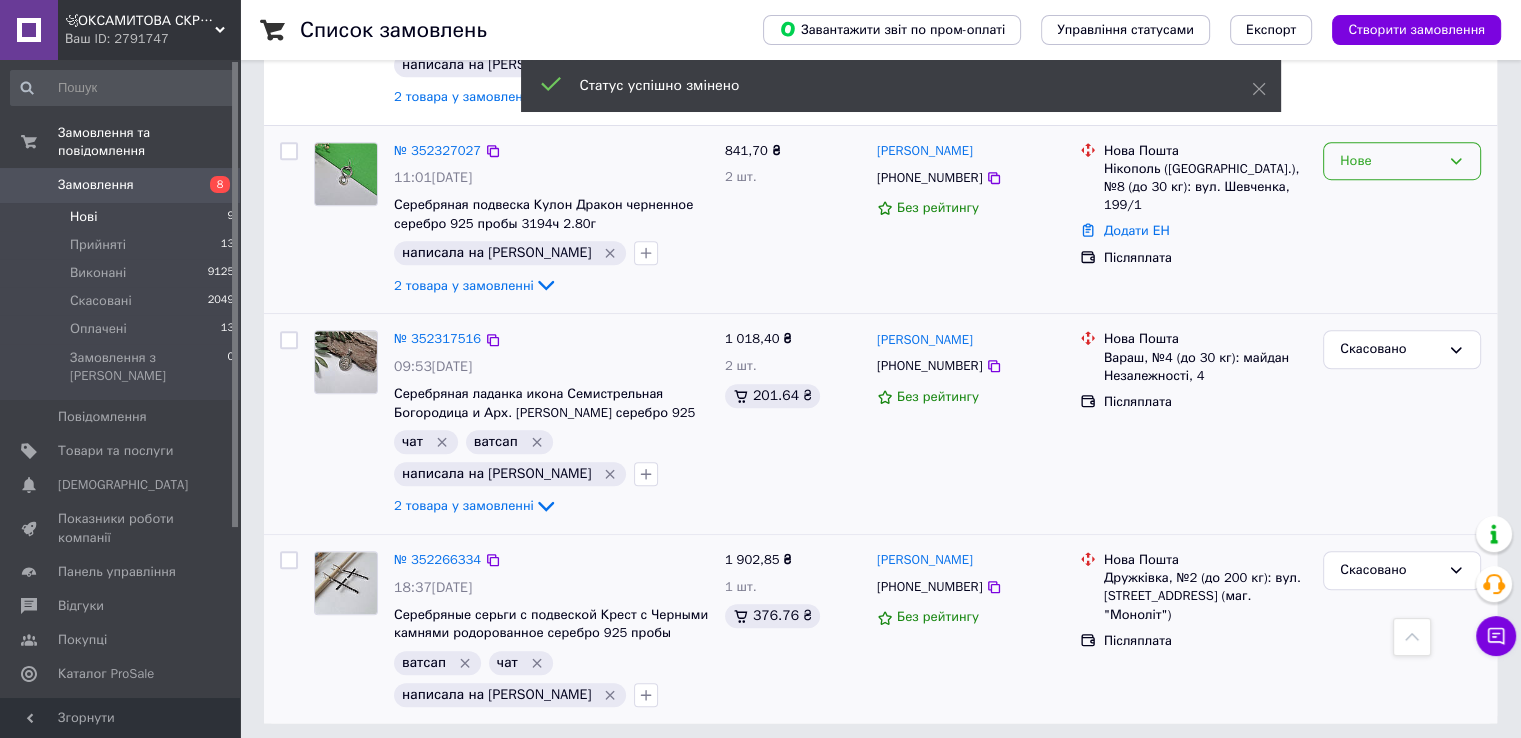 click on "Нове" at bounding box center (1390, 161) 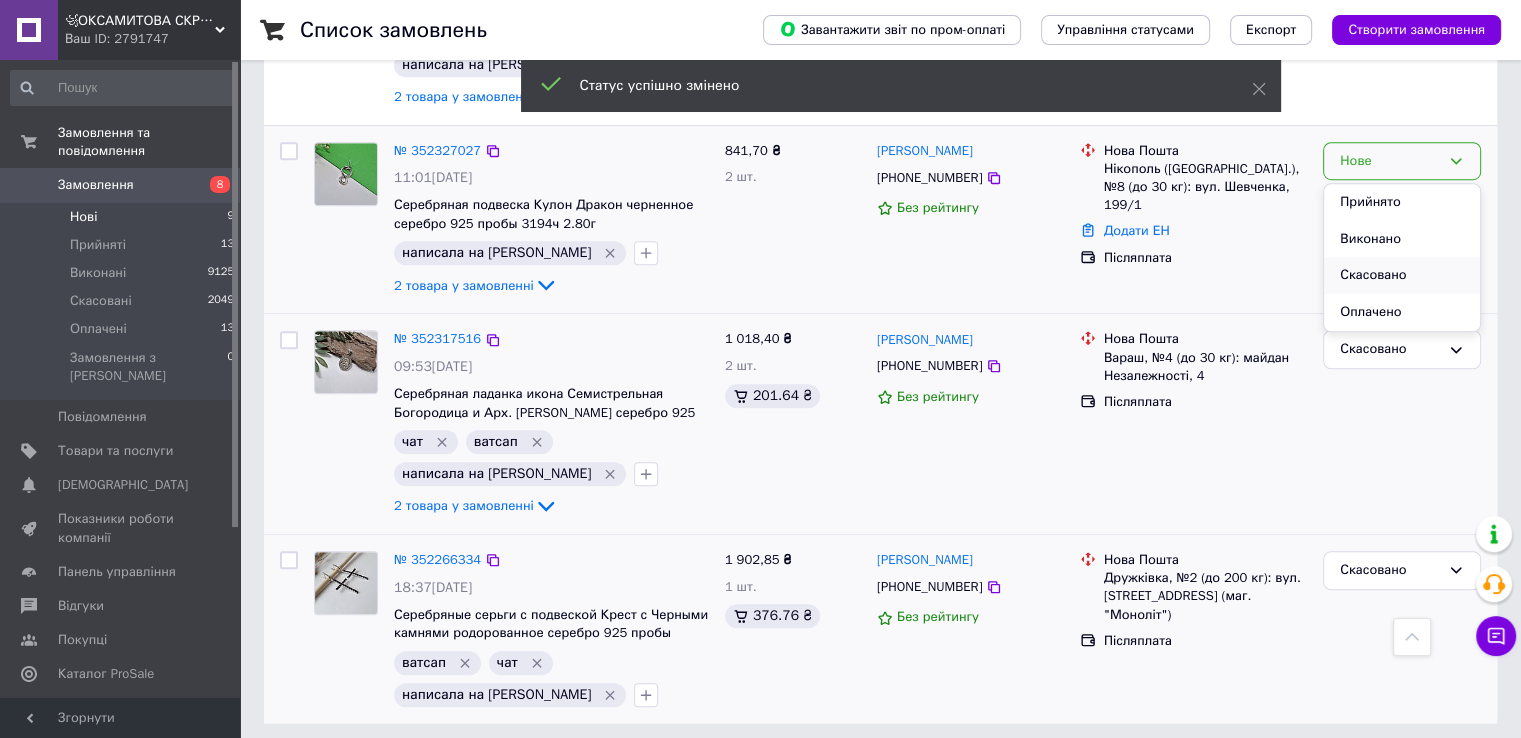 click on "Скасовано" at bounding box center [1402, 275] 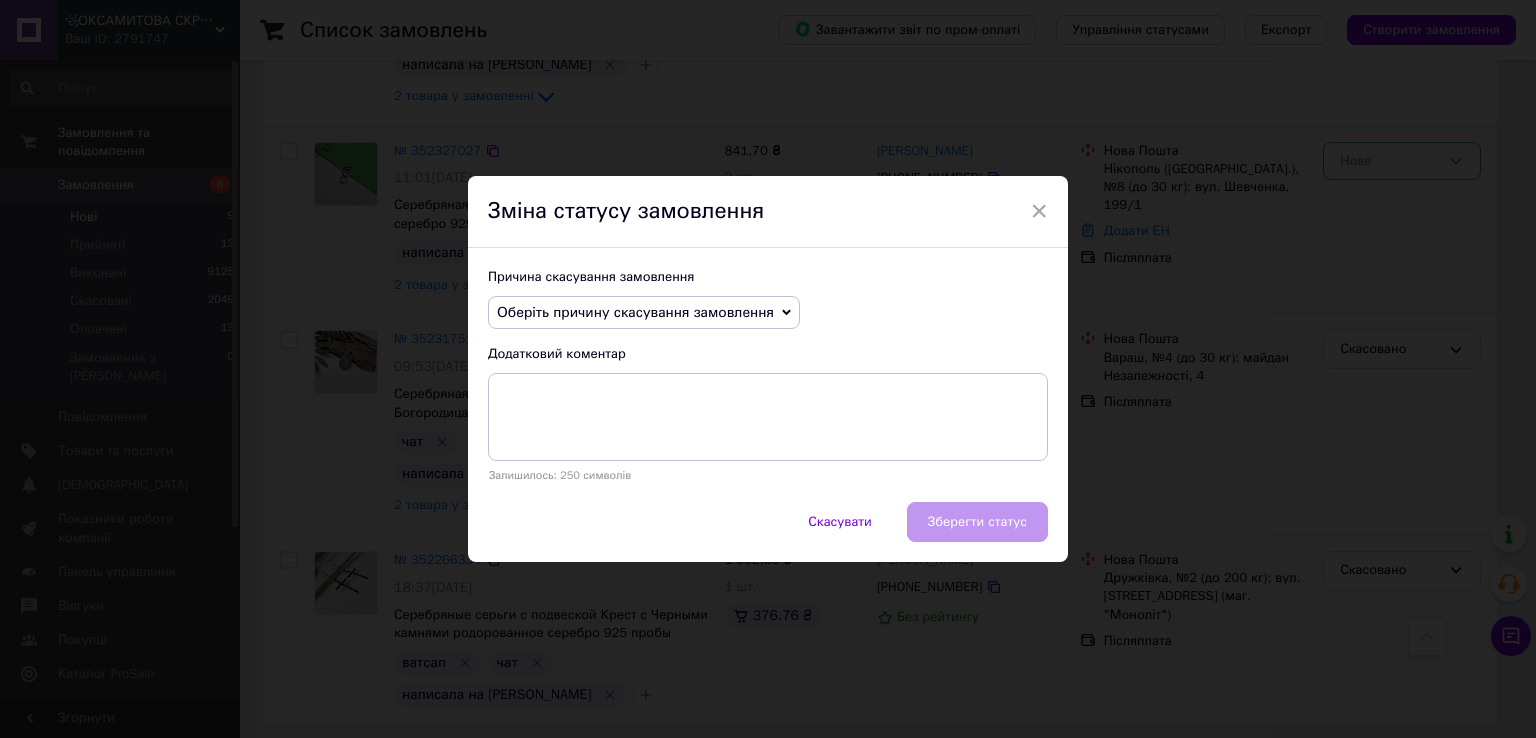 click on "Оберіть причину скасування замовлення" at bounding box center [635, 312] 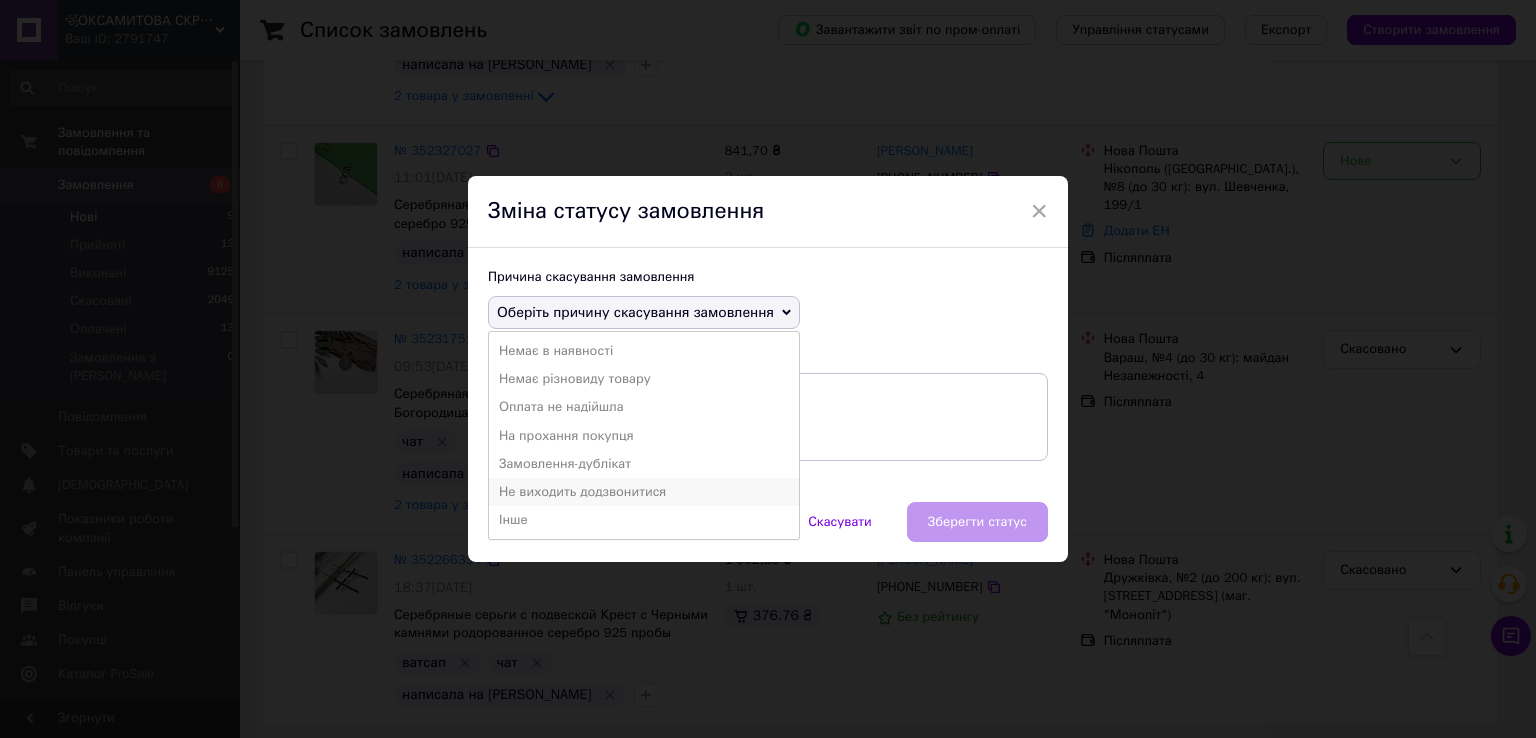 click on "Не виходить додзвонитися" at bounding box center (644, 492) 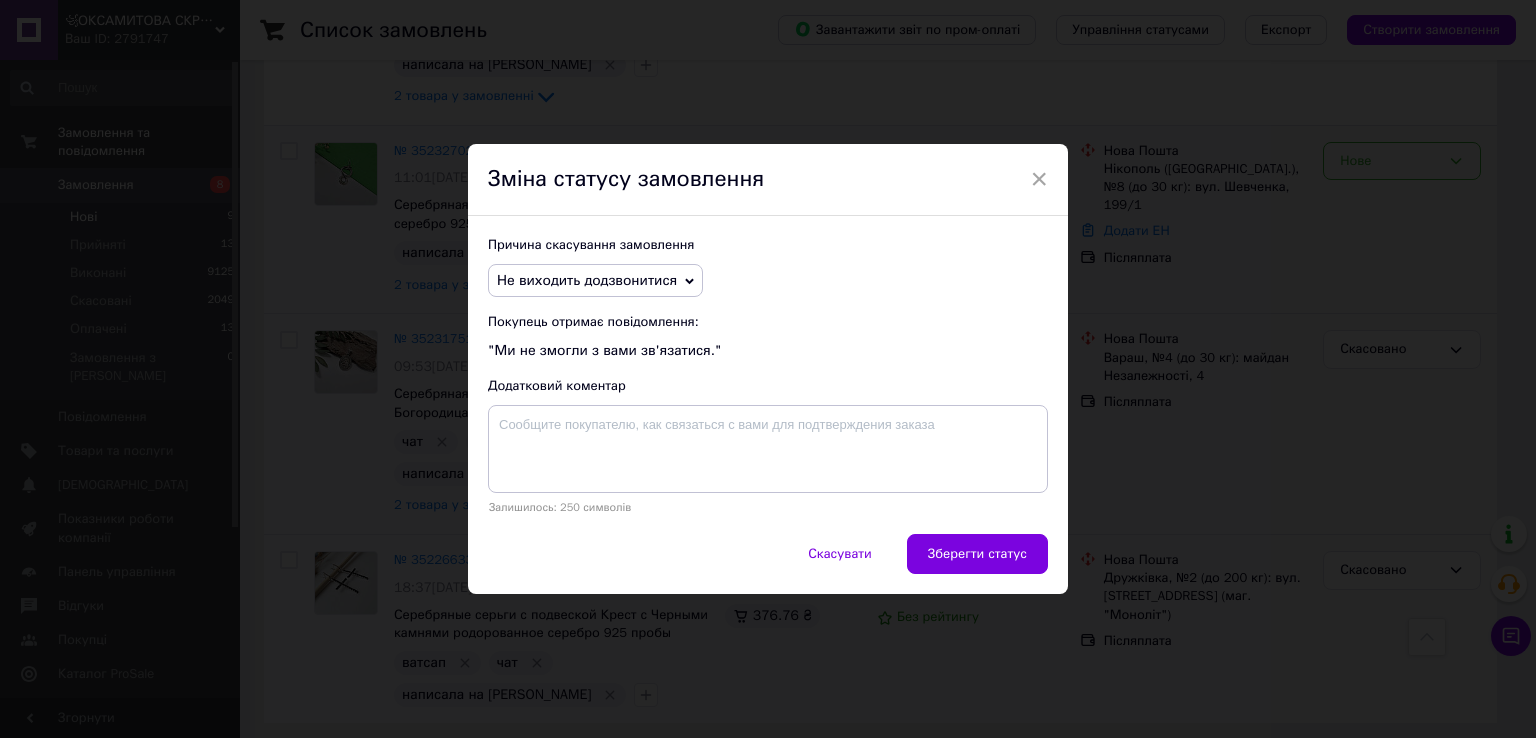 click on "Зберегти статус" at bounding box center [977, 554] 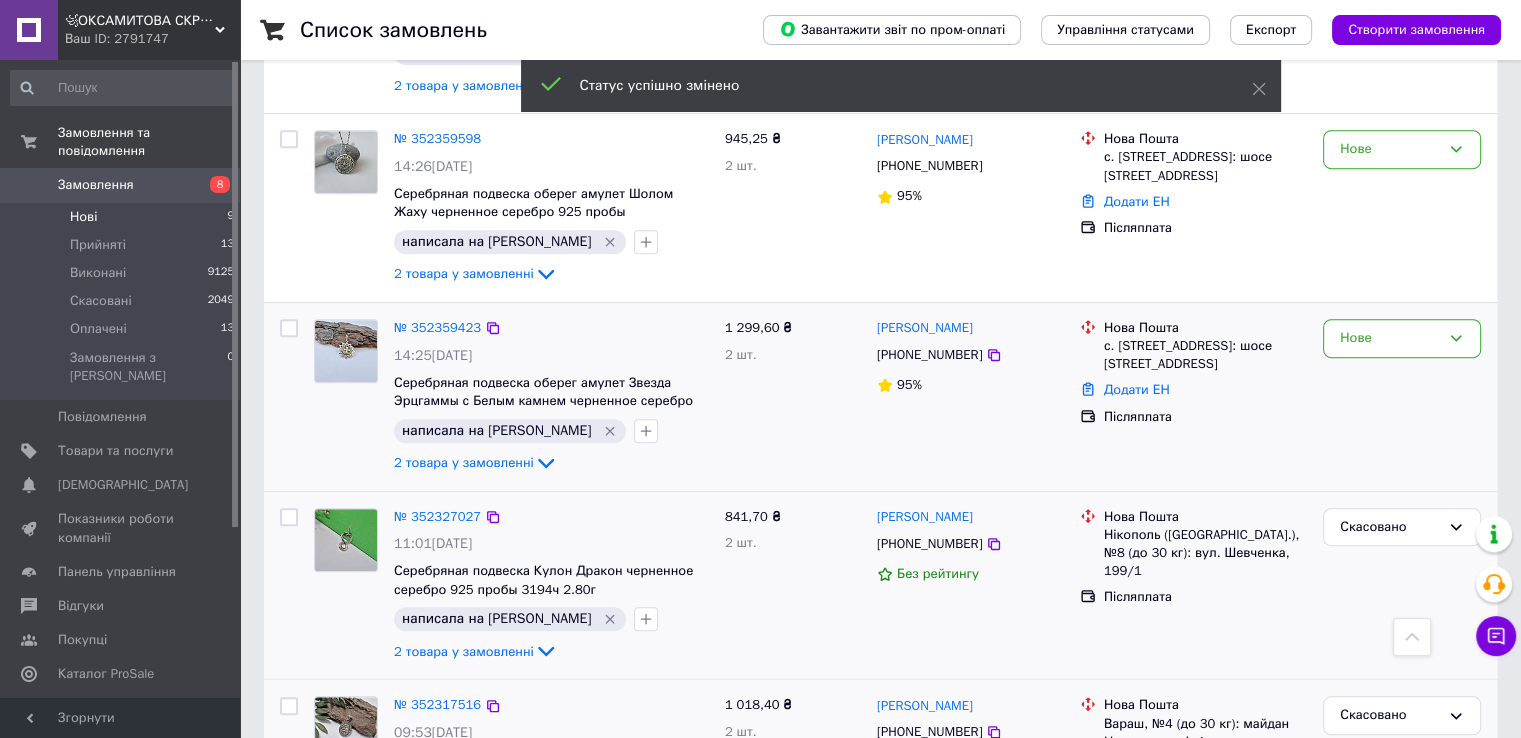scroll, scrollTop: 900, scrollLeft: 0, axis: vertical 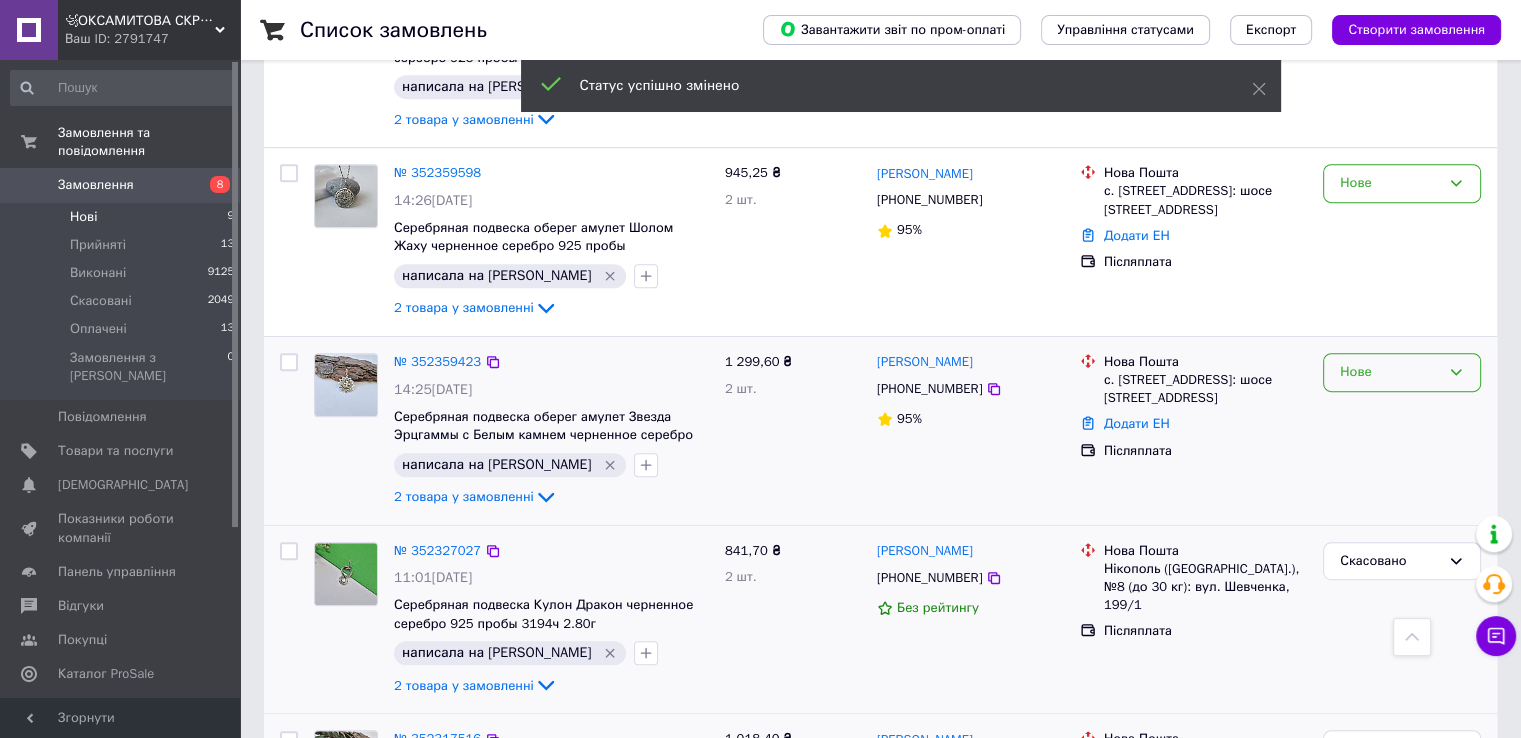 click on "Нове" at bounding box center (1402, 372) 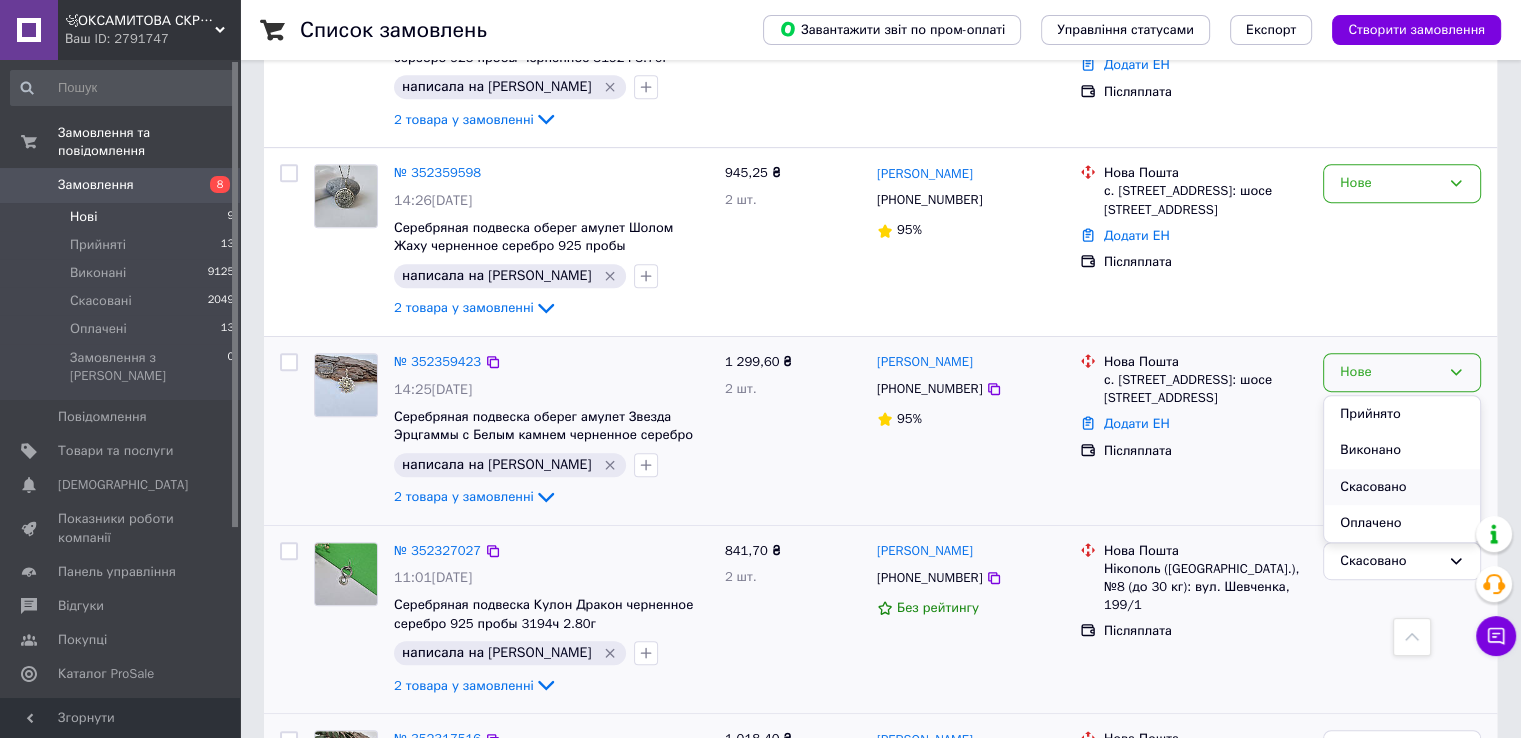 click on "Скасовано" at bounding box center (1402, 487) 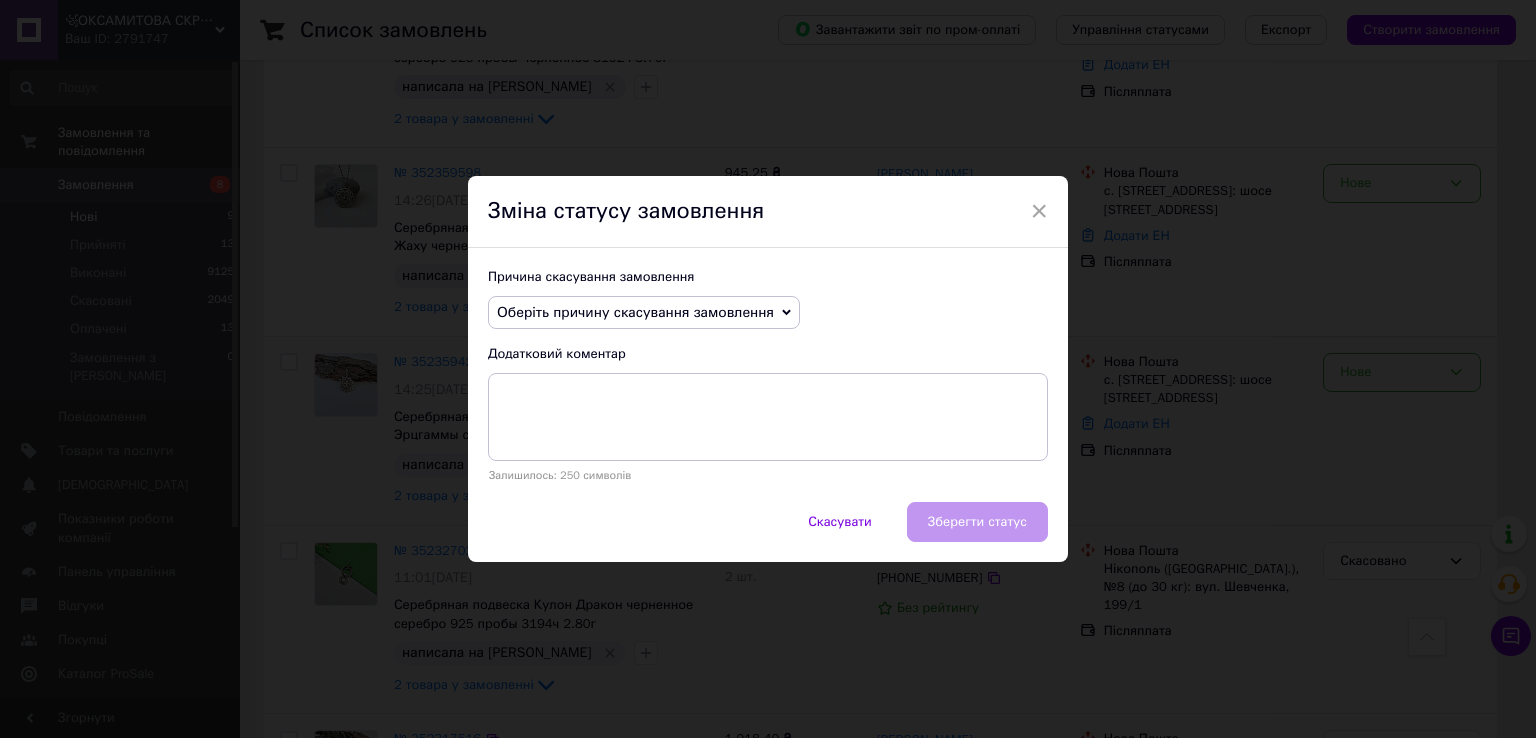 drag, startPoint x: 707, startPoint y: 297, endPoint x: 712, endPoint y: 307, distance: 11.18034 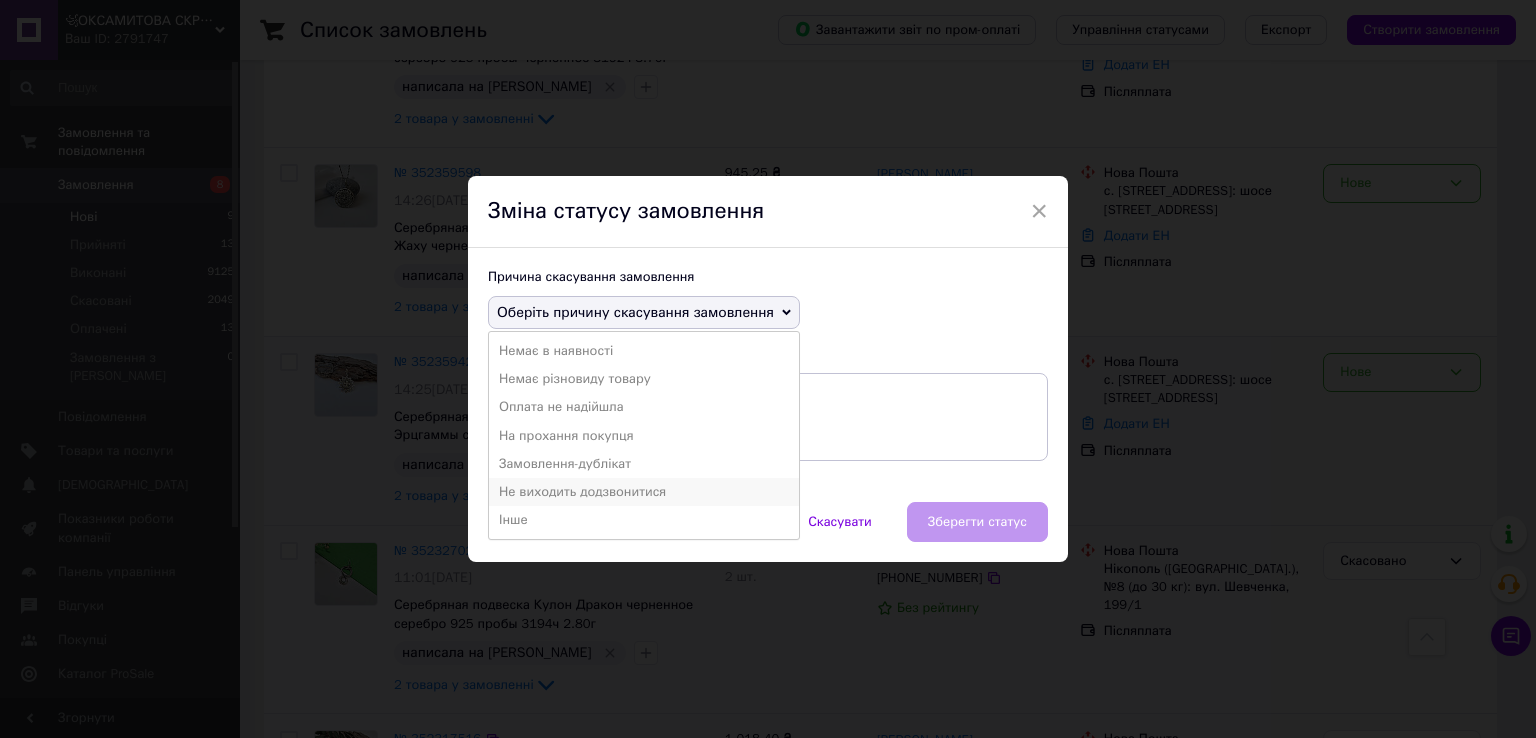 click on "Не виходить додзвонитися" at bounding box center [644, 492] 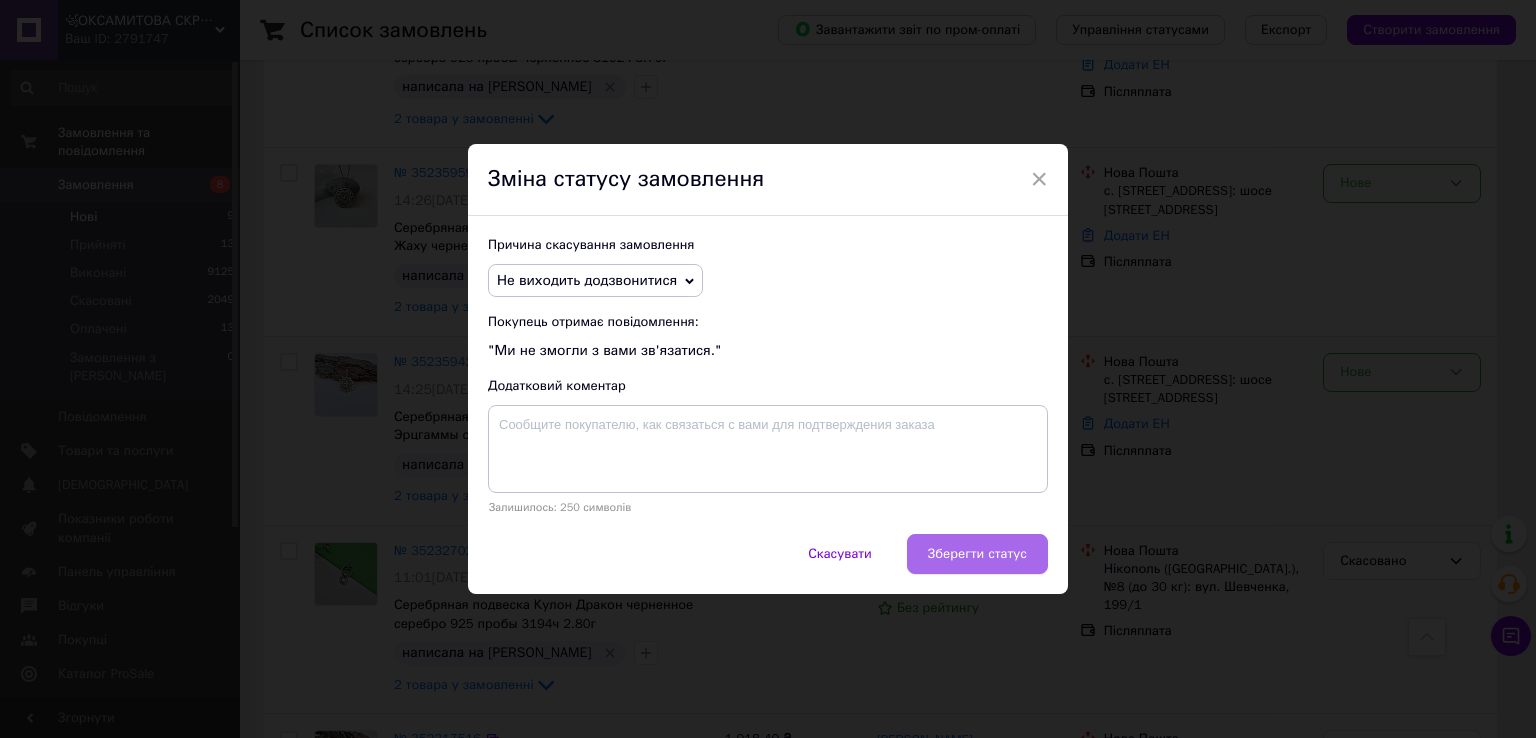 click on "Зберегти статус" at bounding box center (977, 554) 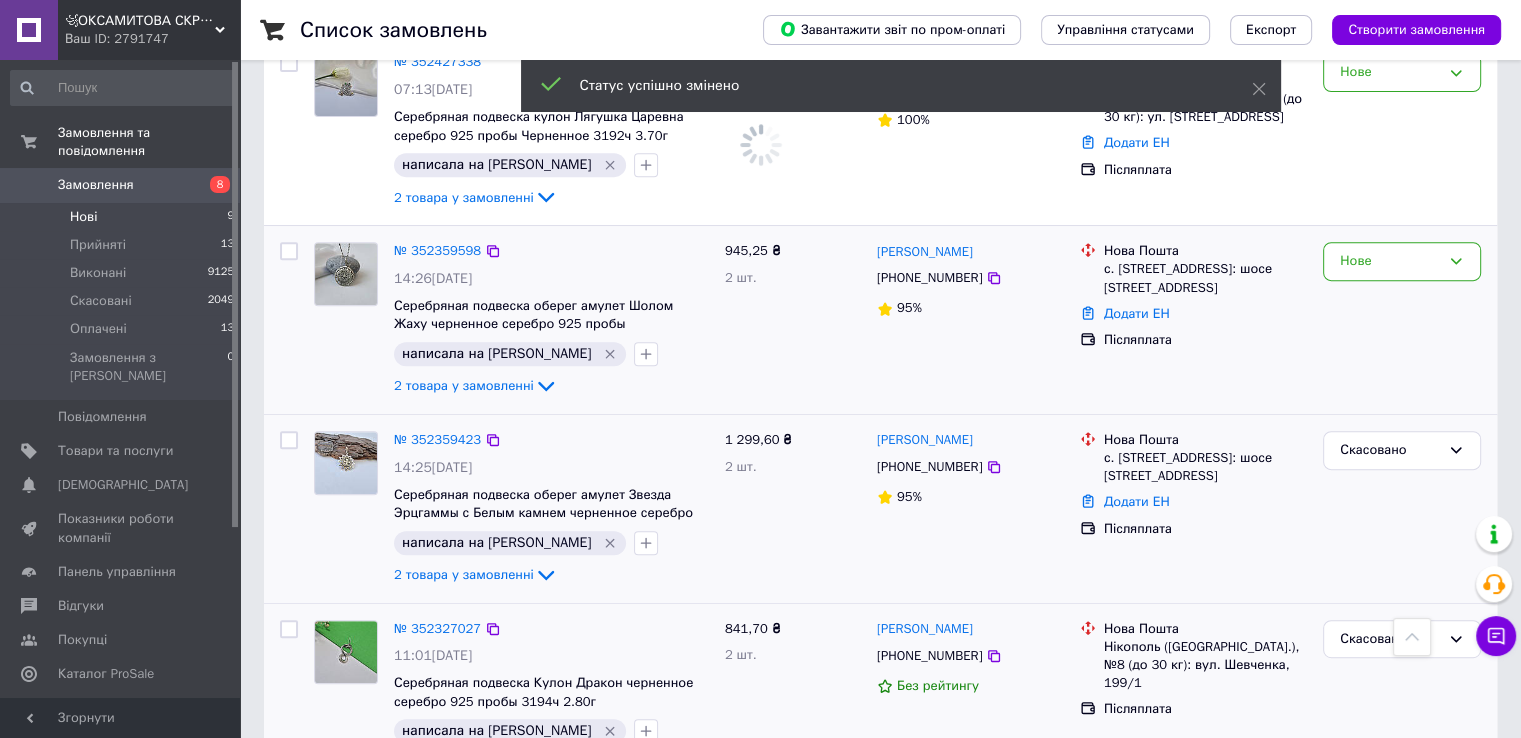 scroll, scrollTop: 800, scrollLeft: 0, axis: vertical 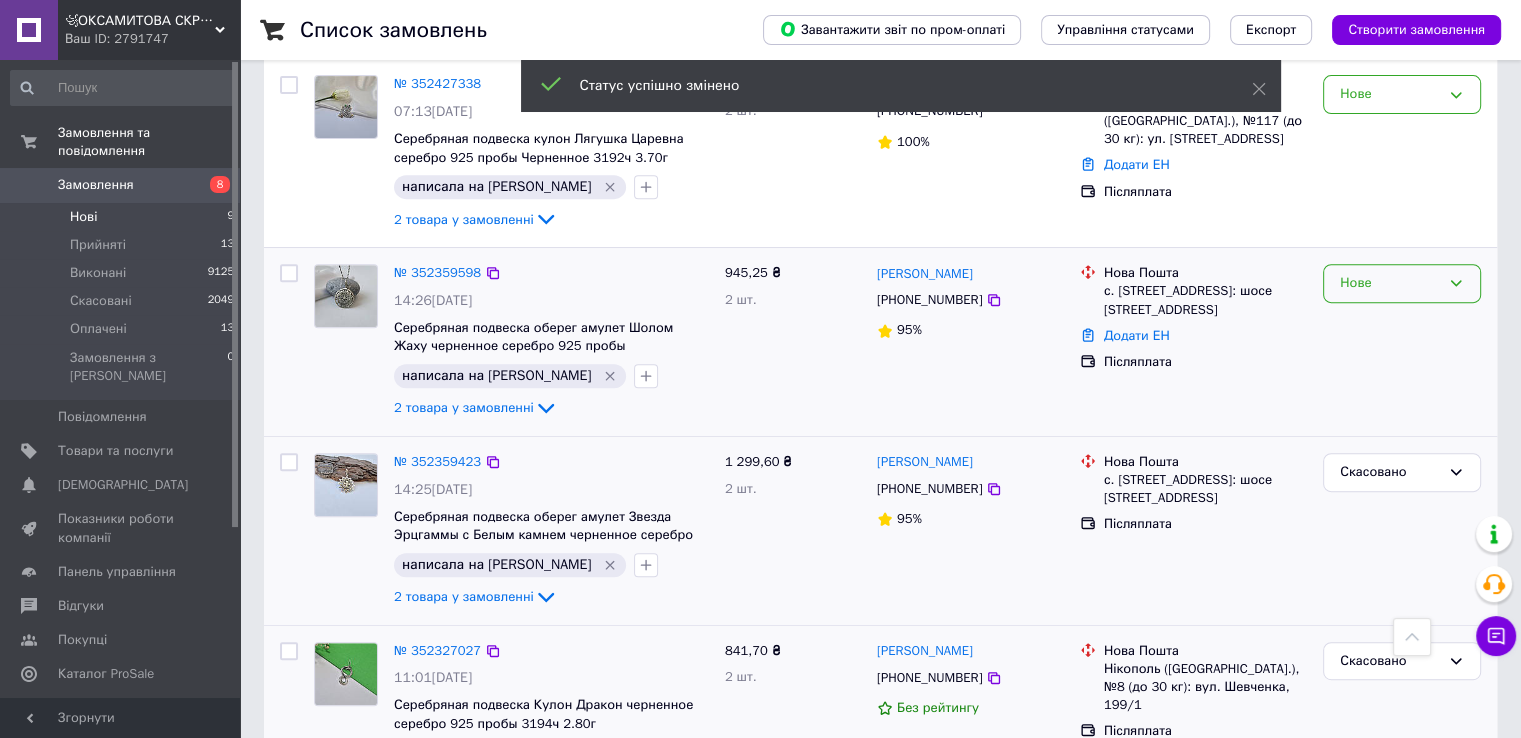 click on "Нове" at bounding box center [1402, 283] 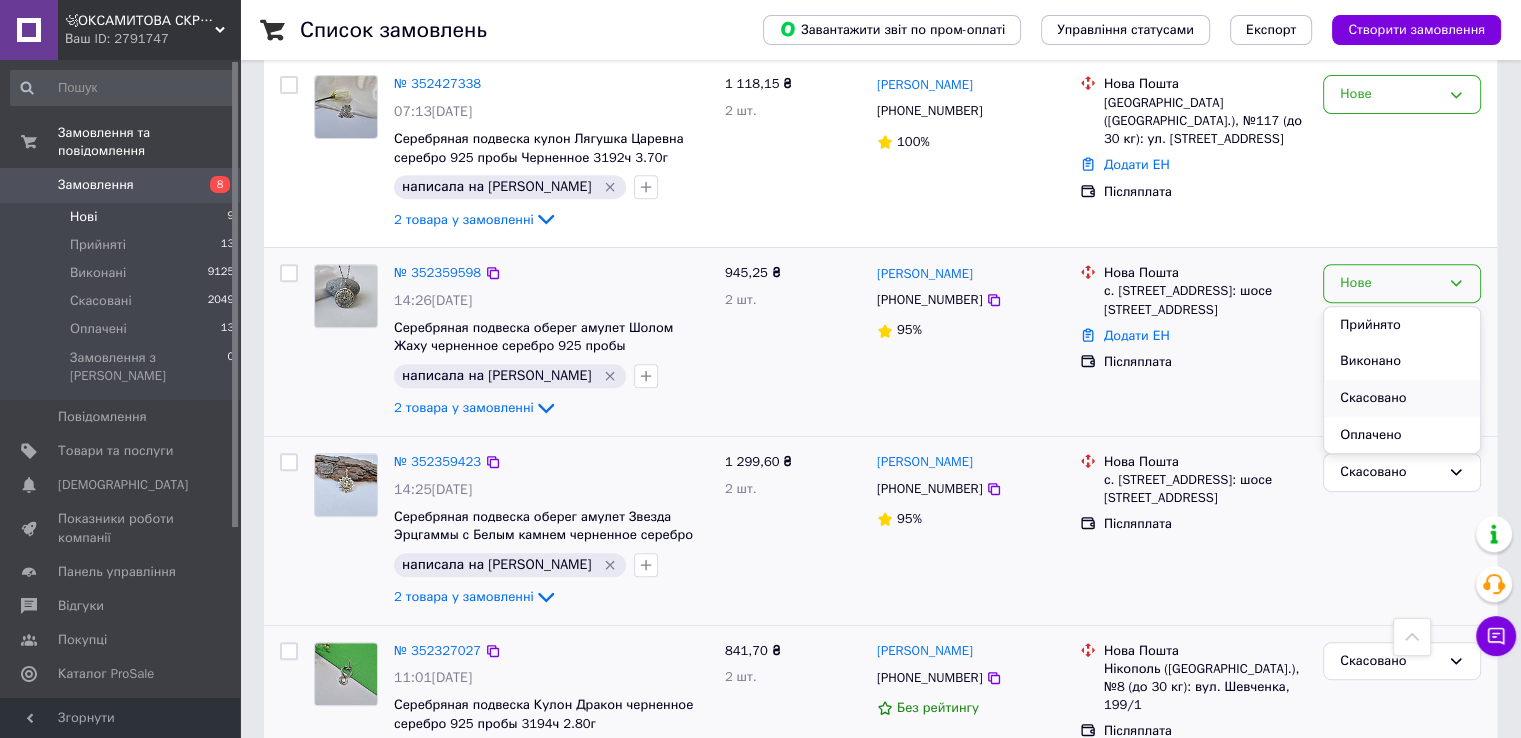 click on "Скасовано" at bounding box center (1402, 398) 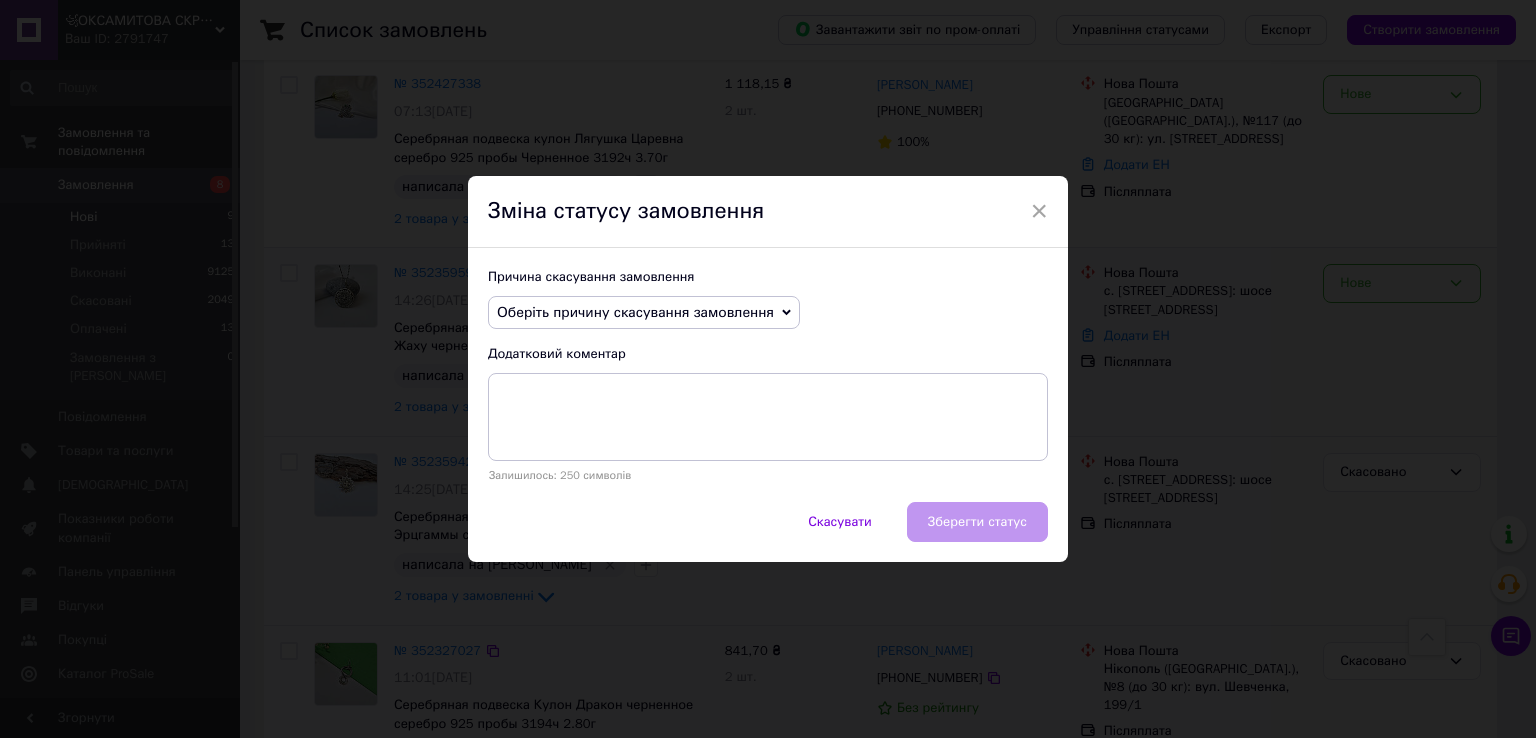 click on "Оберіть причину скасування замовлення" at bounding box center [635, 312] 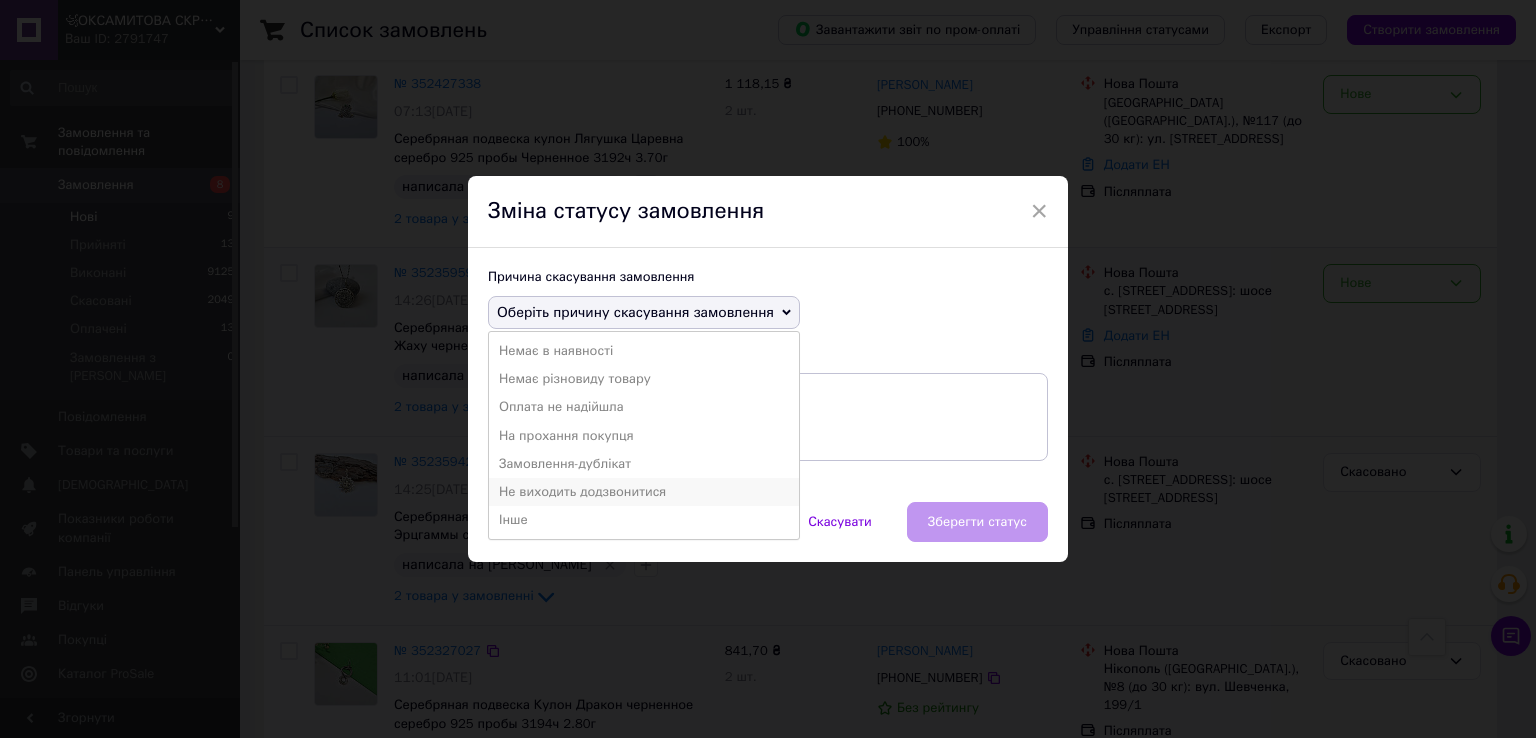 click on "Не виходить додзвонитися" at bounding box center (644, 492) 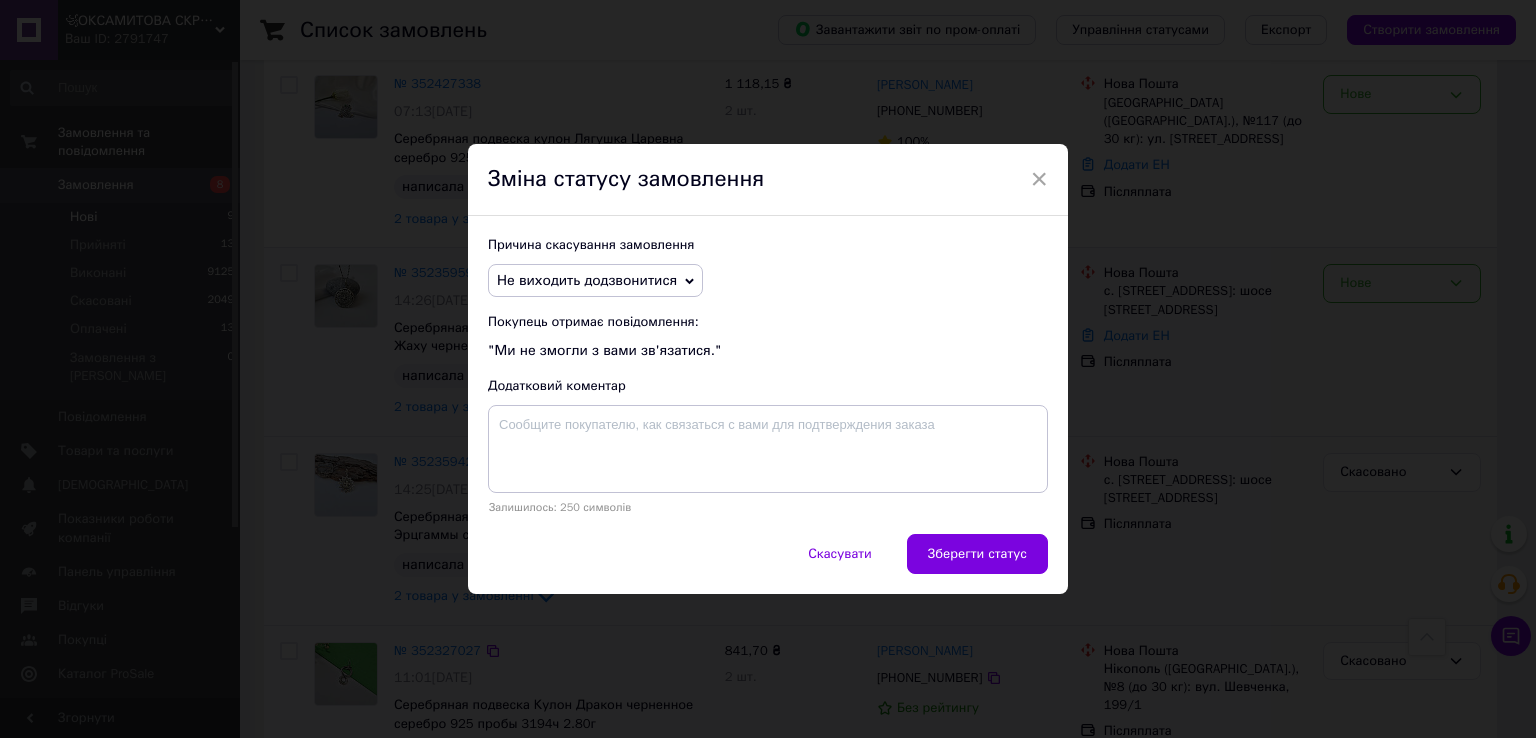click on "Причина скасування замовлення Не виходить додзвонитися Немає в наявності Немає різновиду товару Оплата не надійшла На прохання покупця Замовлення-дублікат Інше Покупець отримає повідомлення: "Ми не змогли з вами зв'язатися." Додатковий коментар Залишилось: 250 символів" at bounding box center [768, 375] 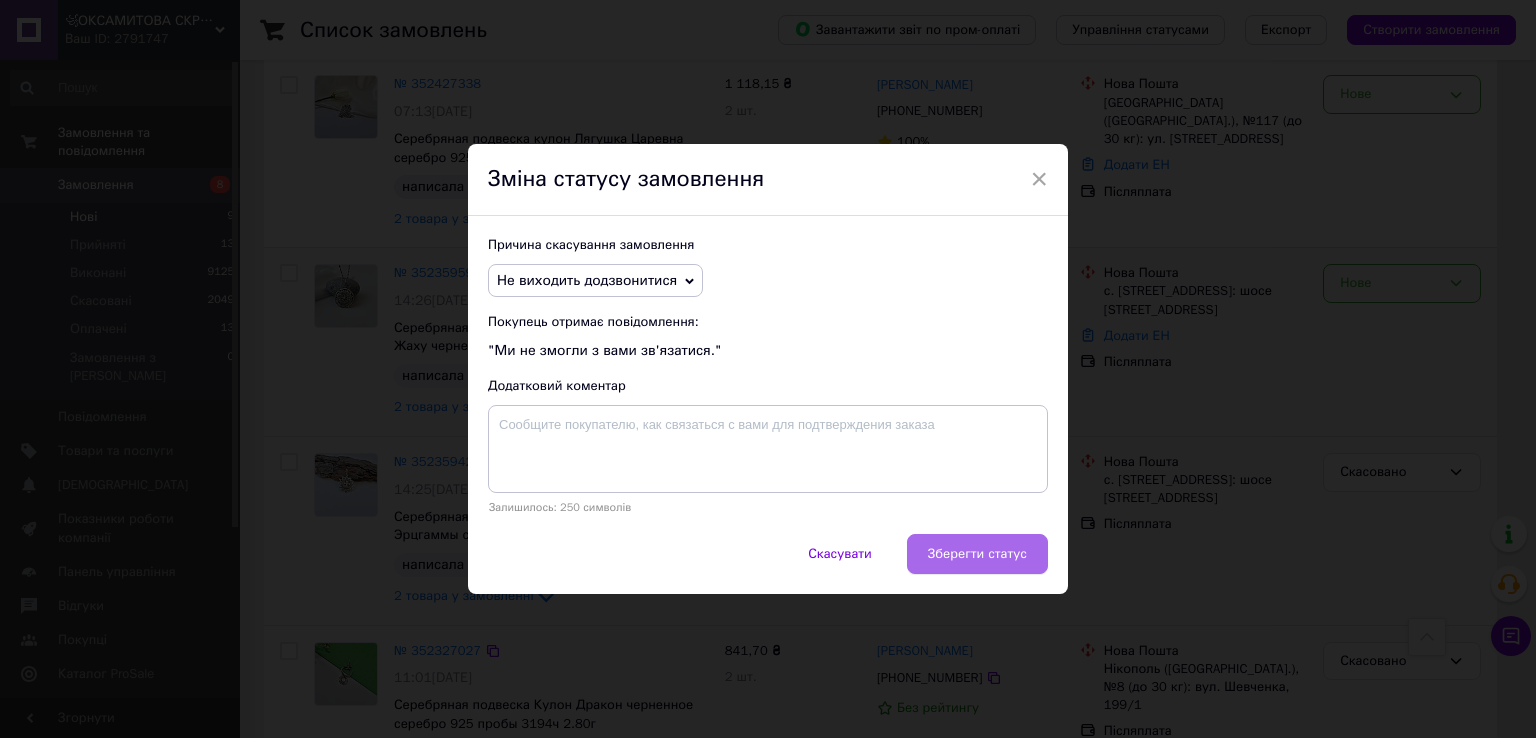 click on "Зберегти статус" at bounding box center [977, 554] 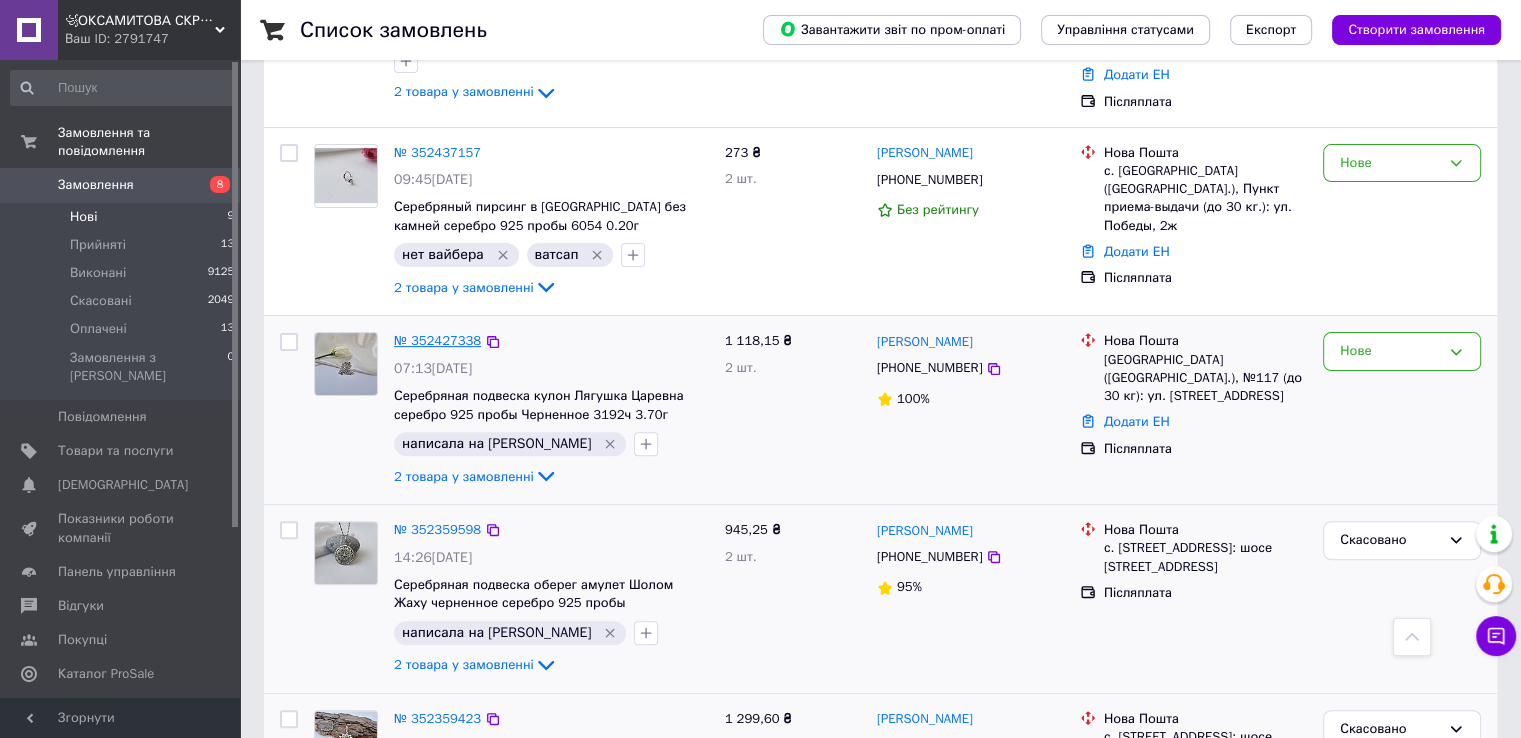 scroll, scrollTop: 700, scrollLeft: 0, axis: vertical 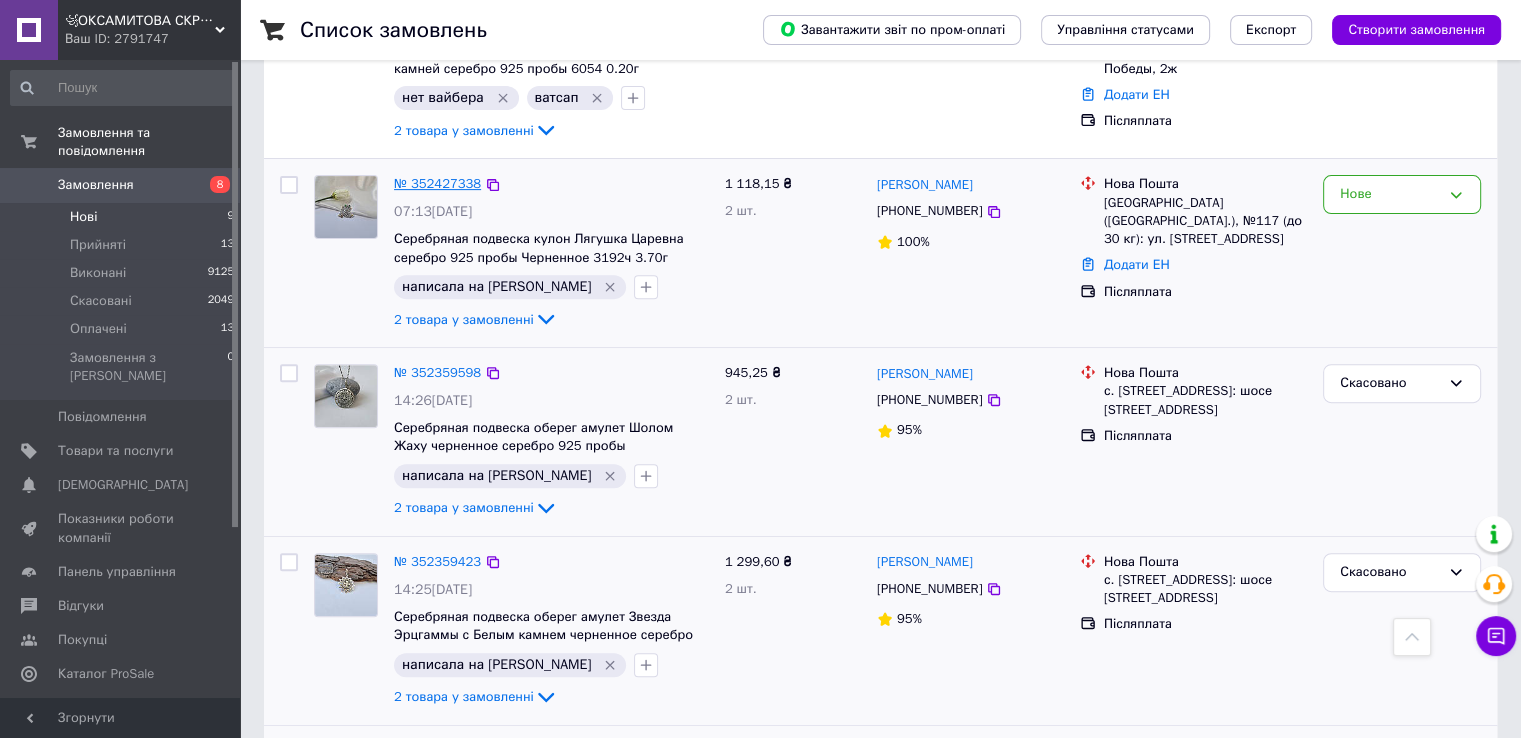 click on "№ 352427338" at bounding box center [437, 183] 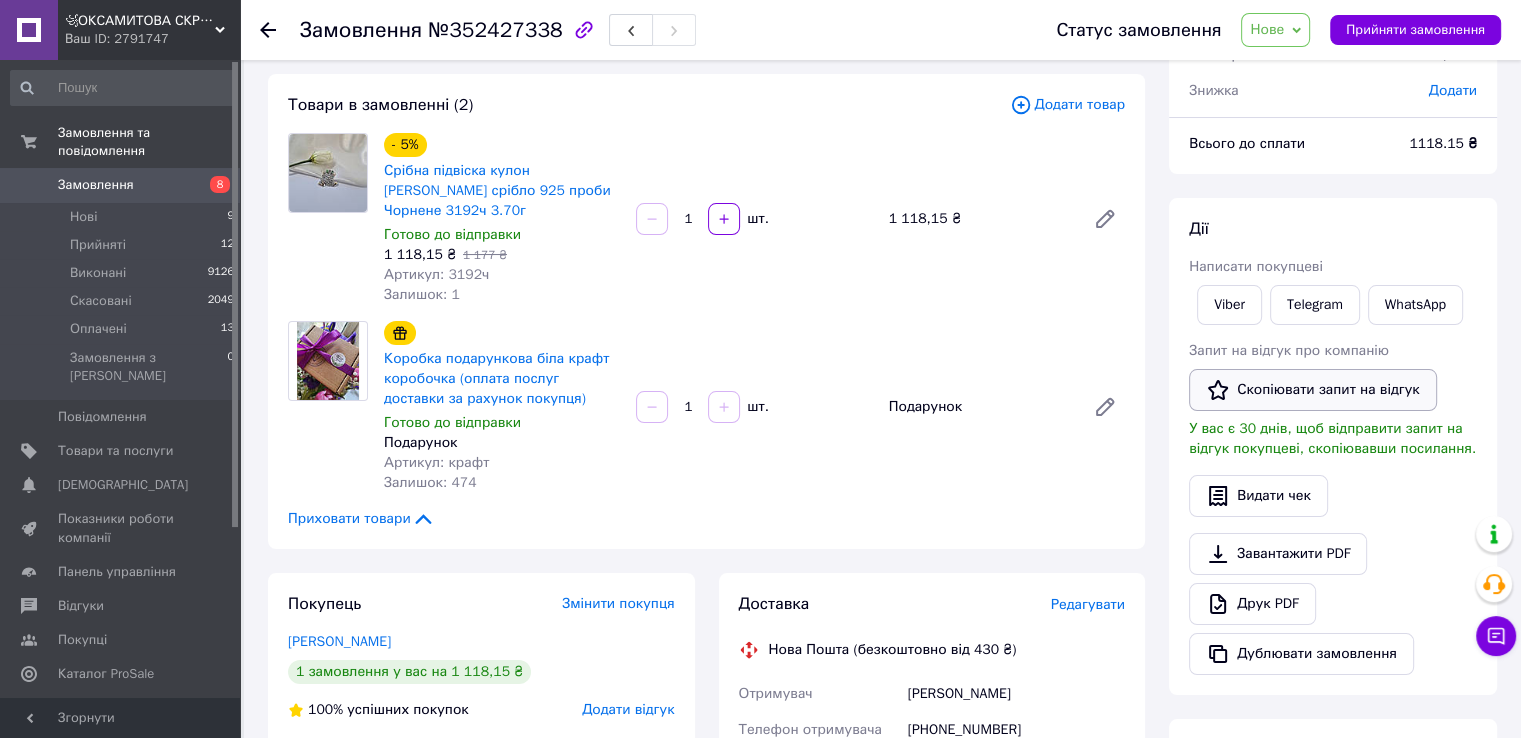 scroll, scrollTop: 73, scrollLeft: 0, axis: vertical 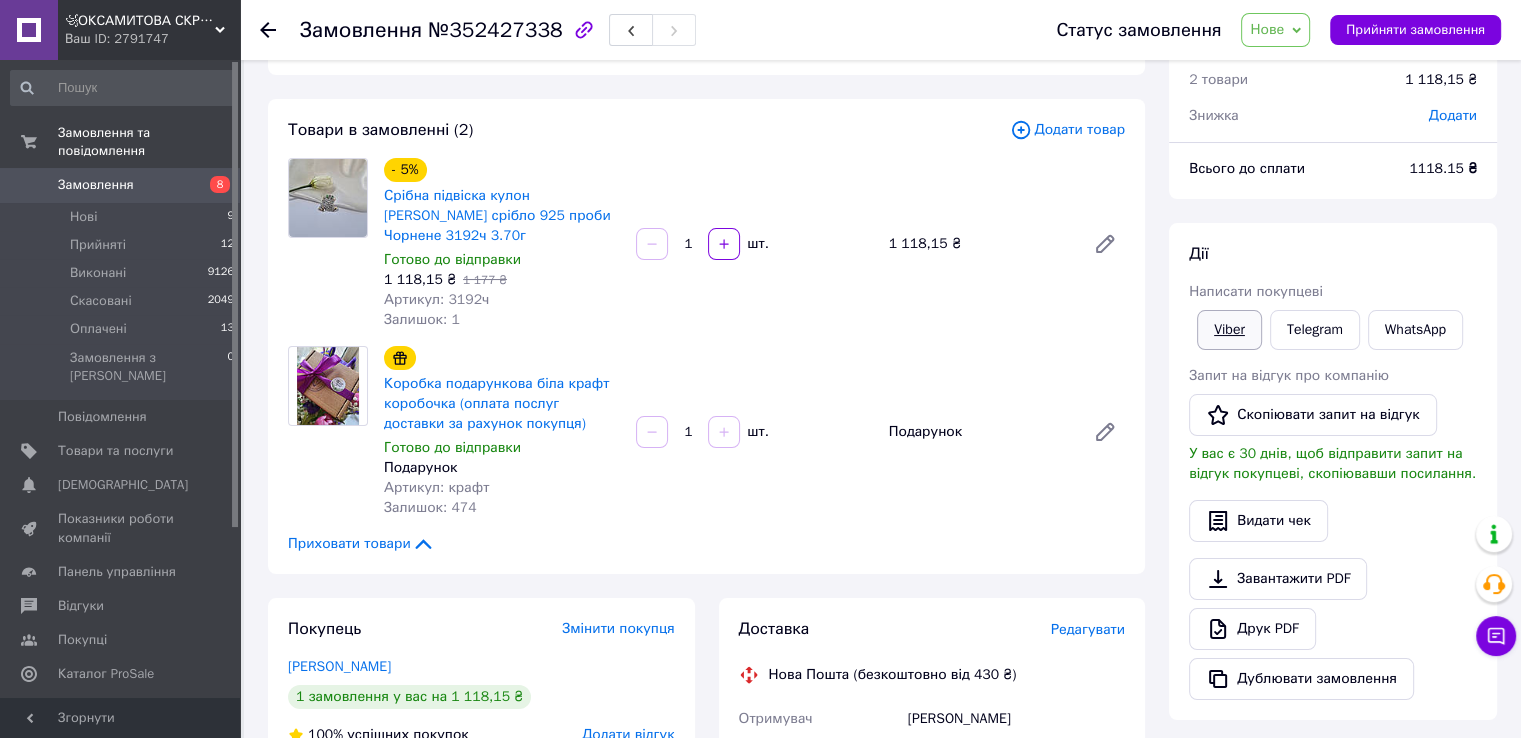 click on "Viber" at bounding box center (1229, 330) 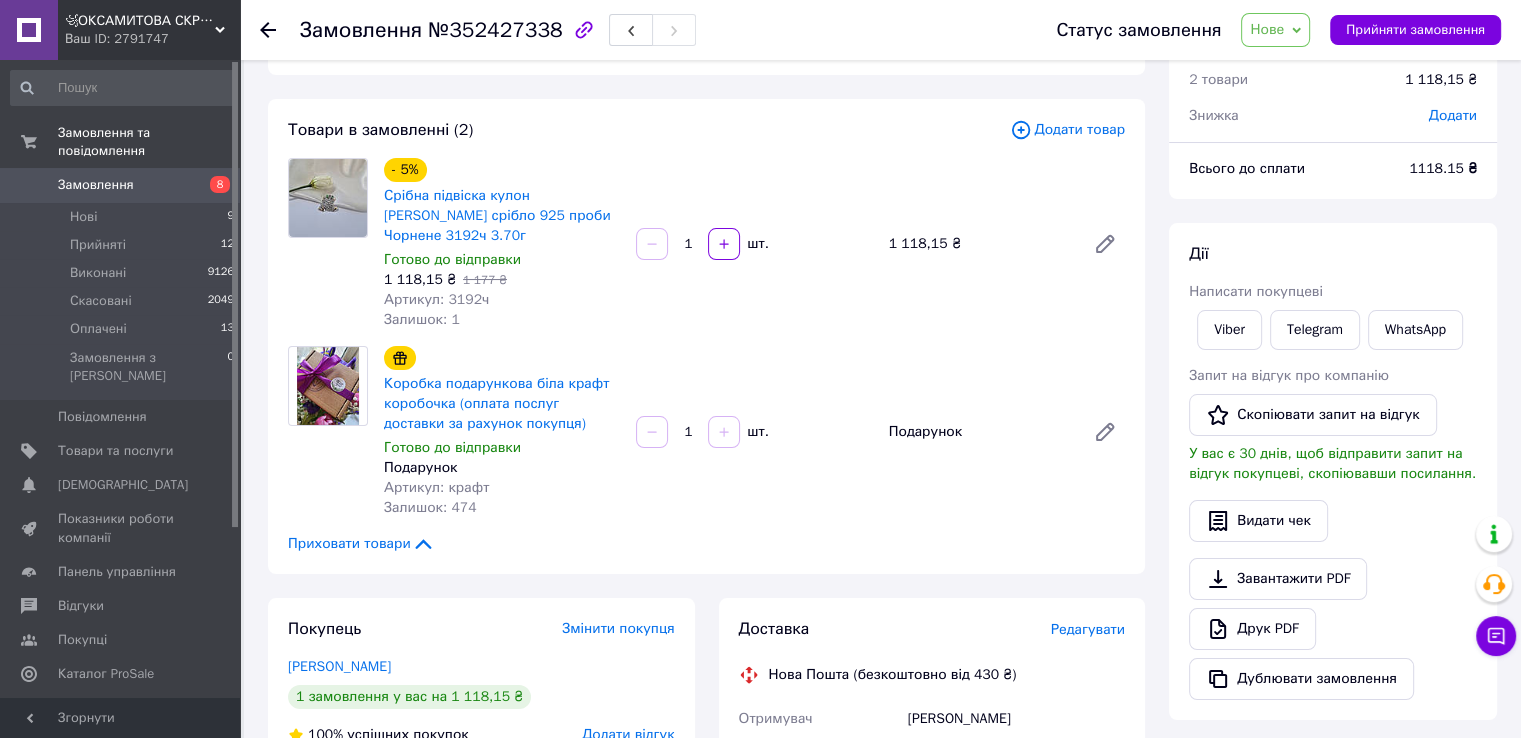 click 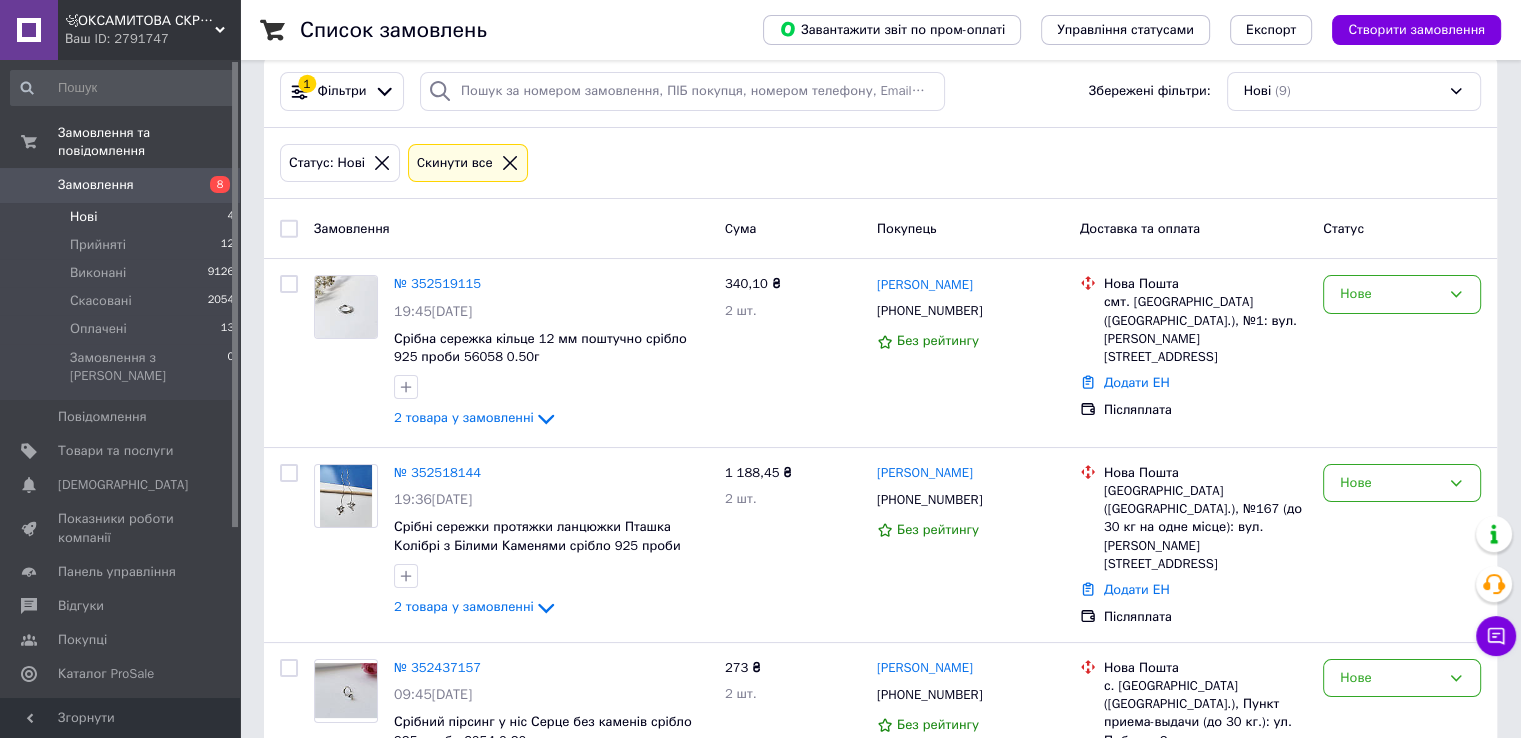 scroll, scrollTop: 25, scrollLeft: 0, axis: vertical 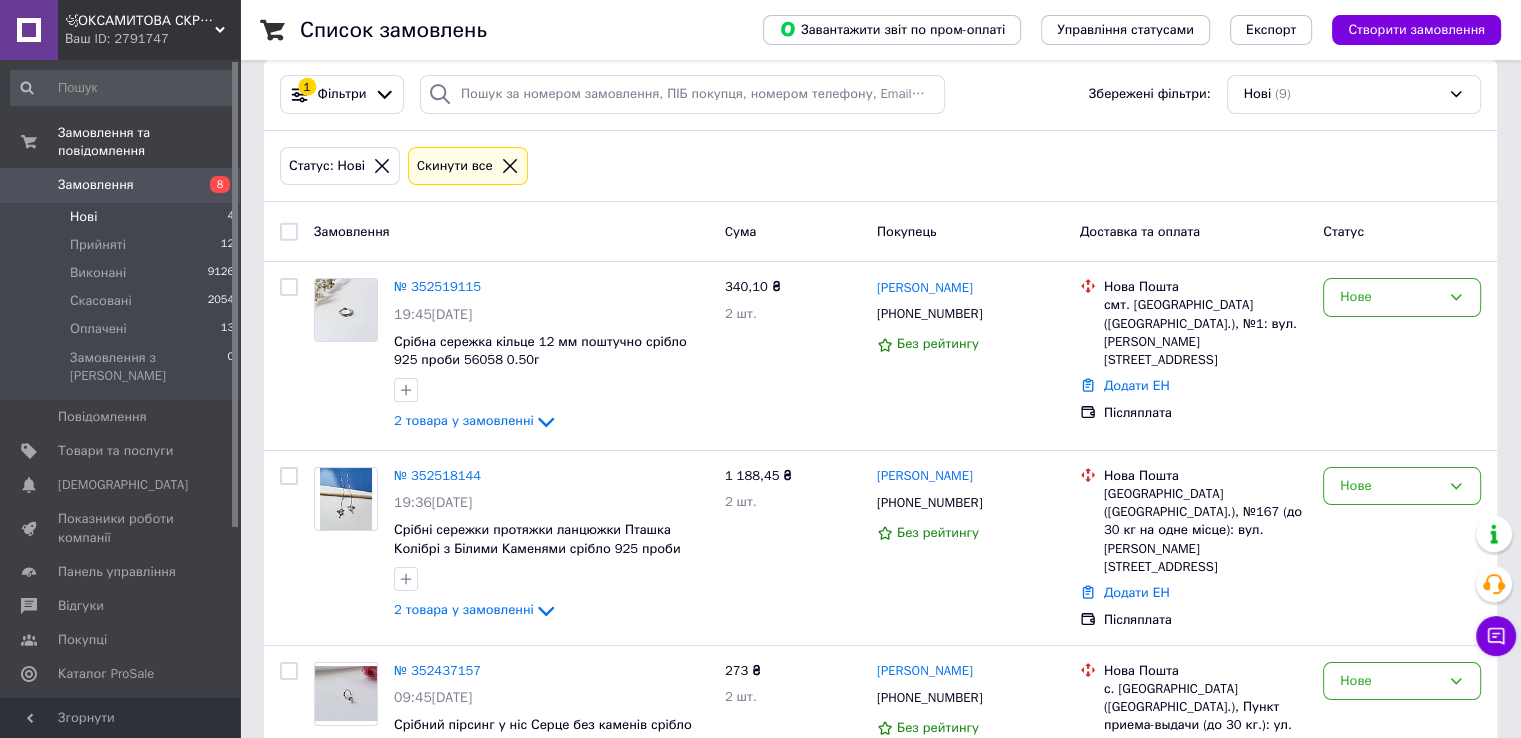 click 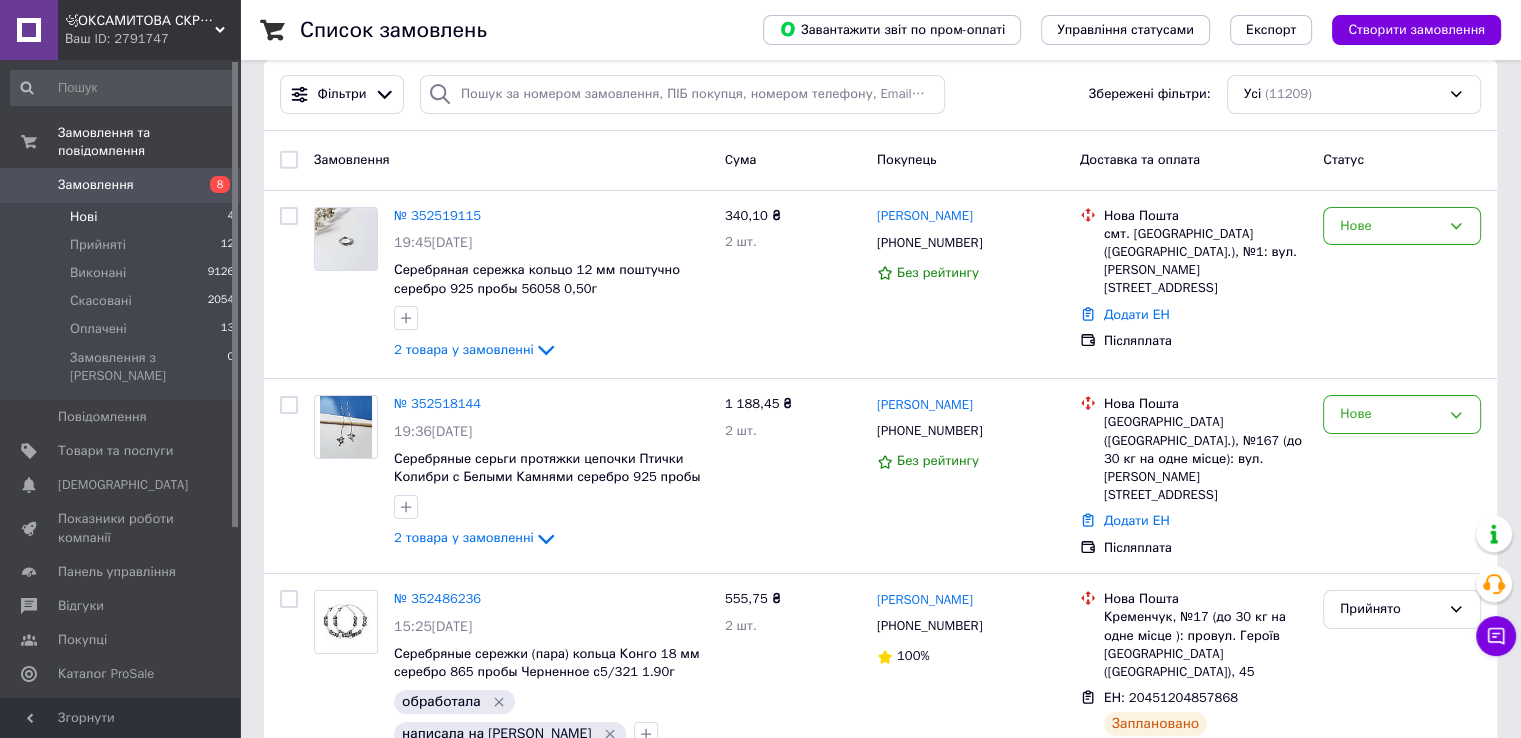 scroll, scrollTop: 0, scrollLeft: 0, axis: both 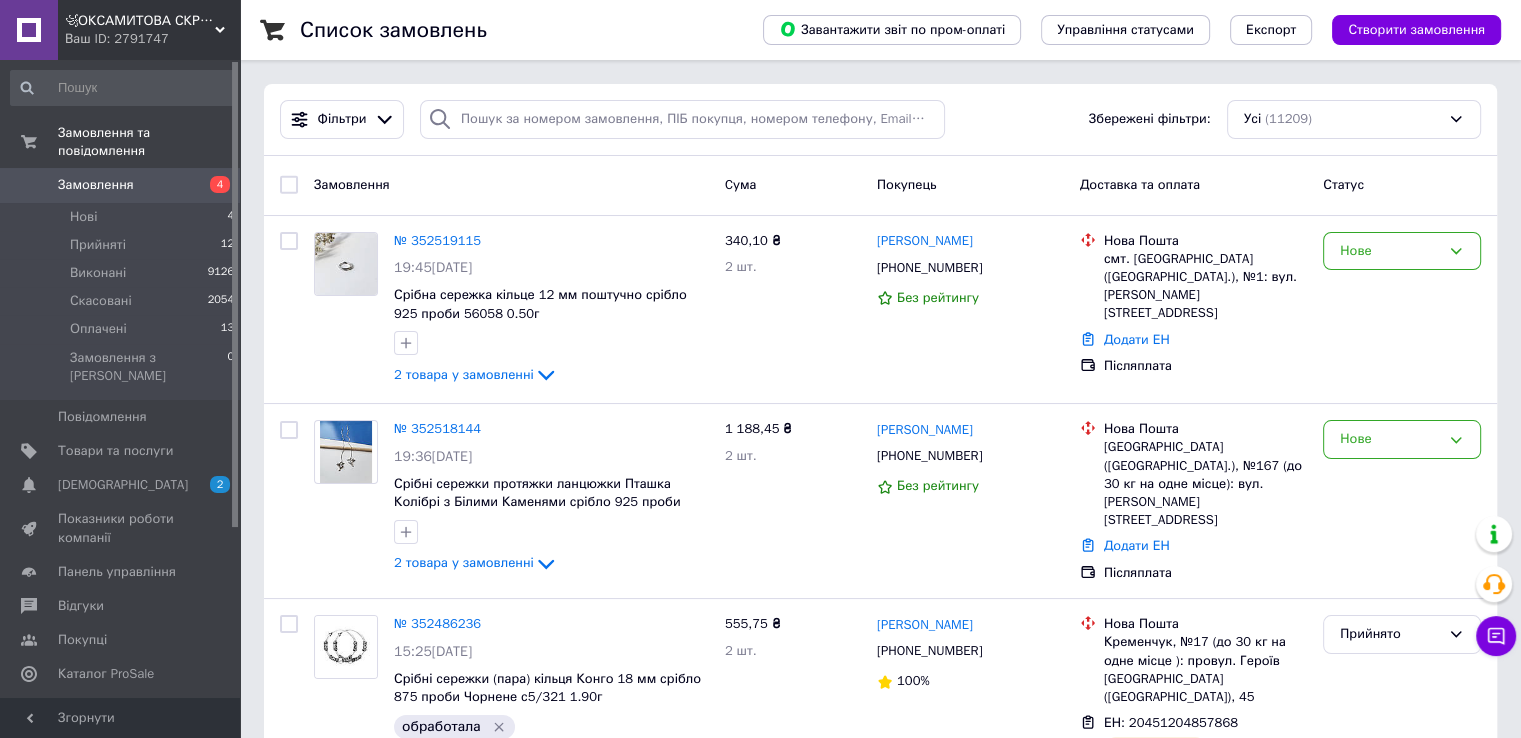 click on "[DEMOGRAPHIC_DATA]" at bounding box center (123, 485) 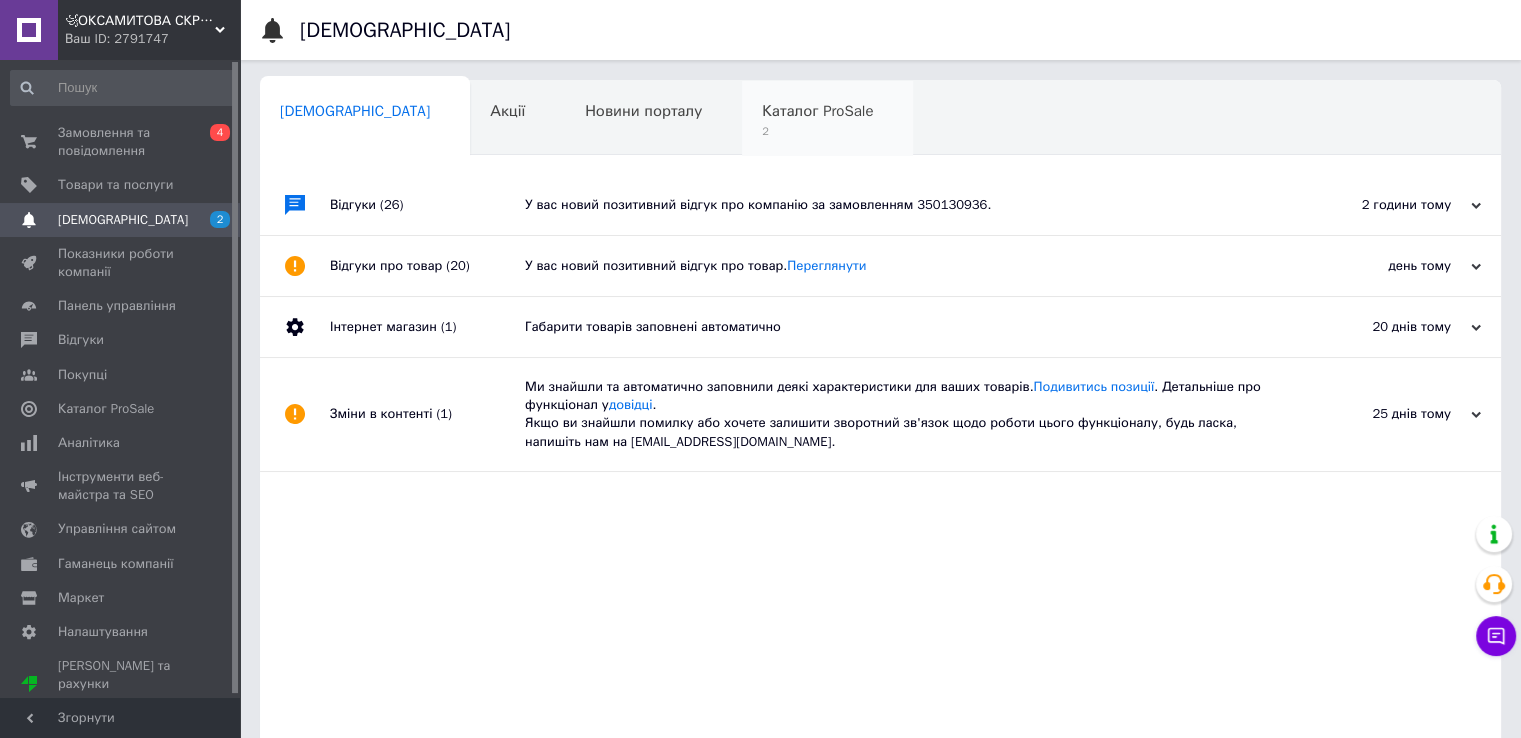 click on "Каталог ProSale 2" at bounding box center (827, 119) 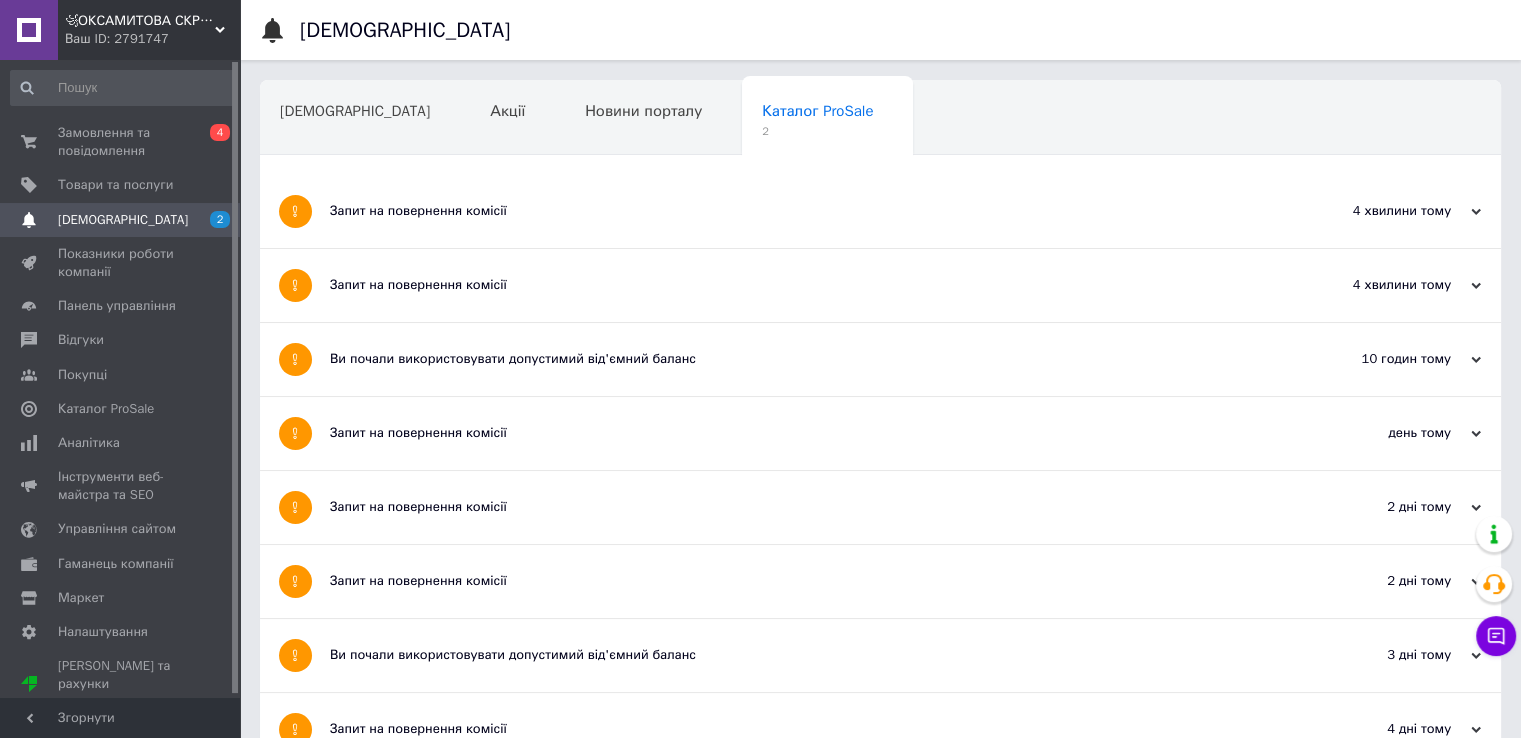 click on "Запит на повернення комісії" at bounding box center [805, 211] 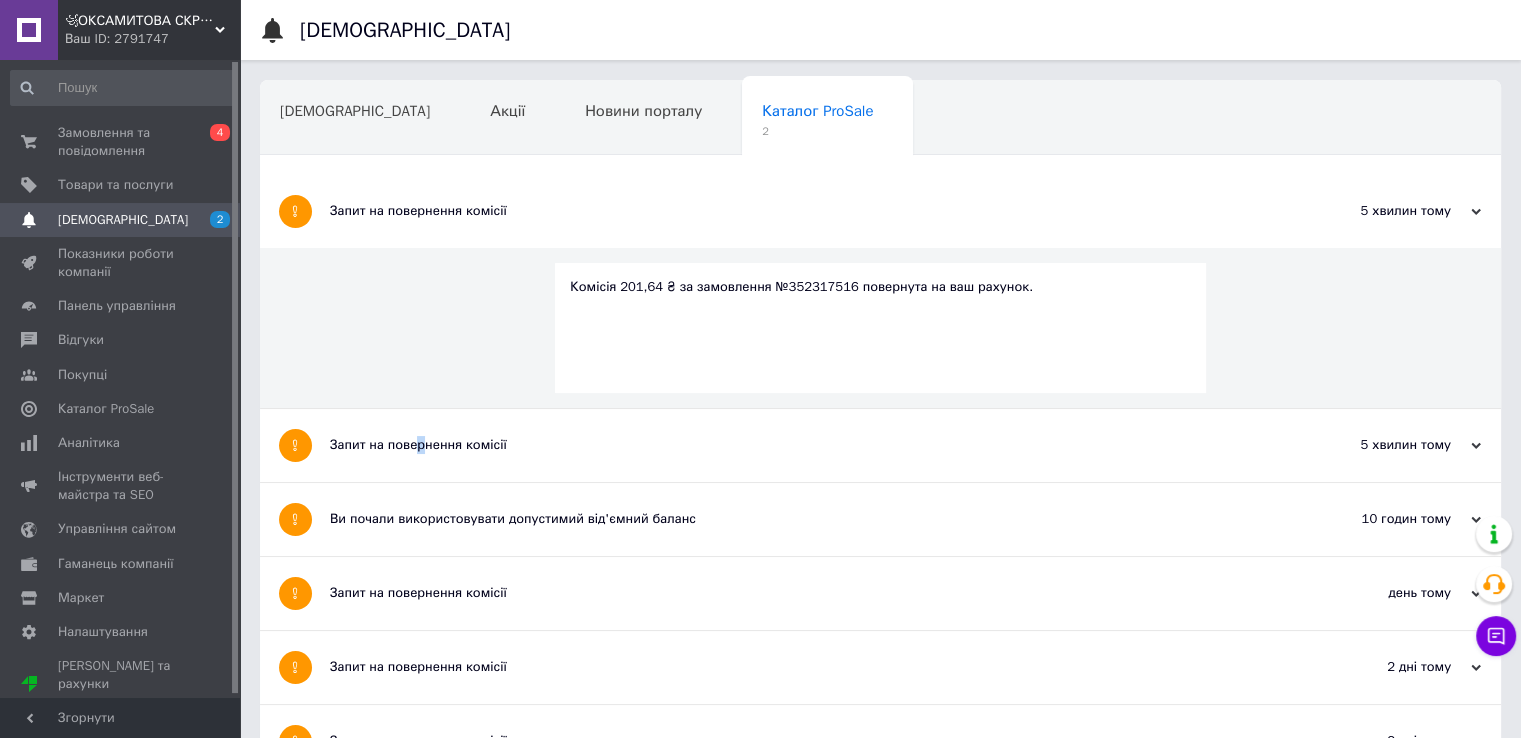 click on "Запит на повернення комісії" at bounding box center (805, 445) 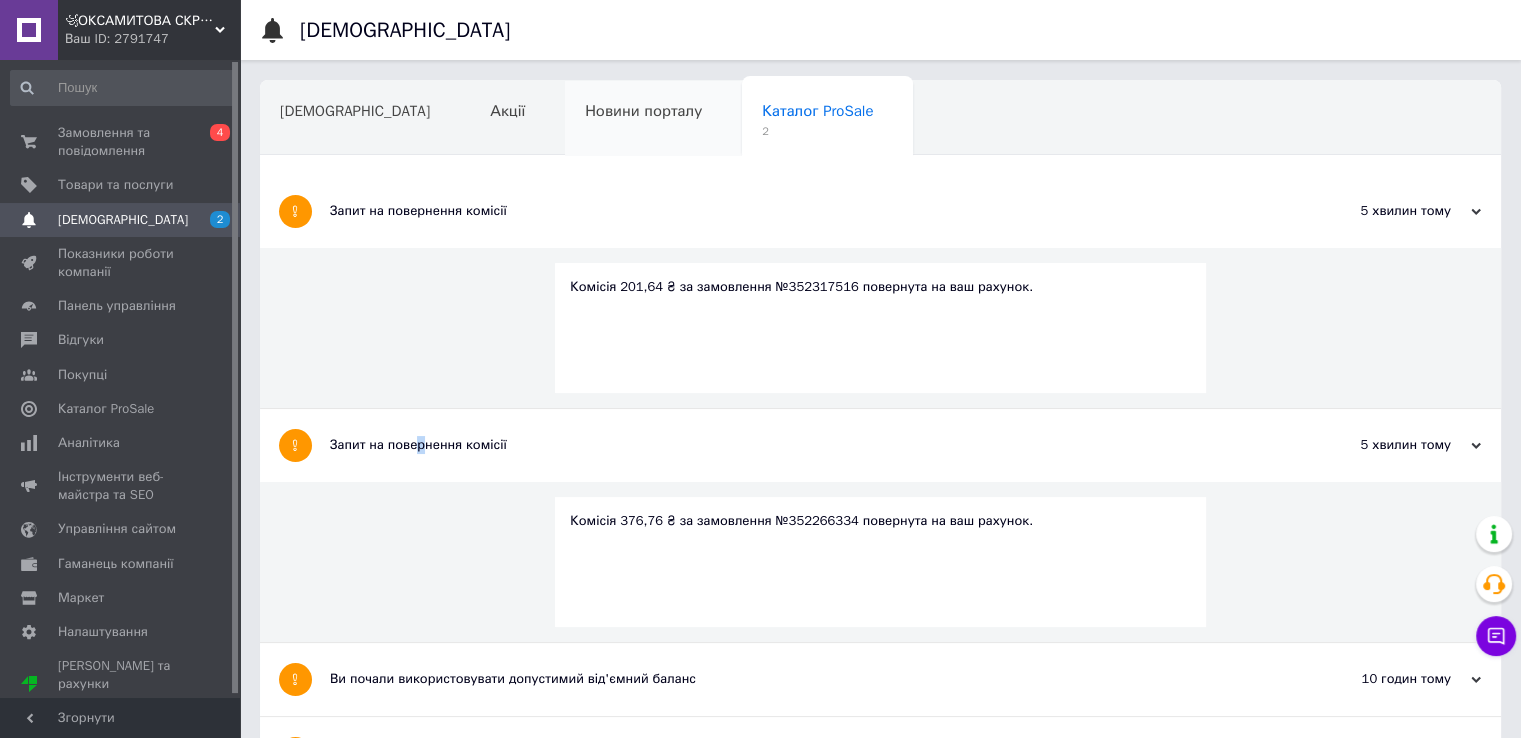 click on "Новини порталу" at bounding box center (653, 119) 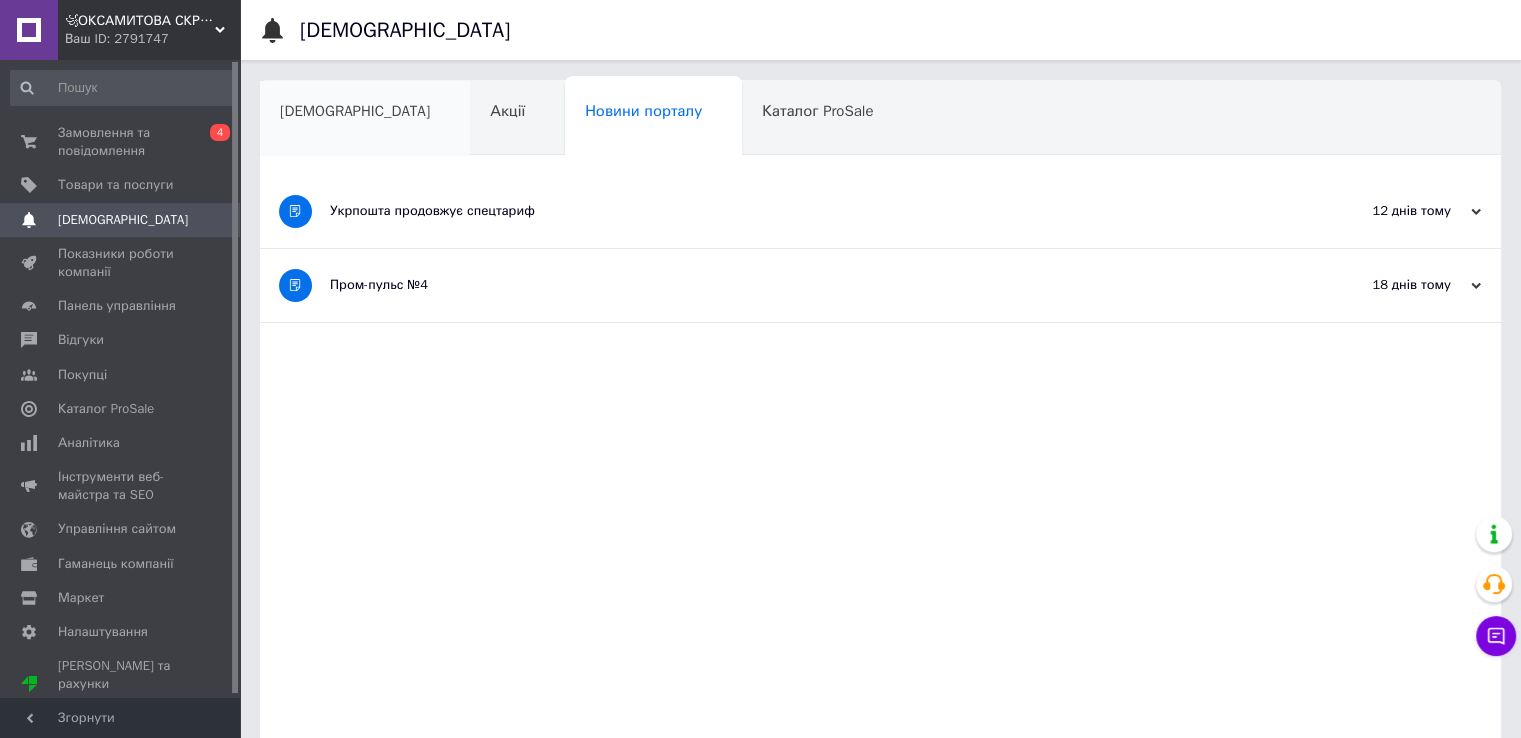 click on "[DEMOGRAPHIC_DATA]" at bounding box center [365, 119] 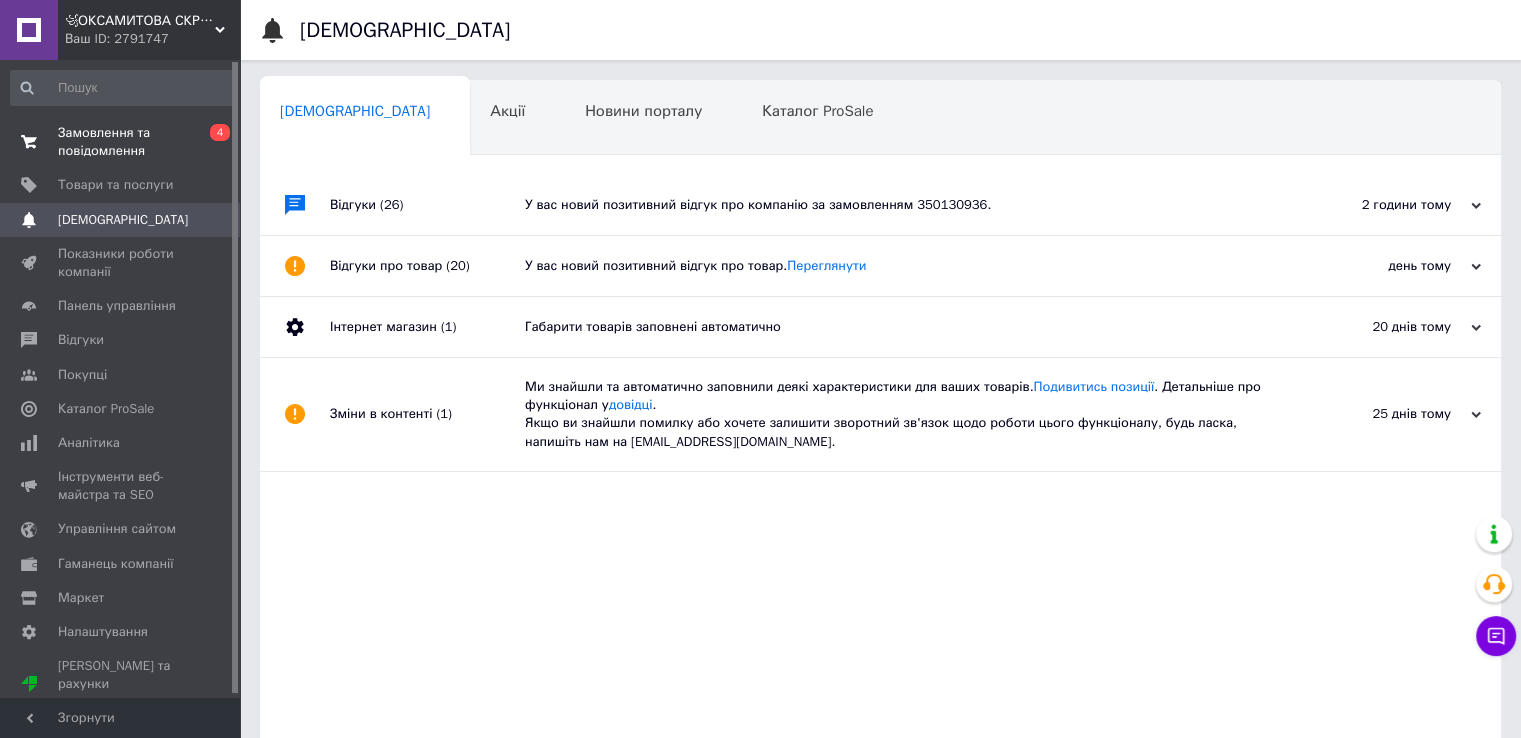 click on "Замовлення та повідомлення" at bounding box center (121, 142) 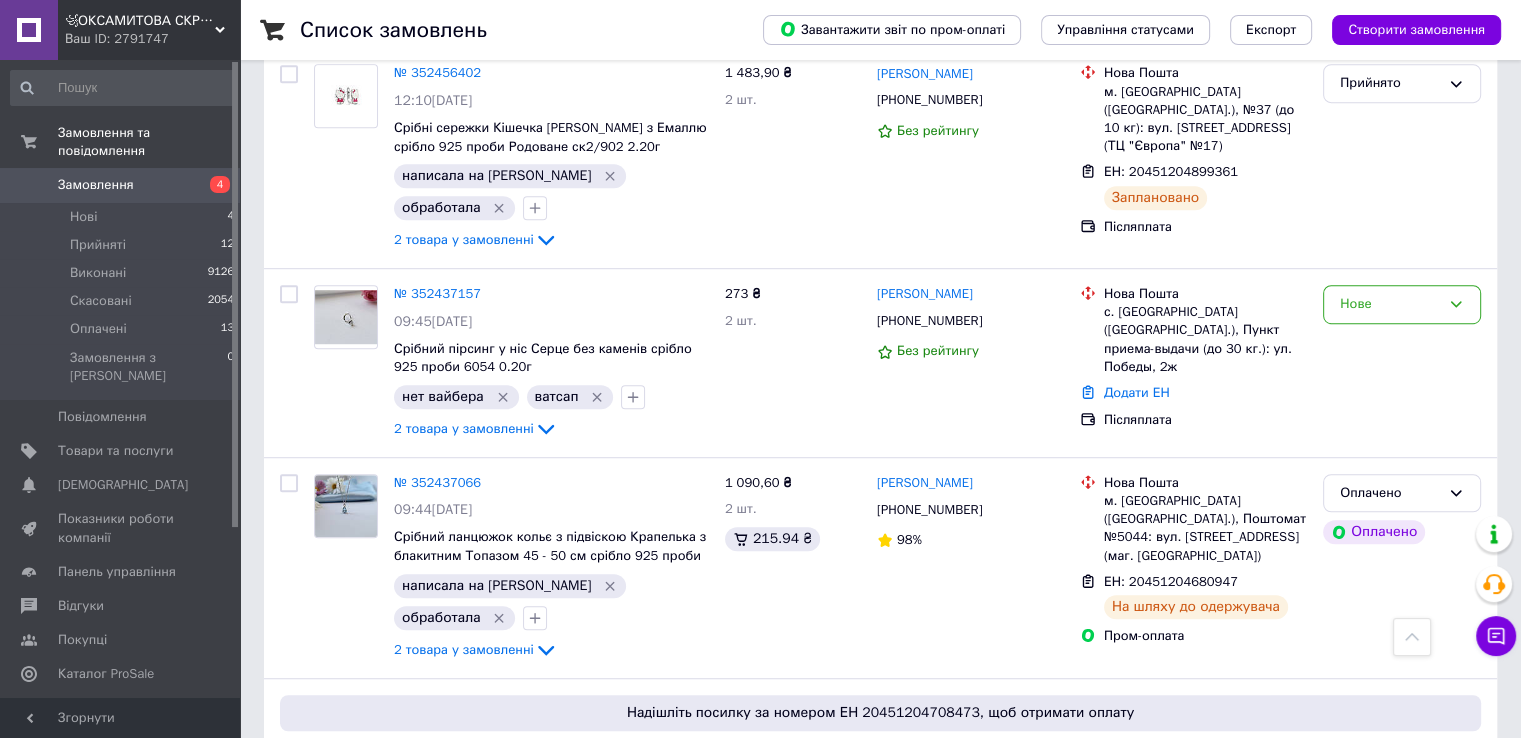 scroll, scrollTop: 1200, scrollLeft: 0, axis: vertical 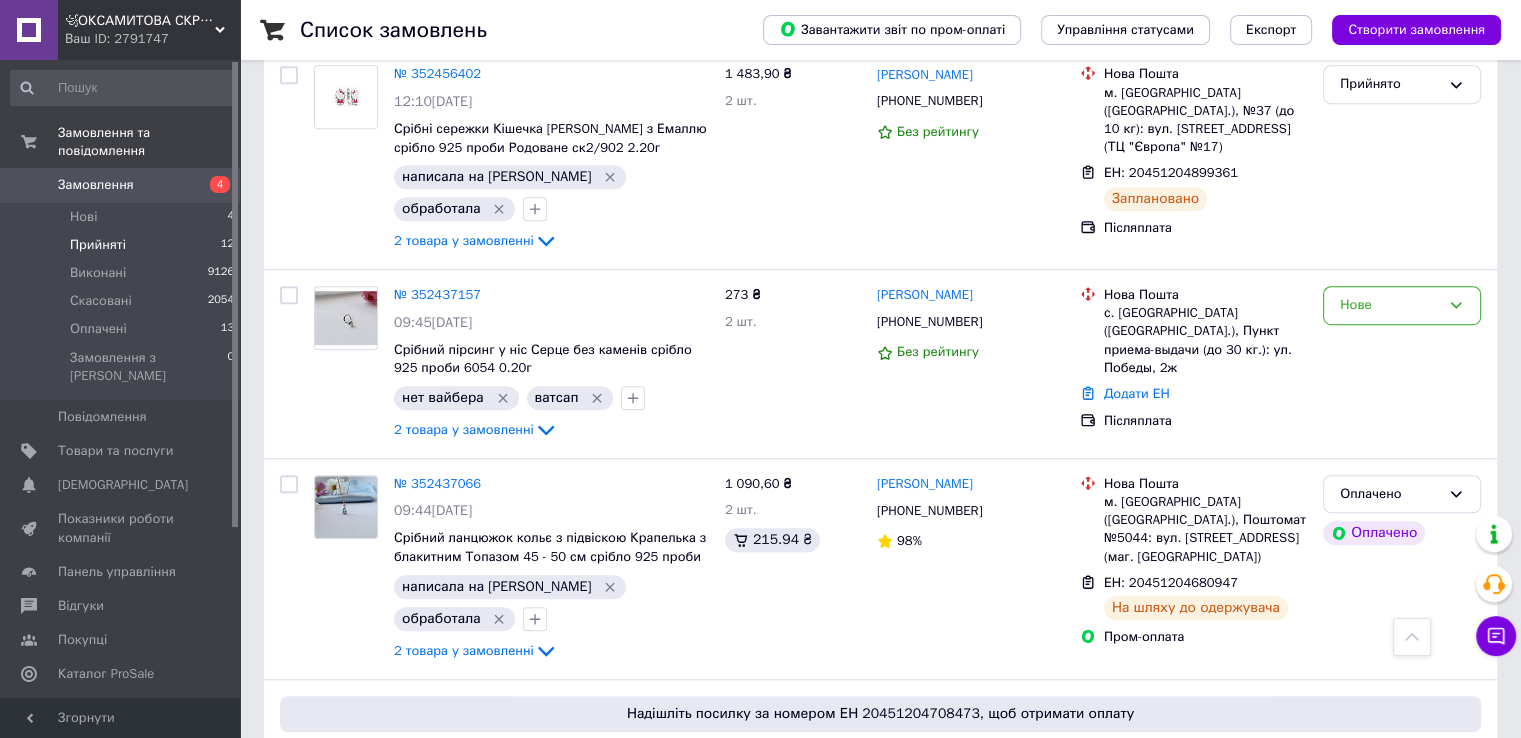 click on "Прийняті" at bounding box center [98, 245] 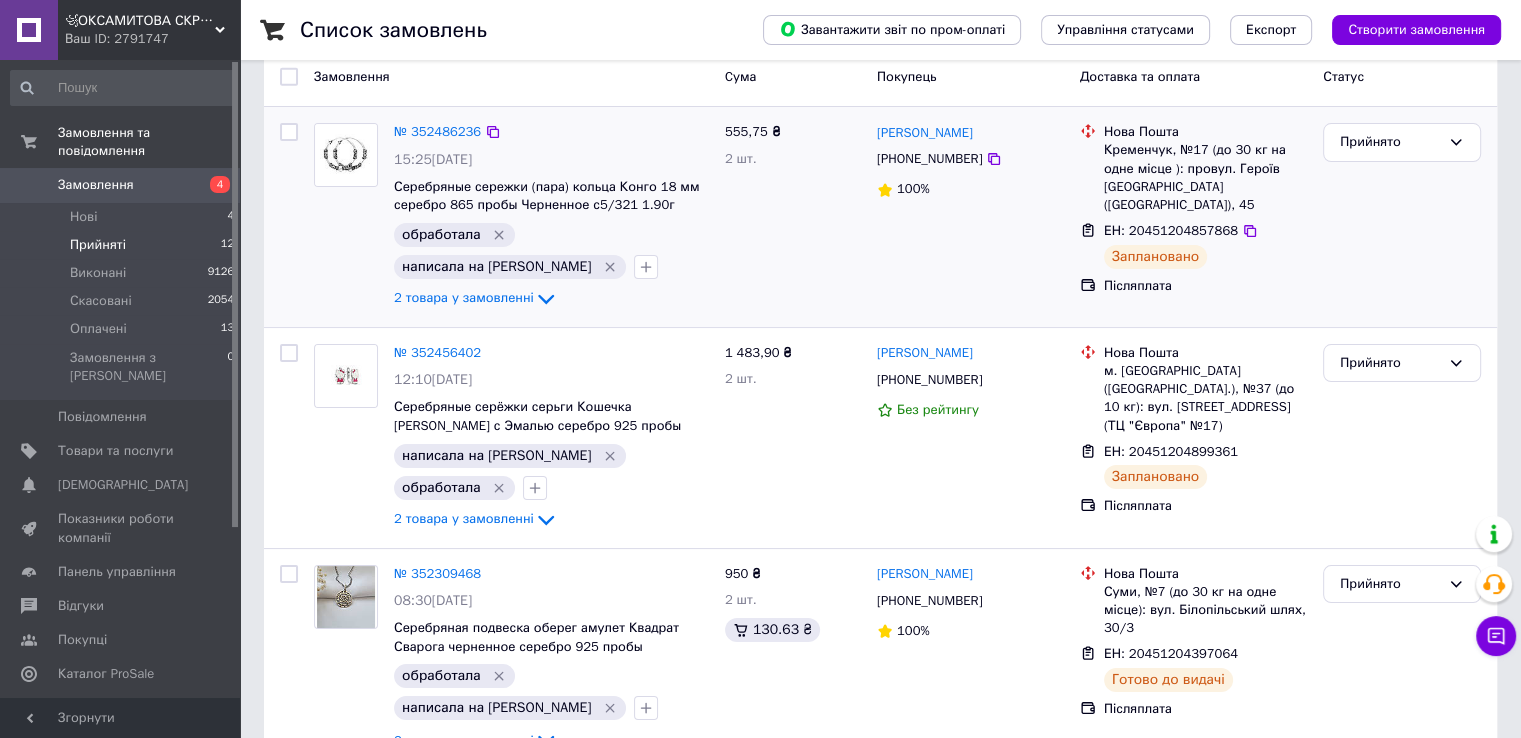 scroll, scrollTop: 0, scrollLeft: 0, axis: both 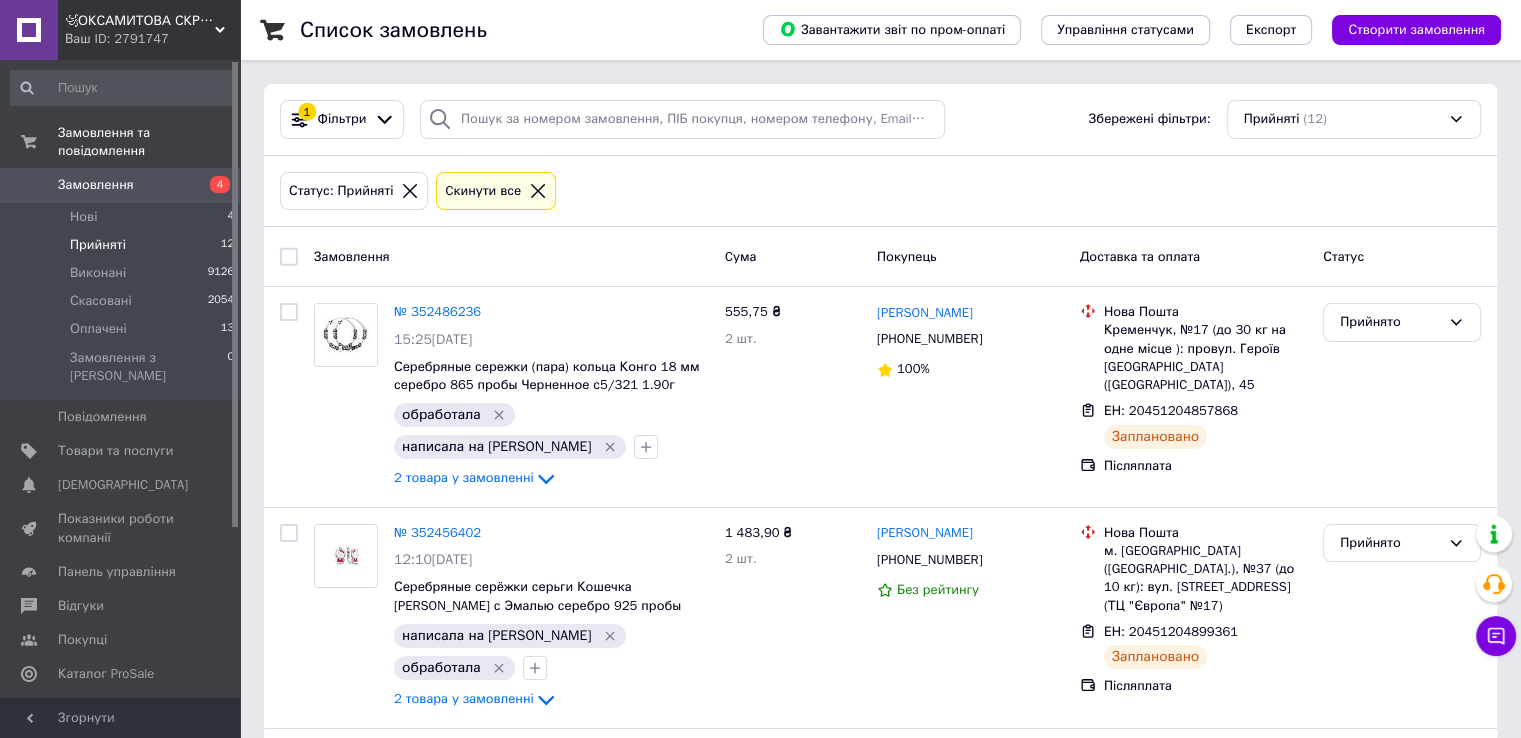 click 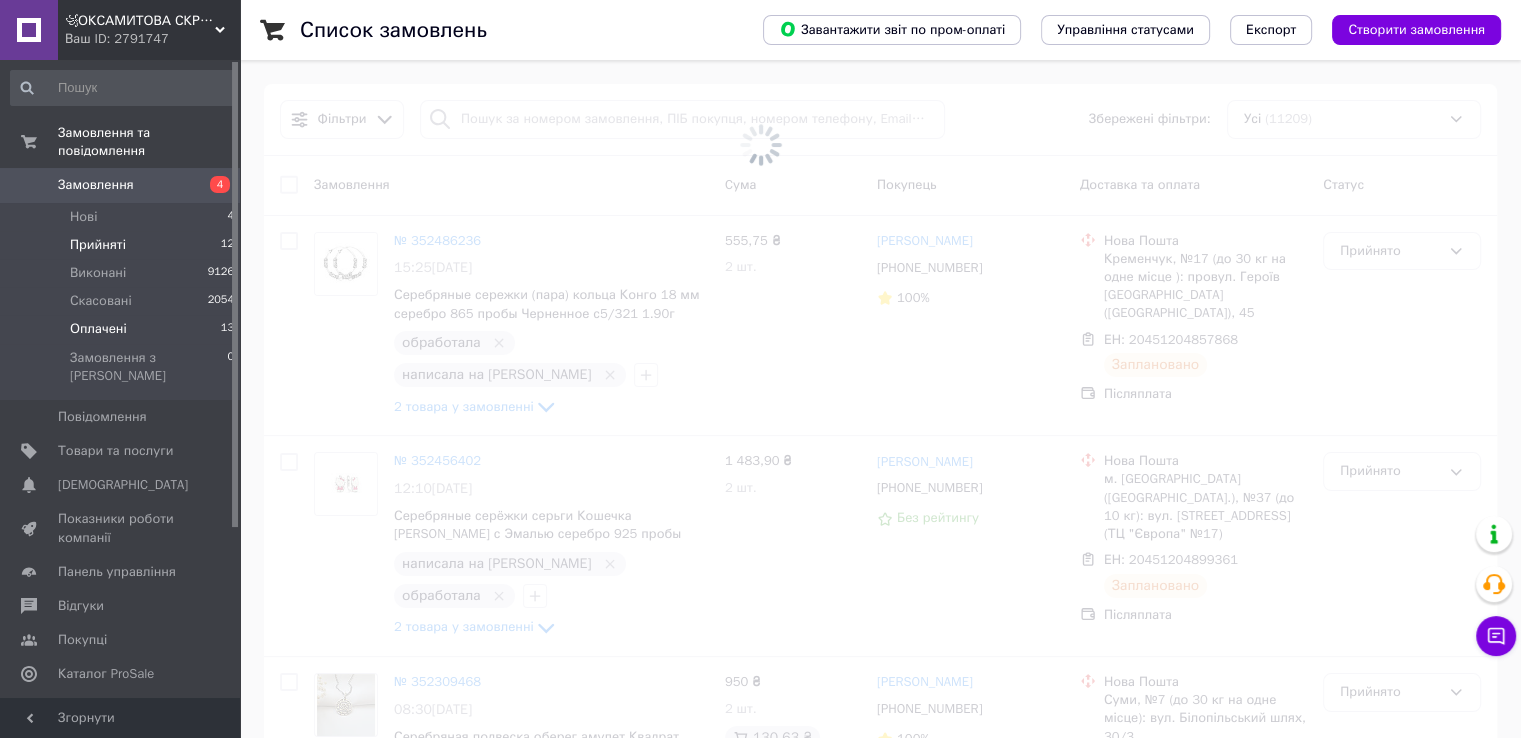 click on "Оплачені" at bounding box center [98, 329] 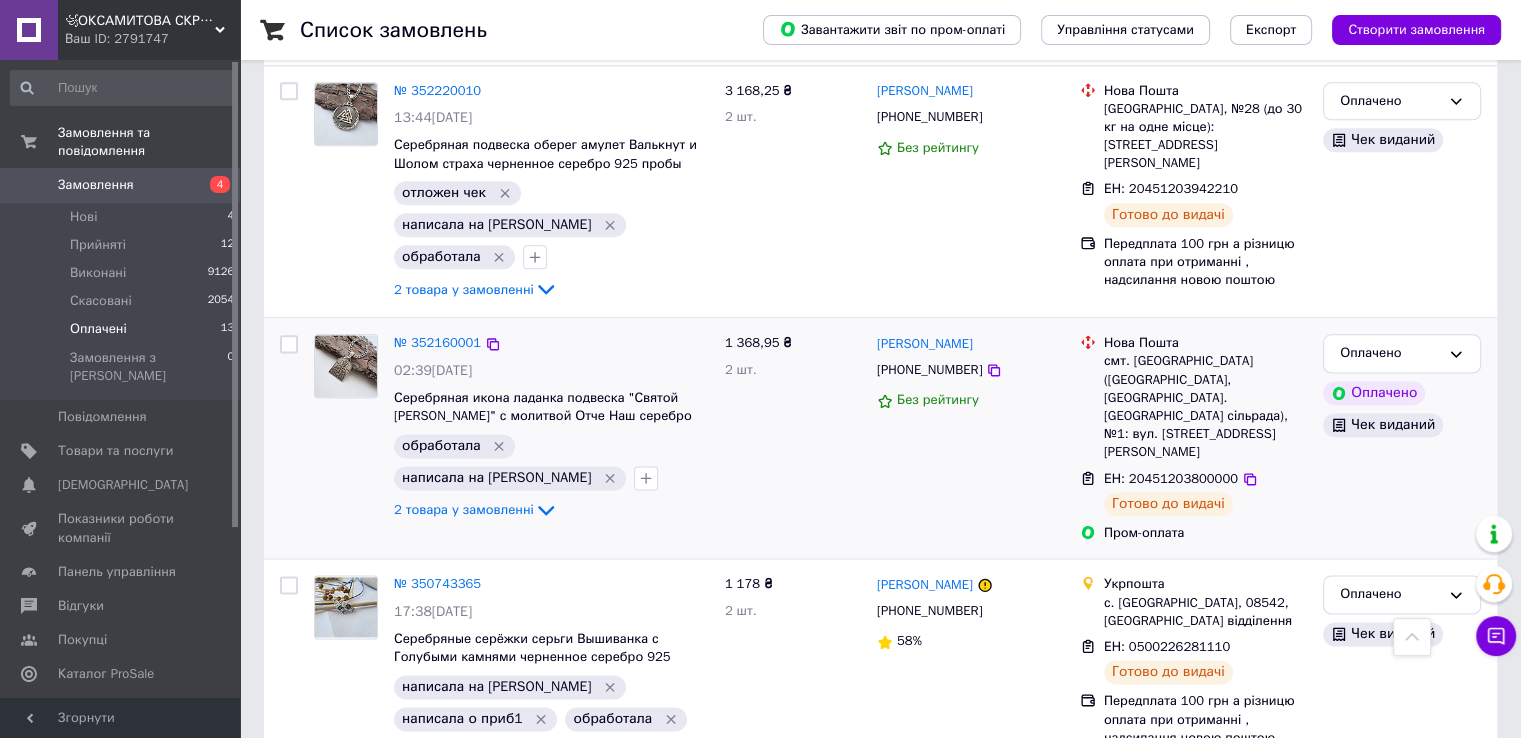 scroll, scrollTop: 2555, scrollLeft: 0, axis: vertical 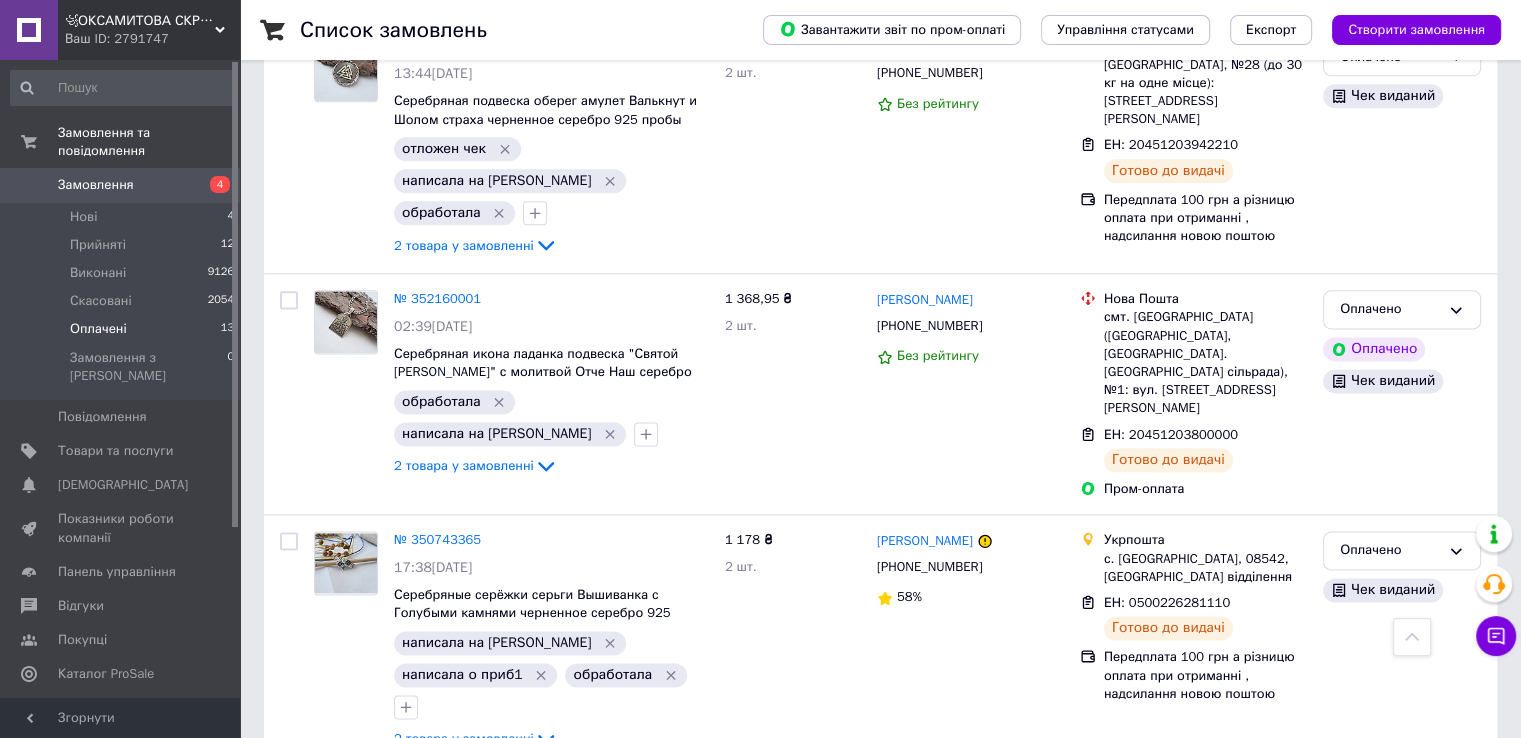 click on "Замовлення" at bounding box center (121, 185) 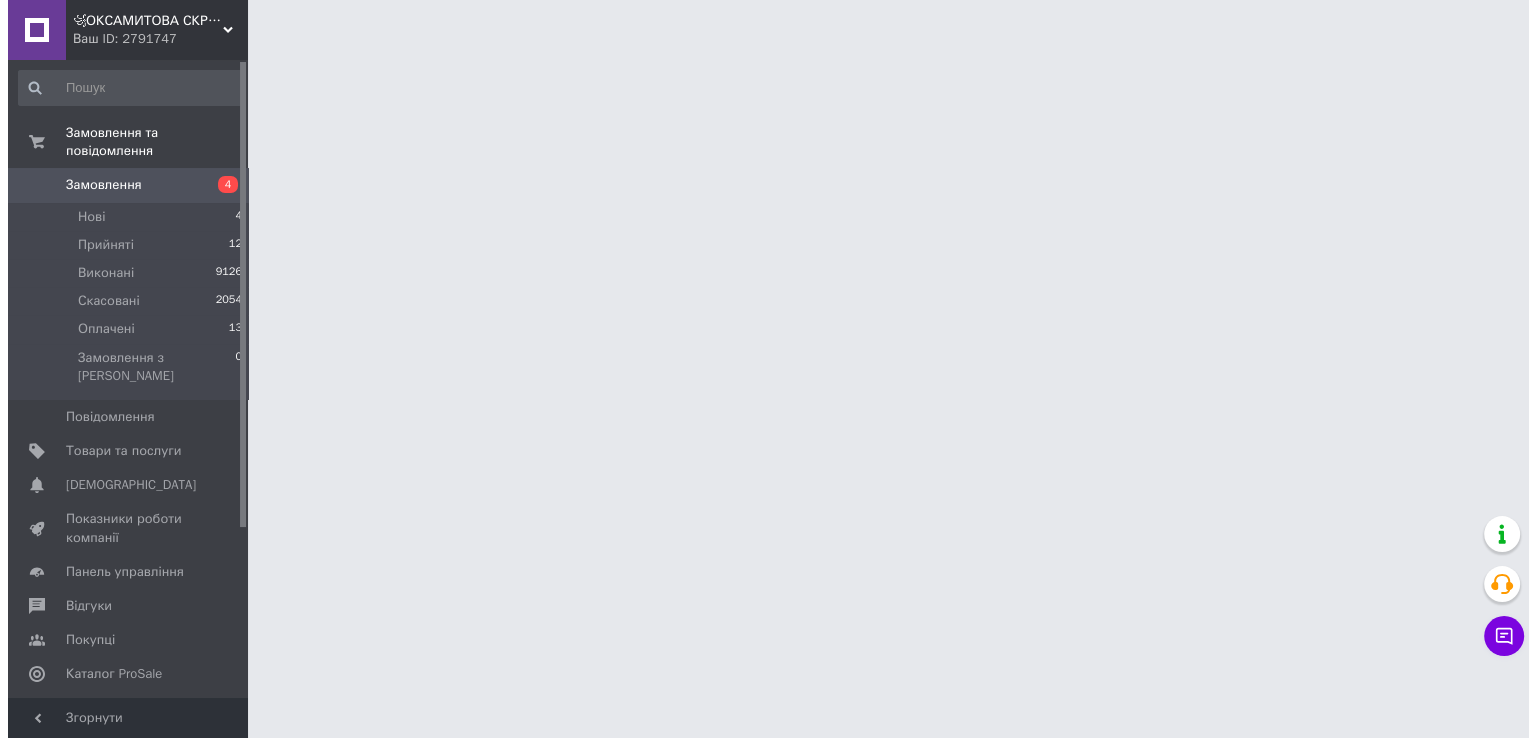 scroll, scrollTop: 0, scrollLeft: 0, axis: both 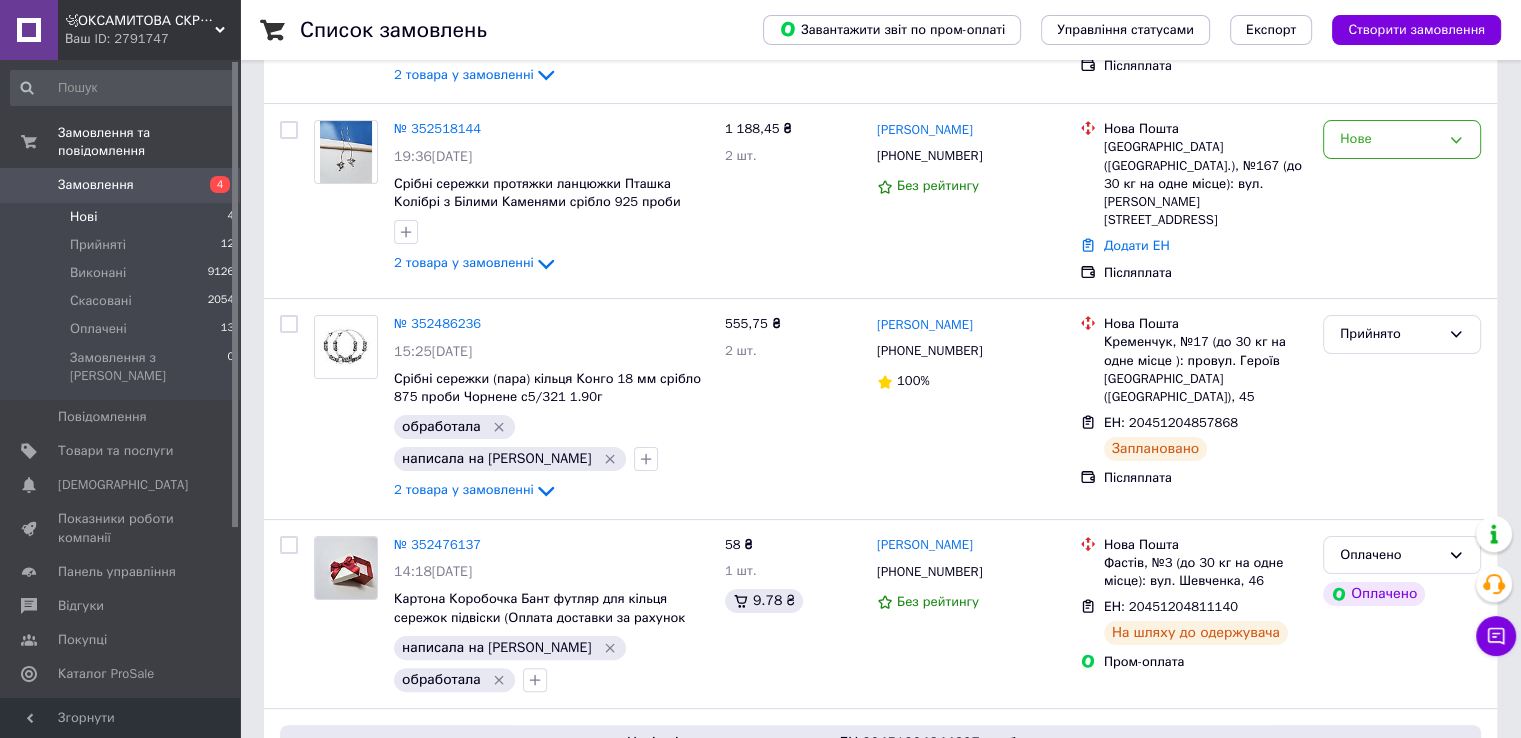 click on "Нові 4" at bounding box center [123, 217] 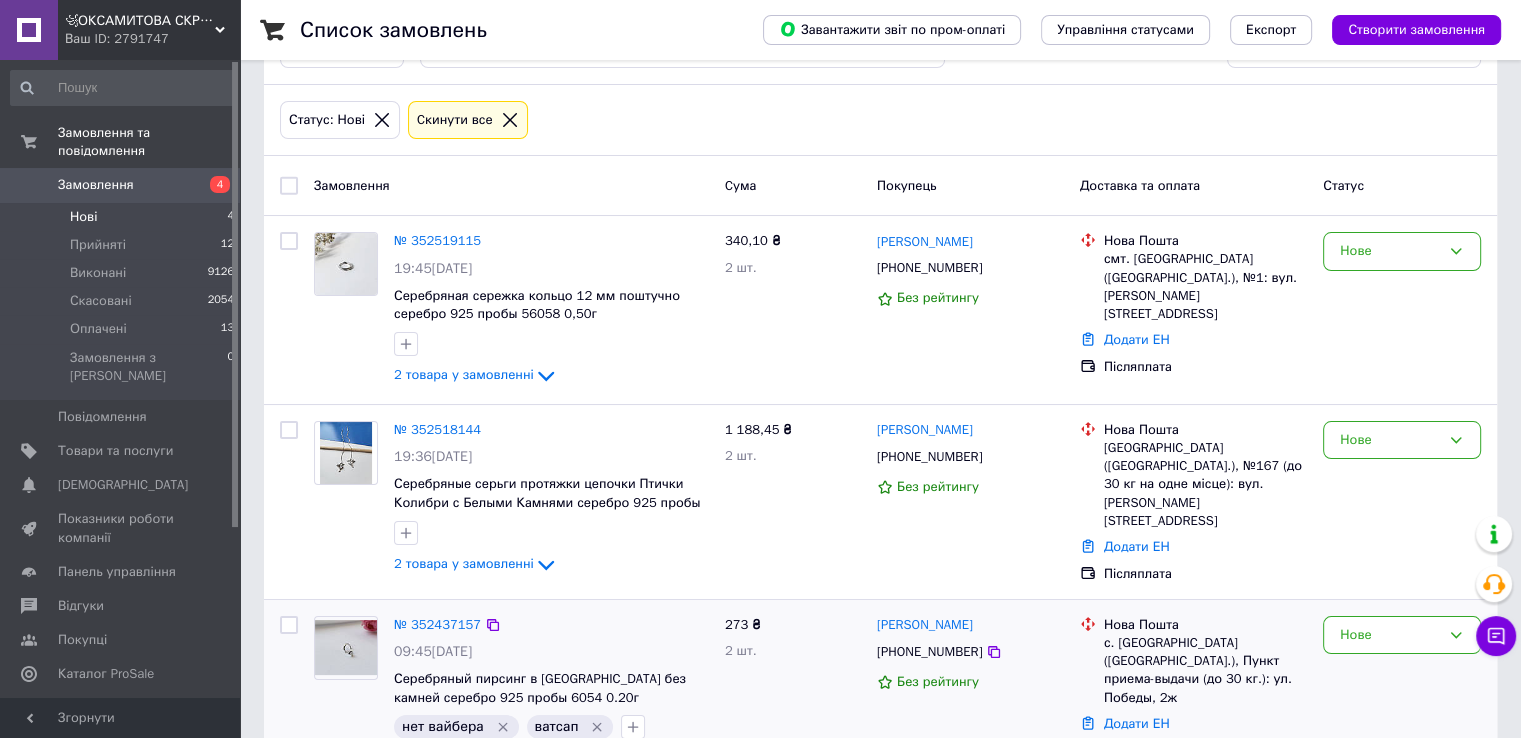 scroll, scrollTop: 325, scrollLeft: 0, axis: vertical 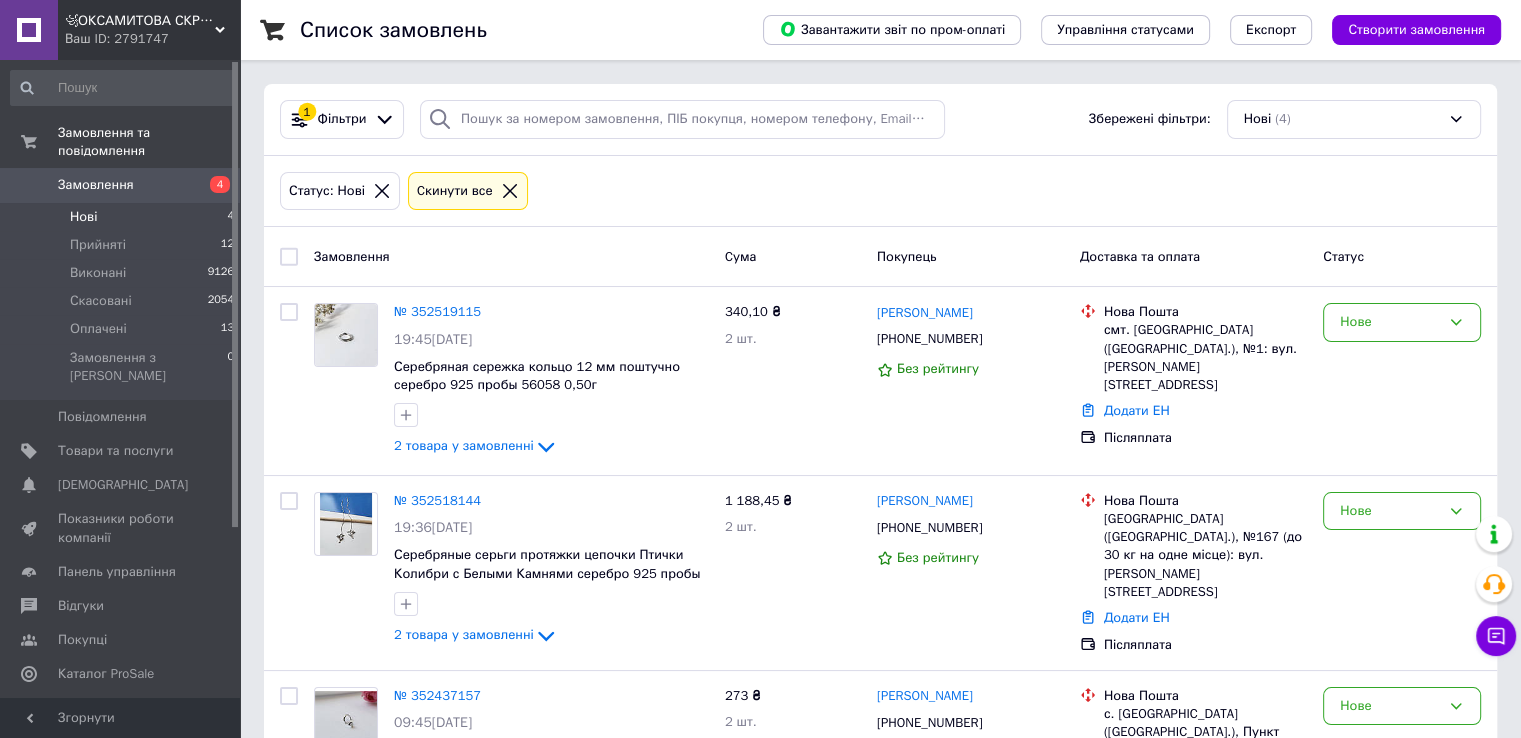 click on "Cкинути все" at bounding box center [468, 191] 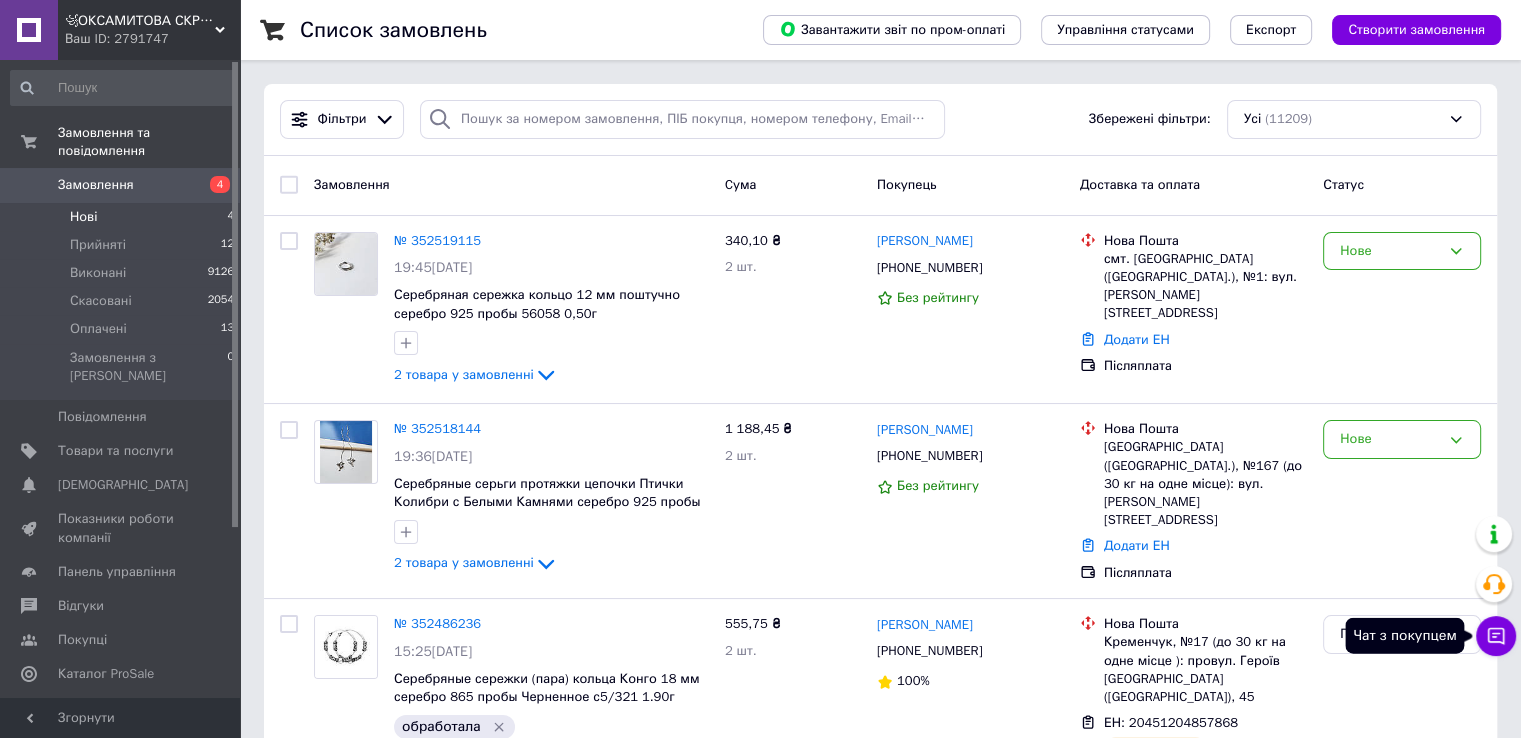 click 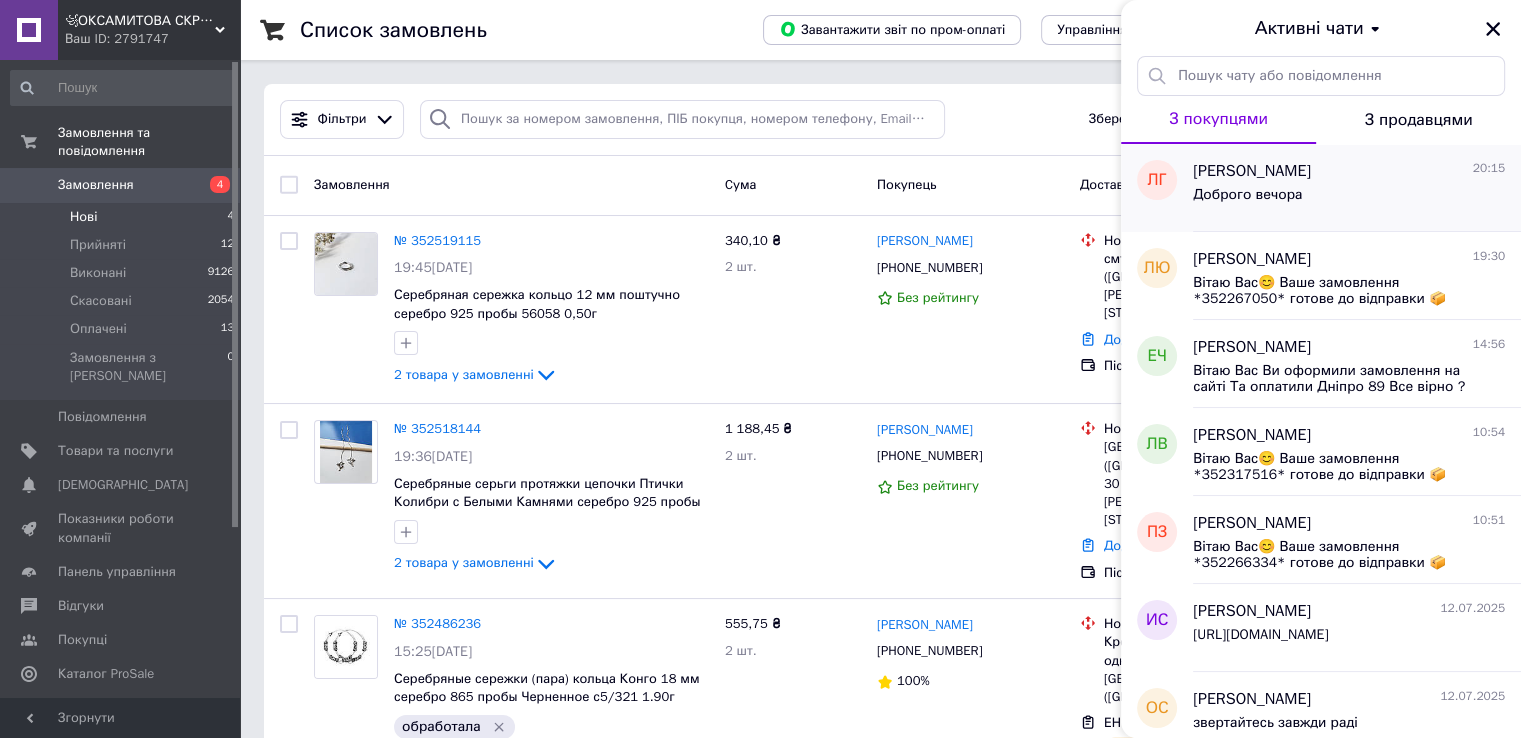 click on "Доброго вечора" at bounding box center [1247, 195] 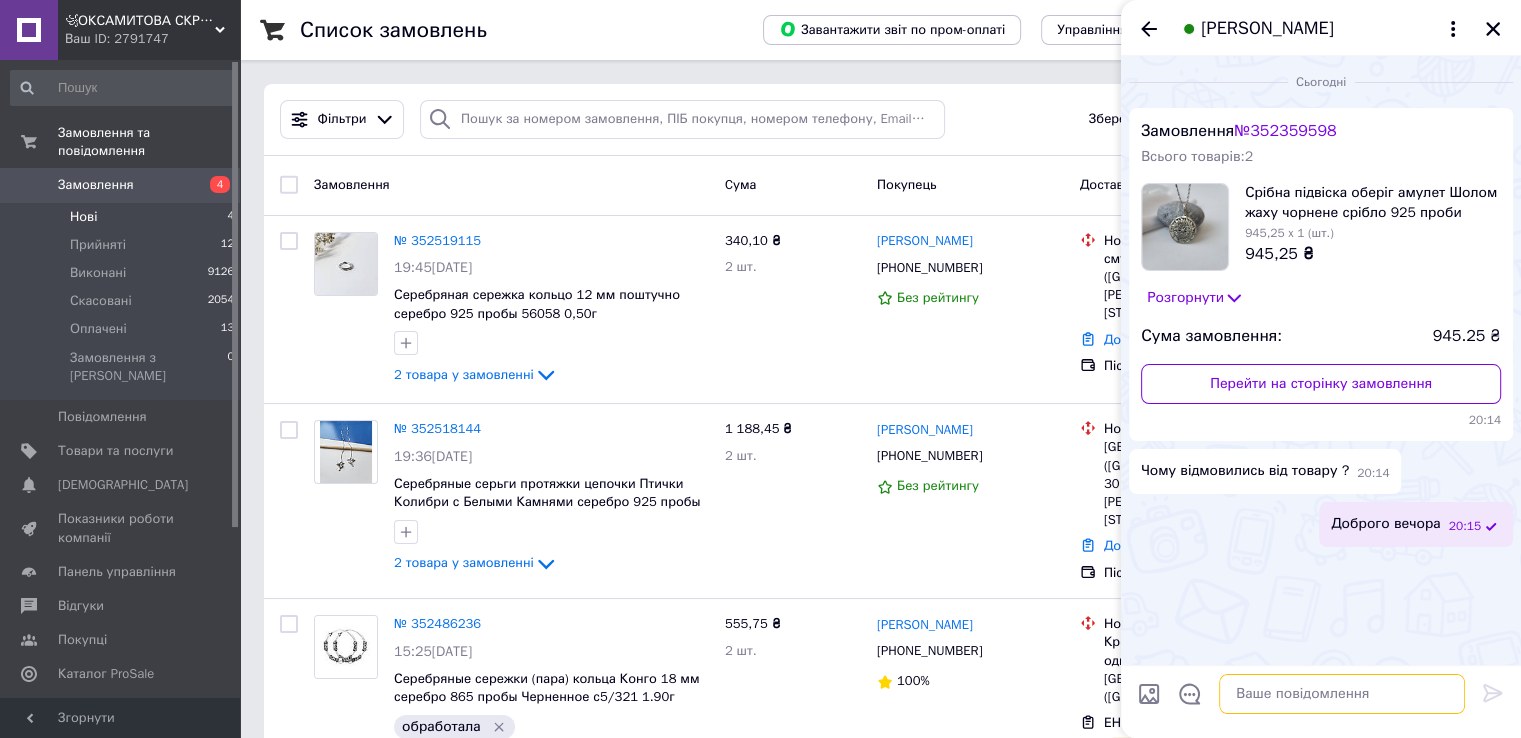 click at bounding box center (1342, 694) 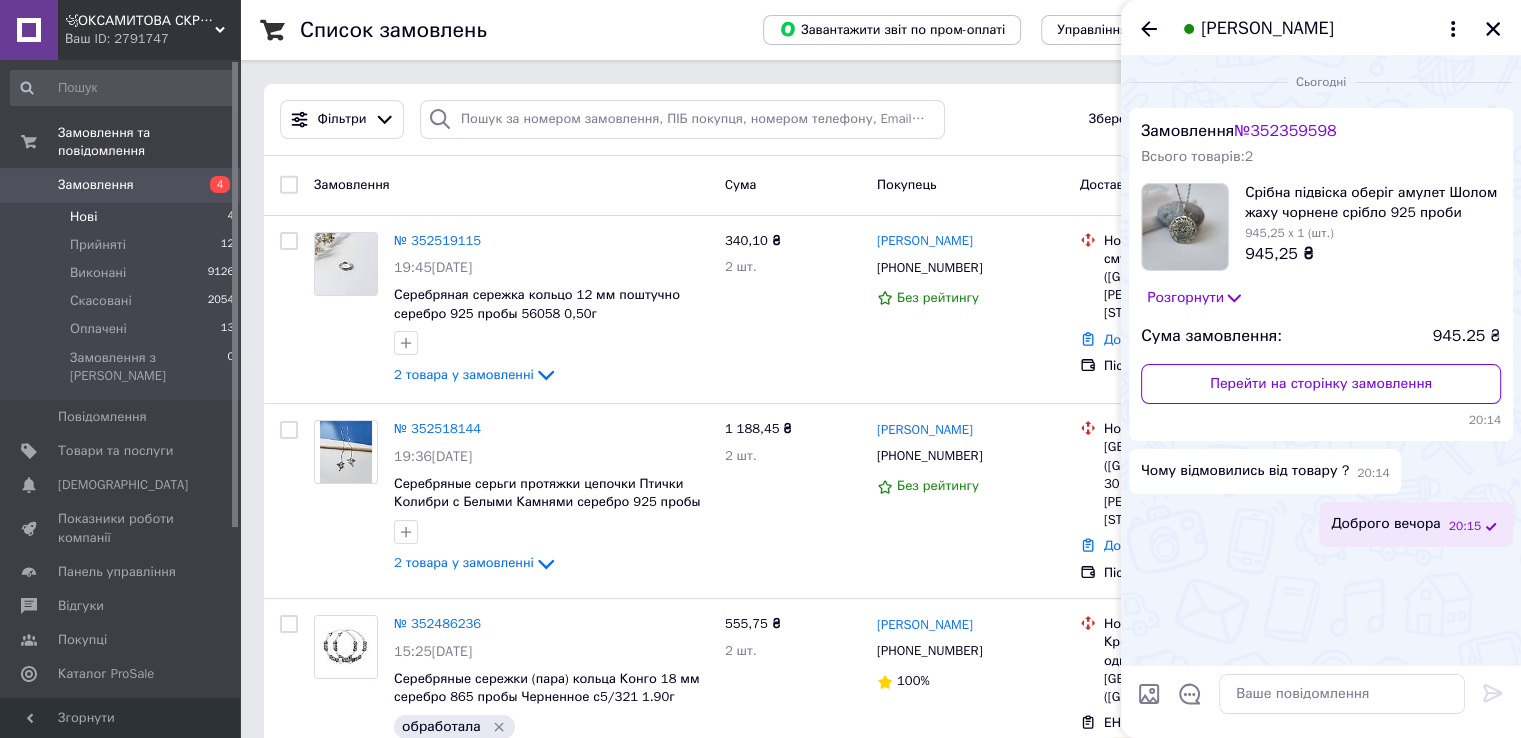 click on "№ 352359598" at bounding box center (1285, 131) 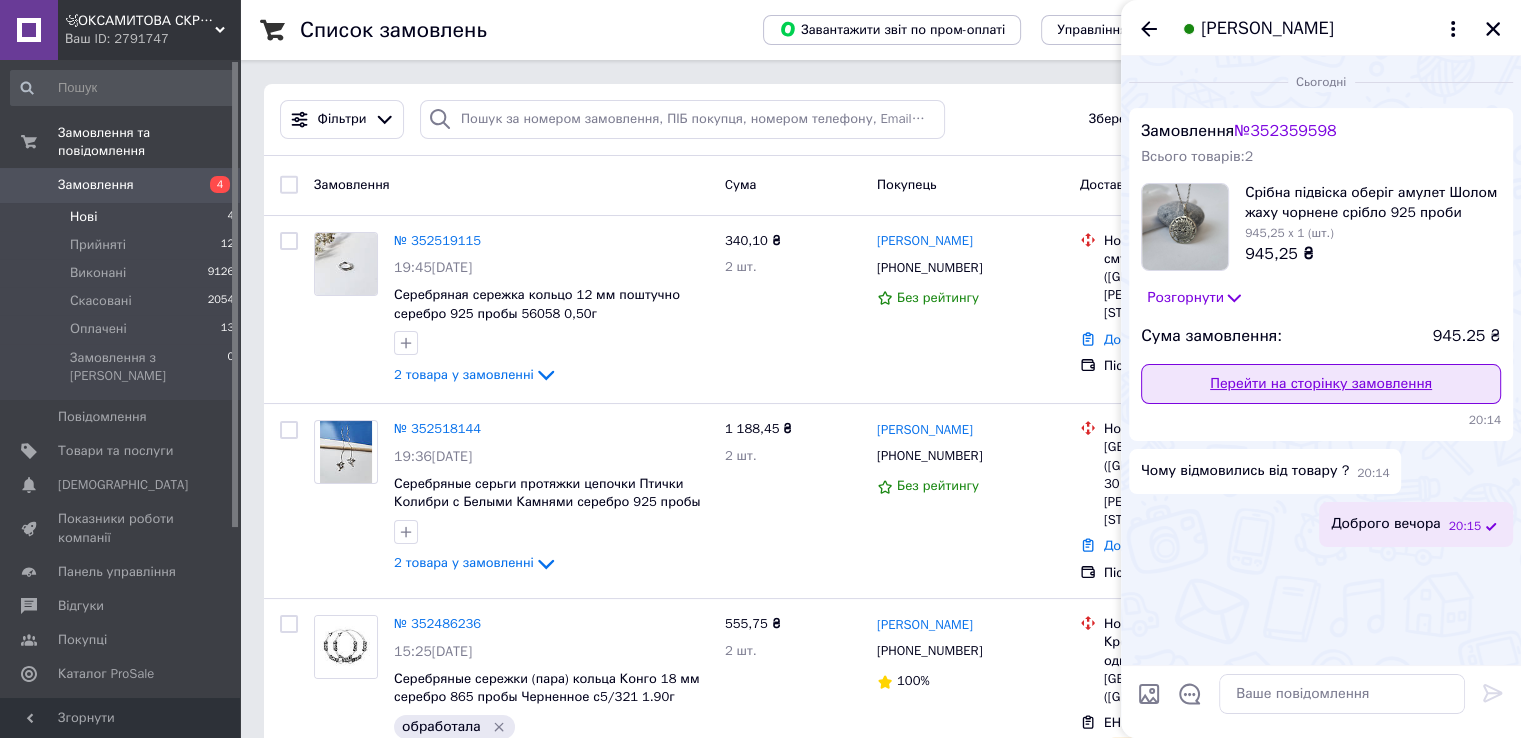 click on "Перейти на сторінку замовлення" at bounding box center [1321, 384] 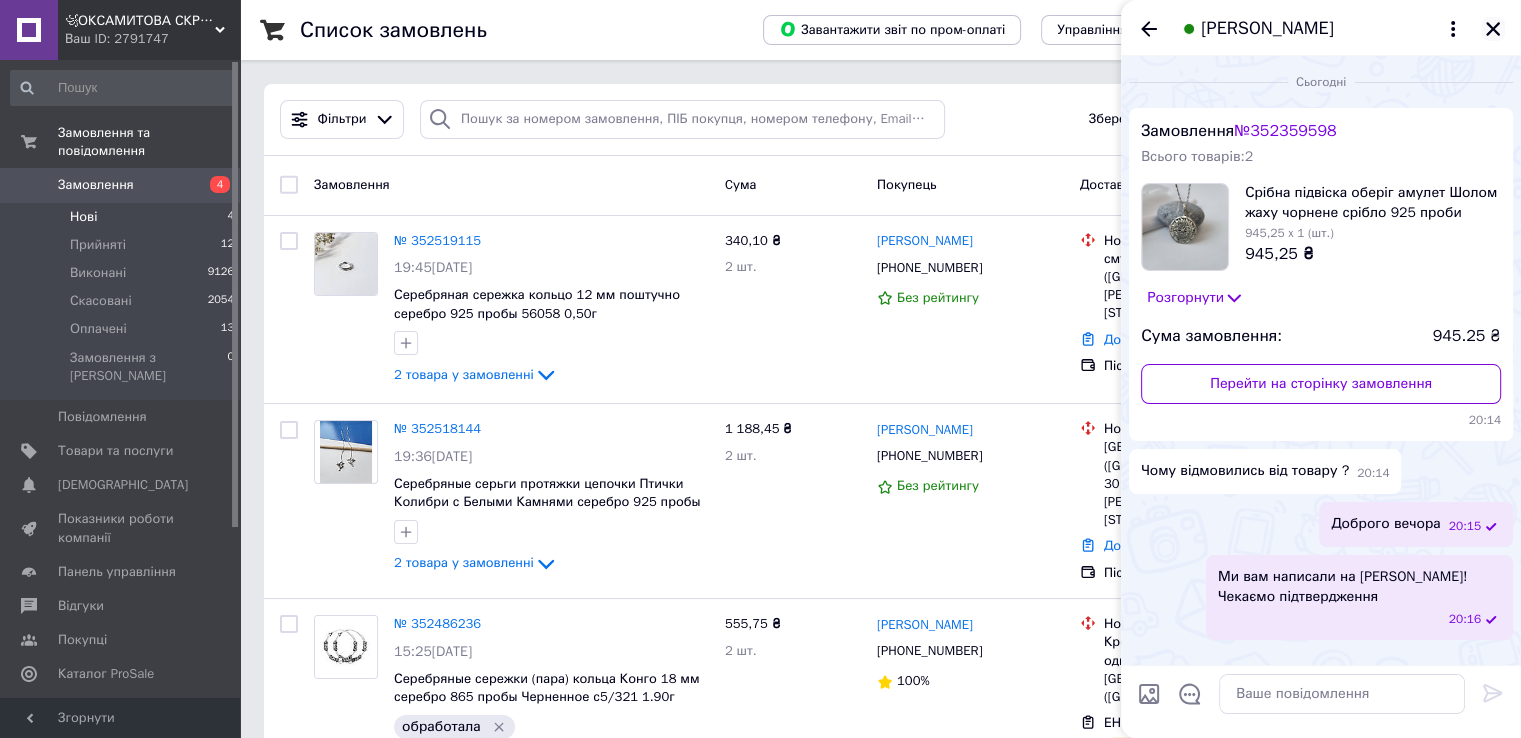 click 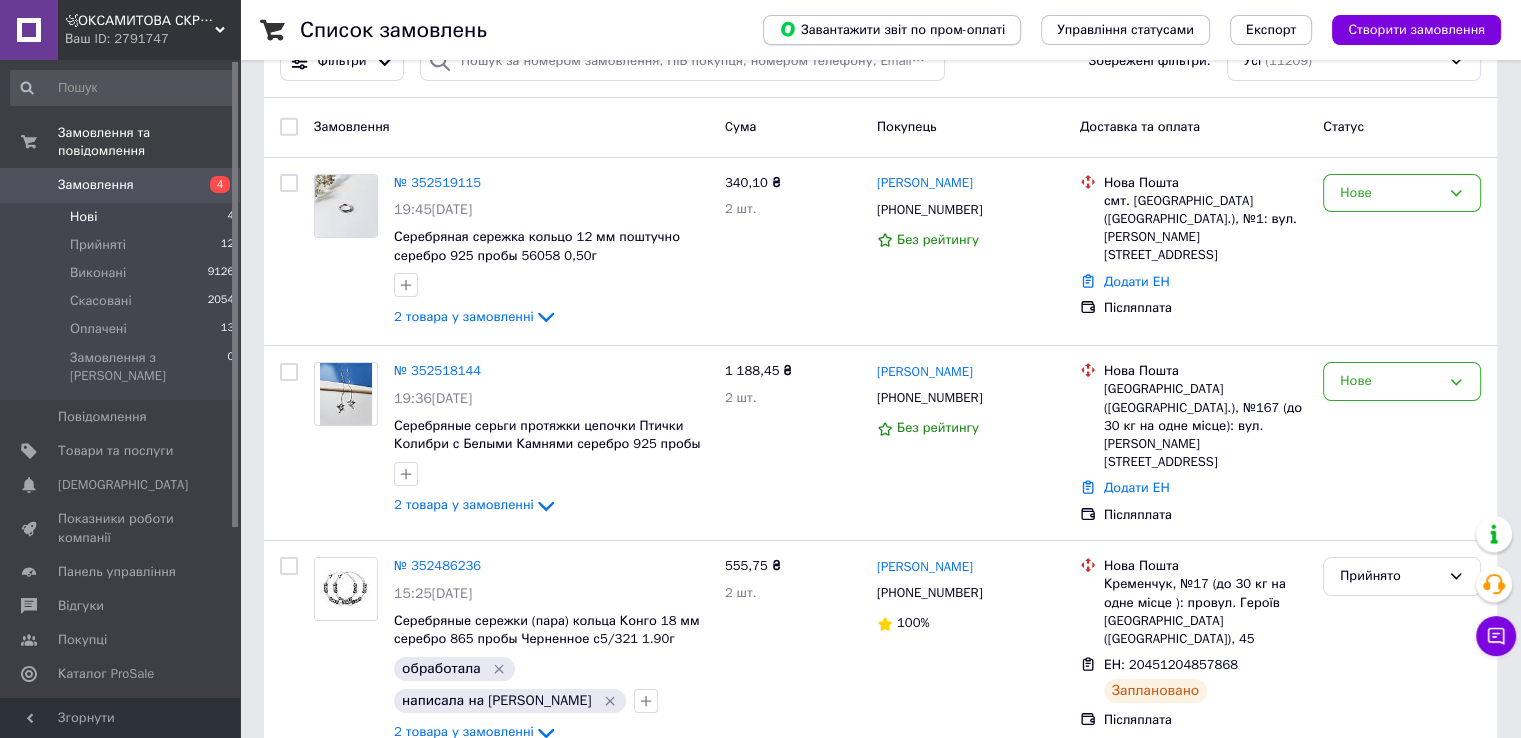scroll, scrollTop: 0, scrollLeft: 0, axis: both 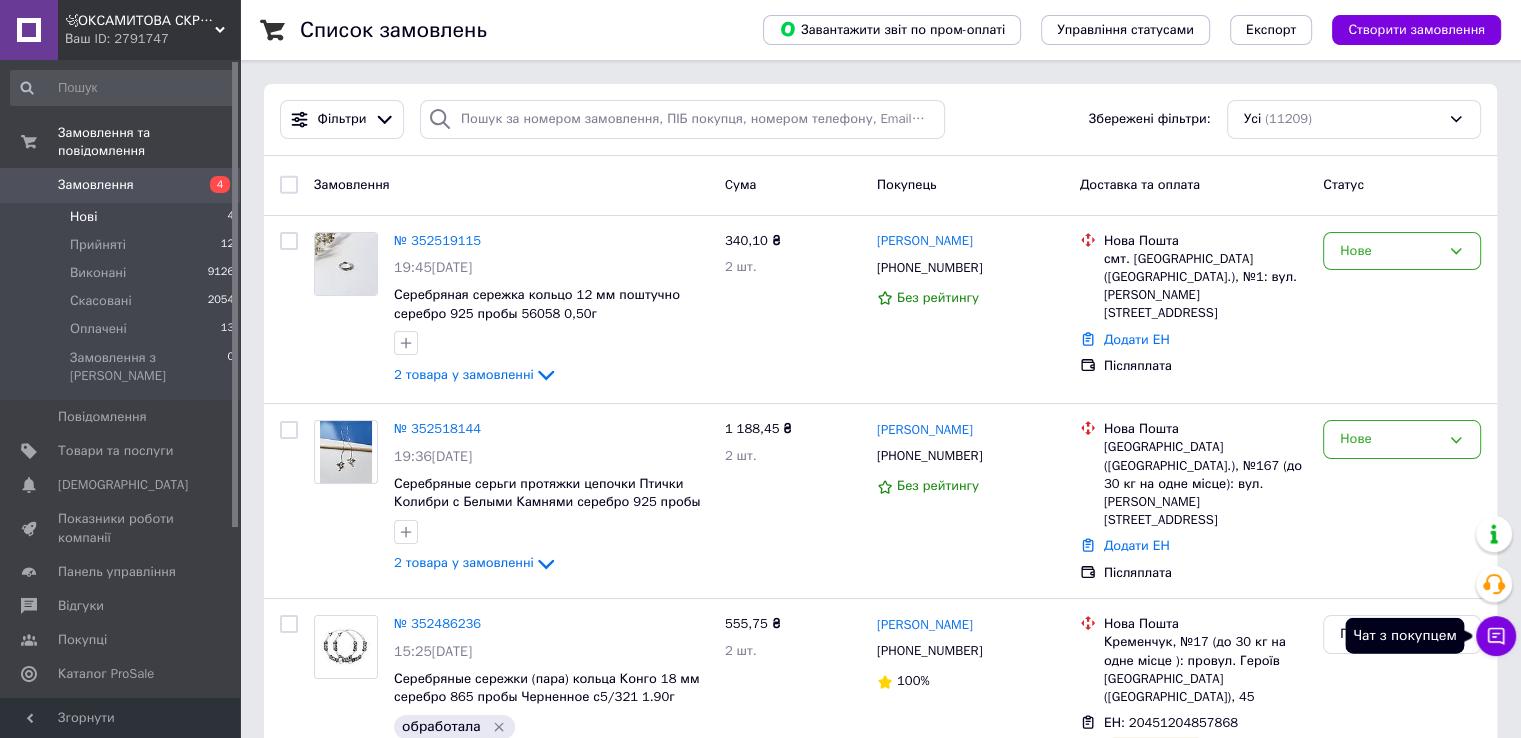 click 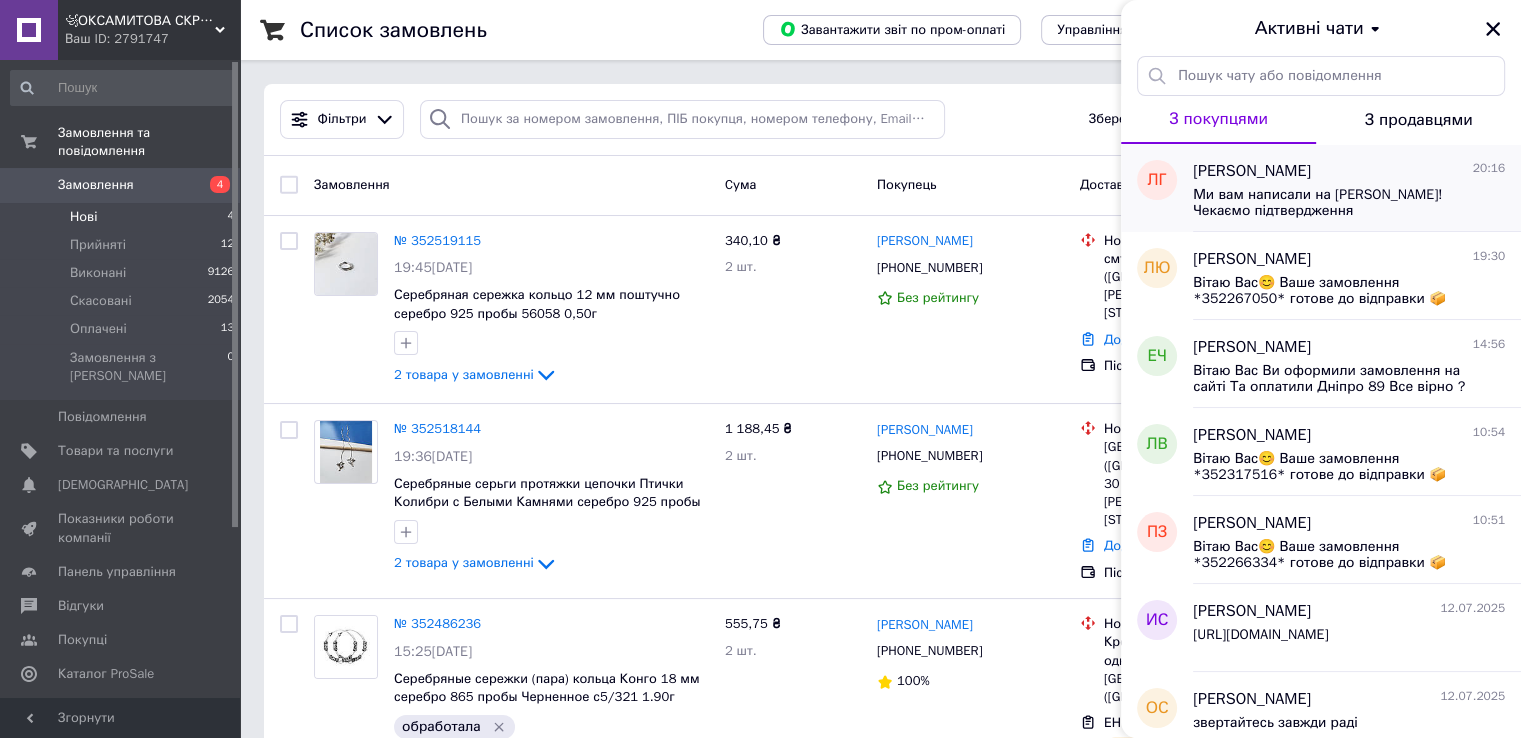 click on "Ми вам написали на вайбер!
Чекаємо підтвердження" at bounding box center (1335, 203) 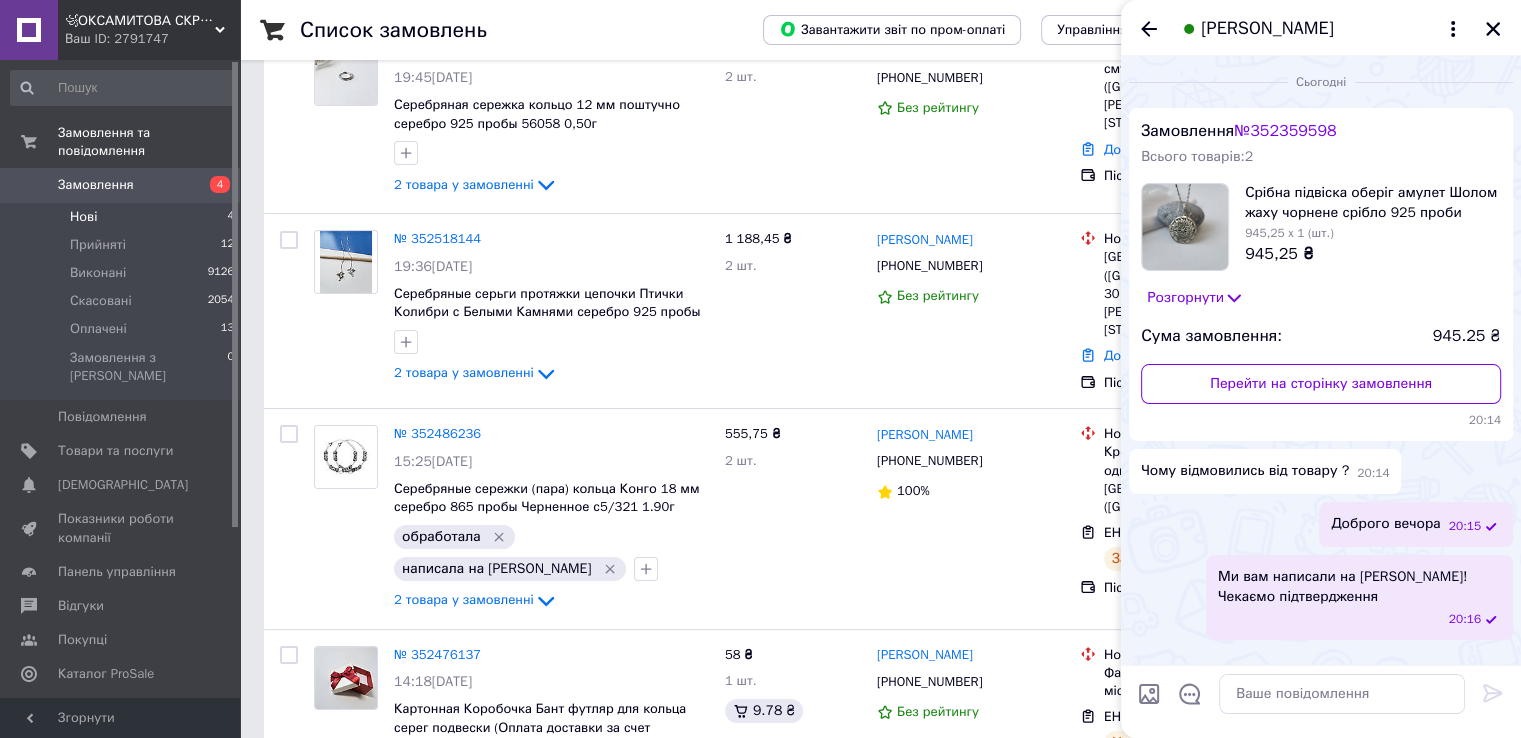 scroll, scrollTop: 200, scrollLeft: 0, axis: vertical 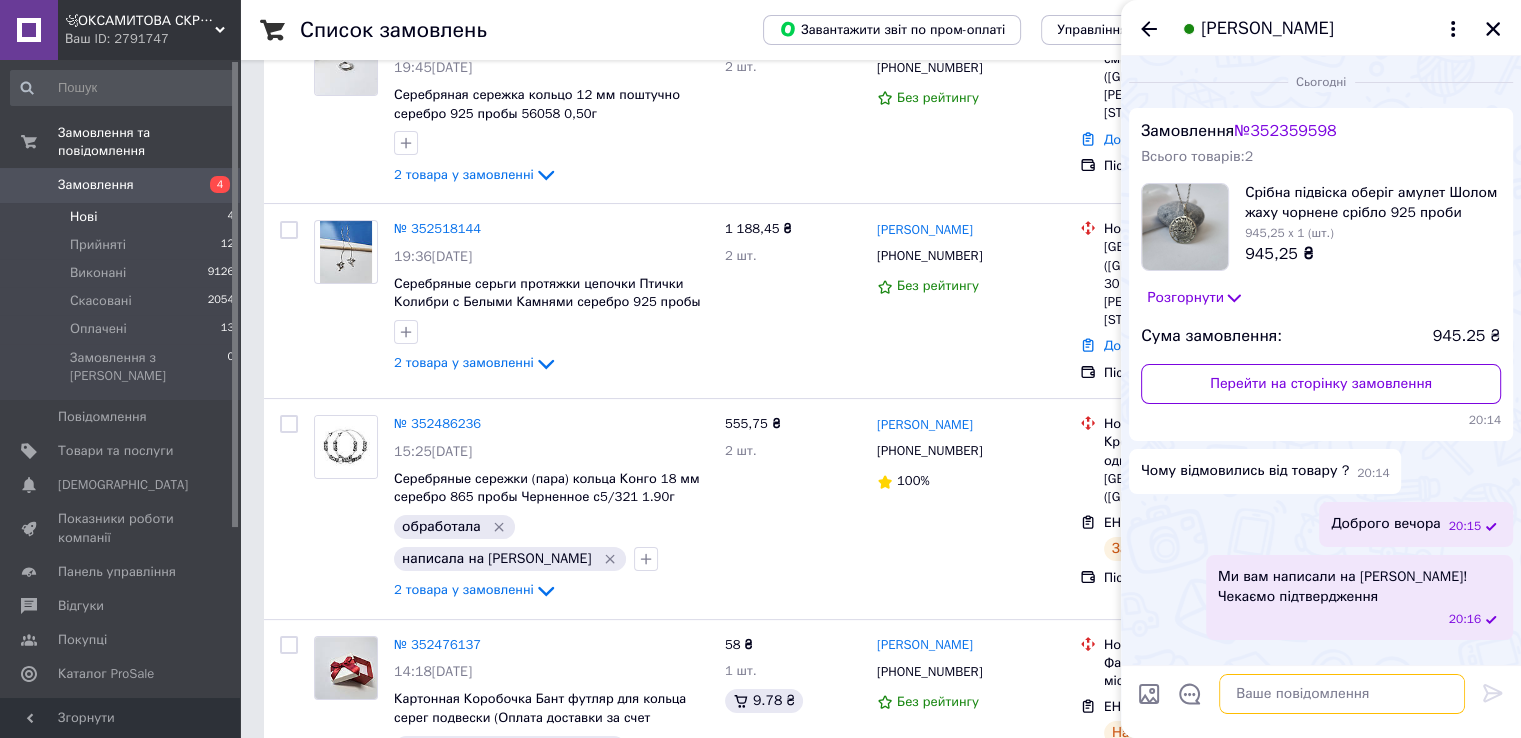 click at bounding box center (1342, 694) 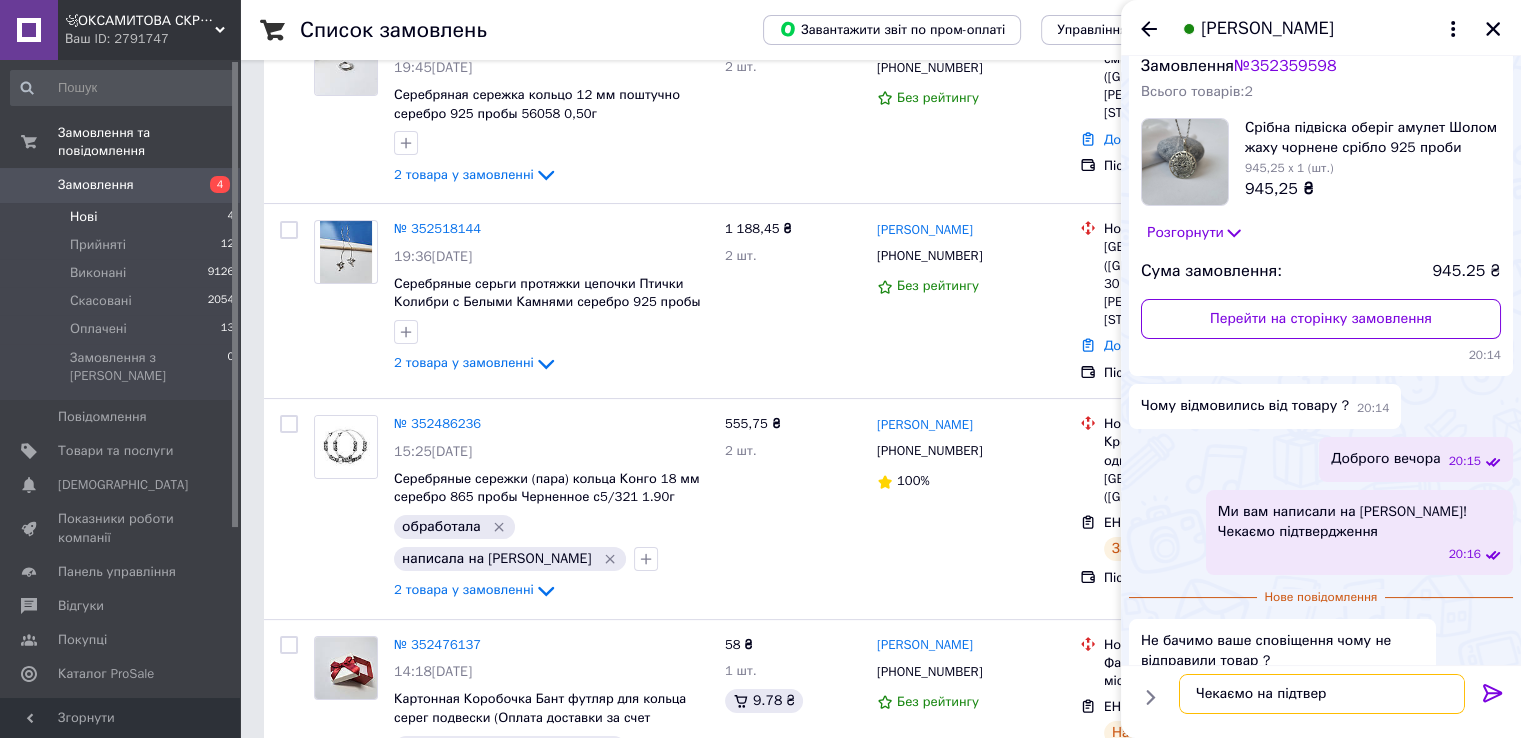 scroll, scrollTop: 92, scrollLeft: 0, axis: vertical 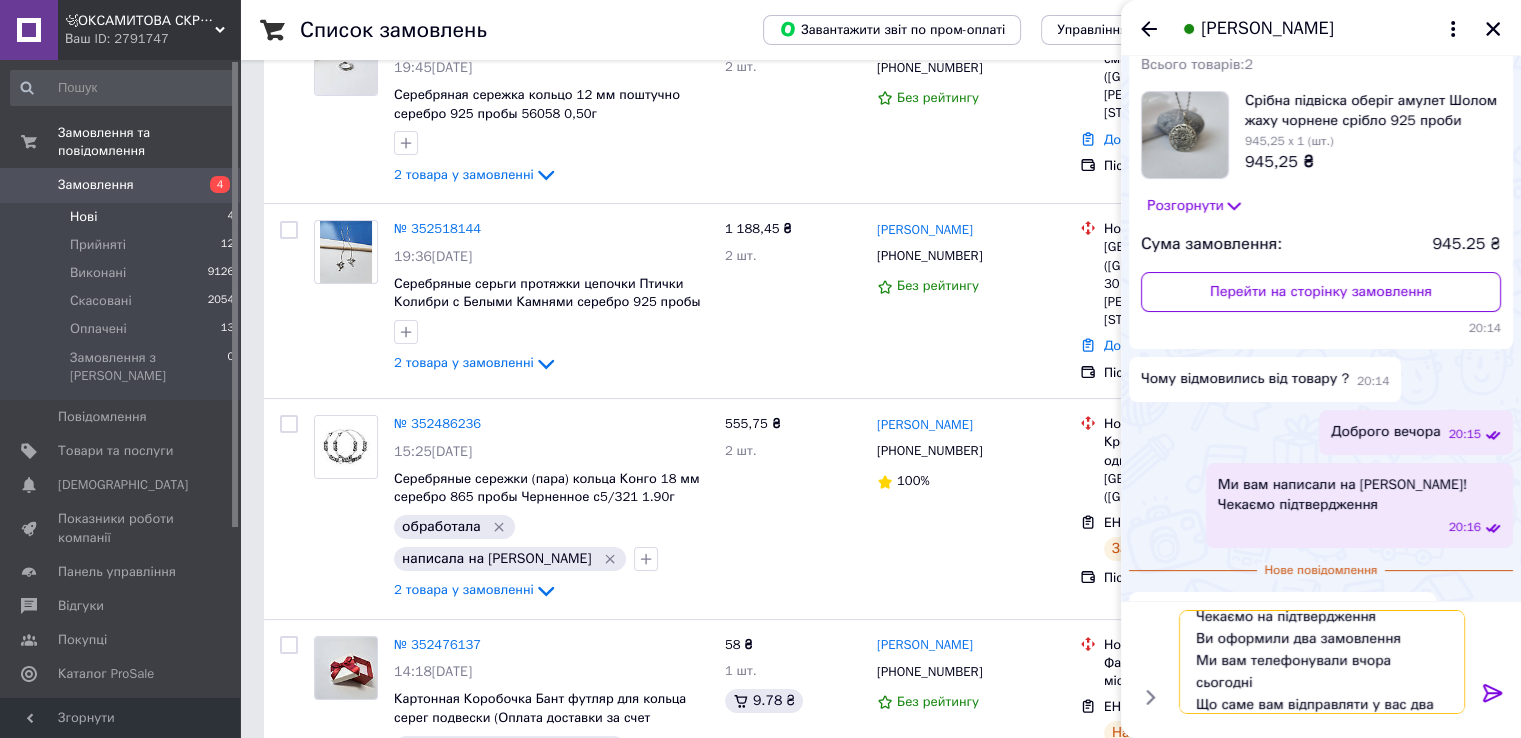 type on "Чекаємо на підтвердження
Ви оформили два замовлення
Ми вам телефонували вчора сьогодні
Що саме вам відправляти у вас два оберега ?" 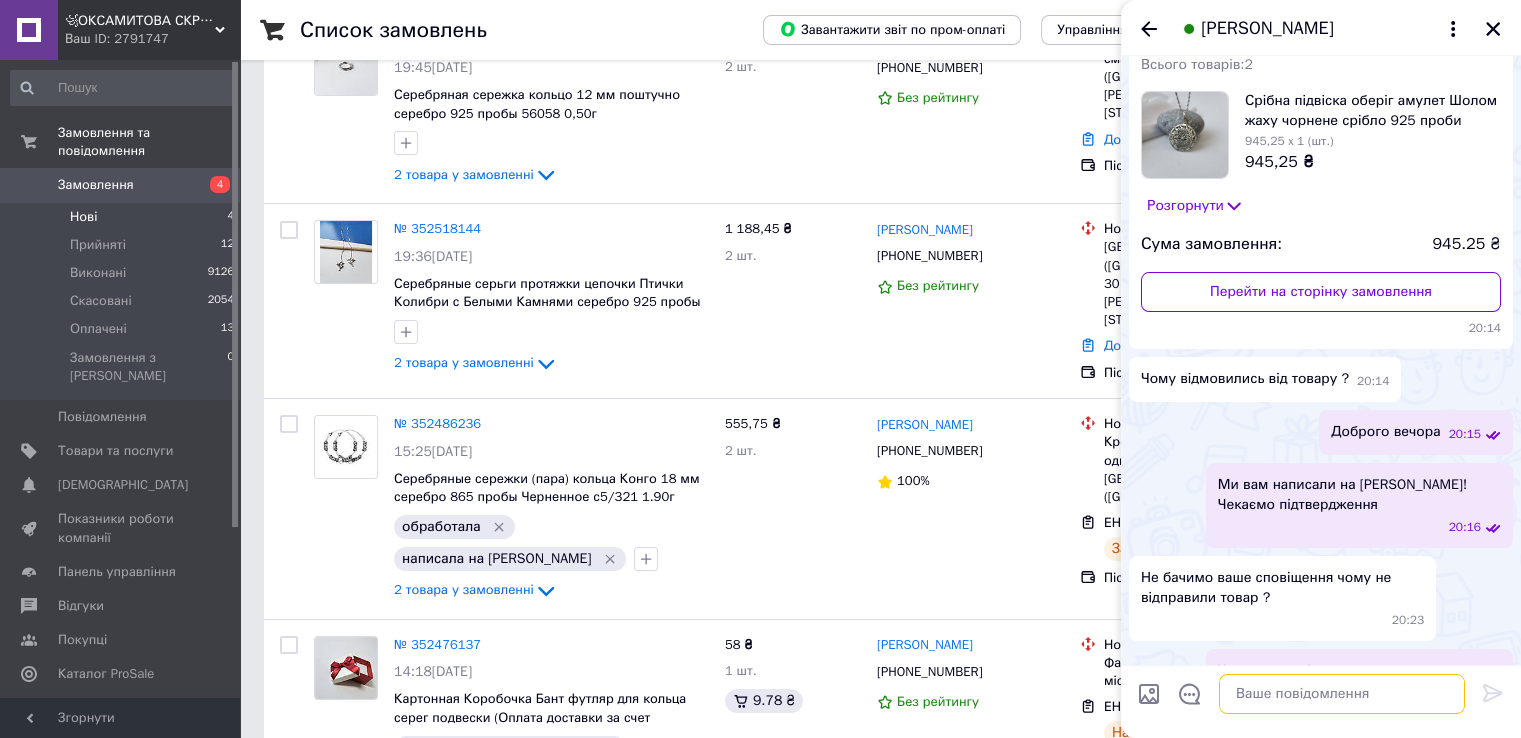 scroll, scrollTop: 0, scrollLeft: 0, axis: both 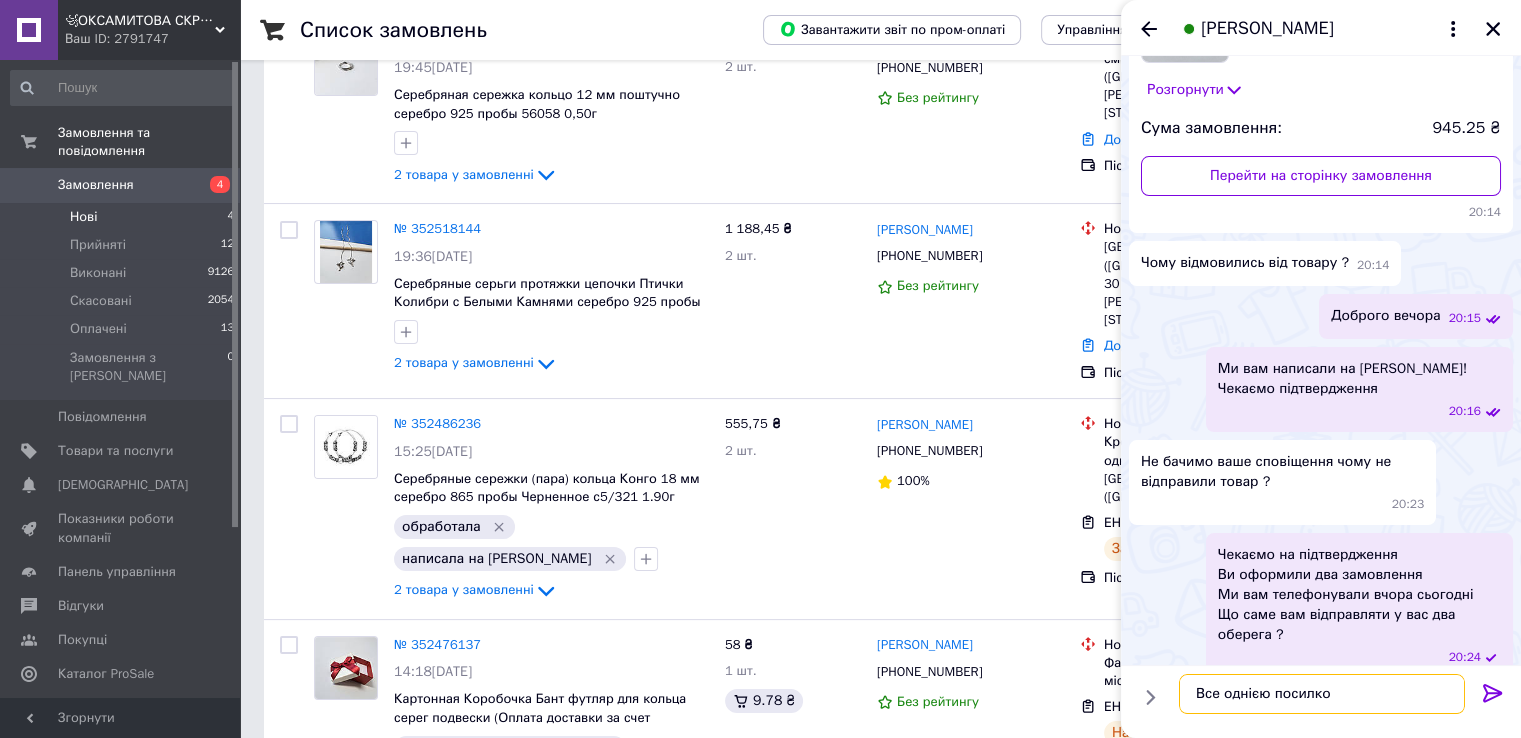 type on "Все однією посилкою" 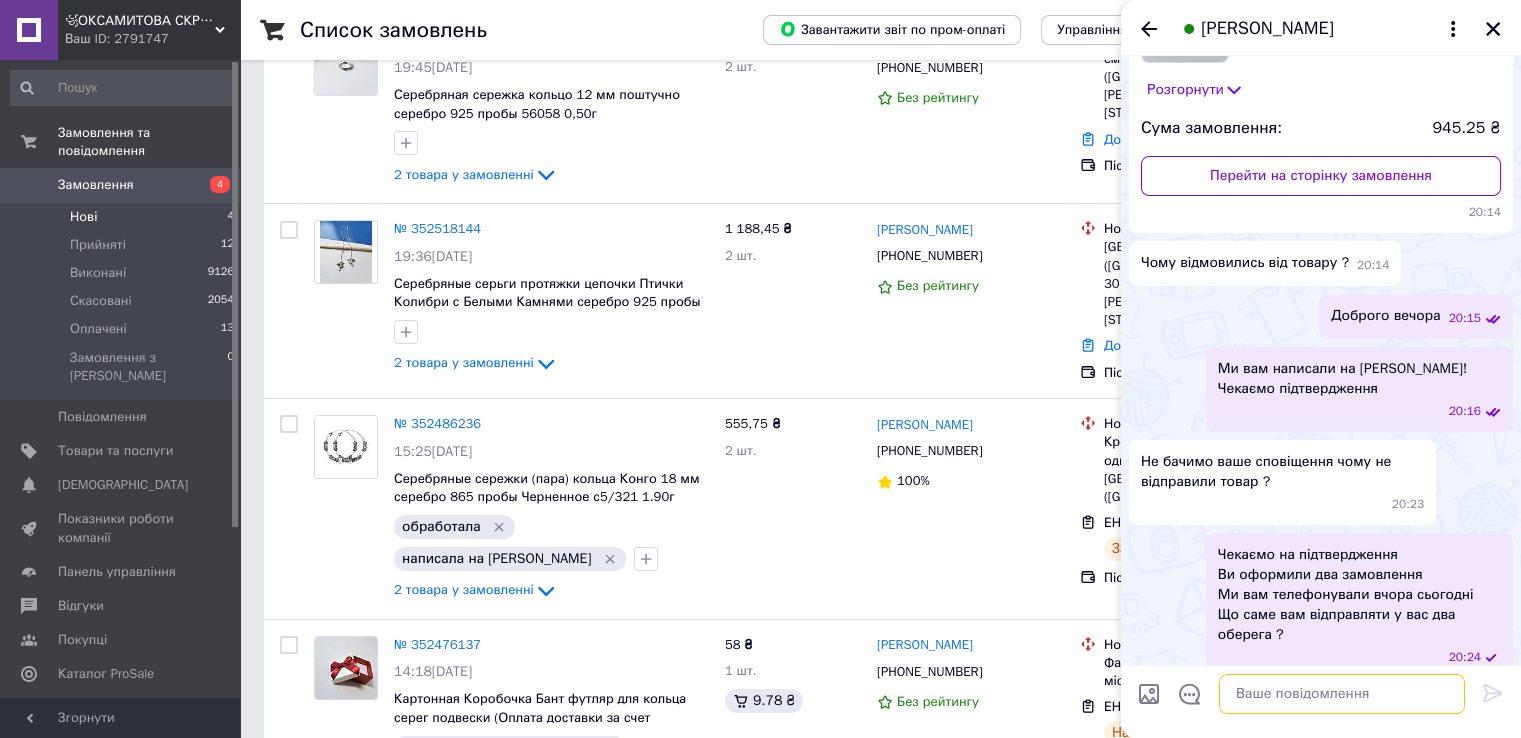 scroll, scrollTop: 261, scrollLeft: 0, axis: vertical 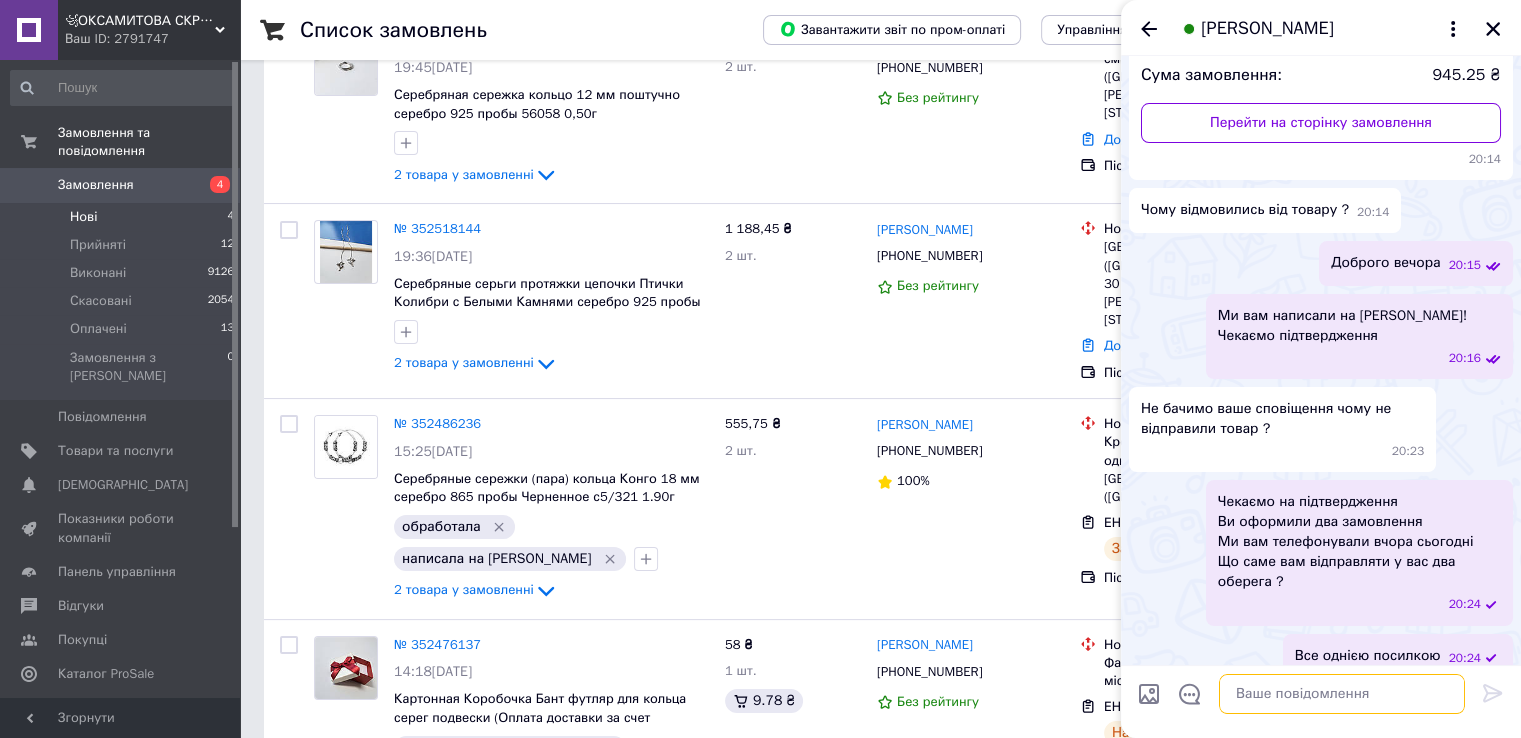 type 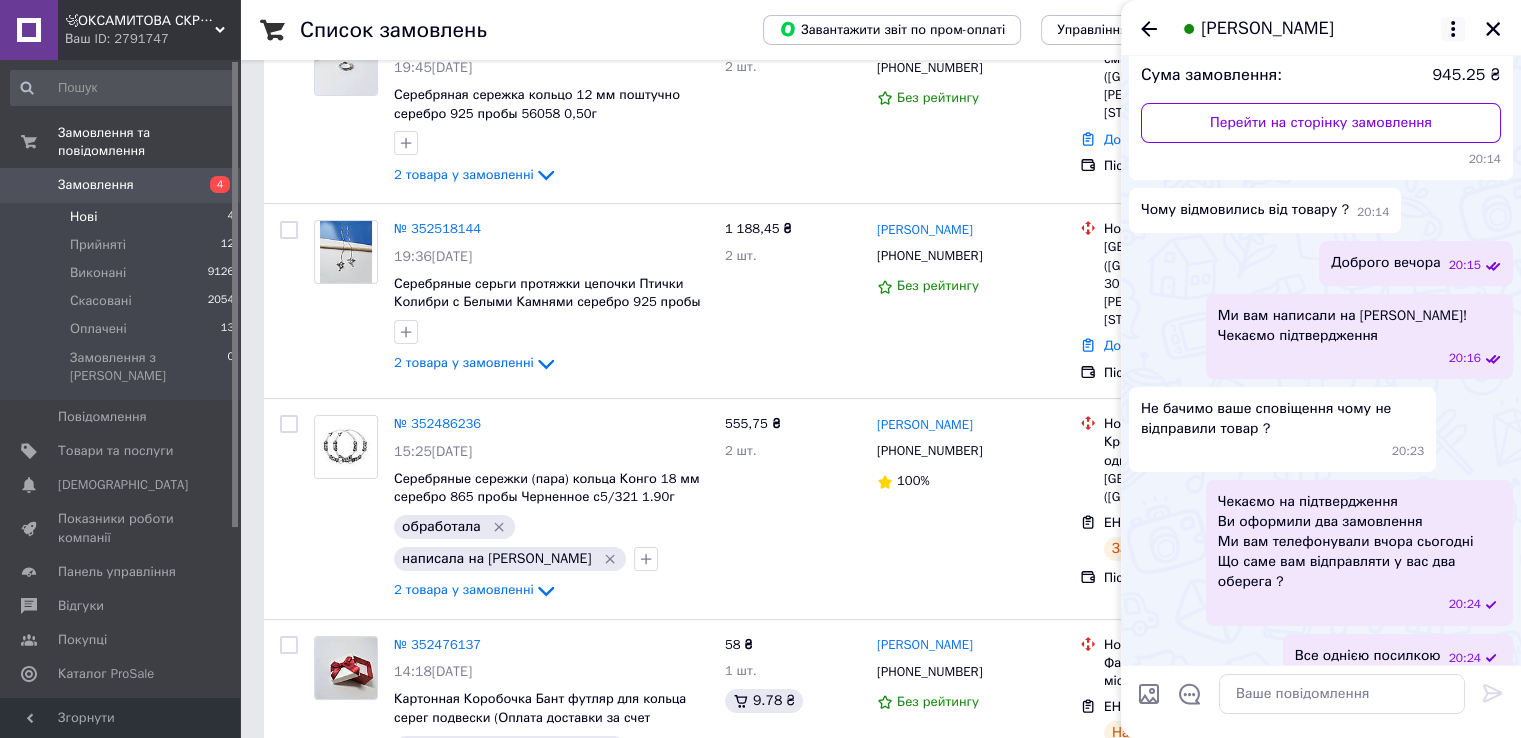 click 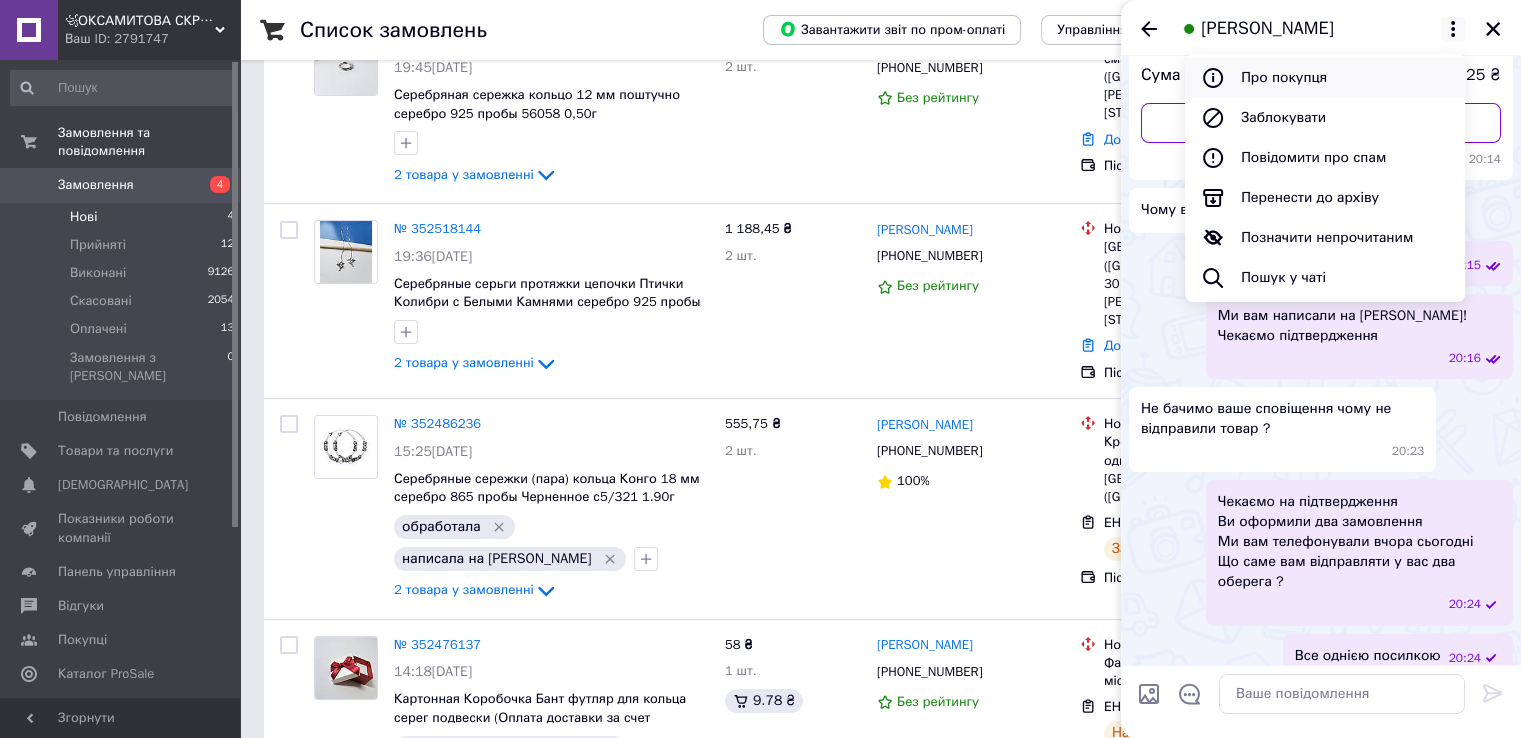 click on "Про покупця" at bounding box center (1325, 78) 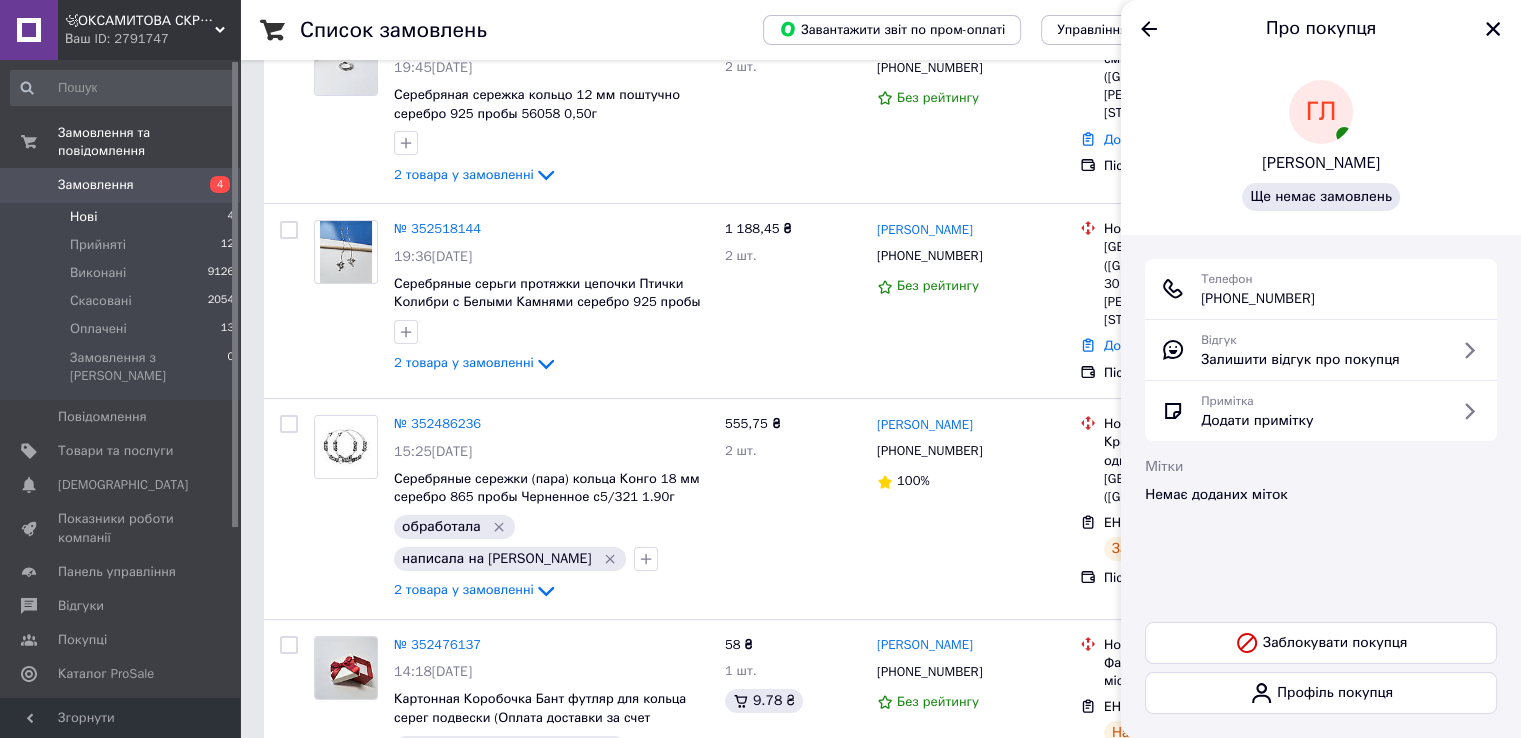 drag, startPoint x: 1199, startPoint y: 290, endPoint x: 1526, endPoint y: 268, distance: 327.73923 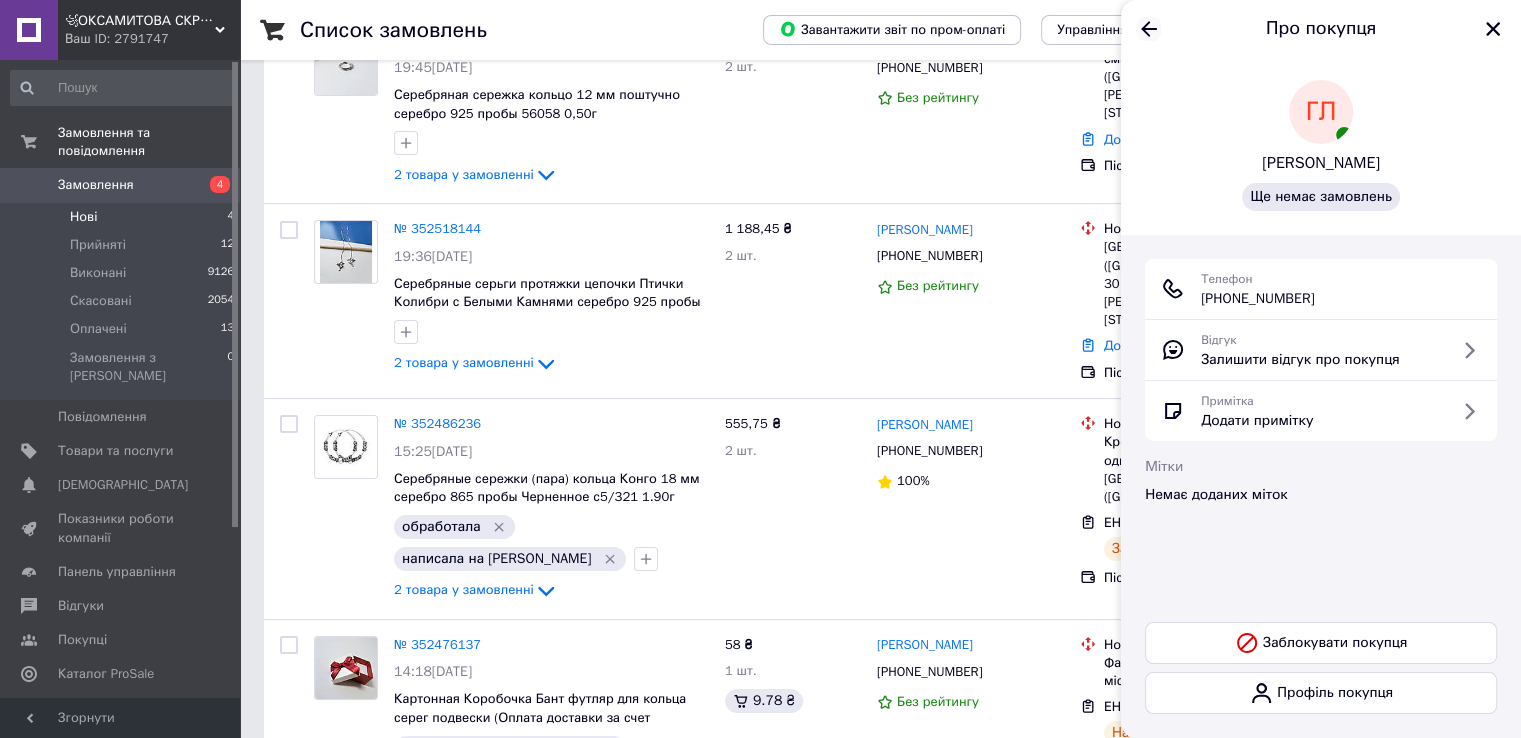 click 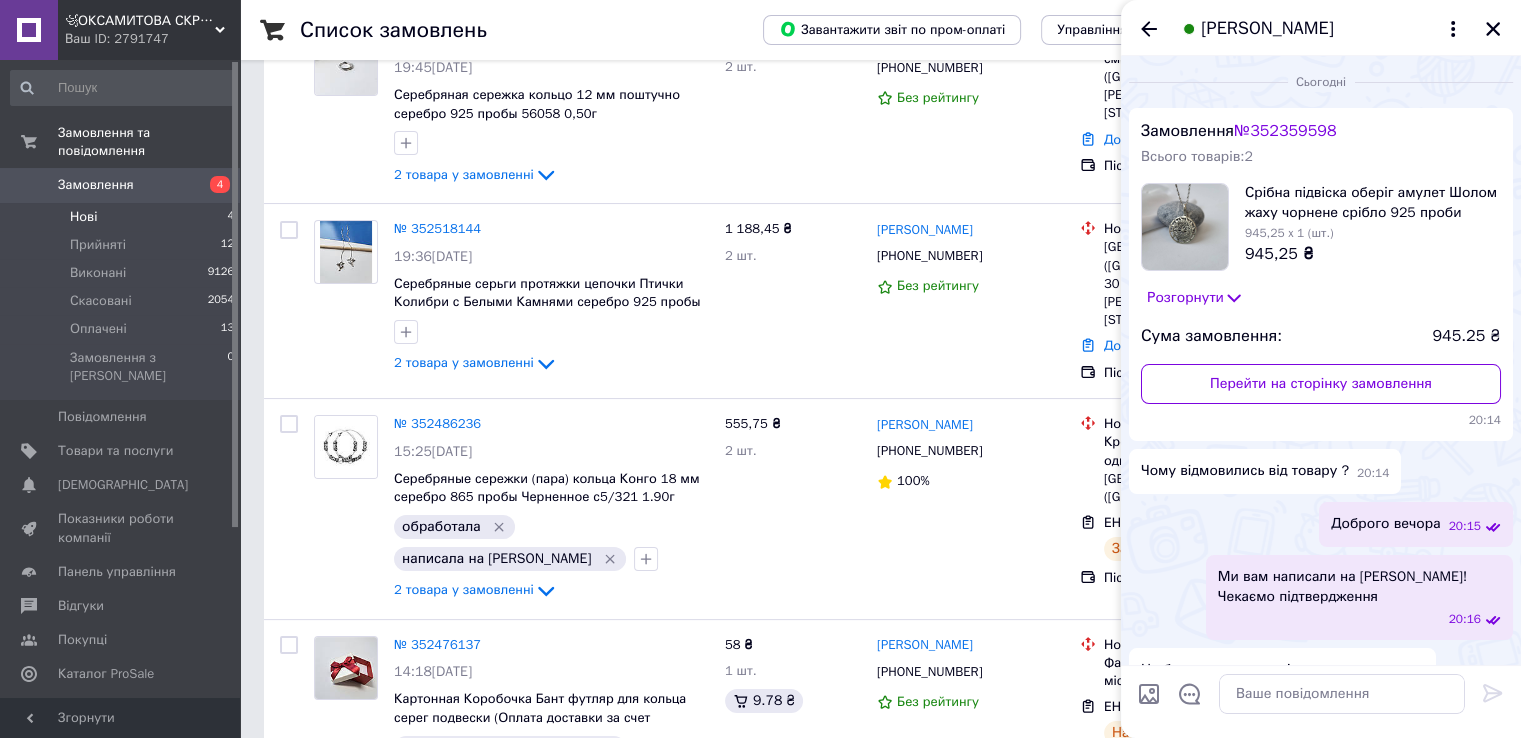 scroll, scrollTop: 261, scrollLeft: 0, axis: vertical 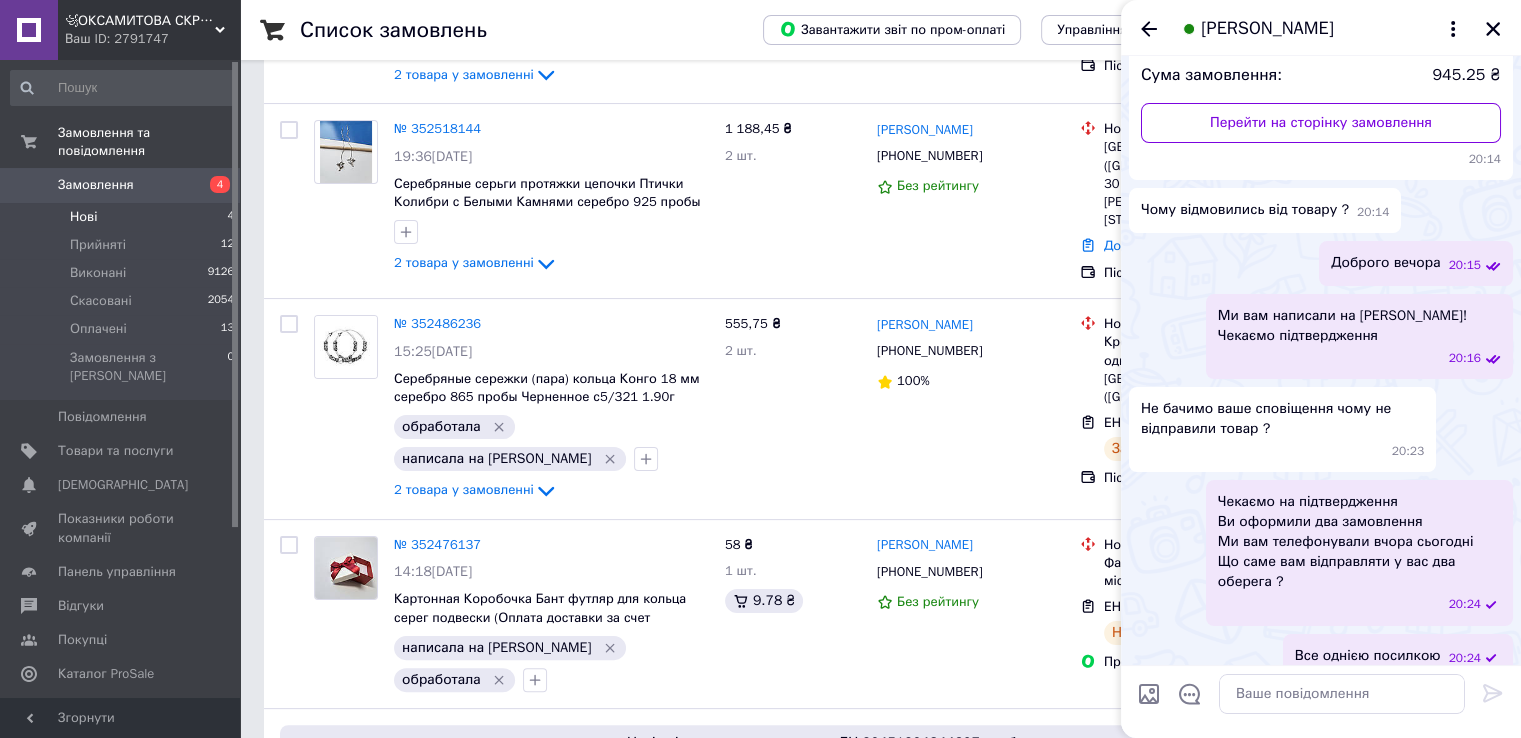 click on "Лина Григориченко" at bounding box center (1267, 29) 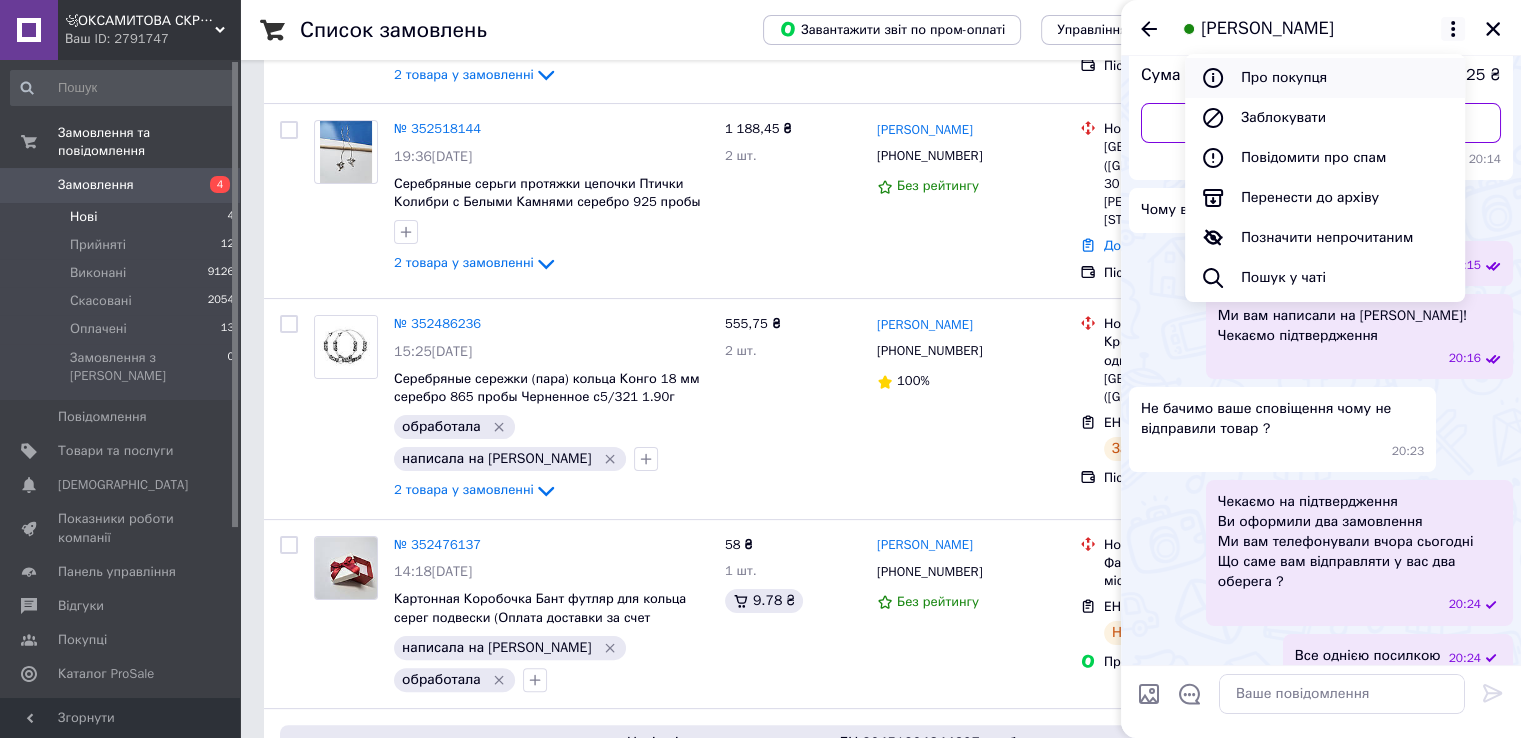 click on "Про покупця" at bounding box center [1325, 78] 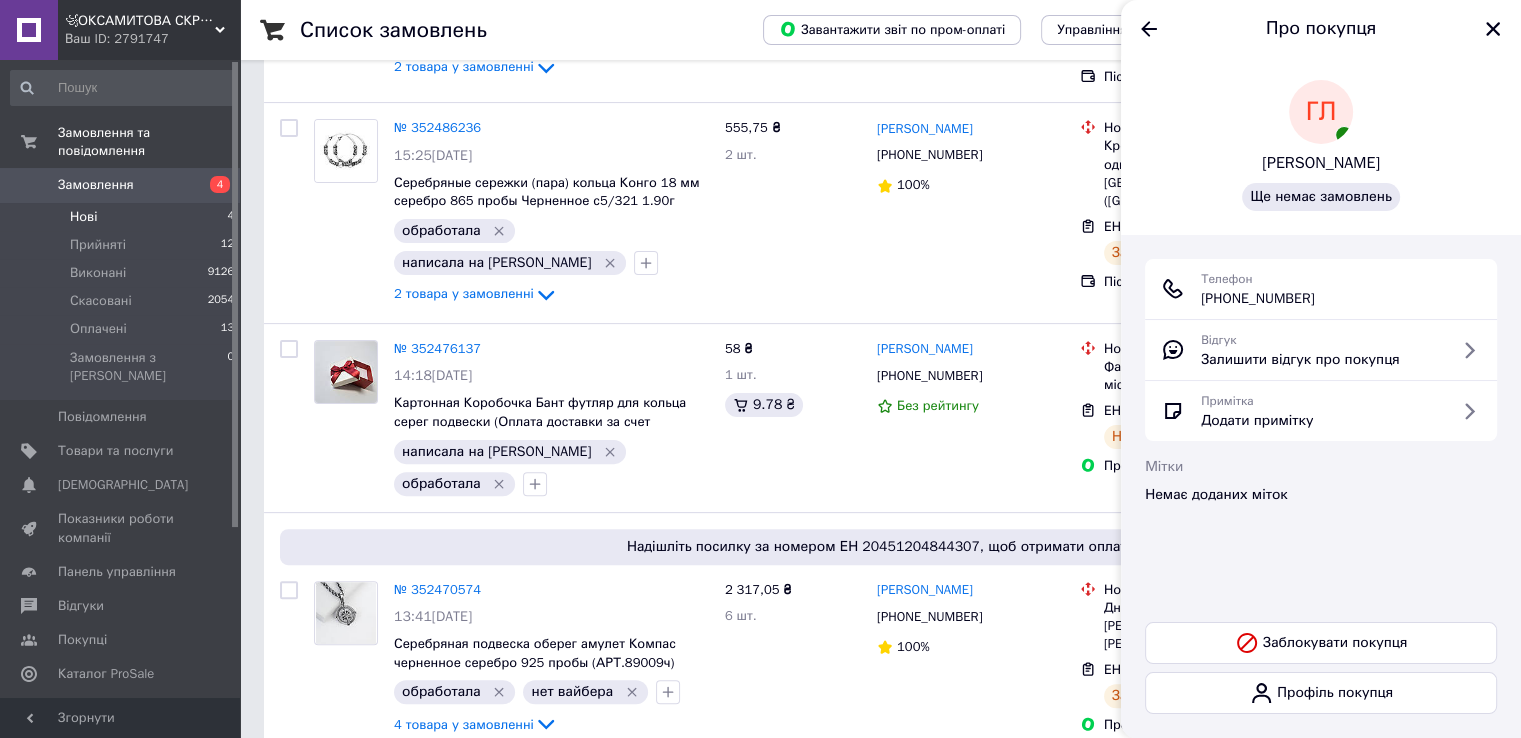 scroll, scrollTop: 500, scrollLeft: 0, axis: vertical 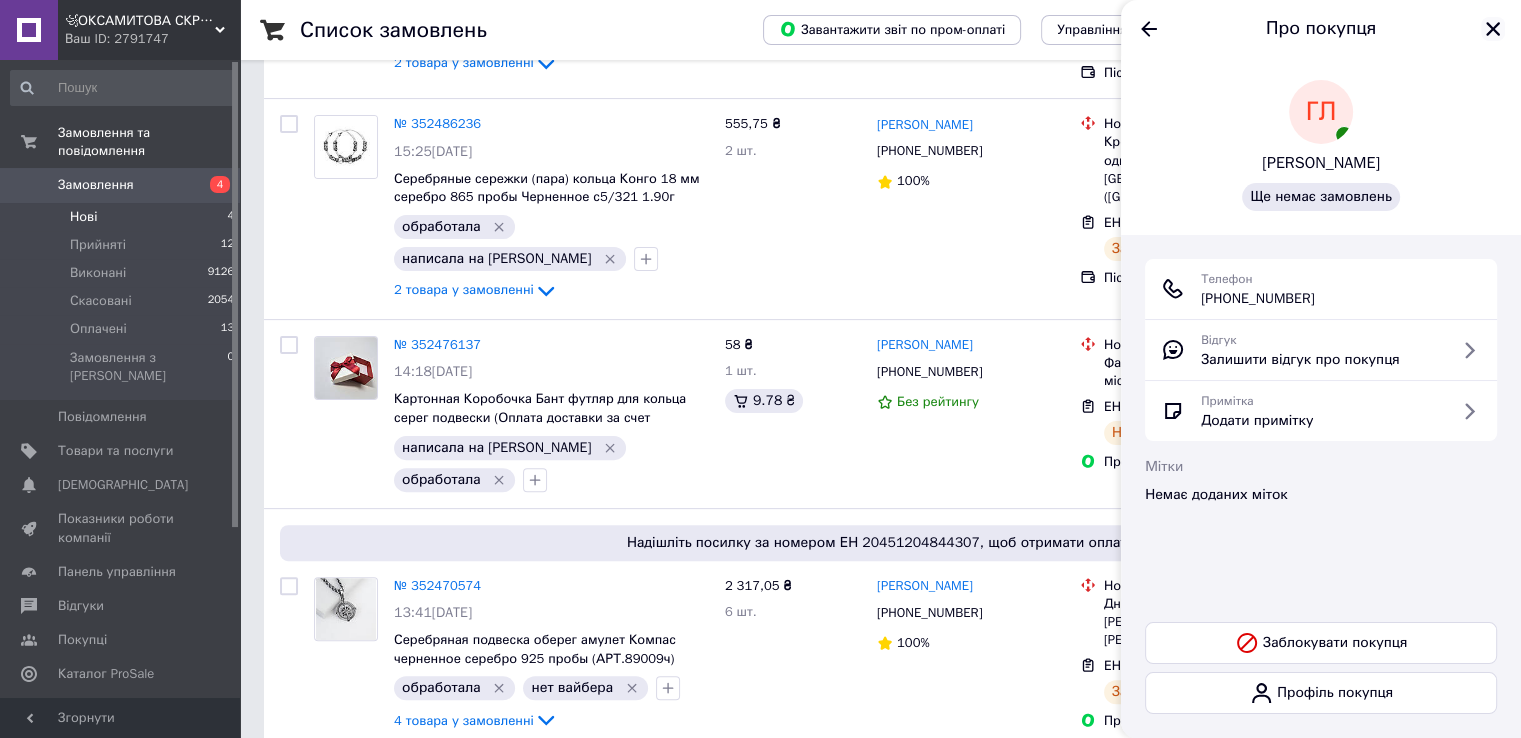 click at bounding box center [1493, 29] 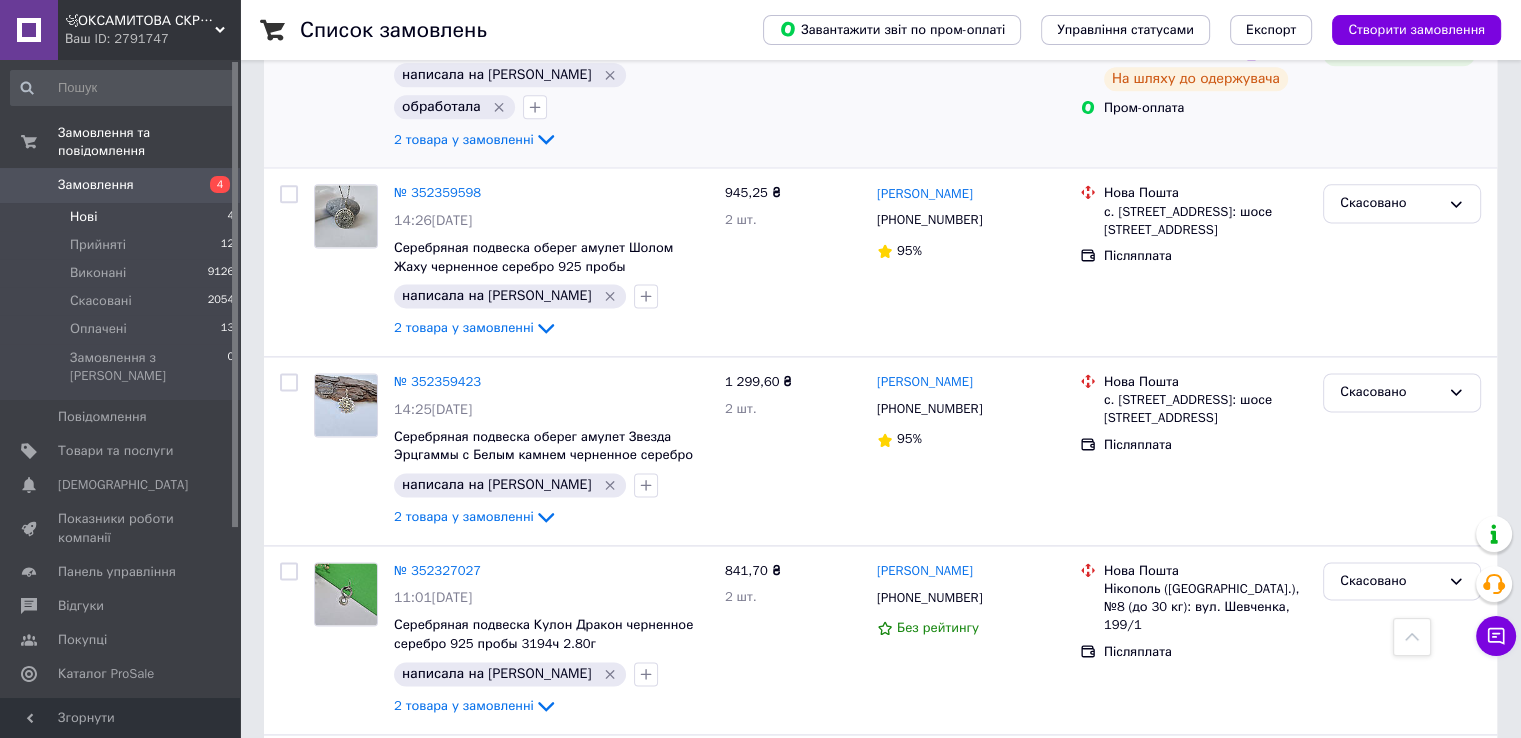 scroll, scrollTop: 2600, scrollLeft: 0, axis: vertical 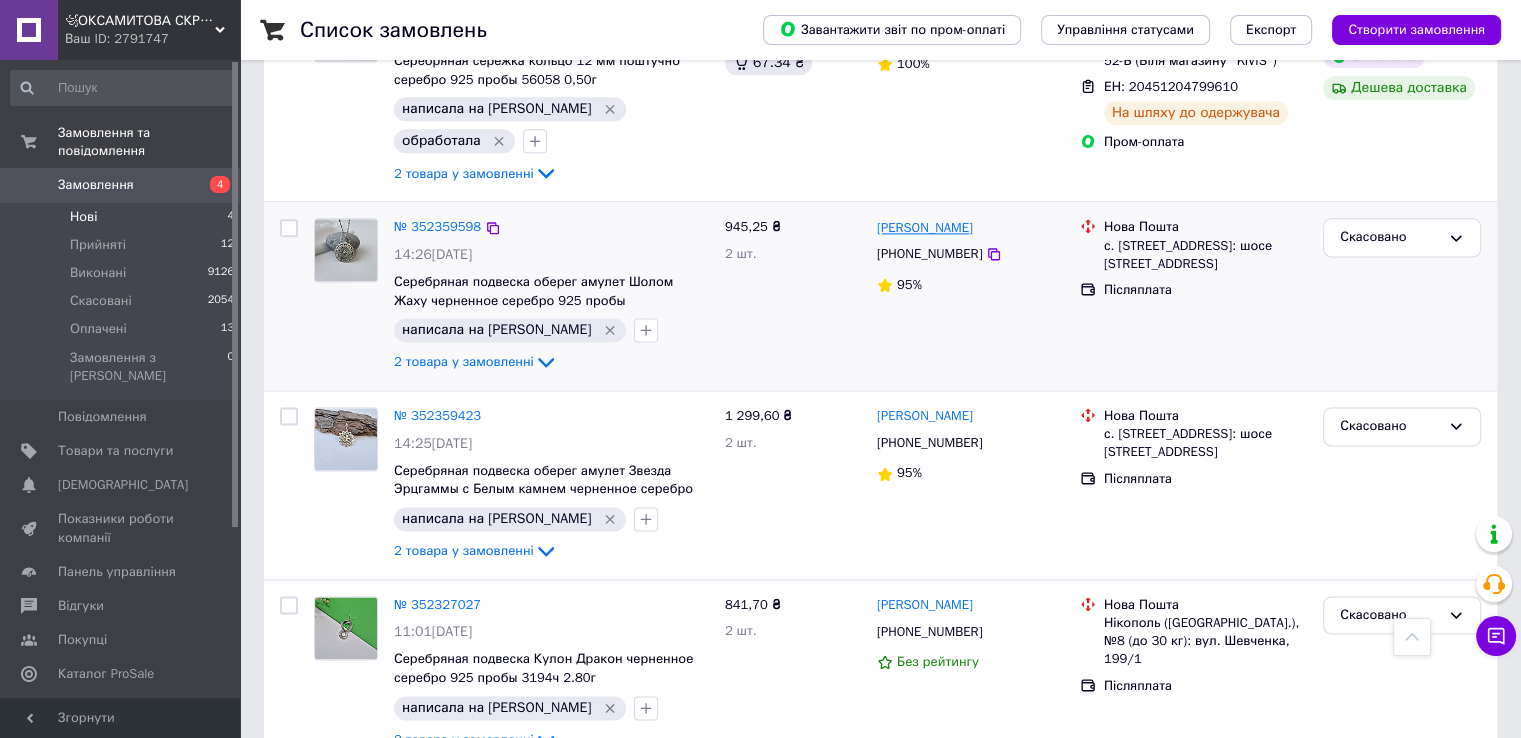 click on "[PERSON_NAME]" at bounding box center (925, 228) 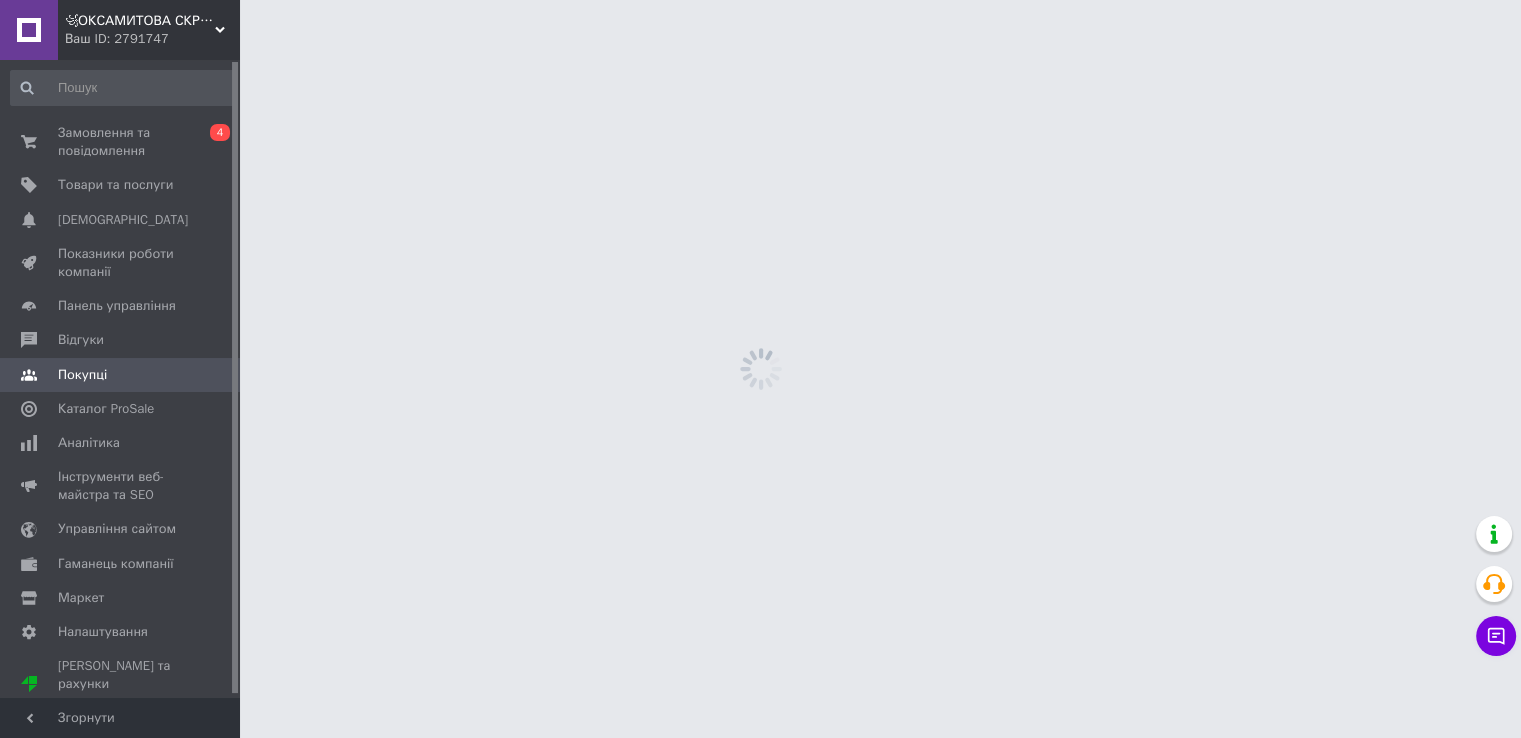 scroll, scrollTop: 0, scrollLeft: 0, axis: both 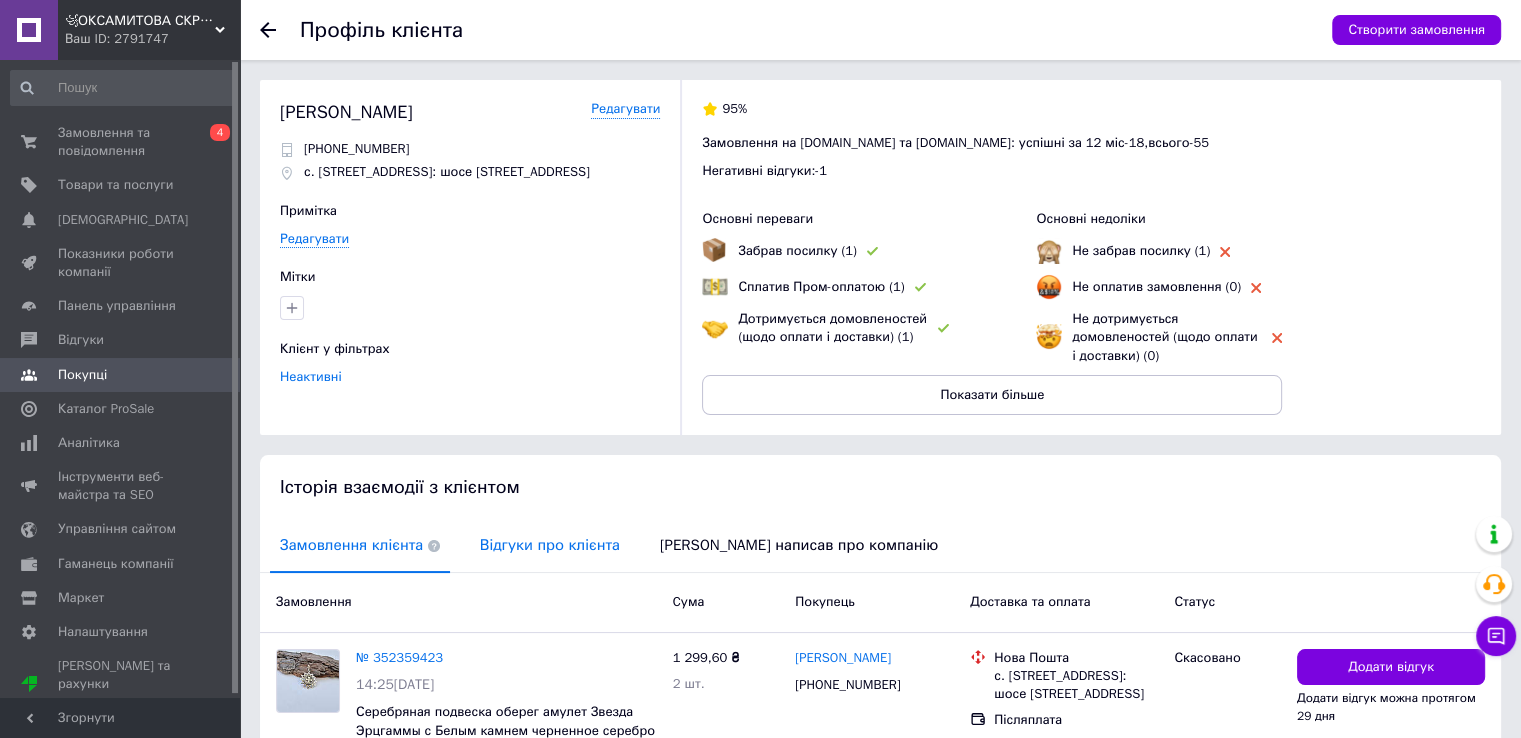 click on "Відгуки про клієнта" at bounding box center (550, 545) 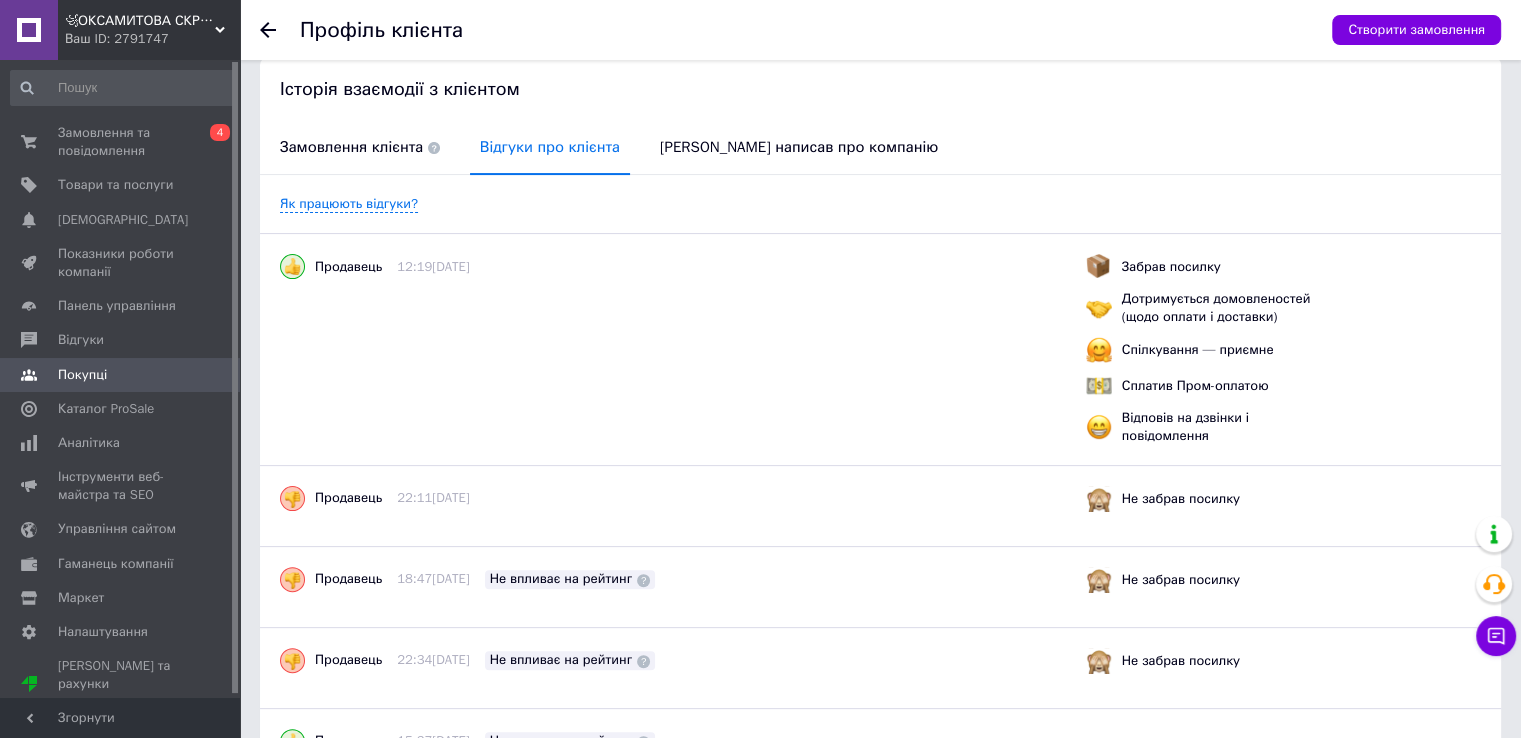 scroll, scrollTop: 200, scrollLeft: 0, axis: vertical 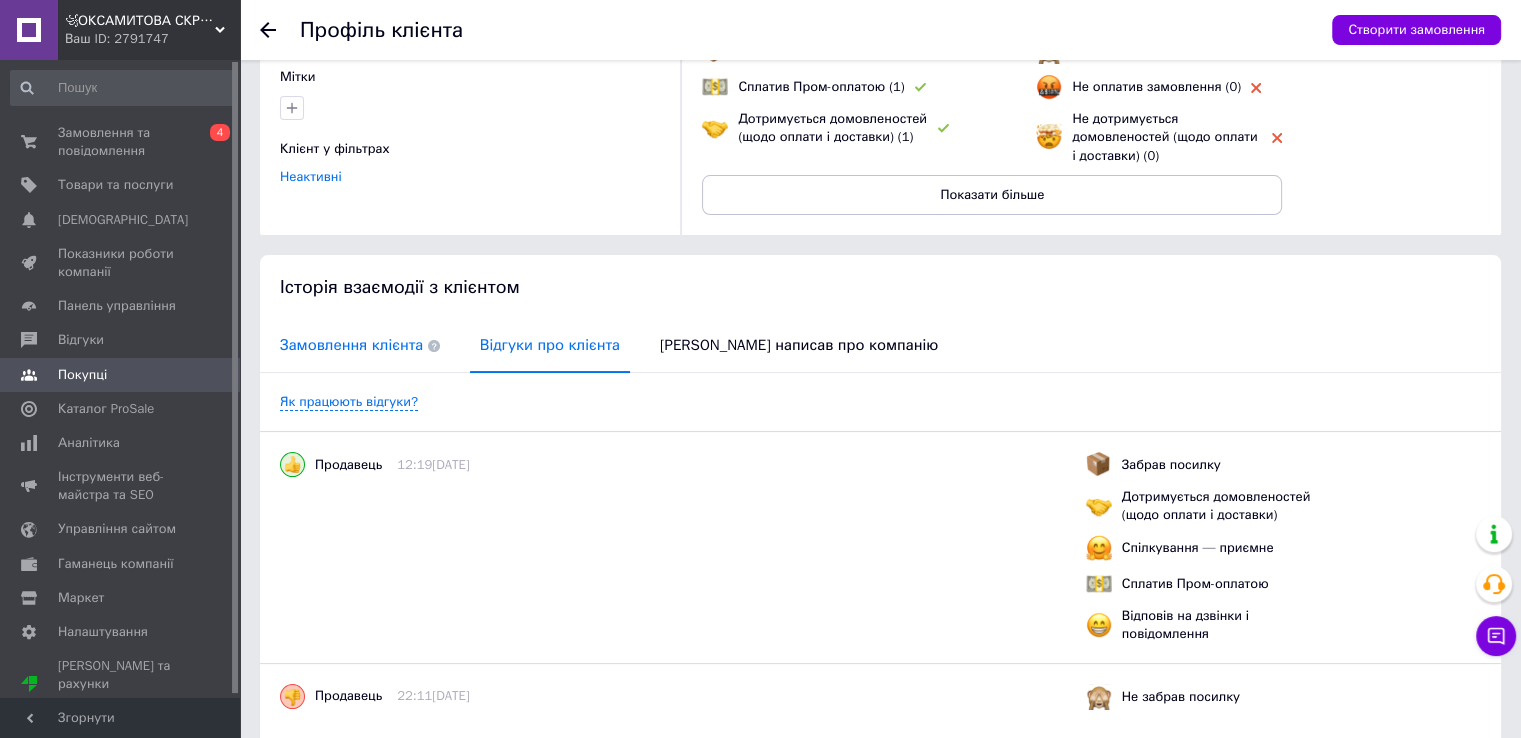 click on "Замовлення клієнта" at bounding box center (360, 345) 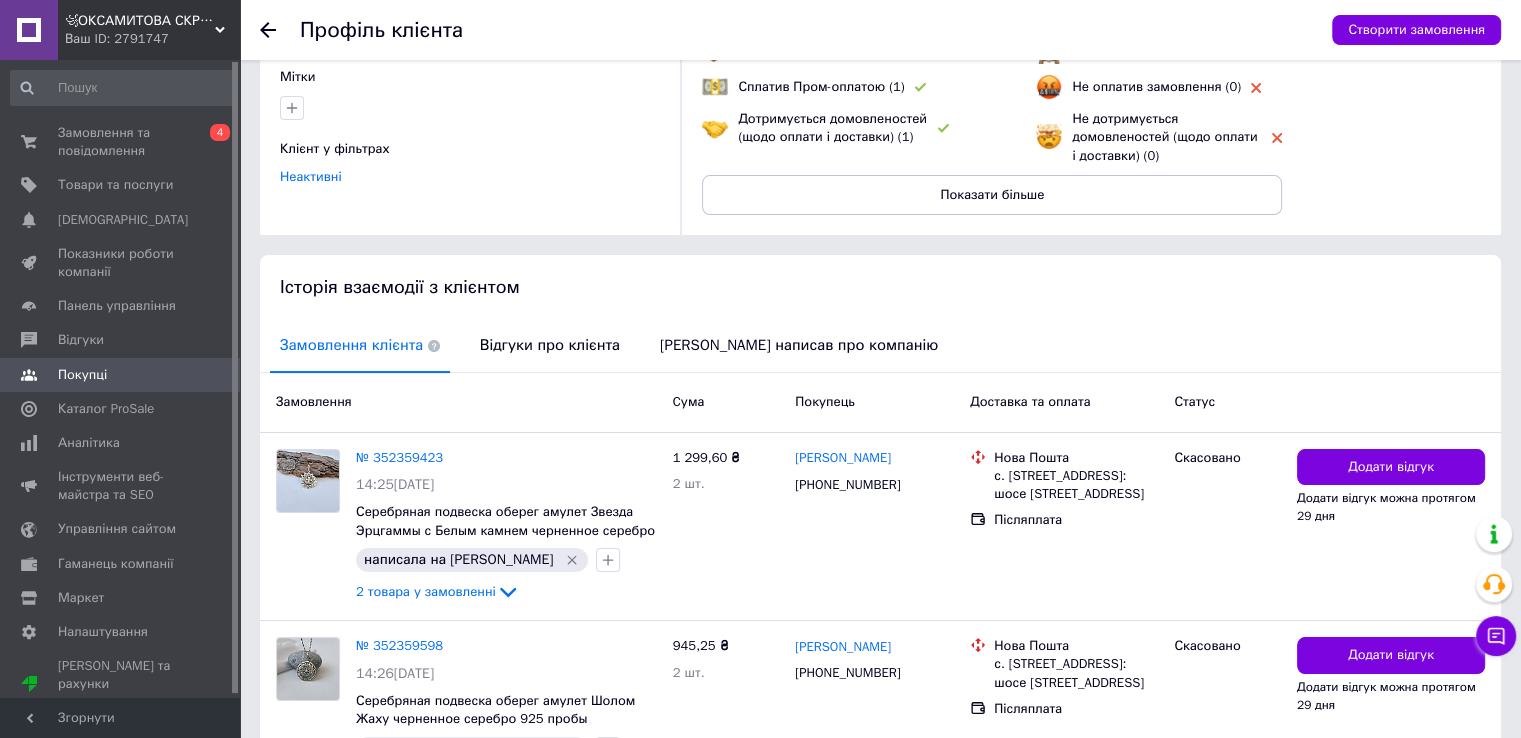 click 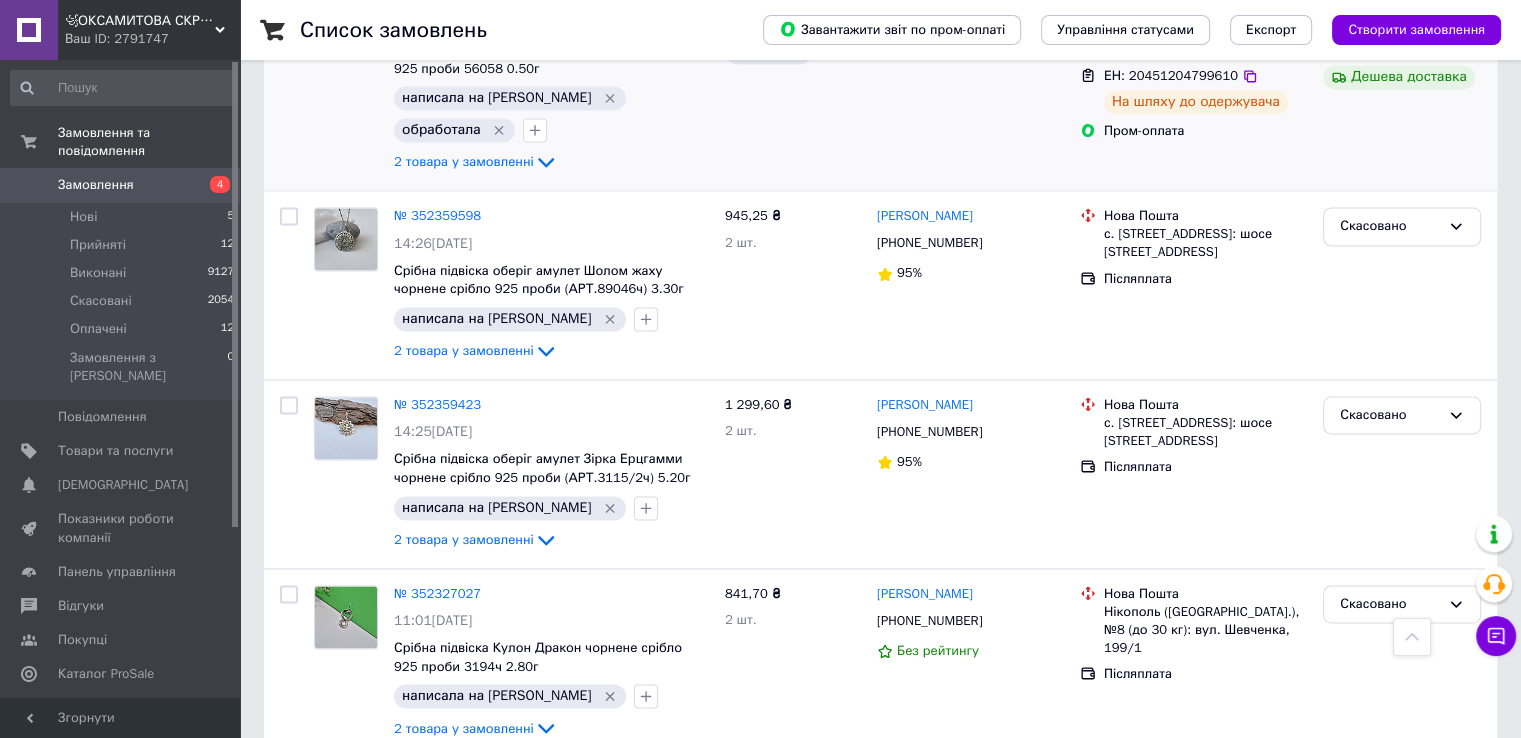 scroll, scrollTop: 2700, scrollLeft: 0, axis: vertical 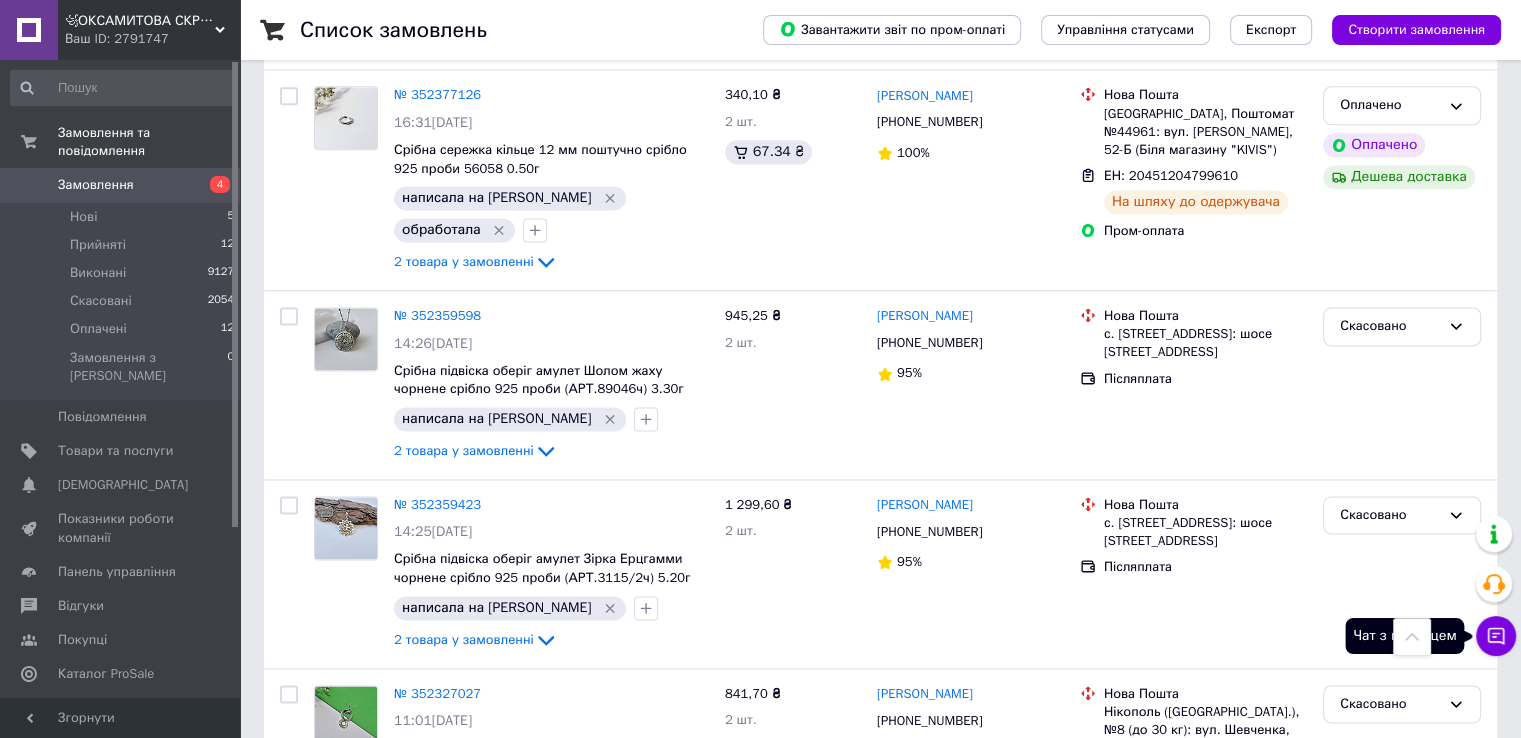 click on "Чат з покупцем" at bounding box center [1496, 636] 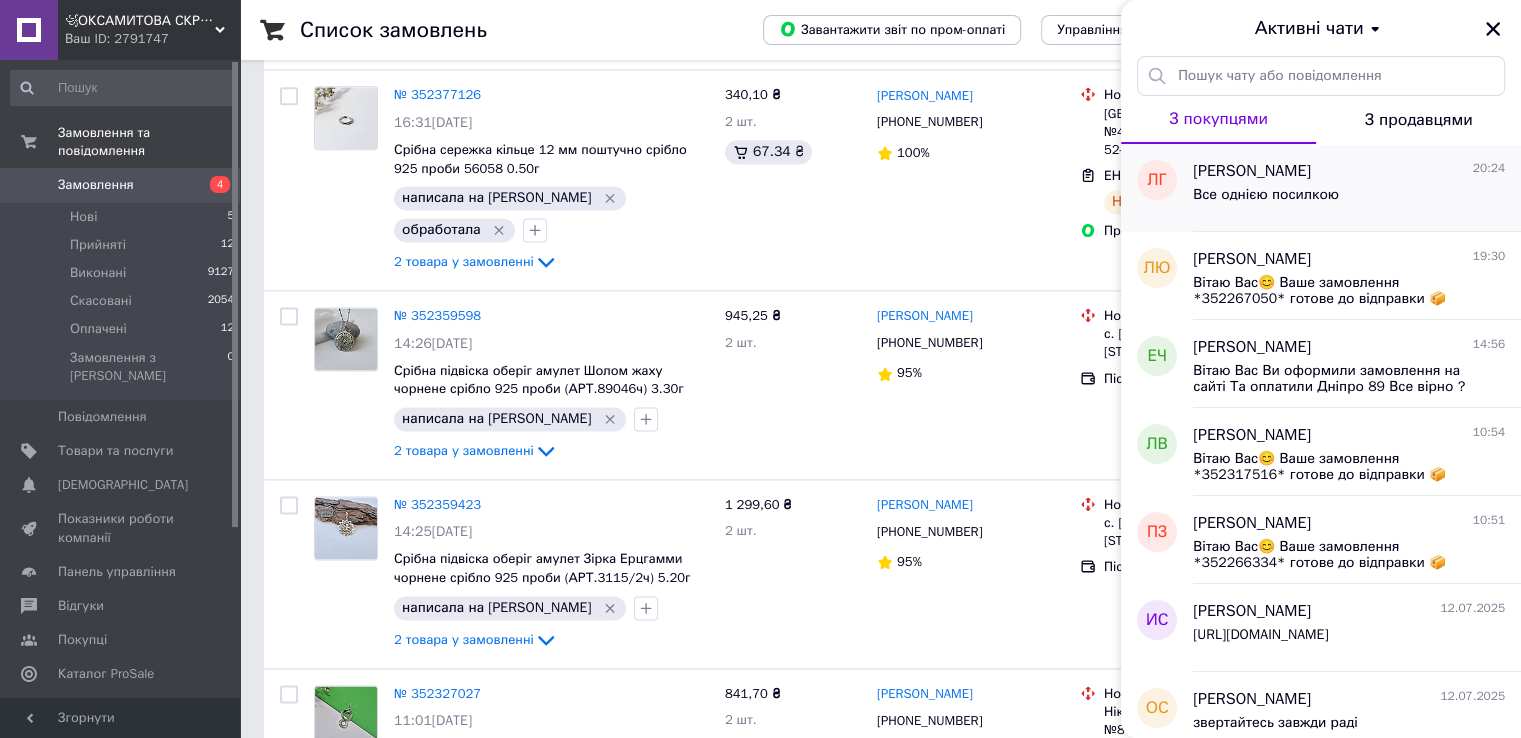 click on "Все однією посилкою" at bounding box center [1266, 201] 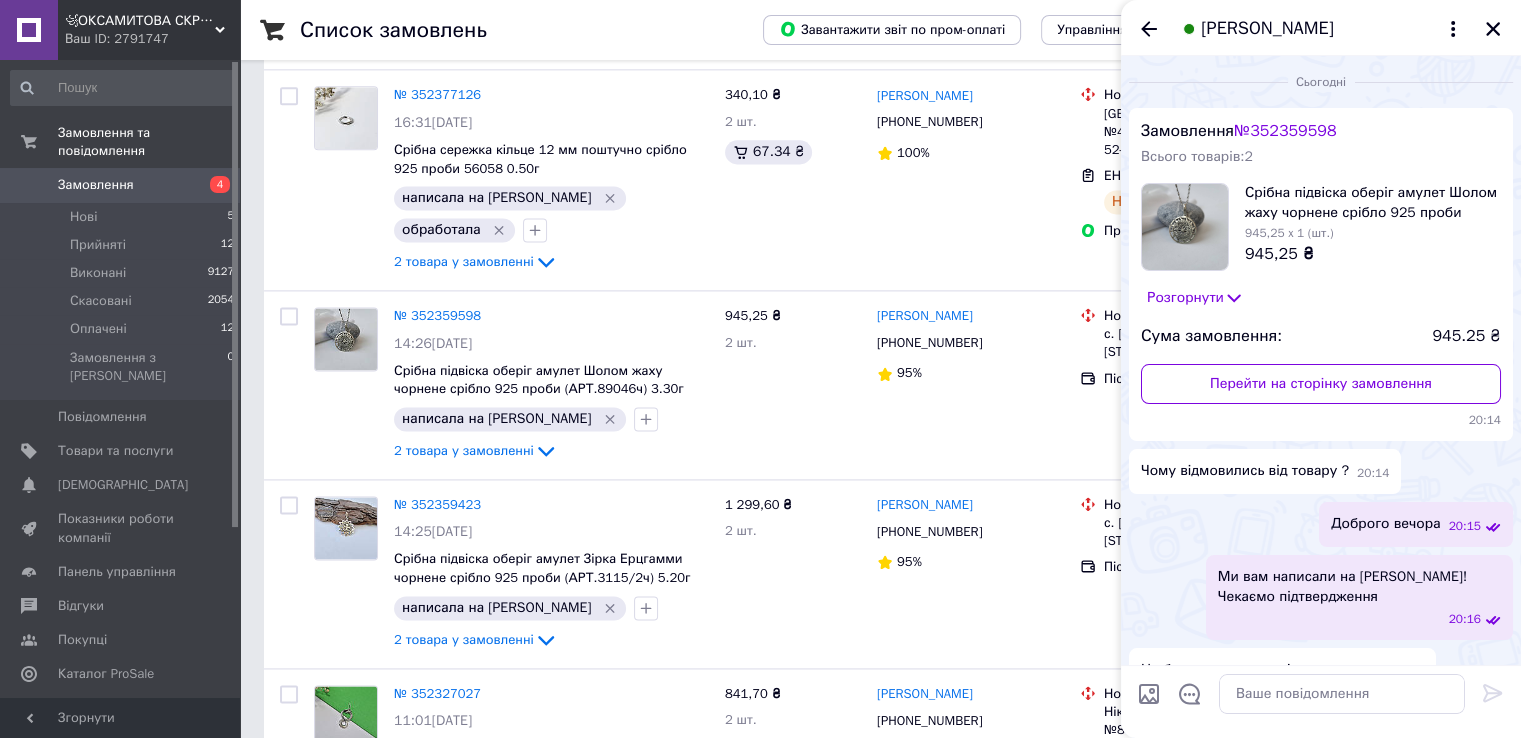 scroll, scrollTop: 261, scrollLeft: 0, axis: vertical 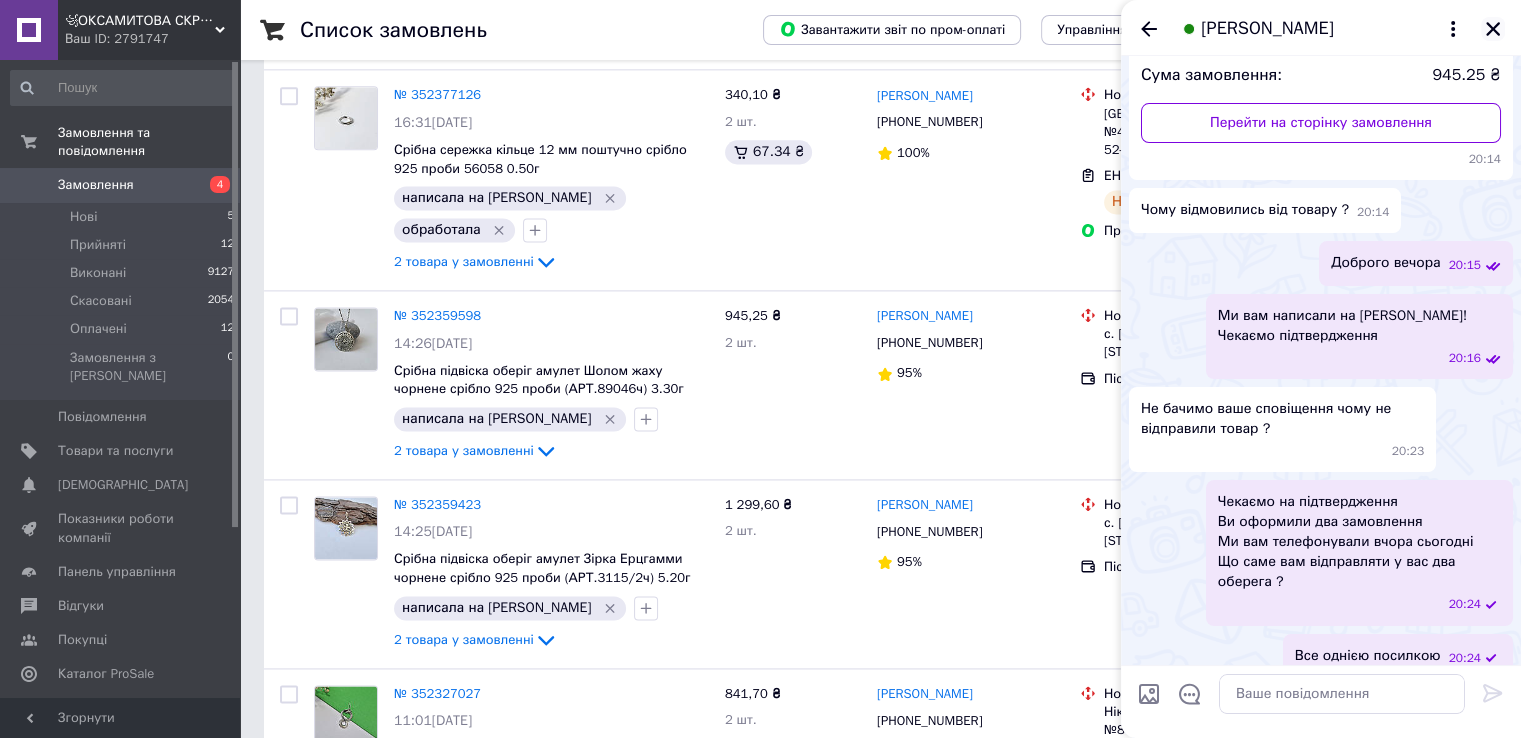 click 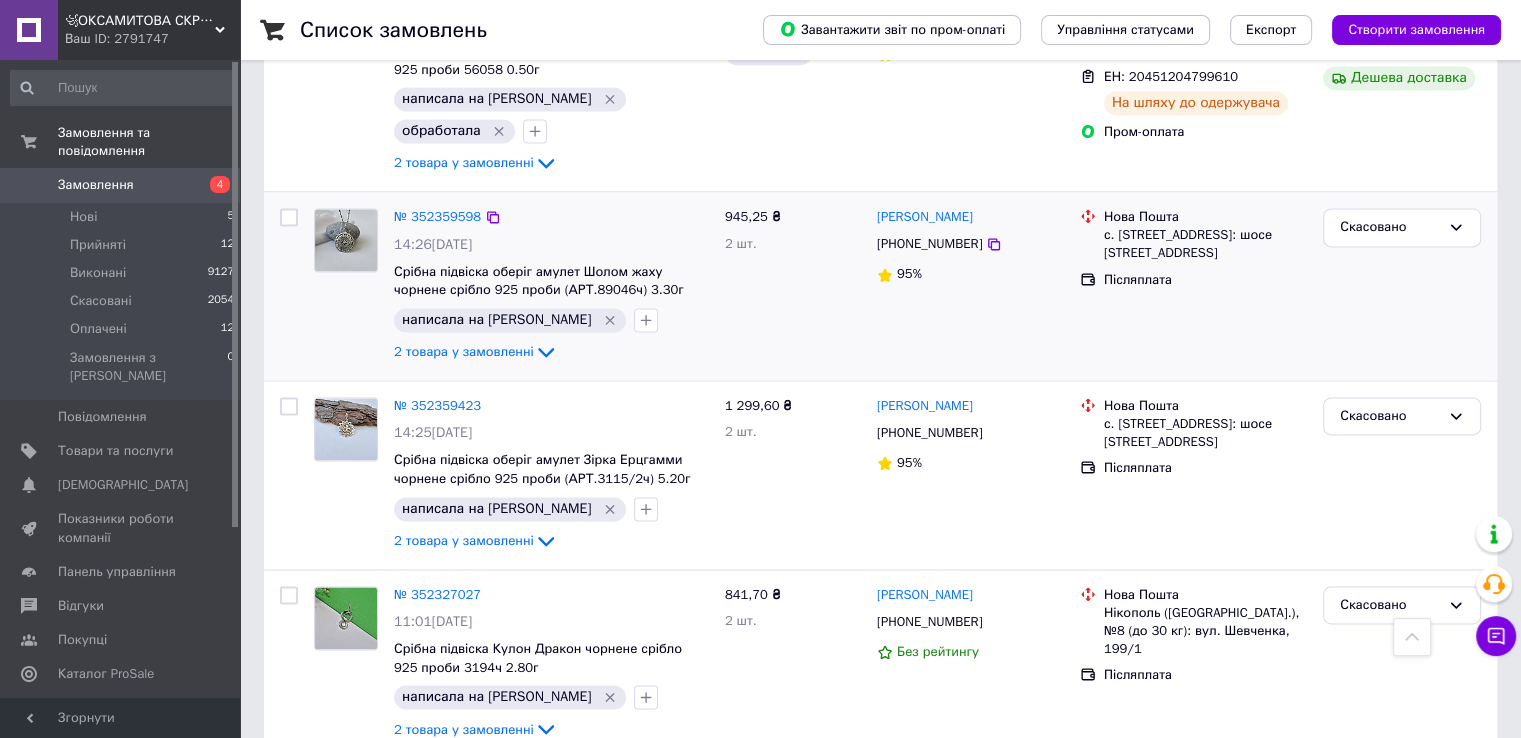 scroll, scrollTop: 2800, scrollLeft: 0, axis: vertical 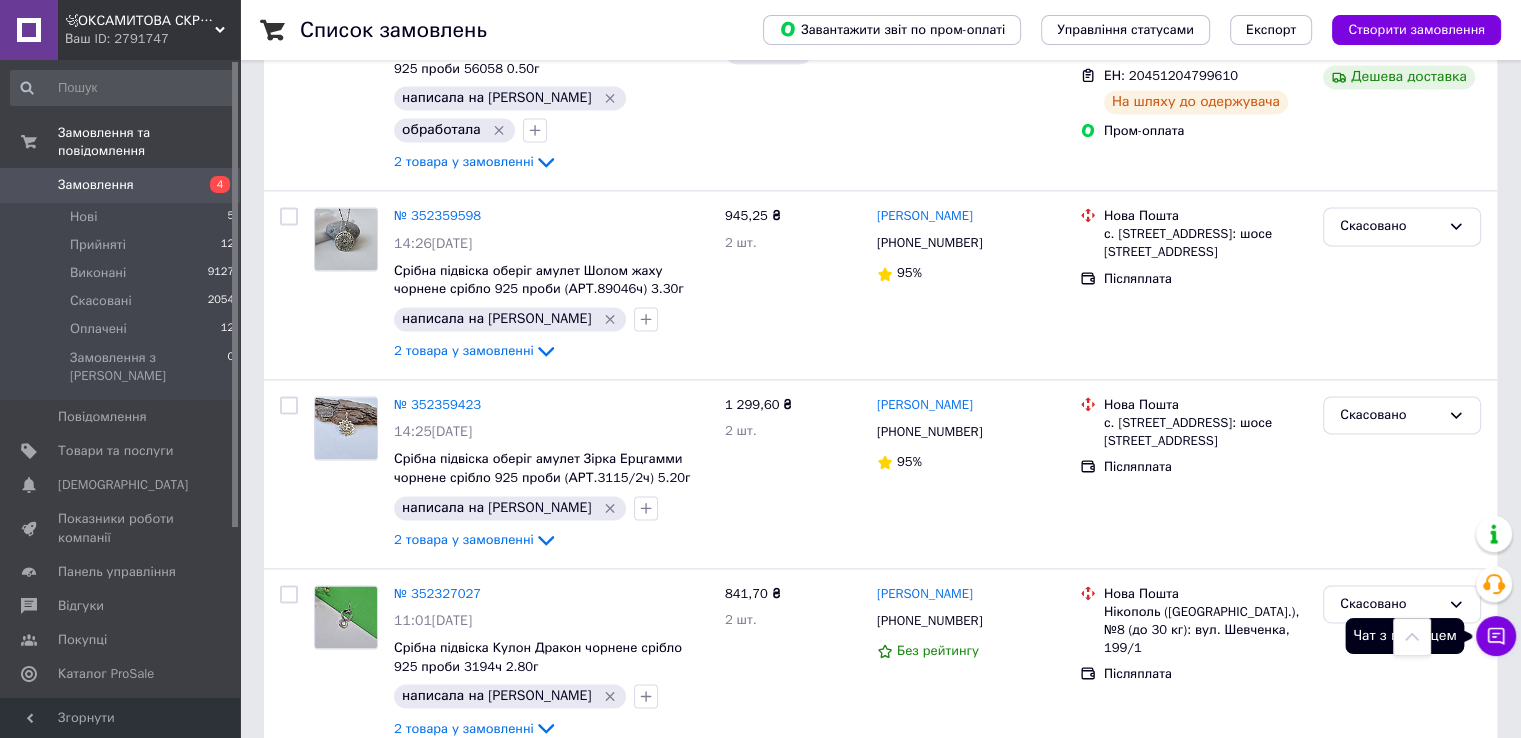 click 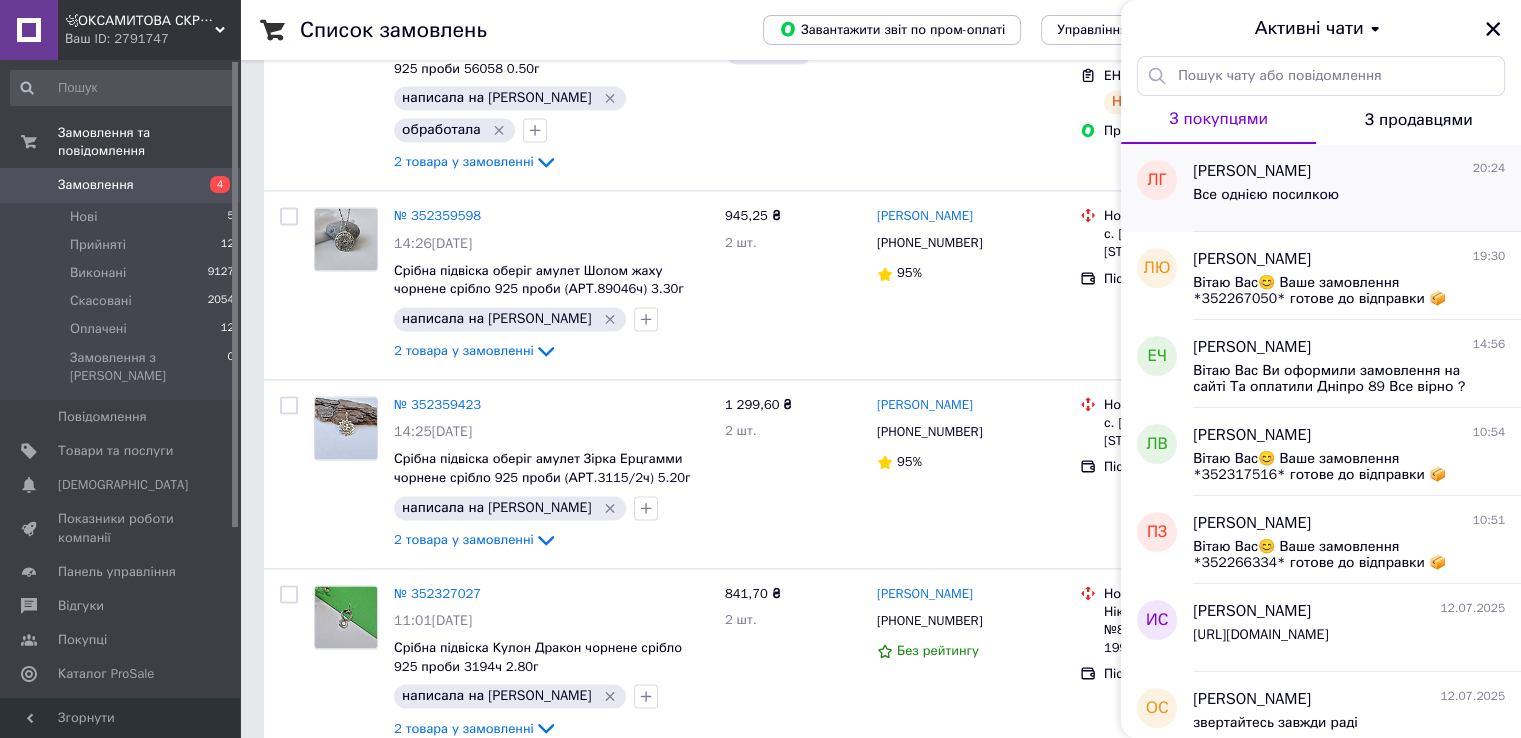 click on "Лина Григориченко" at bounding box center (1252, 171) 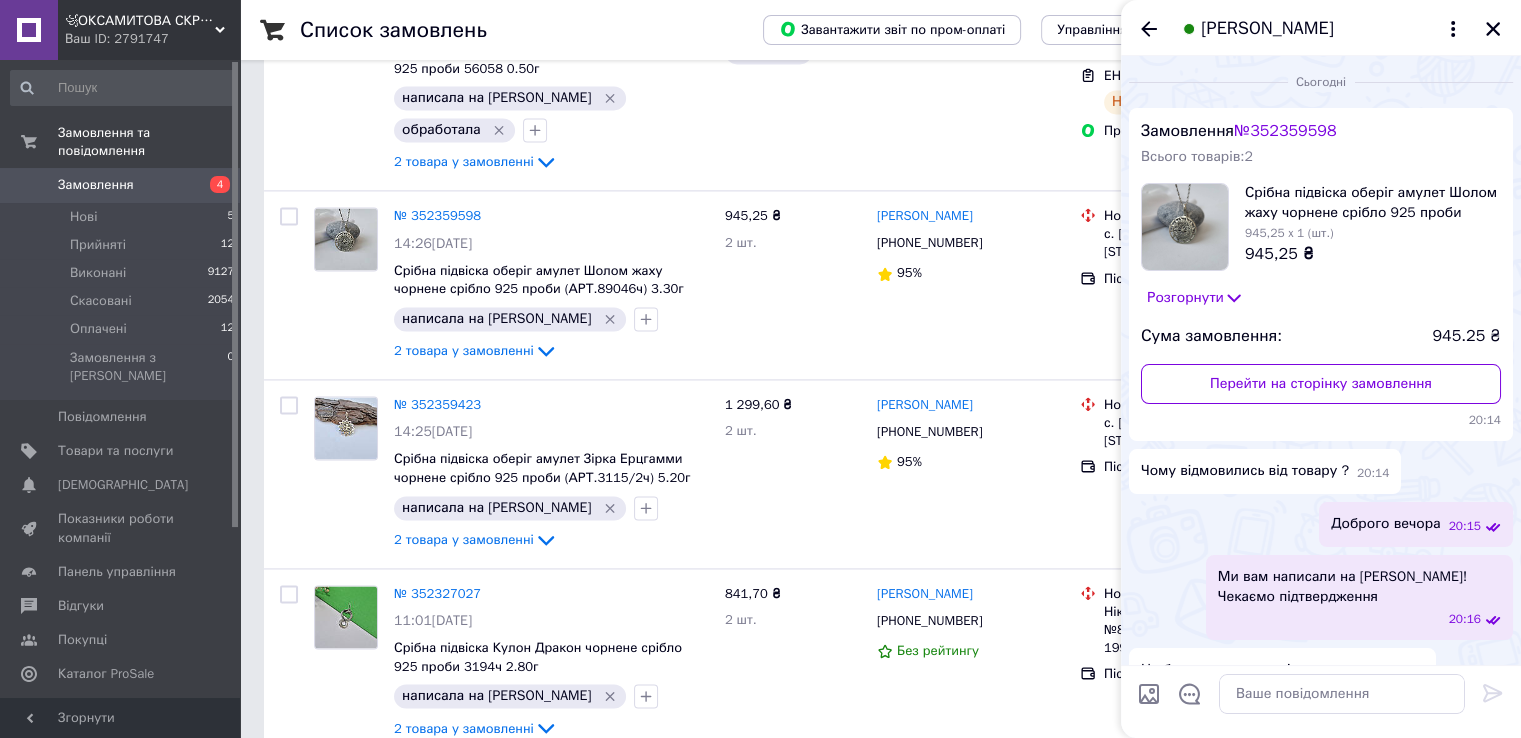 scroll, scrollTop: 261, scrollLeft: 0, axis: vertical 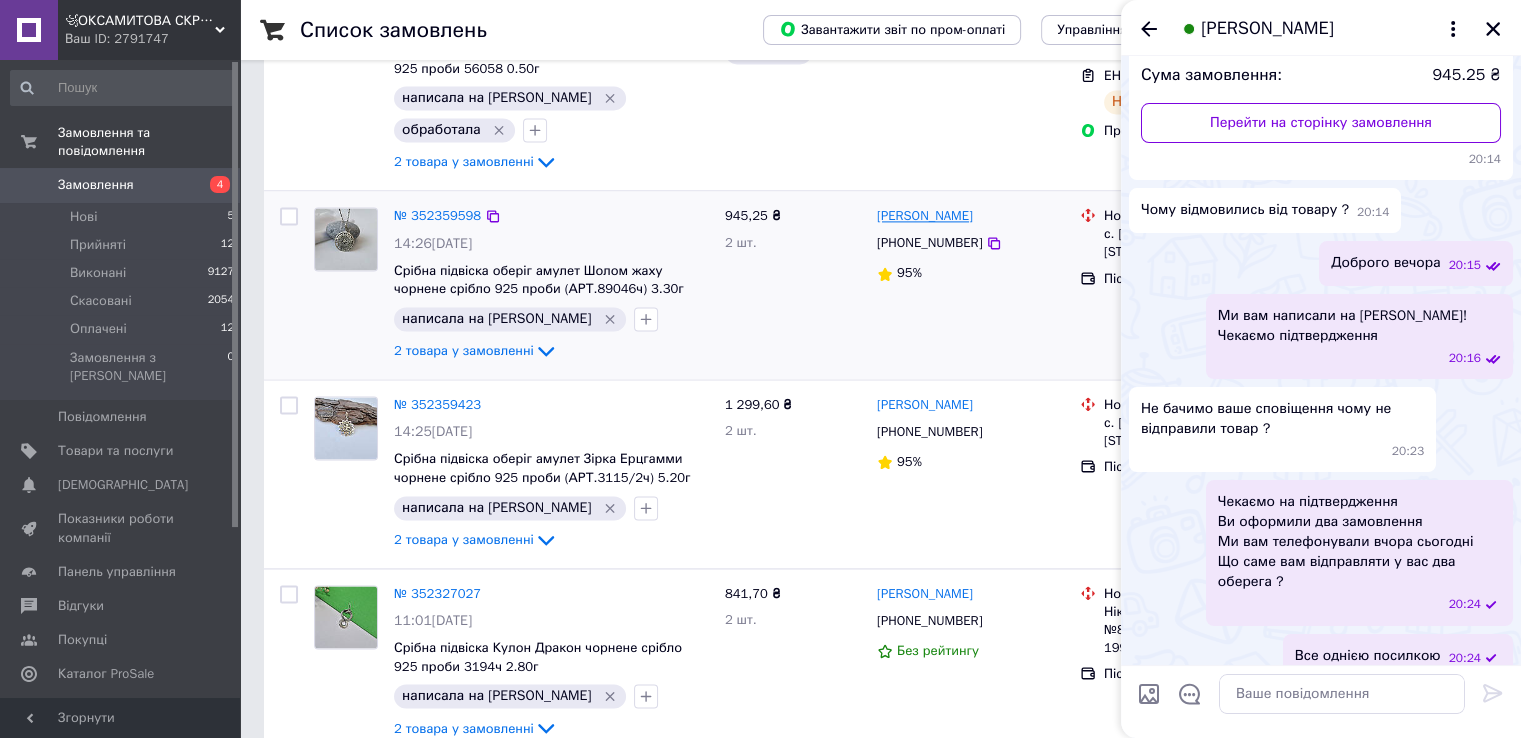 click on "[PERSON_NAME]" at bounding box center [925, 216] 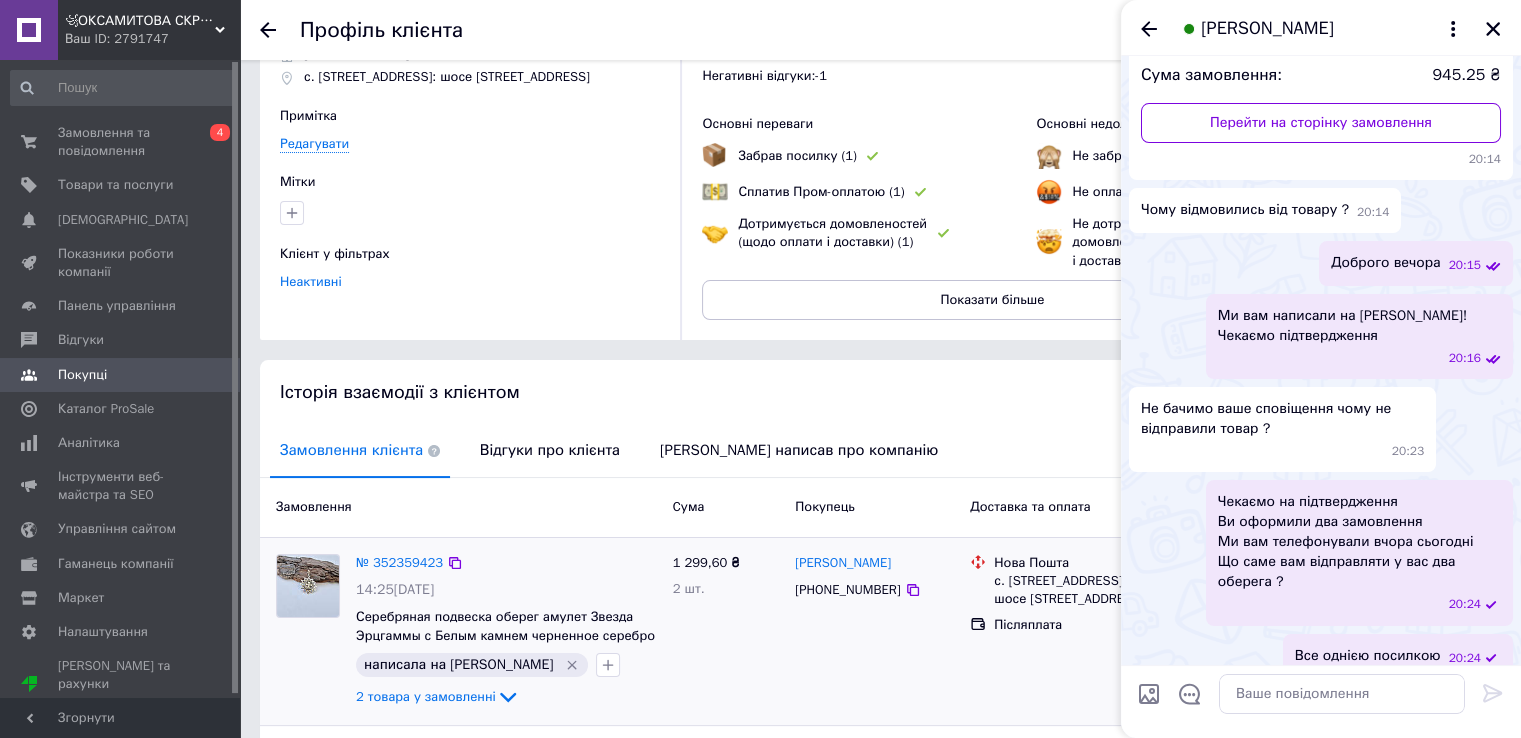 scroll, scrollTop: 200, scrollLeft: 0, axis: vertical 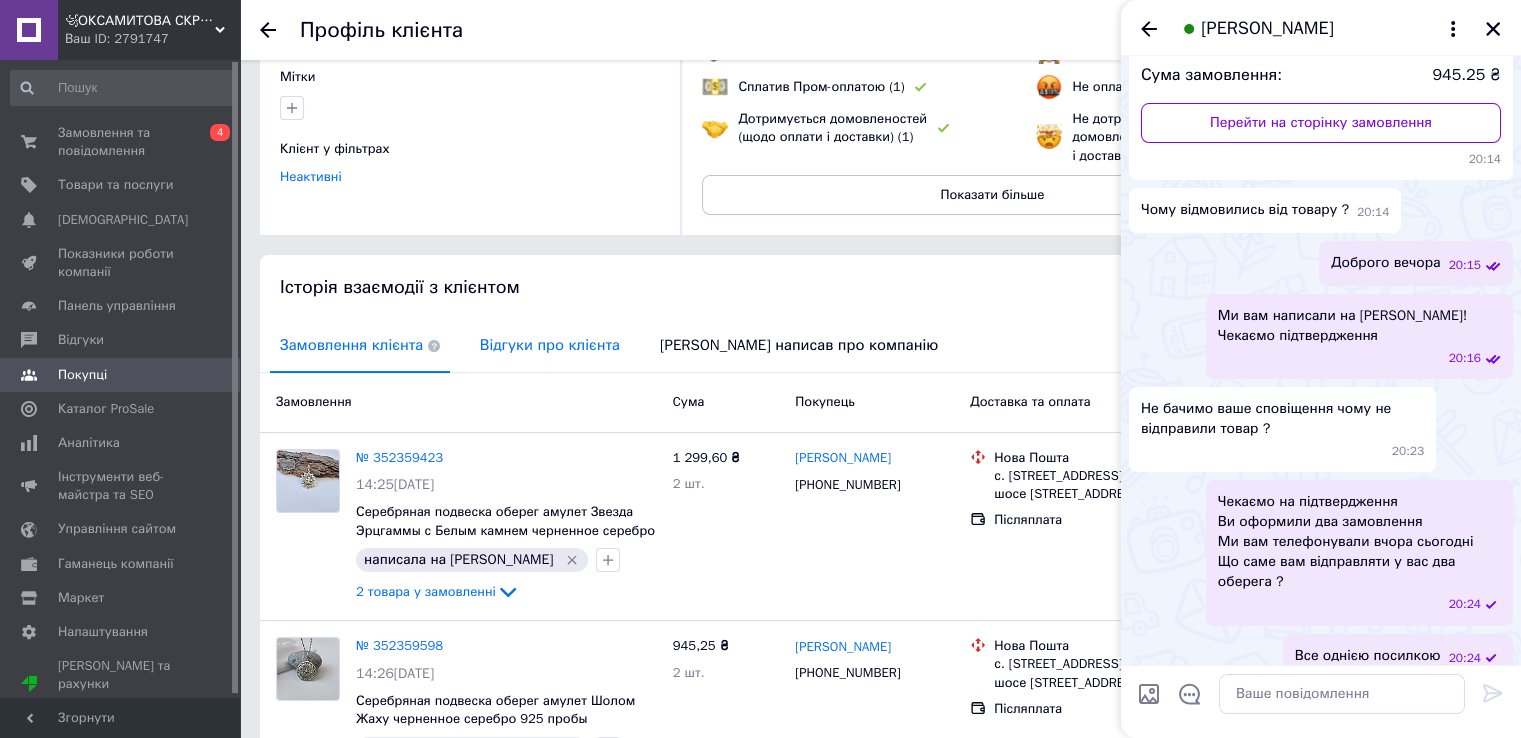 click on "Відгуки про клієнта" at bounding box center [550, 345] 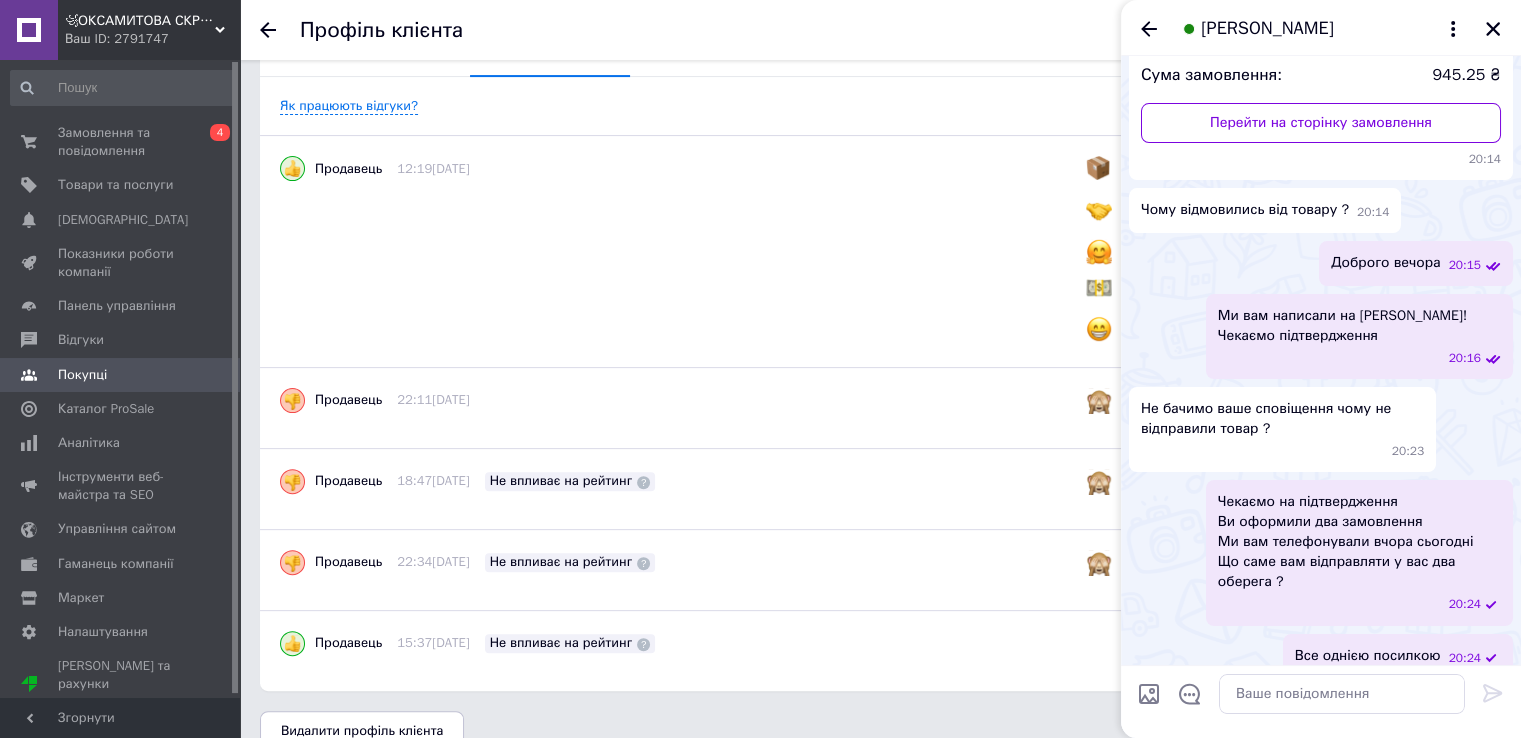 scroll, scrollTop: 528, scrollLeft: 0, axis: vertical 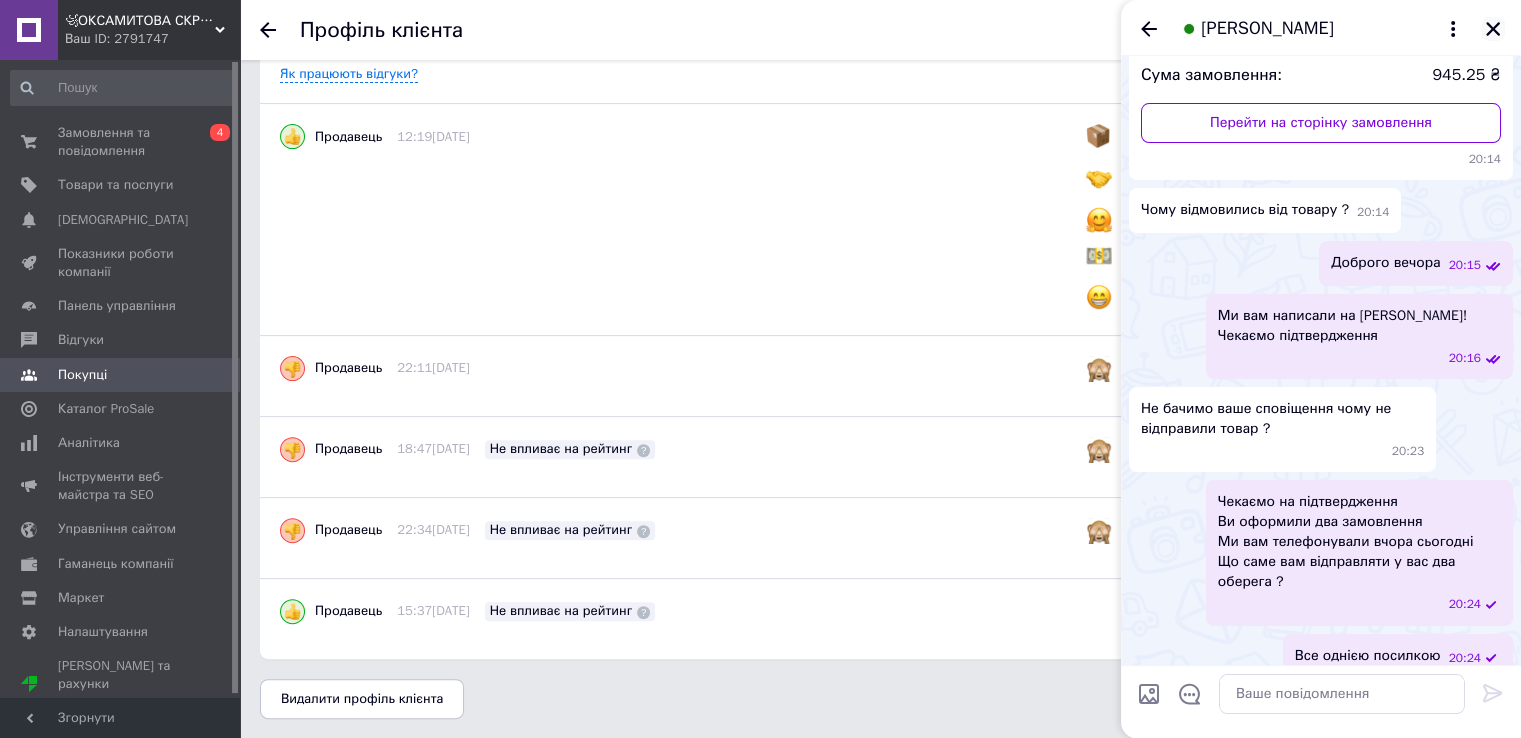 click 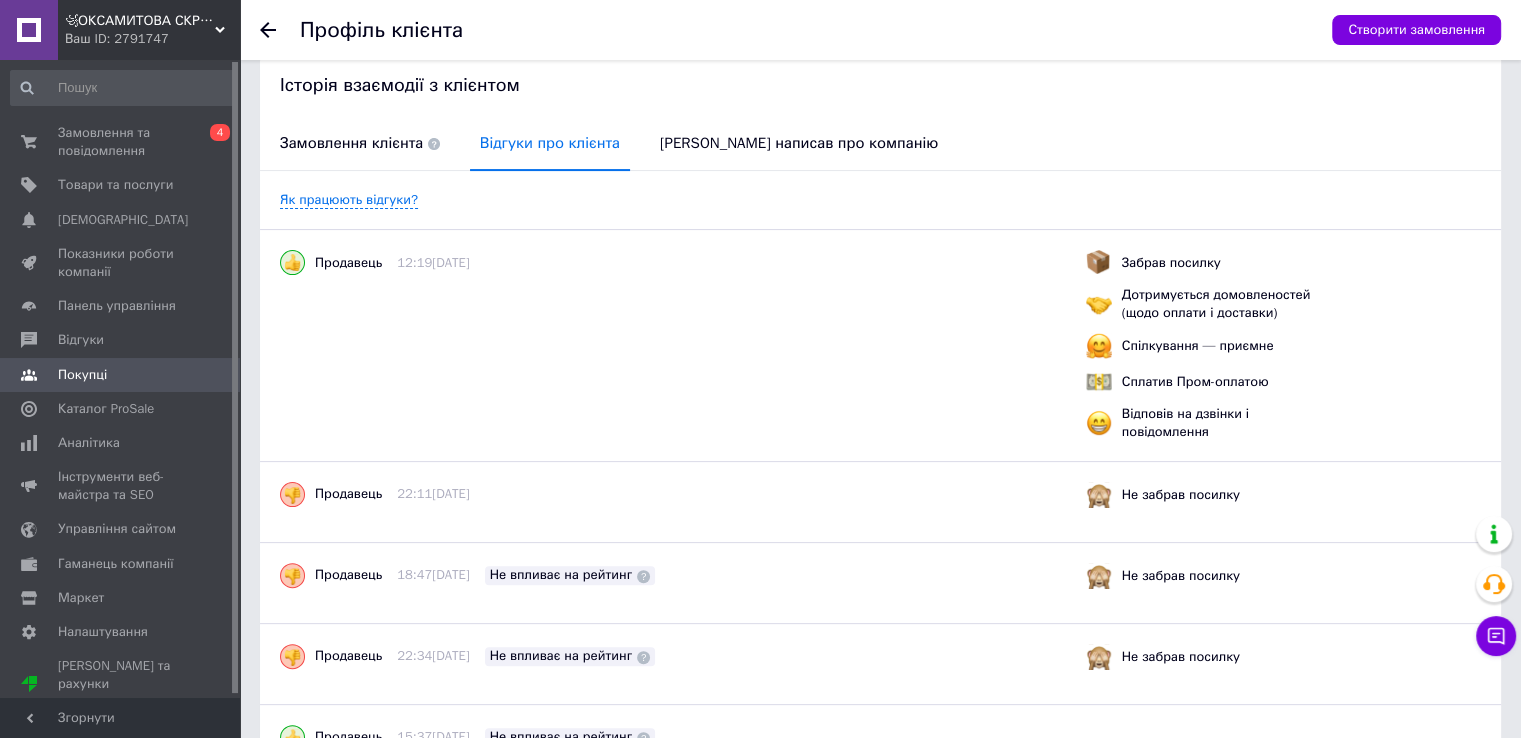 scroll, scrollTop: 328, scrollLeft: 0, axis: vertical 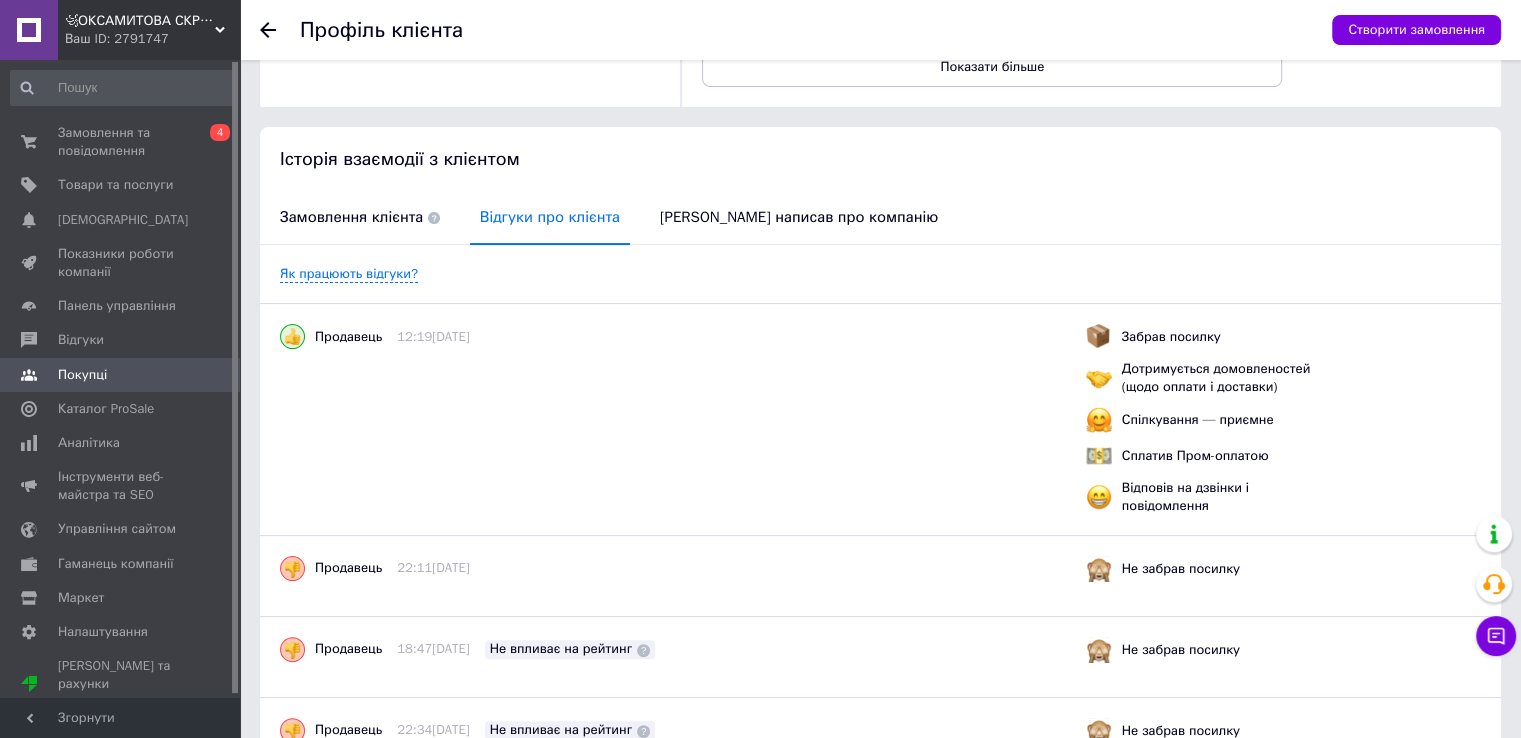 click on "Клієнт написав про компанію" at bounding box center [799, 217] 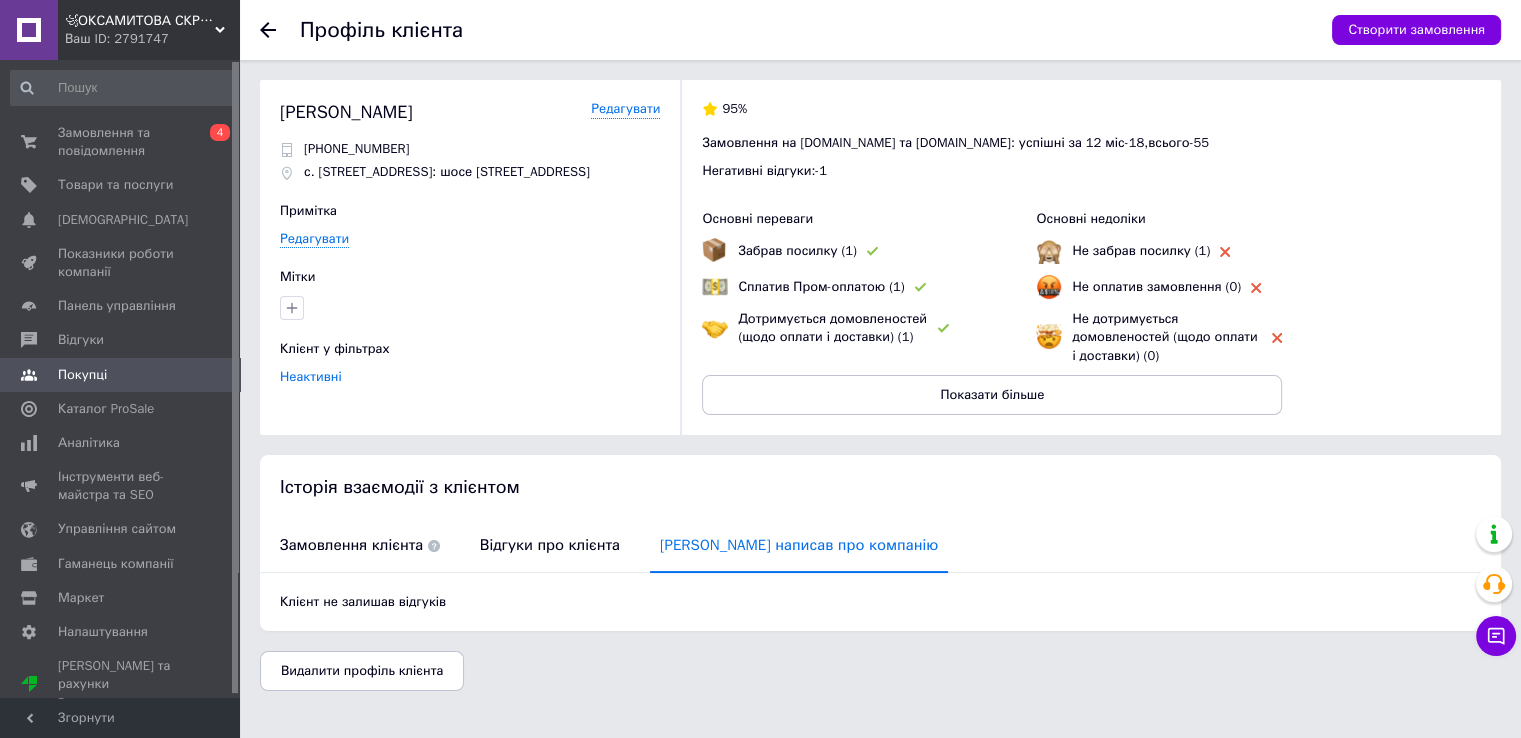 scroll, scrollTop: 0, scrollLeft: 0, axis: both 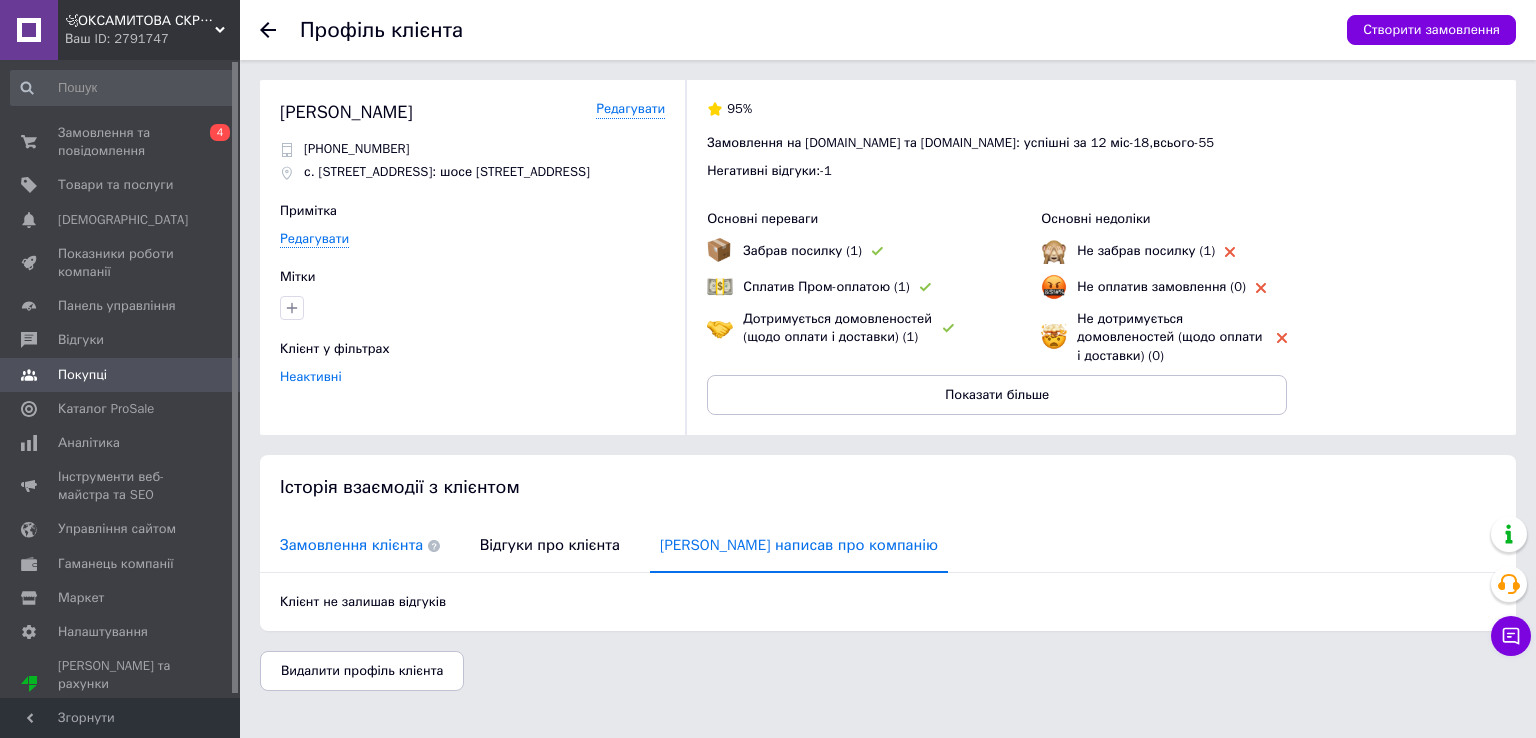 click on "Замовлення клієнта" at bounding box center [360, 545] 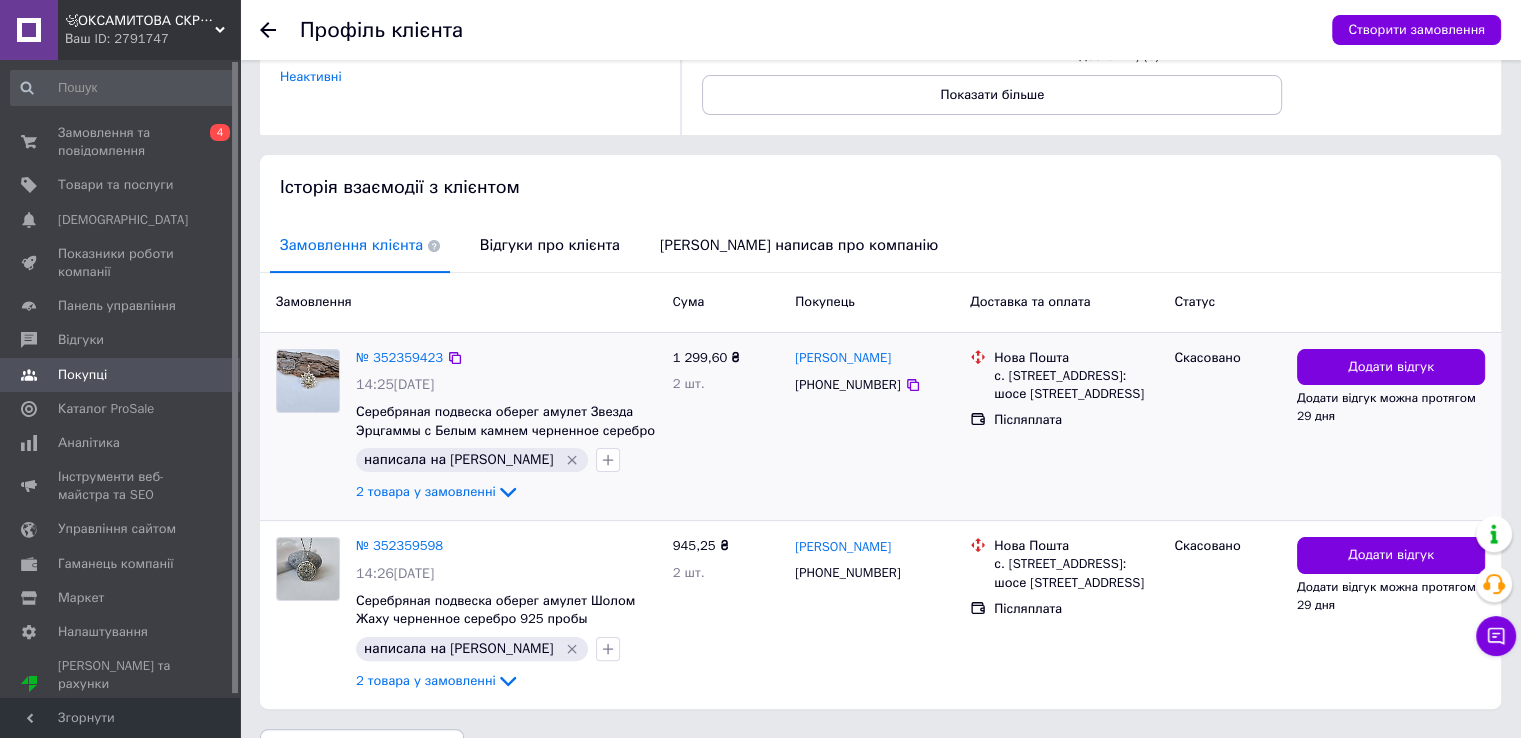 scroll, scrollTop: 350, scrollLeft: 0, axis: vertical 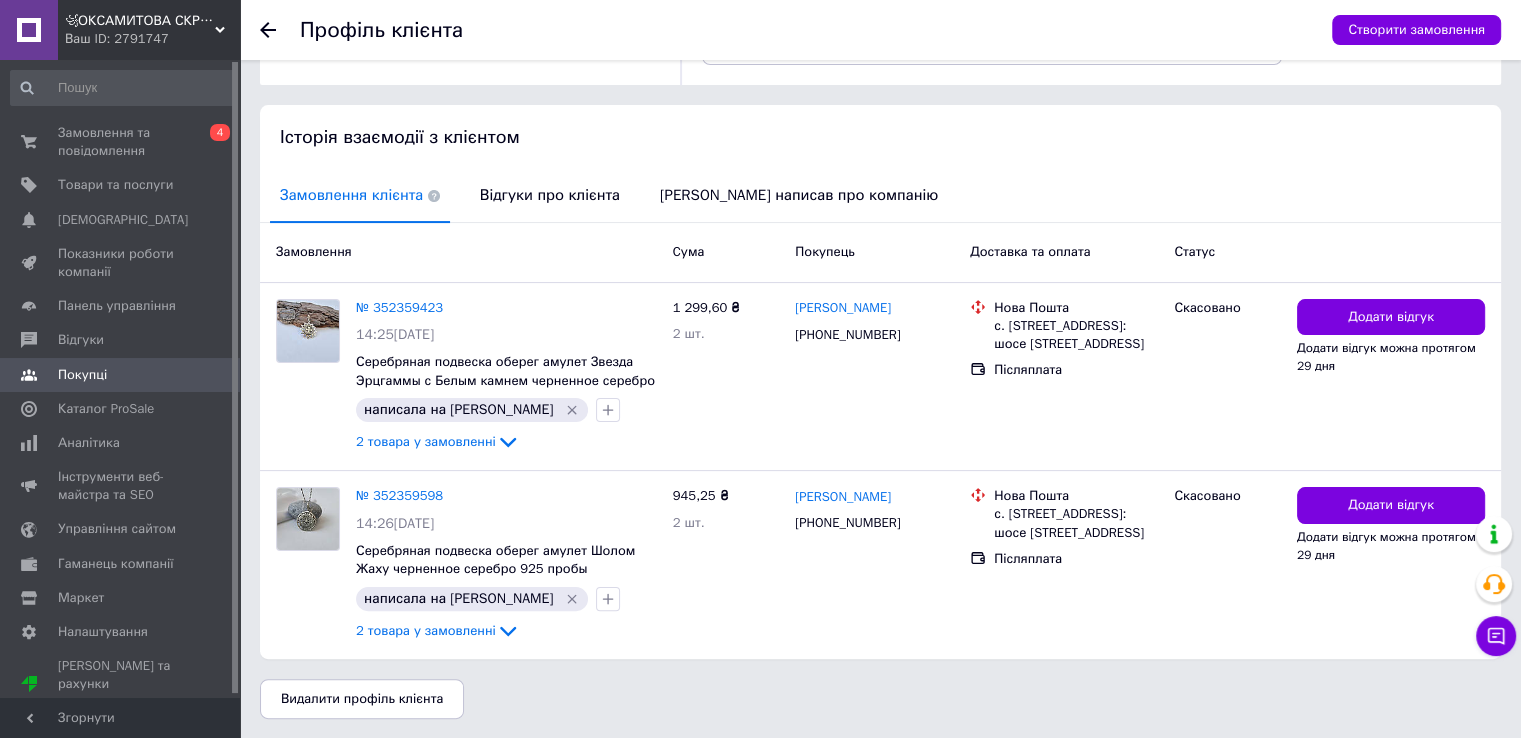 click 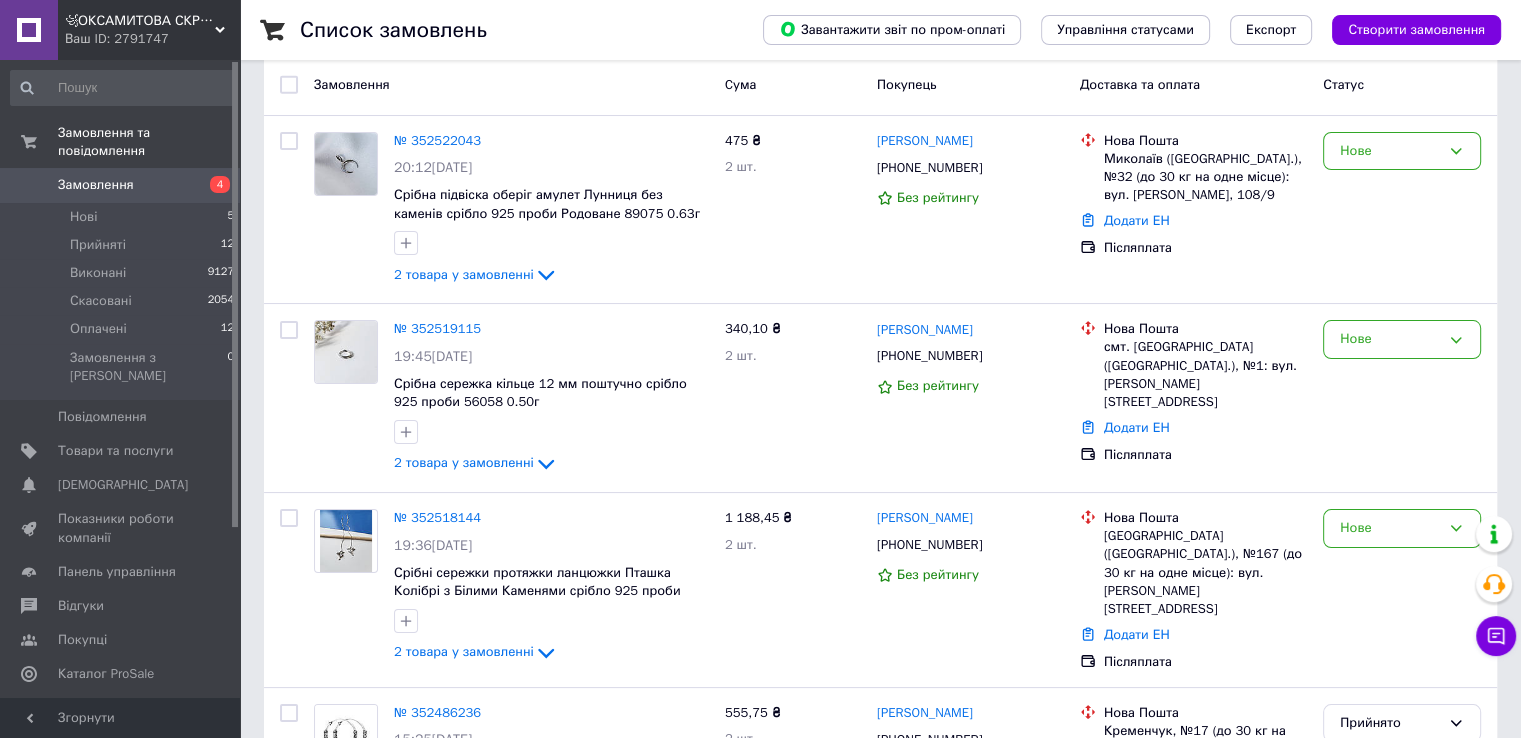 scroll, scrollTop: 0, scrollLeft: 0, axis: both 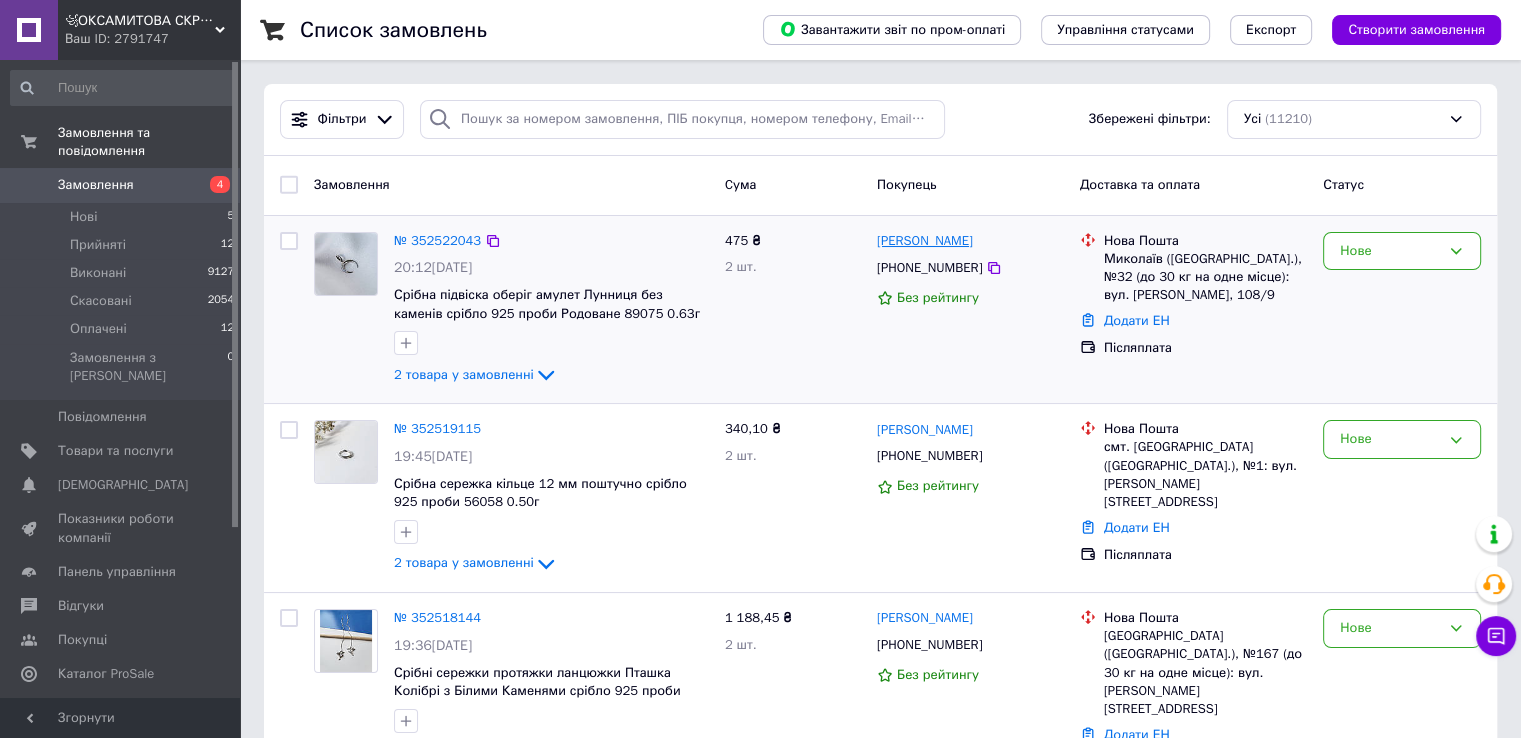click on "Марина Жарких" at bounding box center [925, 241] 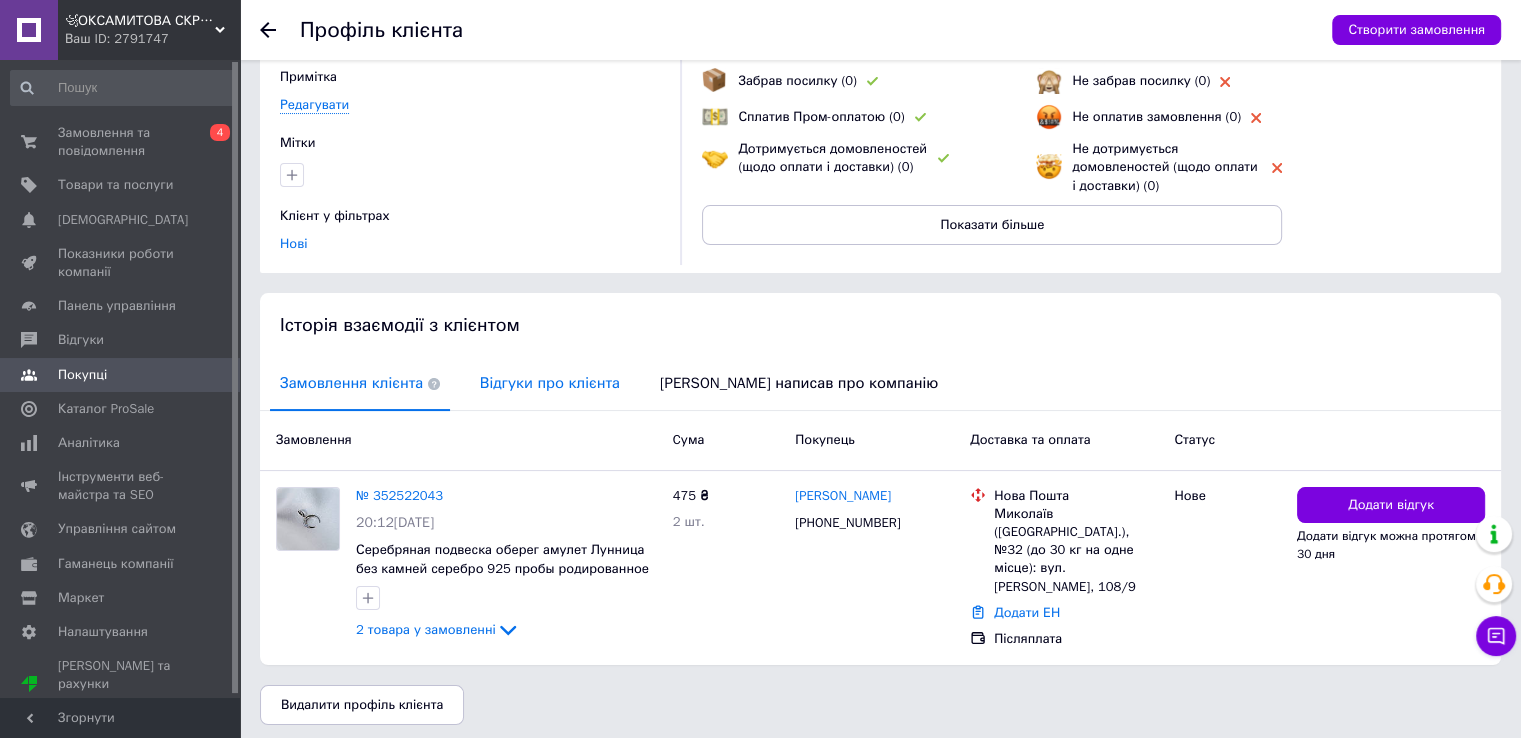 click on "Відгуки про клієнта" at bounding box center (550, 383) 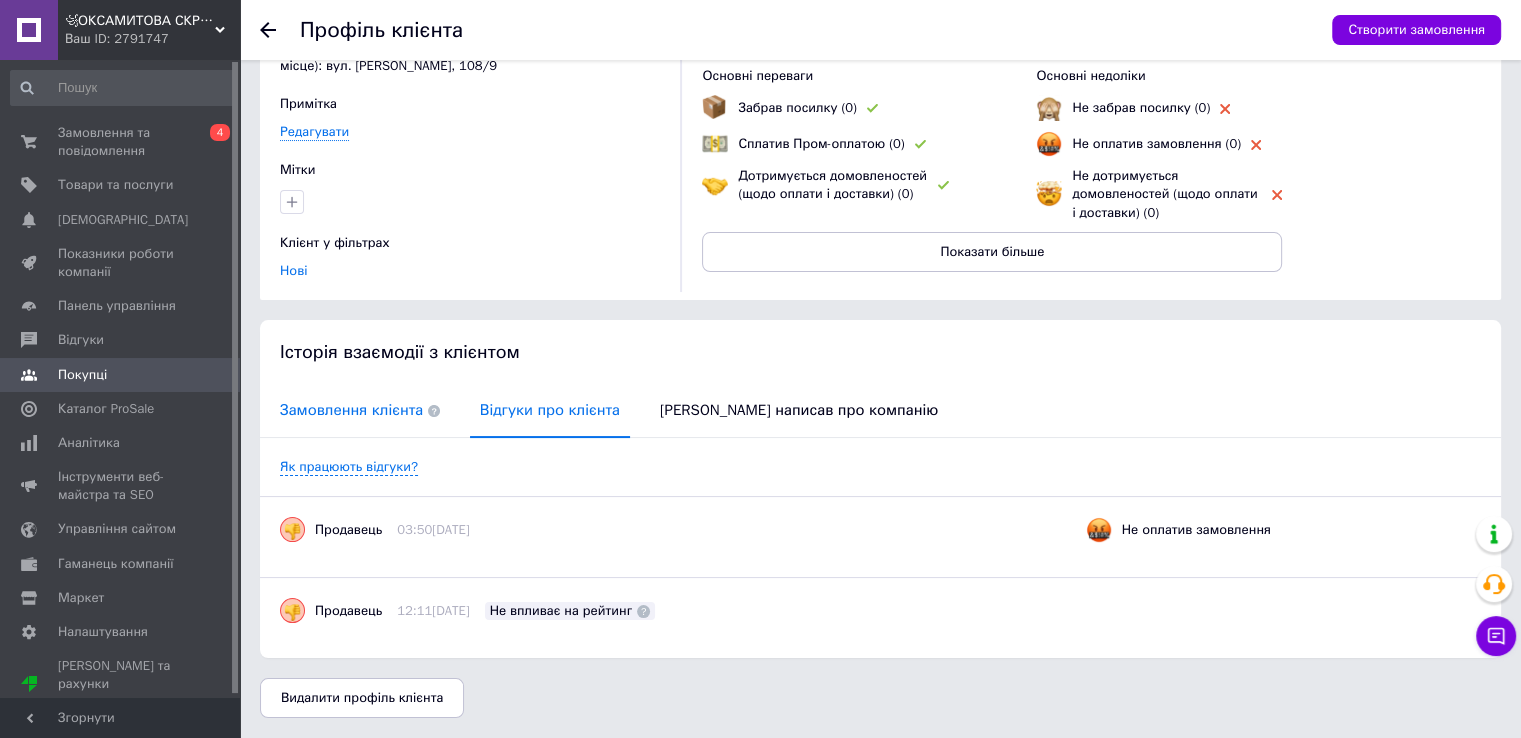 click on "Замовлення клієнта" at bounding box center [360, 410] 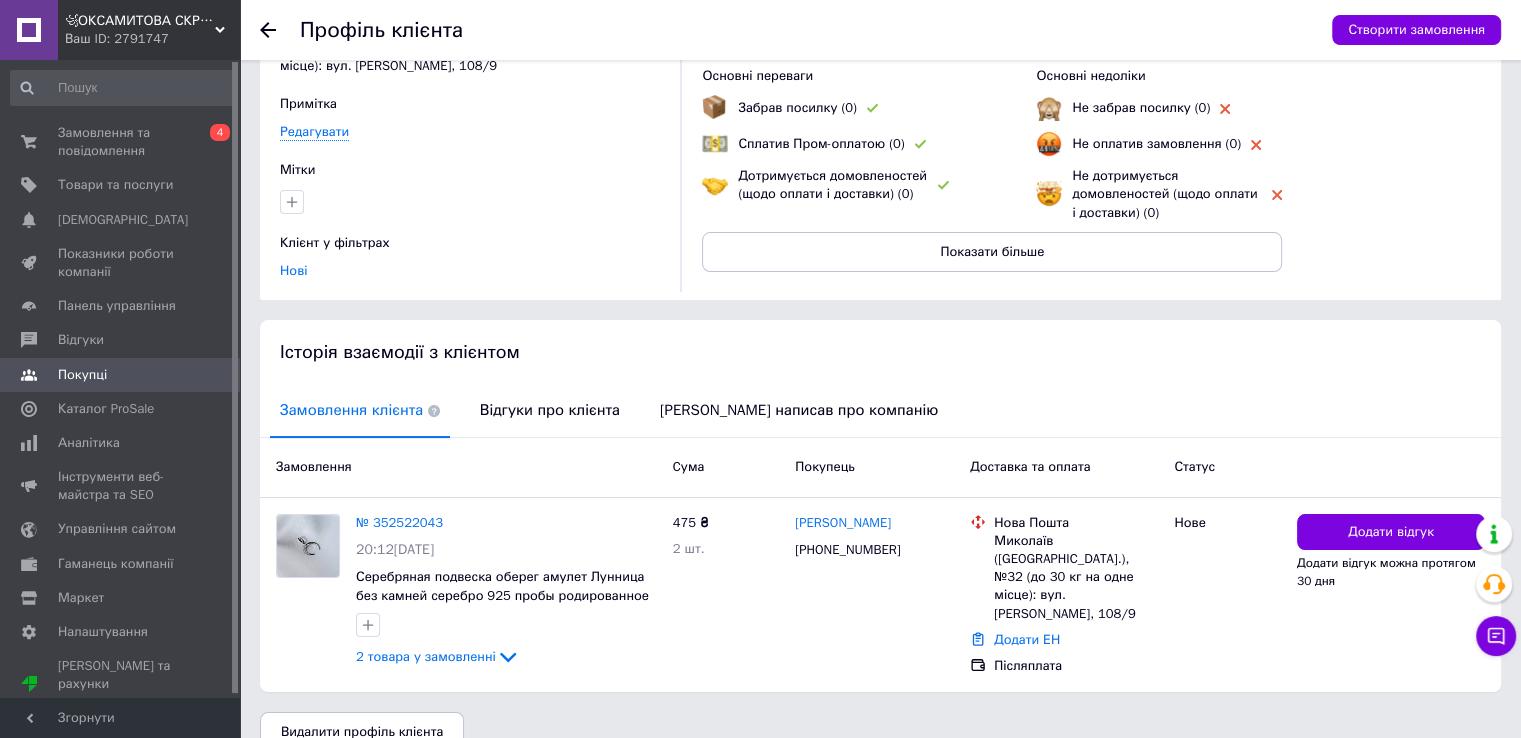 scroll, scrollTop: 170, scrollLeft: 0, axis: vertical 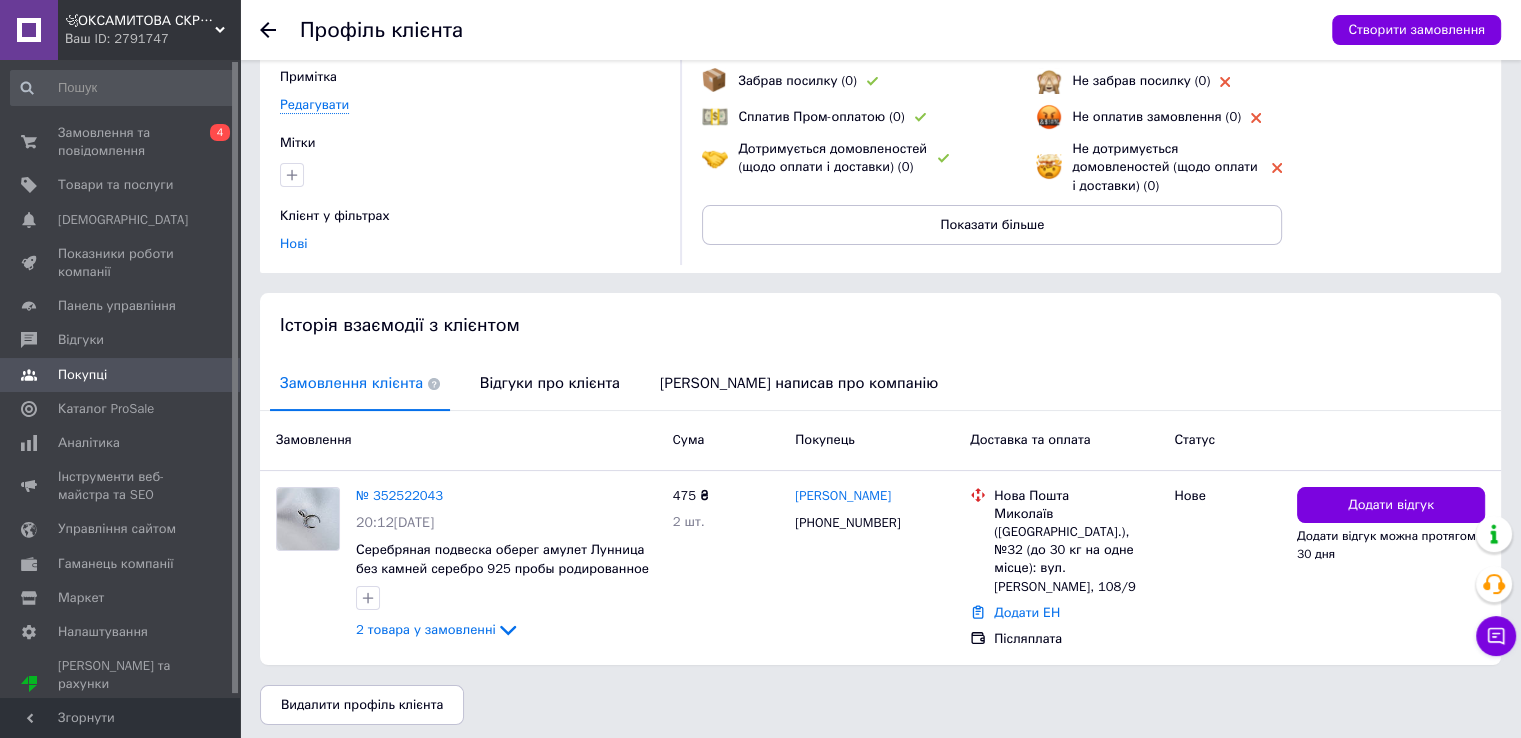 click 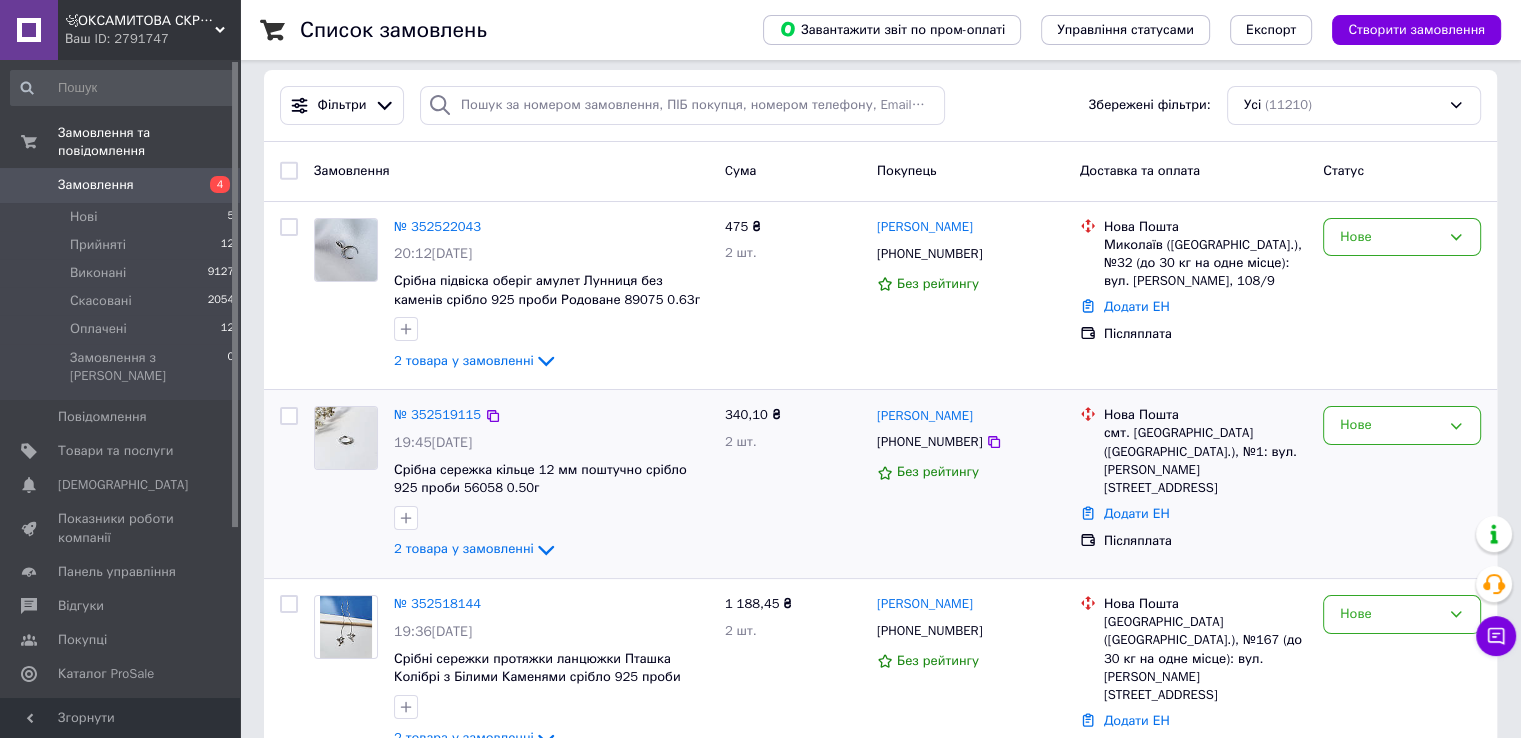 scroll, scrollTop: 0, scrollLeft: 0, axis: both 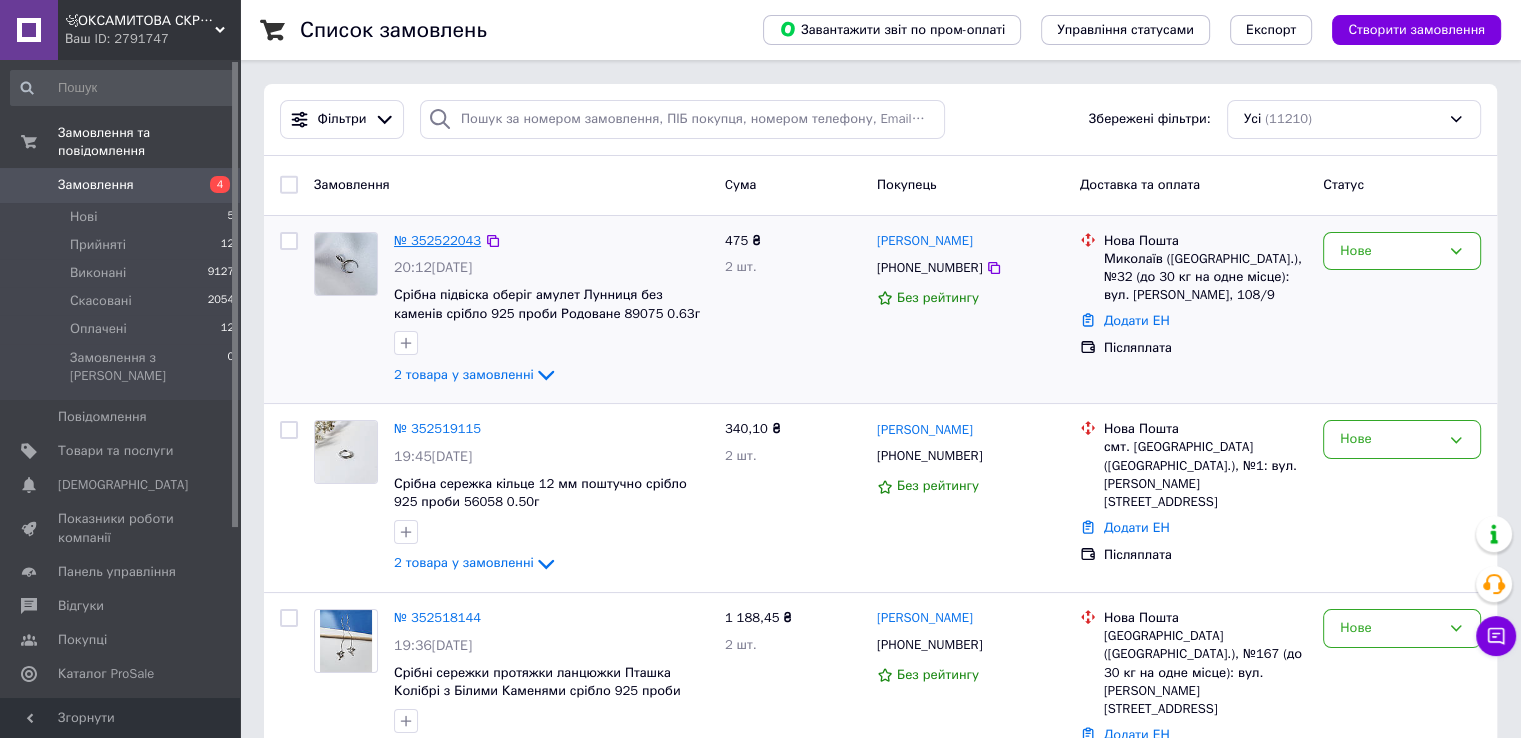 click on "№ 352522043" at bounding box center [437, 240] 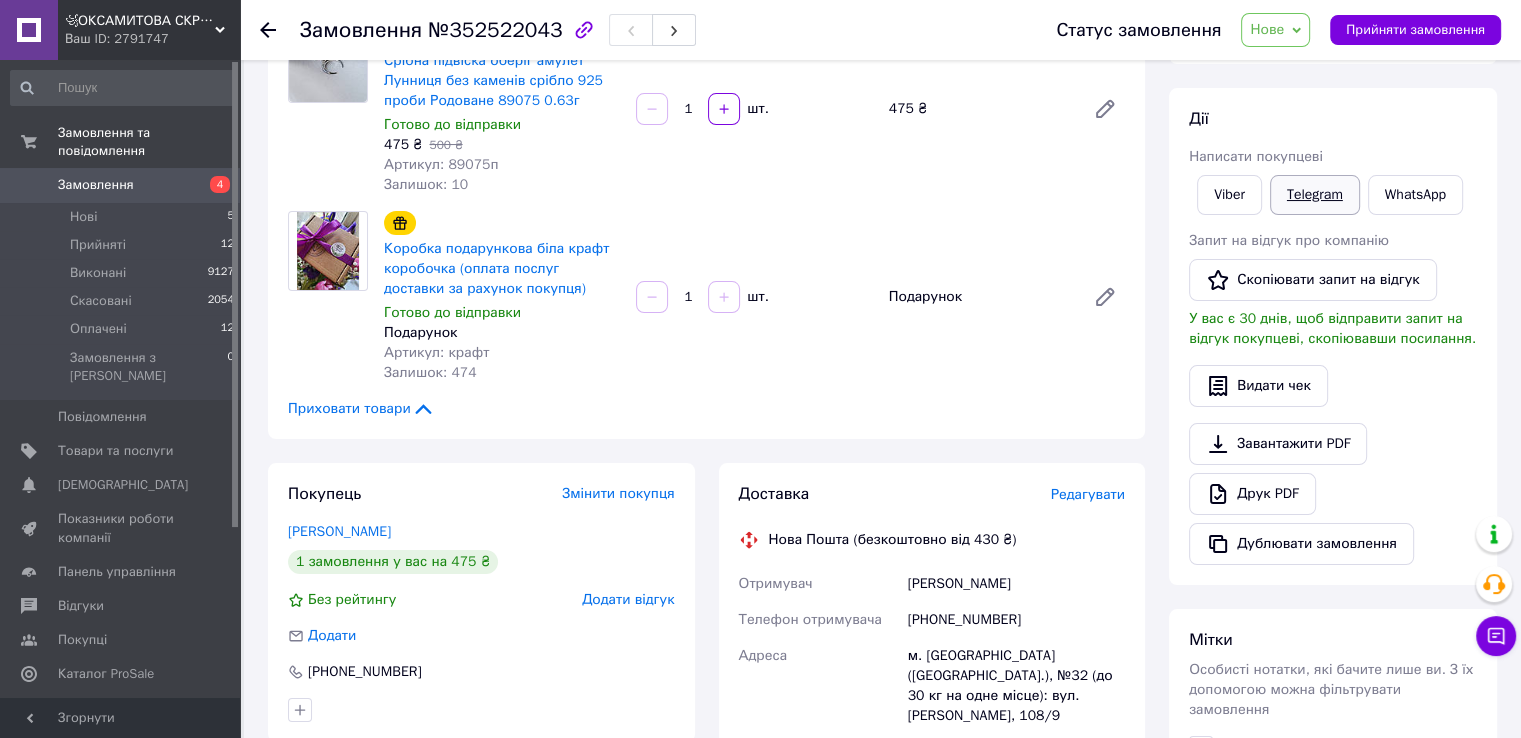 scroll, scrollTop: 200, scrollLeft: 0, axis: vertical 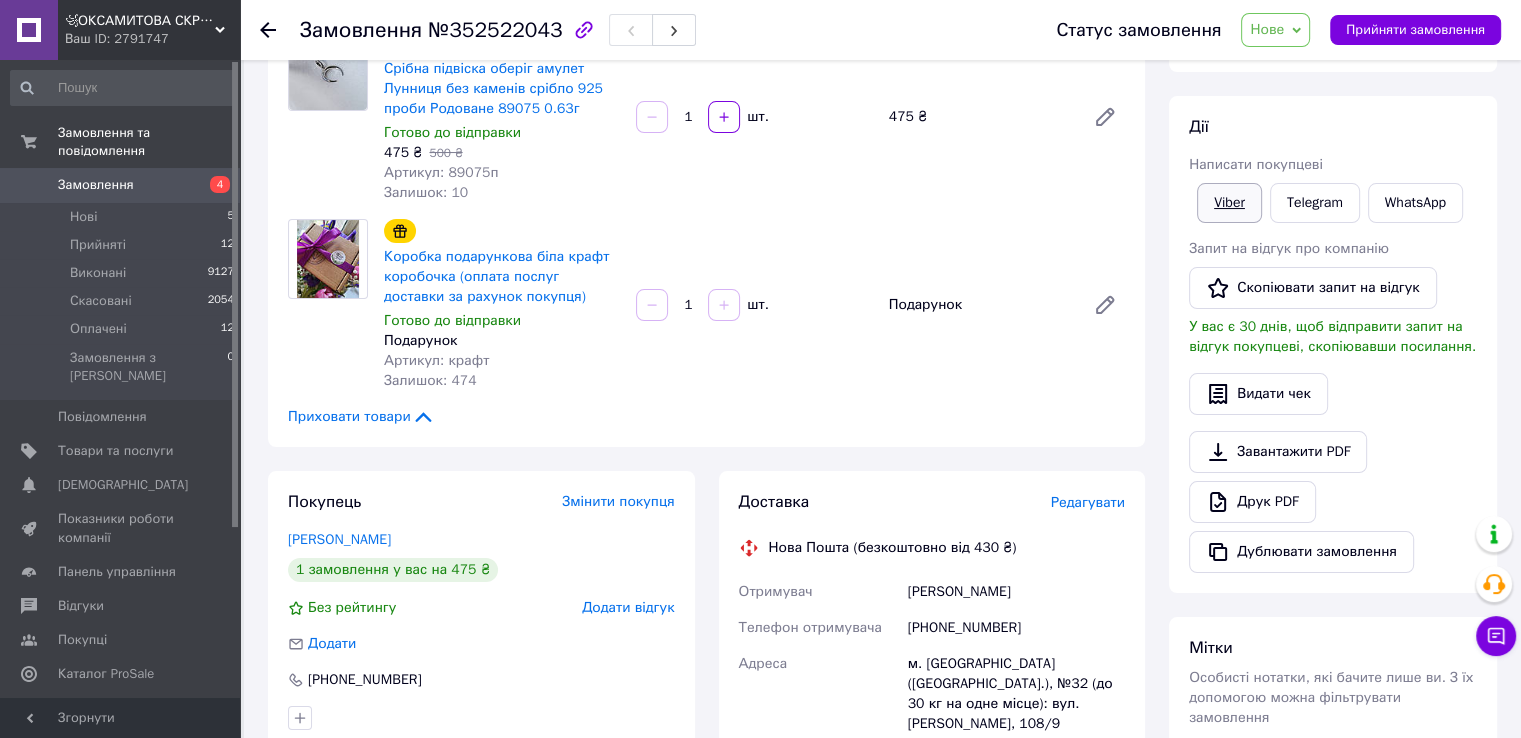 click on "Viber" at bounding box center [1229, 203] 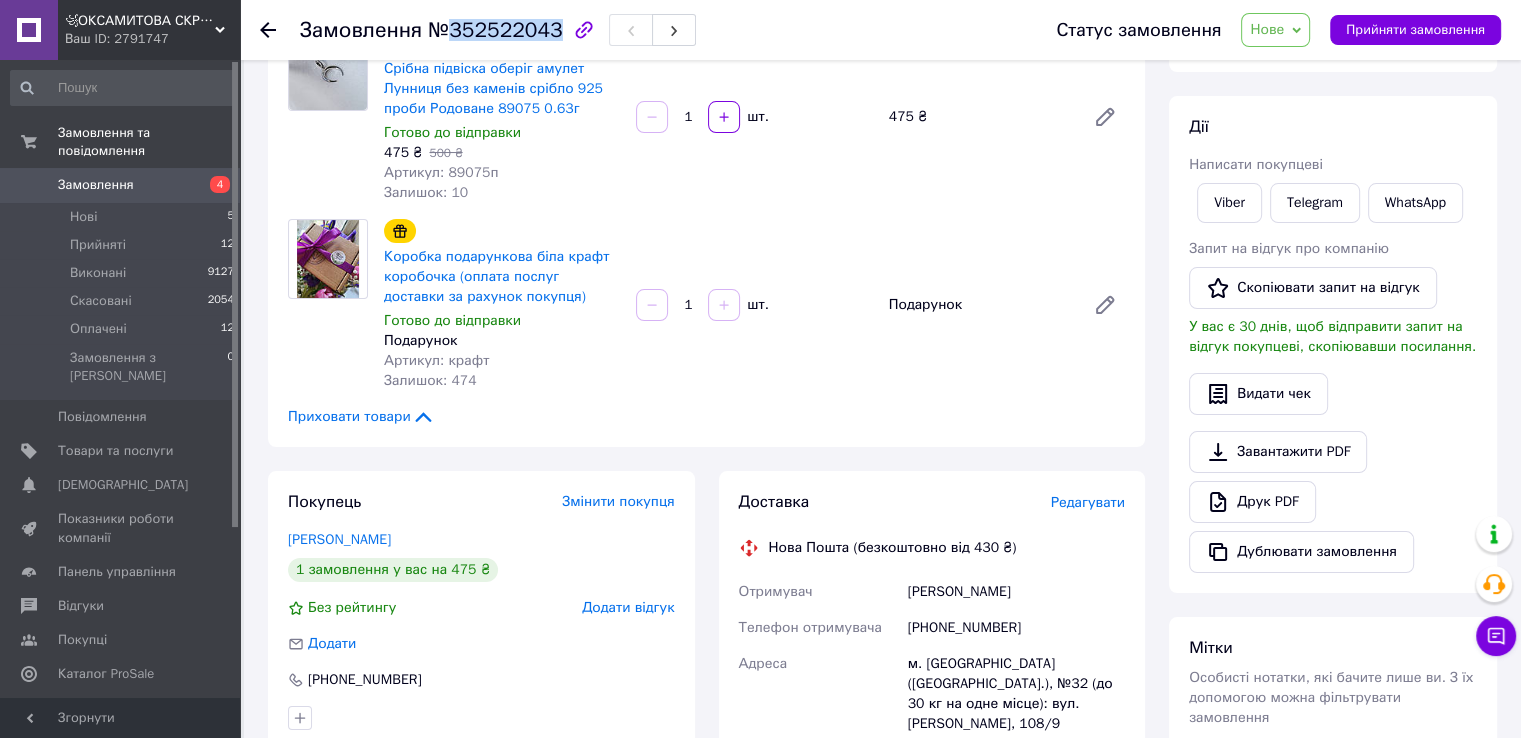 drag, startPoint x: 448, startPoint y: 30, endPoint x: 545, endPoint y: 33, distance: 97.04638 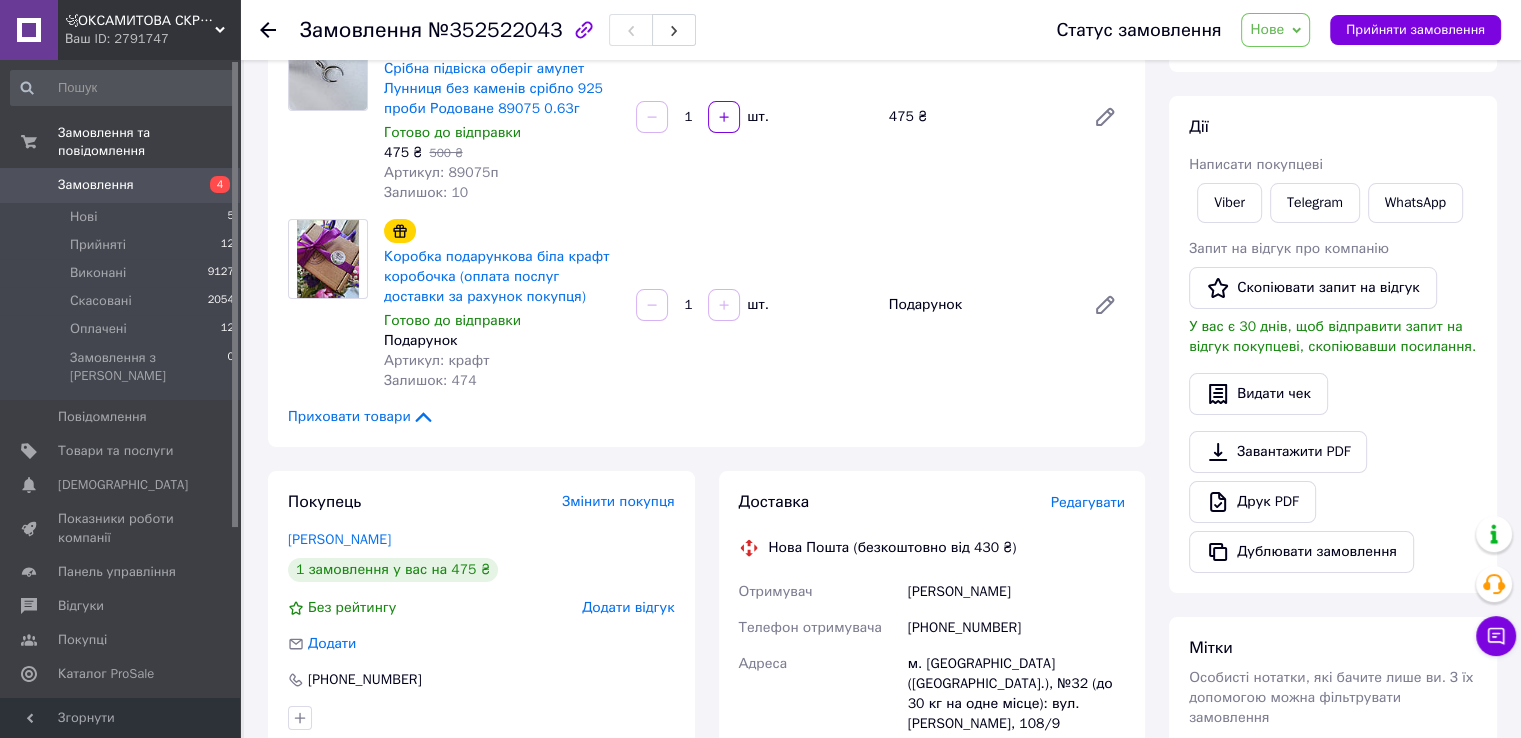 click on "Срібна підвіска оберіг амулет Лунниця без каменів срібло 925 проби Родоване 89075 0.63г" at bounding box center (502, 89) 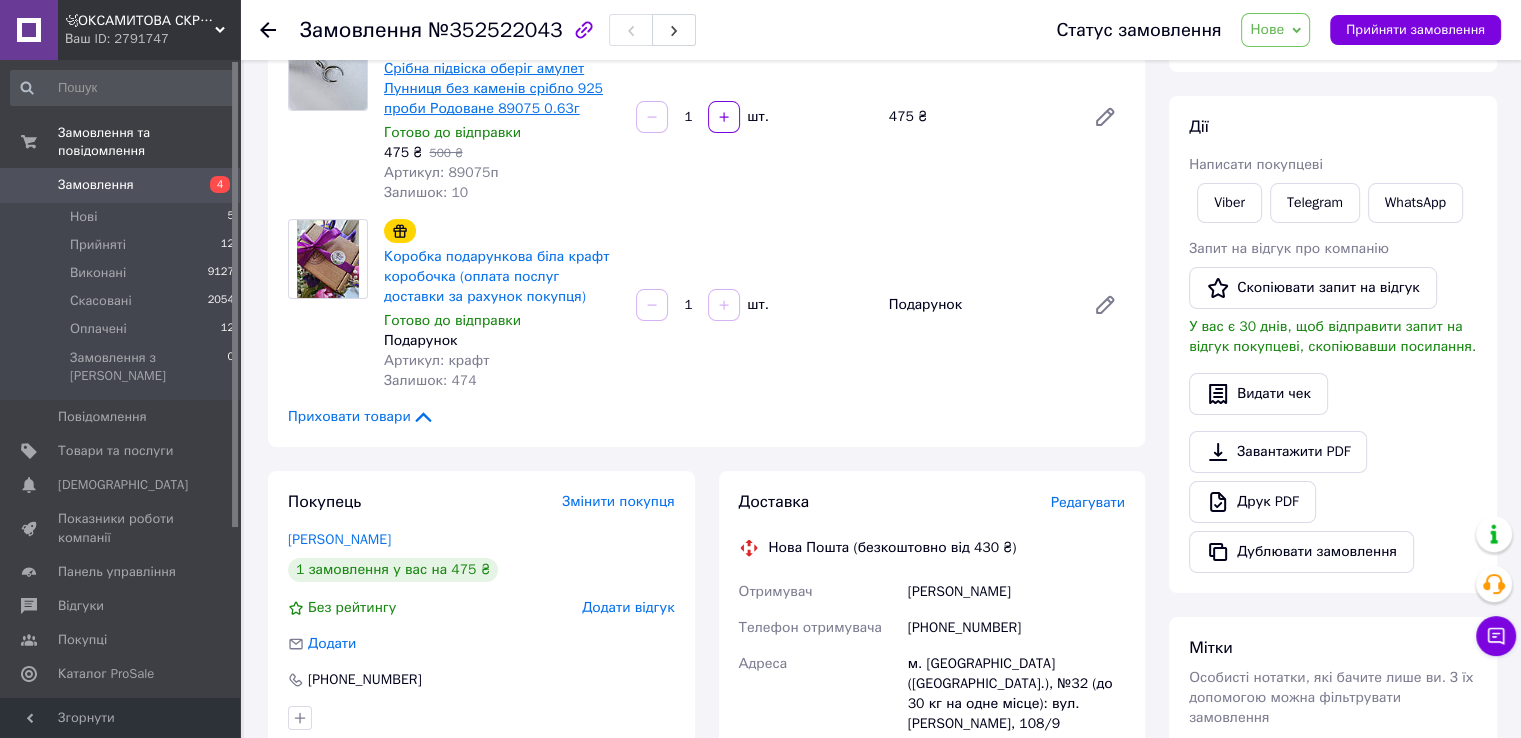 click on "Срібна підвіска оберіг амулет Лунниця без каменів срібло 925 проби Родоване 89075 0.63г" at bounding box center [493, 88] 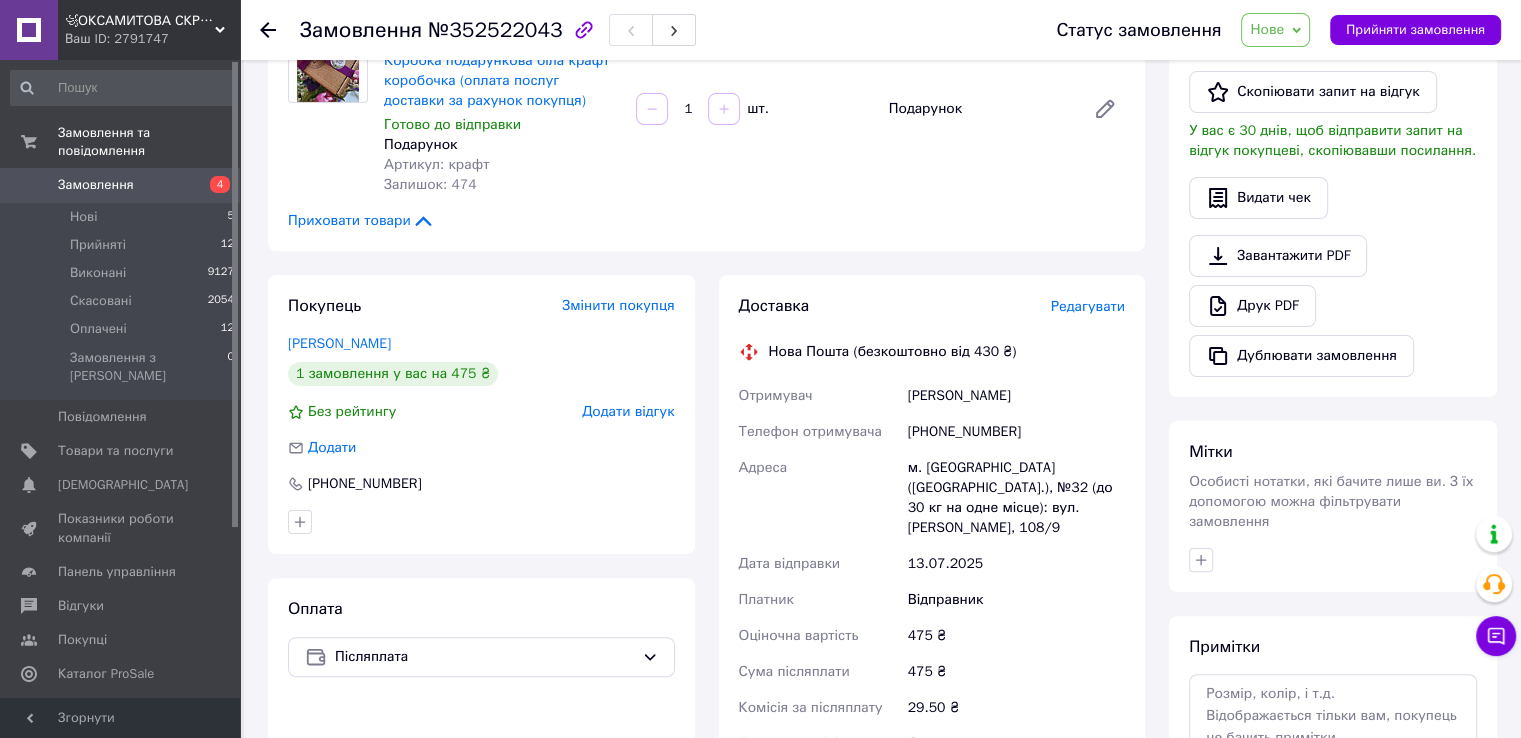 scroll, scrollTop: 400, scrollLeft: 0, axis: vertical 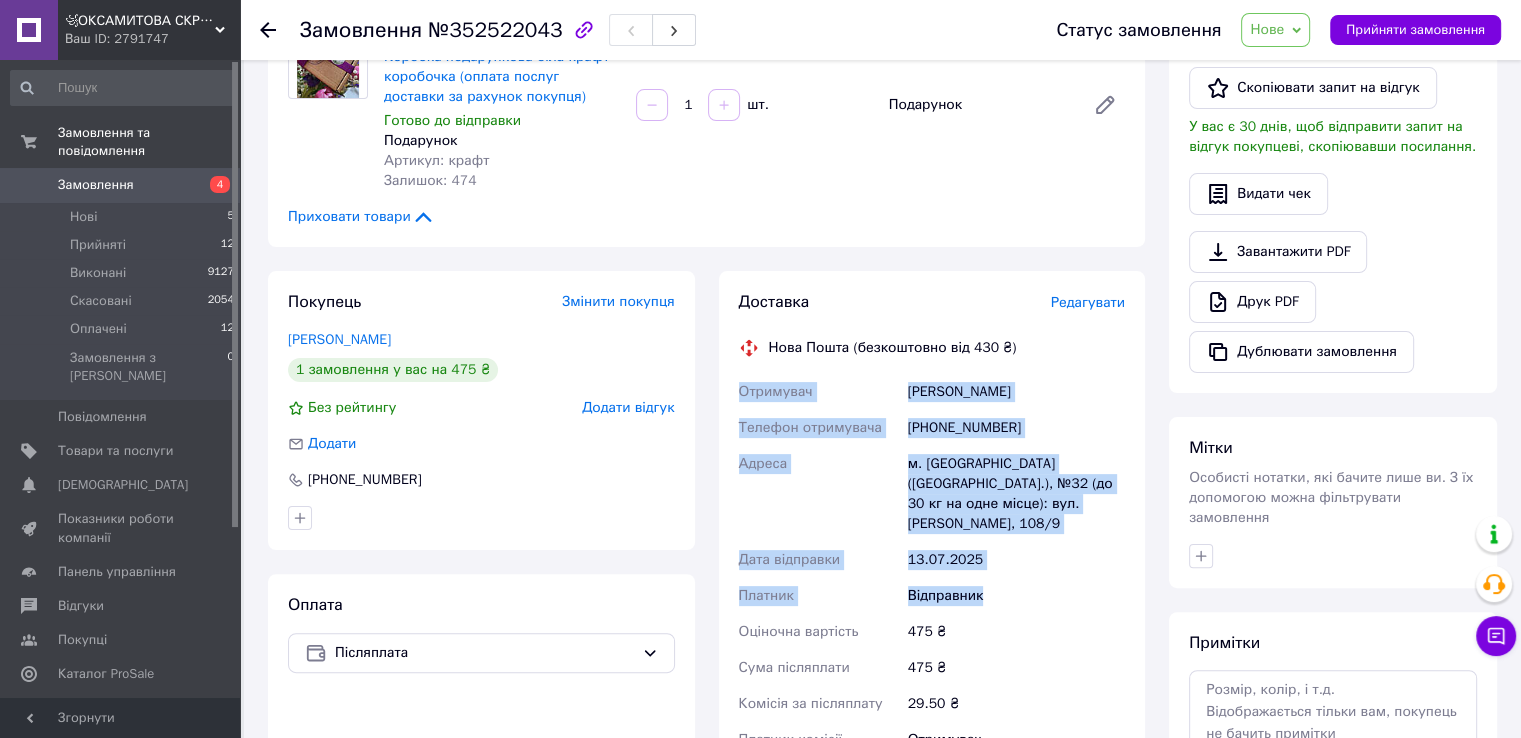 drag, startPoint x: 737, startPoint y: 381, endPoint x: 965, endPoint y: 465, distance: 242.98148 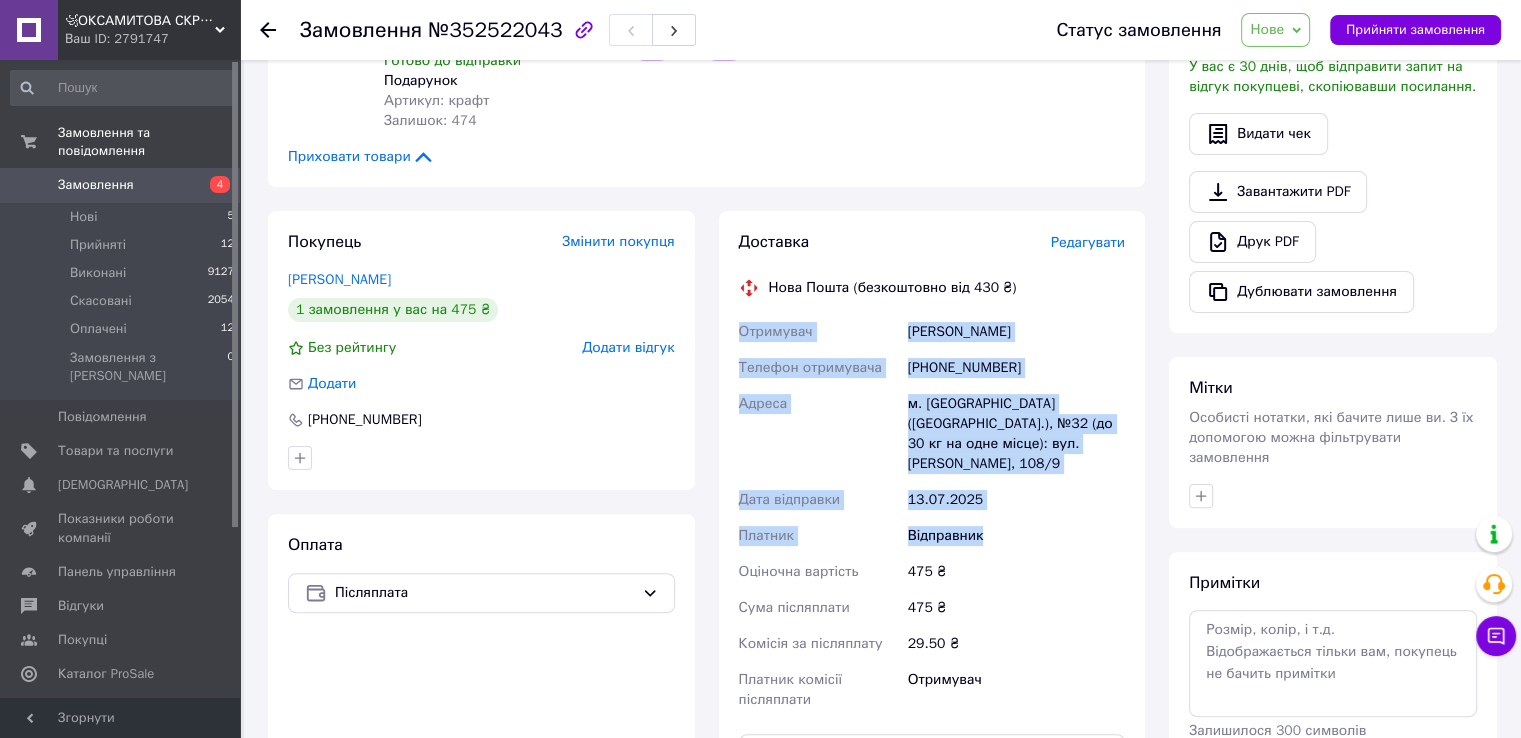 scroll, scrollTop: 600, scrollLeft: 0, axis: vertical 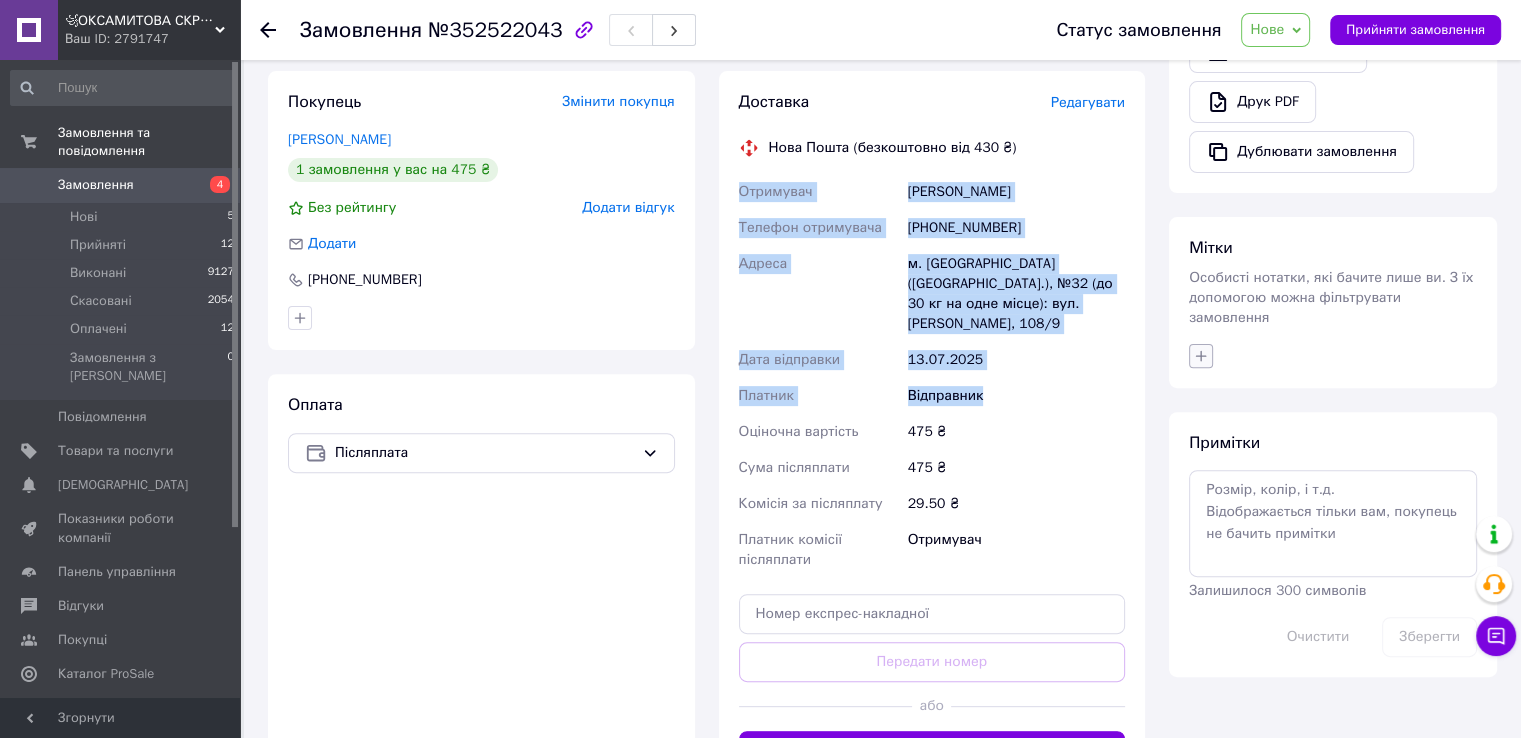 click at bounding box center (1201, 356) 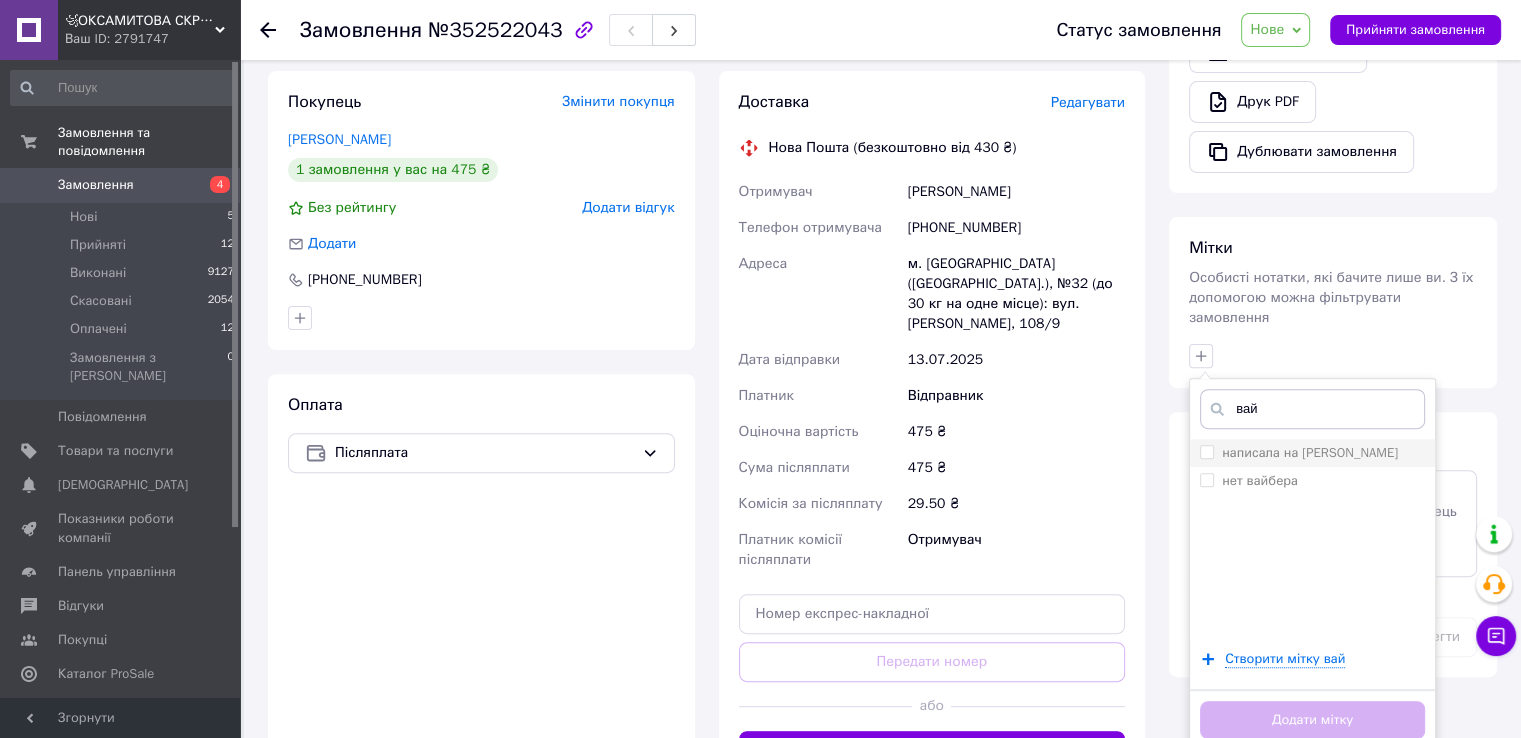 type on "вай" 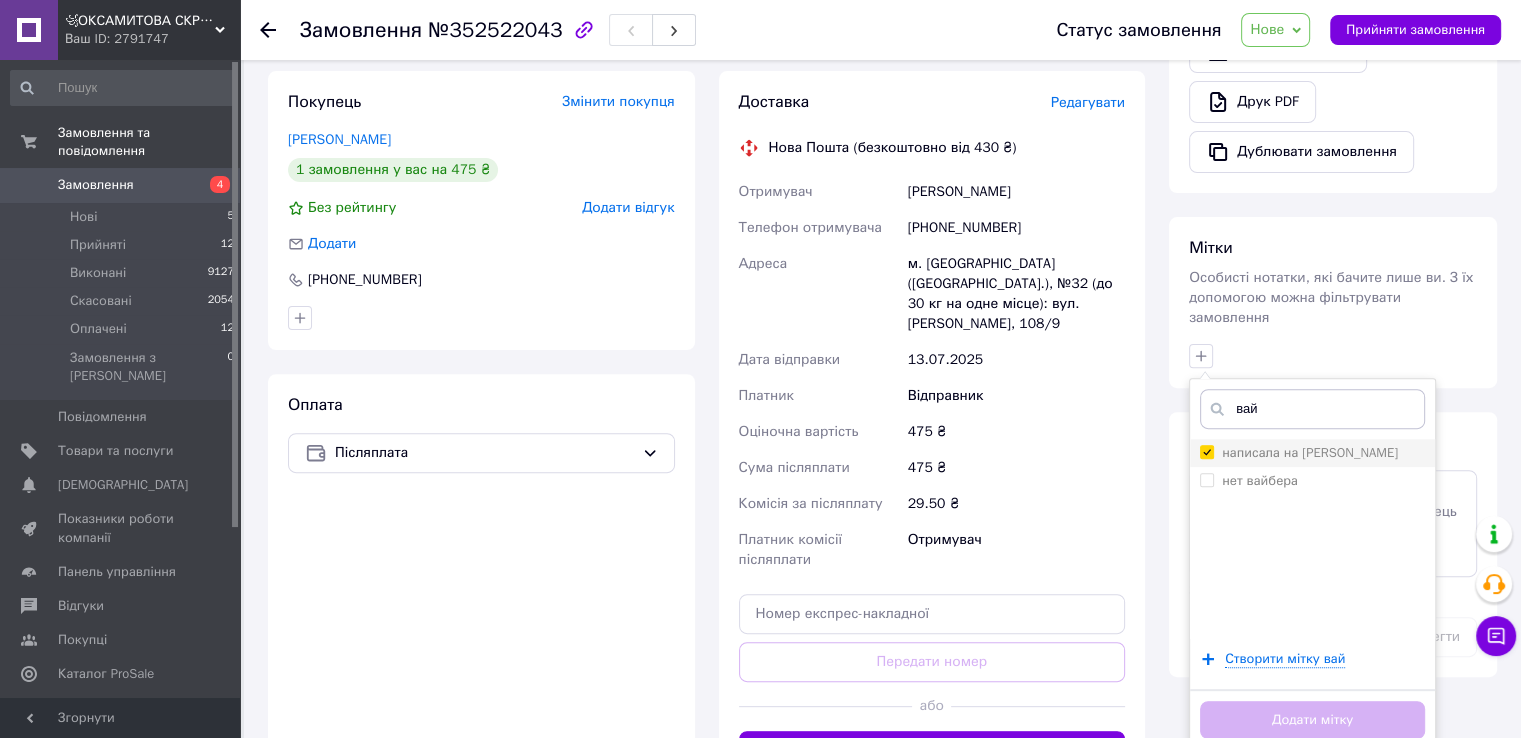 checkbox on "true" 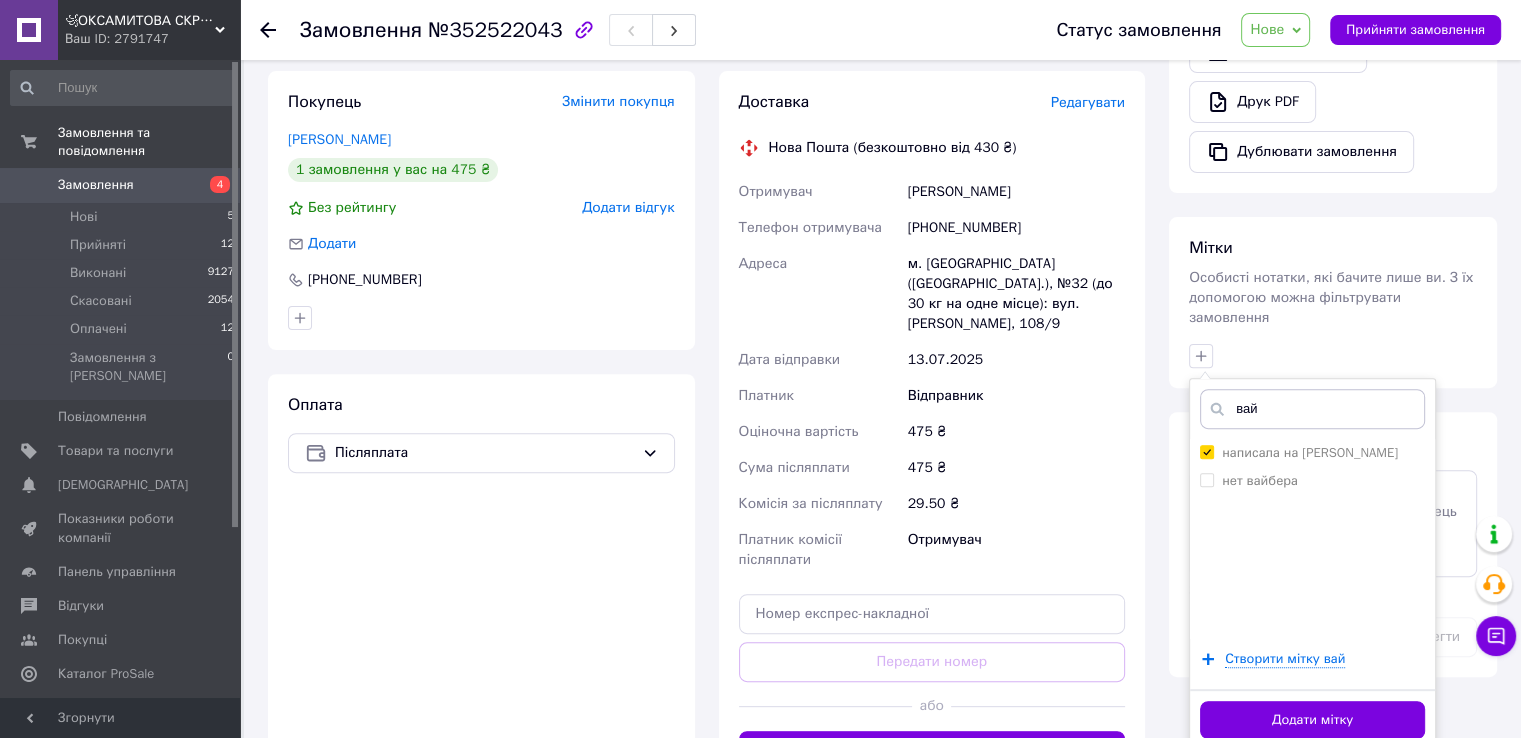 click on "Додати мітку" at bounding box center (1312, 719) 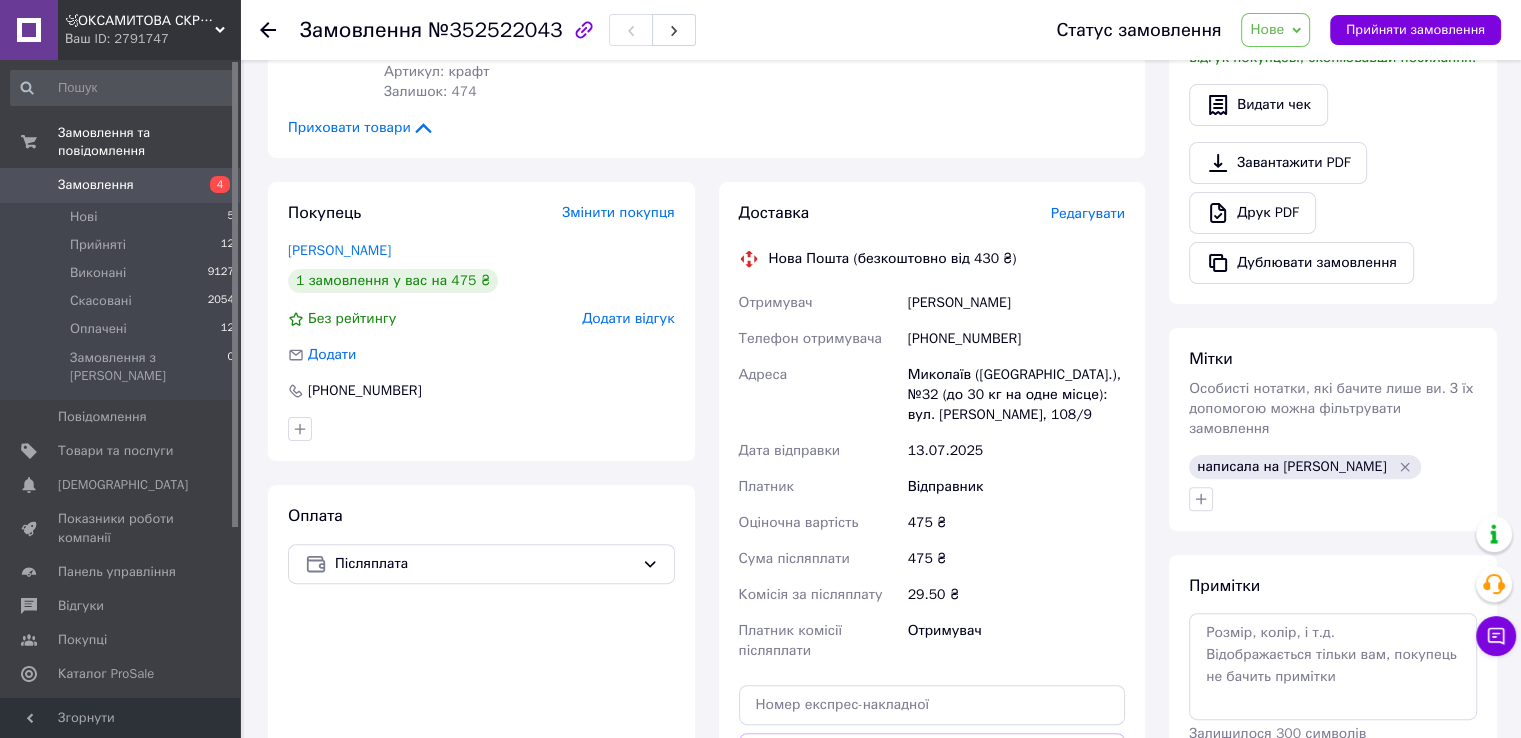 scroll, scrollTop: 400, scrollLeft: 0, axis: vertical 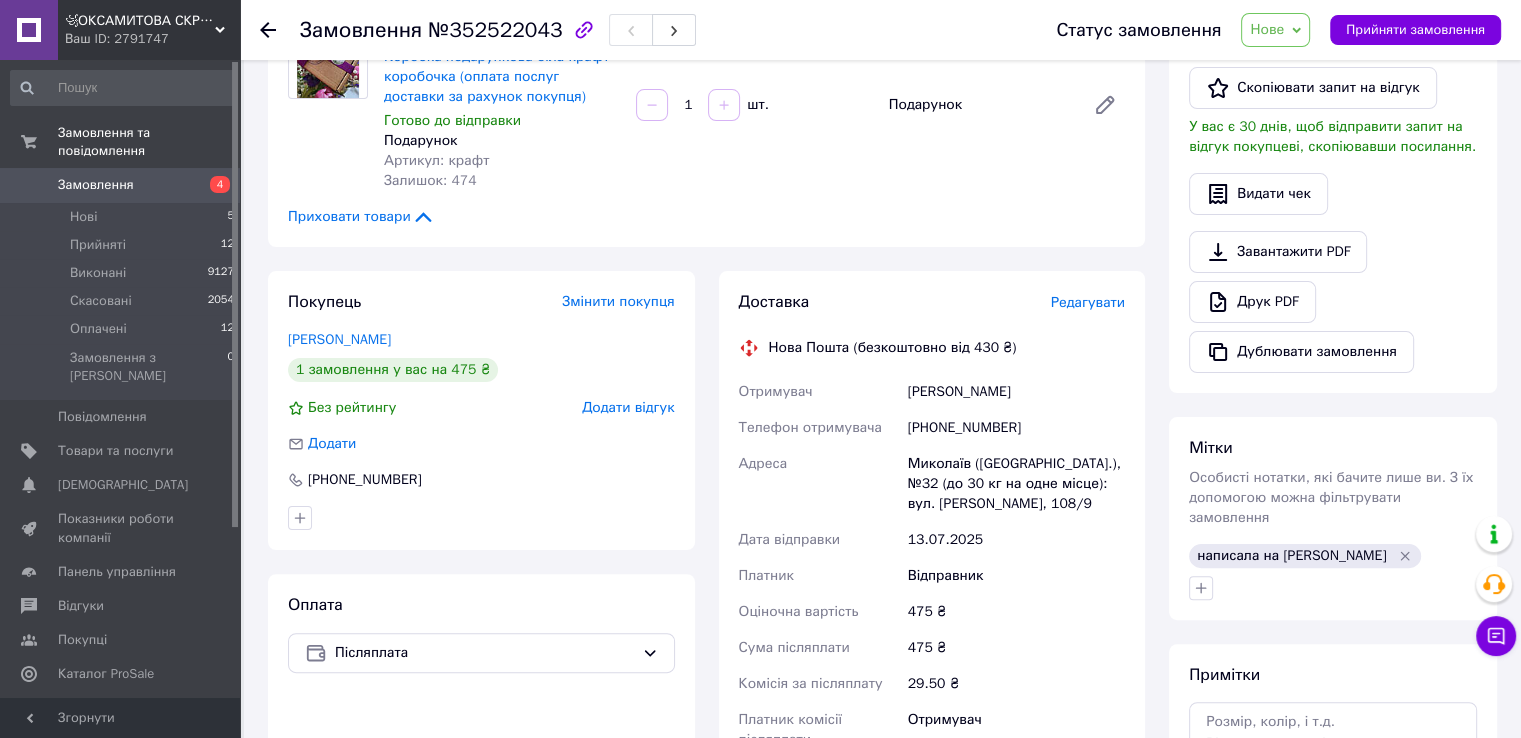 click 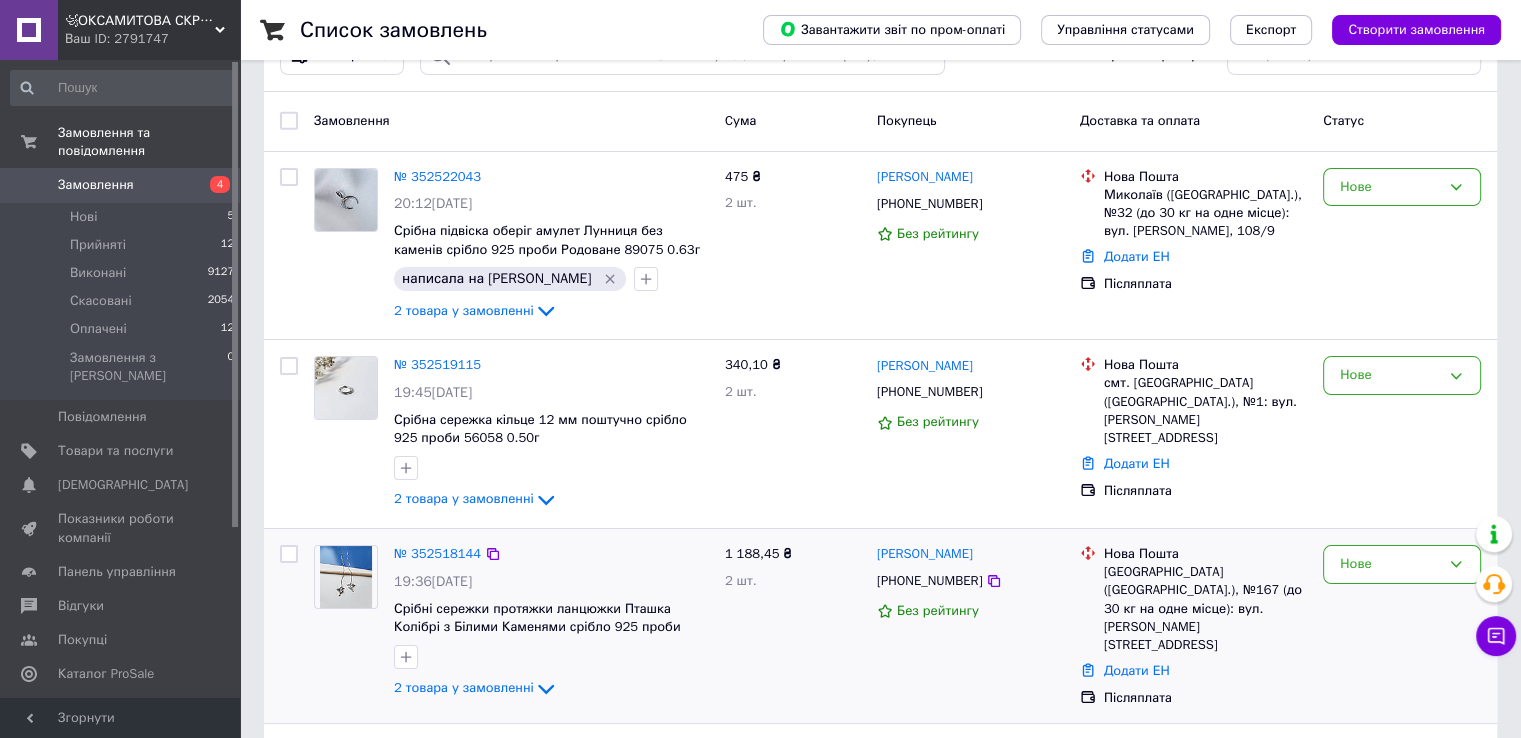 scroll, scrollTop: 200, scrollLeft: 0, axis: vertical 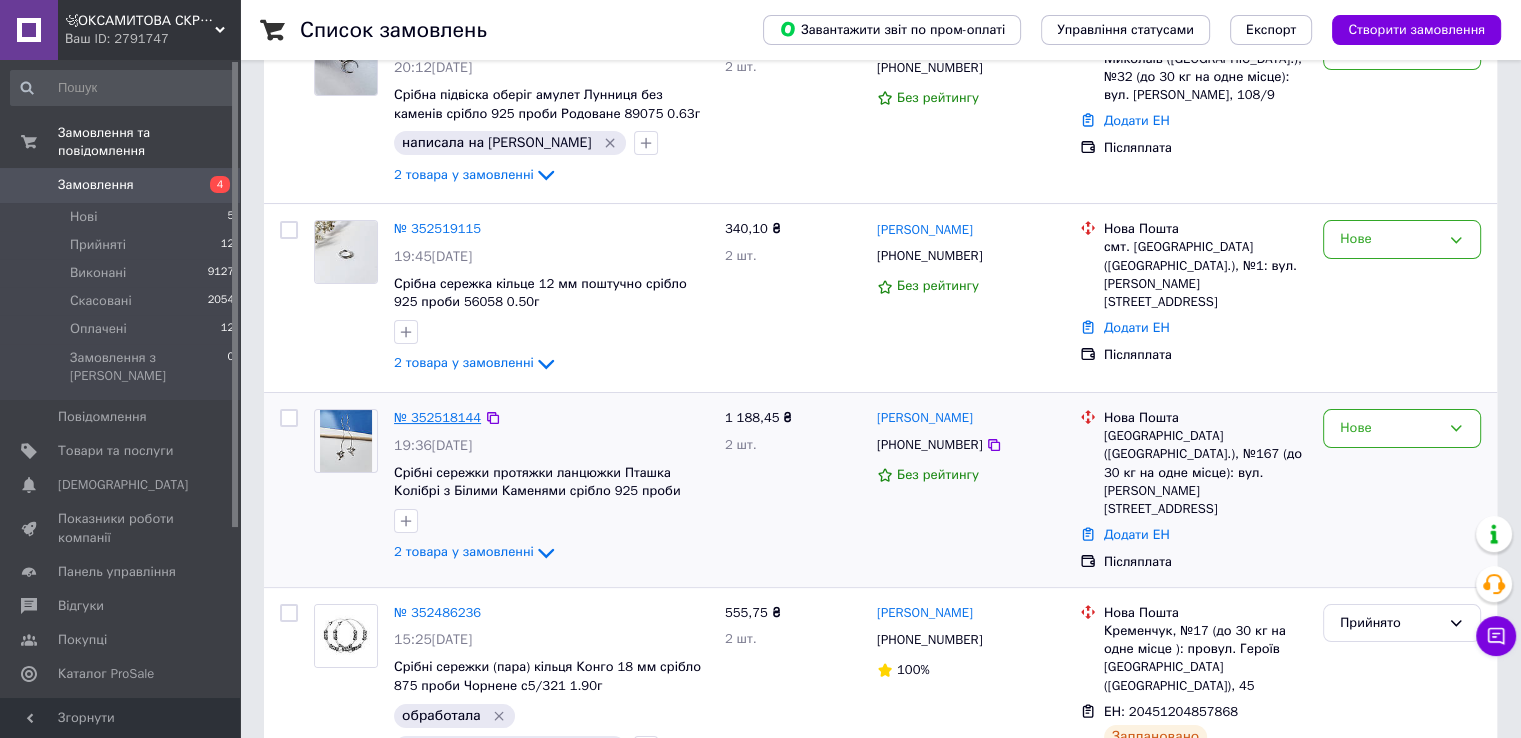 click on "№ 352518144" at bounding box center [437, 417] 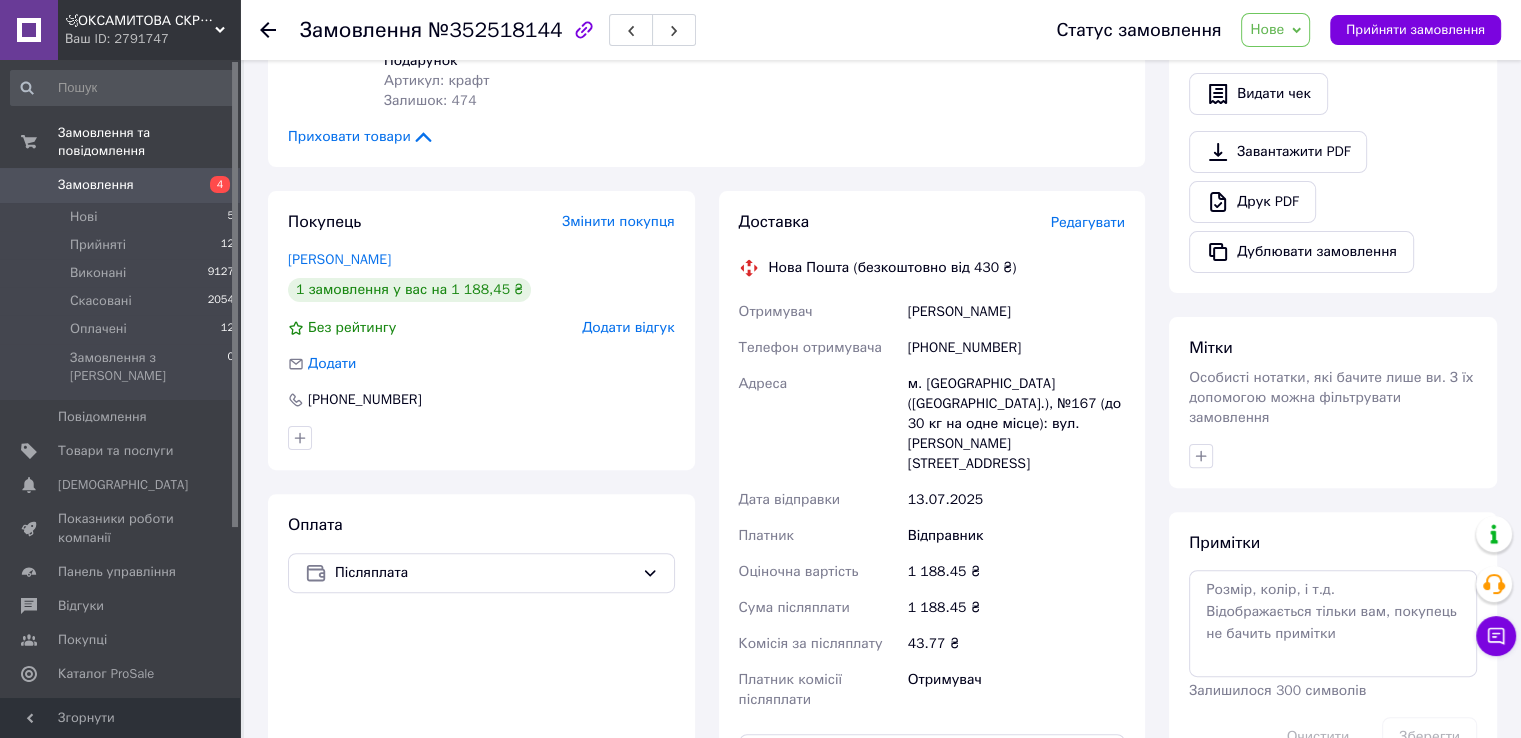 scroll, scrollTop: 100, scrollLeft: 0, axis: vertical 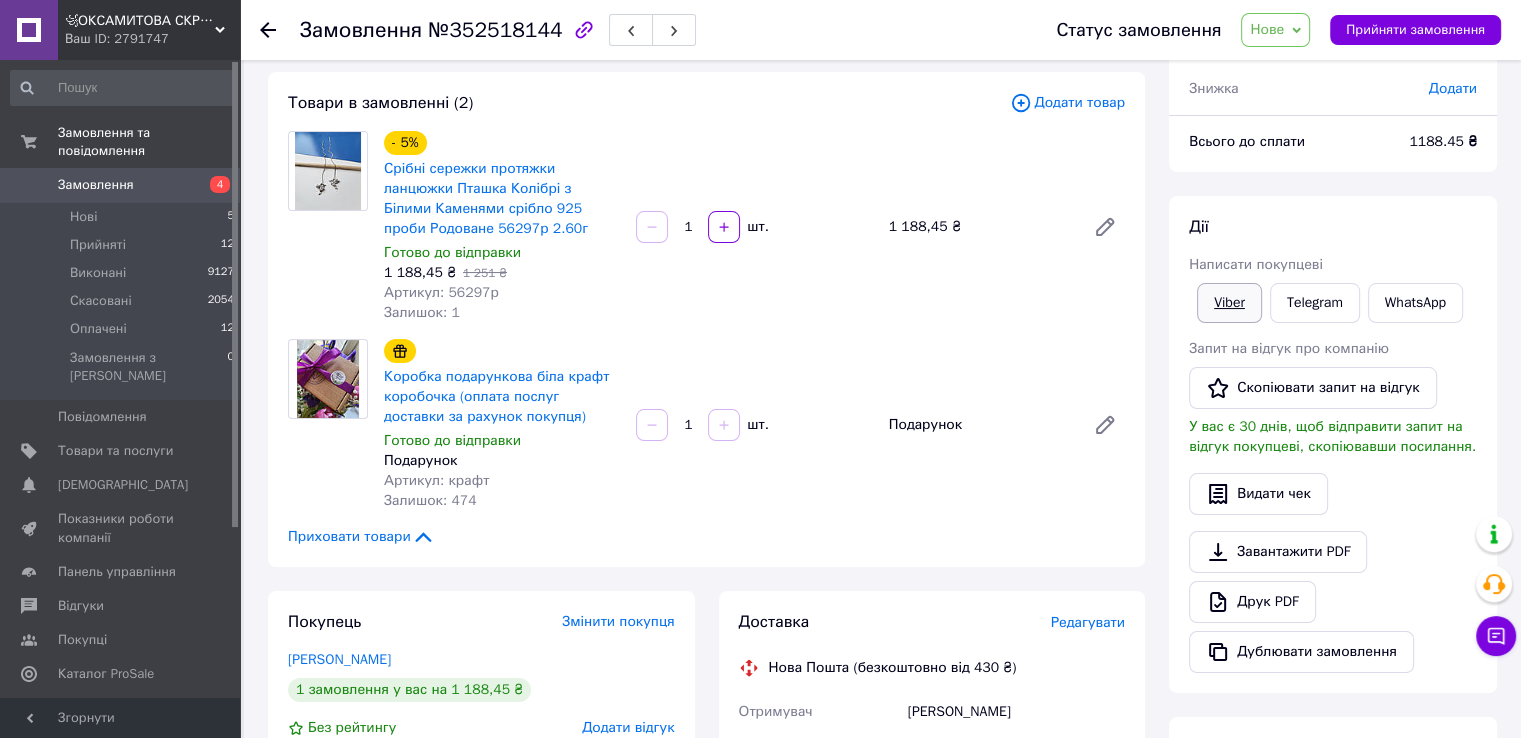 click on "Viber" at bounding box center (1229, 303) 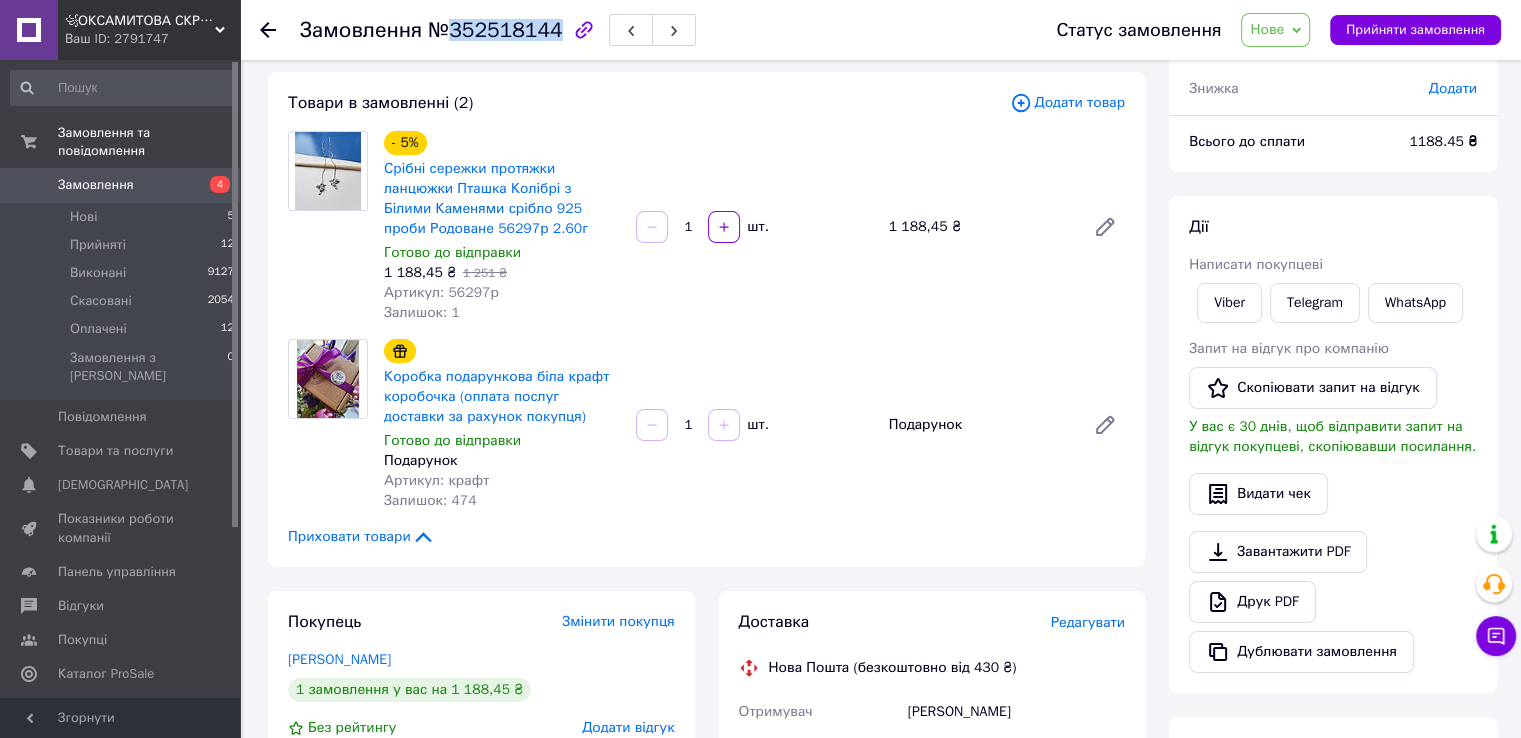 drag, startPoint x: 445, startPoint y: 25, endPoint x: 545, endPoint y: 29, distance: 100.07997 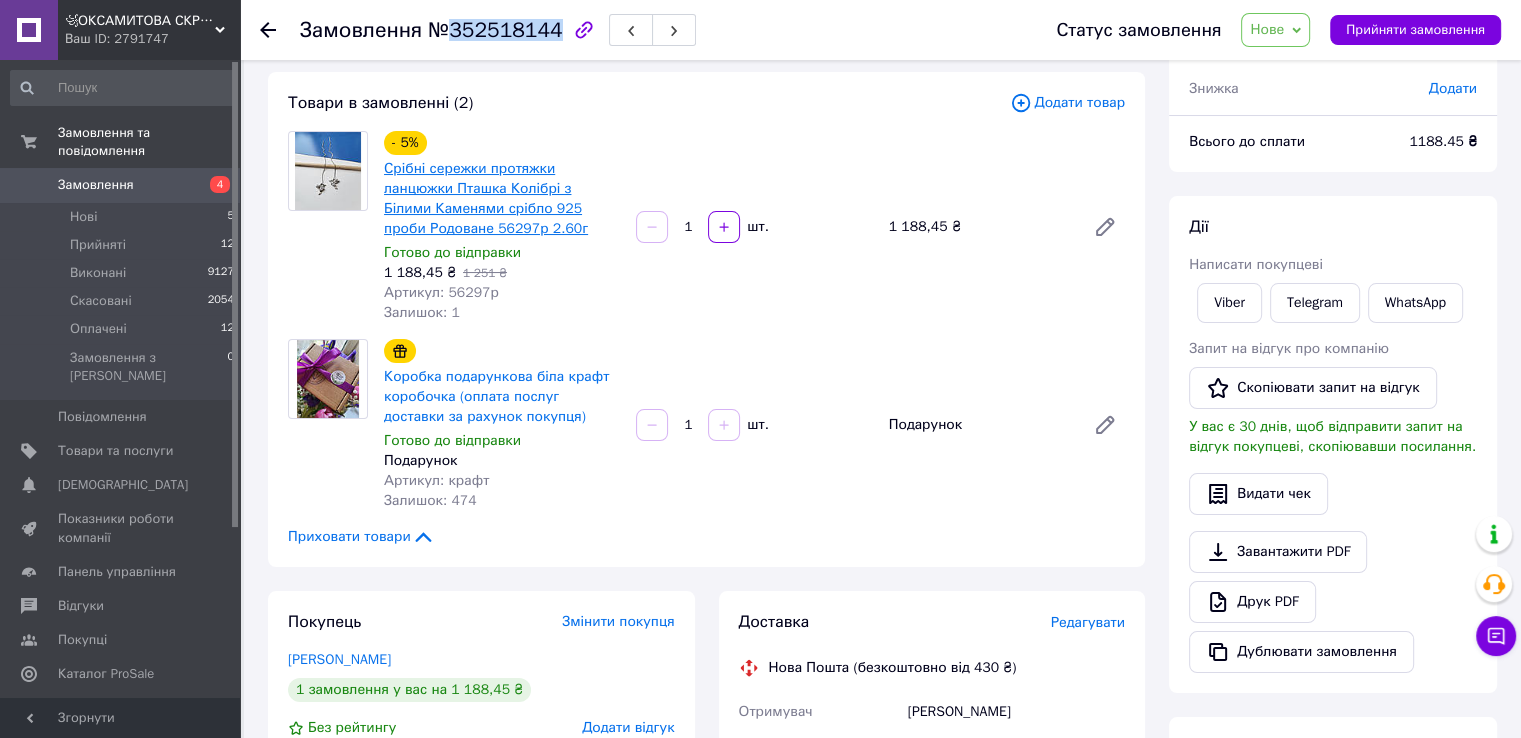 click on "Срібні сережки протяжки ланцюжки Пташка Колібрі з Білими Каменями срібло 925 проби Родоване 56297р 2.60г" at bounding box center (486, 198) 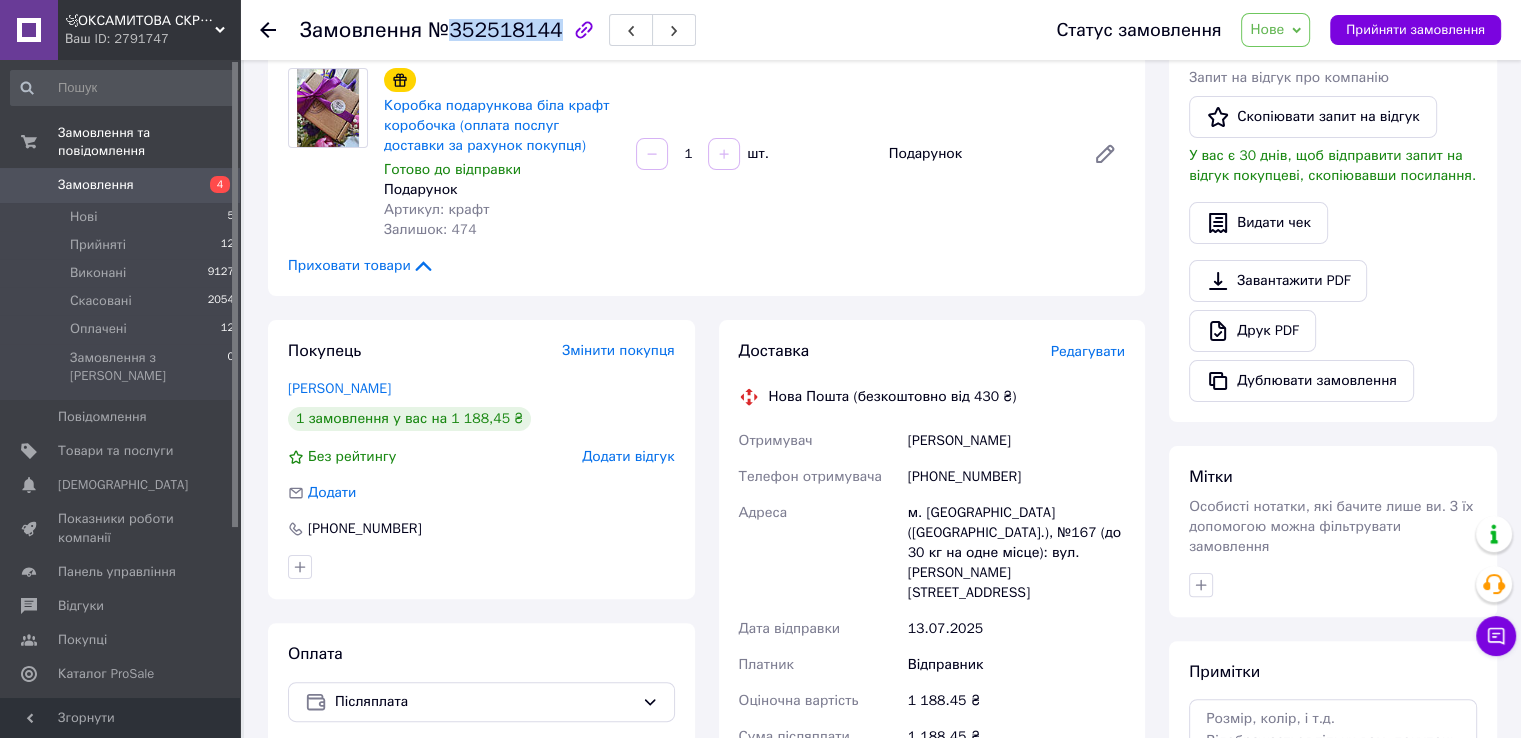 scroll, scrollTop: 400, scrollLeft: 0, axis: vertical 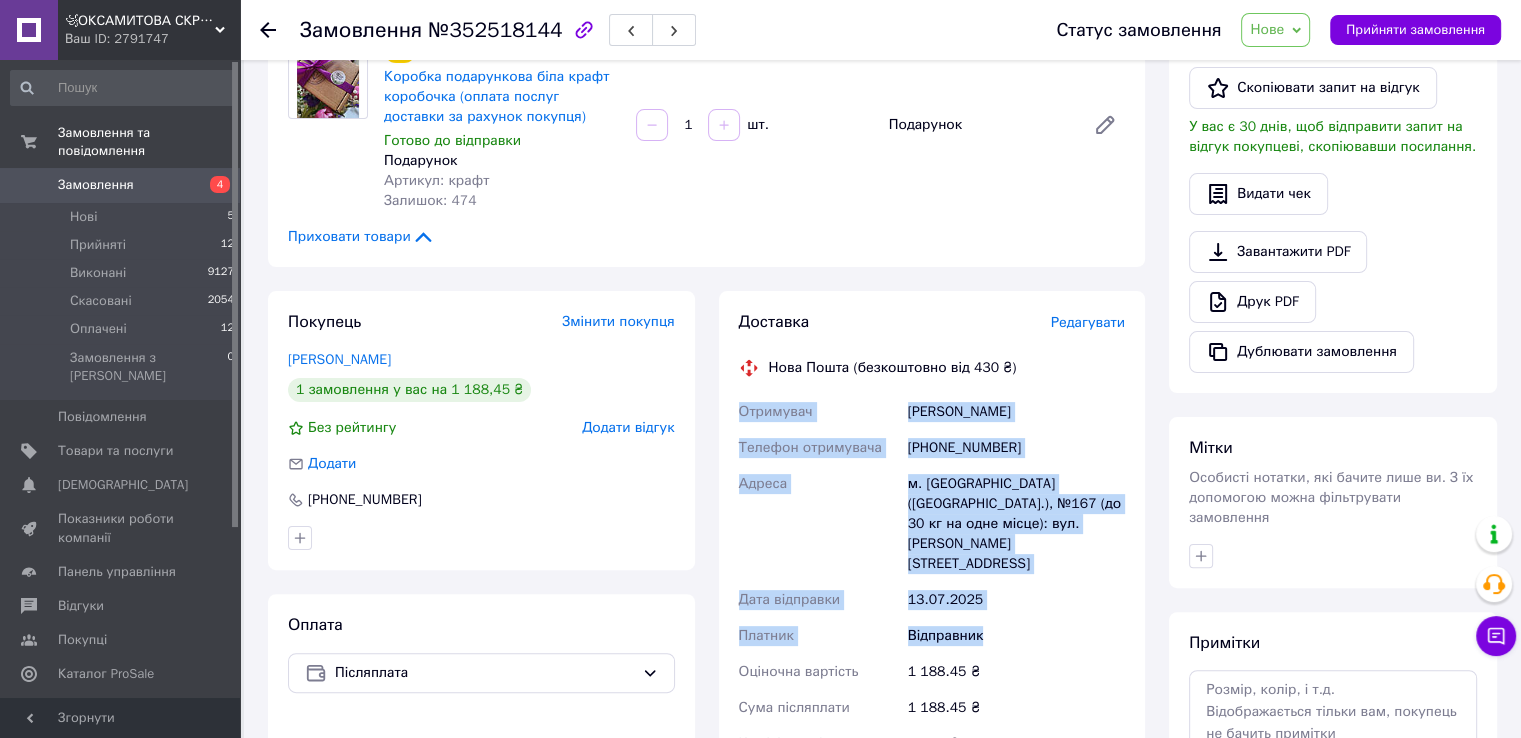 drag, startPoint x: 740, startPoint y: 416, endPoint x: 1011, endPoint y: 588, distance: 320.97507 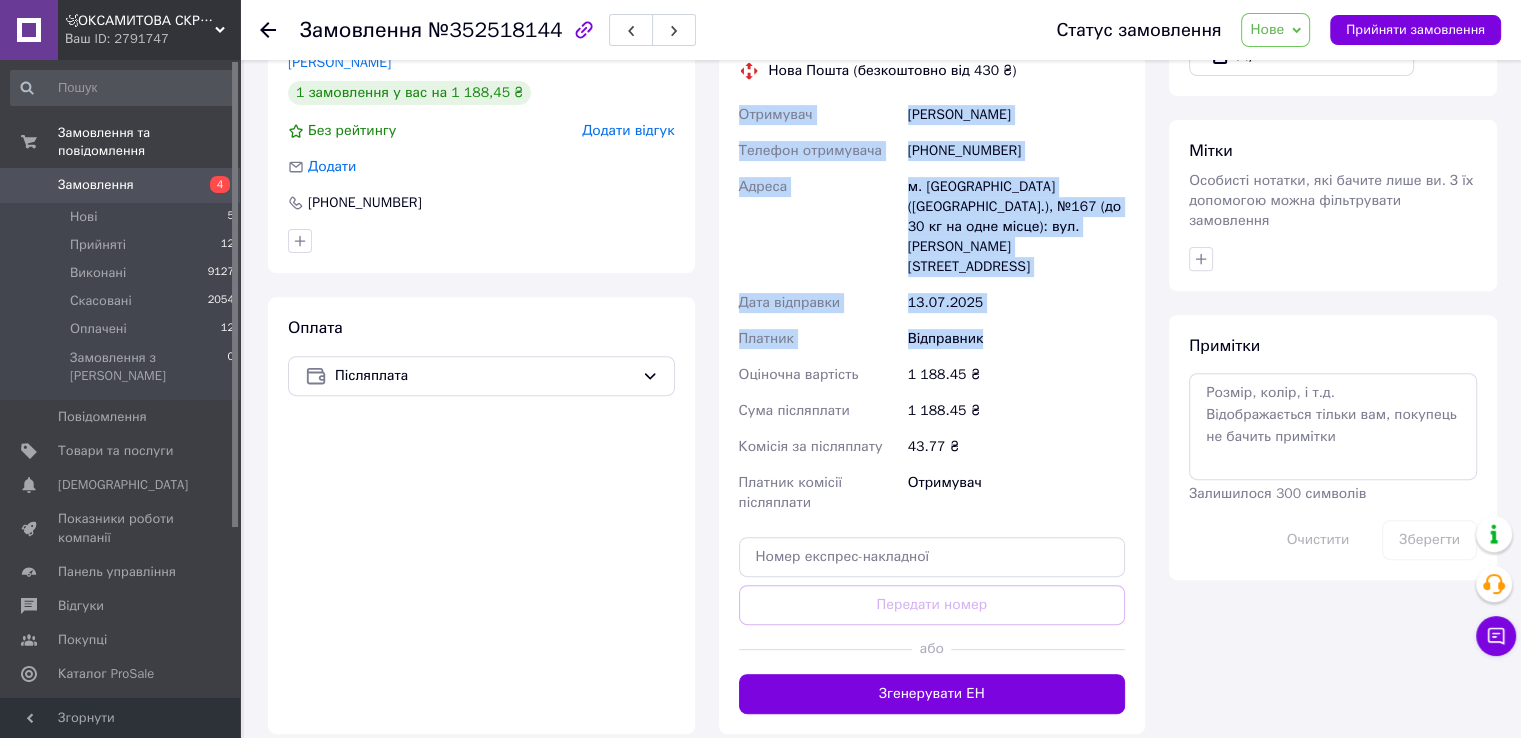 scroll, scrollTop: 700, scrollLeft: 0, axis: vertical 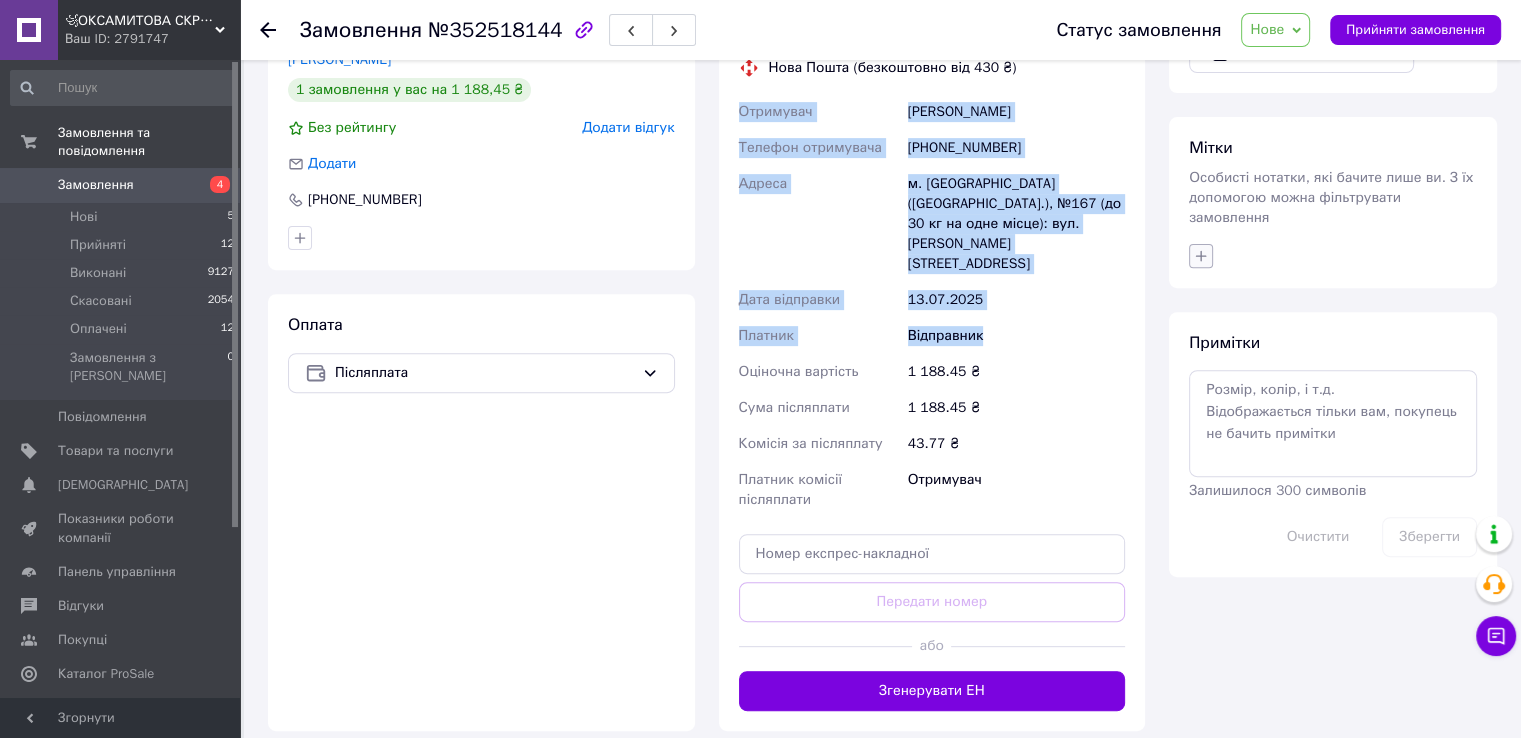 click at bounding box center (1201, 256) 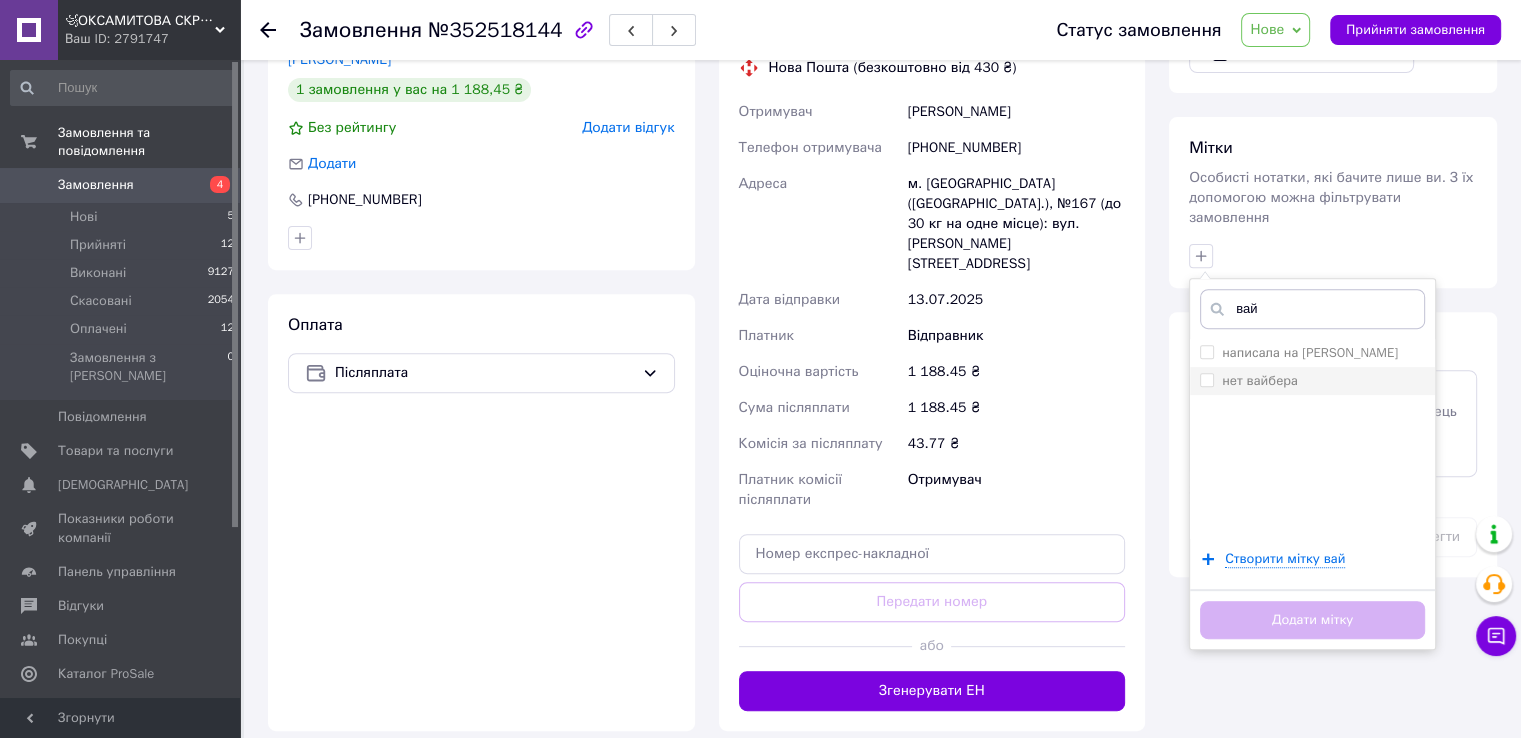 type on "вай" 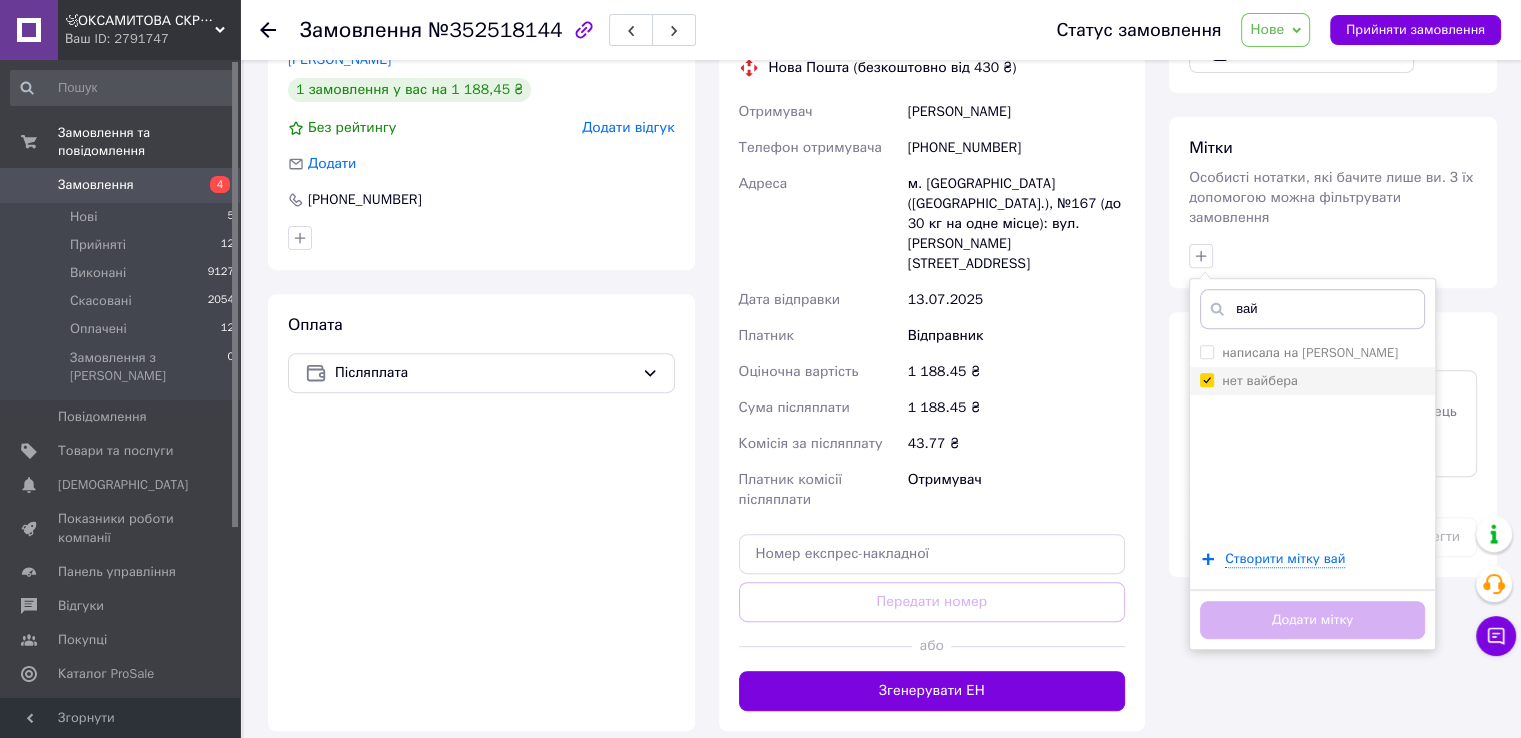 checkbox on "true" 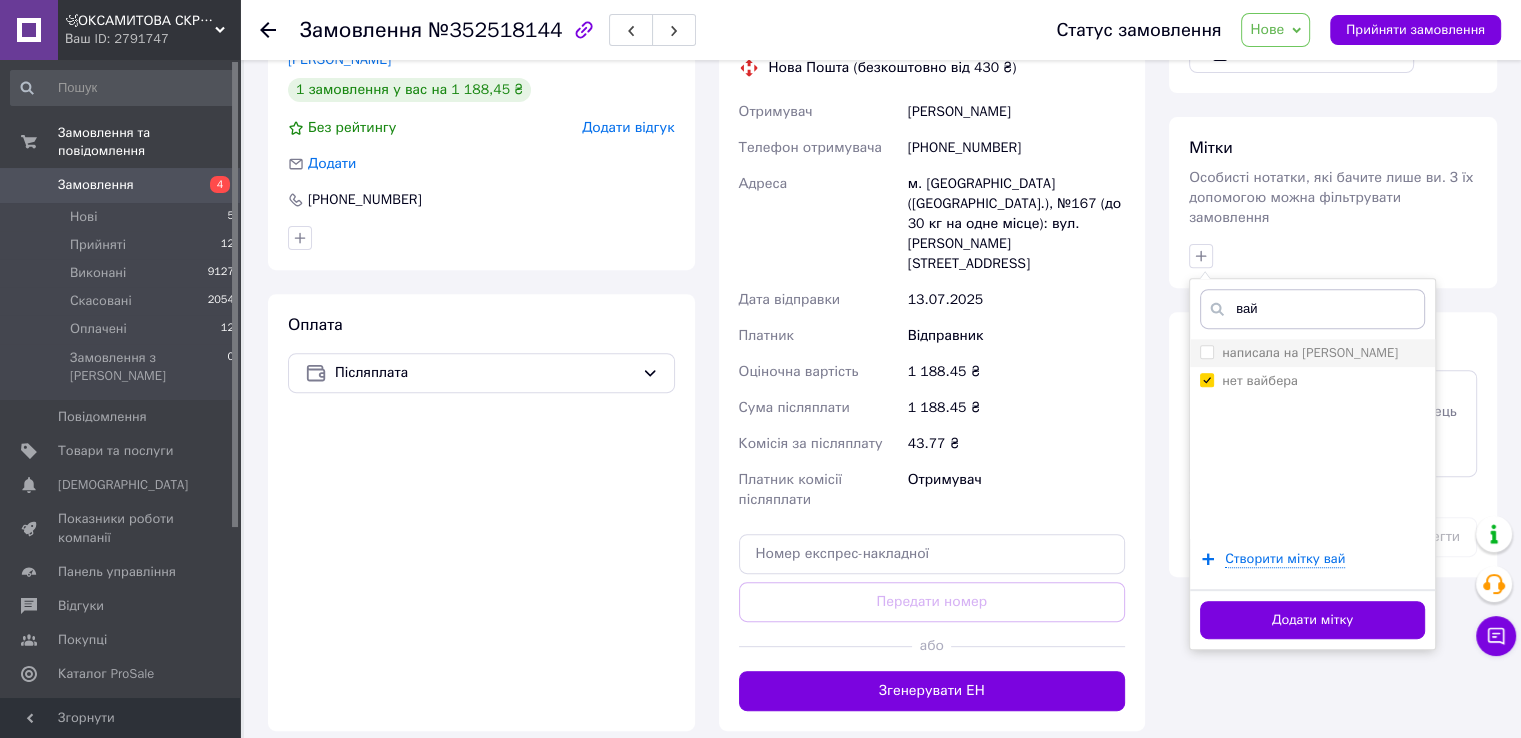 click on "написала на [PERSON_NAME]" at bounding box center (1310, 353) 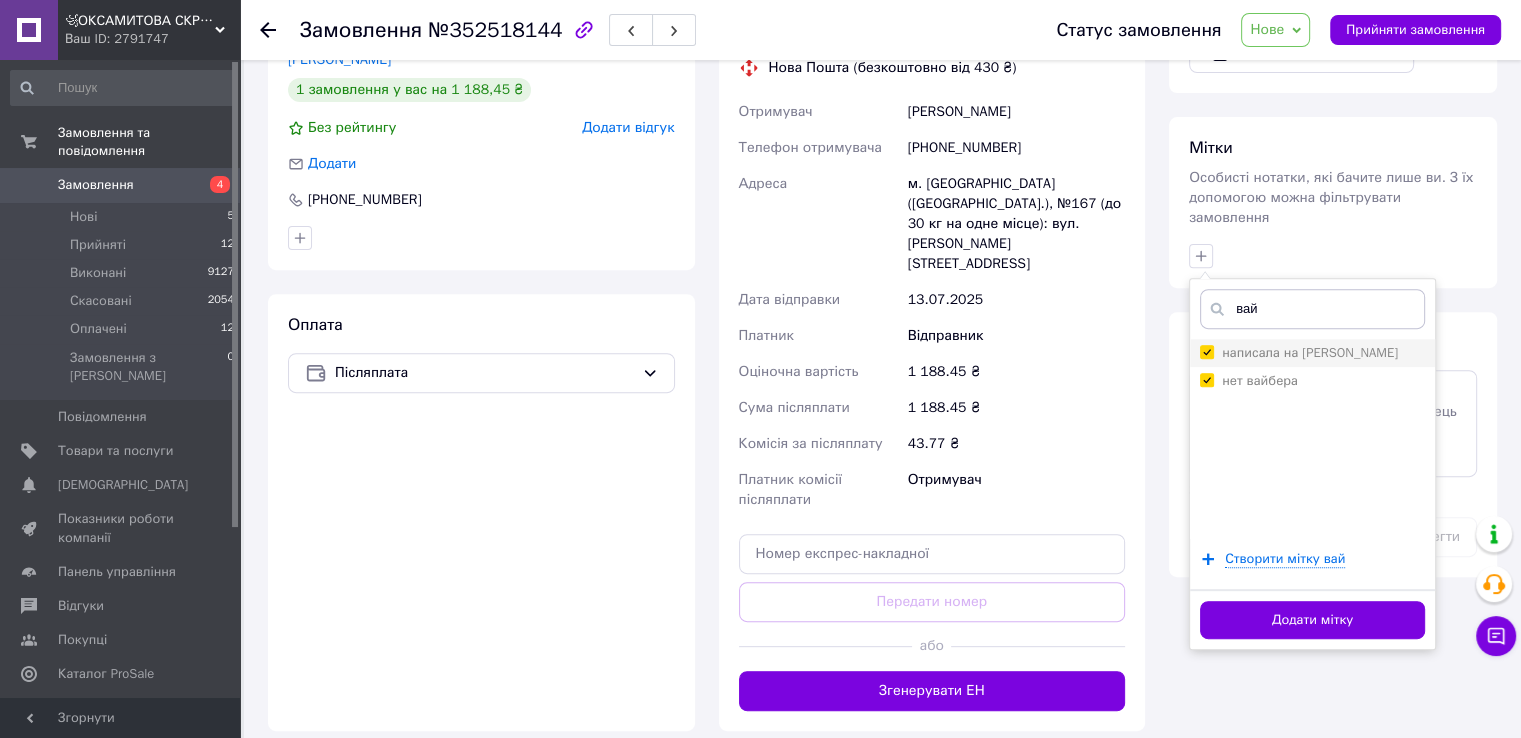click on "написала на [PERSON_NAME]" at bounding box center (1206, 351) 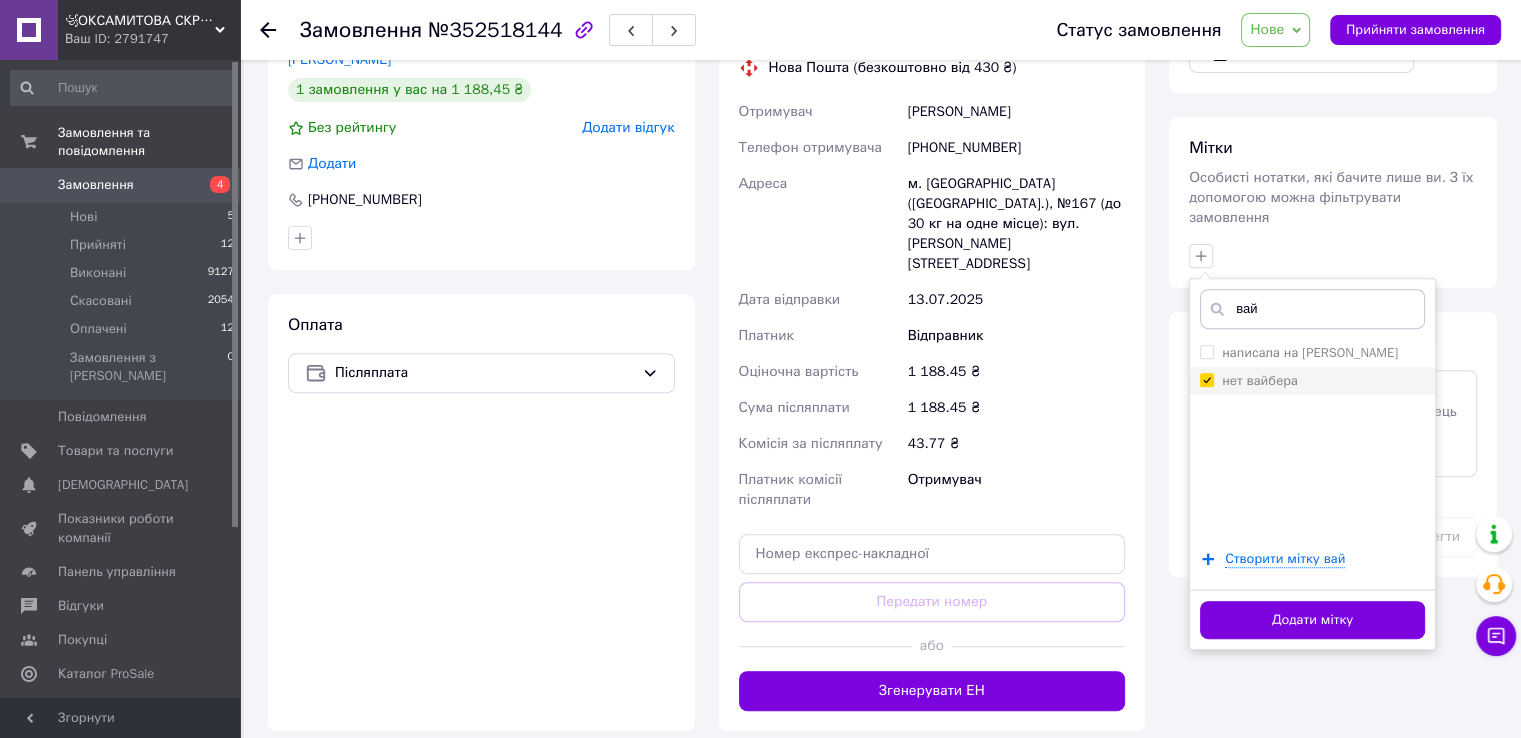 click on "нет вайбера" at bounding box center [1260, 380] 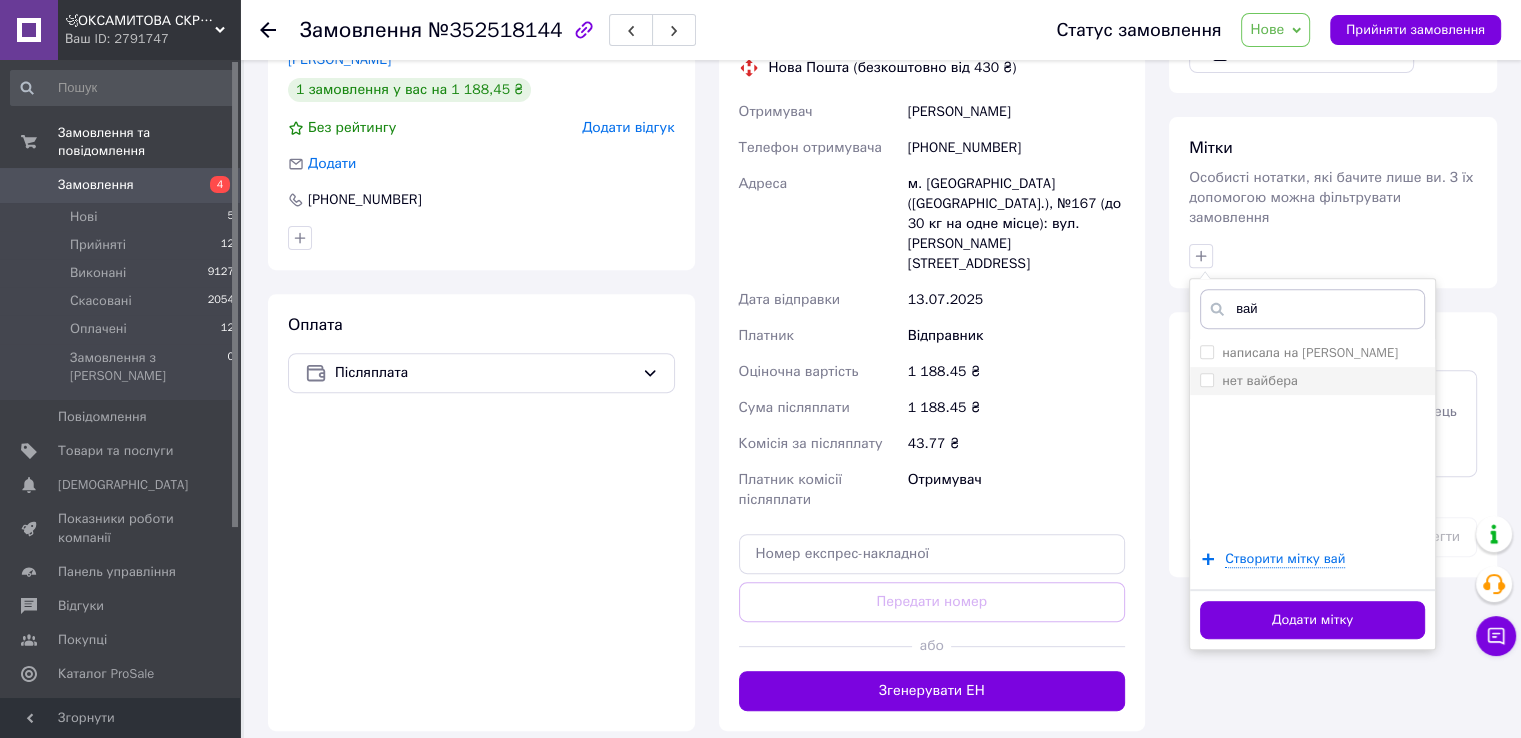 checkbox on "false" 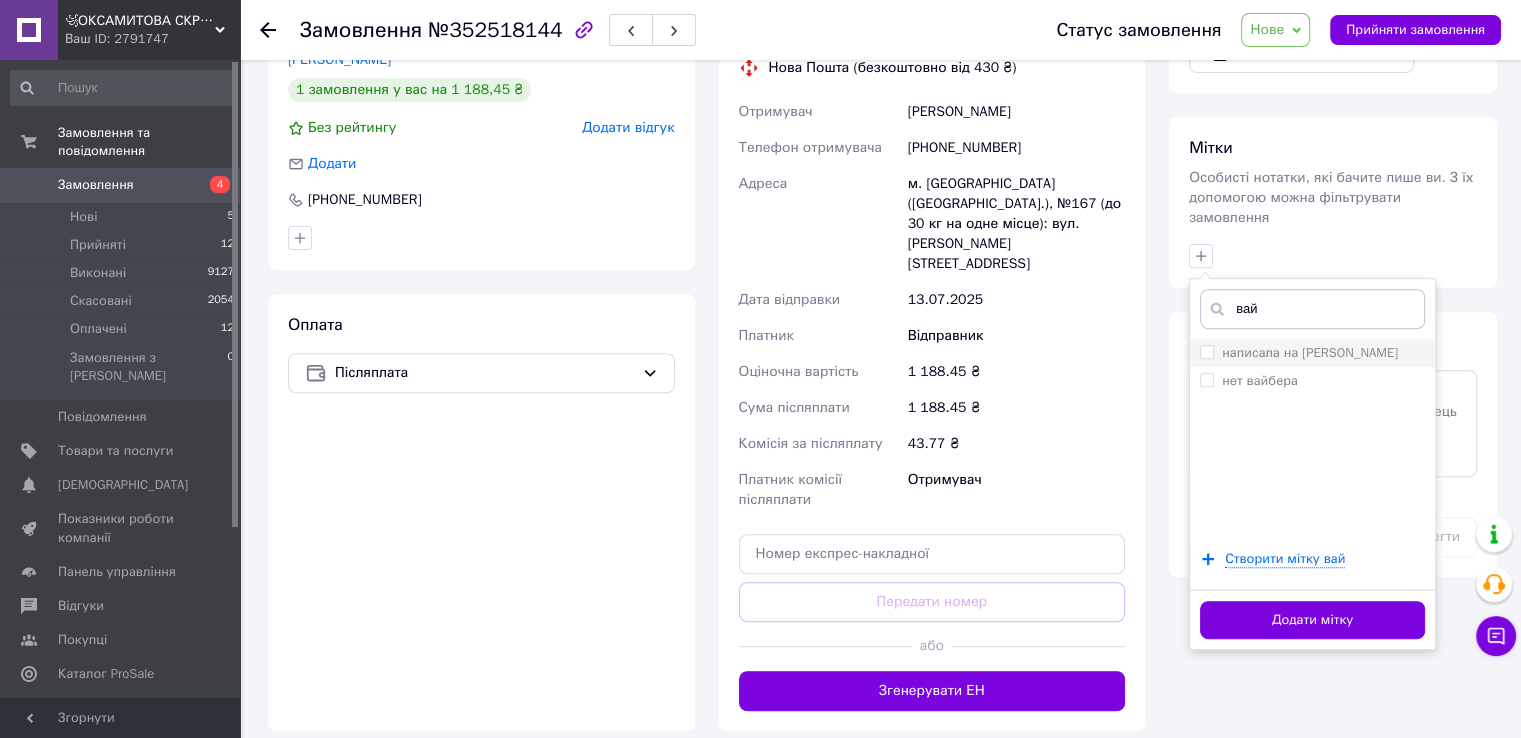 click on "написала на [PERSON_NAME]" at bounding box center (1310, 352) 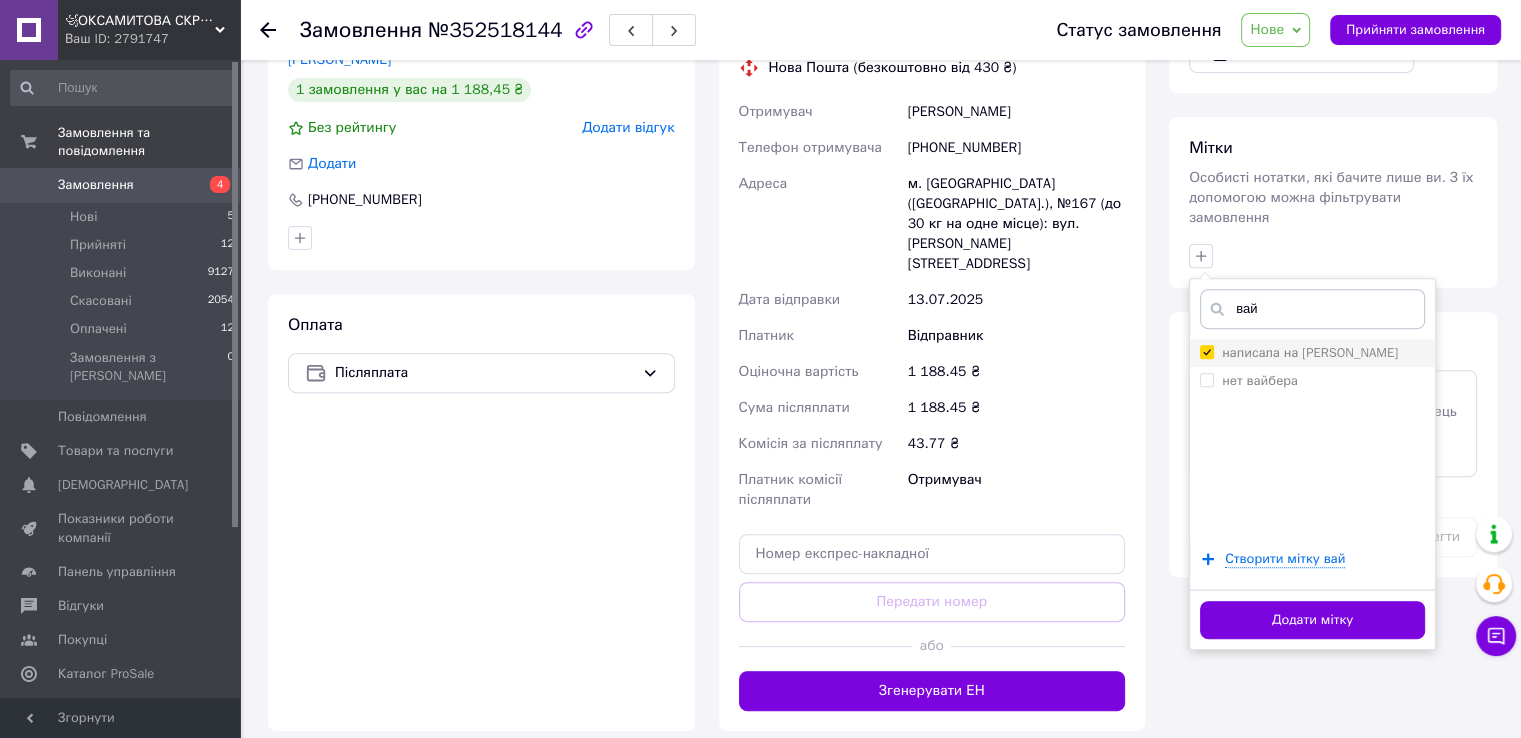 checkbox on "true" 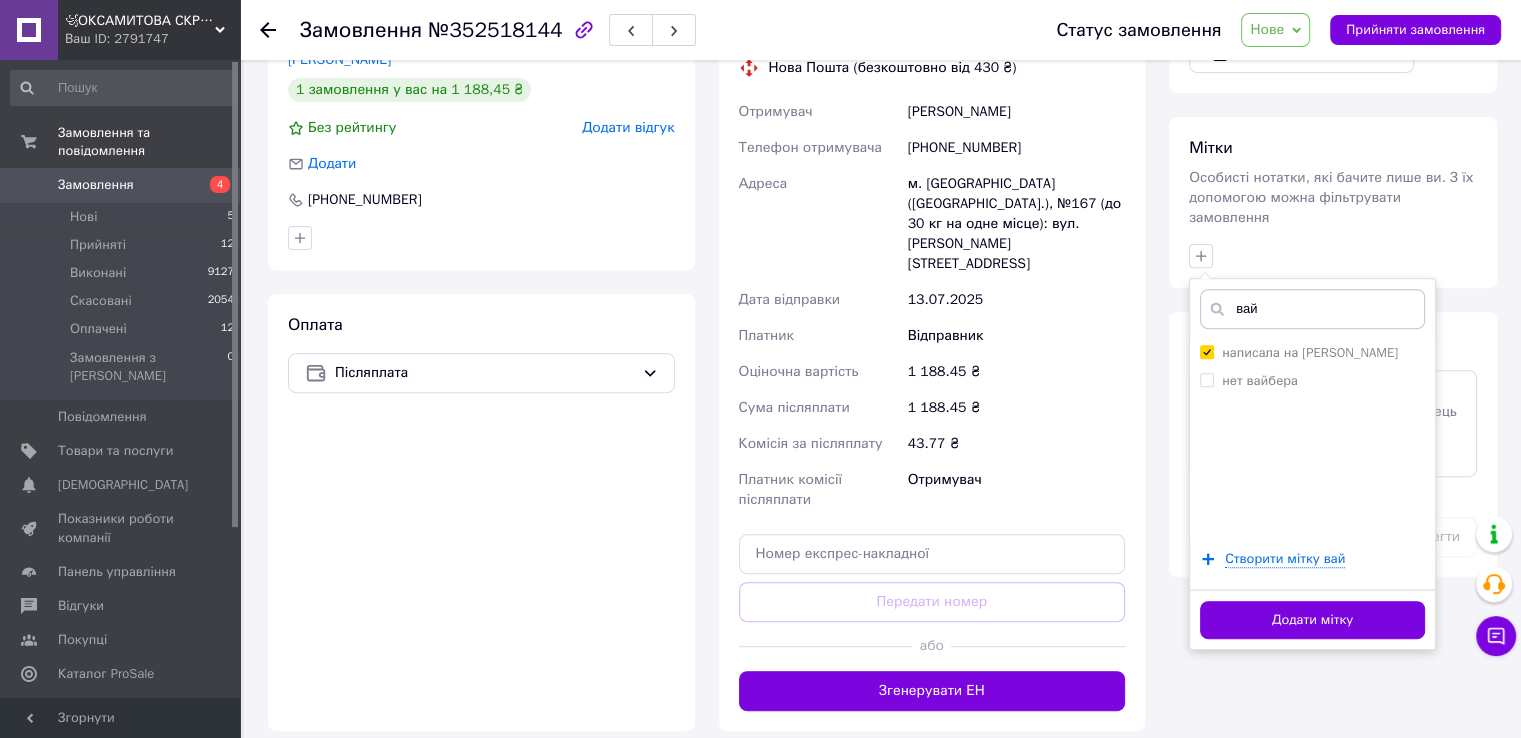 click on "Додати мітку" at bounding box center (1312, 619) 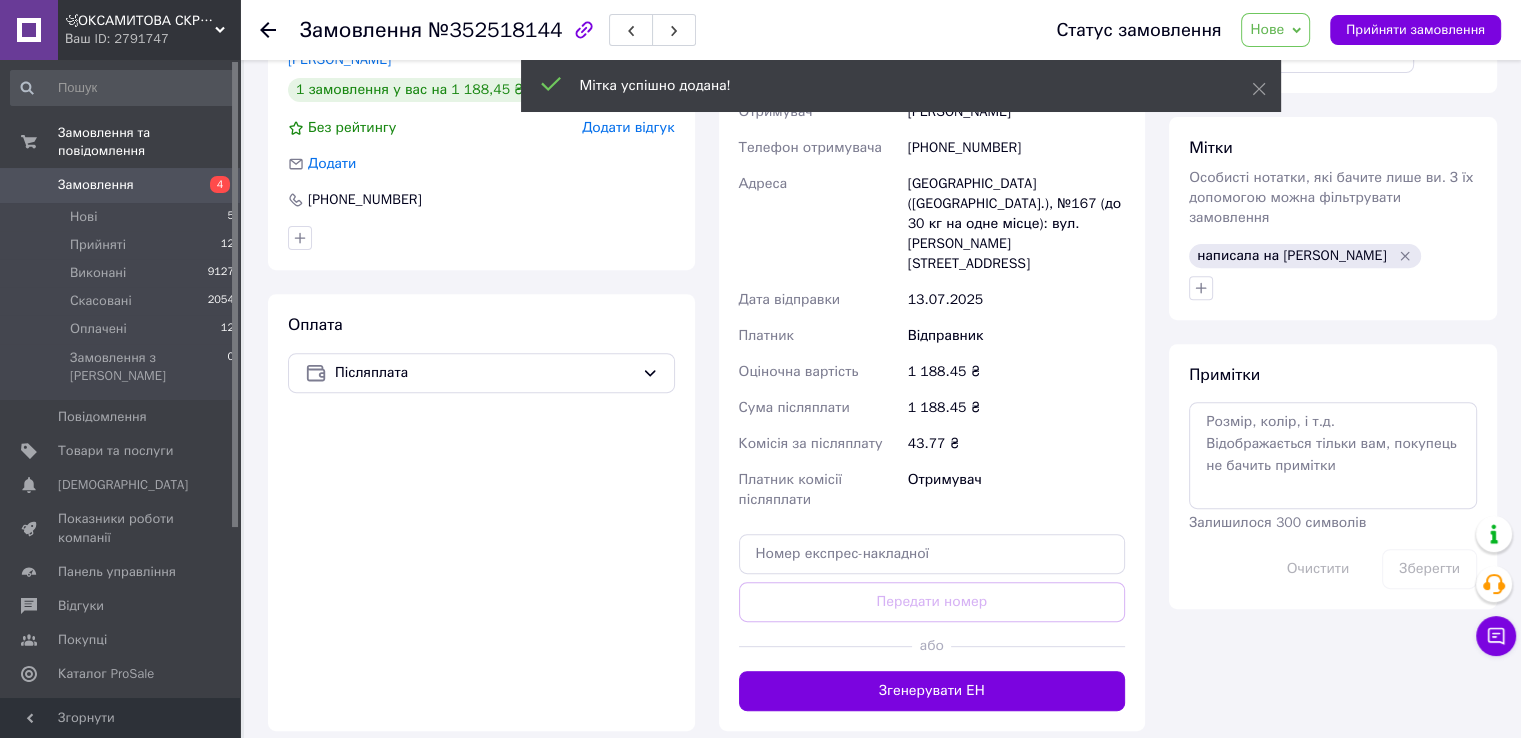 click 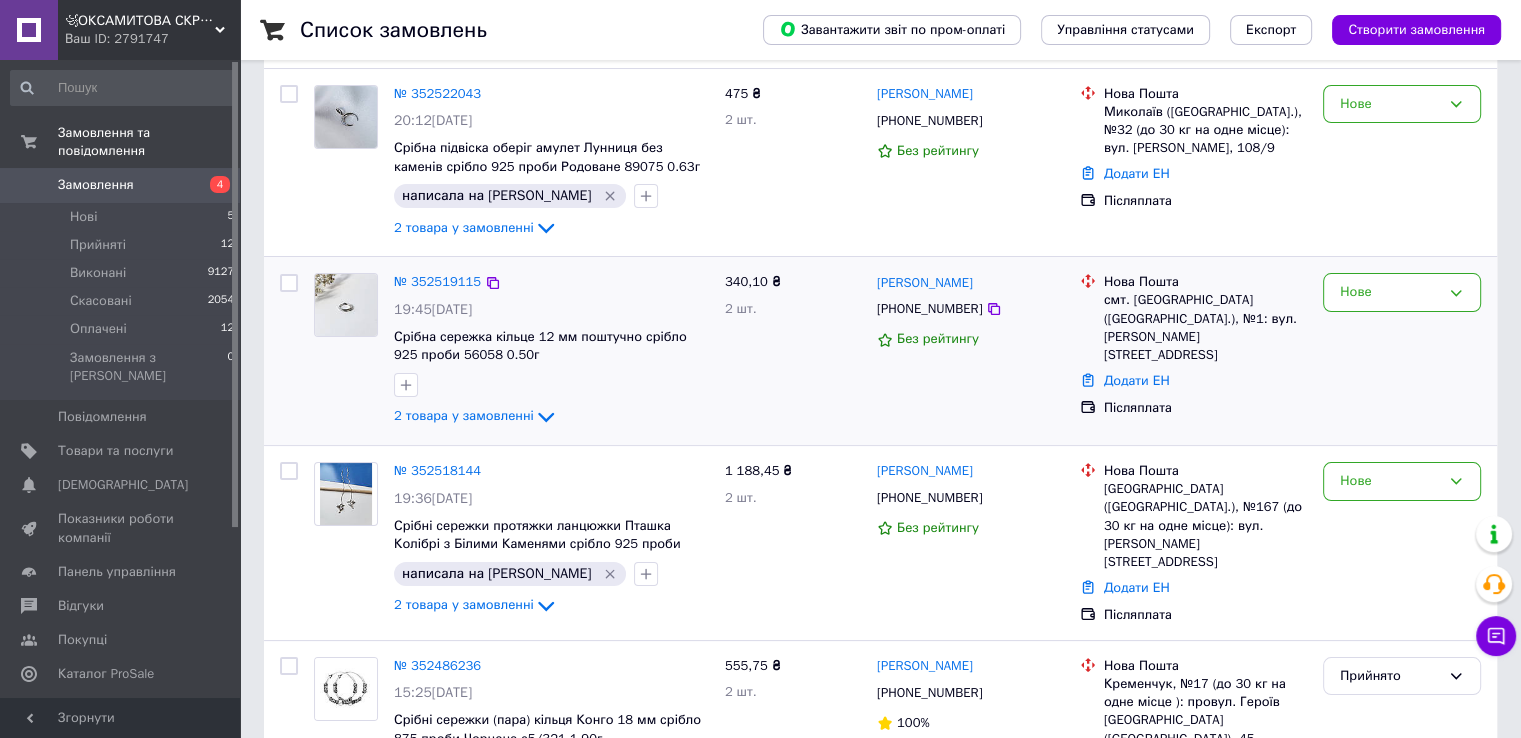 scroll, scrollTop: 300, scrollLeft: 0, axis: vertical 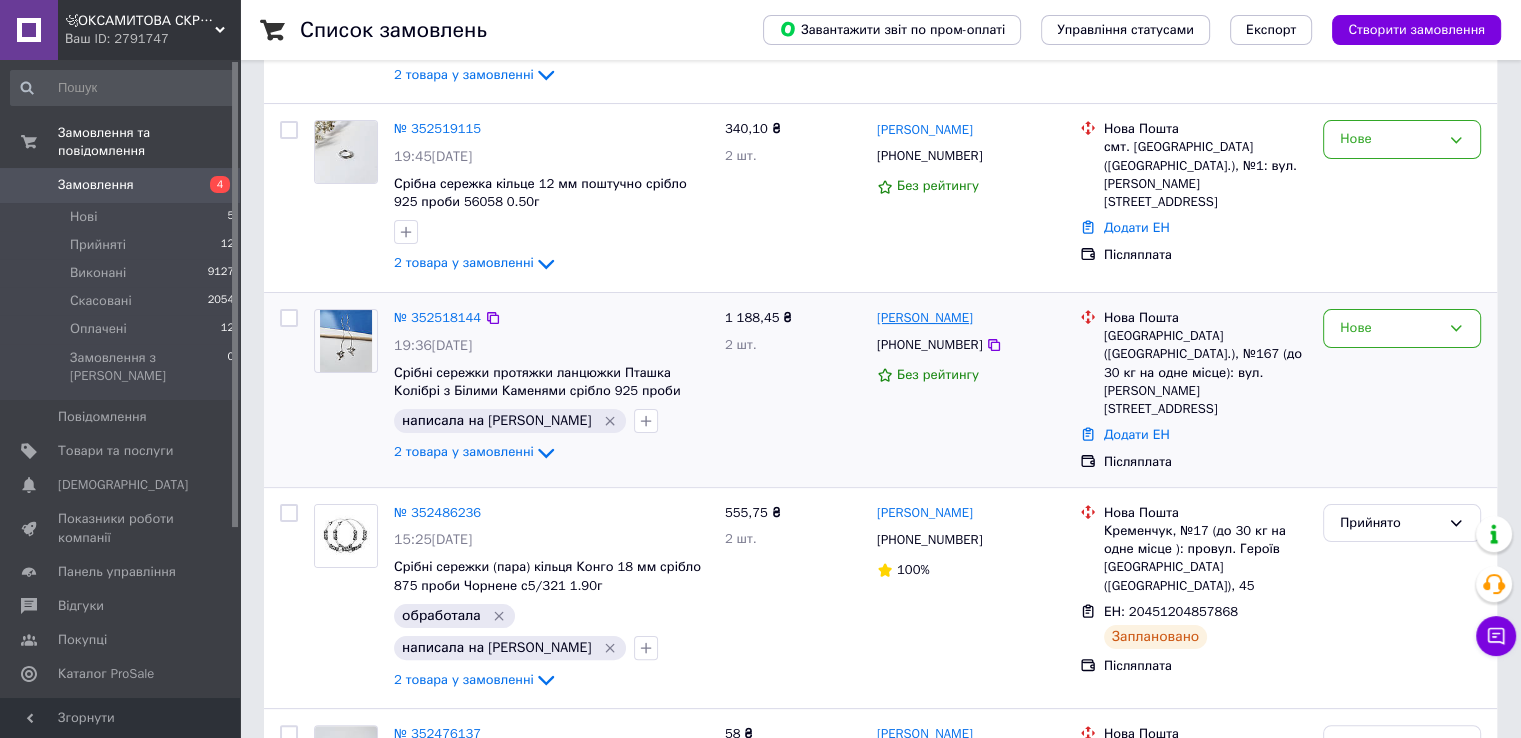 click on "[PERSON_NAME]" at bounding box center [925, 318] 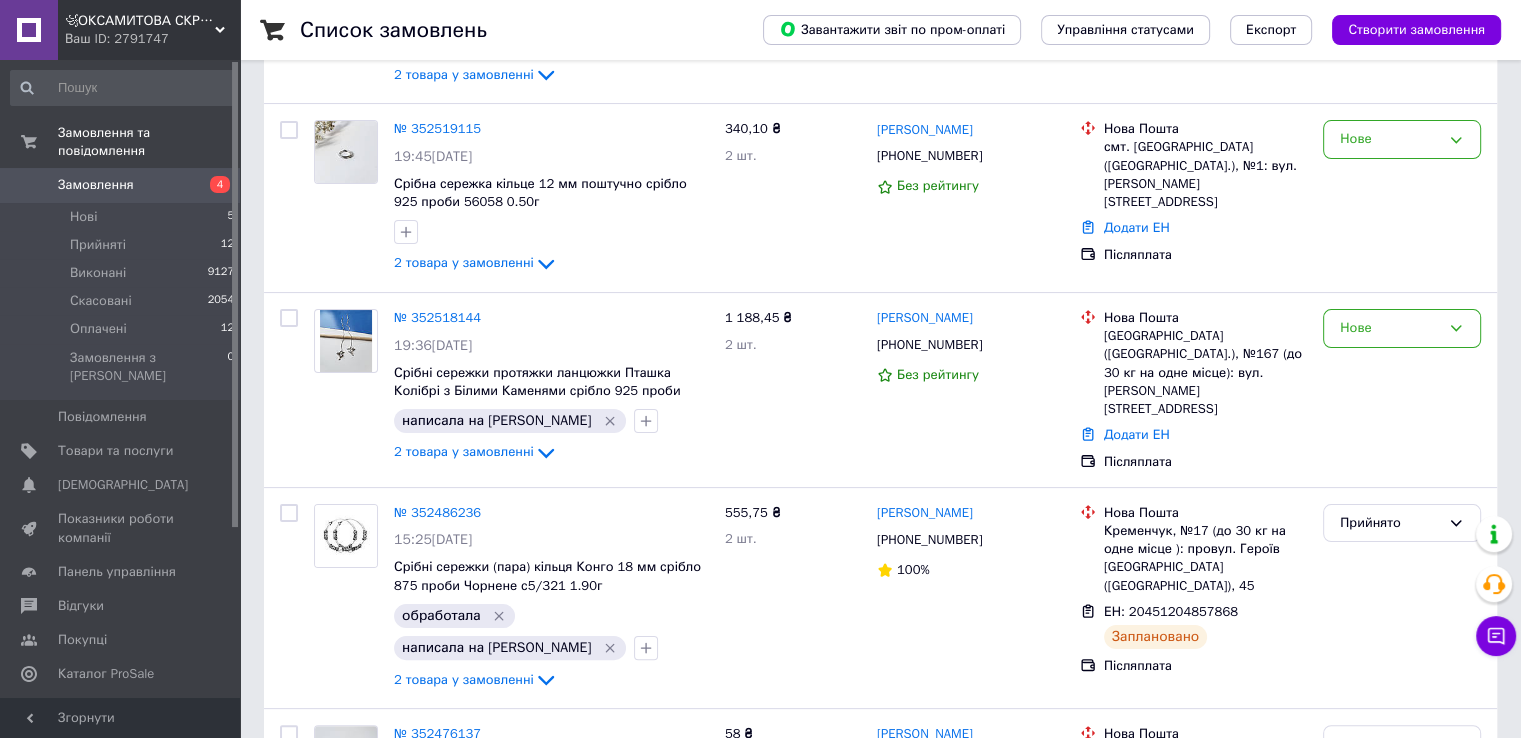 scroll, scrollTop: 0, scrollLeft: 0, axis: both 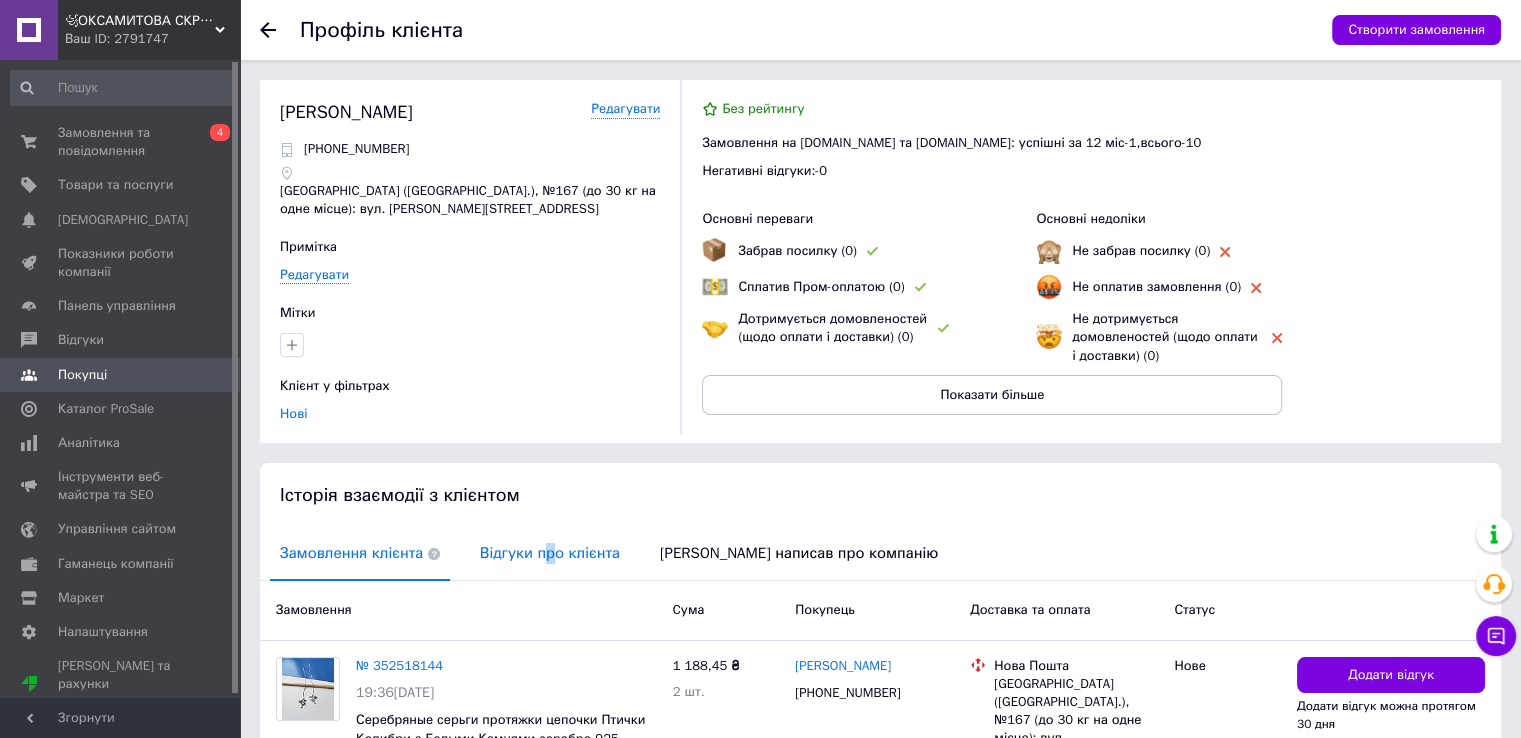 click on "Відгуки про клієнта" at bounding box center (550, 553) 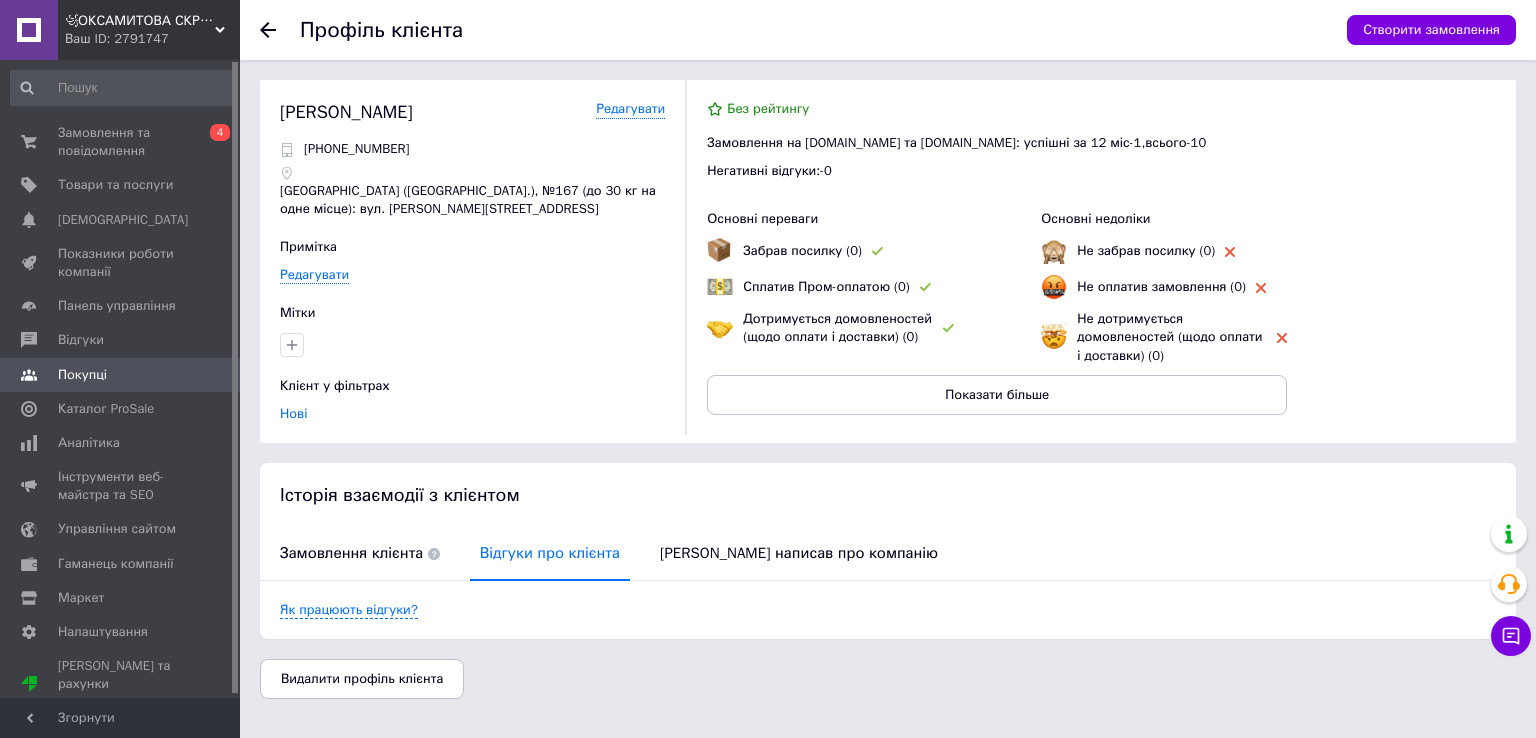 click 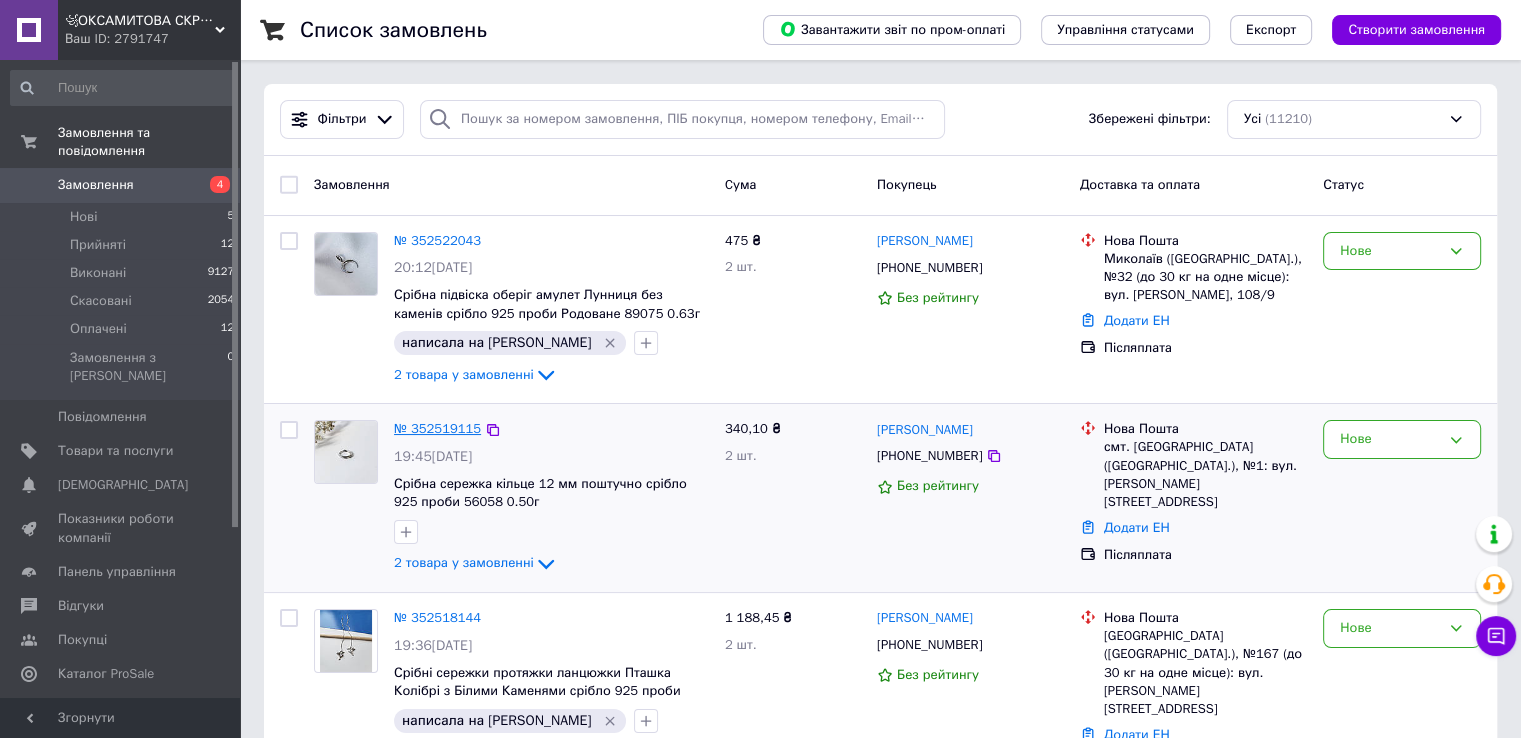 click on "№ 352519115" at bounding box center [437, 428] 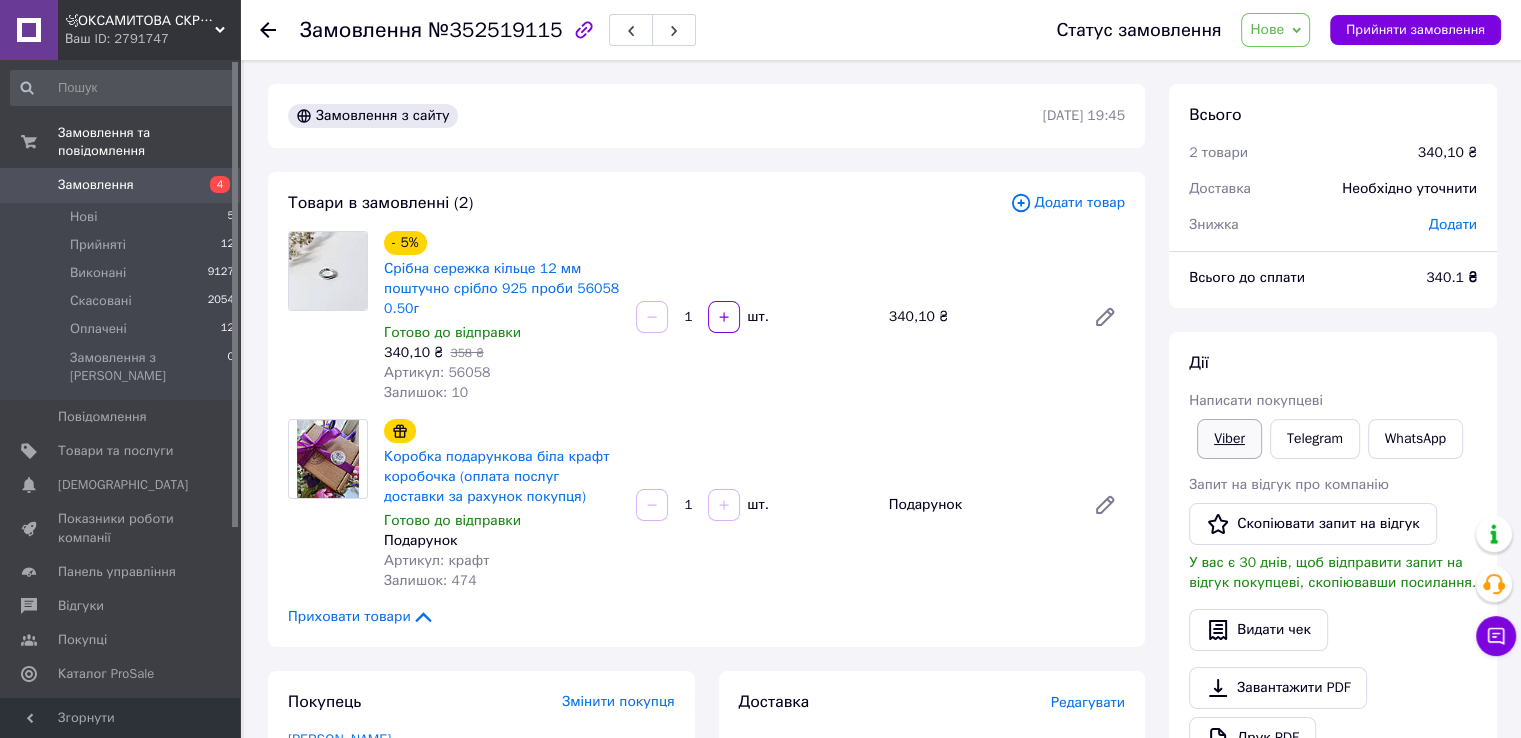 click on "Viber" at bounding box center [1229, 439] 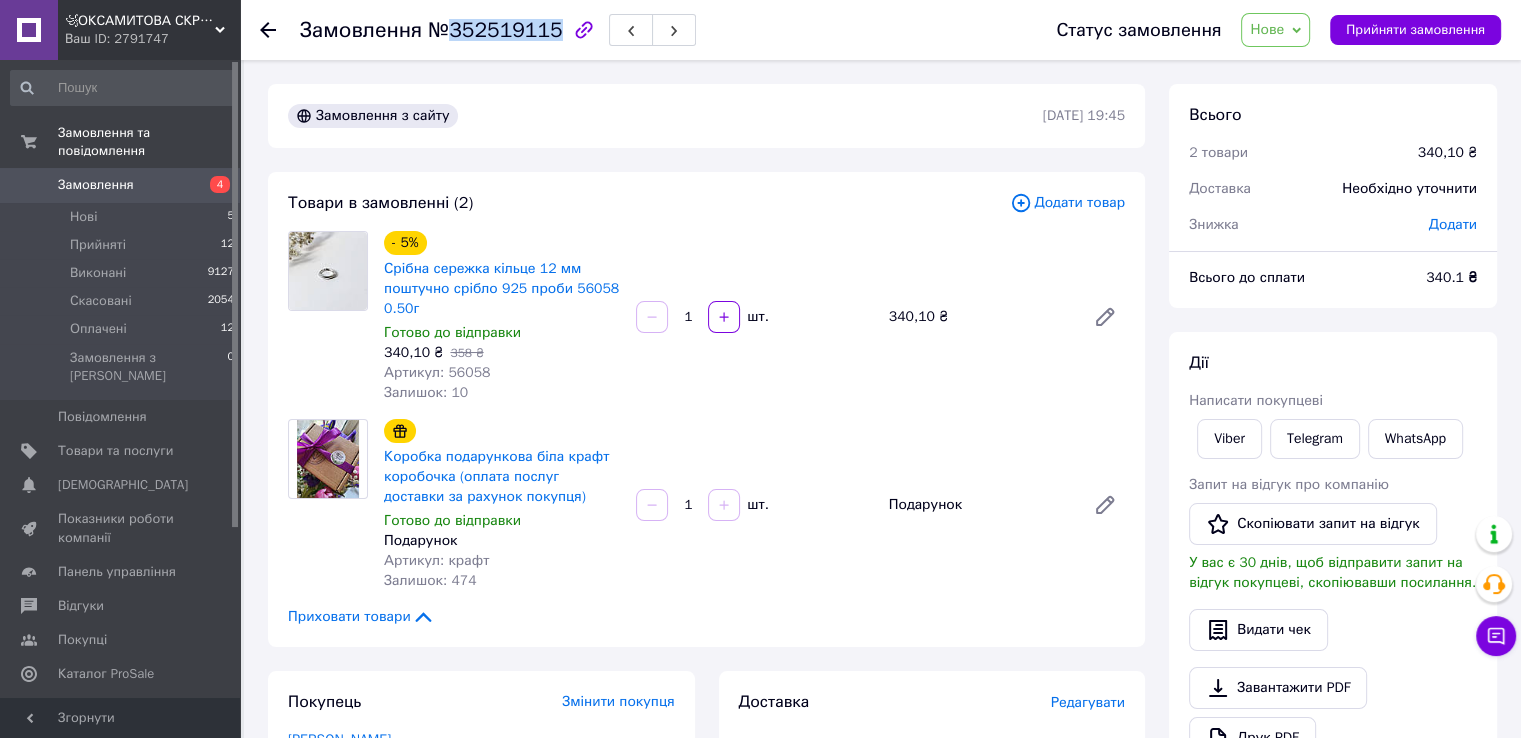 drag, startPoint x: 455, startPoint y: 34, endPoint x: 548, endPoint y: 26, distance: 93.34345 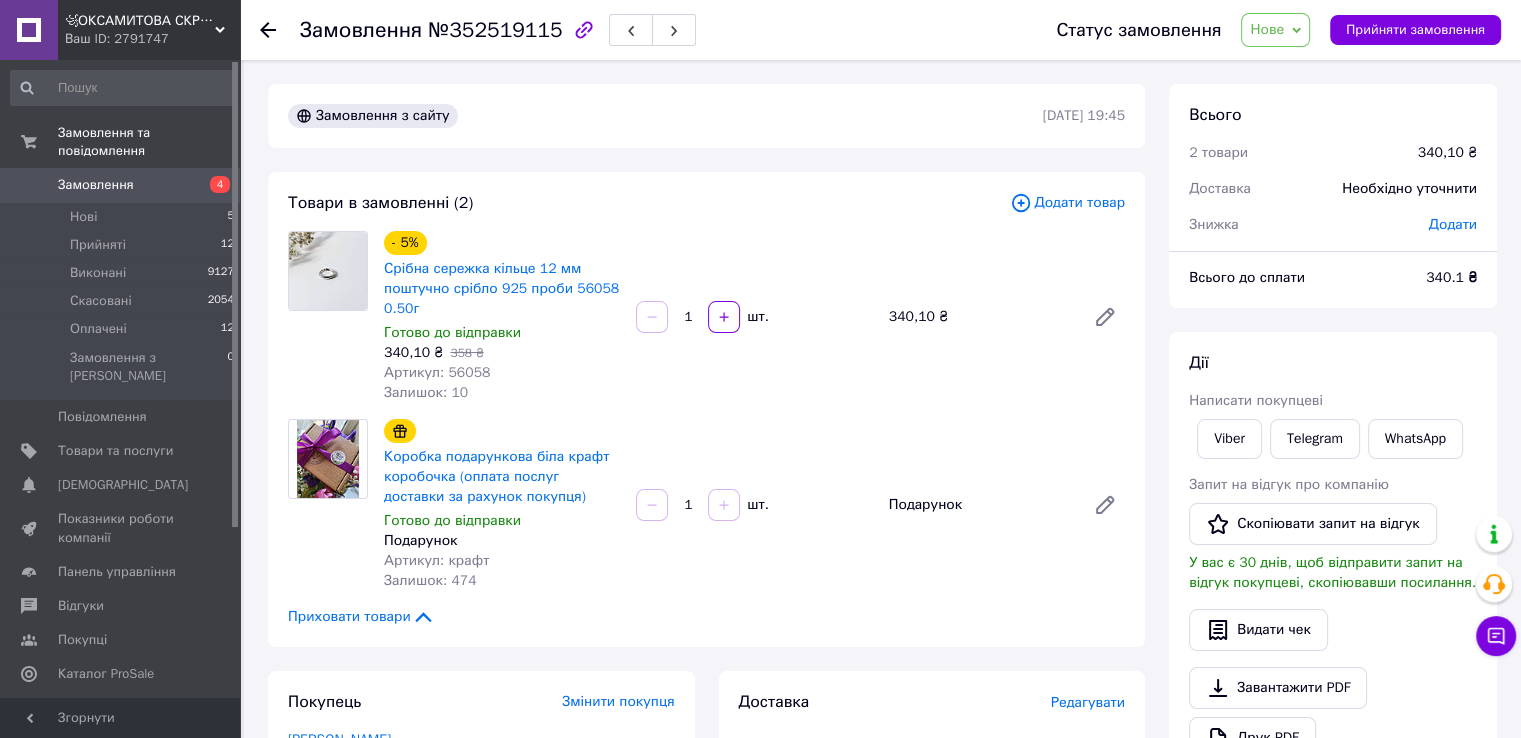 click on "Срібна сережка кільце 12 мм поштучно срібло 925 проби 56058 0.50г" at bounding box center [502, 289] 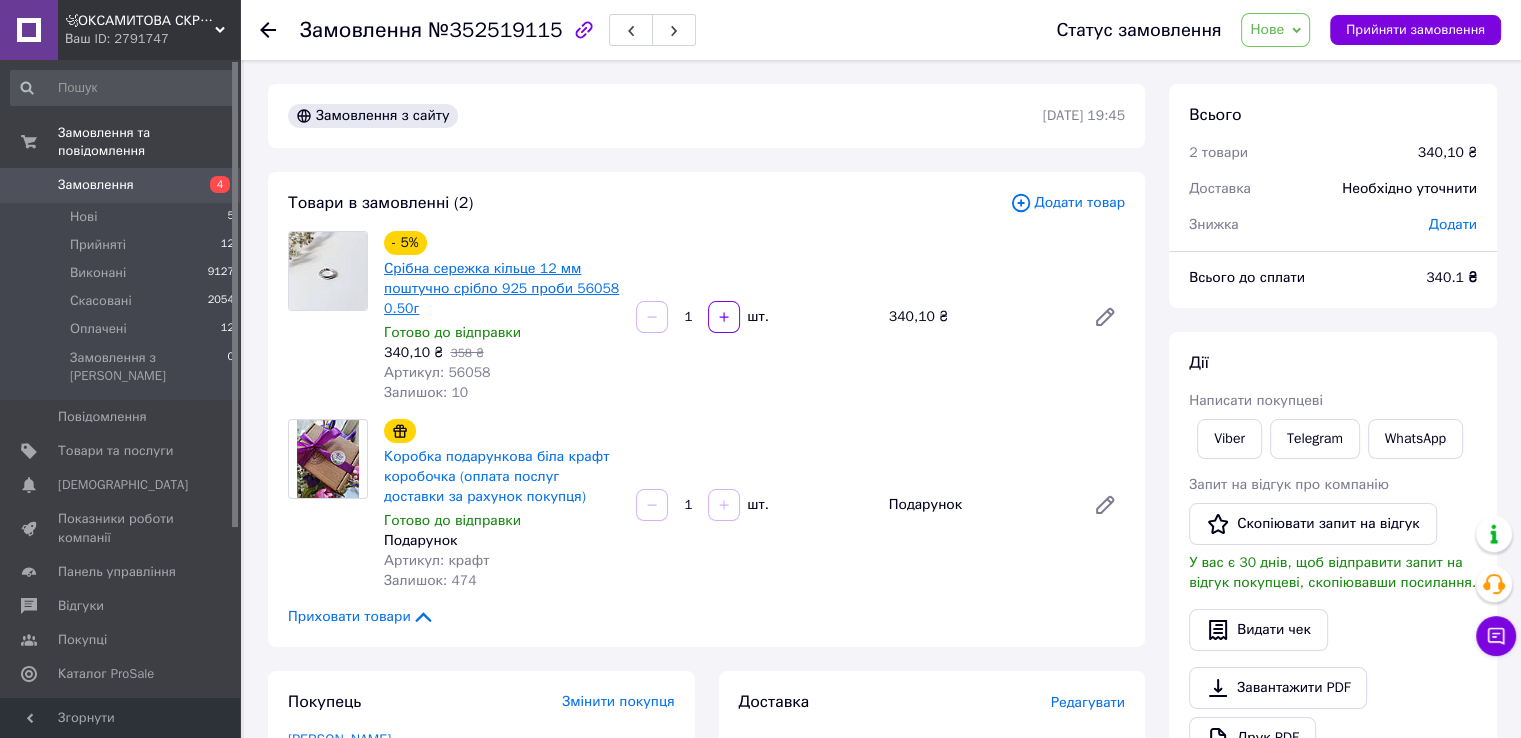 click on "Срібна сережка кільце 12 мм поштучно срібло 925 проби 56058 0.50г" at bounding box center (501, 288) 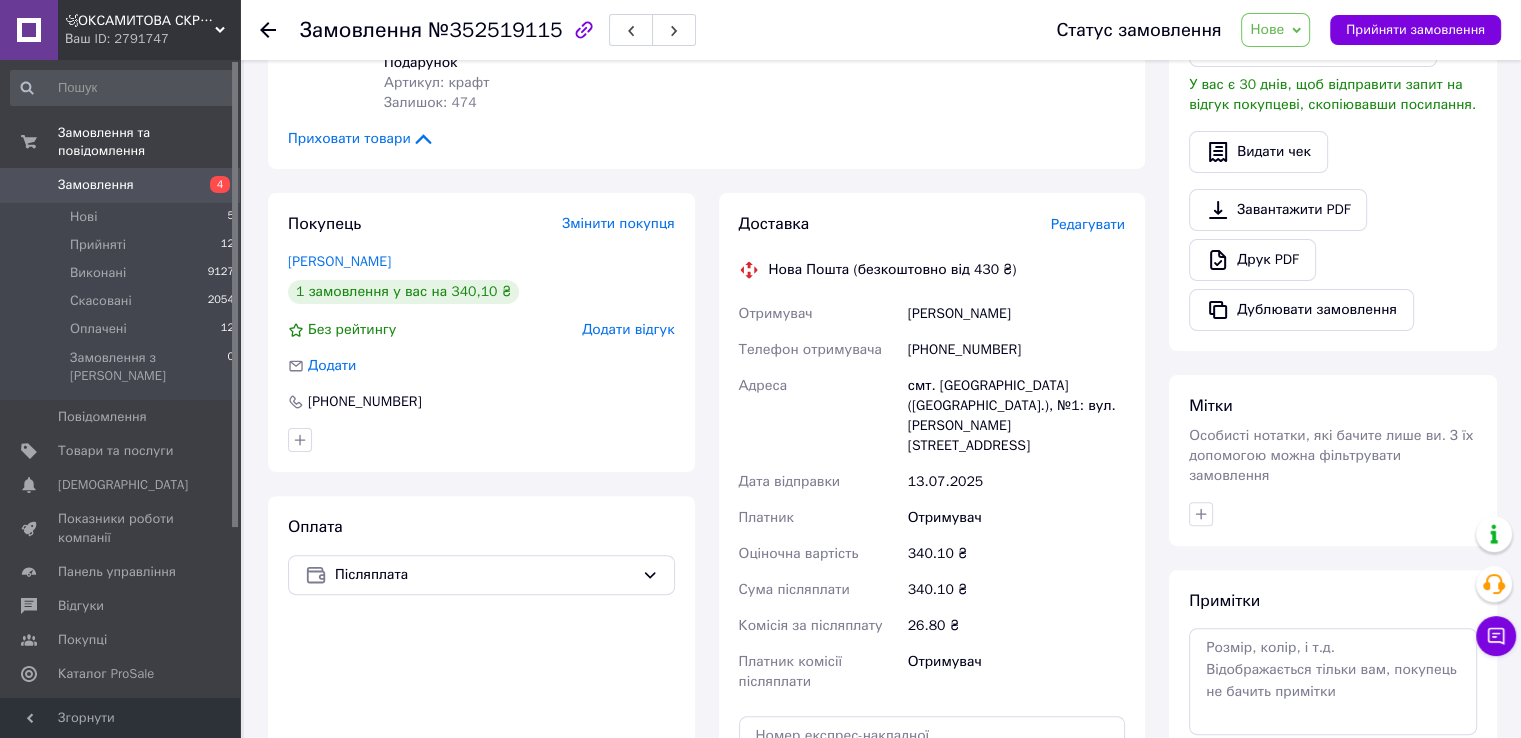 scroll, scrollTop: 600, scrollLeft: 0, axis: vertical 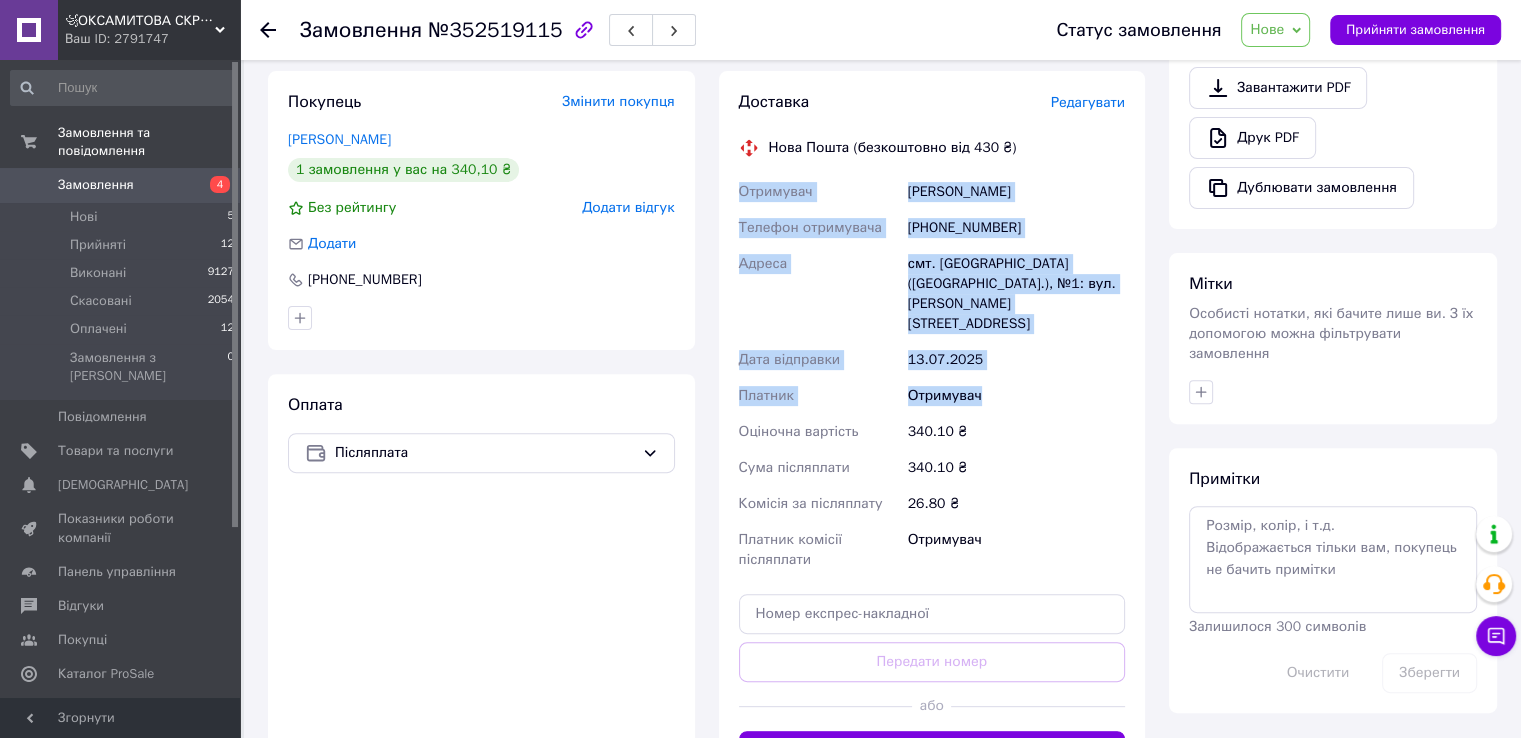 drag, startPoint x: 728, startPoint y: 201, endPoint x: 1029, endPoint y: 341, distance: 331.96536 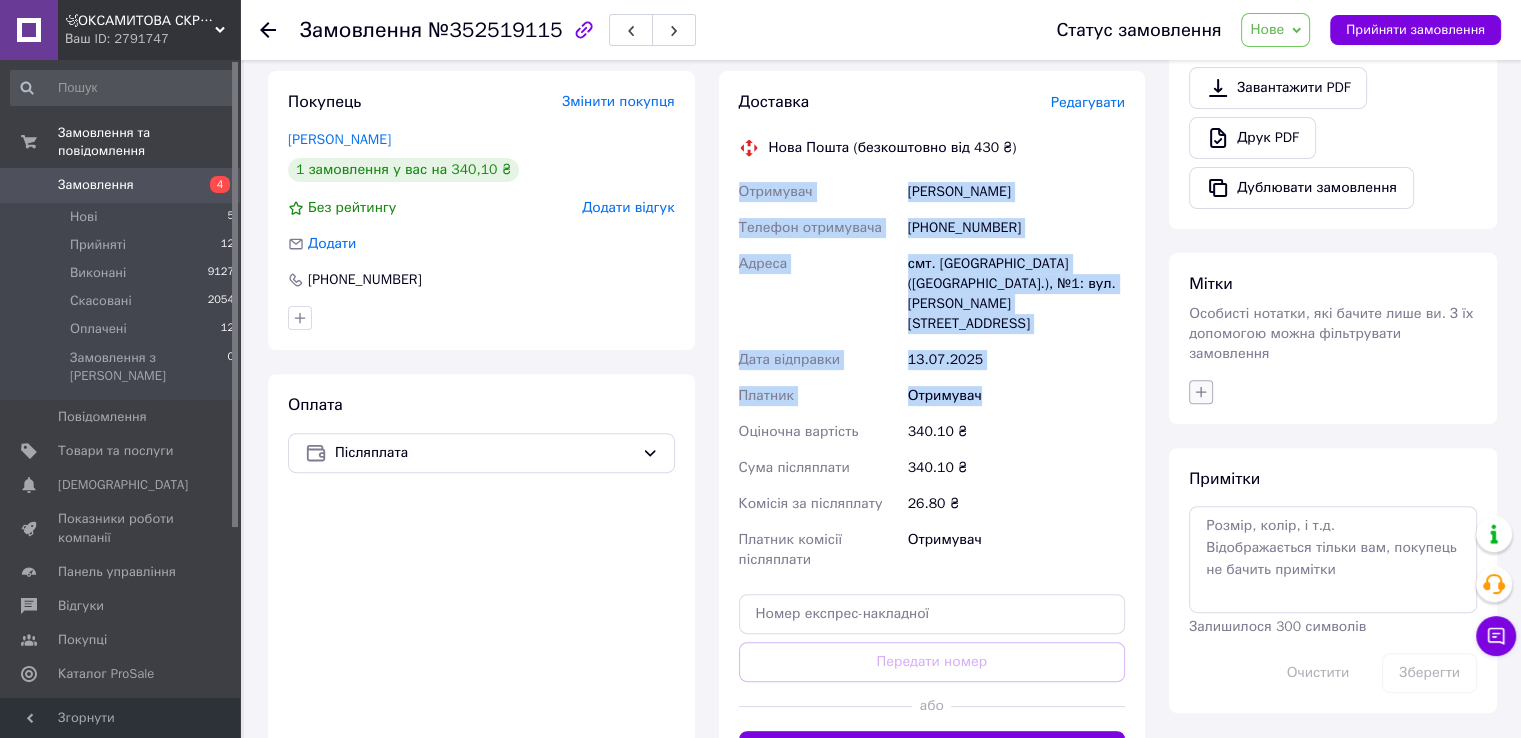 click 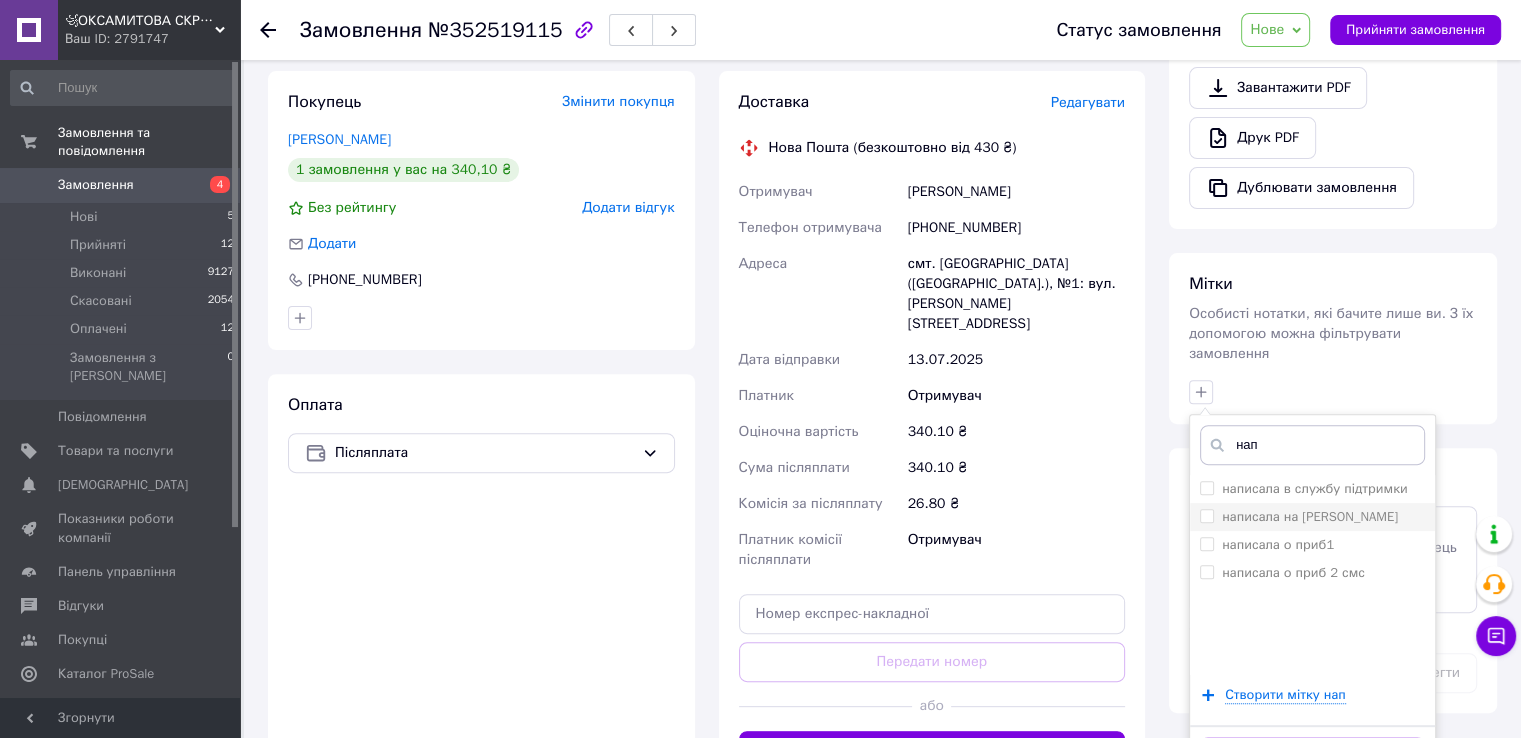 type on "нап" 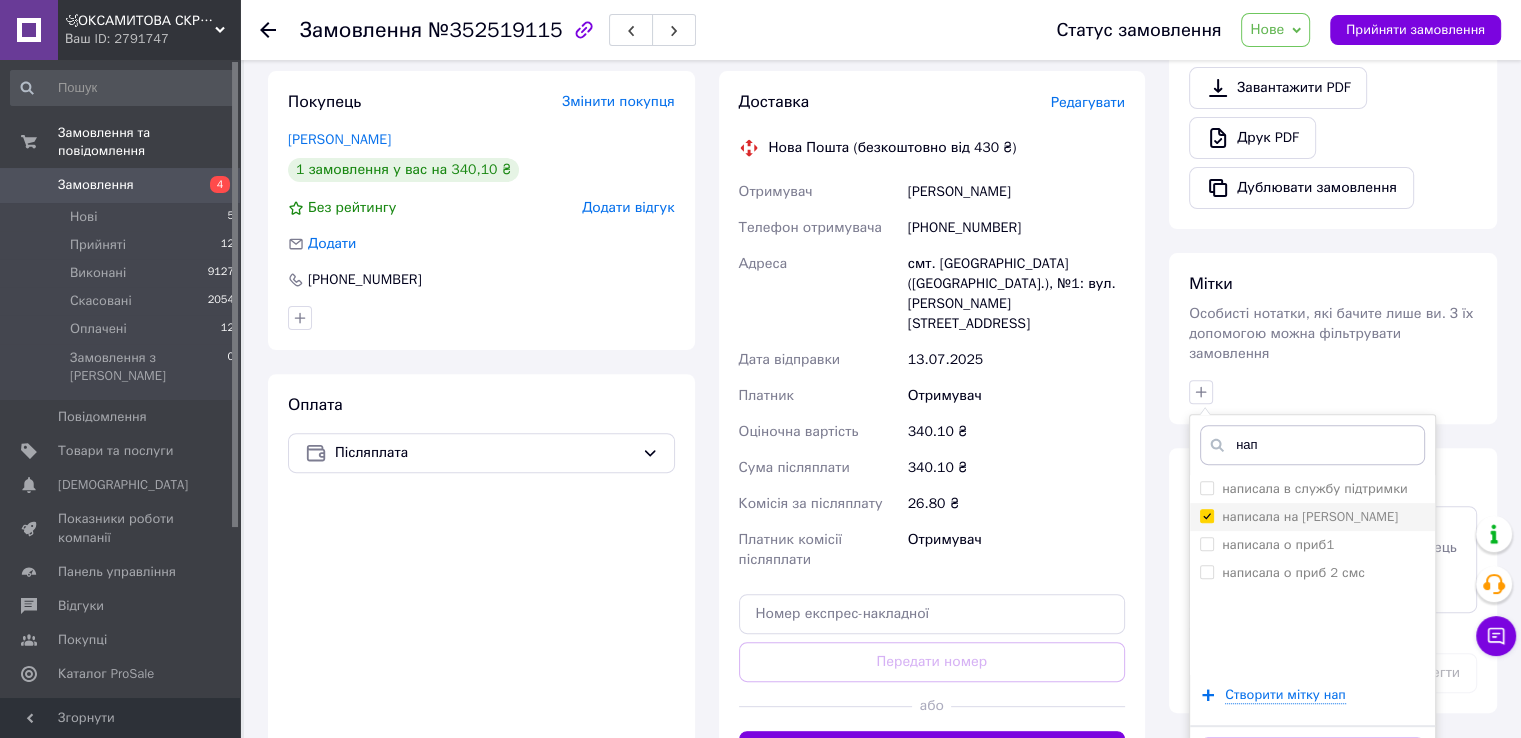 checkbox on "true" 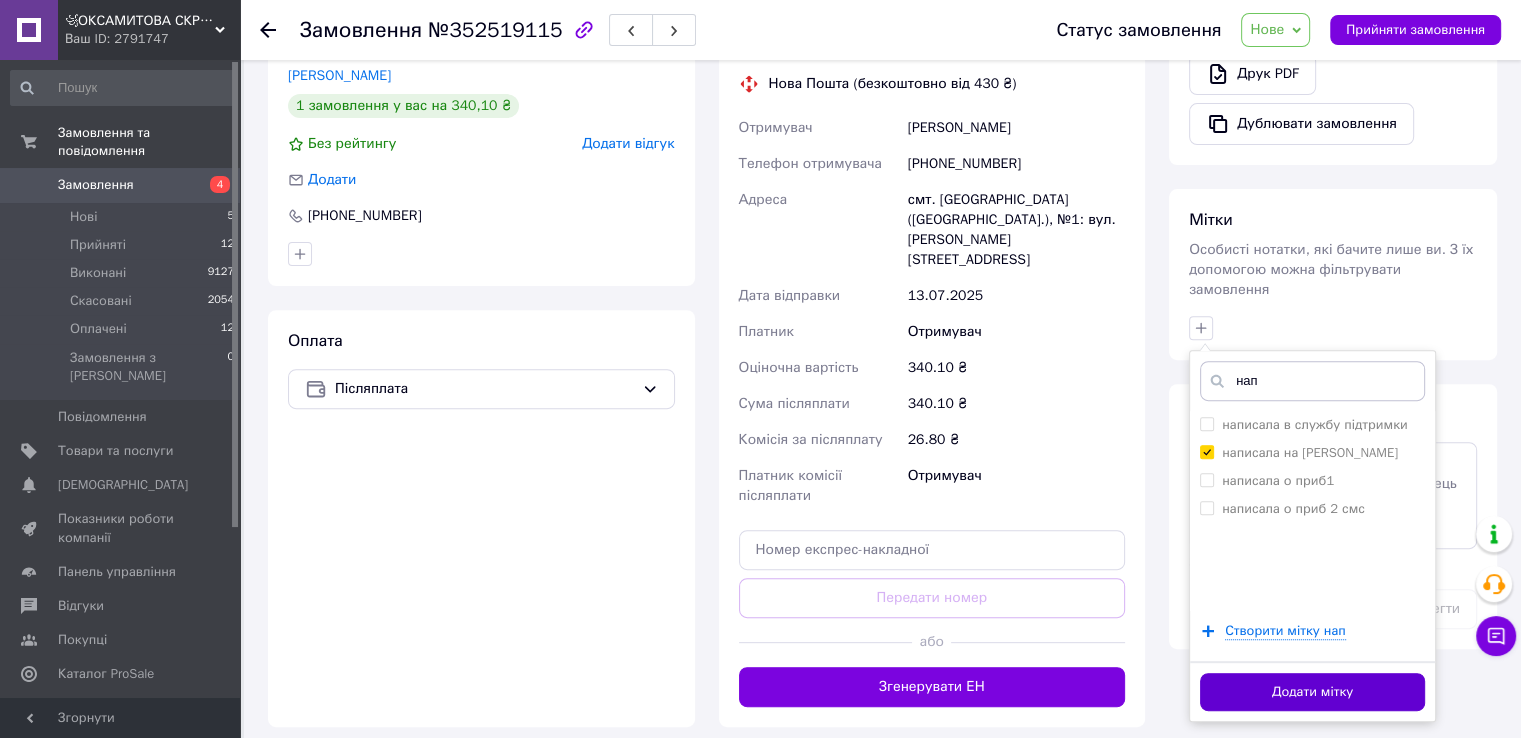 scroll, scrollTop: 700, scrollLeft: 0, axis: vertical 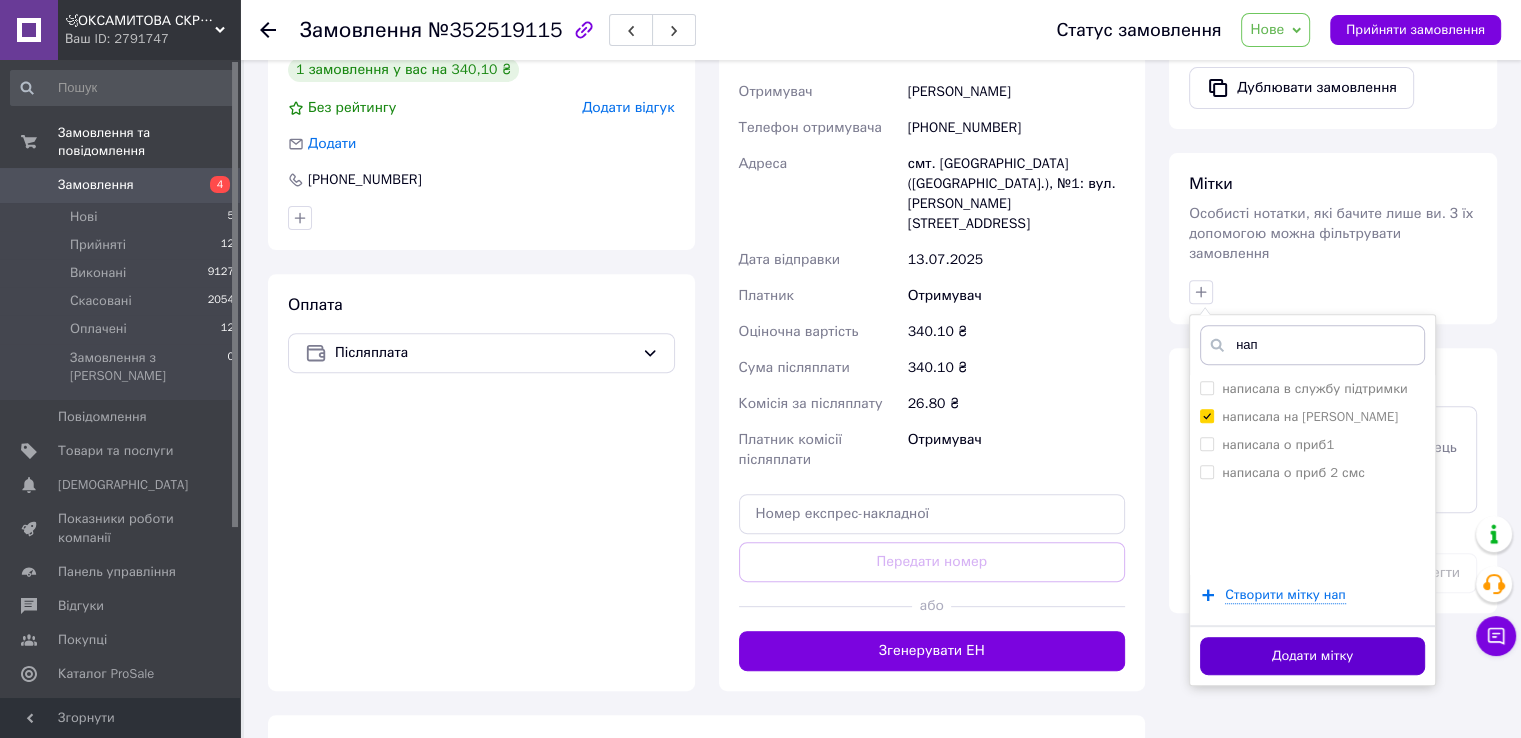 click on "Додати мітку" at bounding box center [1312, 656] 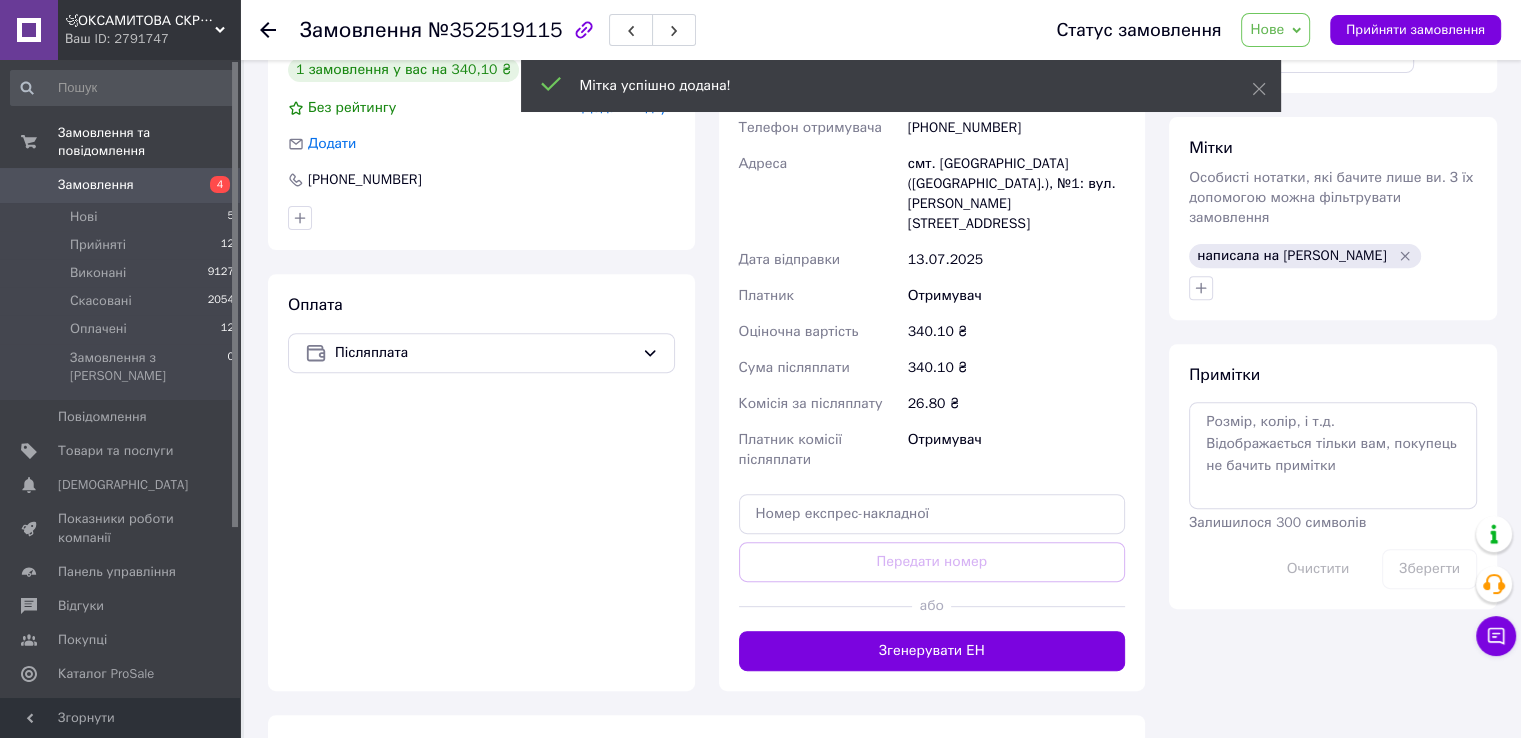 click 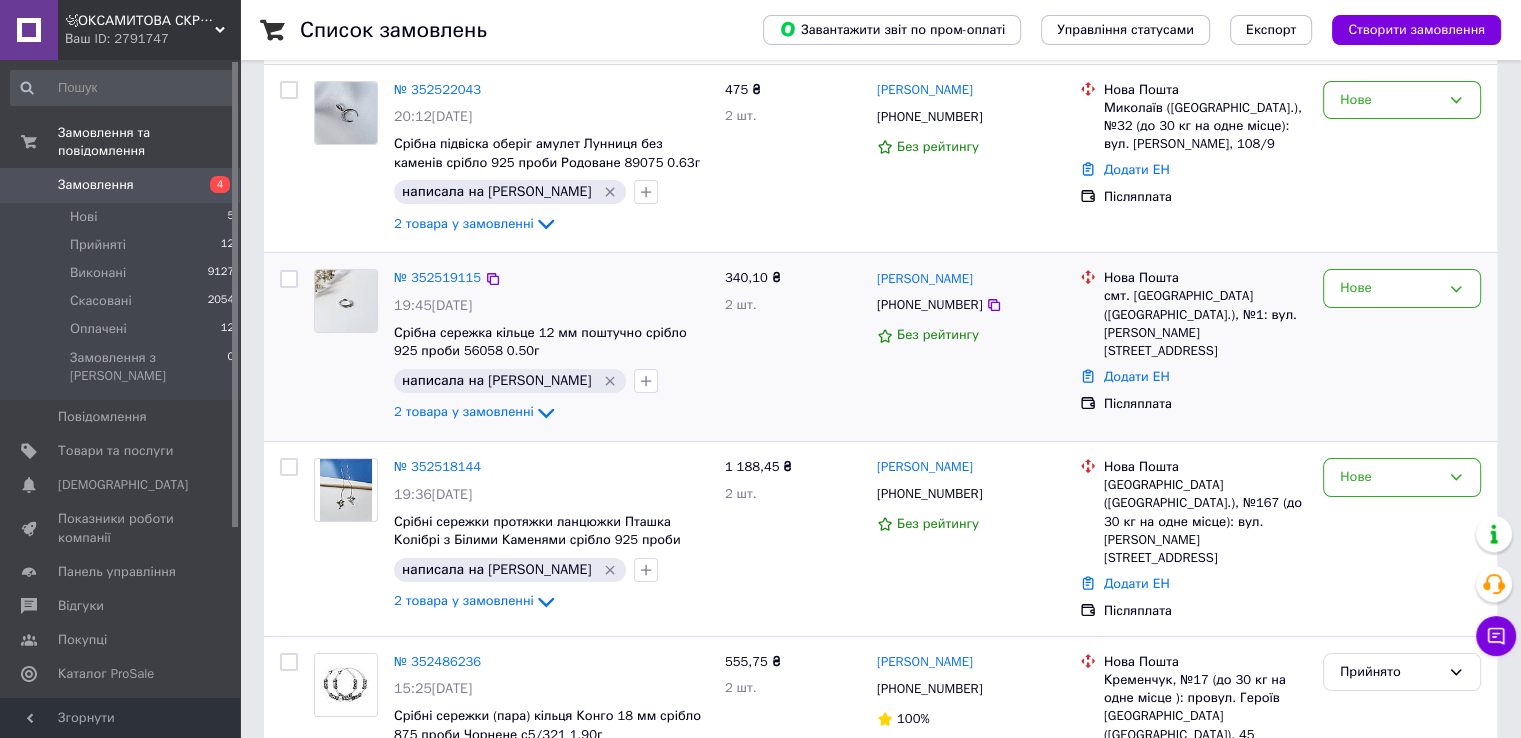 scroll, scrollTop: 200, scrollLeft: 0, axis: vertical 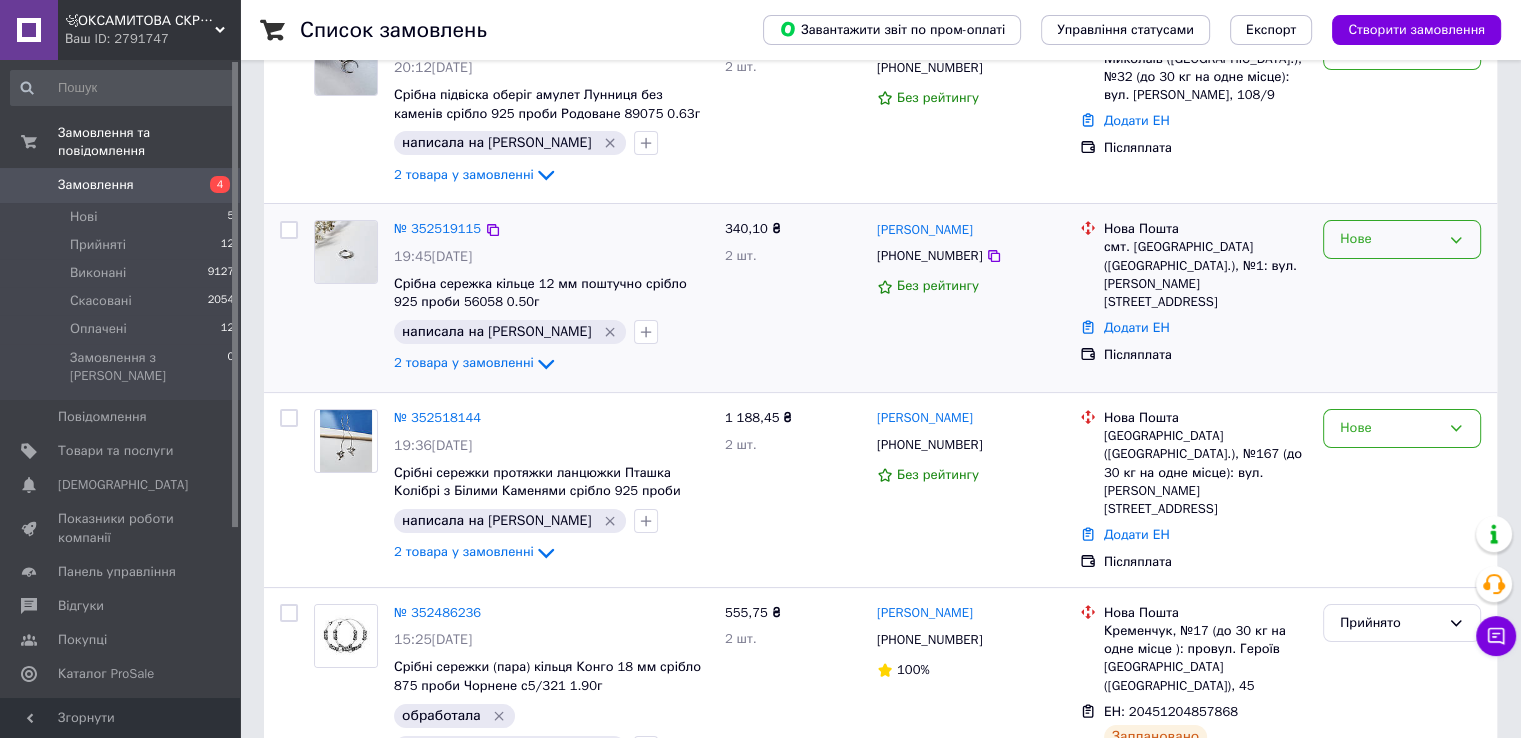 click on "Нове" at bounding box center [1402, 239] 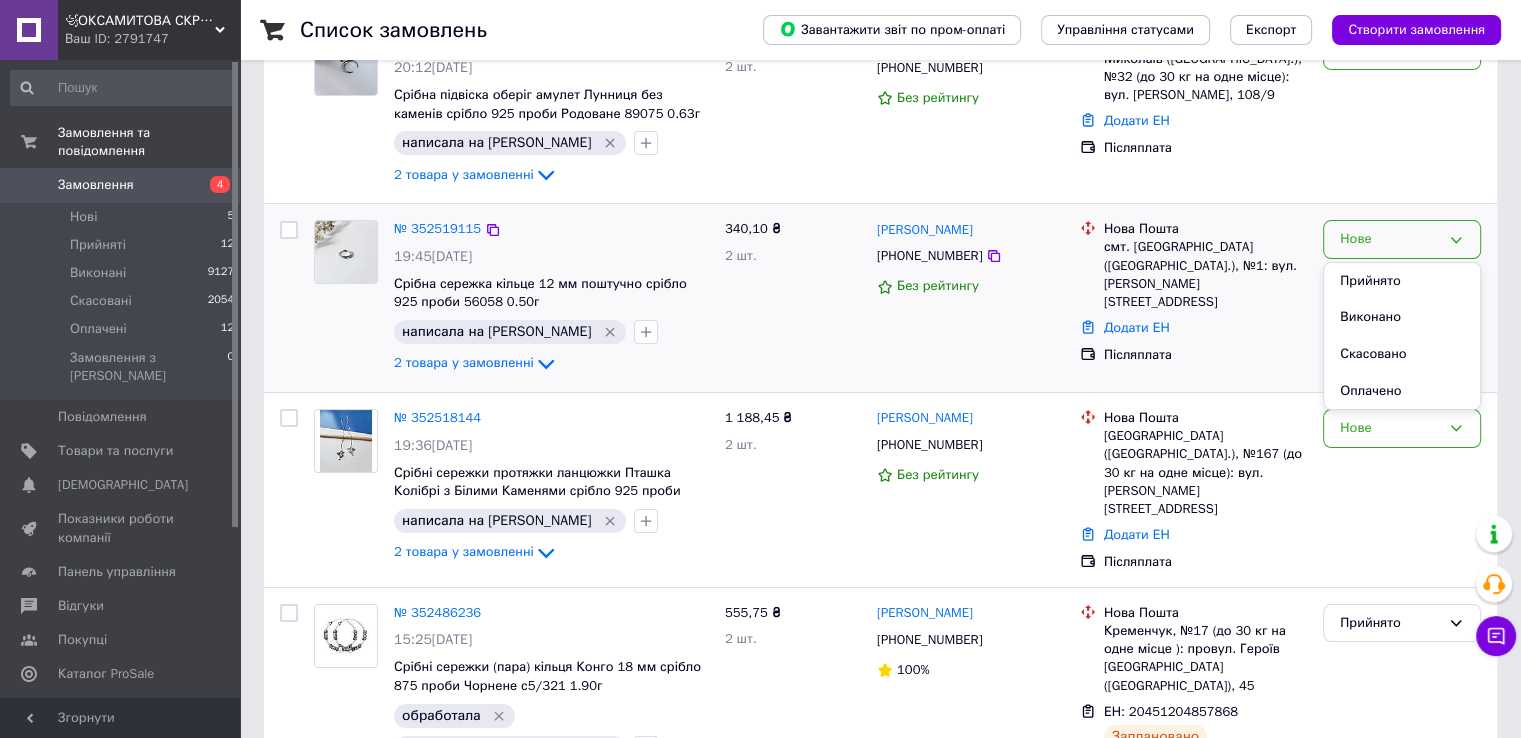 click on "Нове Прийнято Виконано Скасовано Оплачено" at bounding box center [1402, 298] 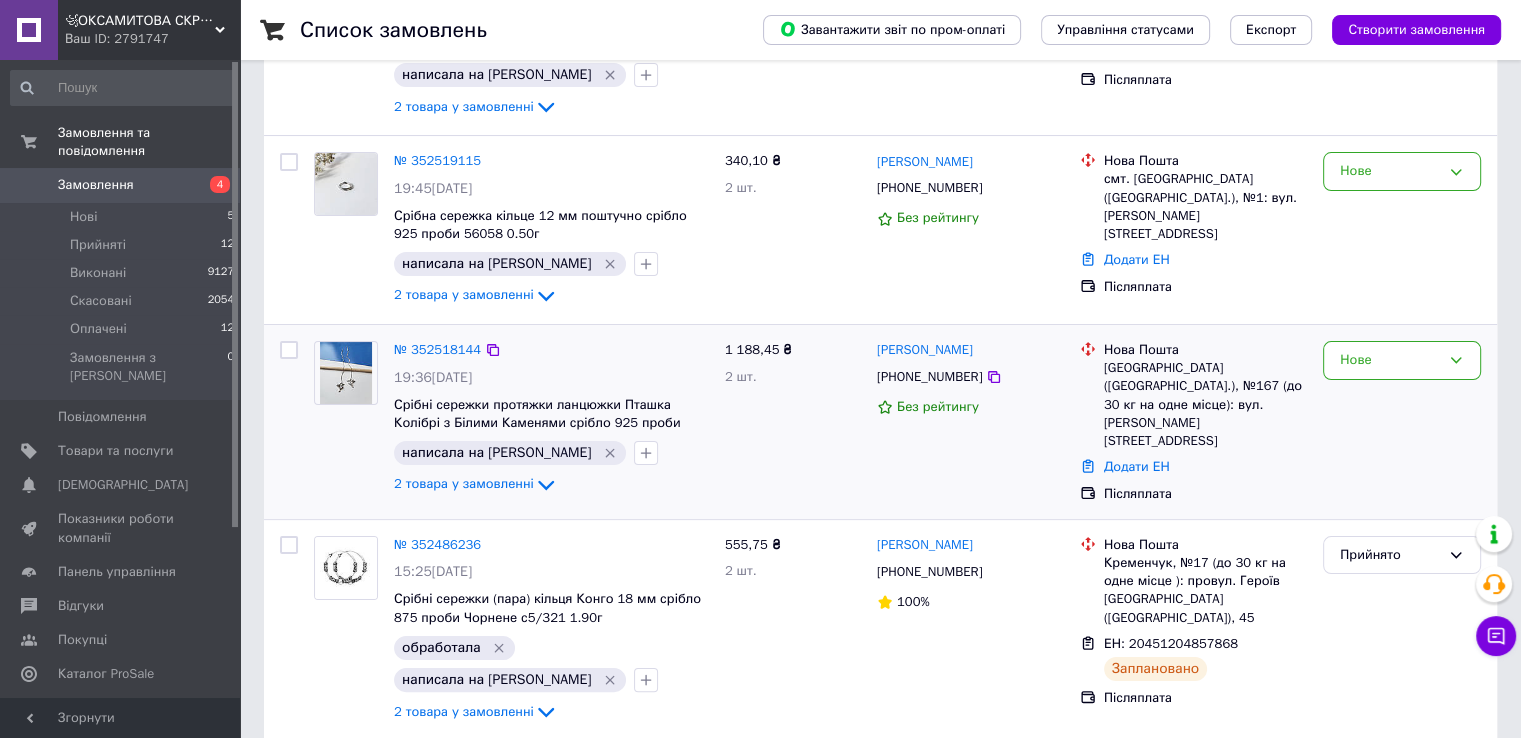 scroll, scrollTop: 300, scrollLeft: 0, axis: vertical 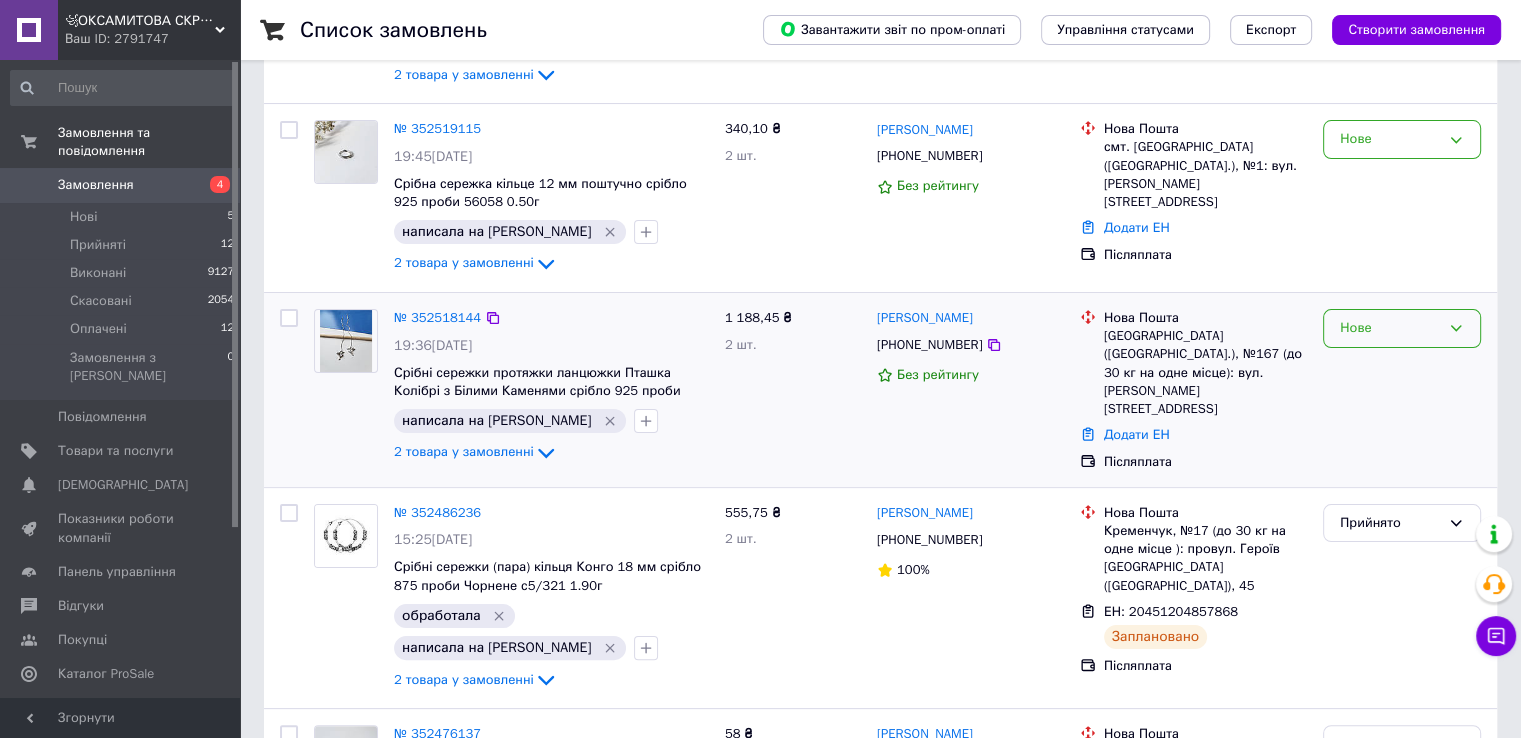 click on "Нове" at bounding box center [1390, 328] 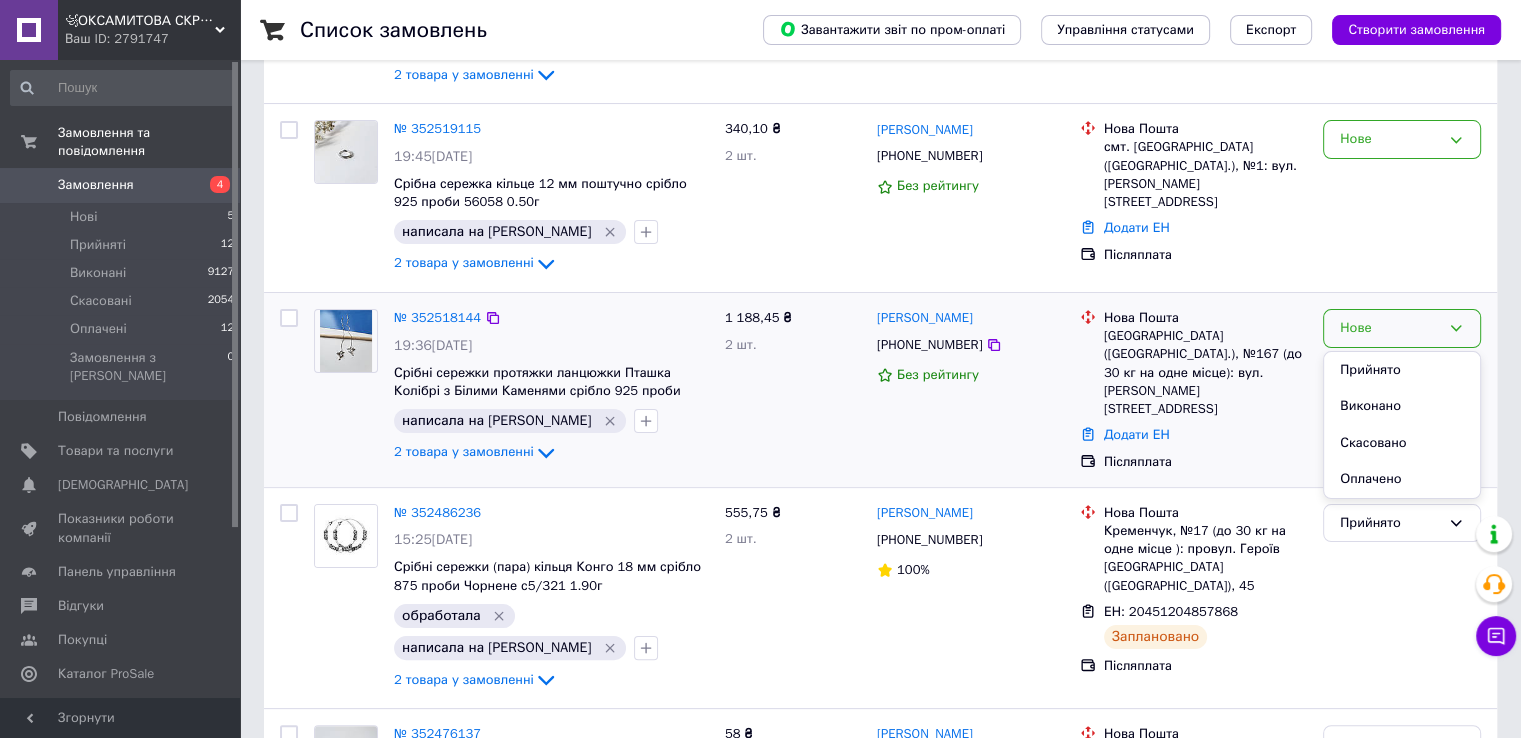 click on "Прийнято" at bounding box center (1402, 370) 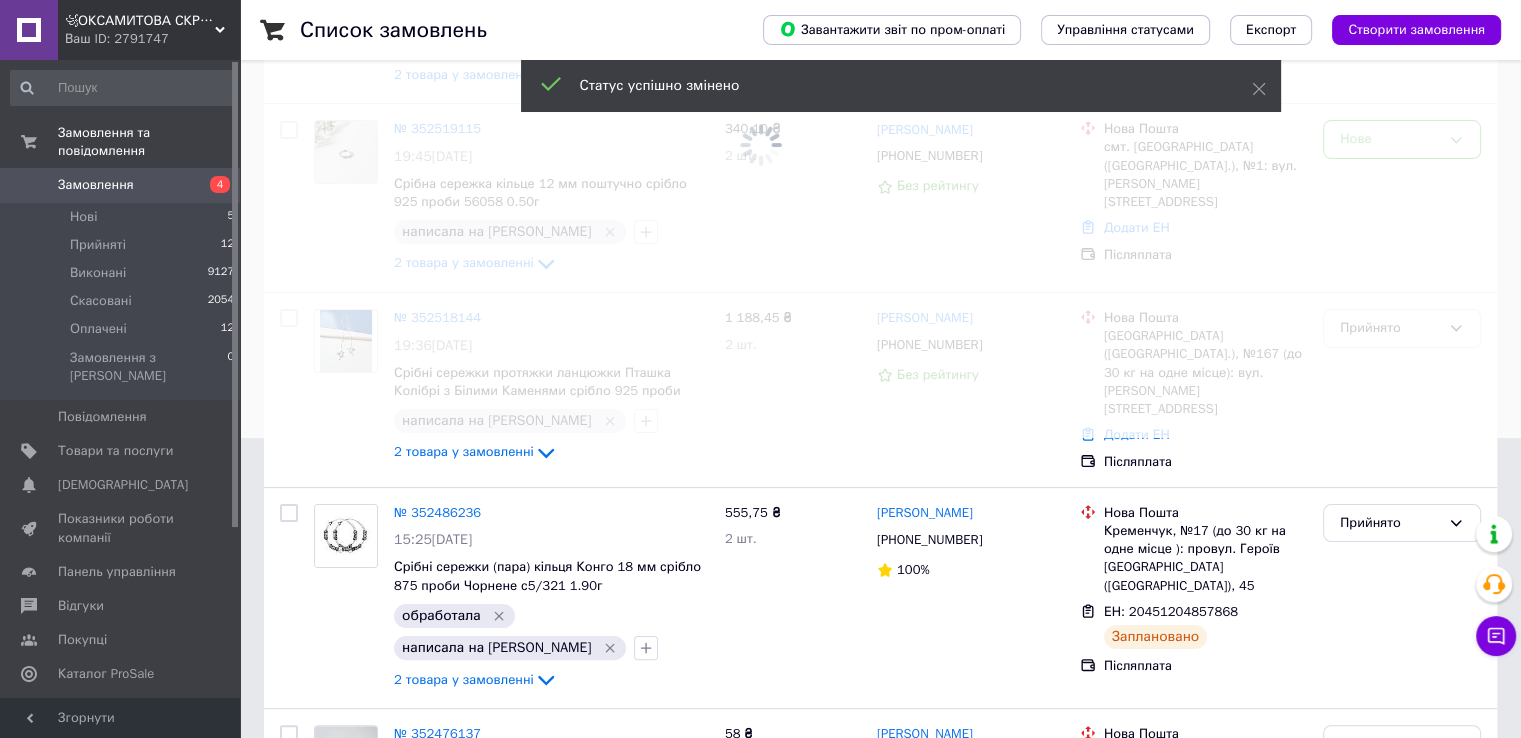 click at bounding box center [760, 69] 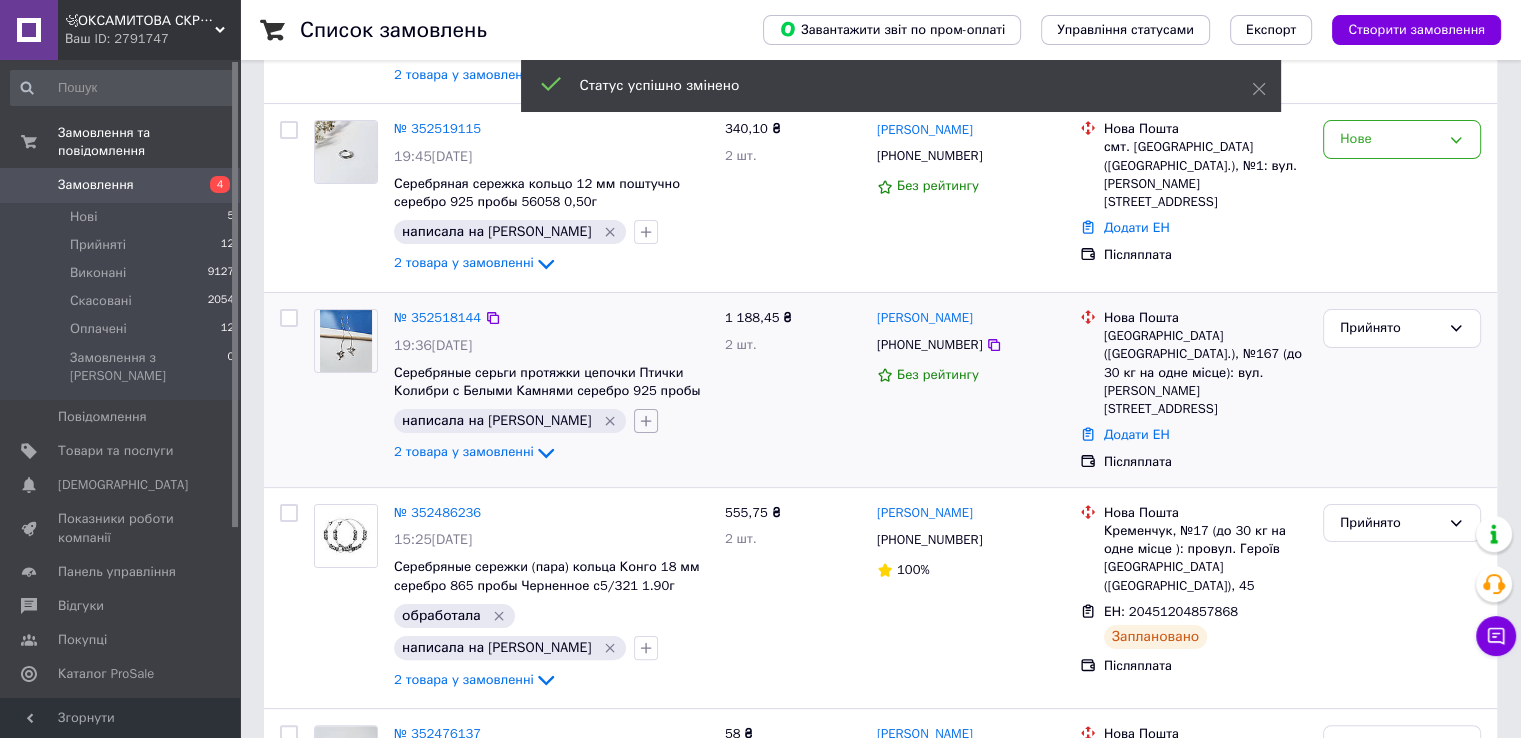 click at bounding box center (646, 421) 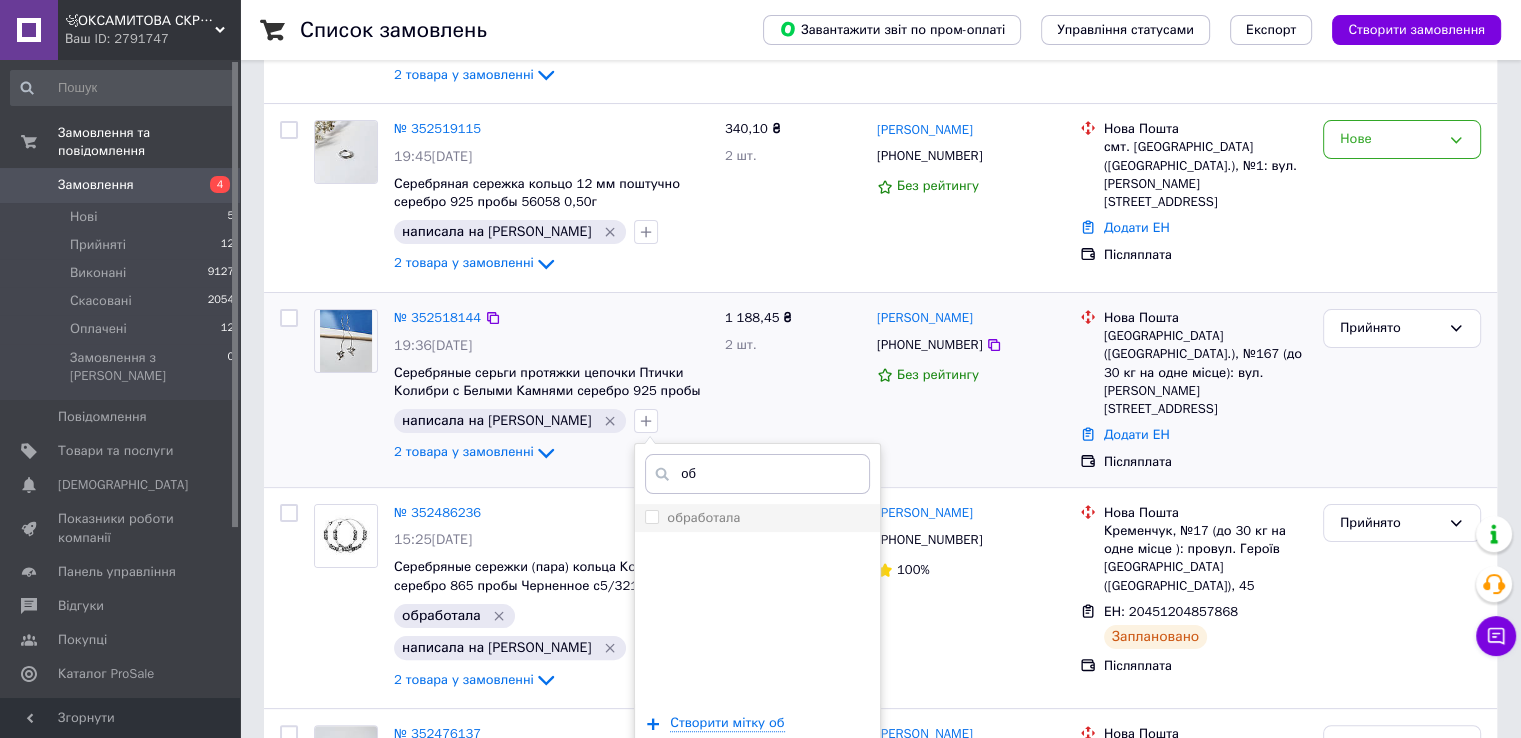 type on "об" 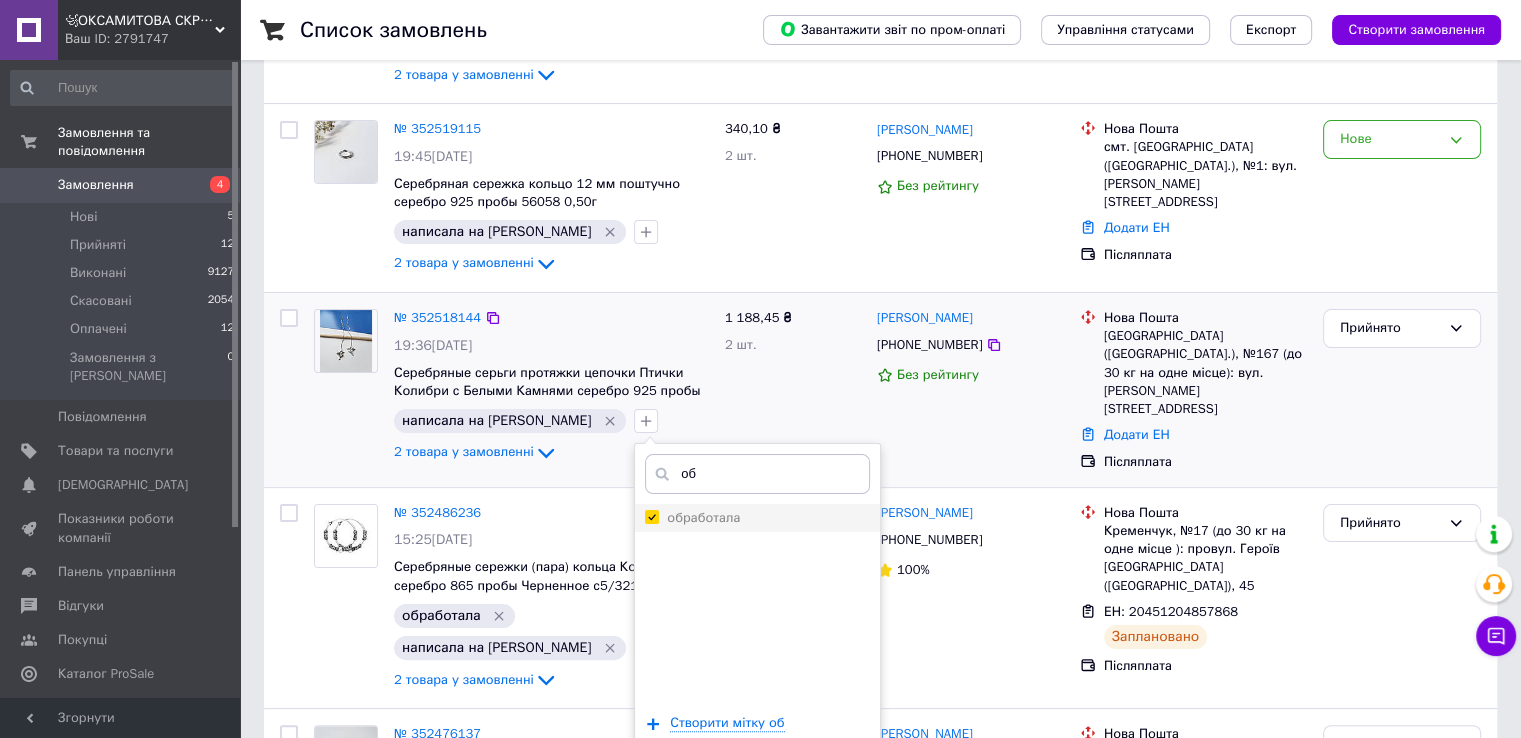 checkbox on "true" 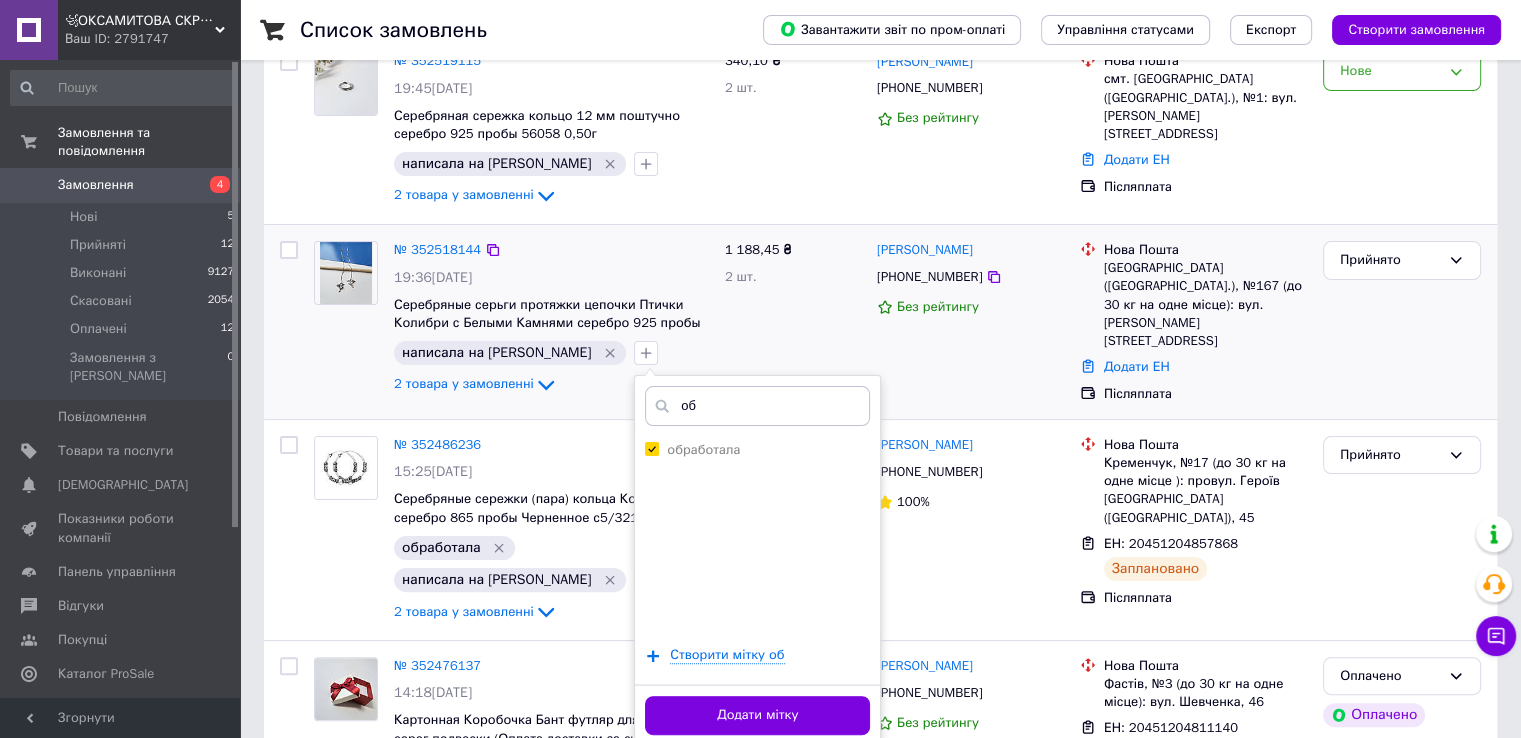 scroll, scrollTop: 400, scrollLeft: 0, axis: vertical 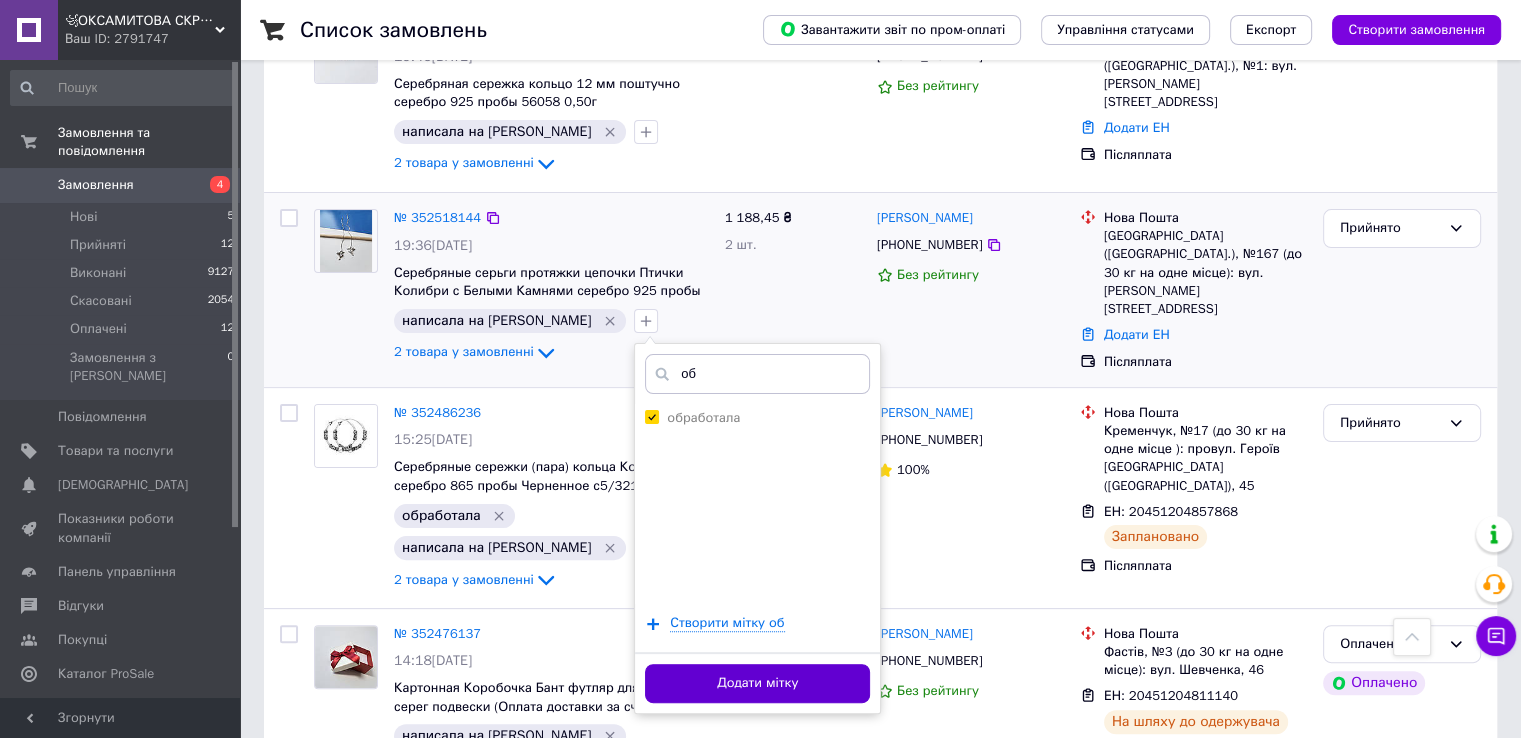 click on "Додати мітку" at bounding box center (757, 683) 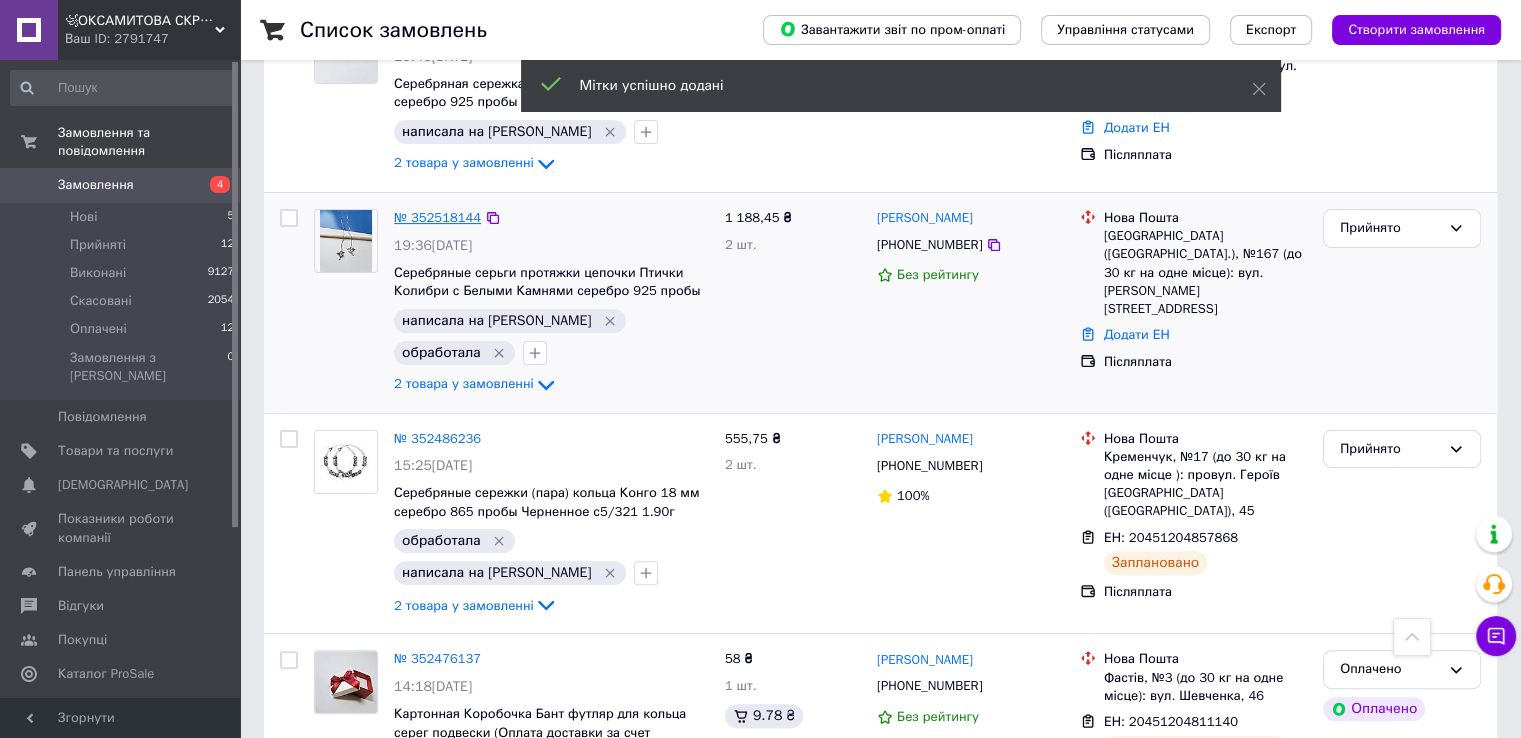 click on "№ 352518144" at bounding box center [437, 217] 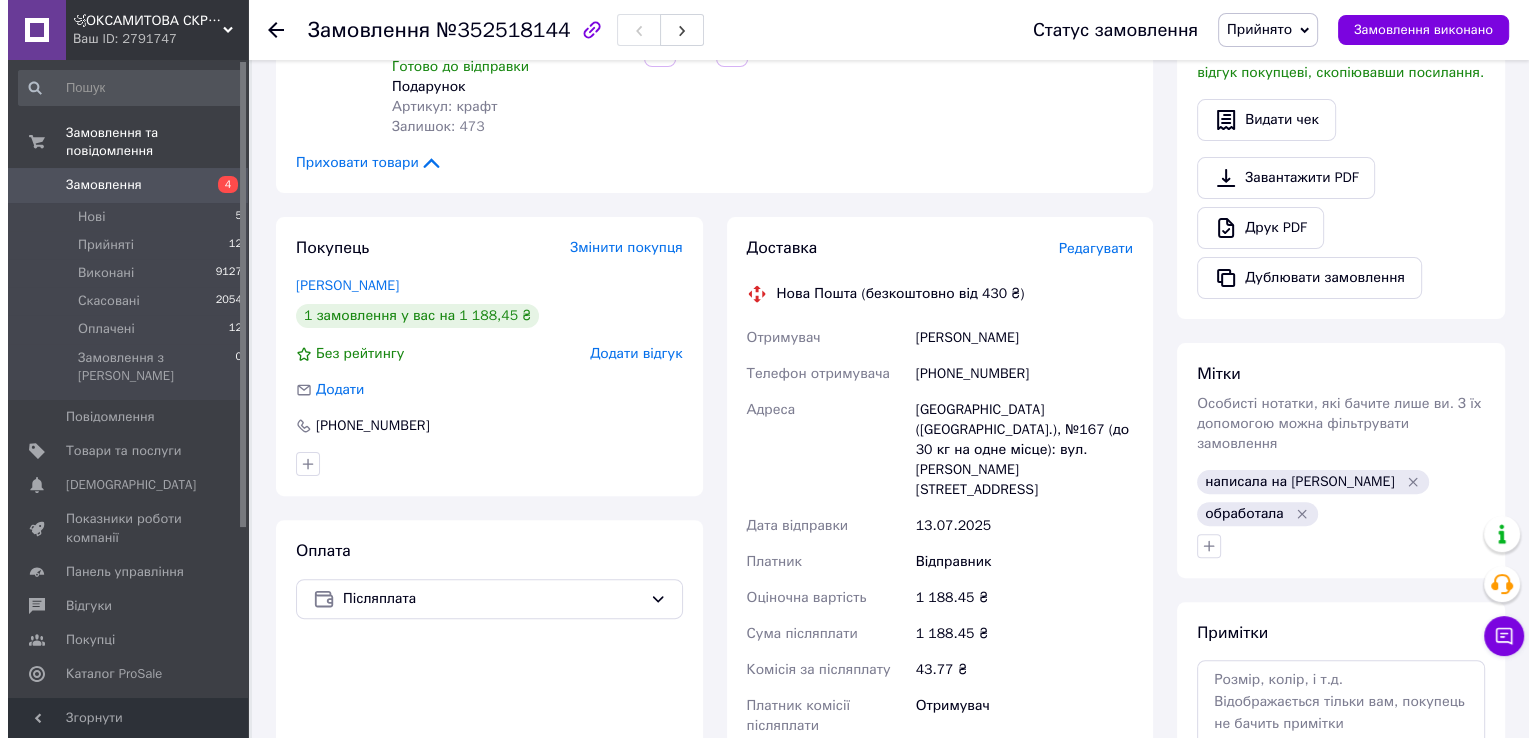 scroll, scrollTop: 529, scrollLeft: 0, axis: vertical 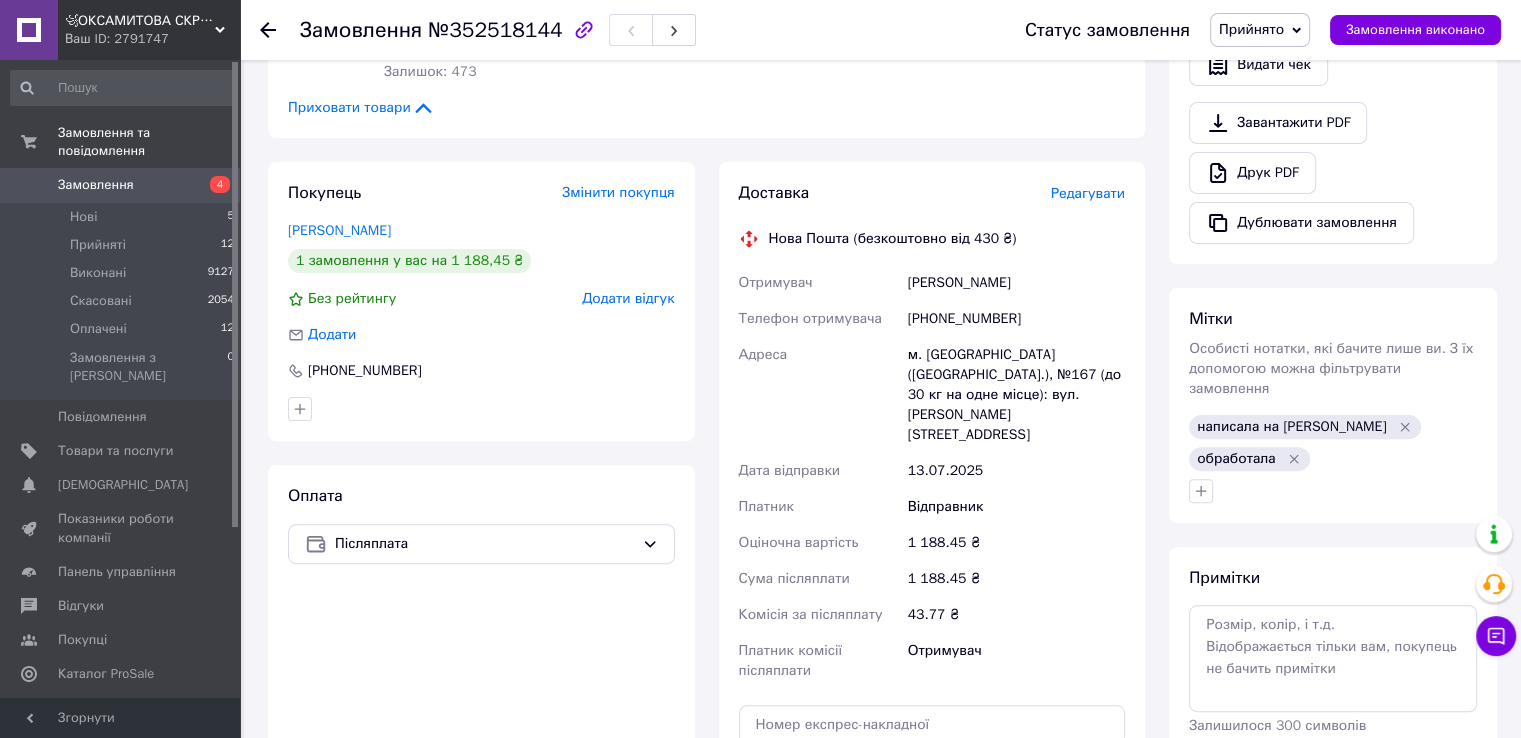 click on "Редагувати" at bounding box center (1088, 193) 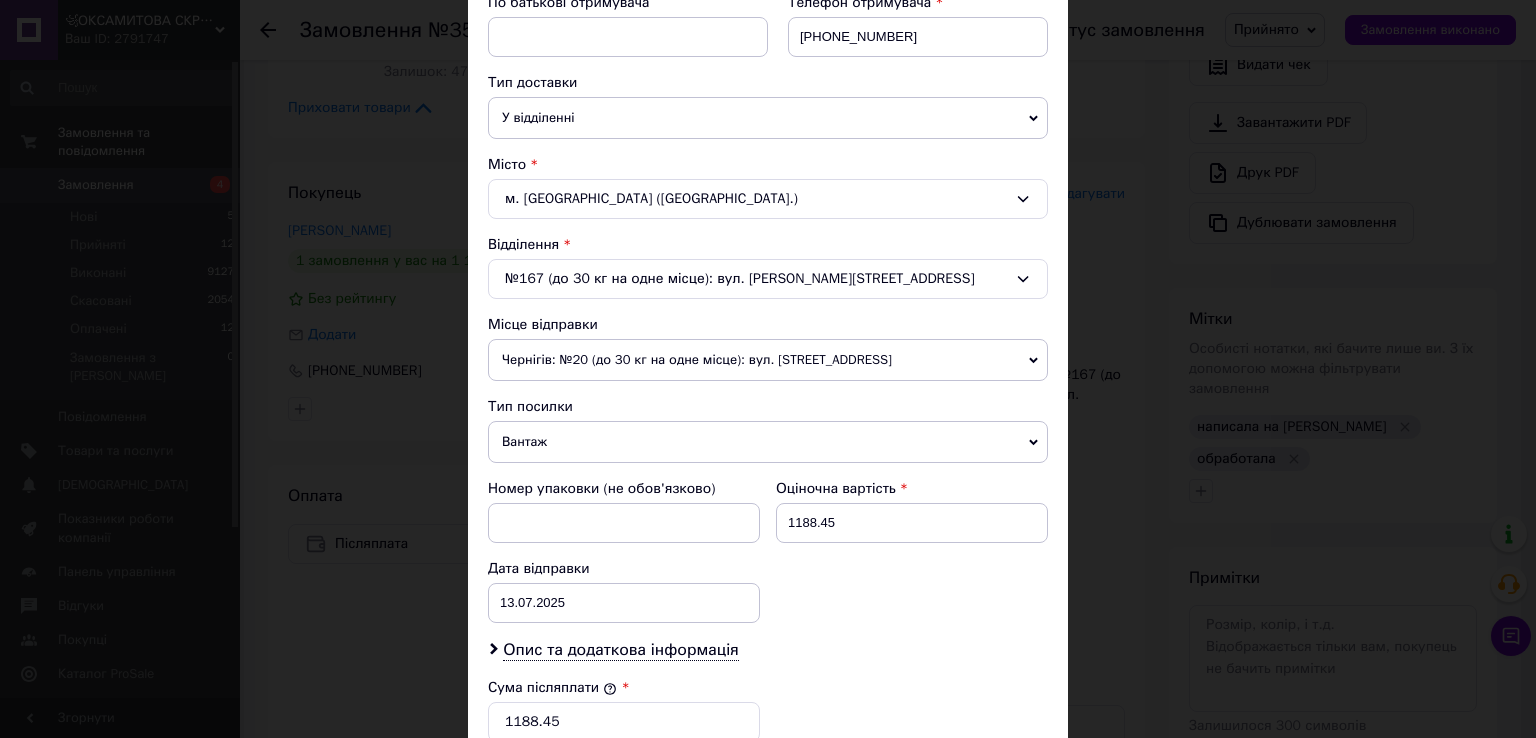 scroll, scrollTop: 600, scrollLeft: 0, axis: vertical 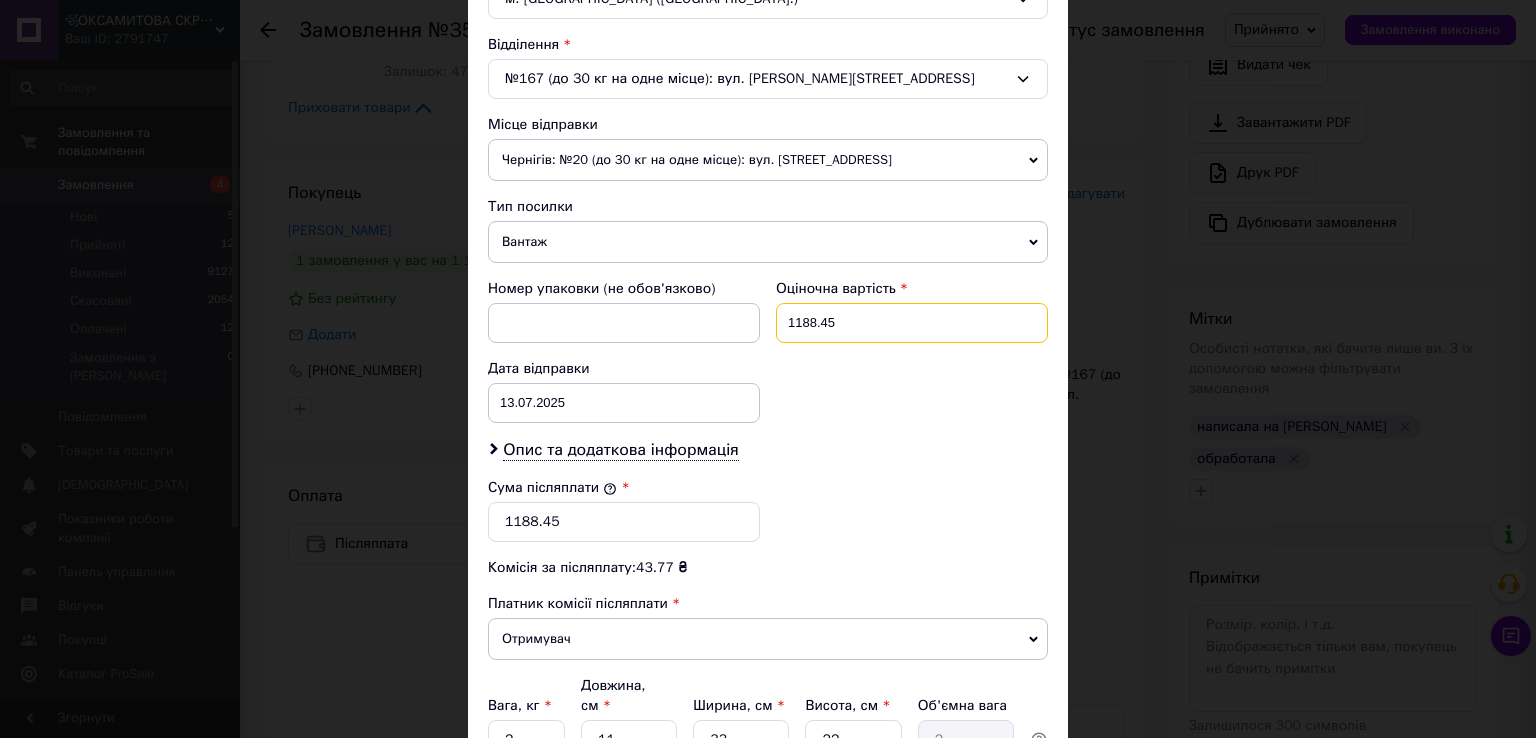 click on "1188.45" at bounding box center [912, 323] 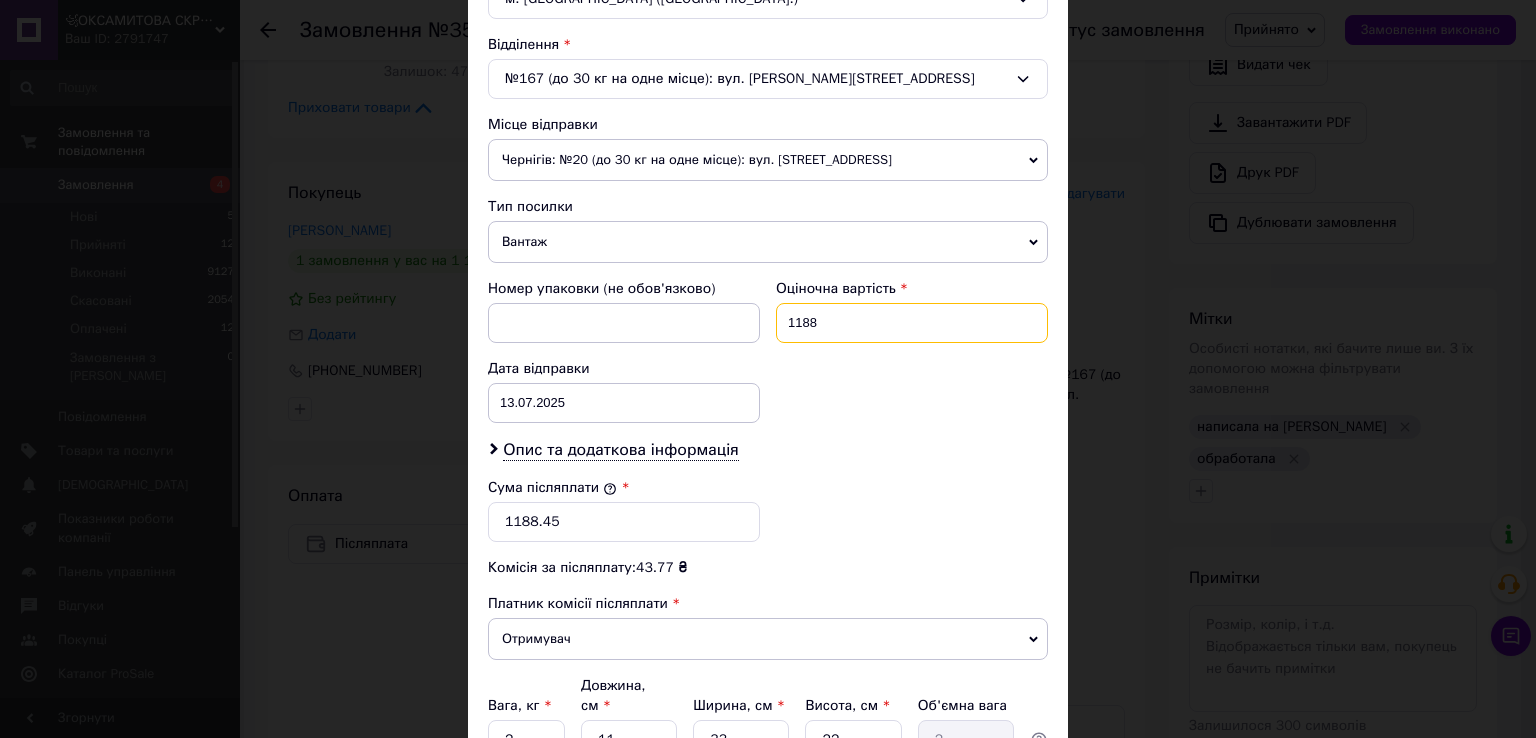 type on "1188" 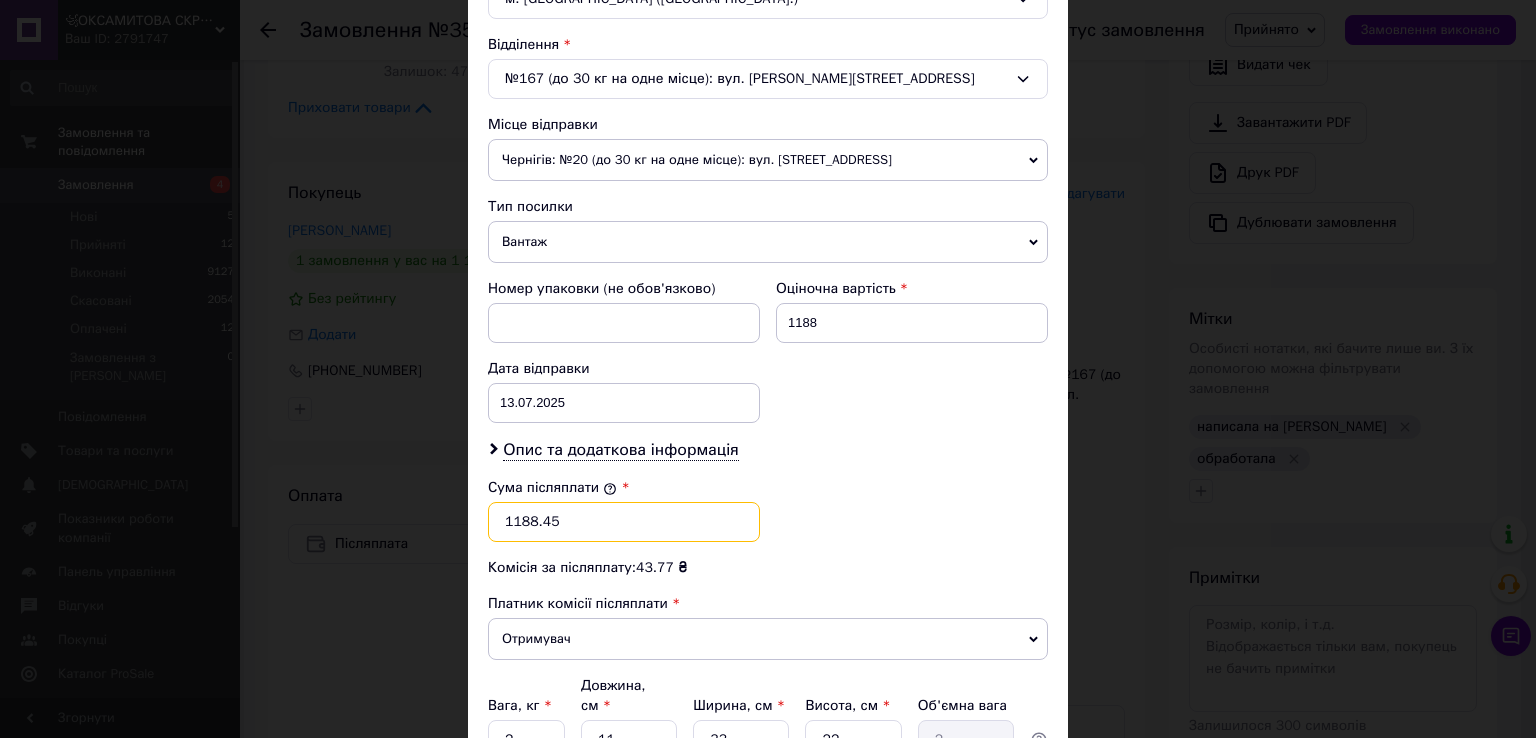 drag, startPoint x: 611, startPoint y: 499, endPoint x: 627, endPoint y: 517, distance: 24.083189 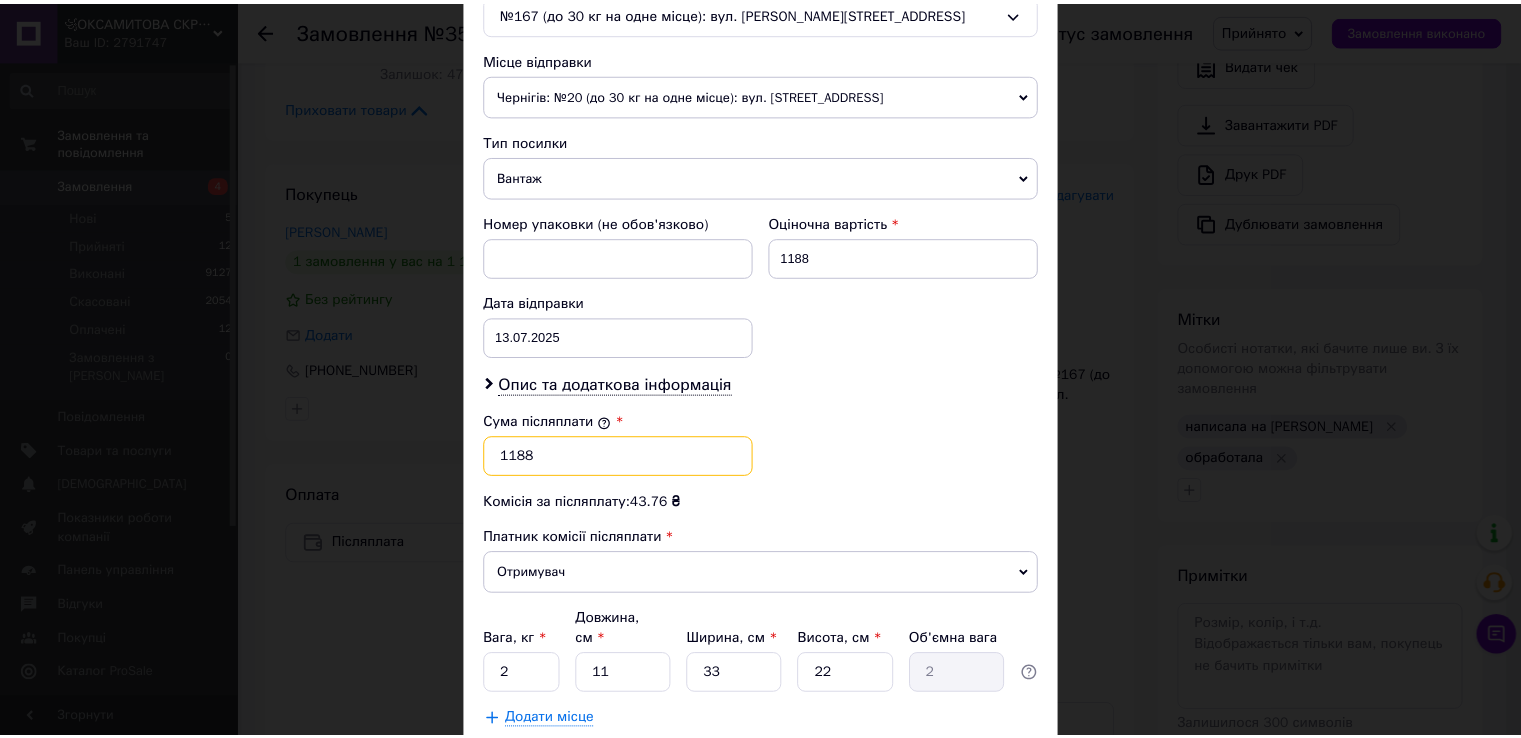 scroll, scrollTop: 782, scrollLeft: 0, axis: vertical 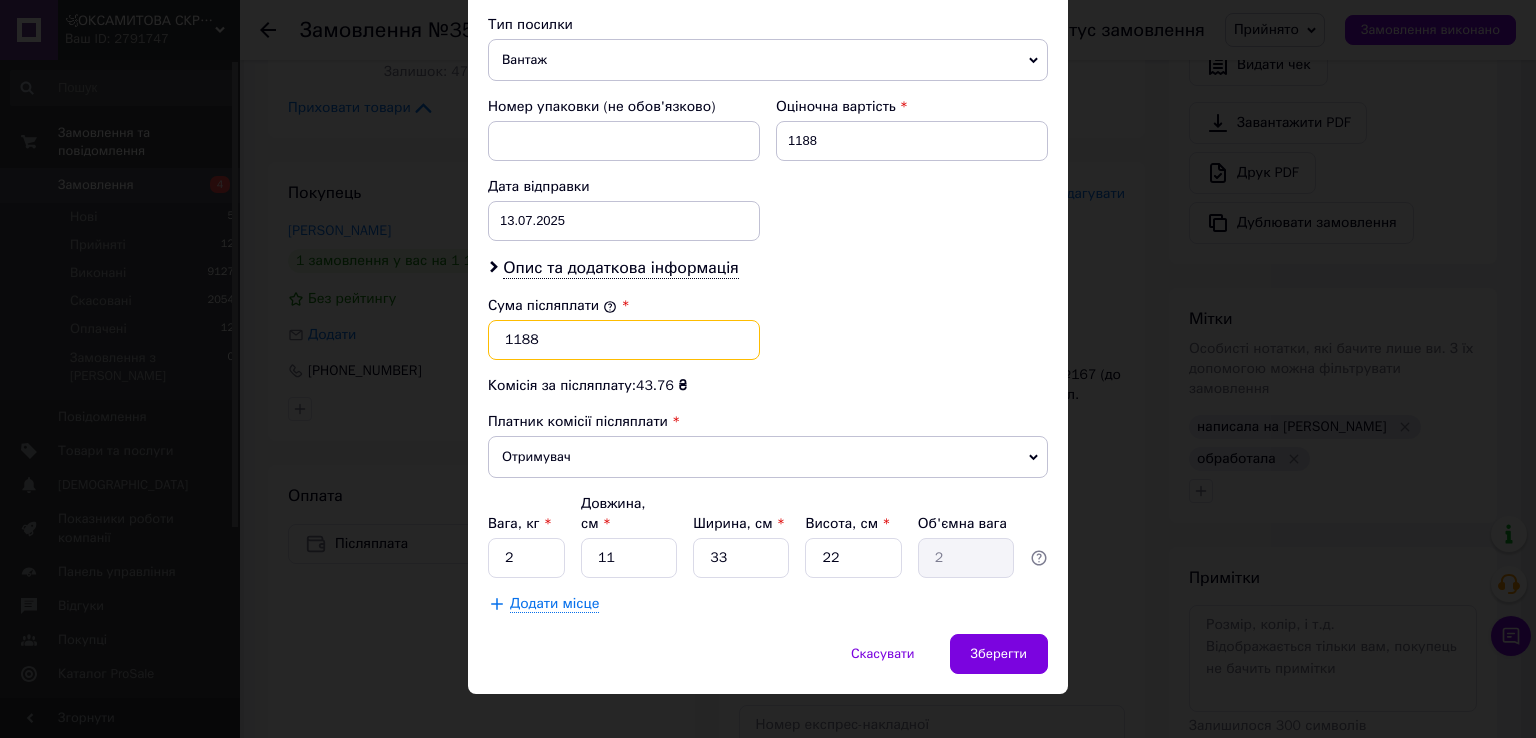 type on "1188" 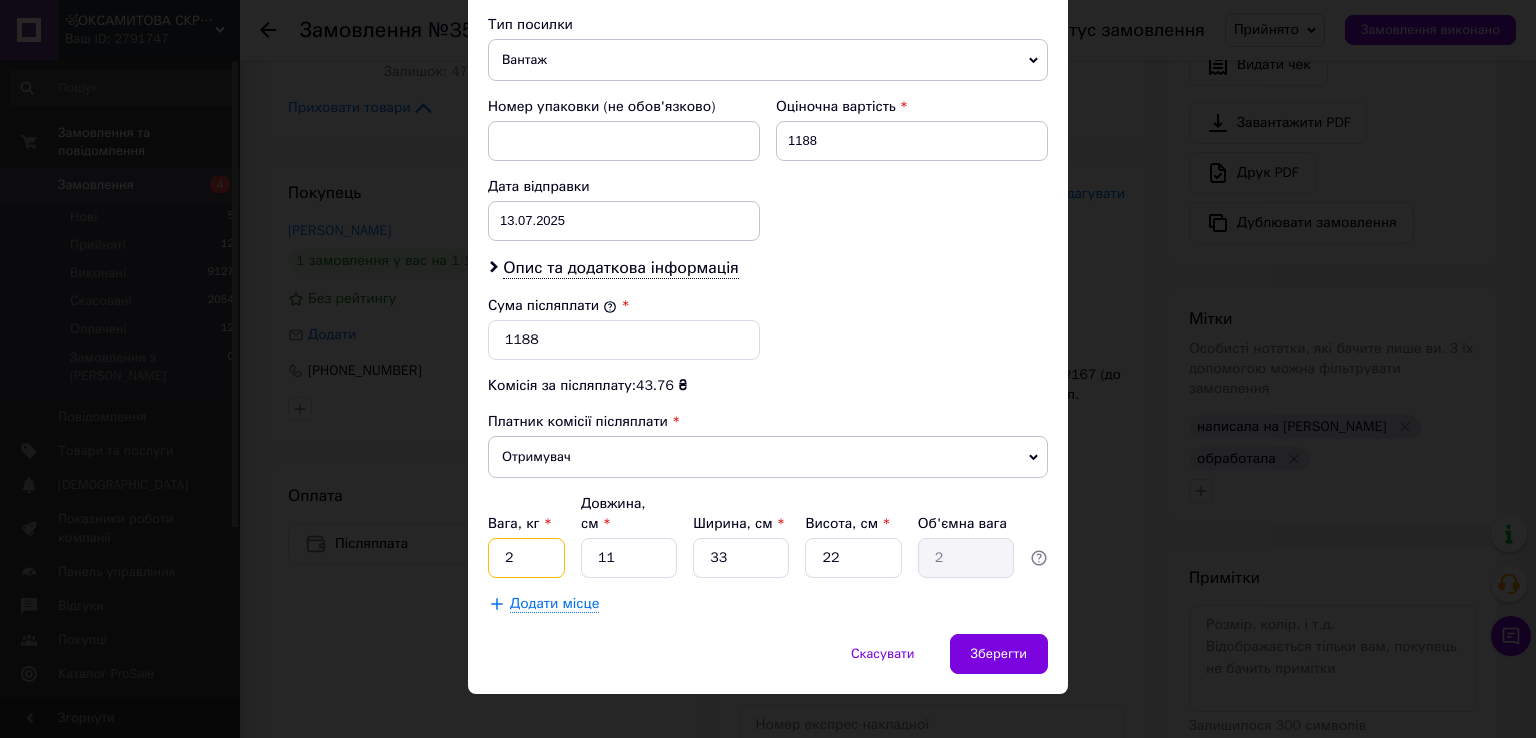 click on "2" at bounding box center [526, 558] 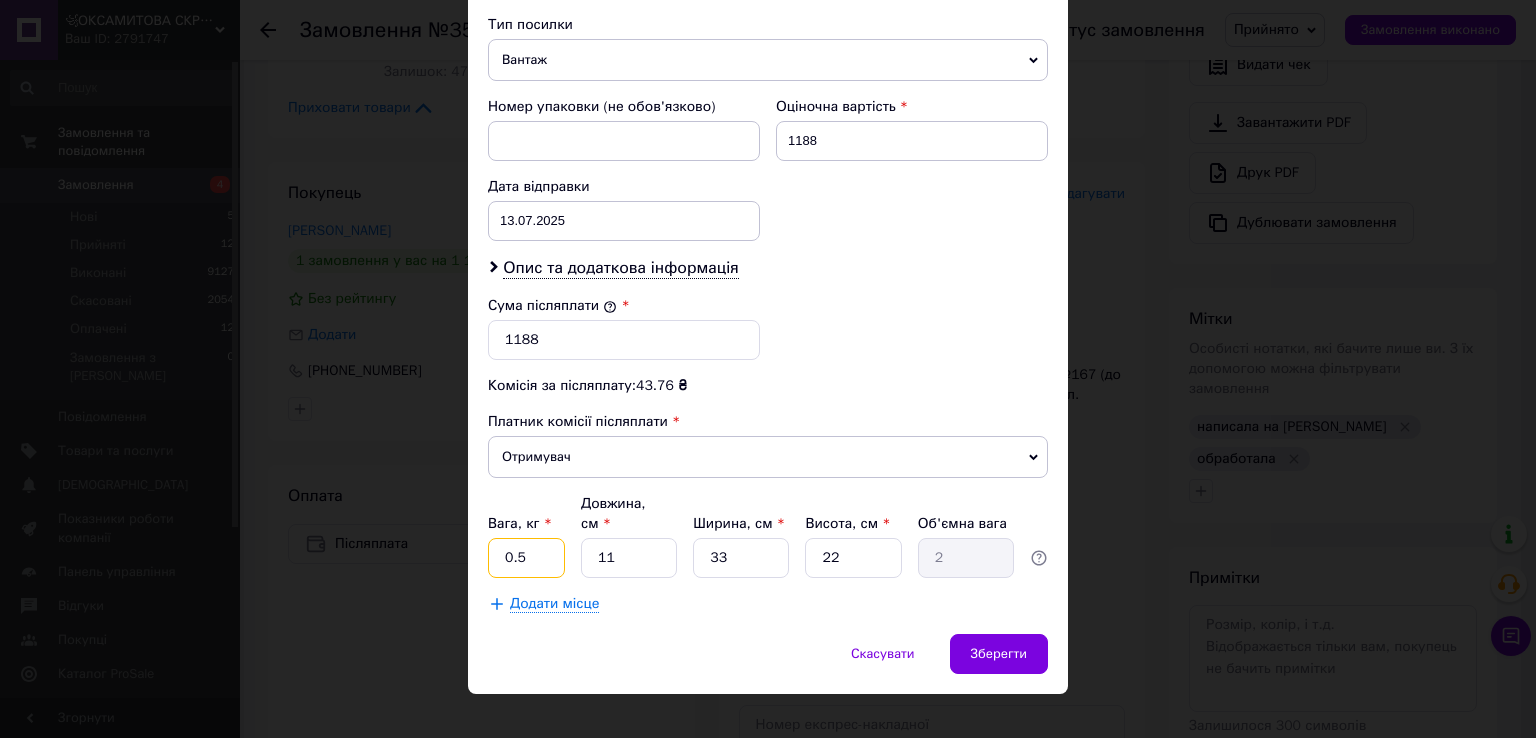 type on "0.5" 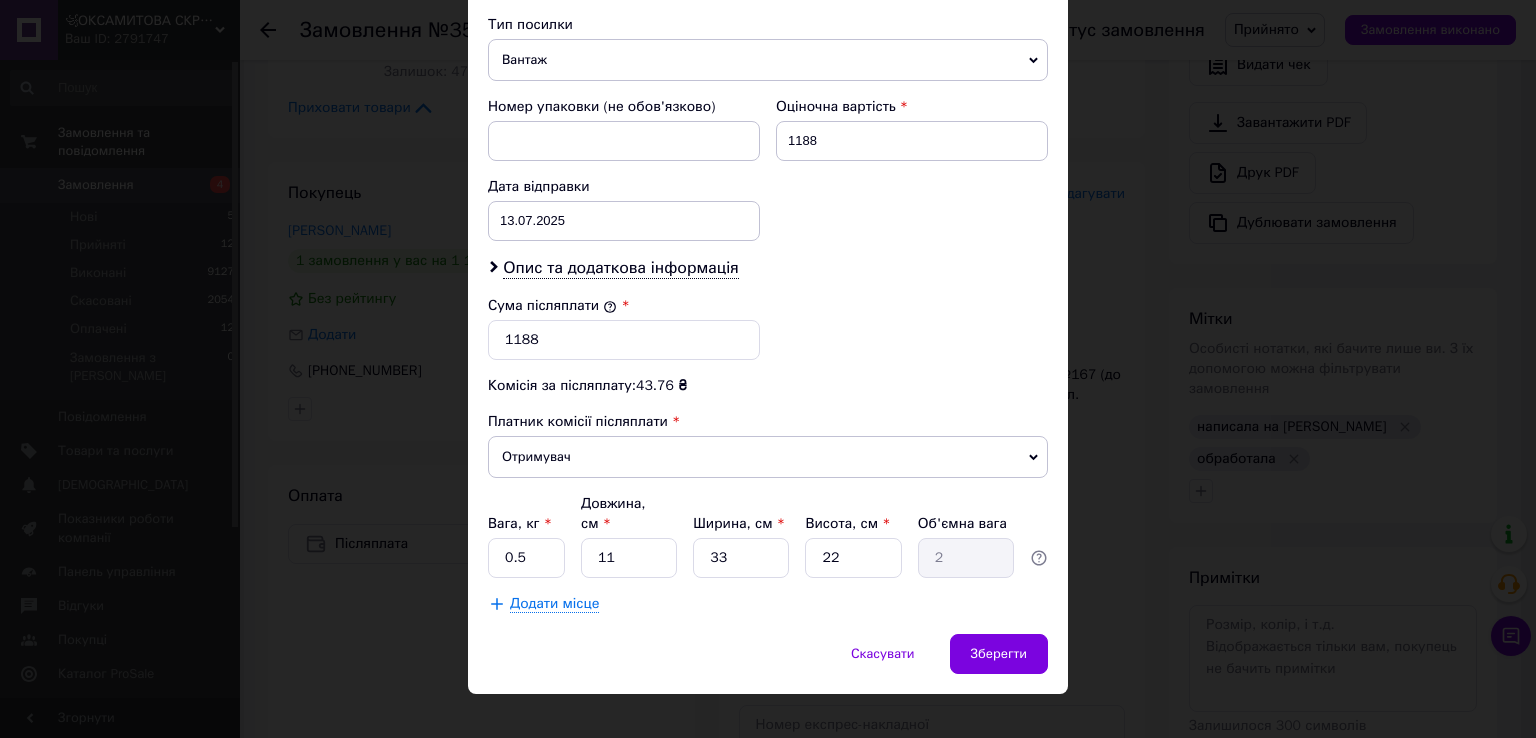 drag, startPoint x: 686, startPoint y: 520, endPoint x: 651, endPoint y: 518, distance: 35.057095 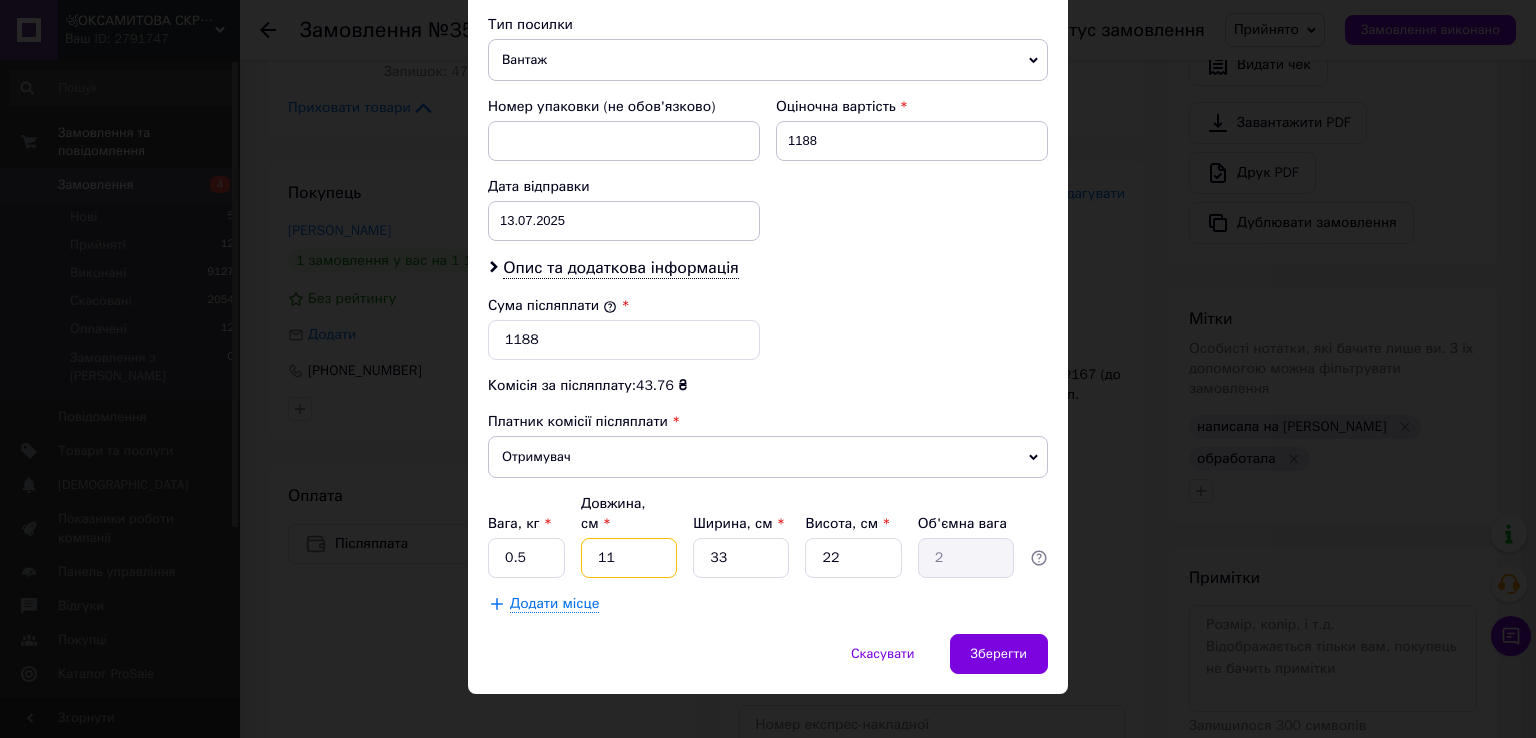 click on "11" at bounding box center (629, 558) 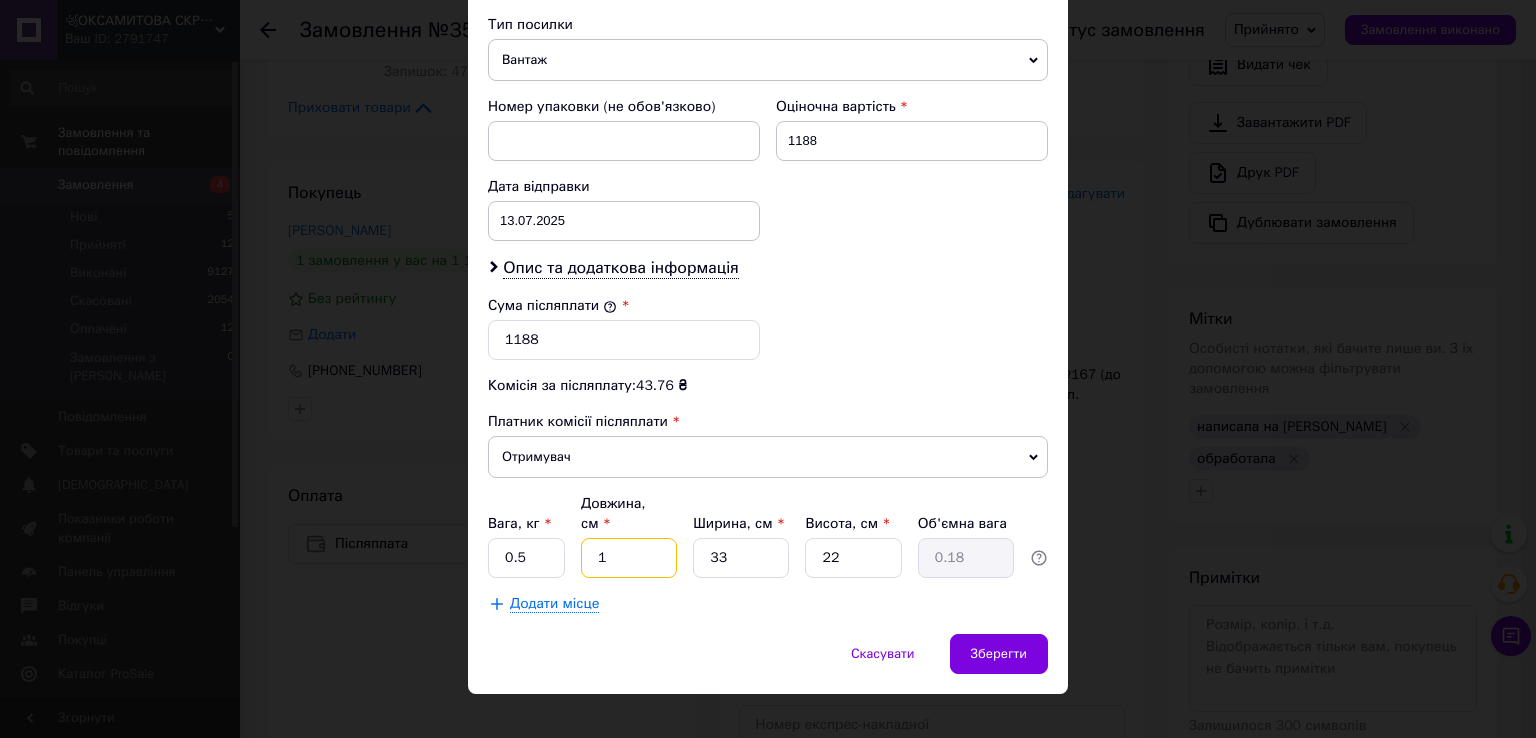 type on "15" 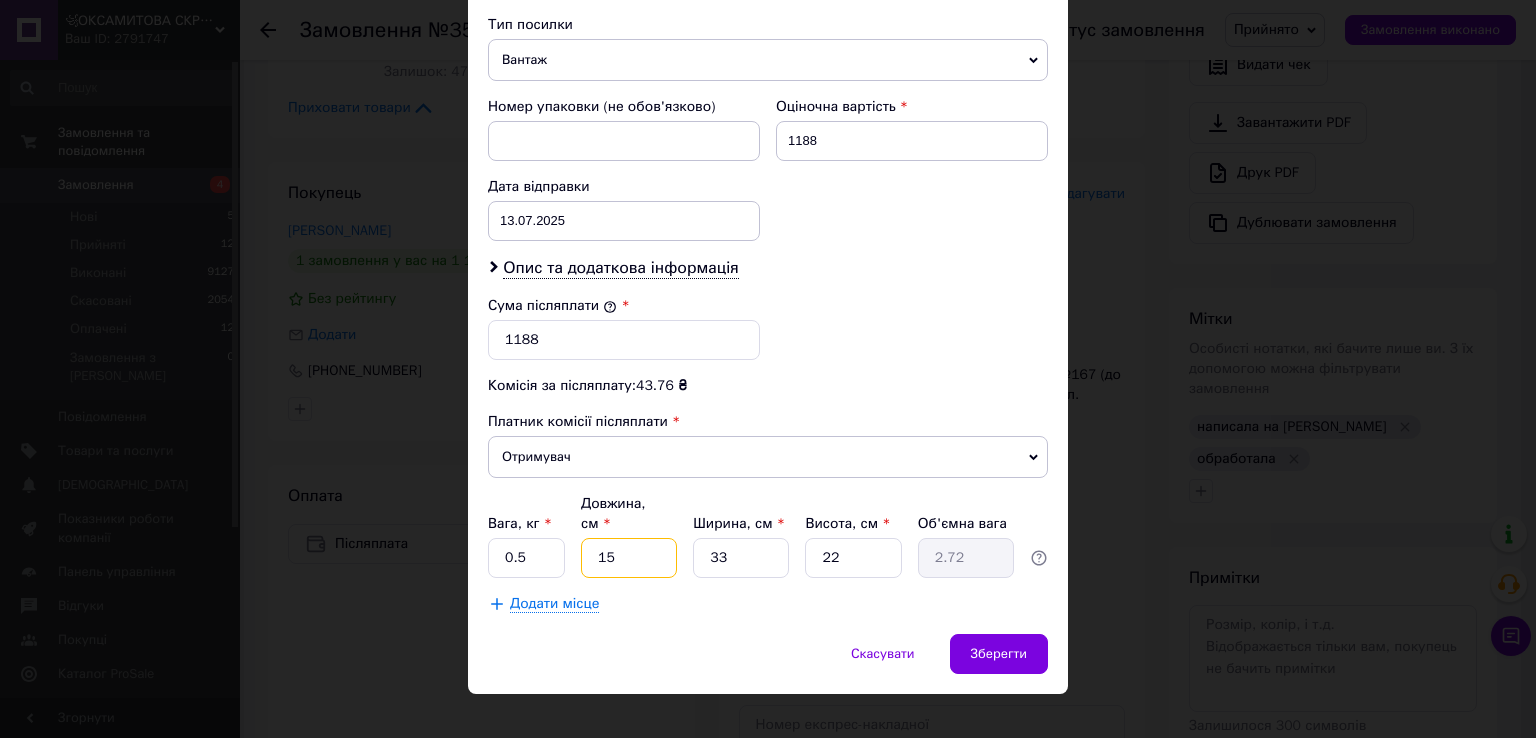 type on "15" 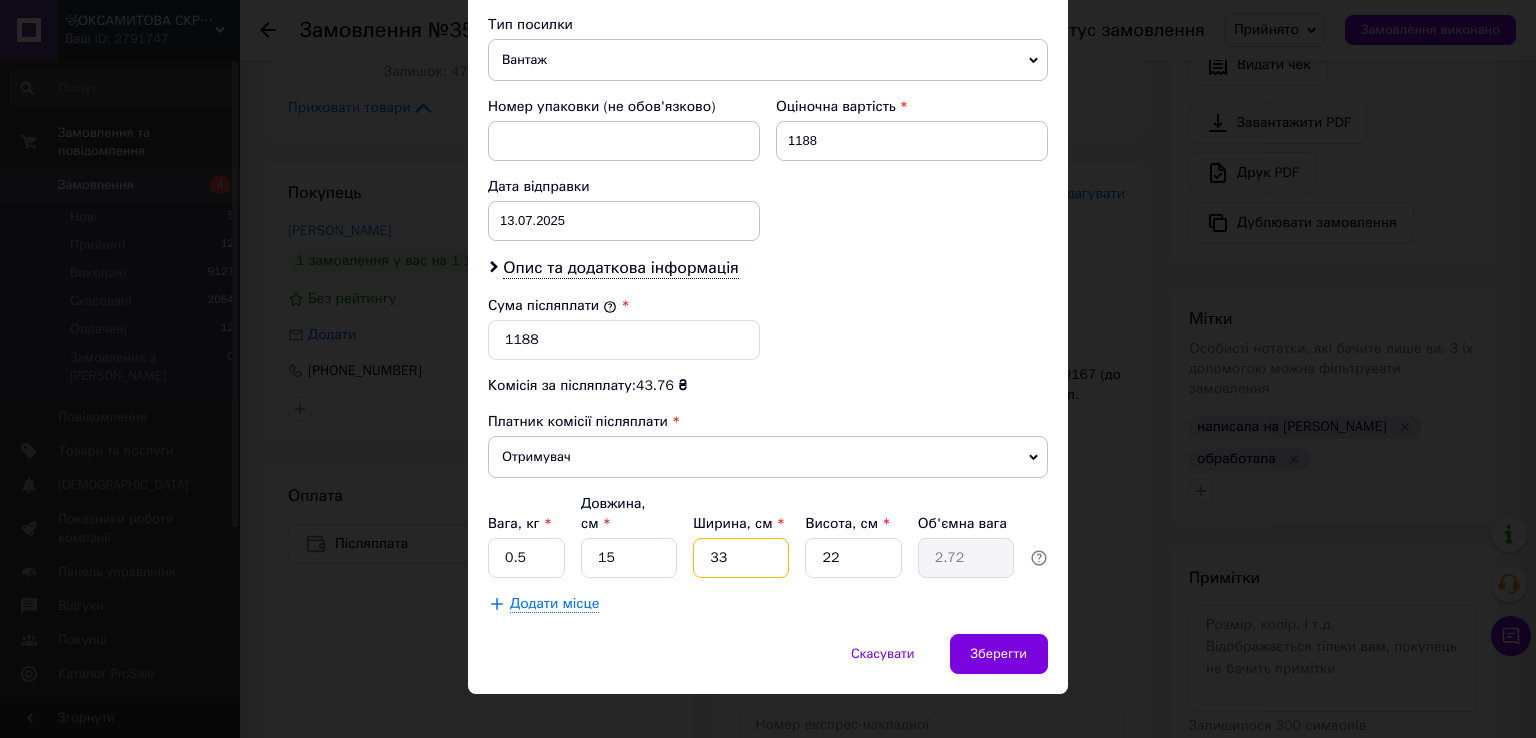 click on "33" at bounding box center [741, 558] 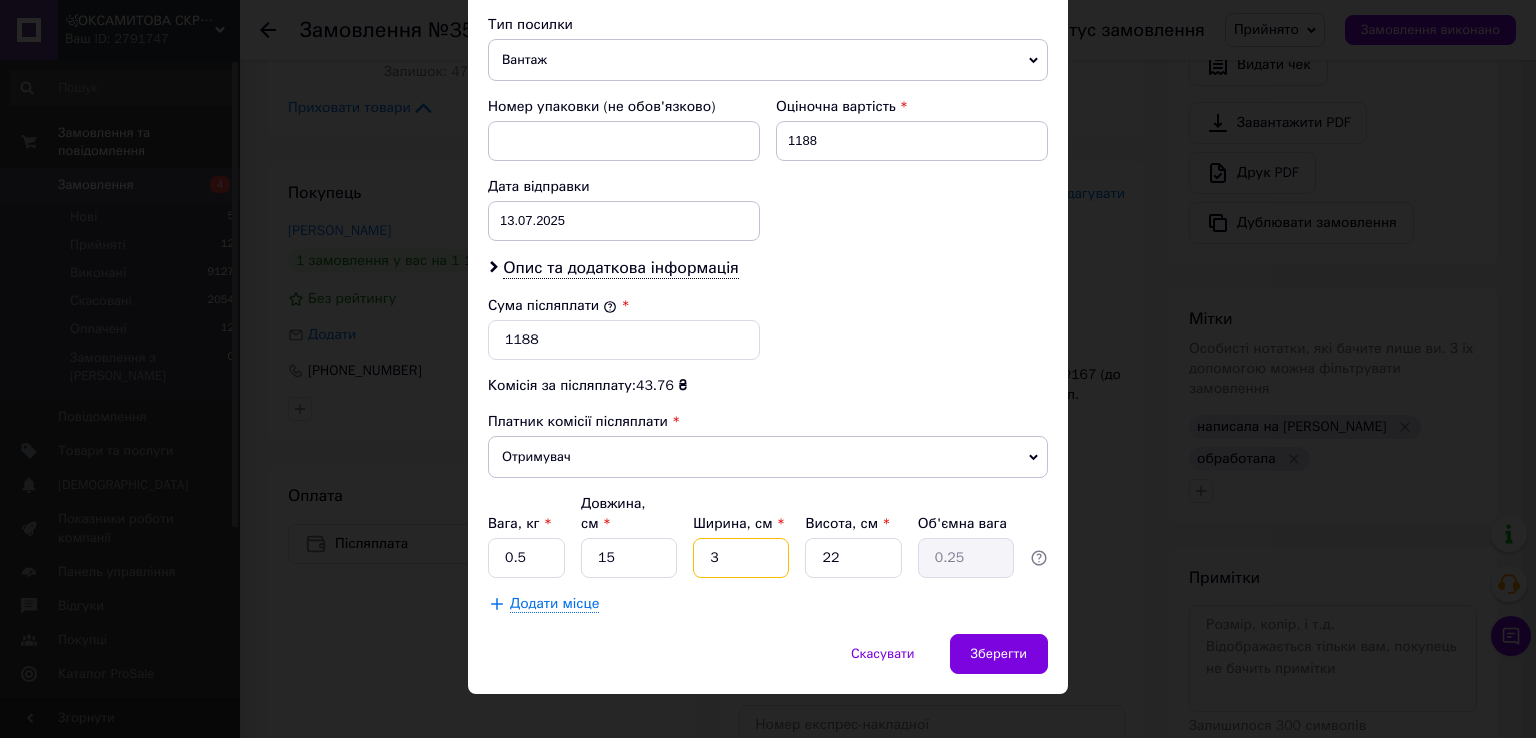 type 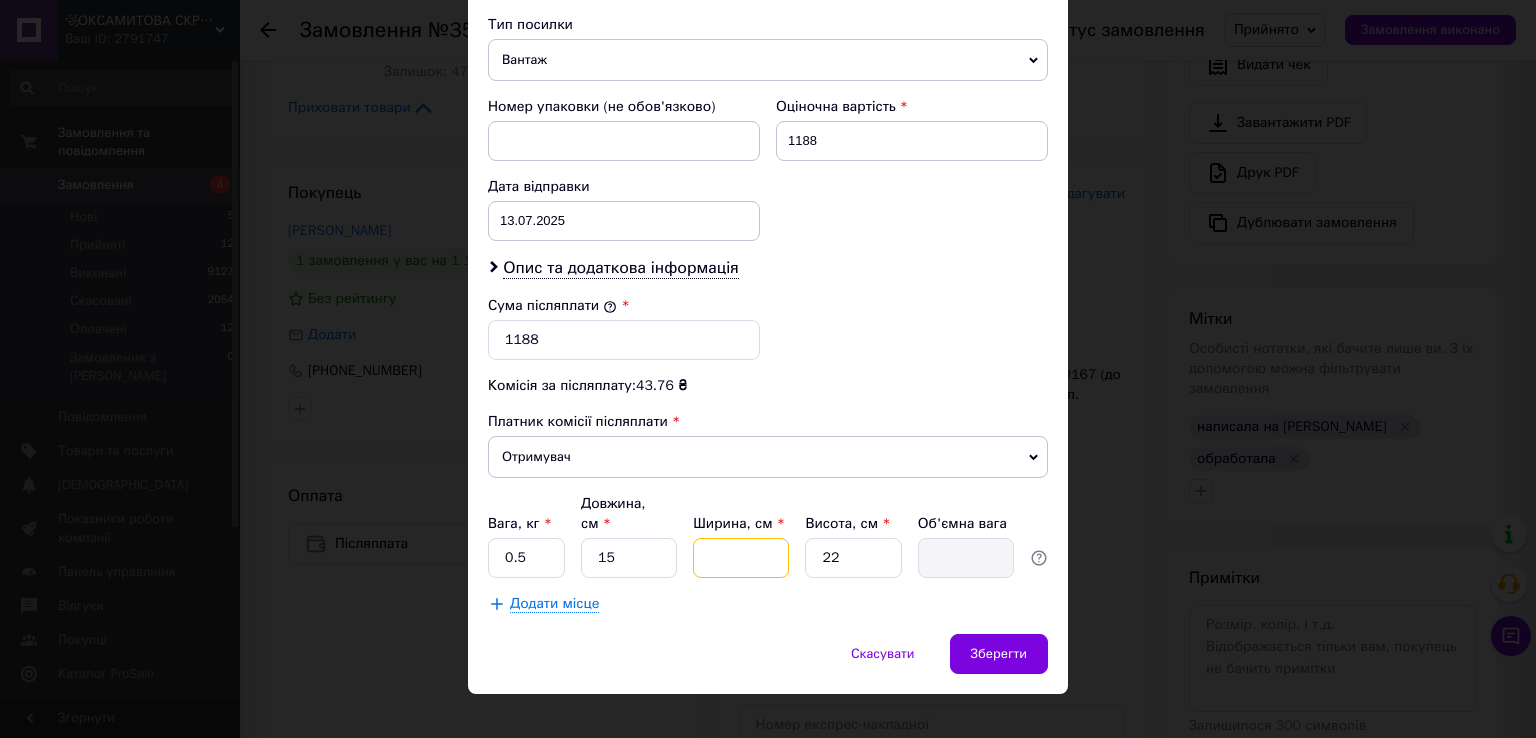 type on "1" 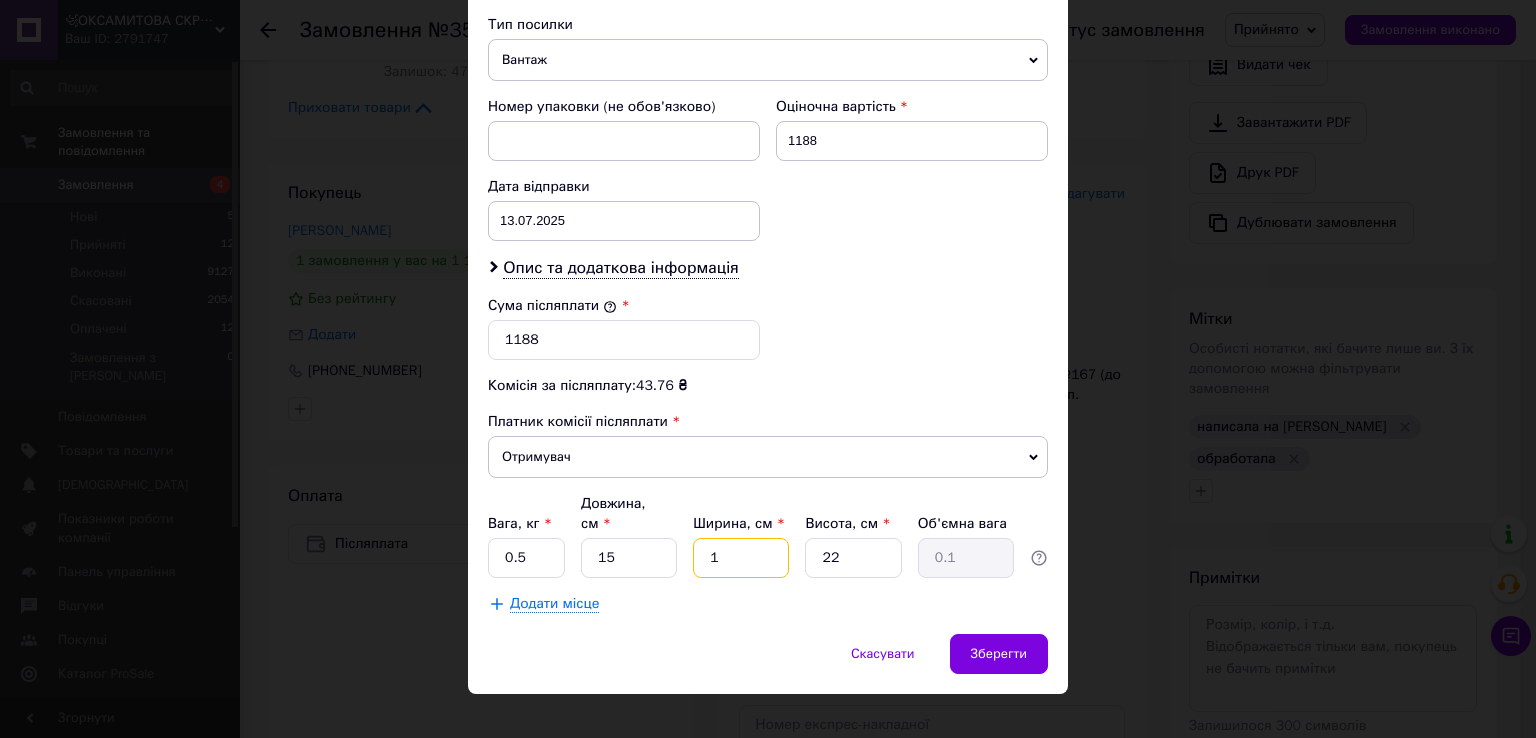 type on "10" 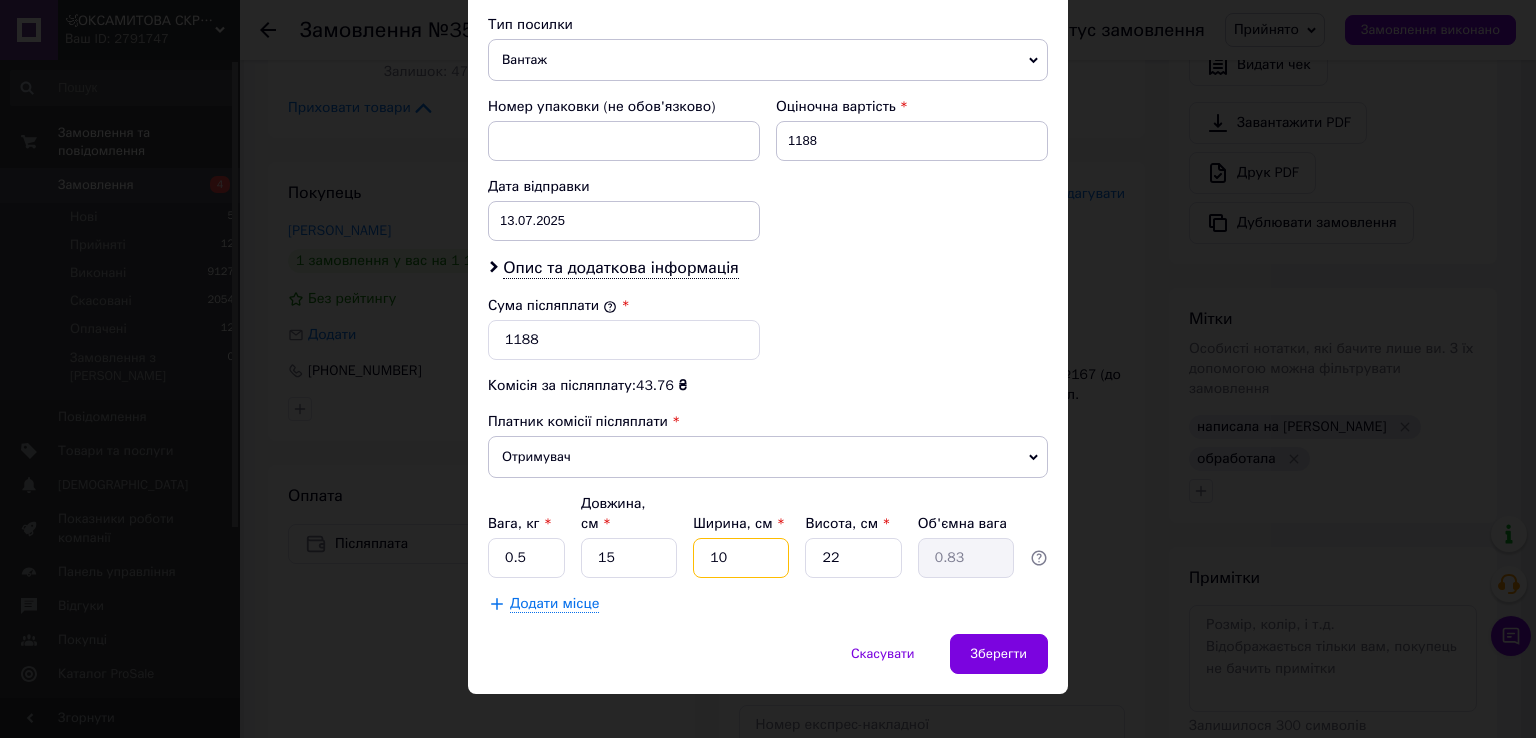 type on "10" 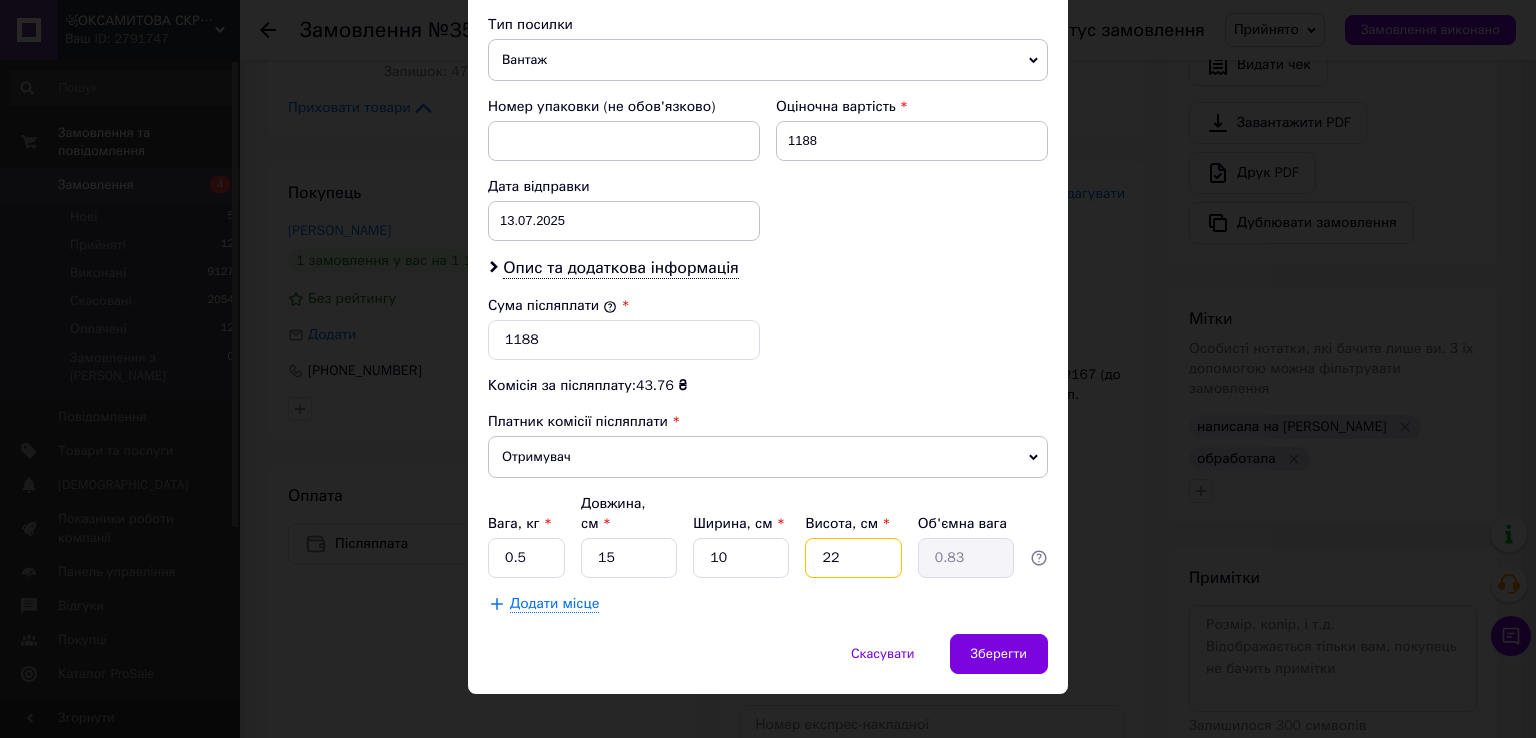 drag, startPoint x: 826, startPoint y: 540, endPoint x: 839, endPoint y: 540, distance: 13 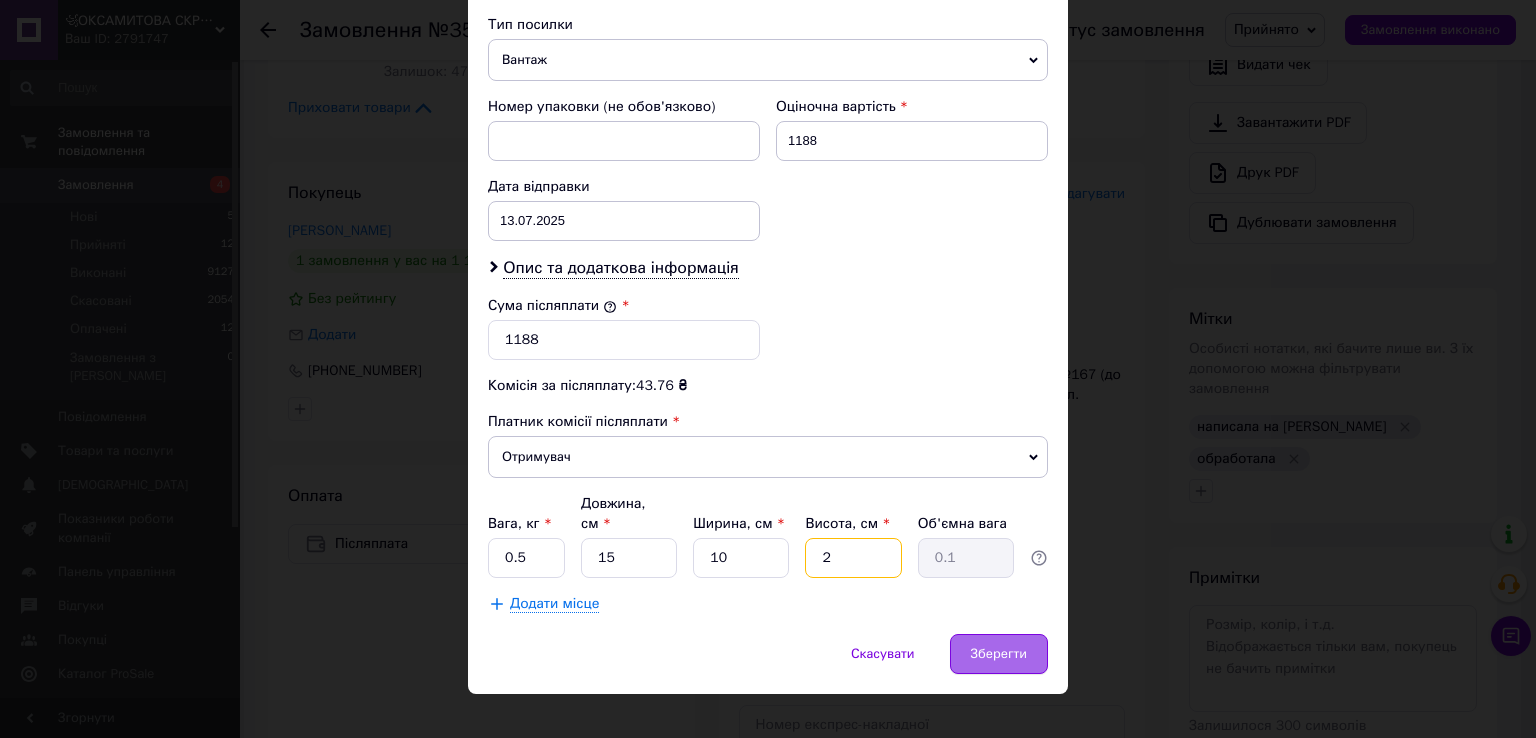 type on "2" 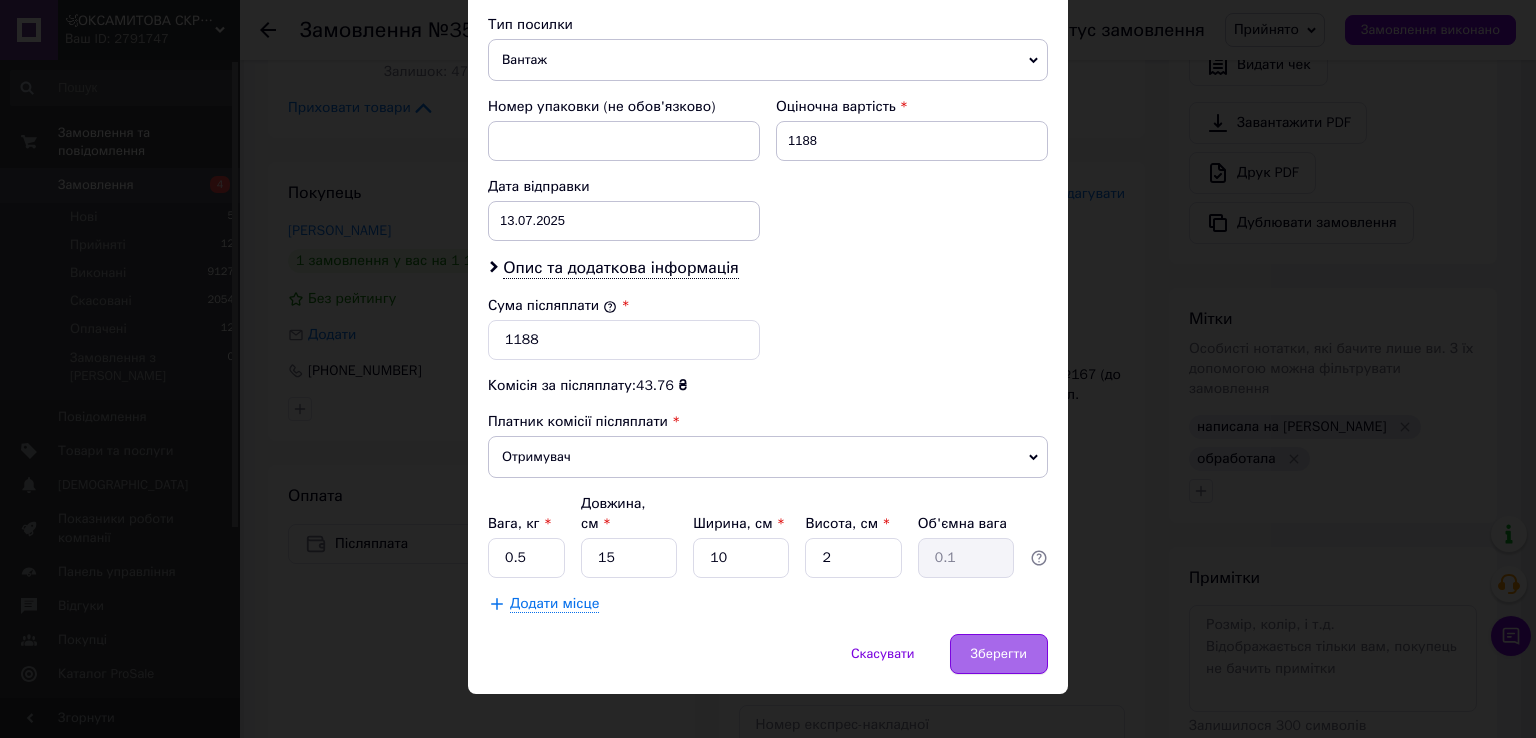 click on "Зберегти" at bounding box center [999, 654] 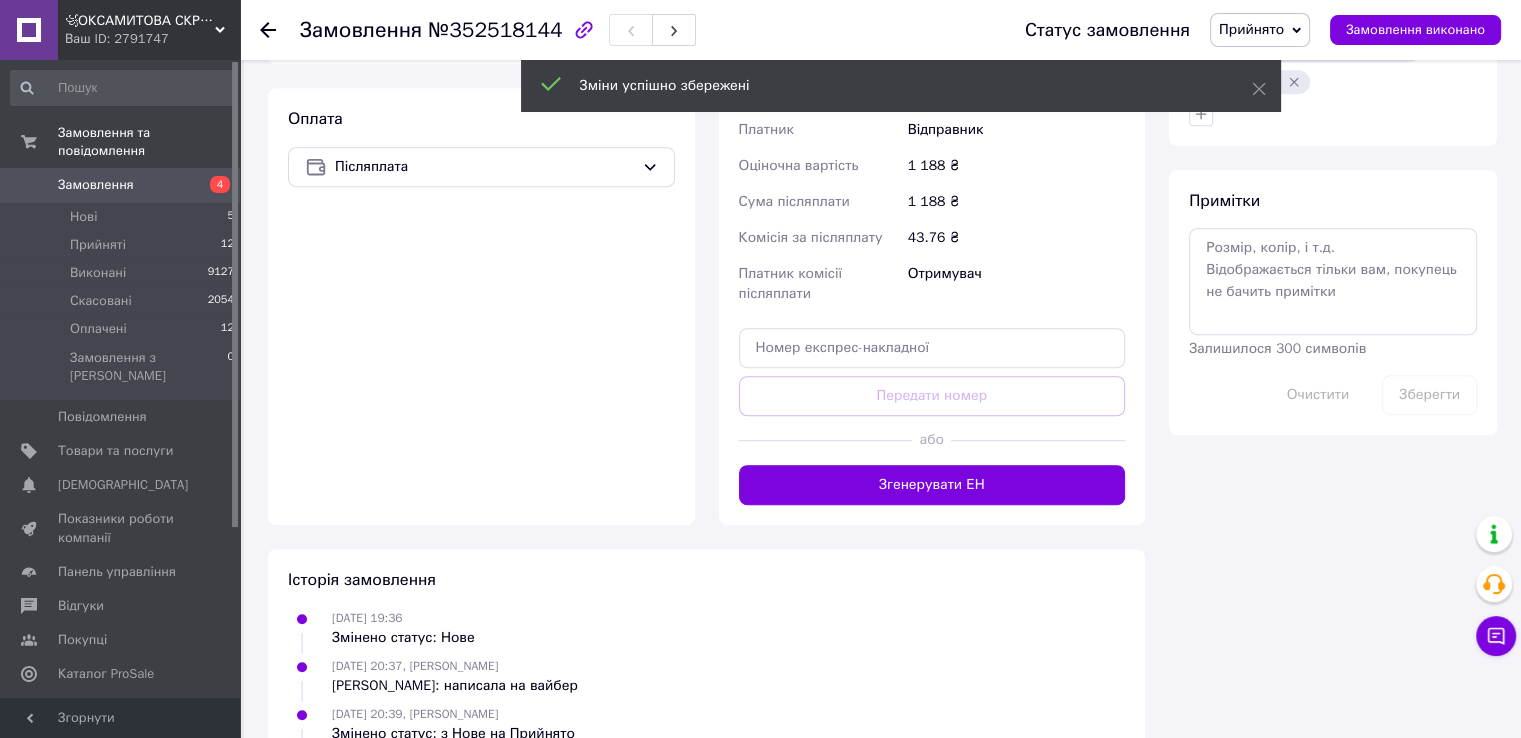 scroll, scrollTop: 929, scrollLeft: 0, axis: vertical 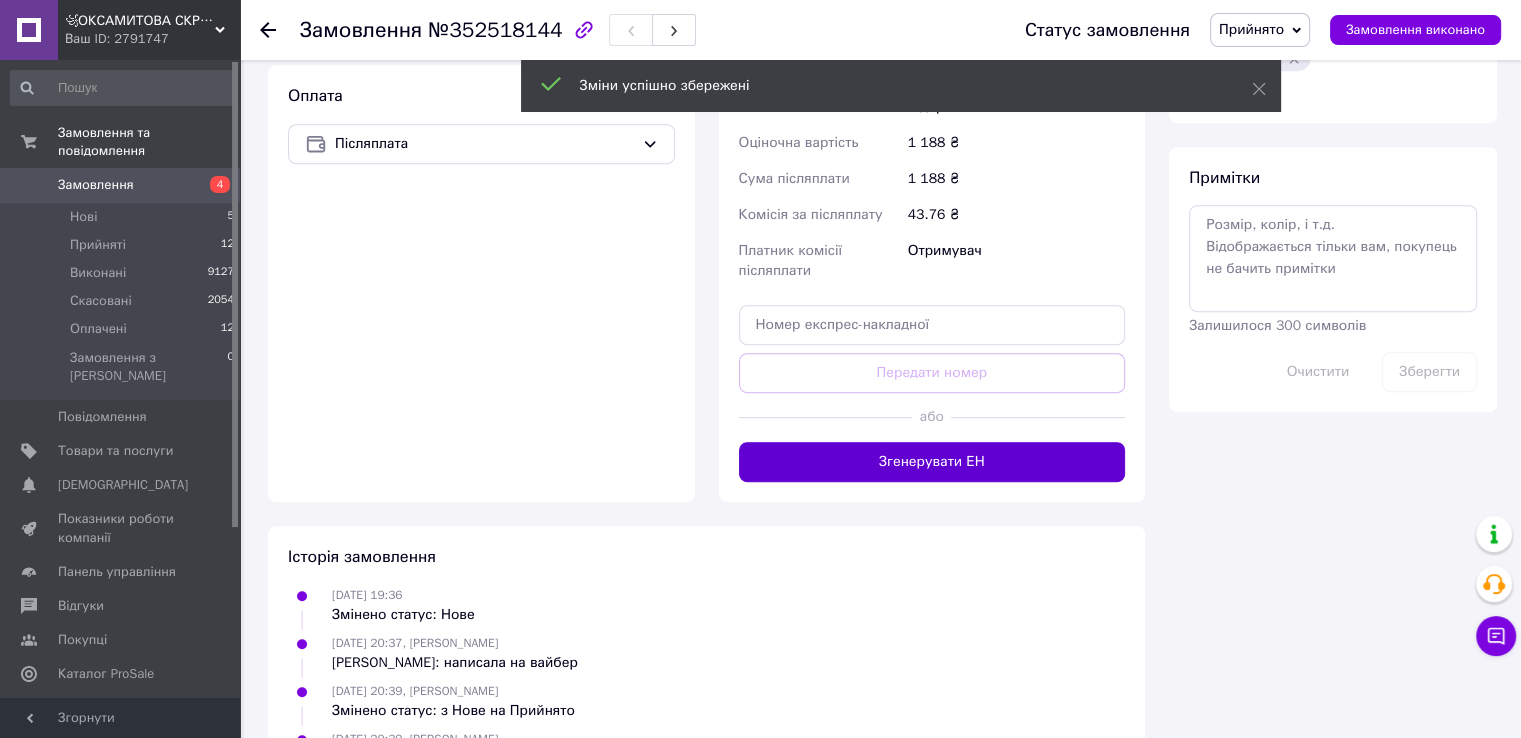 click on "Згенерувати ЕН" at bounding box center [932, 462] 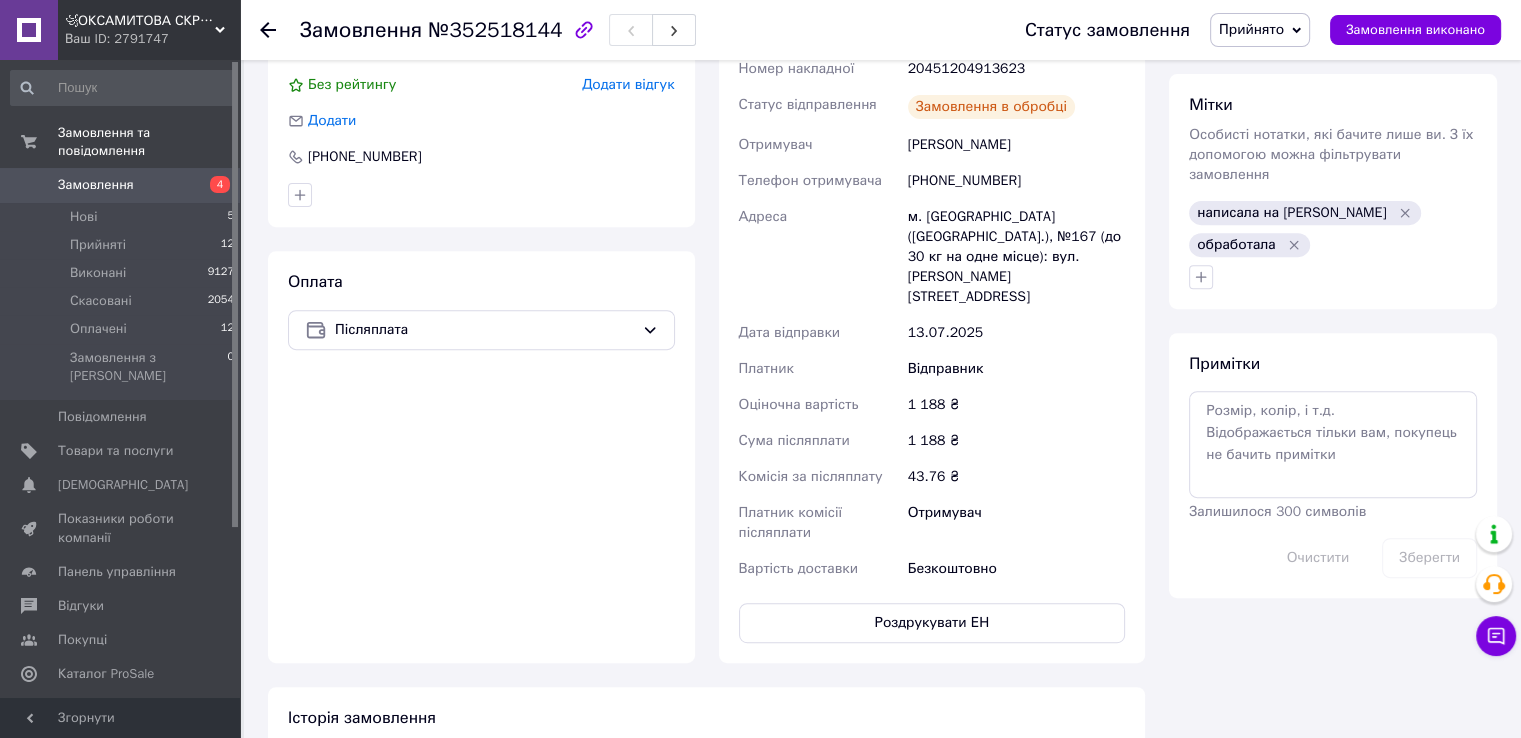 scroll, scrollTop: 629, scrollLeft: 0, axis: vertical 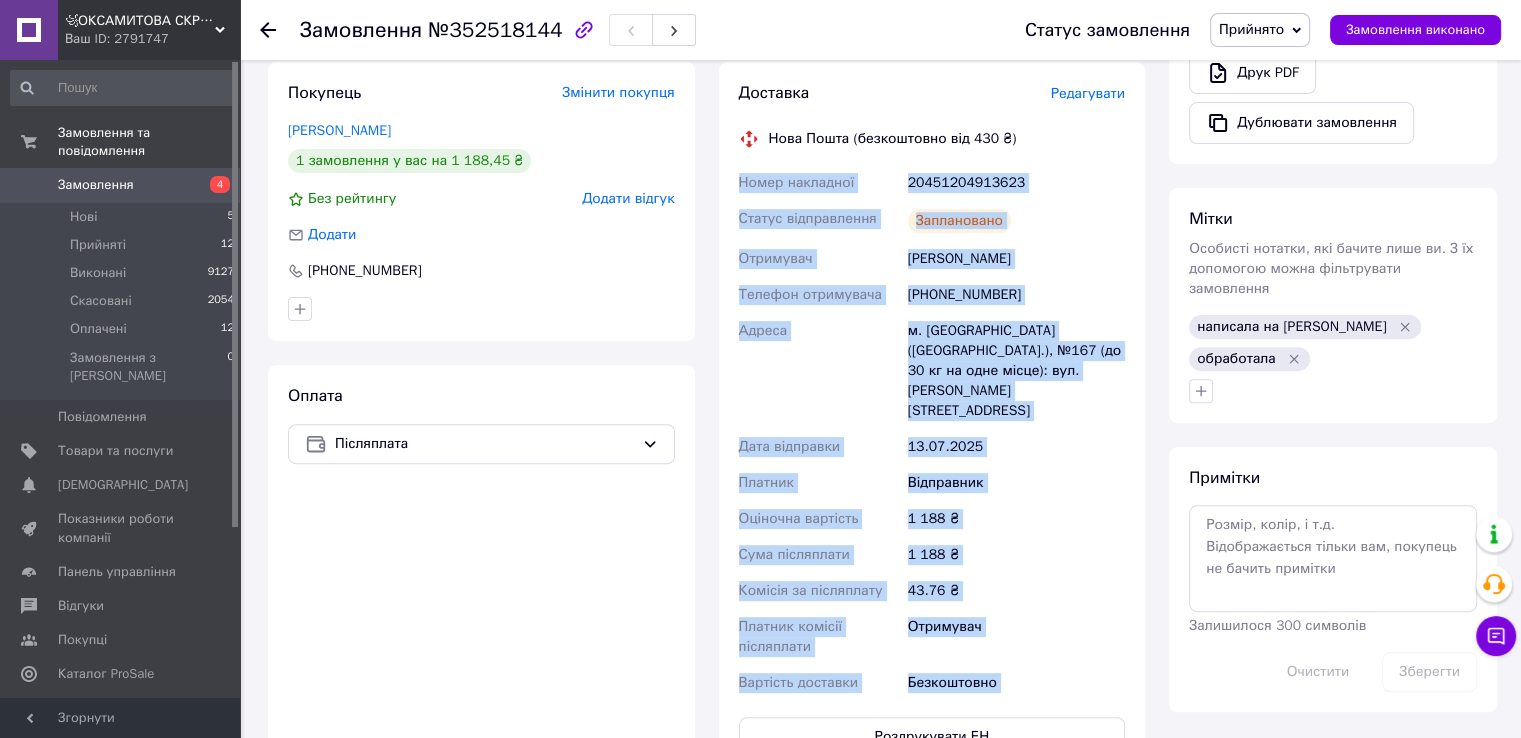 drag, startPoint x: 812, startPoint y: 177, endPoint x: 787, endPoint y: 299, distance: 124.53513 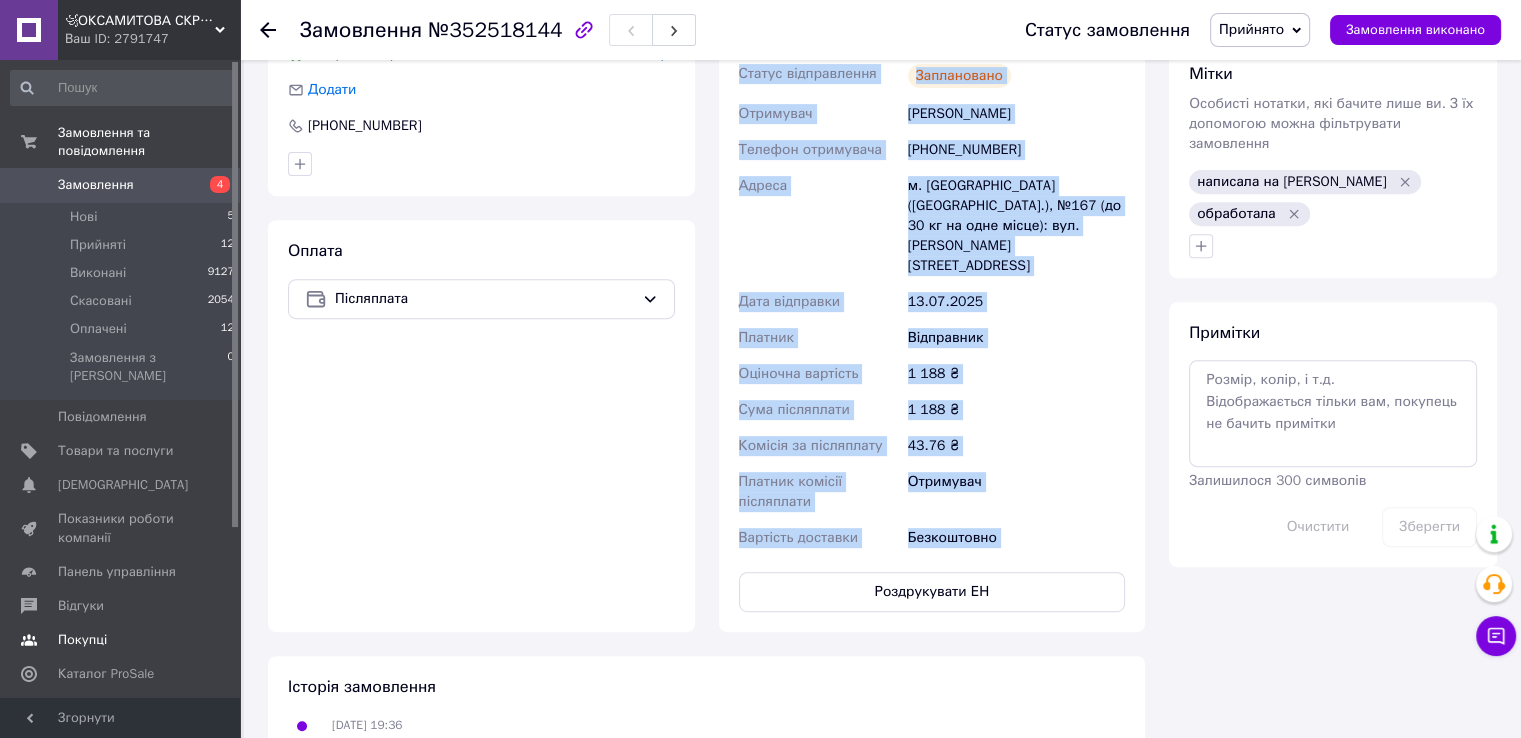 scroll, scrollTop: 929, scrollLeft: 0, axis: vertical 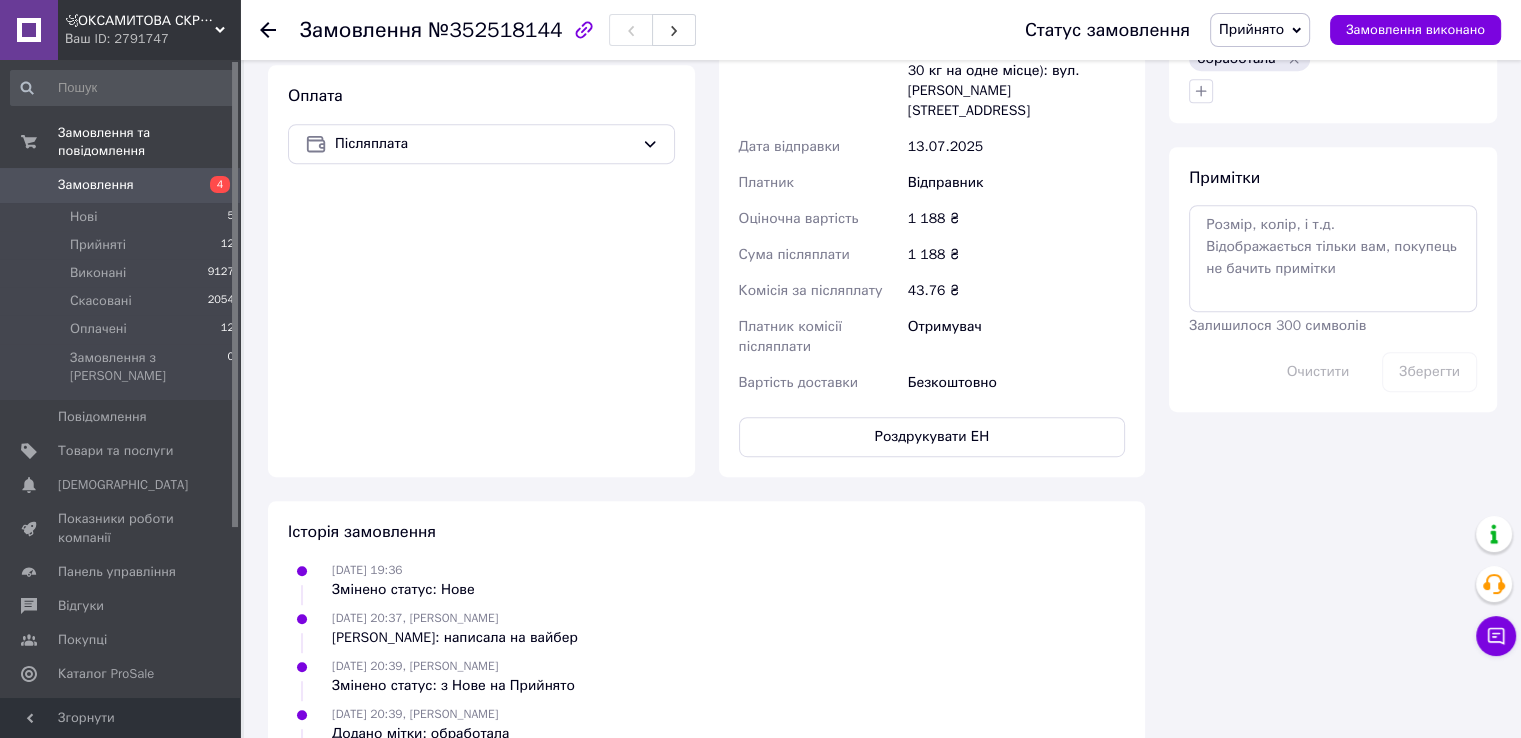click 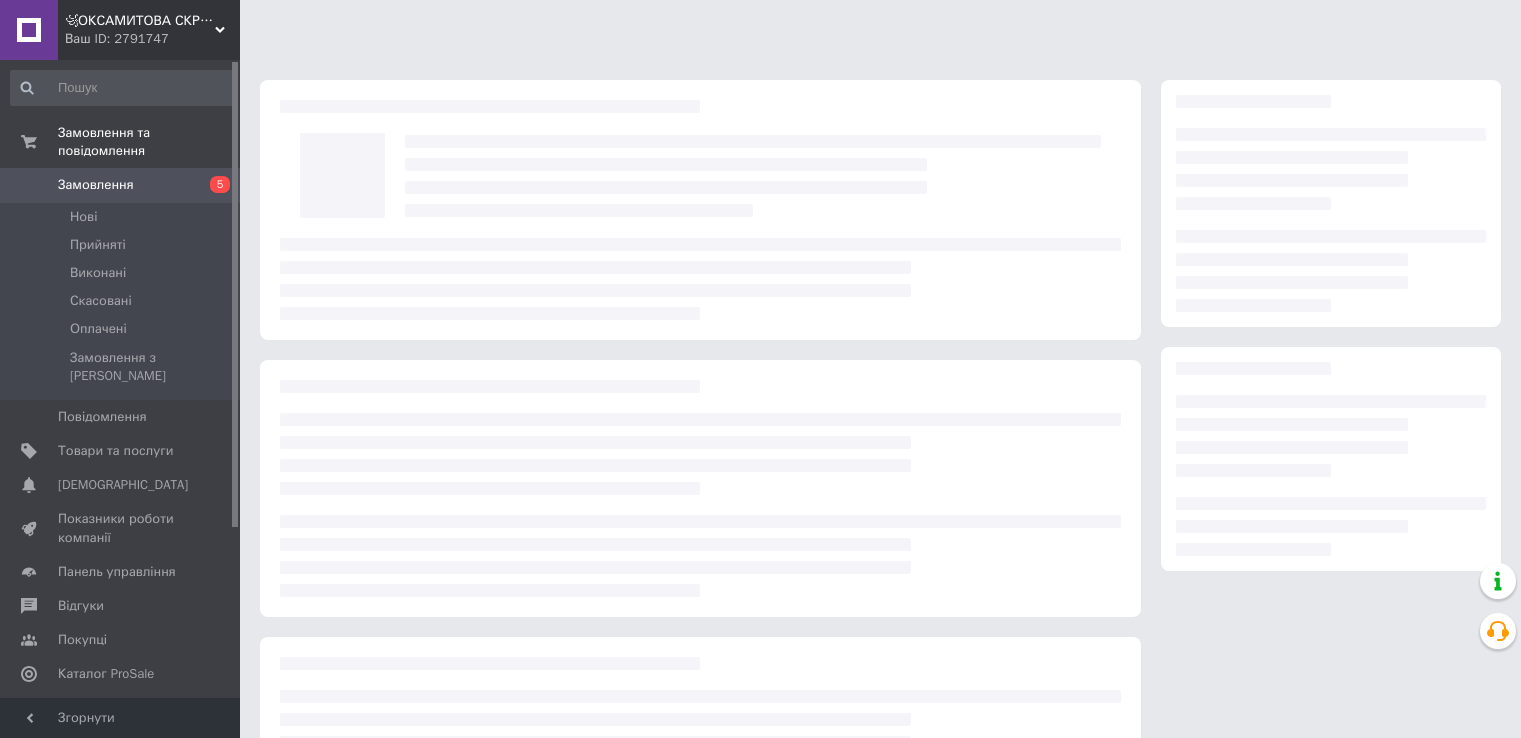 scroll, scrollTop: 0, scrollLeft: 0, axis: both 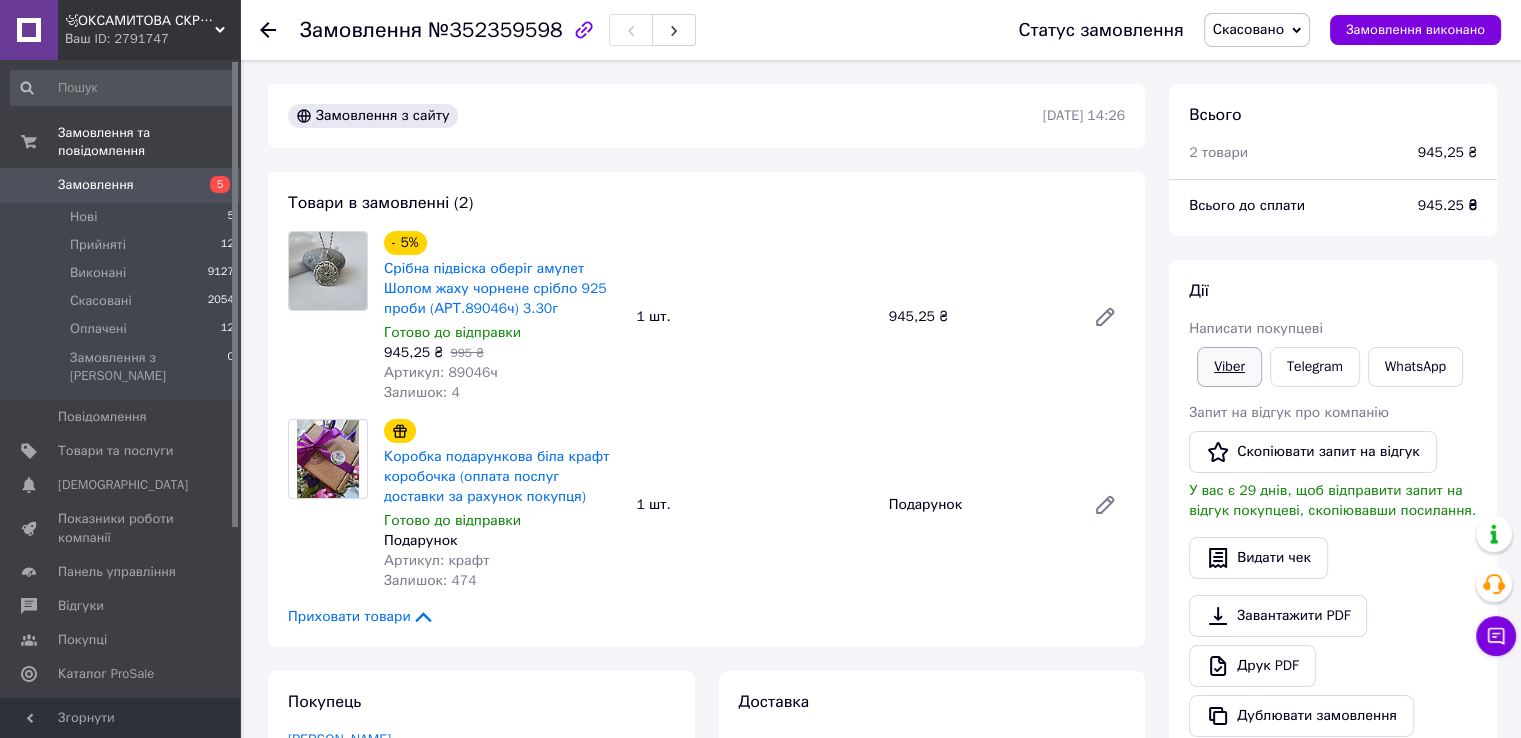 click on "Viber" at bounding box center (1229, 367) 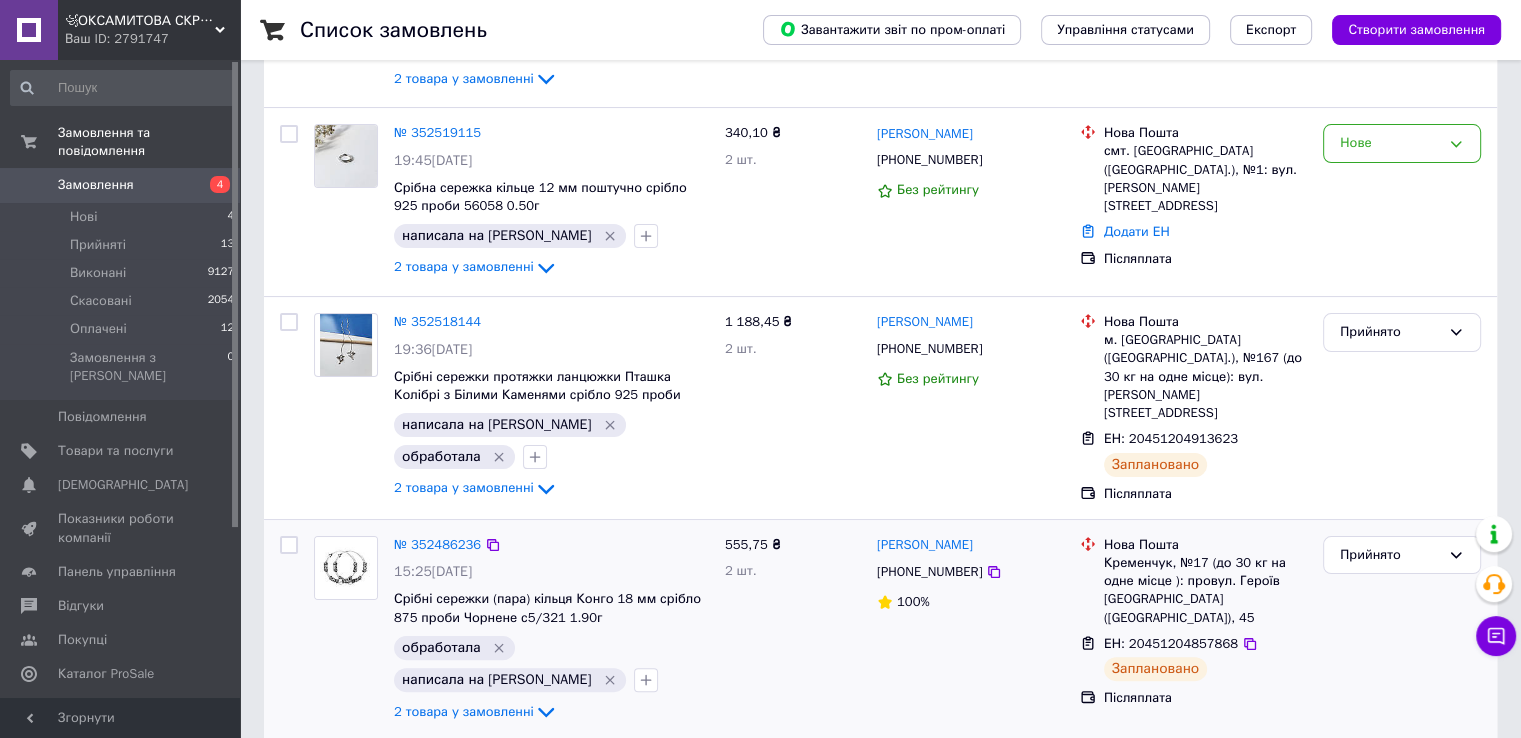 scroll, scrollTop: 300, scrollLeft: 0, axis: vertical 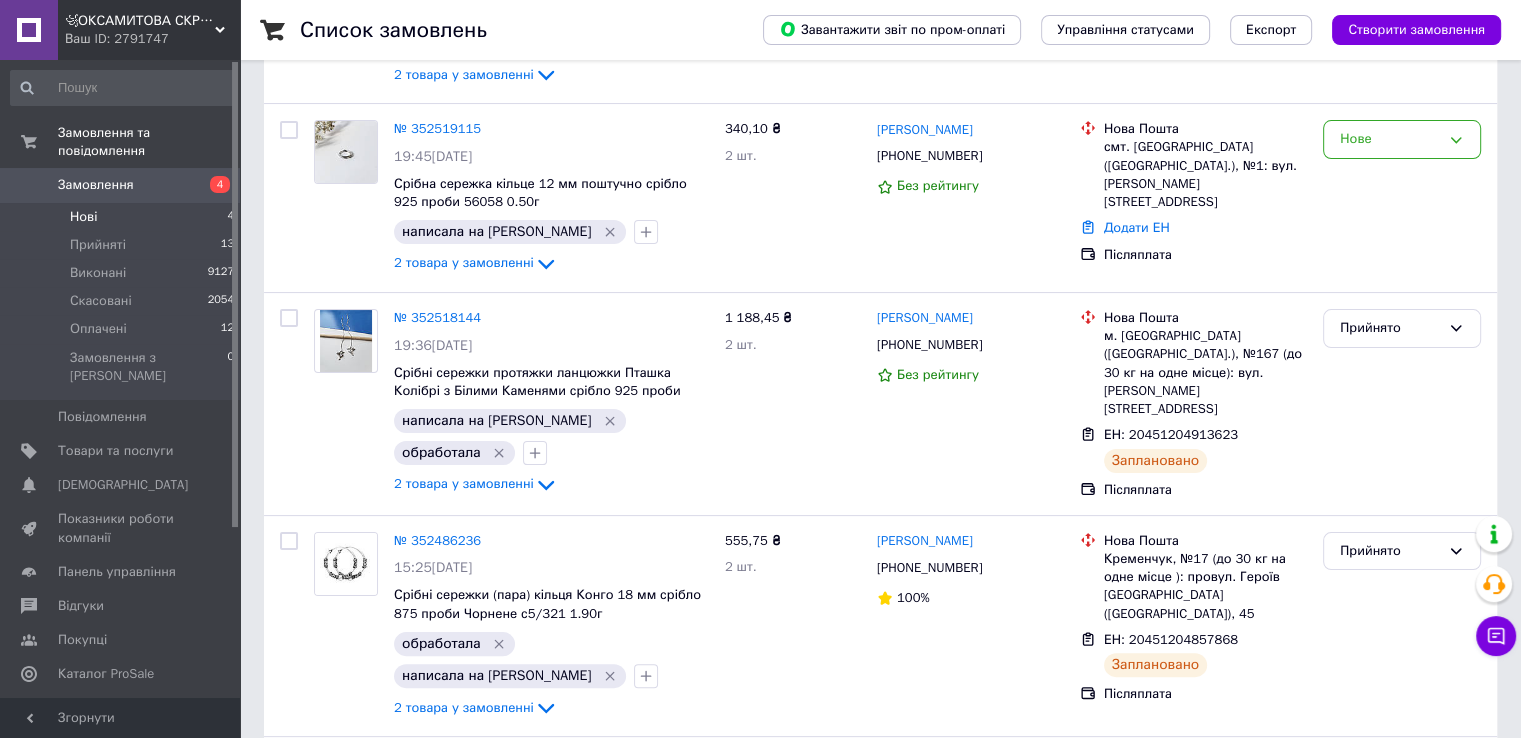 click on "Нові 4" at bounding box center (123, 217) 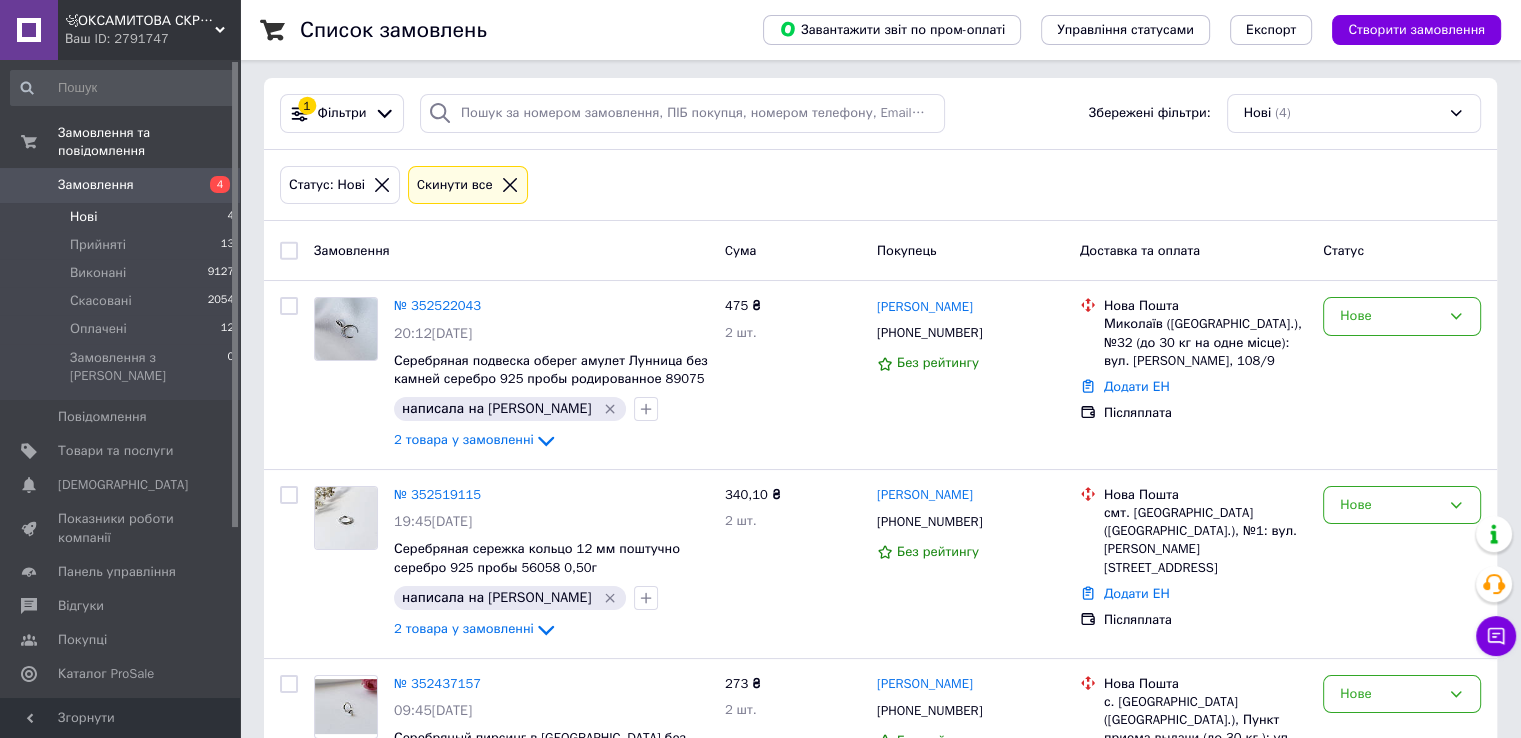 scroll, scrollTop: 0, scrollLeft: 0, axis: both 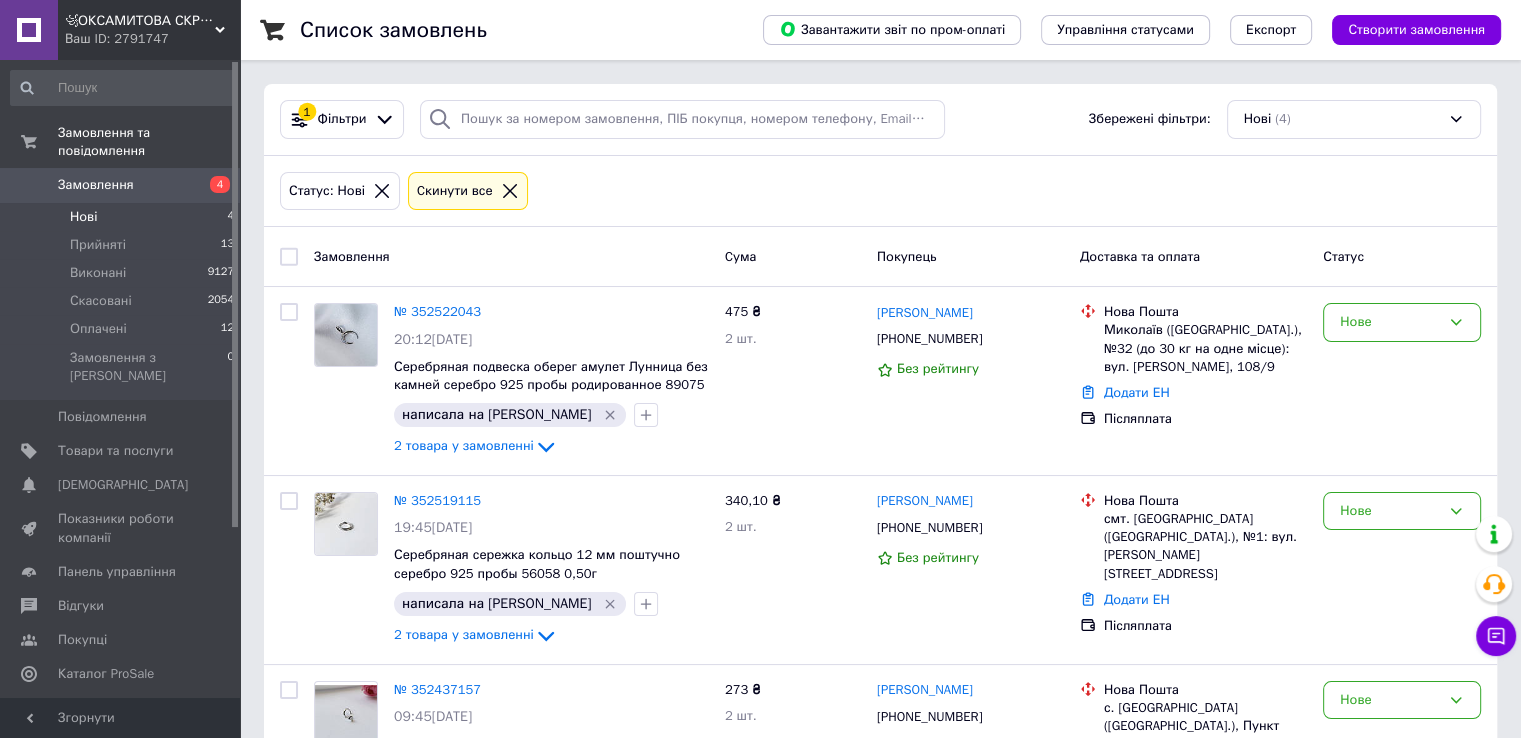 click 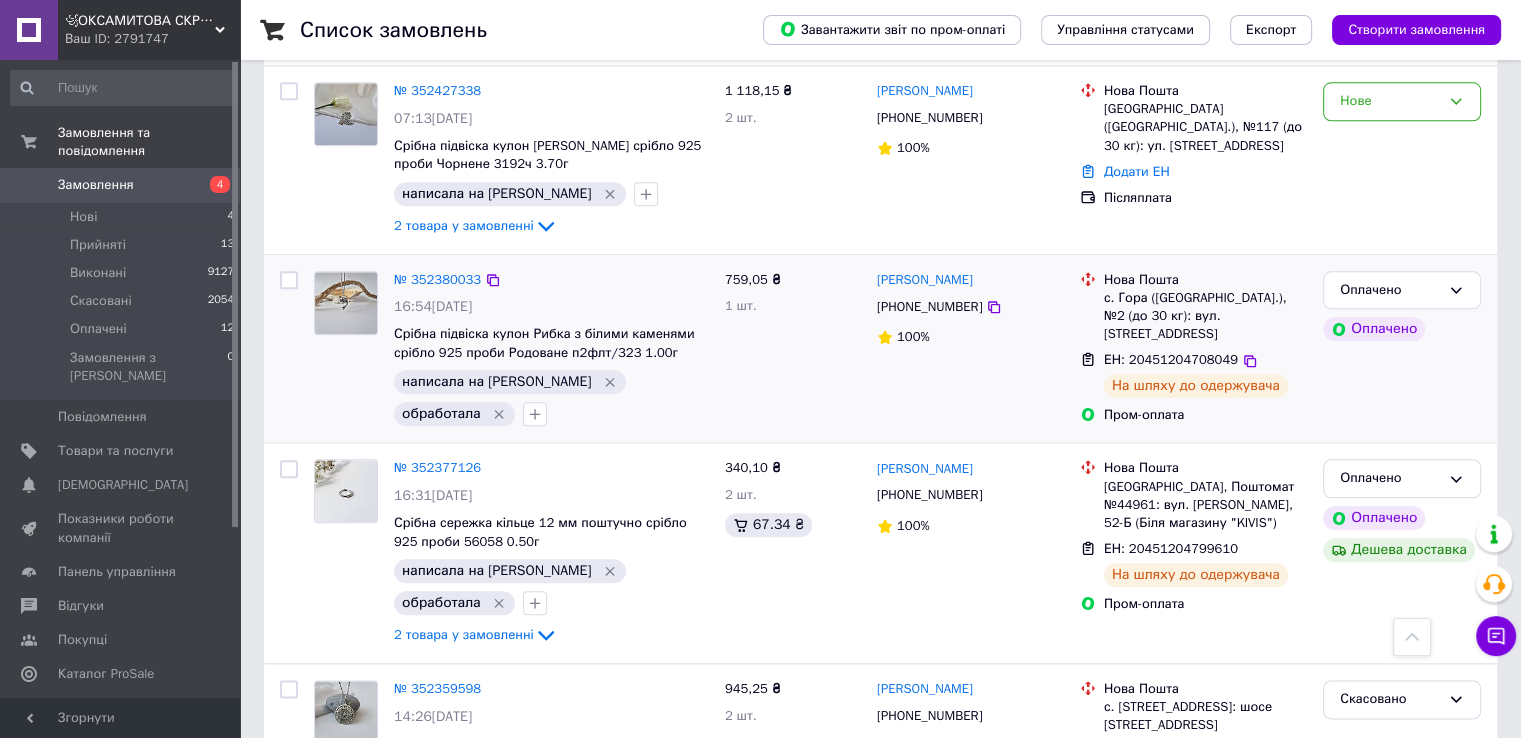 scroll, scrollTop: 2200, scrollLeft: 0, axis: vertical 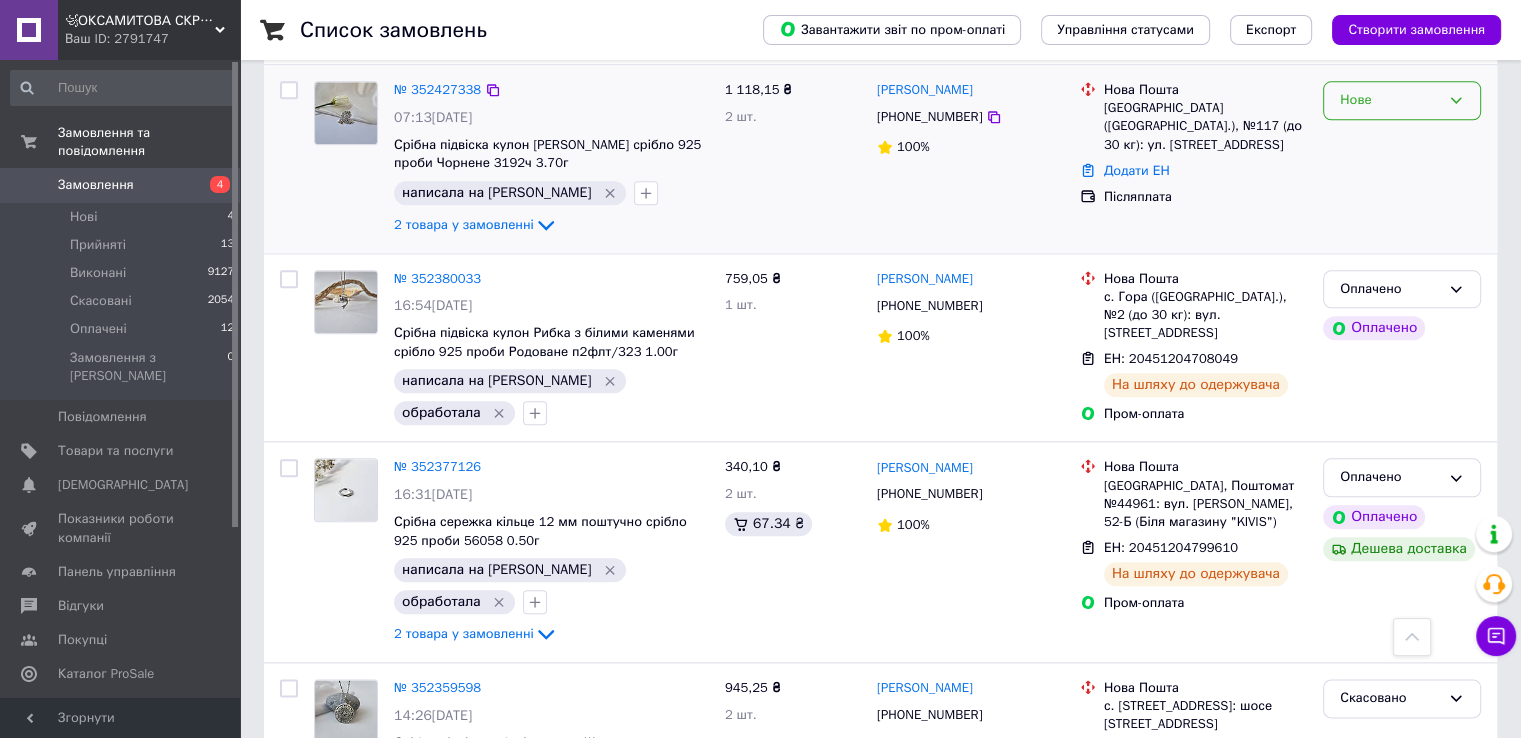 click on "Нове" at bounding box center (1390, 100) 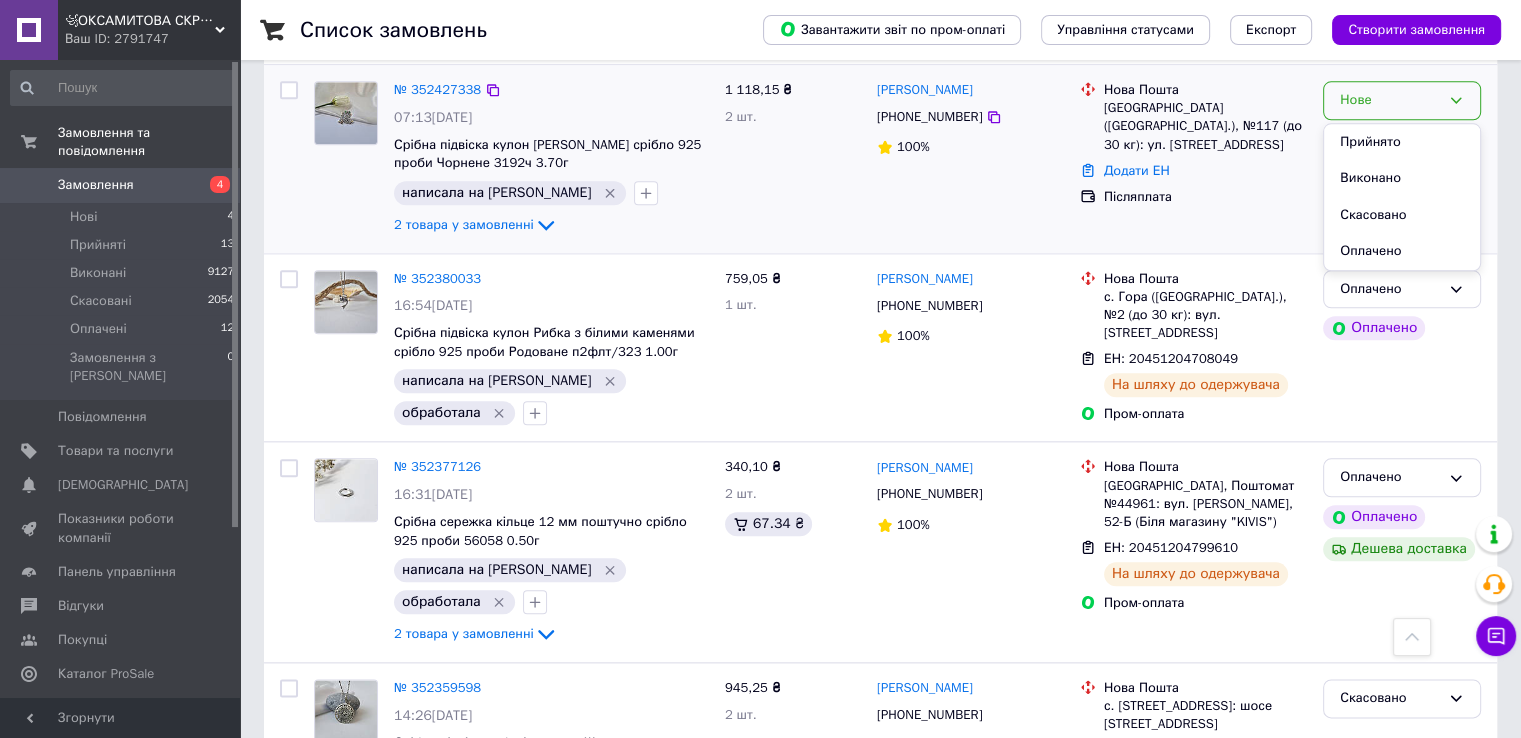 click on "Прийнято" at bounding box center (1402, 142) 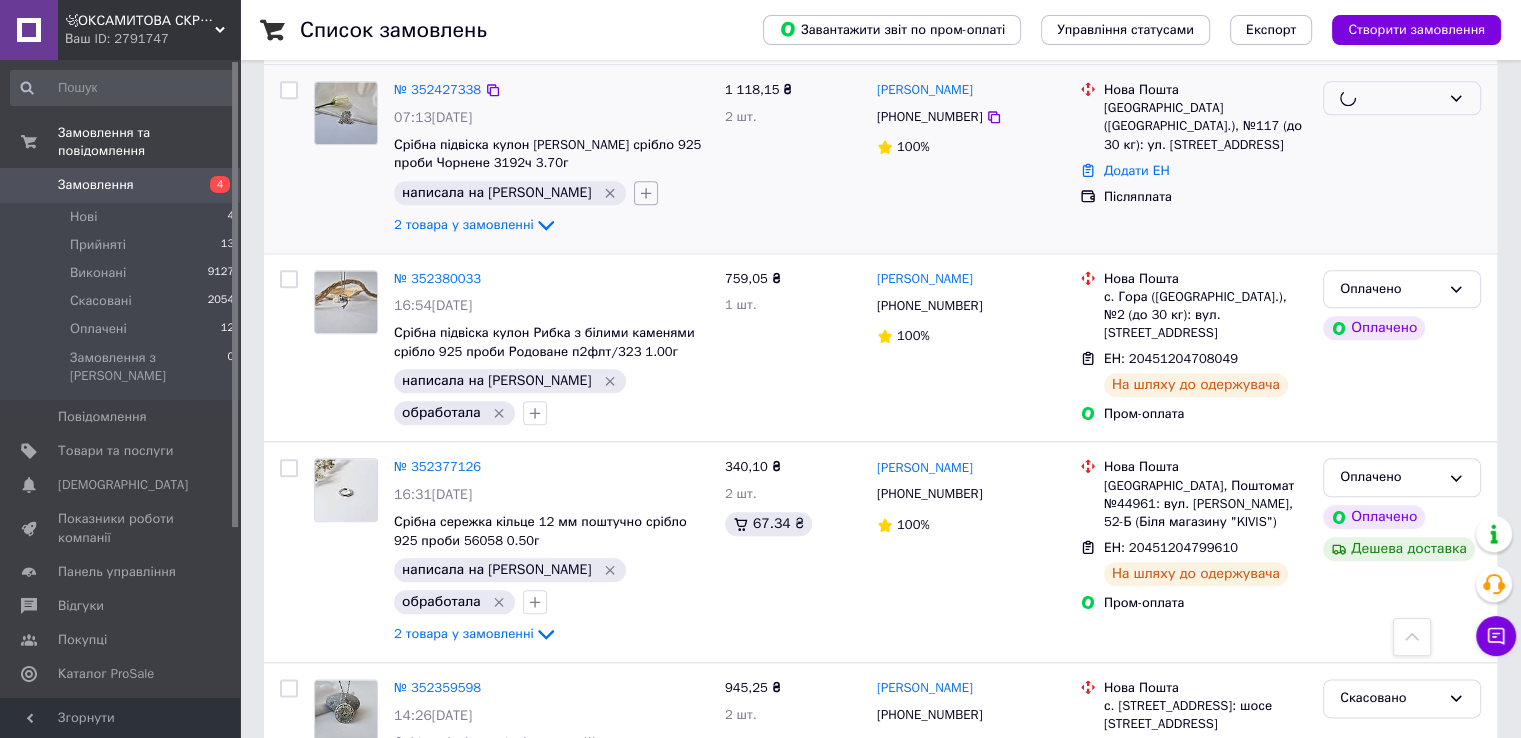 click 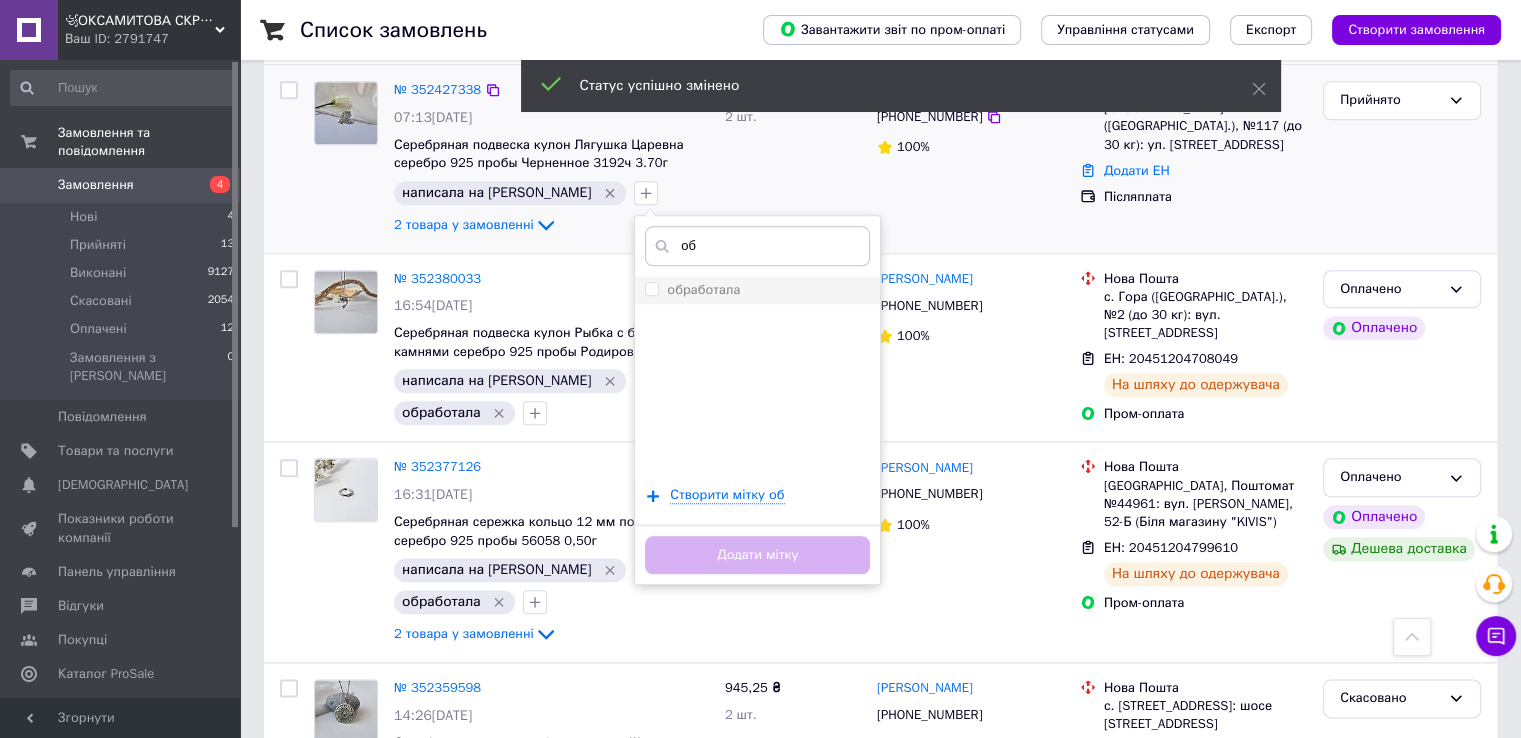 type on "об" 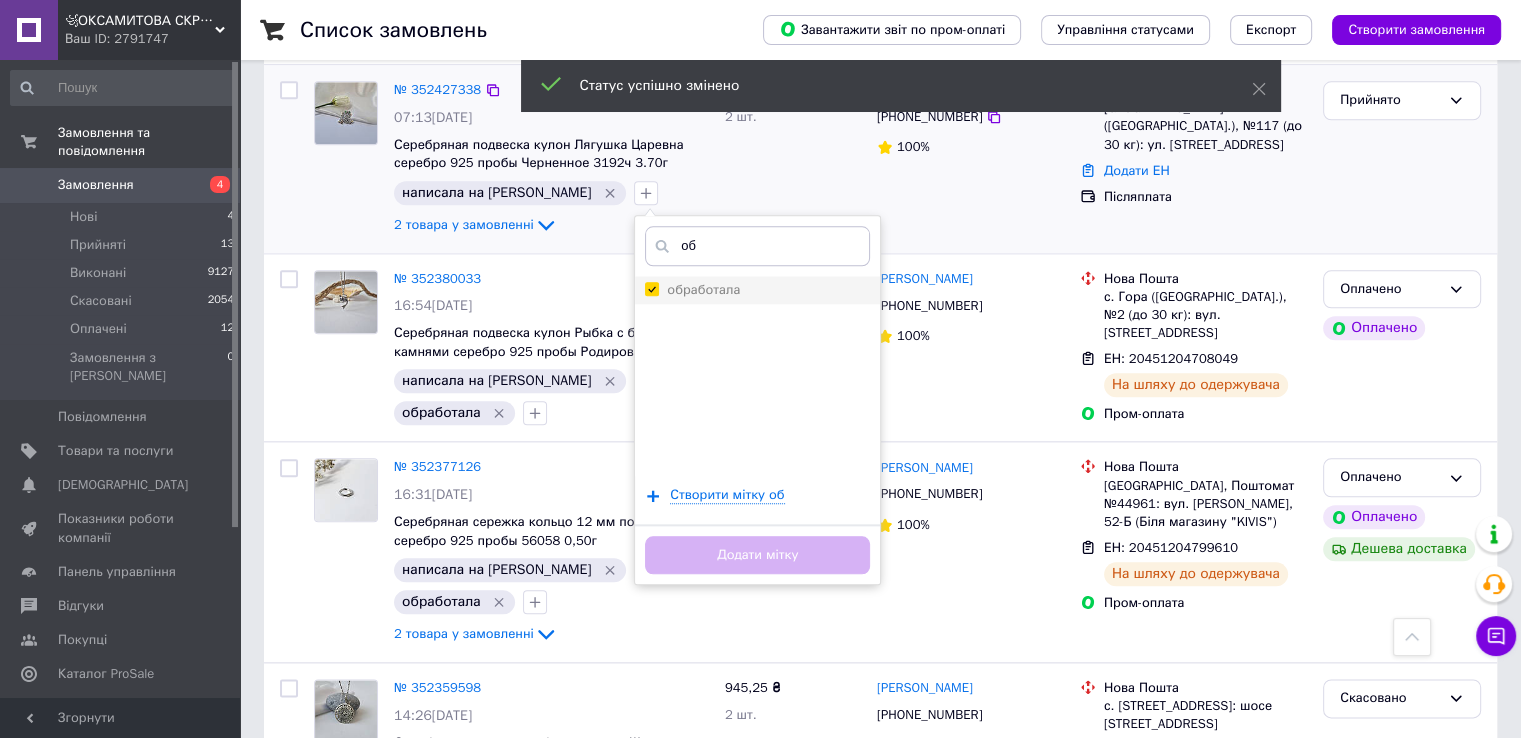 checkbox on "true" 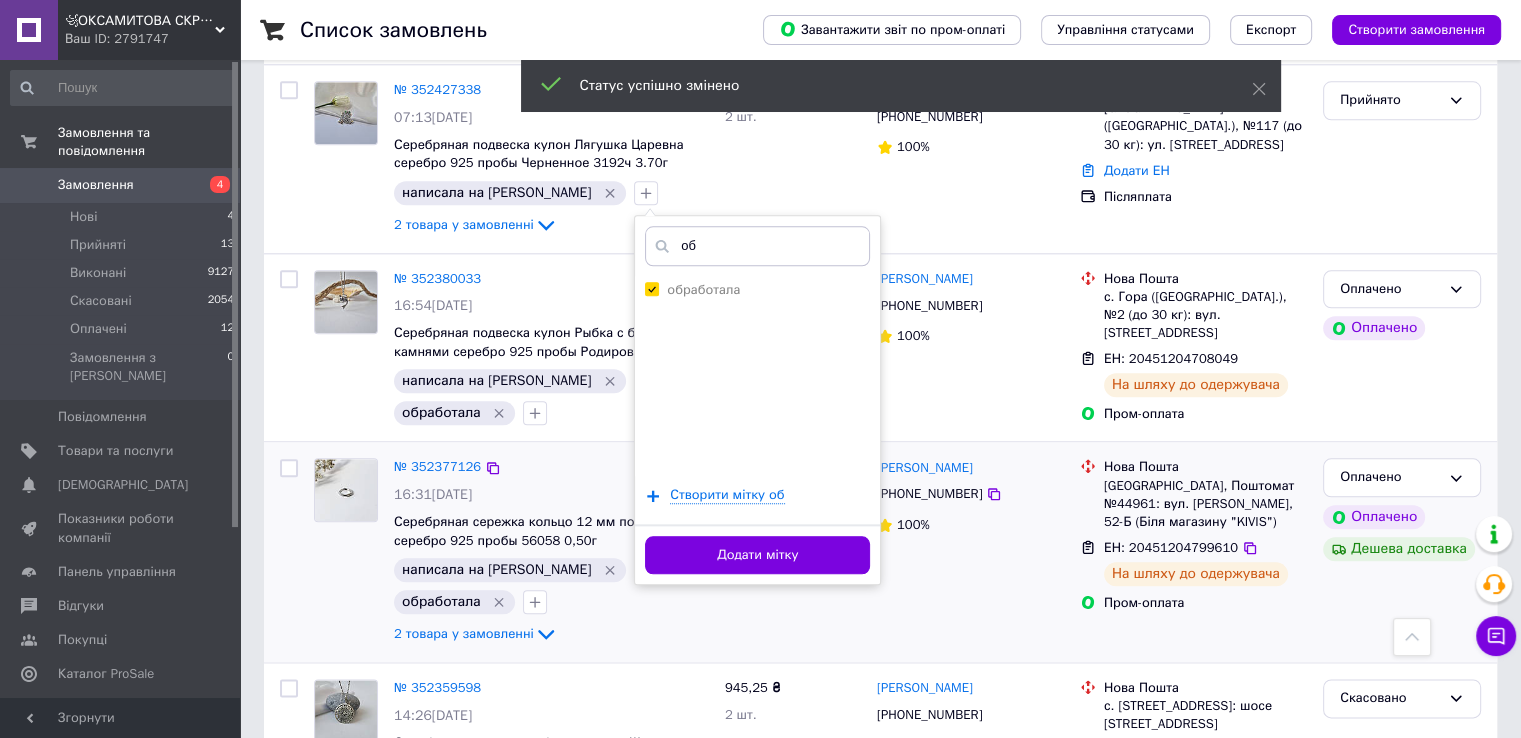 click on "Додати мітку" at bounding box center [757, 555] 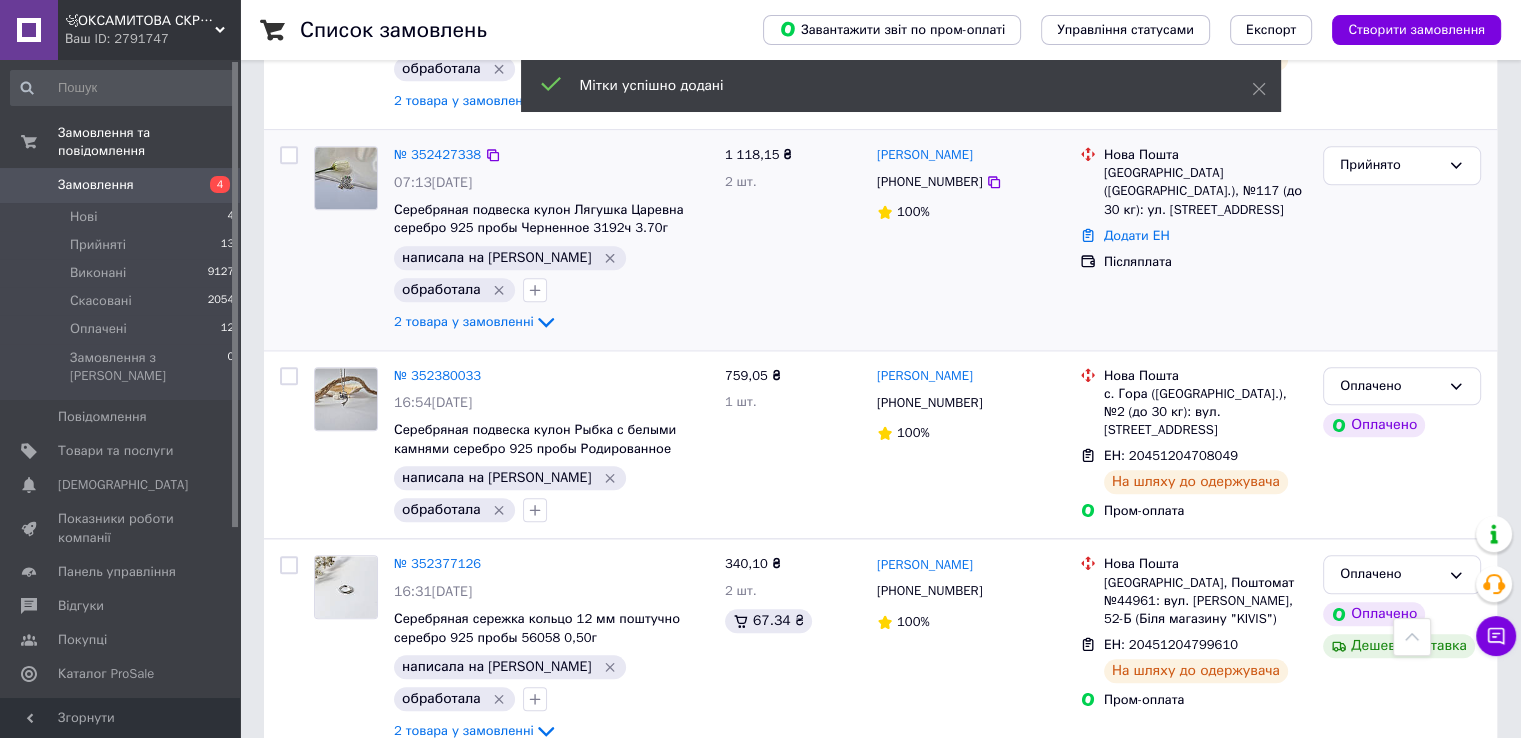 scroll, scrollTop: 2100, scrollLeft: 0, axis: vertical 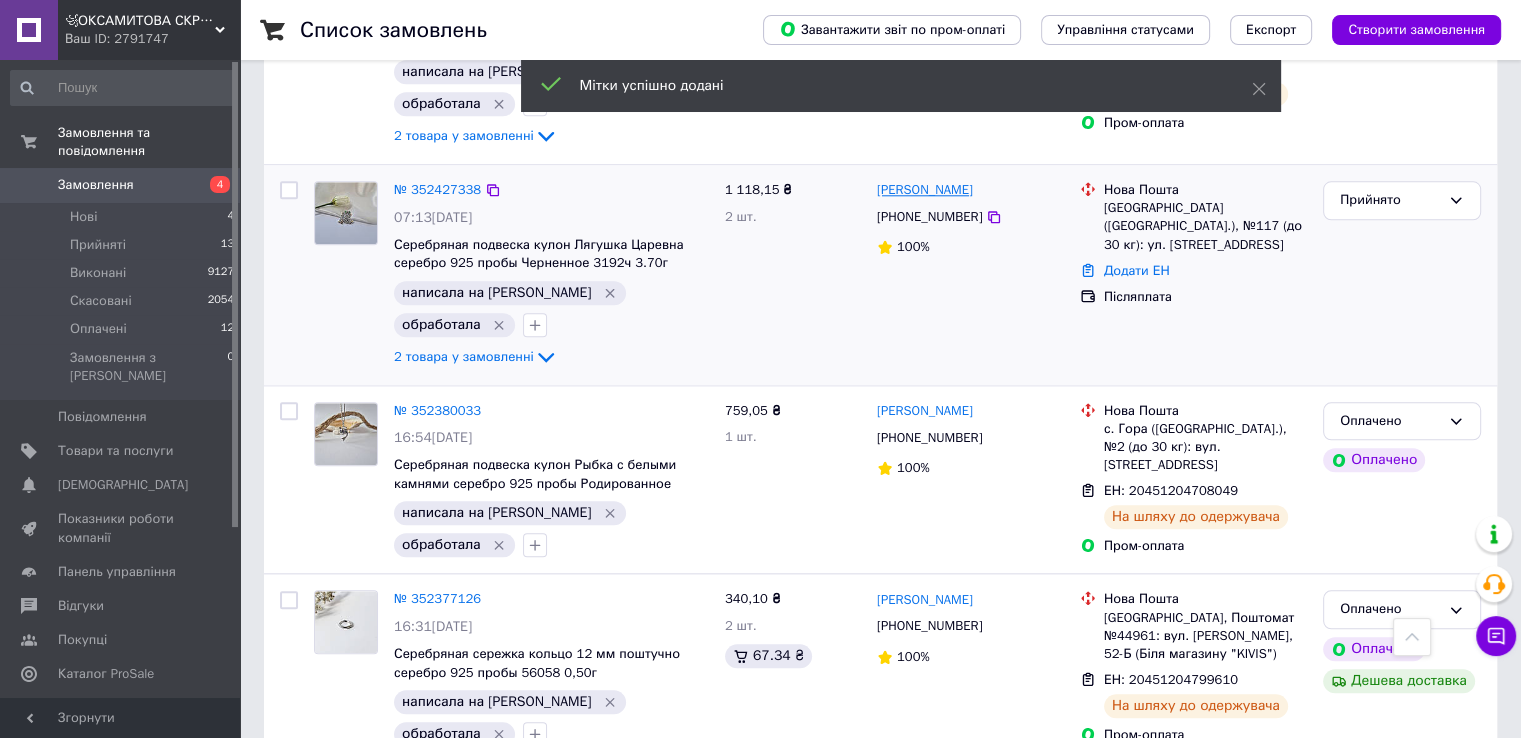 click on "[PERSON_NAME]" at bounding box center [925, 190] 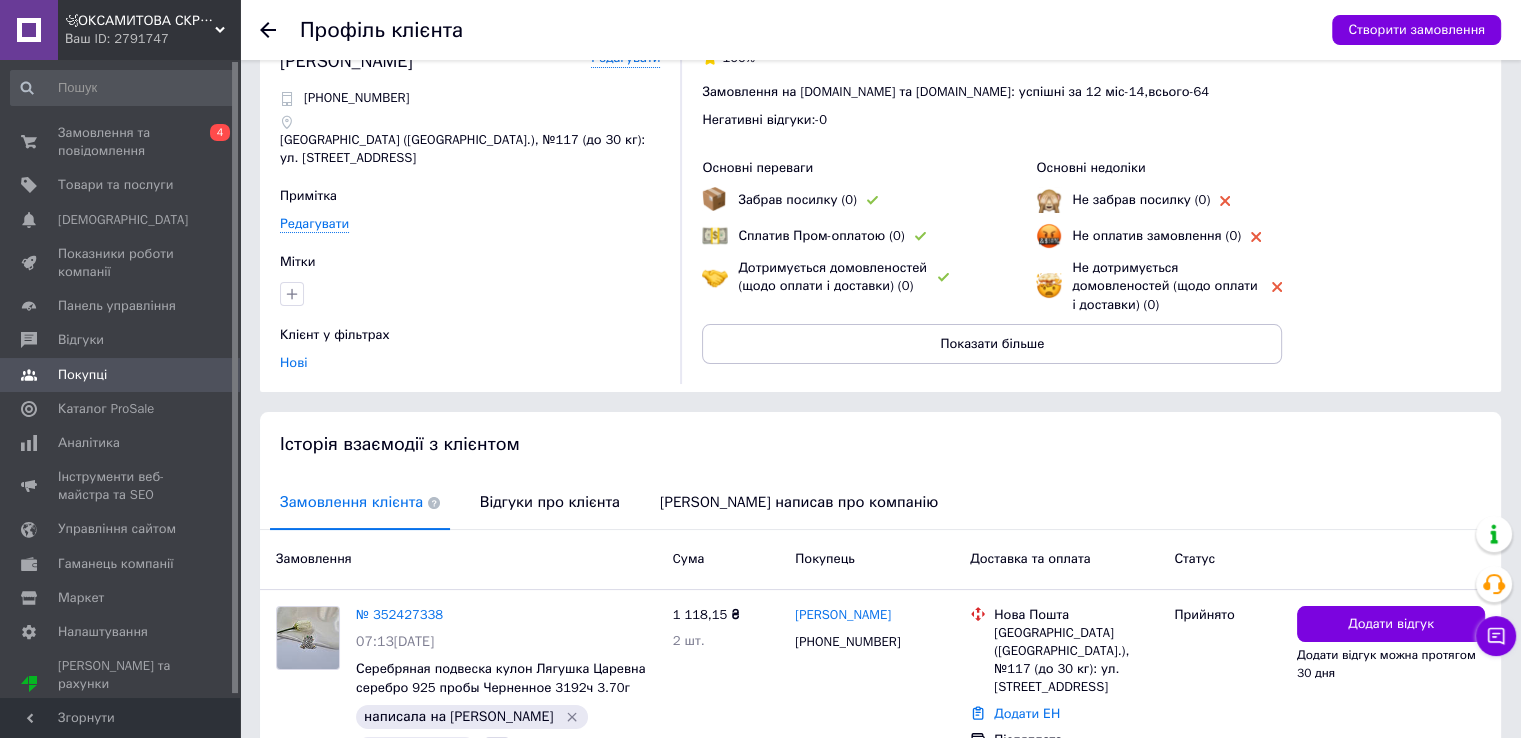 scroll, scrollTop: 100, scrollLeft: 0, axis: vertical 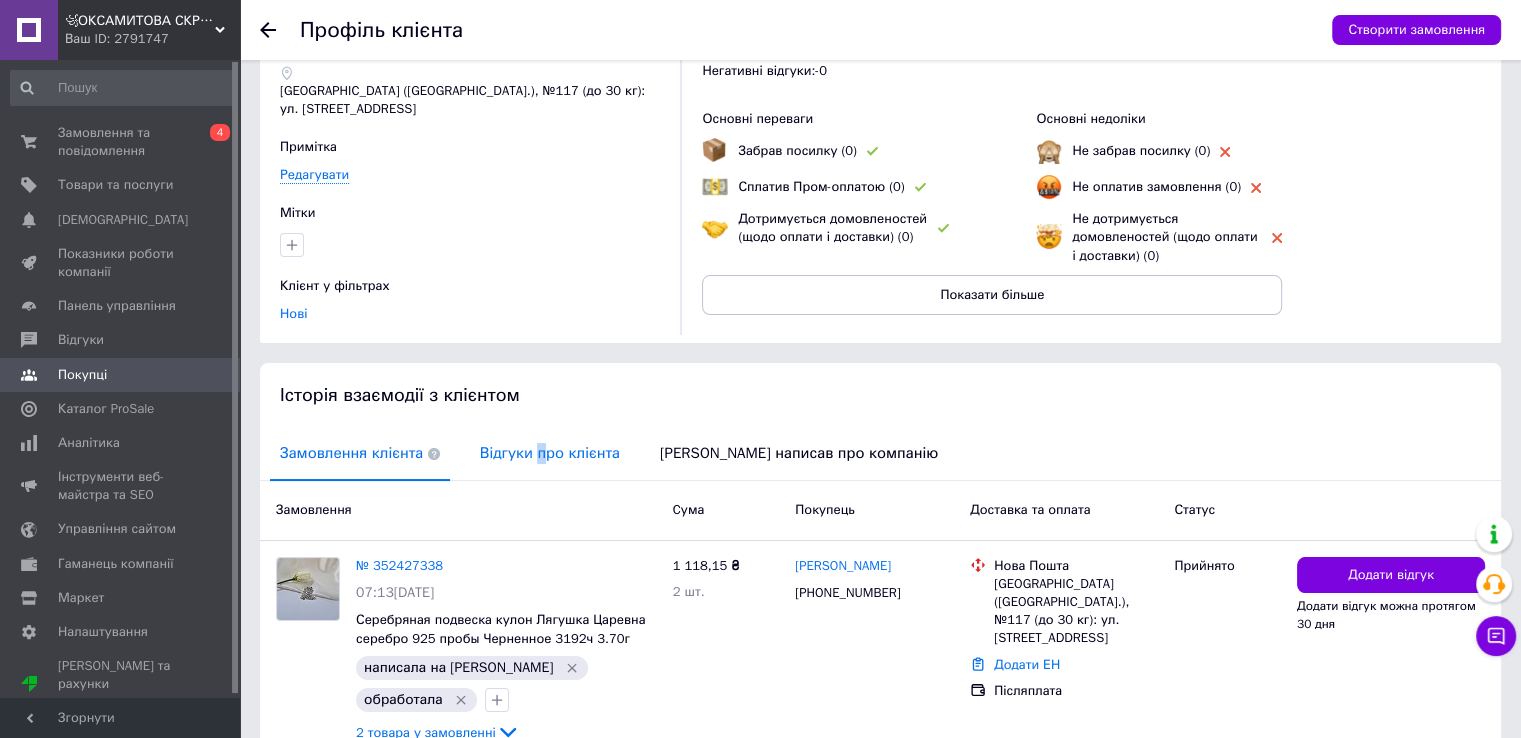 click on "Відгуки про клієнта" at bounding box center [550, 453] 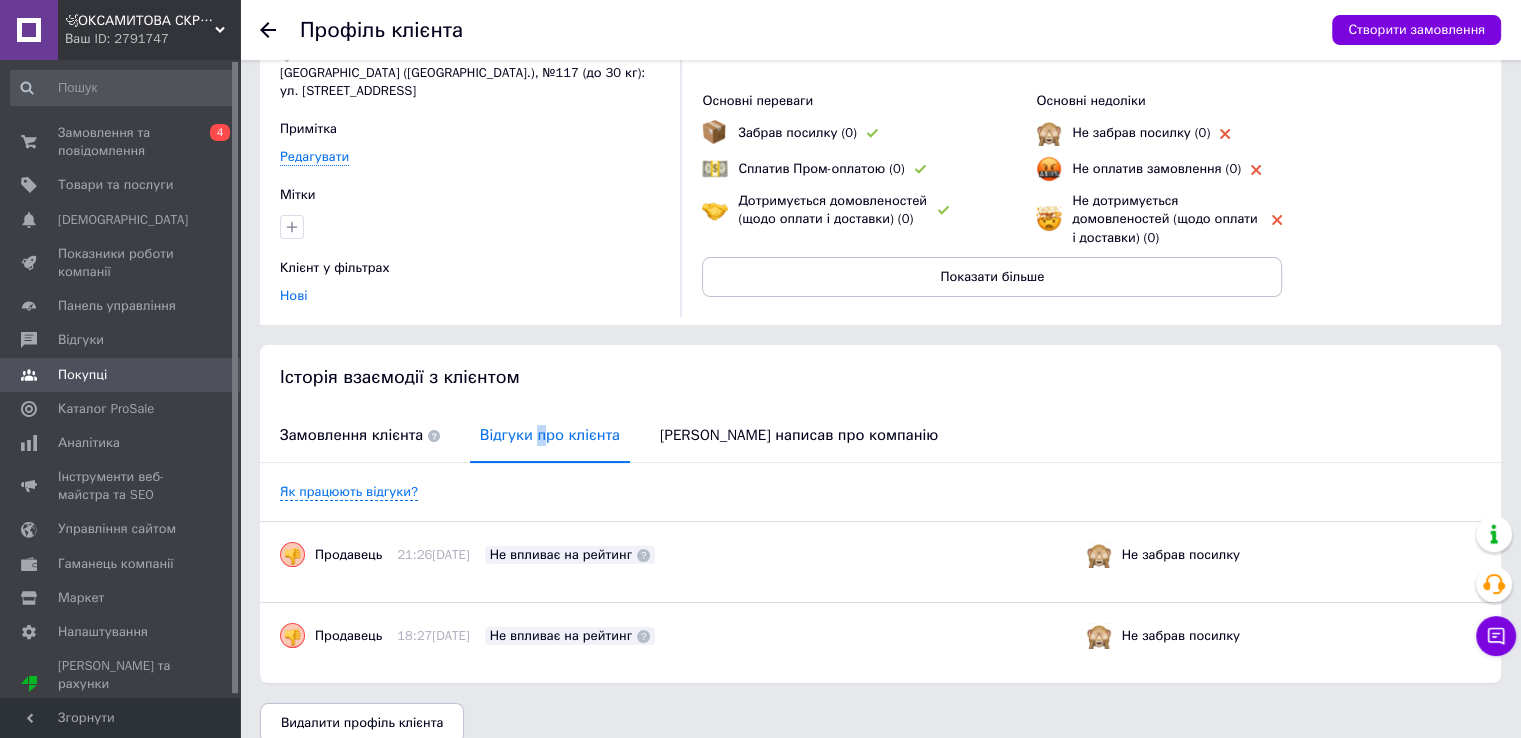 scroll, scrollTop: 134, scrollLeft: 0, axis: vertical 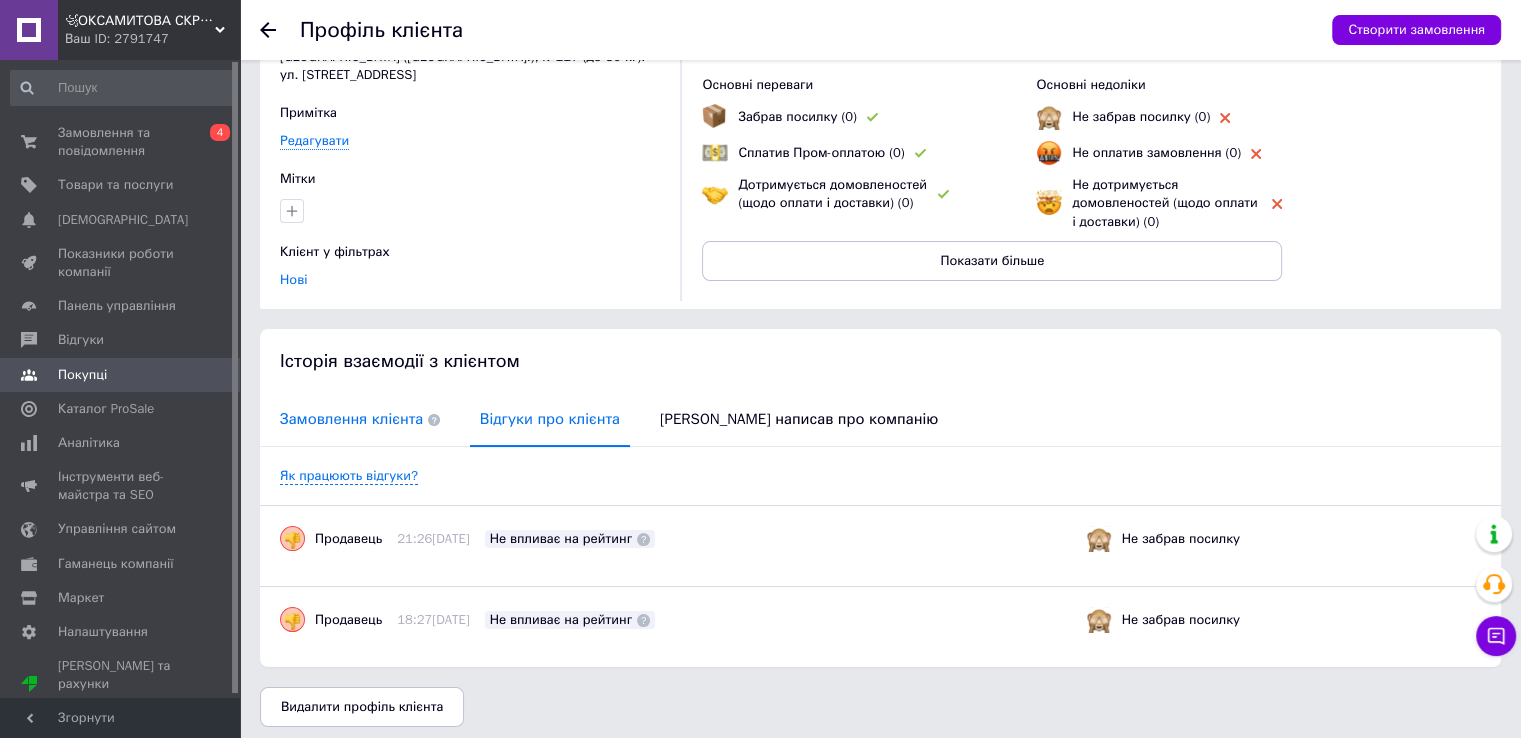 click on "Замовлення клієнта" at bounding box center [360, 419] 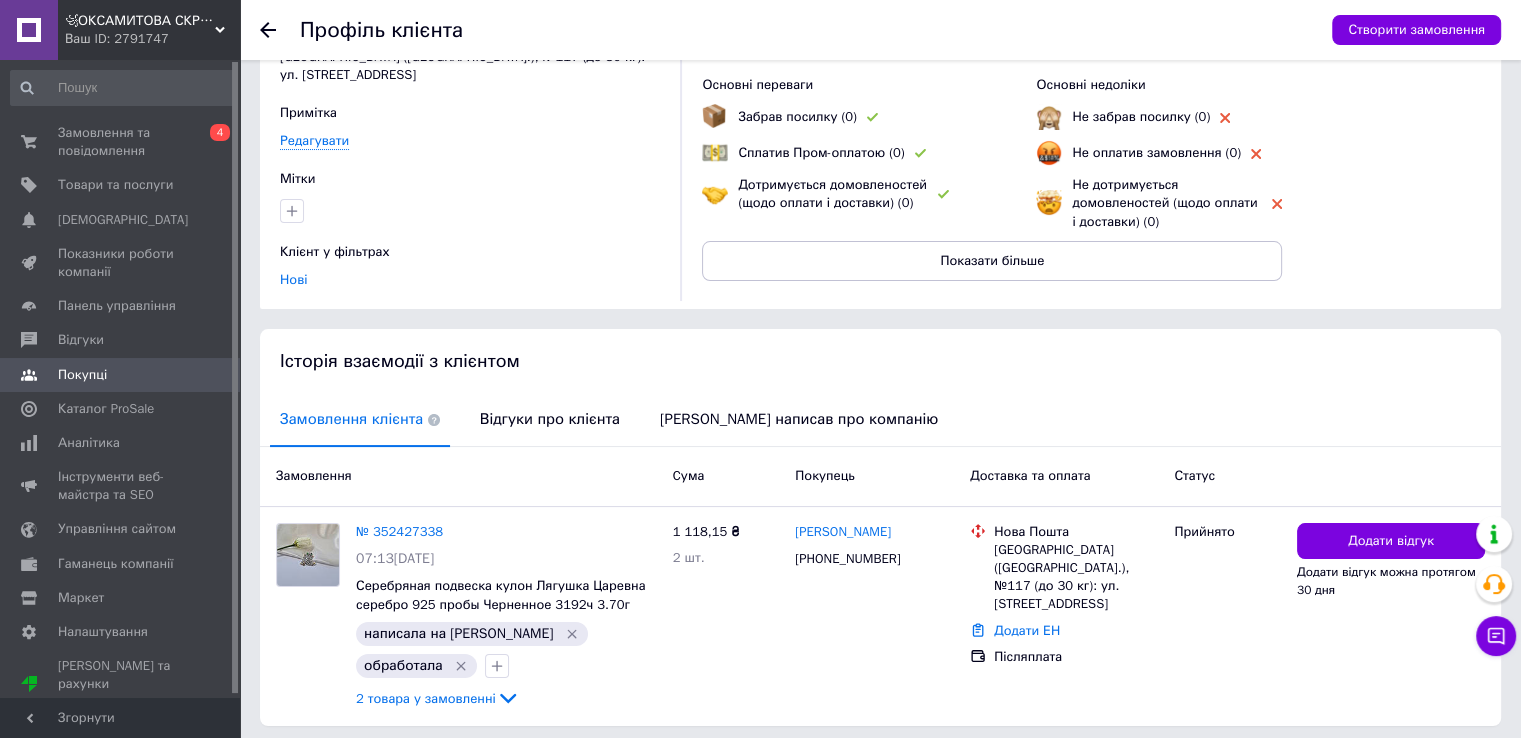click on "Профіль клієнта Створити замовлення" at bounding box center [880, 30] 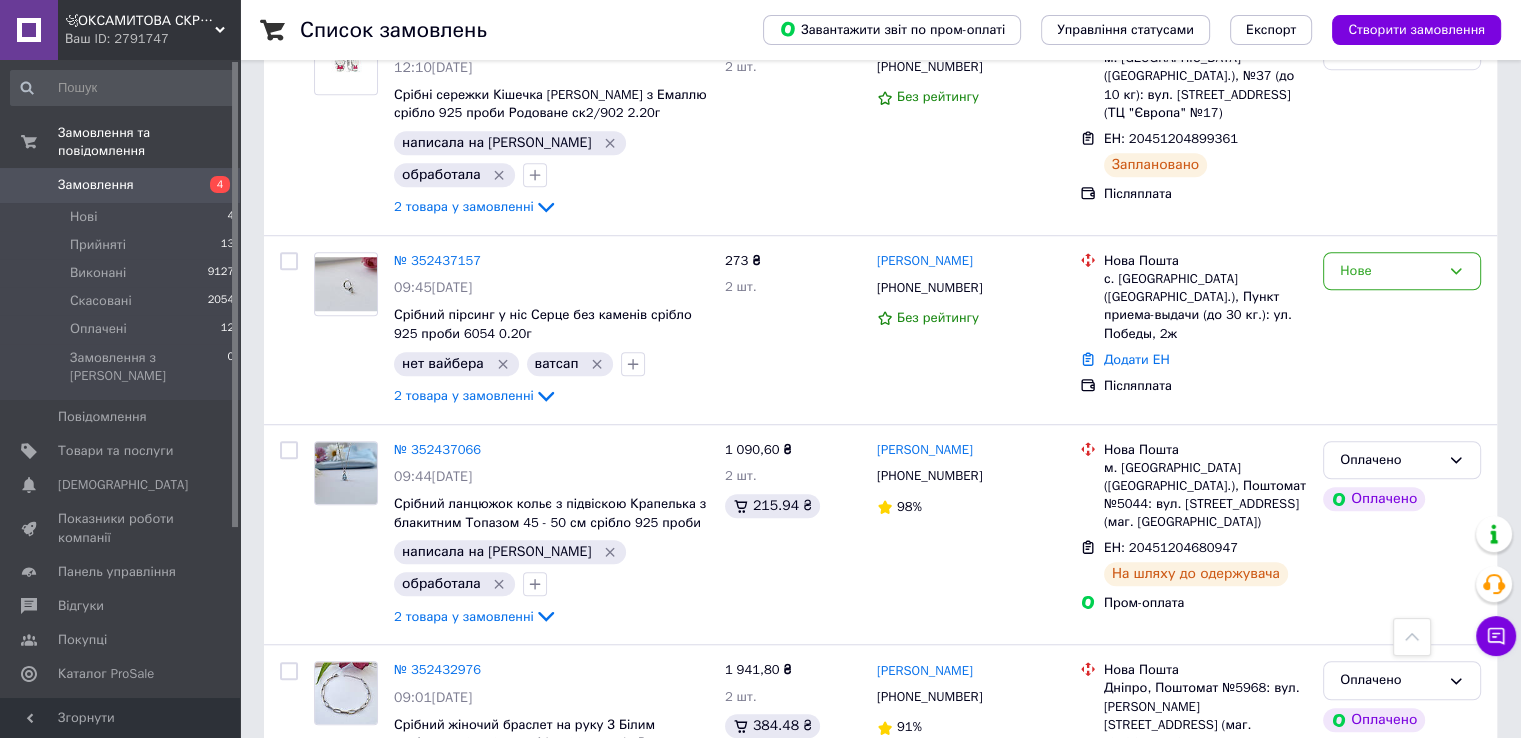 scroll, scrollTop: 1400, scrollLeft: 0, axis: vertical 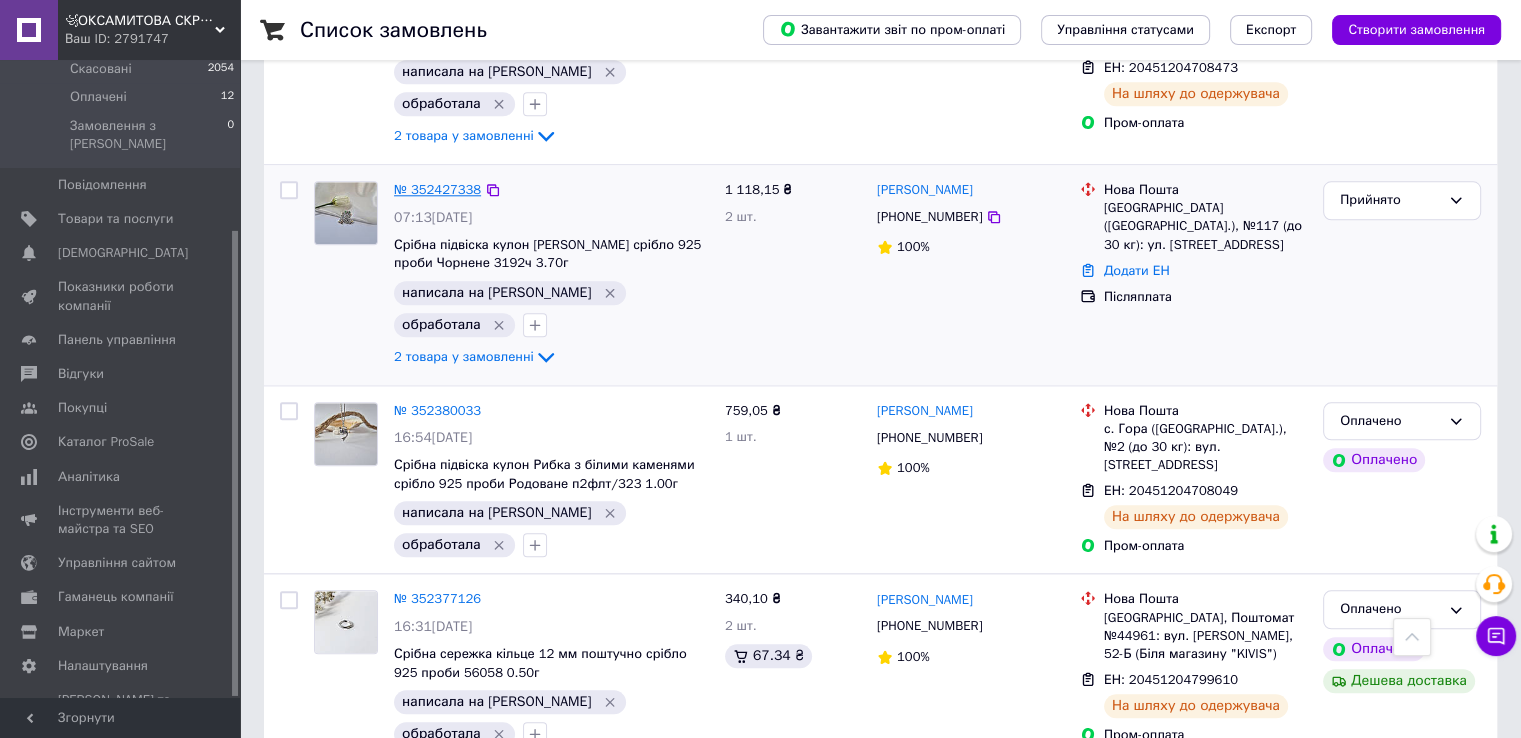 click on "№ 352427338" at bounding box center (437, 189) 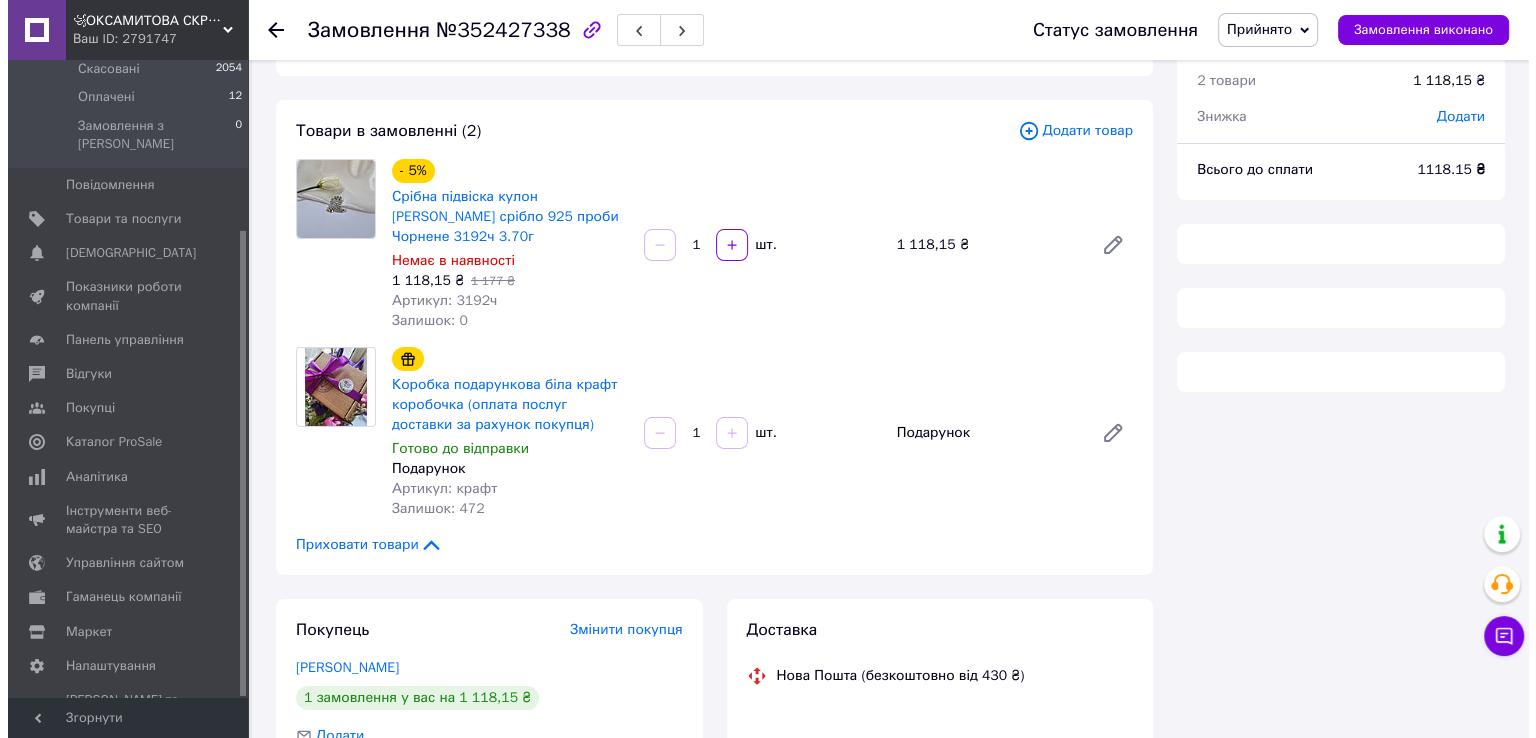 scroll, scrollTop: 409, scrollLeft: 0, axis: vertical 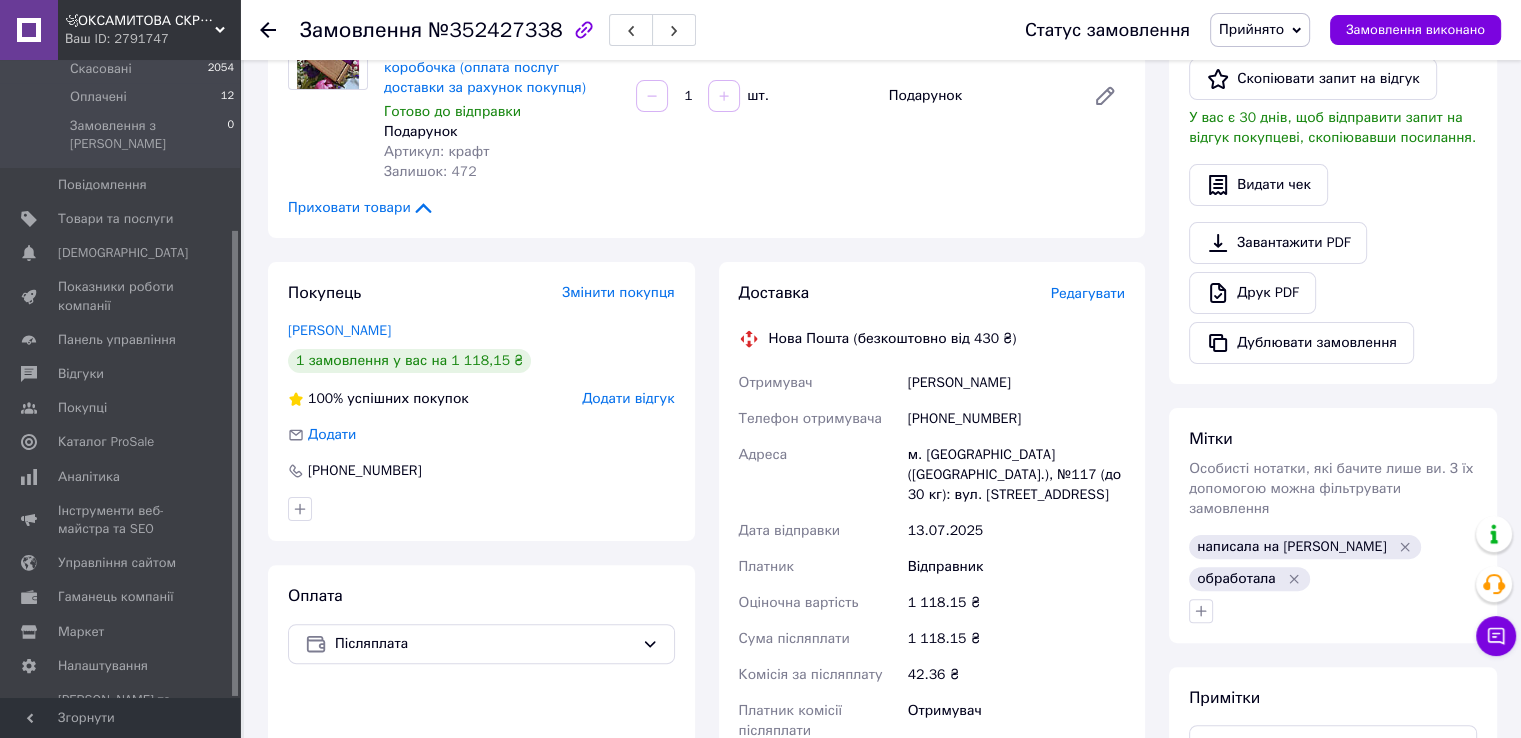 click on "Редагувати" at bounding box center (1088, 293) 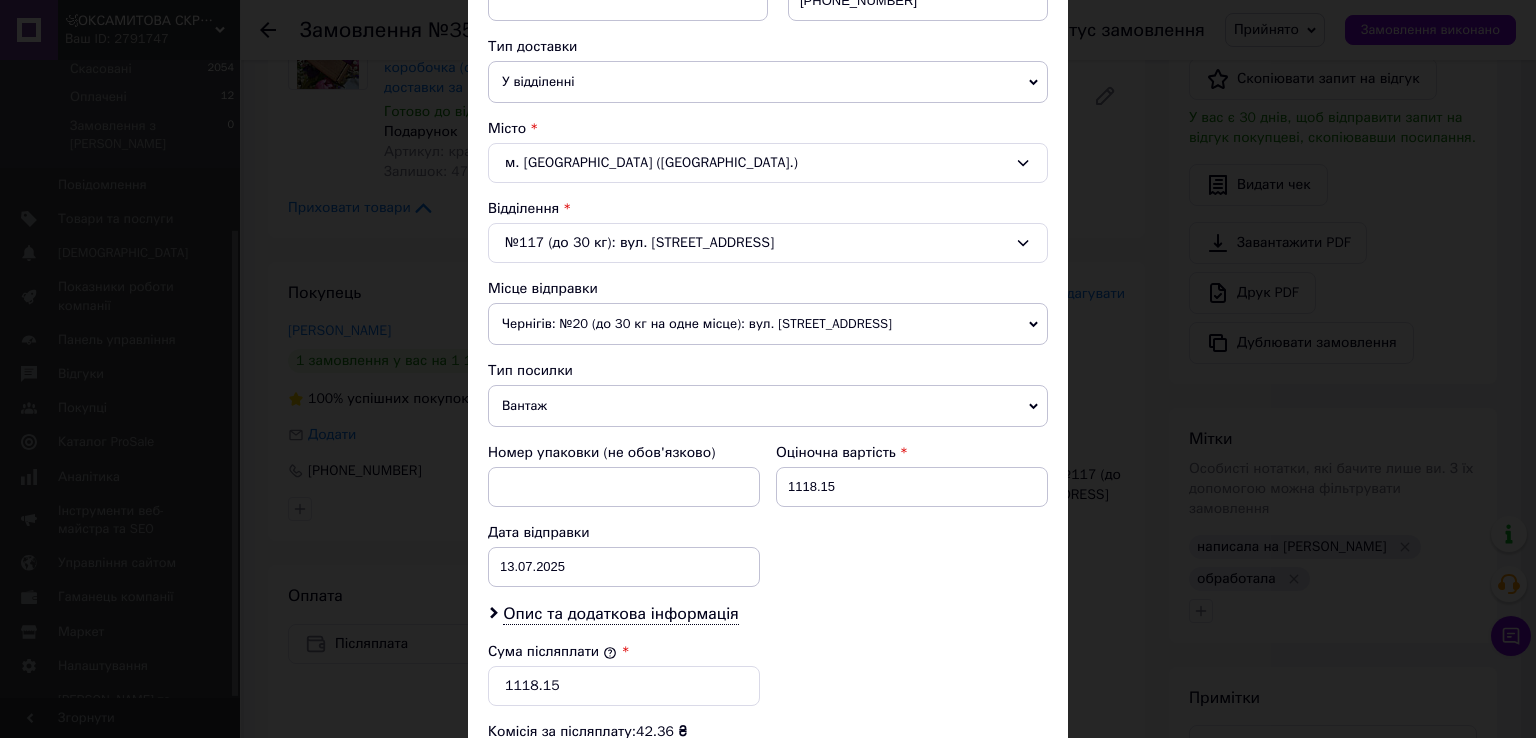 scroll, scrollTop: 600, scrollLeft: 0, axis: vertical 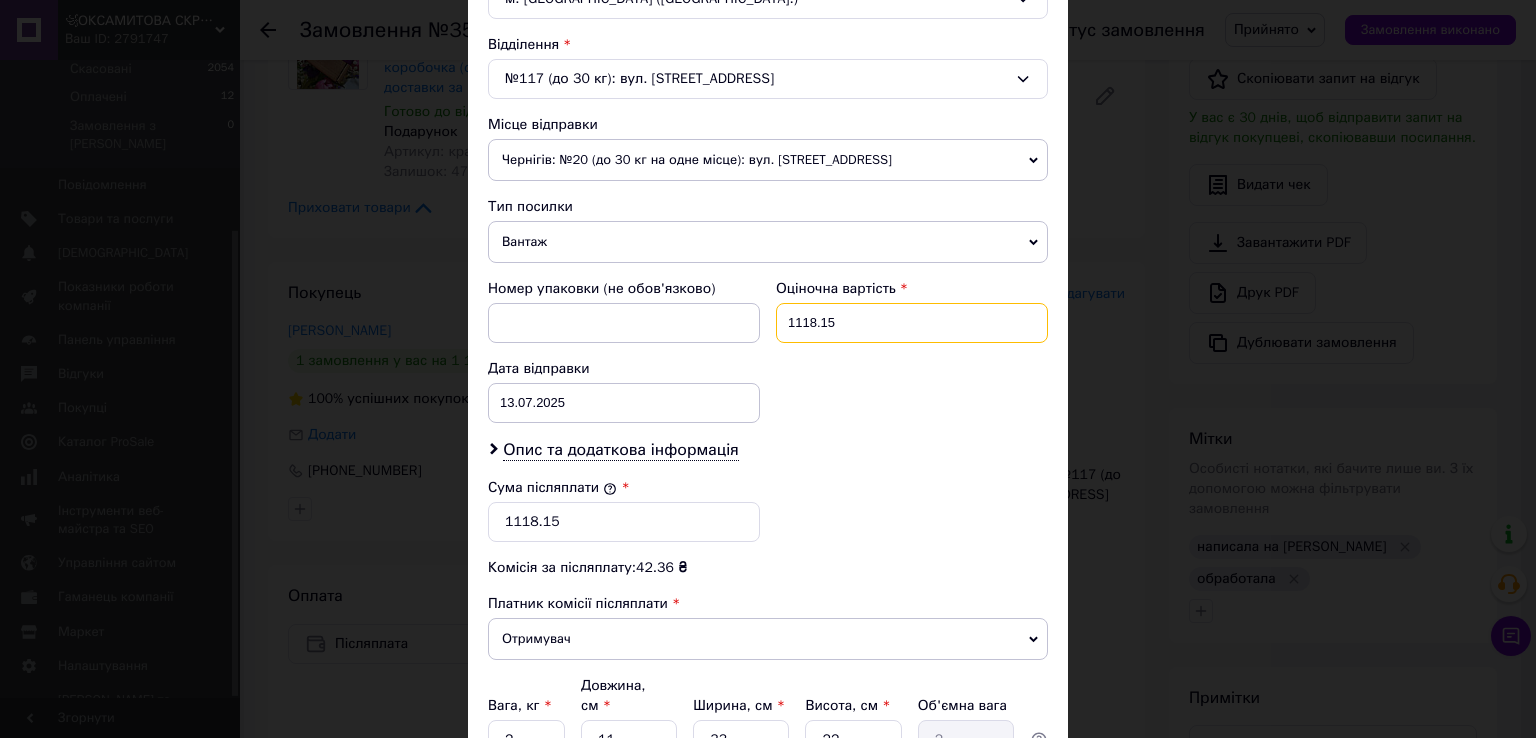 click on "1118.15" at bounding box center [912, 323] 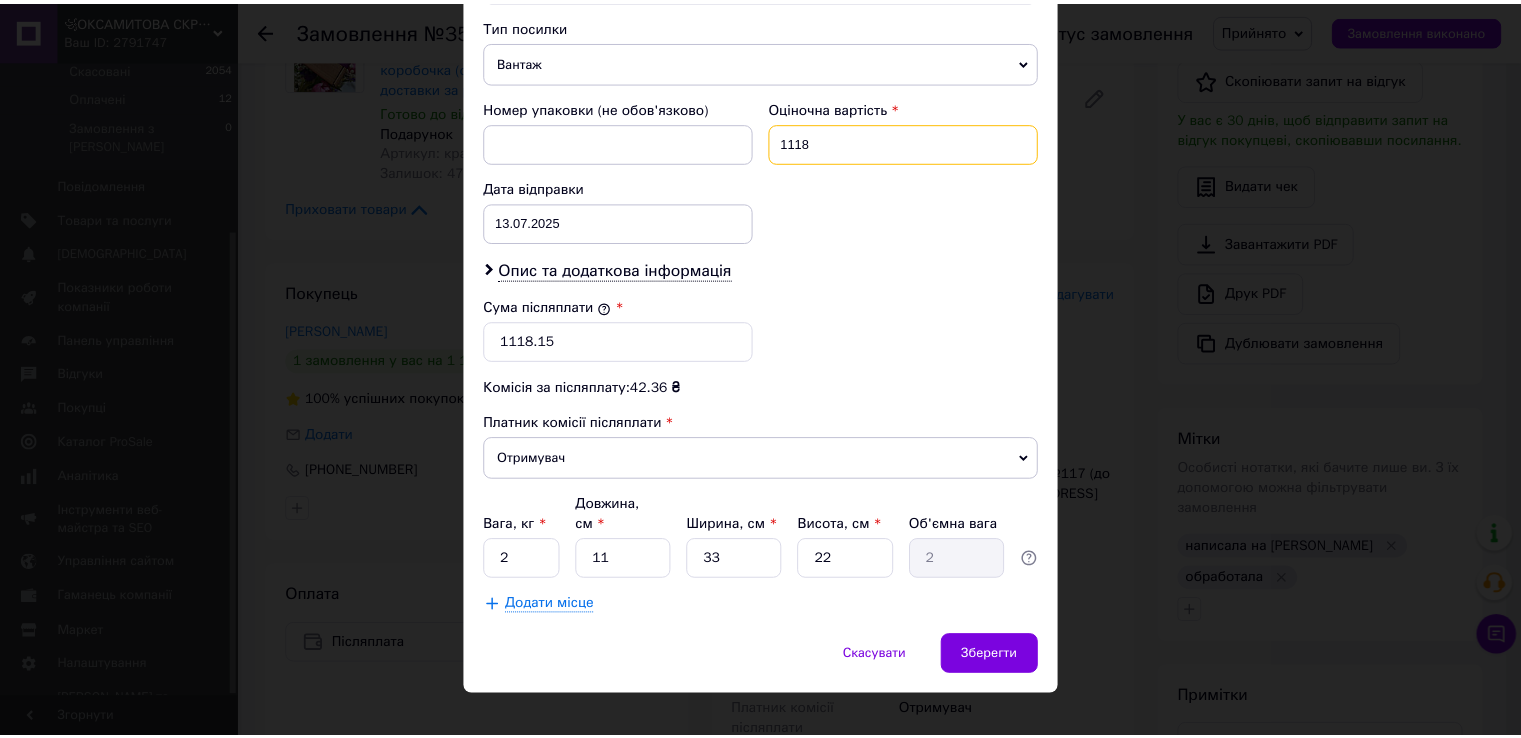 scroll, scrollTop: 782, scrollLeft: 0, axis: vertical 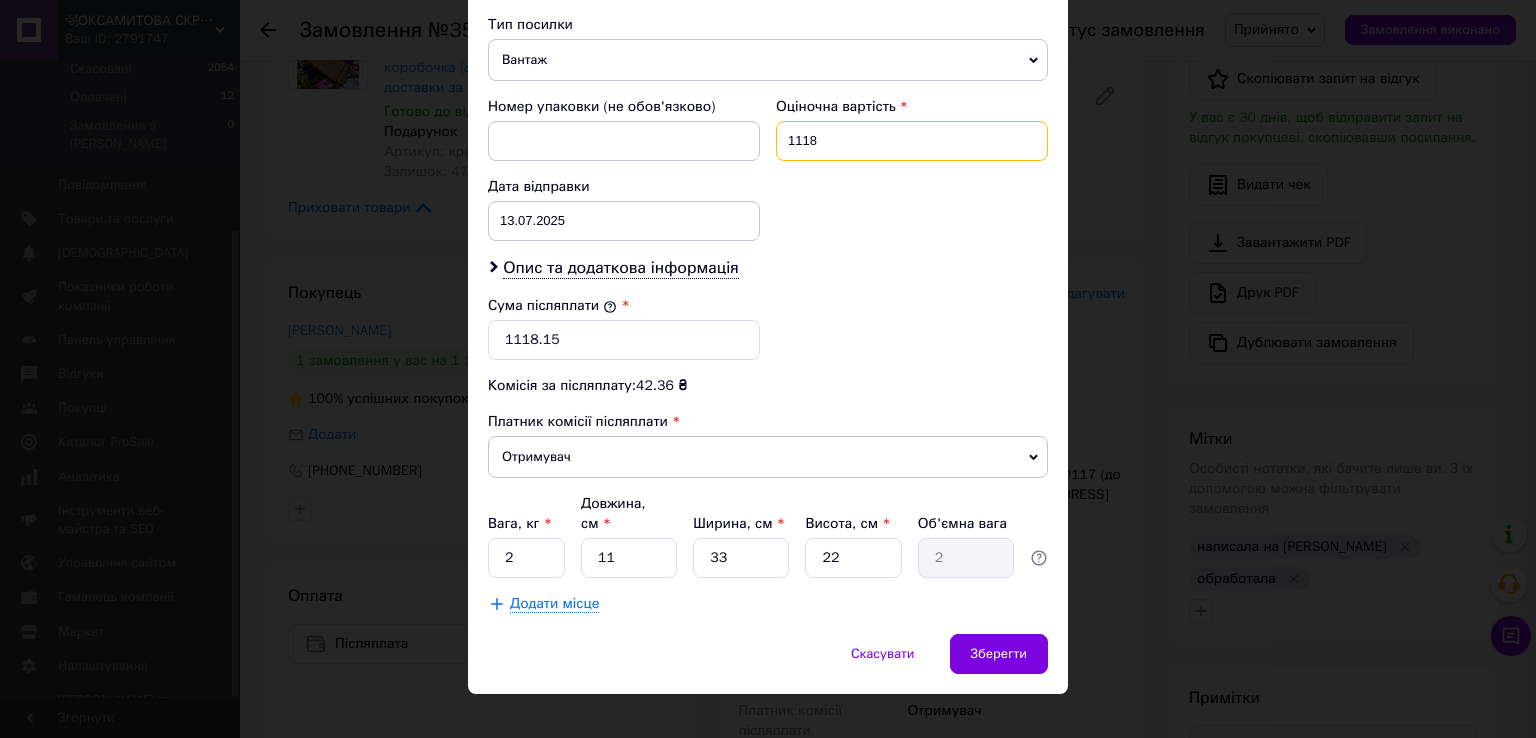 type on "1118" 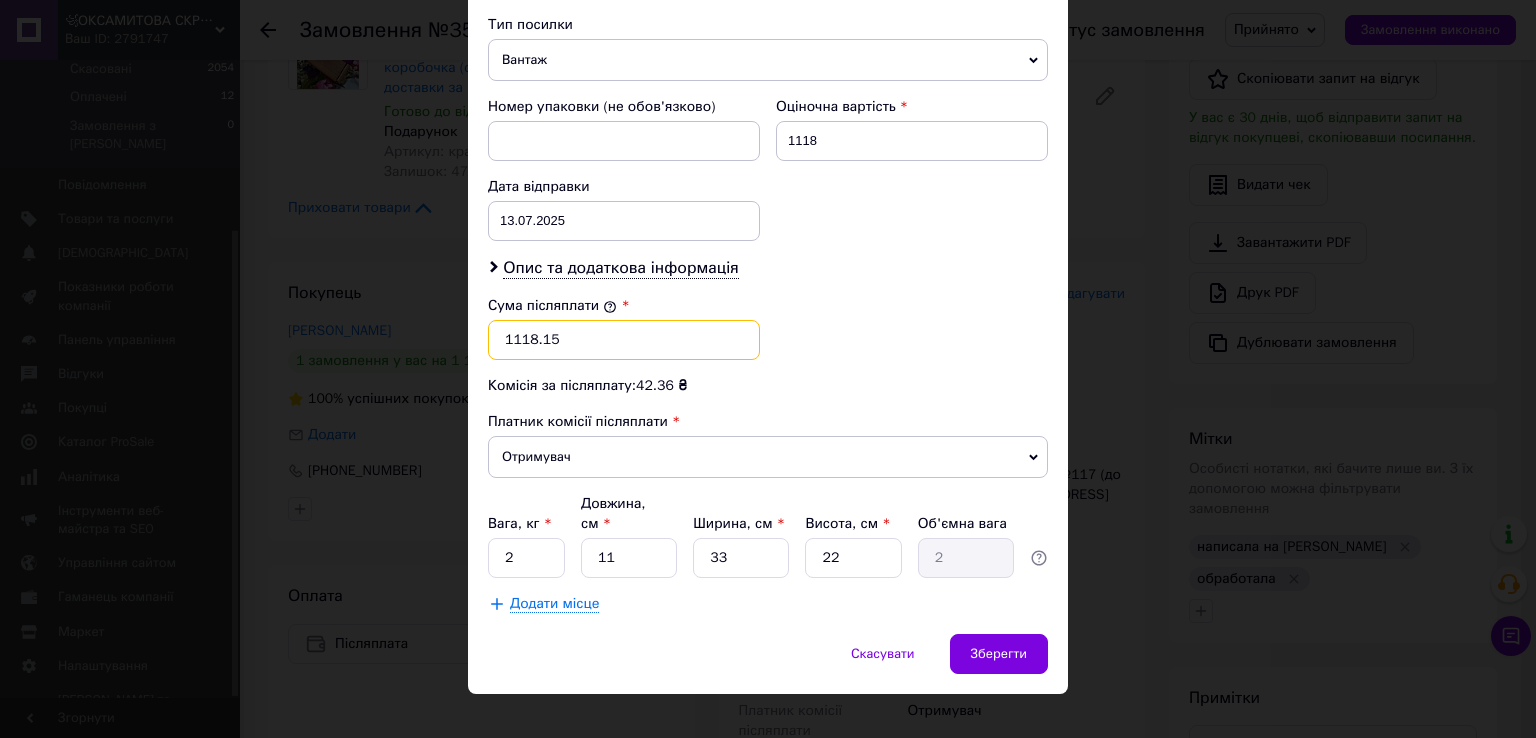 click on "1118.15" at bounding box center (624, 340) 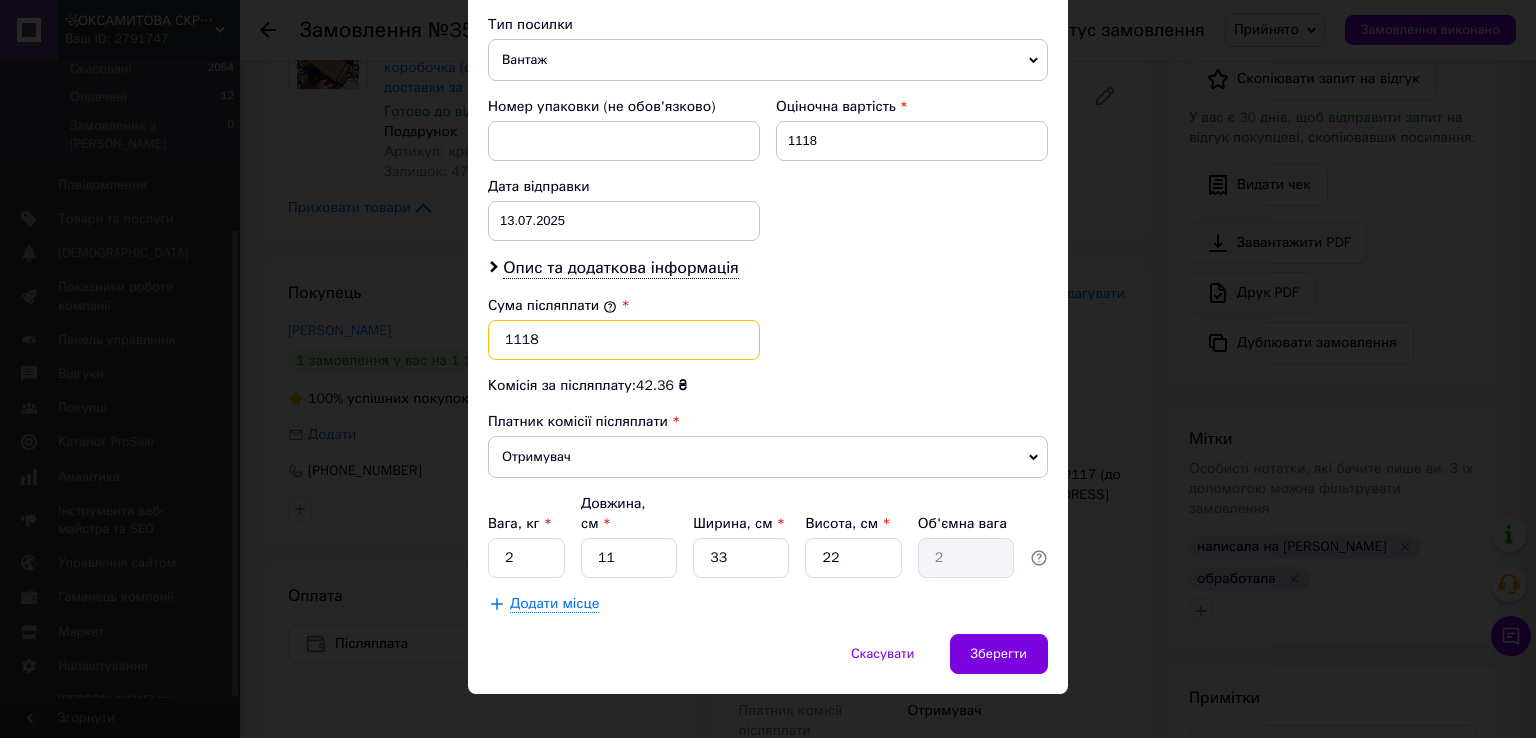 type on "1118" 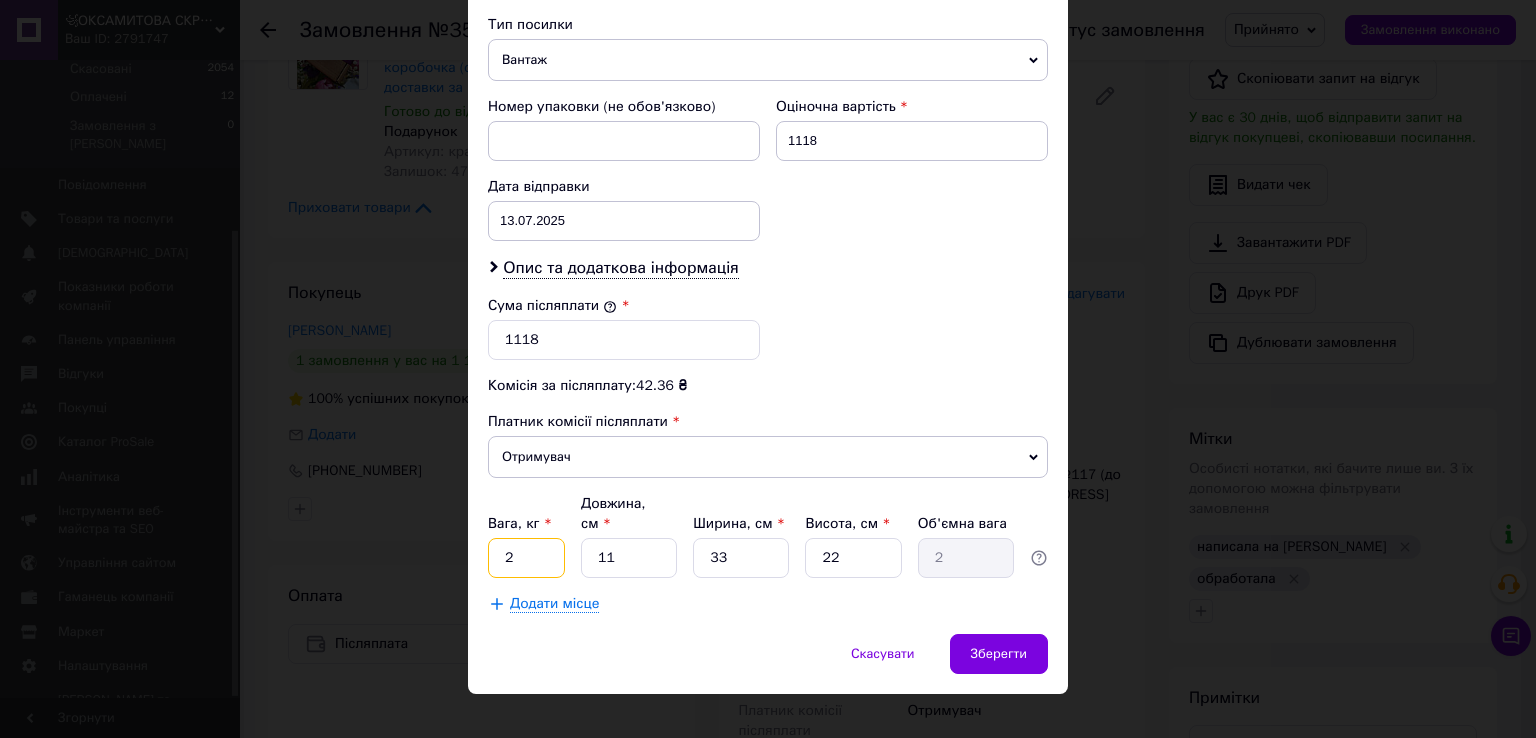 click on "2" at bounding box center [526, 558] 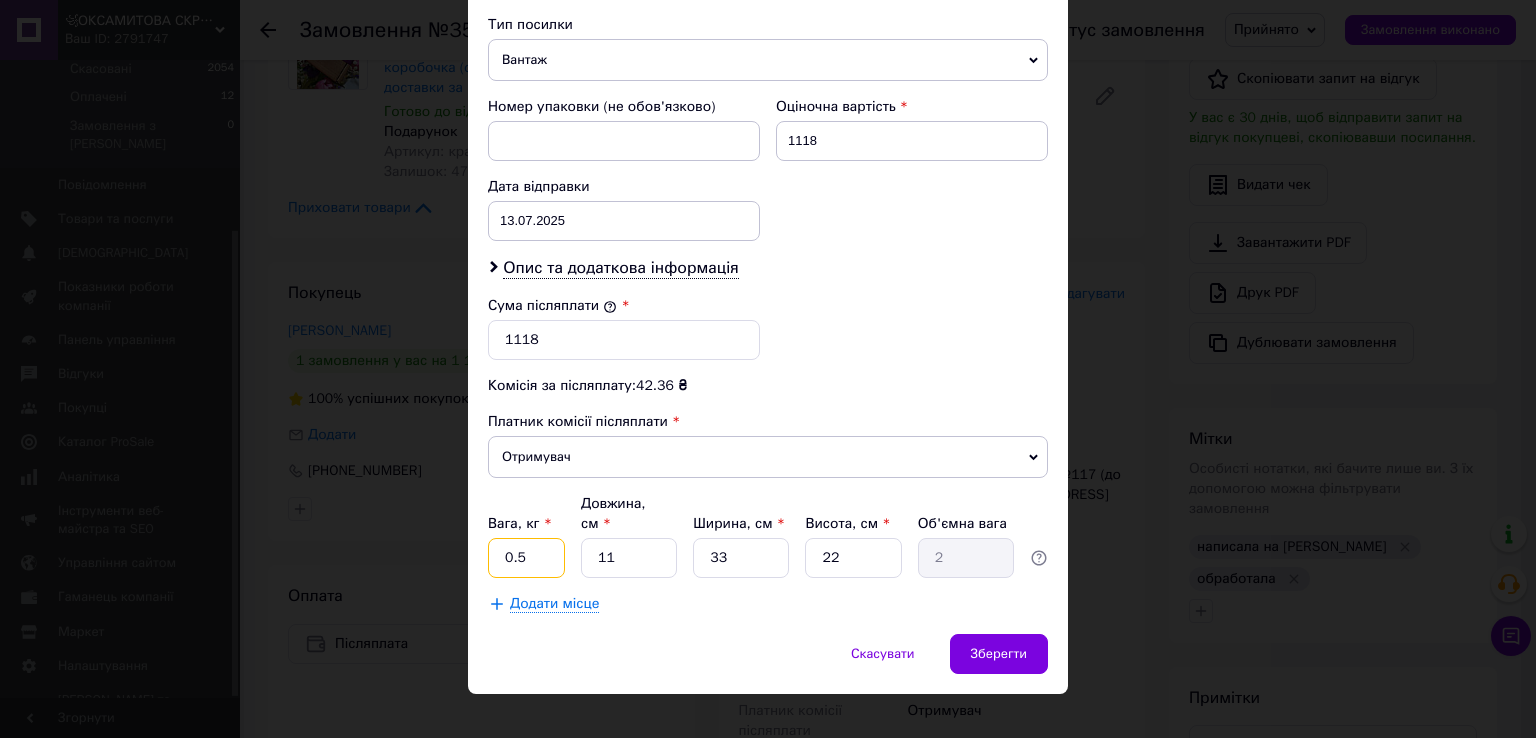 type on "0.5" 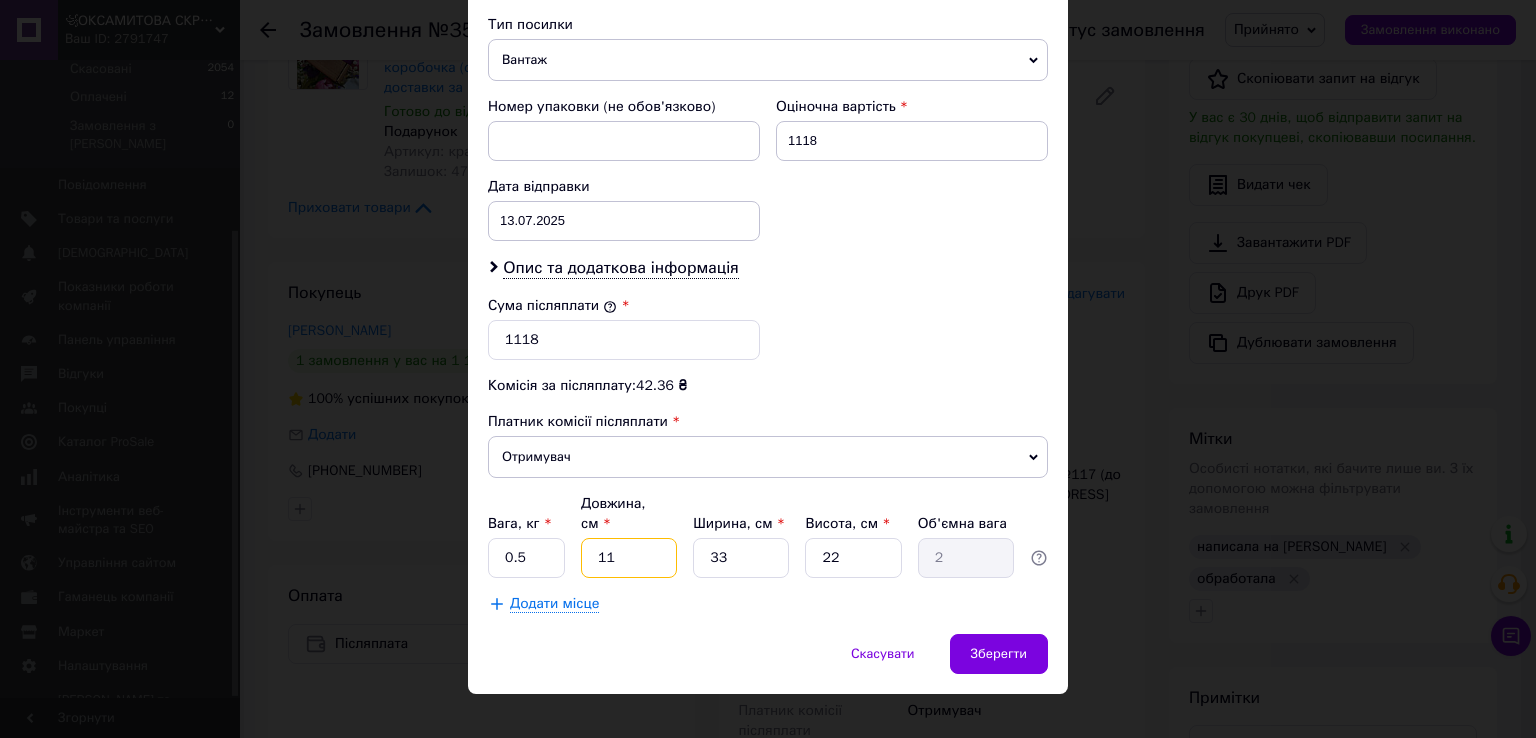 click on "11" at bounding box center (629, 558) 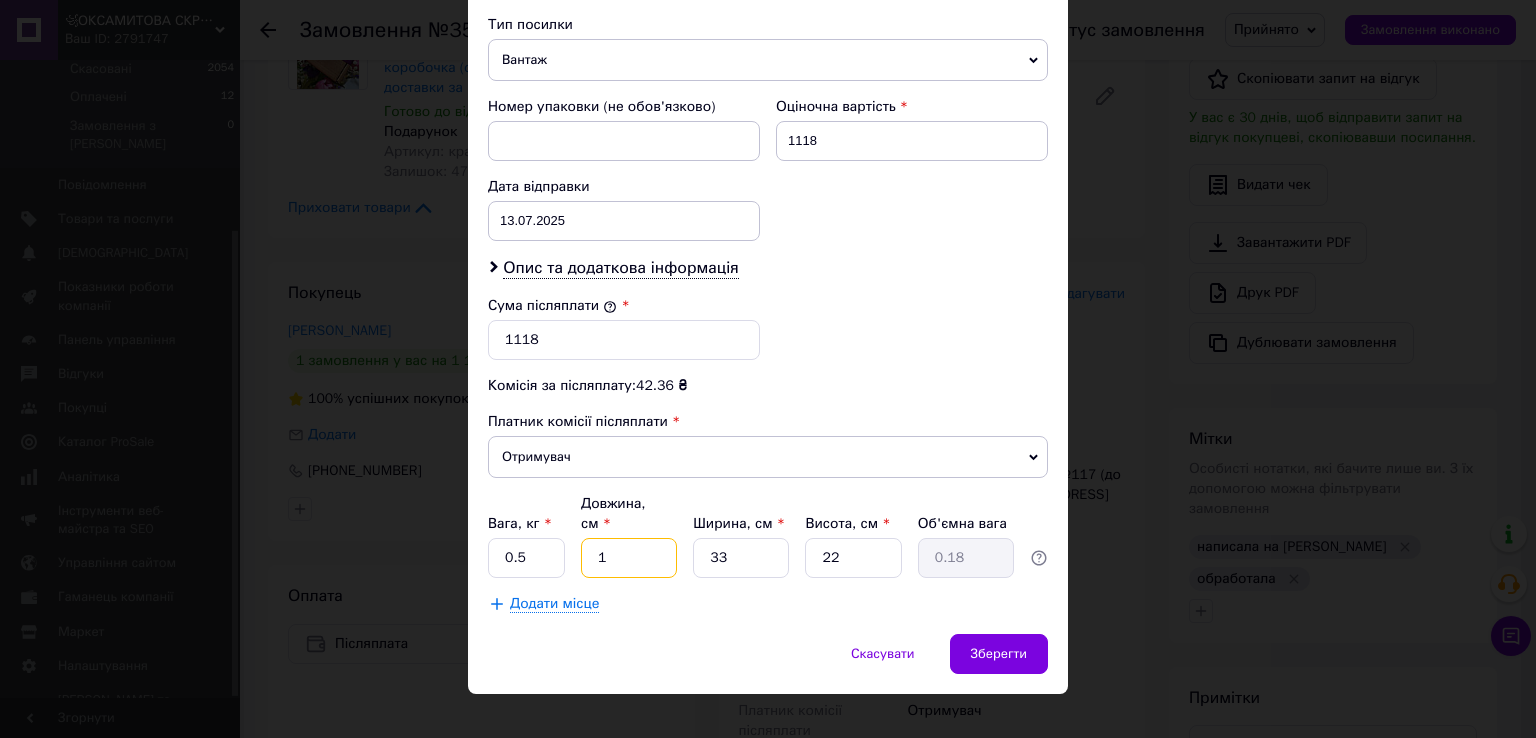 type on "15" 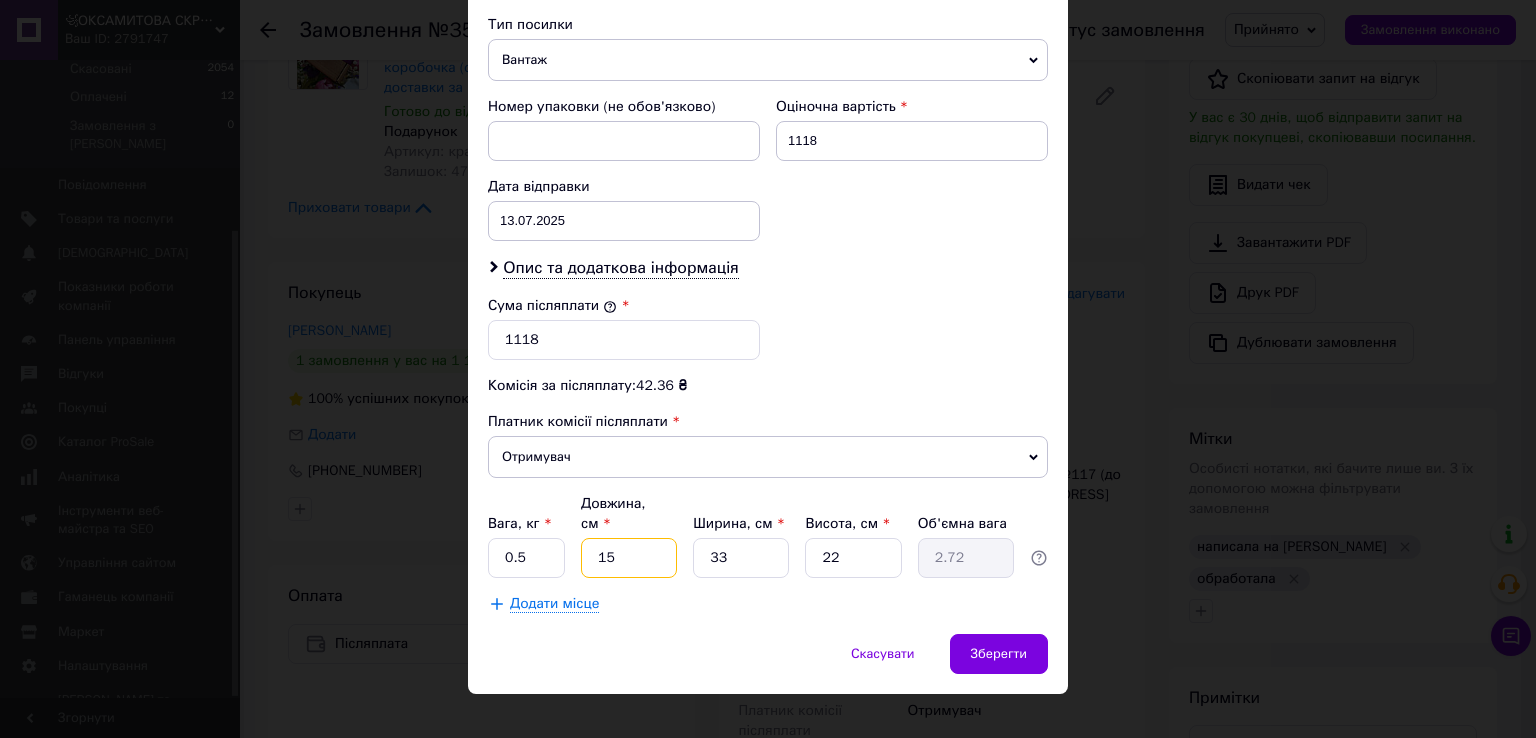 type on "15" 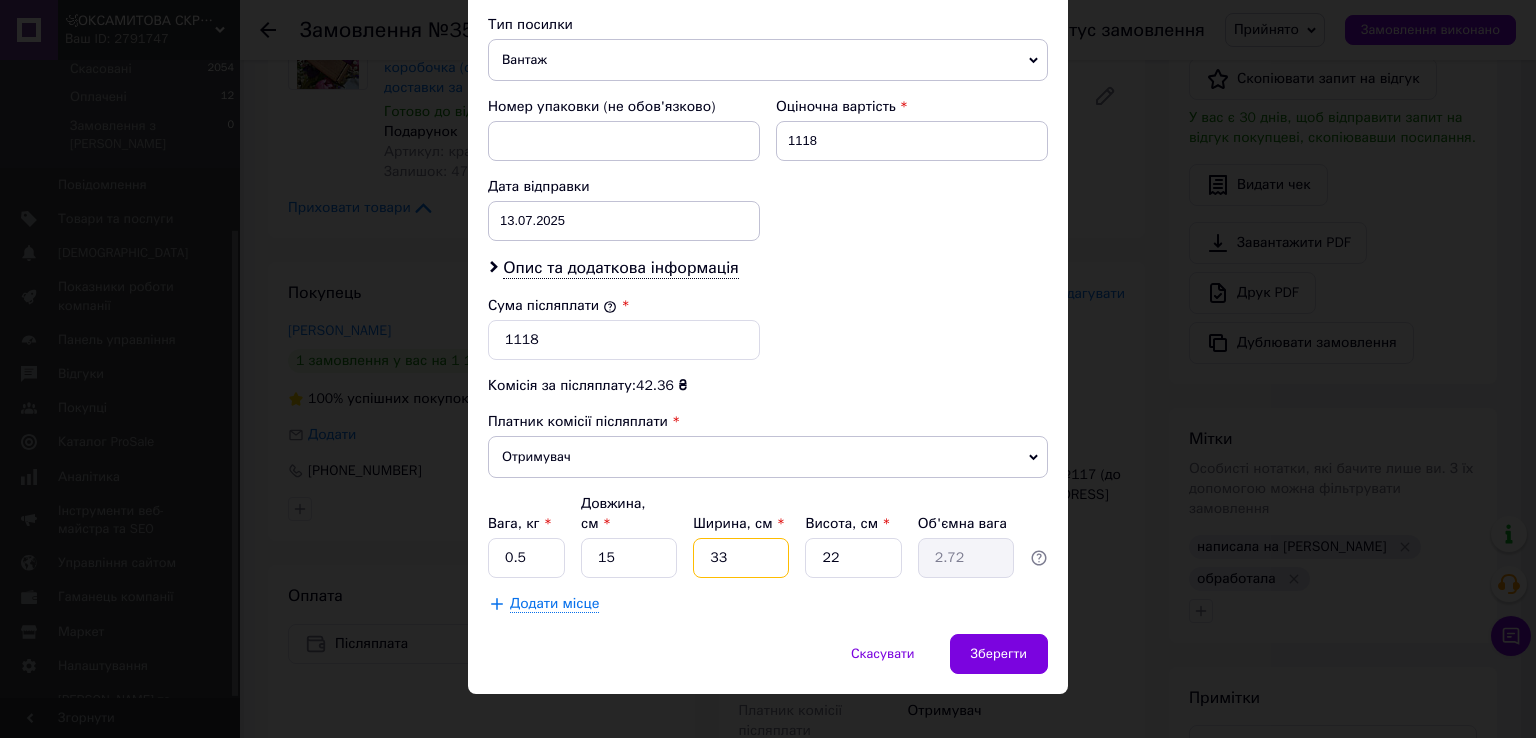 click on "33" at bounding box center (741, 558) 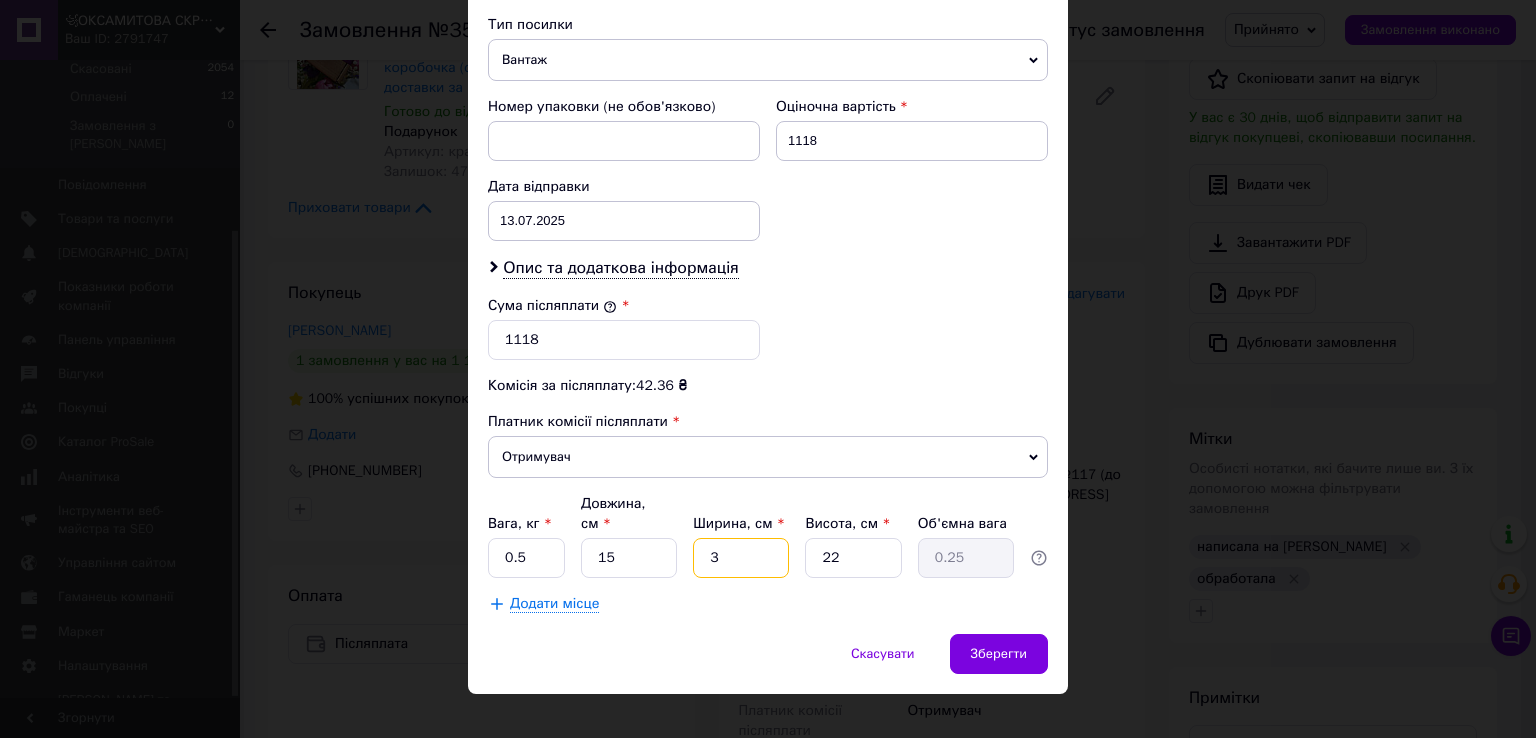 type 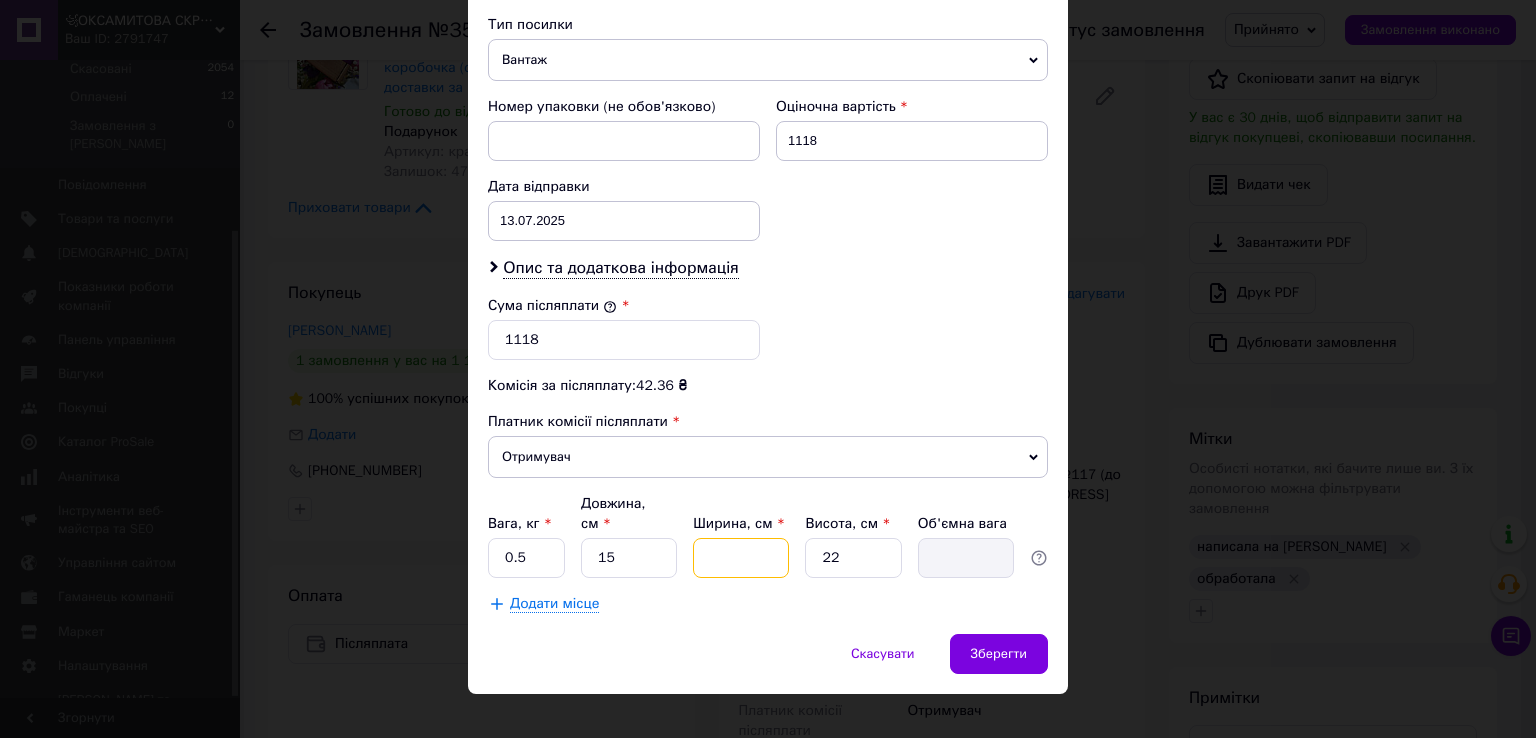 type on "1" 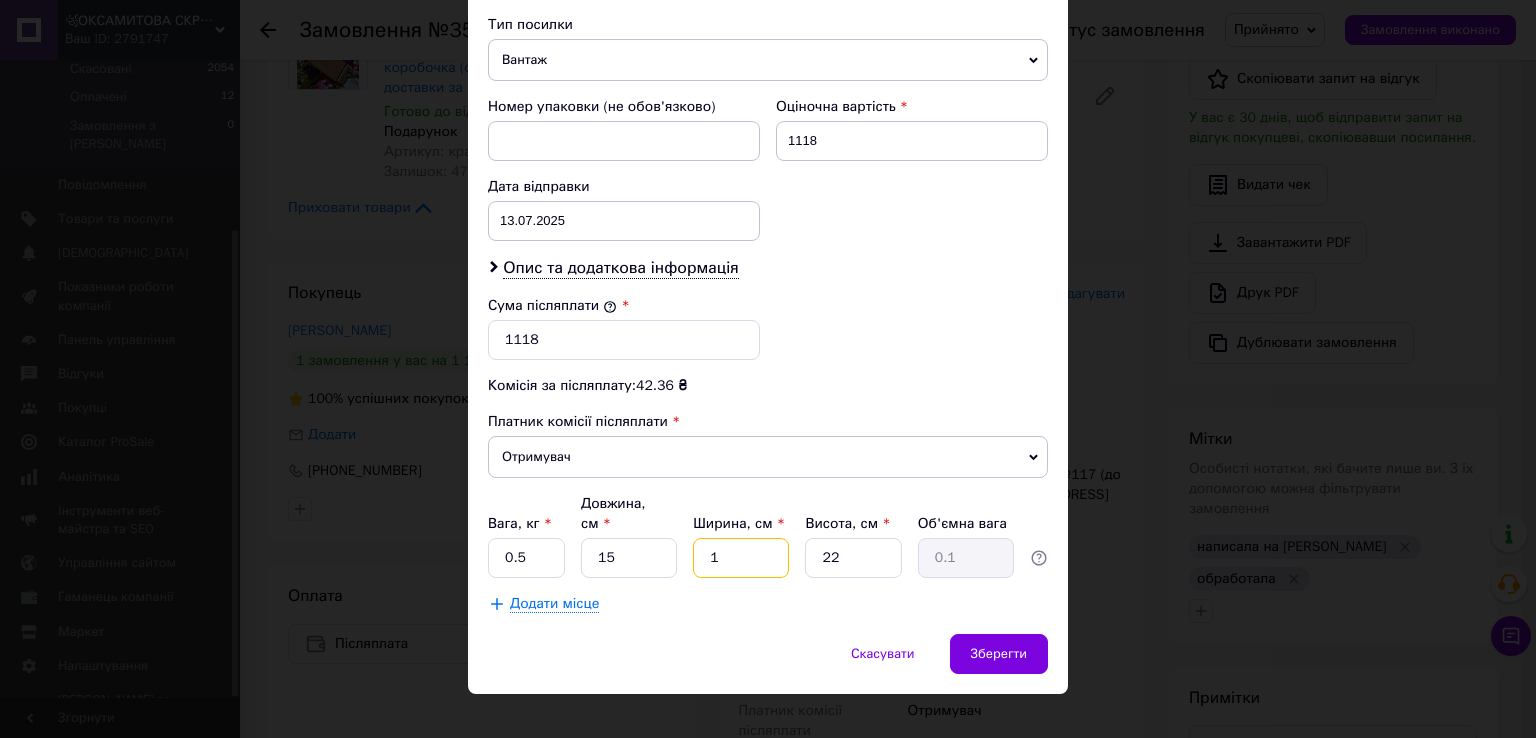 type on "10" 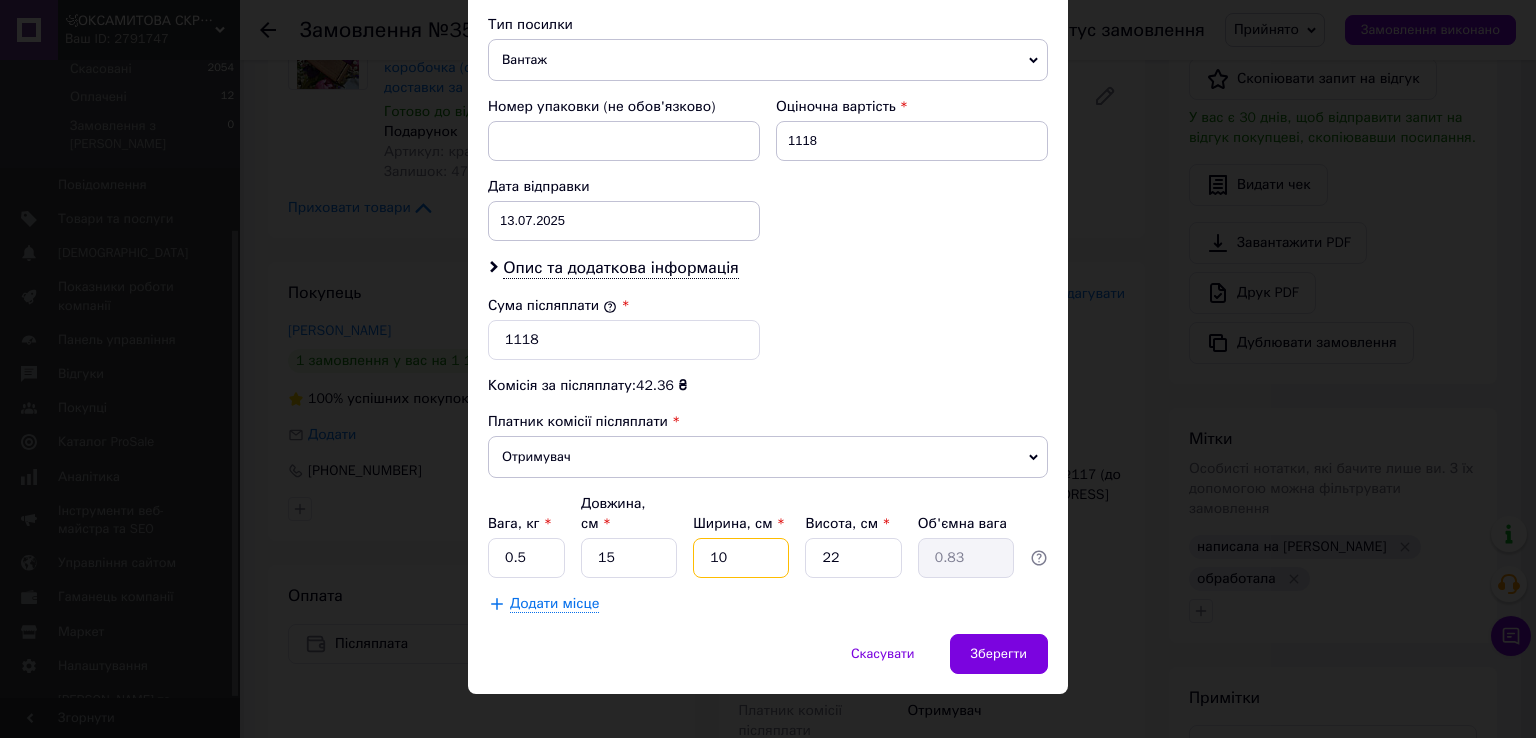 type on "10" 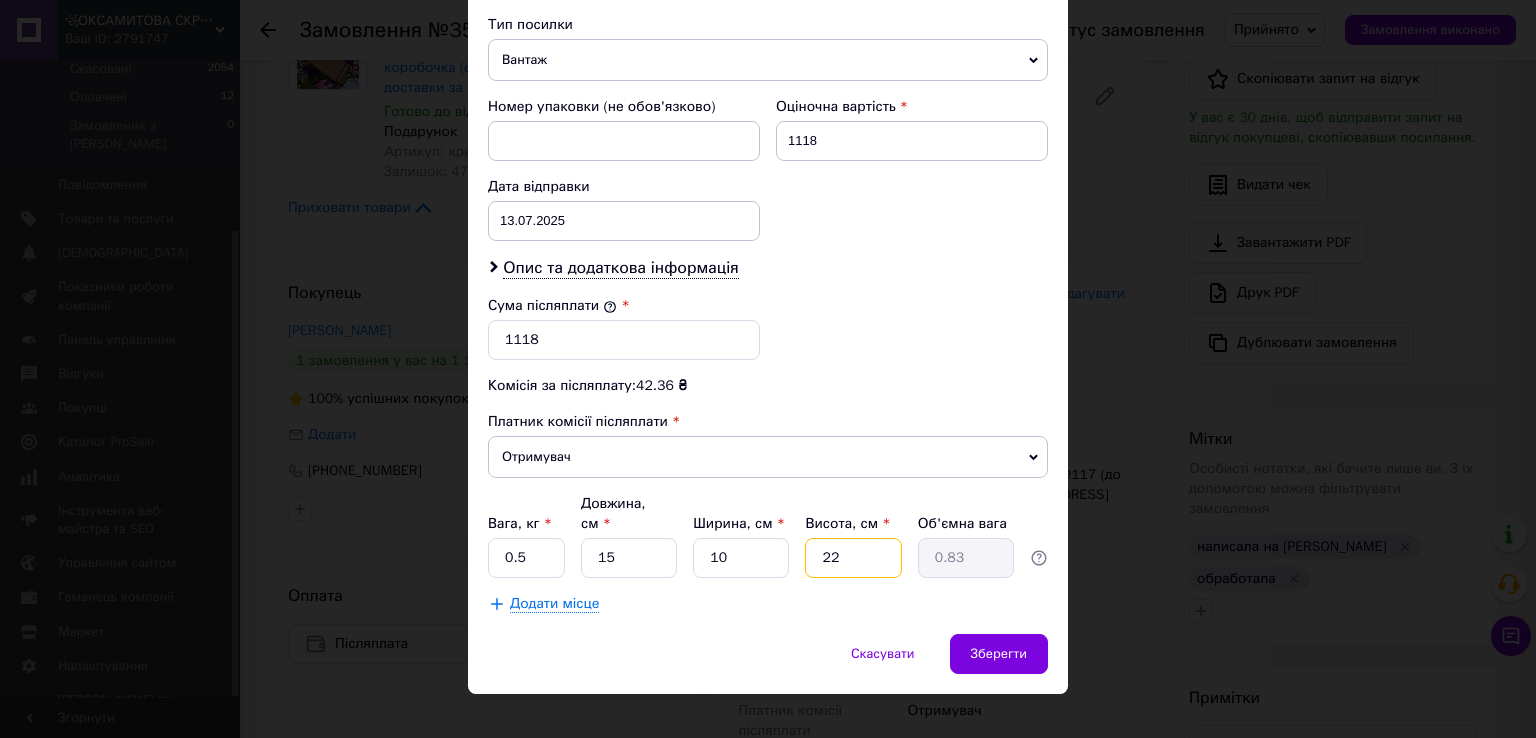 click on "22" at bounding box center (853, 558) 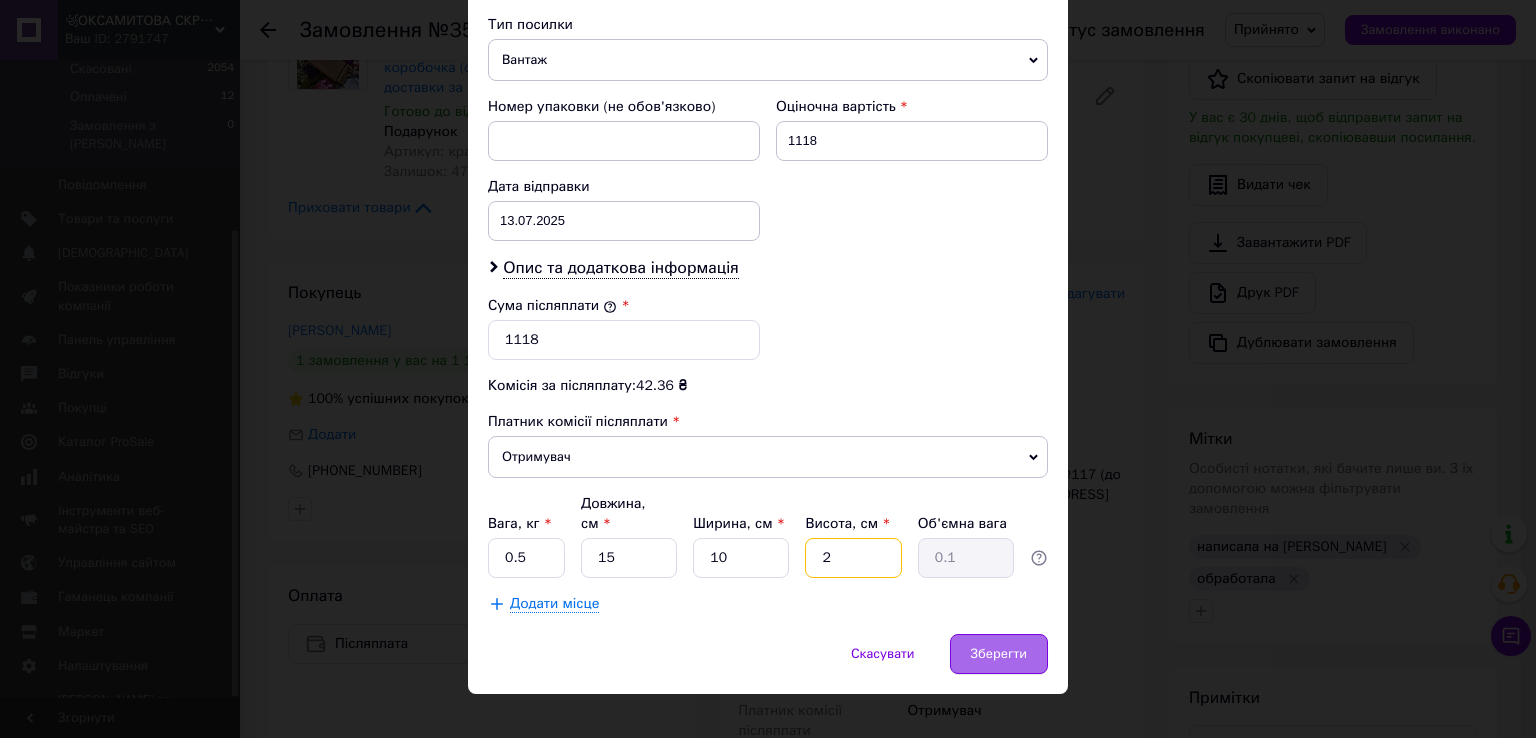 type on "2" 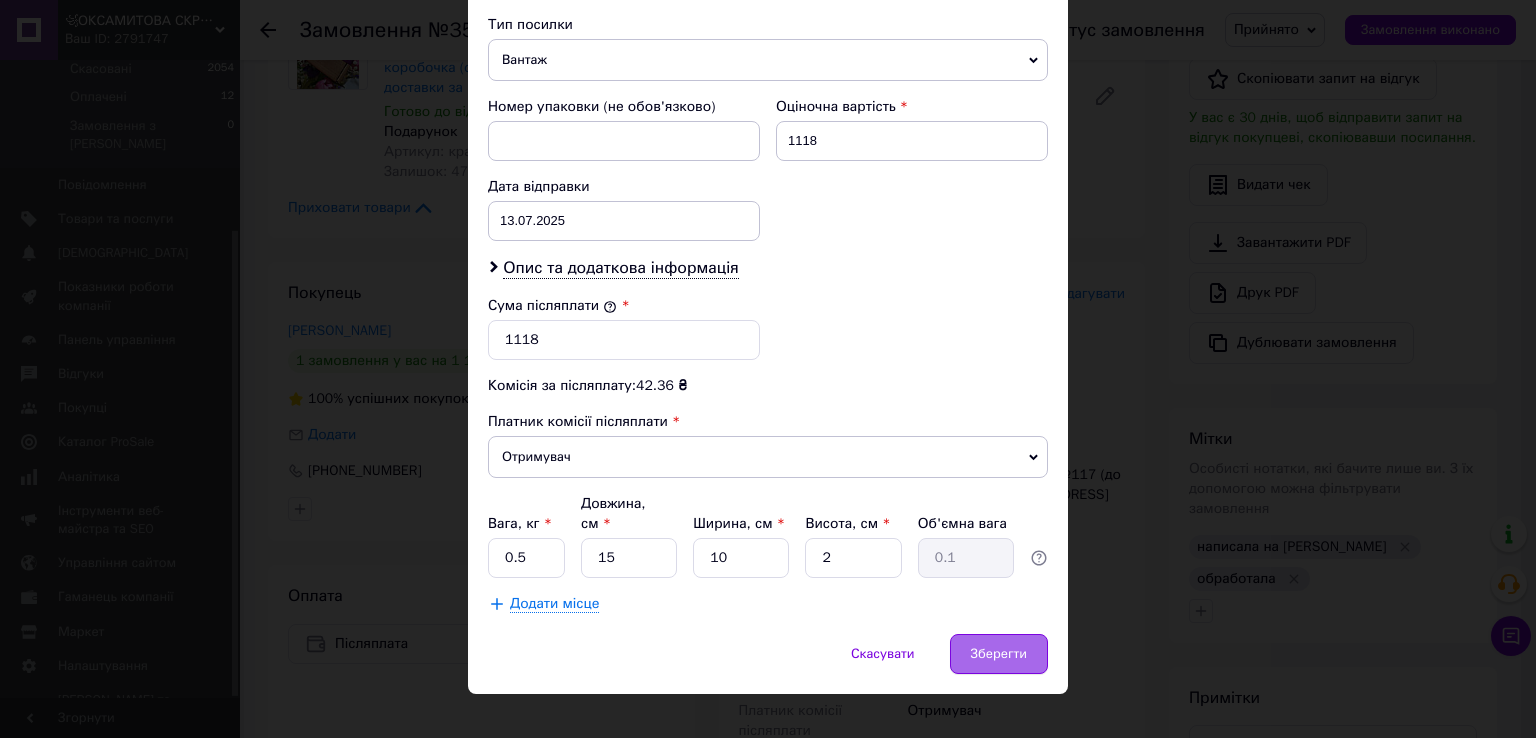 click on "Зберегти" at bounding box center (999, 654) 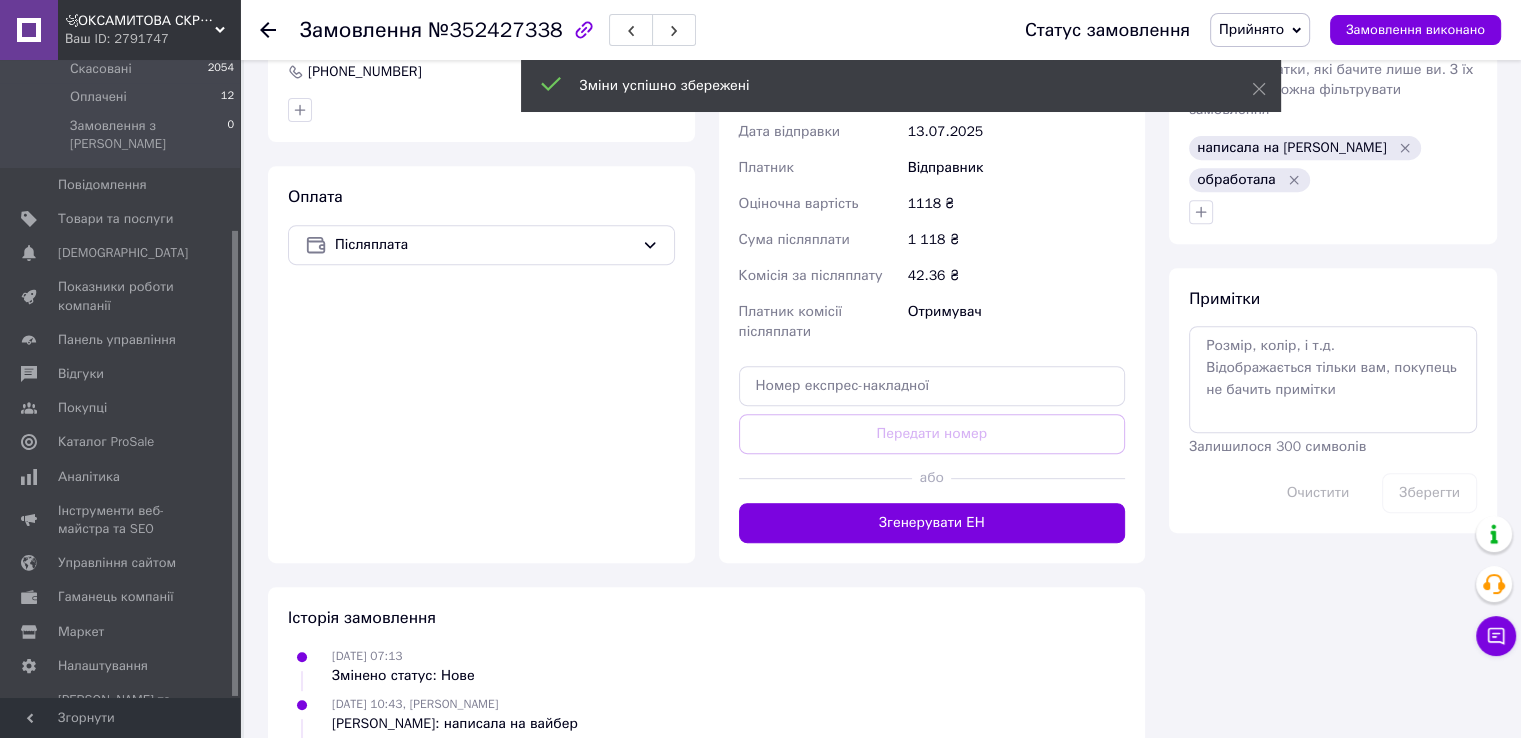 scroll, scrollTop: 909, scrollLeft: 0, axis: vertical 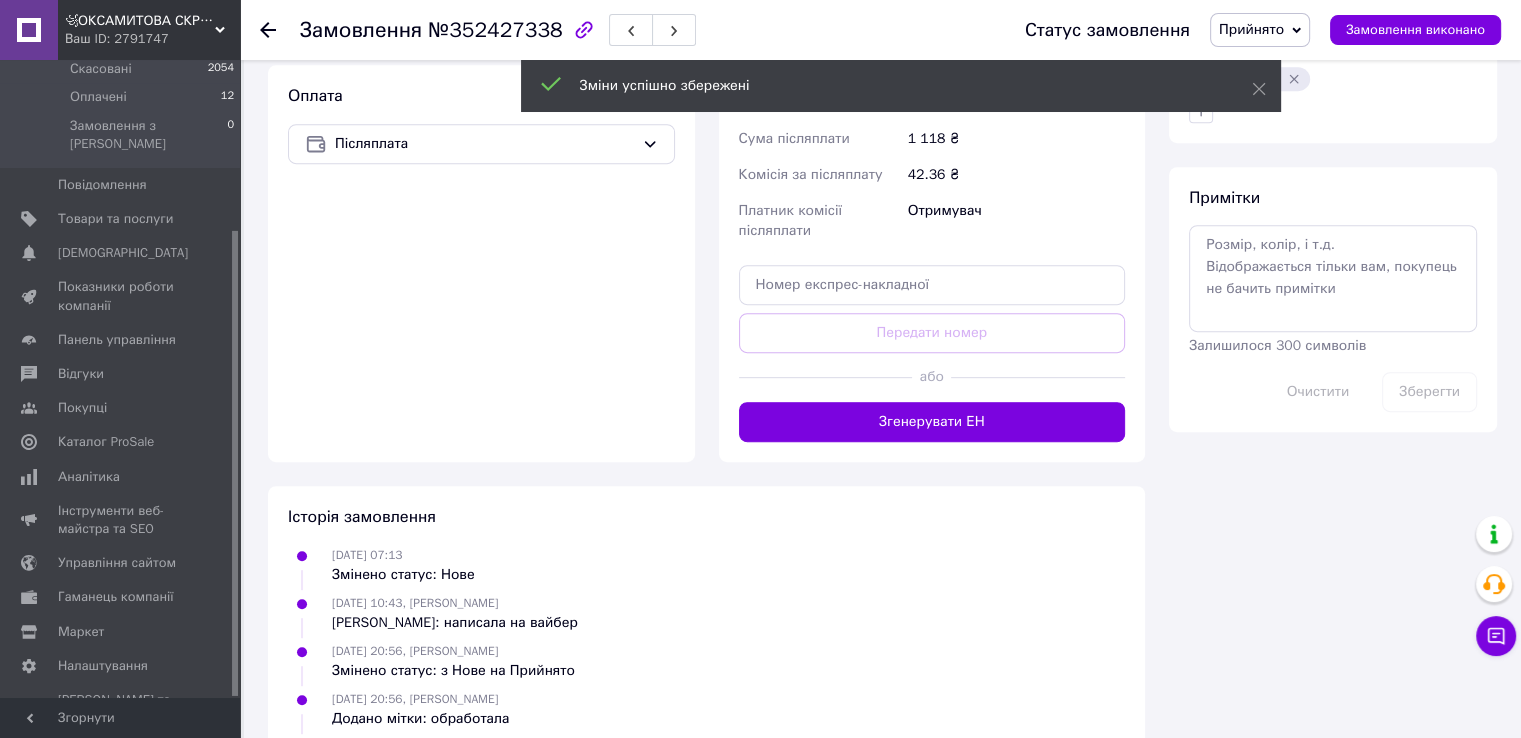 click on "Згенерувати ЕН" at bounding box center (932, 422) 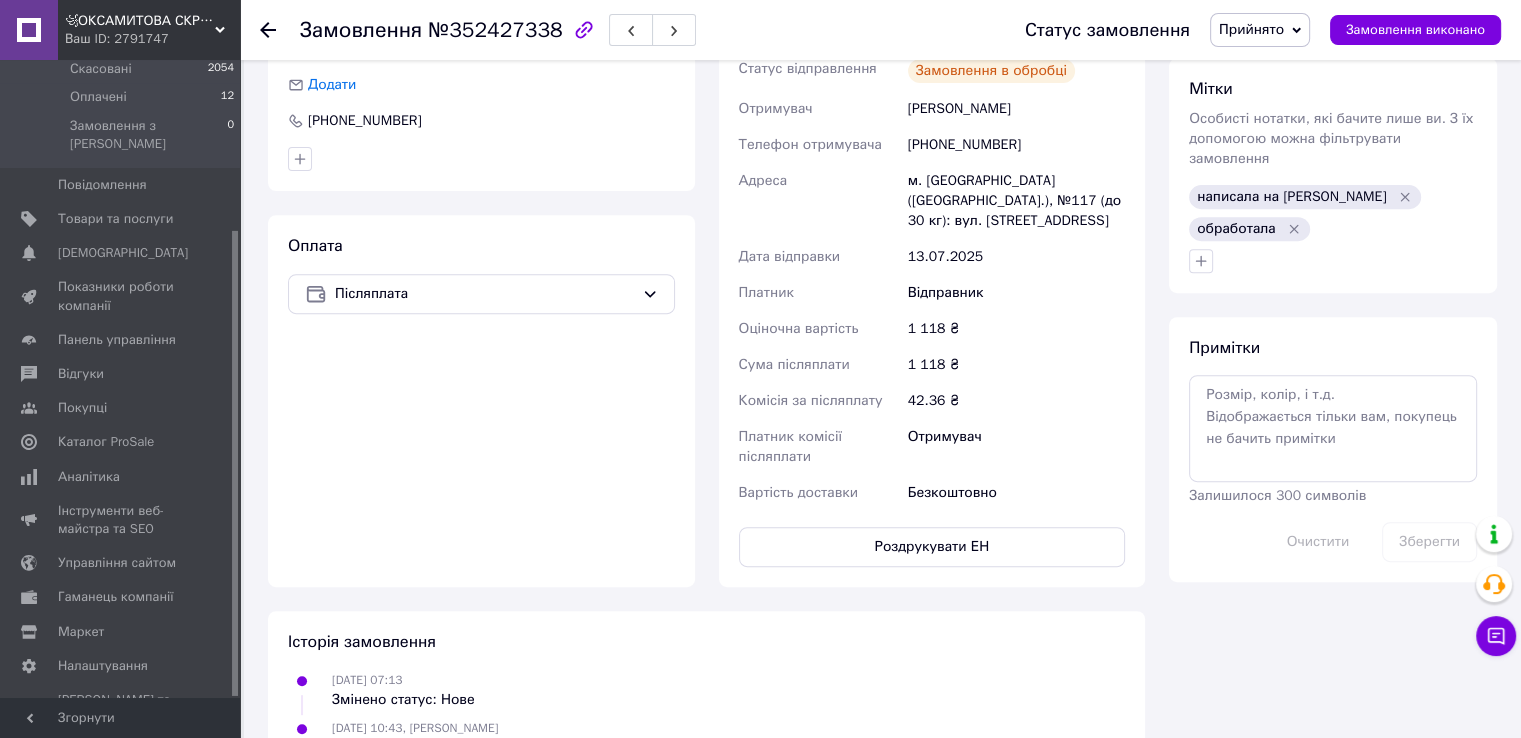 scroll, scrollTop: 709, scrollLeft: 0, axis: vertical 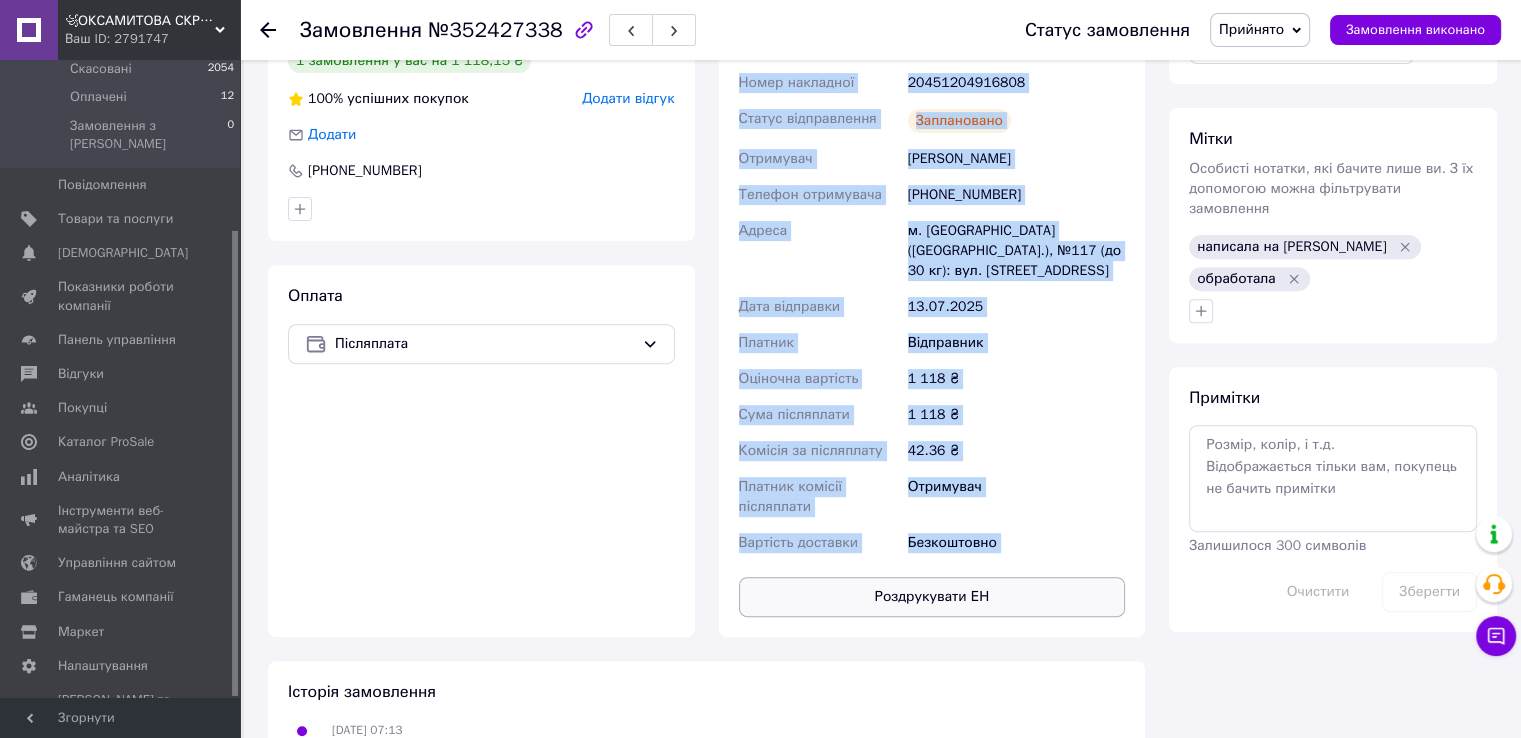 drag, startPoint x: 768, startPoint y: 76, endPoint x: 933, endPoint y: 228, distance: 224.34126 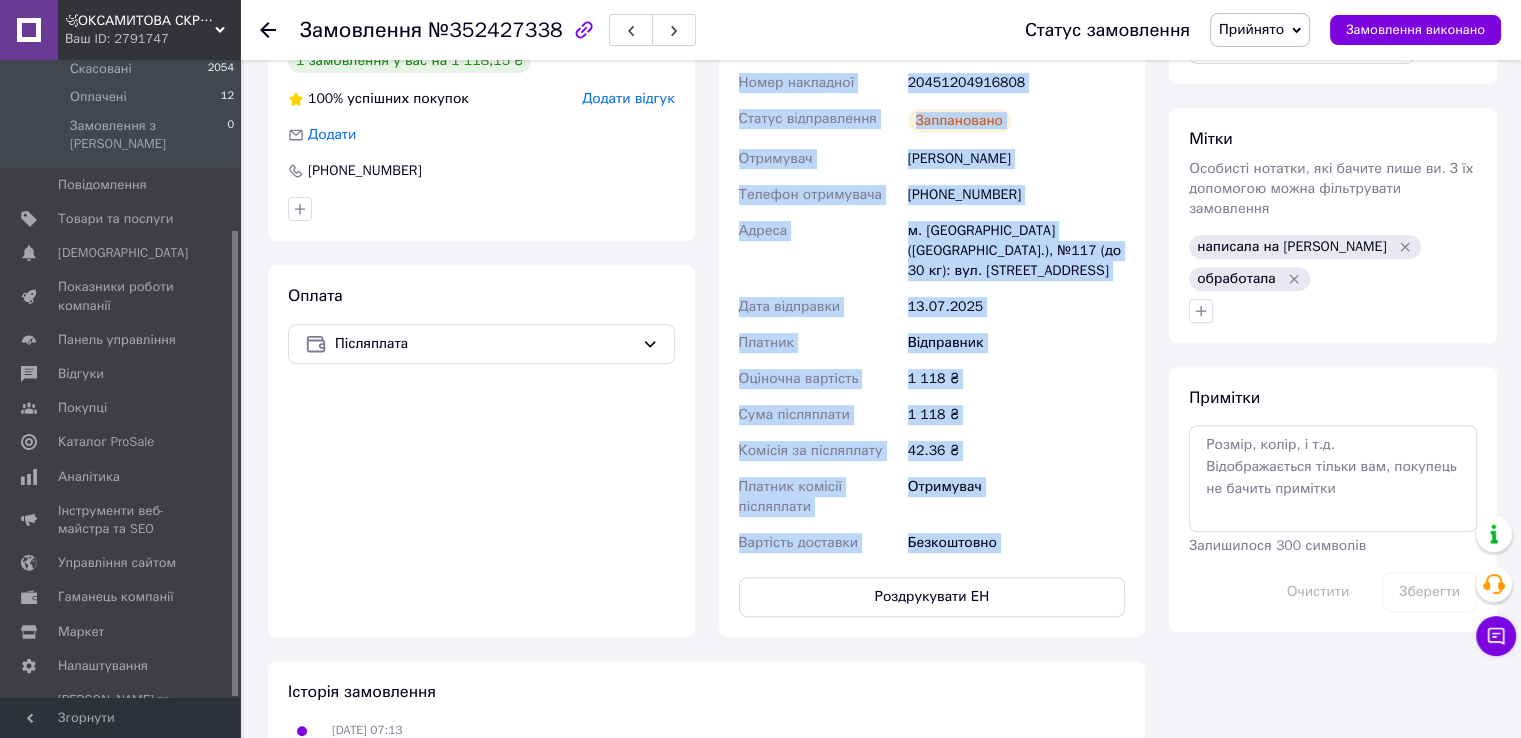 click on "Доставка Редагувати Нова Пошта (безкоштовно від 430 ₴) Номер накладної 20451204916808 Статус відправлення Заплановано Отримувач Бондаренко Наталия Телефон отримувача +380503818826 Адреса м. Київ (Київська обл.), №117 (до 30 кг): вул. Урлівська, 4а Дата відправки 13.07.2025 Платник Відправник Оціночна вартість 1 118 ₴ Сума післяплати 1 118 ₴ Комісія за післяплату 42.36 ₴ Платник комісії післяплати Отримувач Вартість доставки Безкоштовно Роздрукувати ЕН Платник Відправник Отримувач Прізвище отримувача Бондаренко Ім'я отримувача Наталия По батькові отримувача +380503818826 Кур'єром < >" at bounding box center (932, 299) 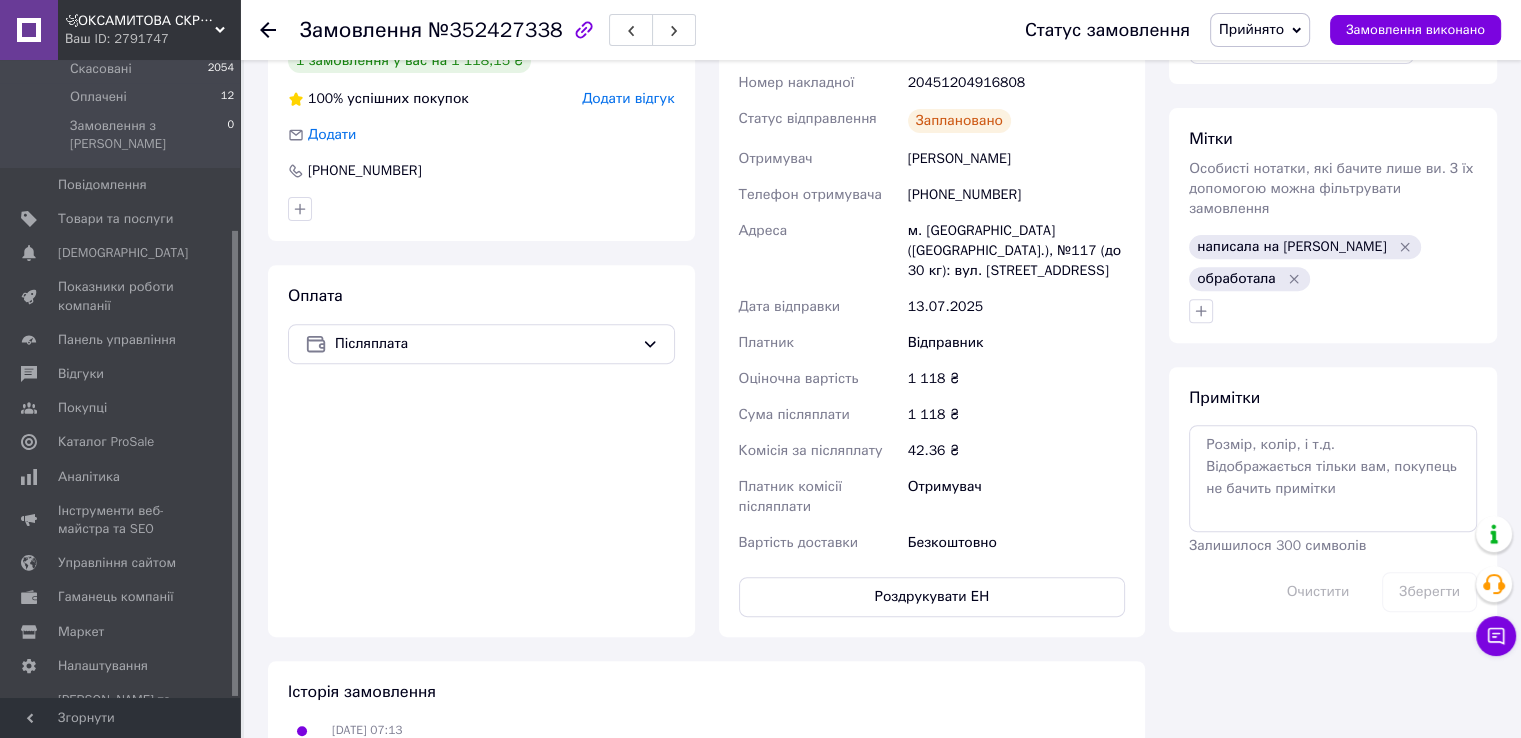 click 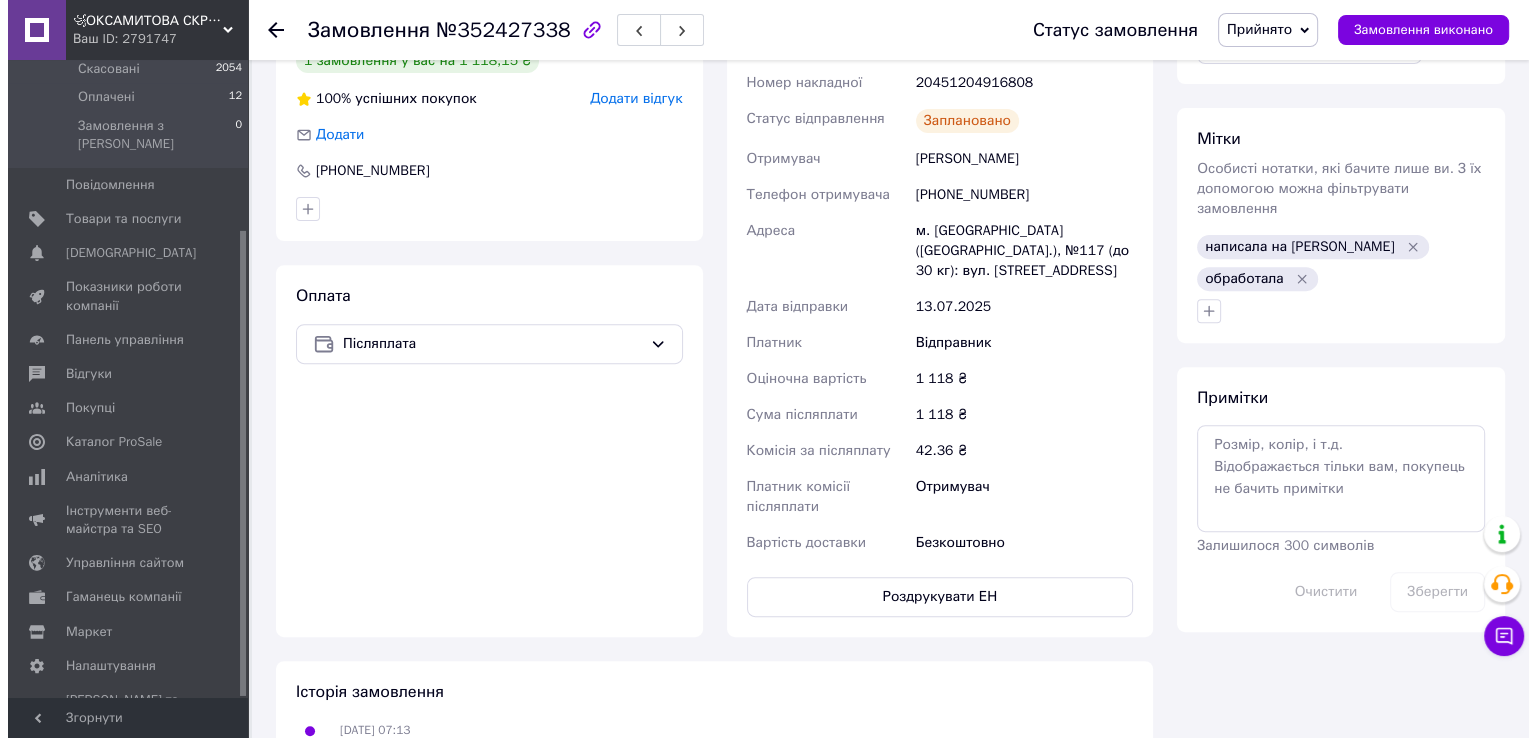 scroll, scrollTop: 0, scrollLeft: 0, axis: both 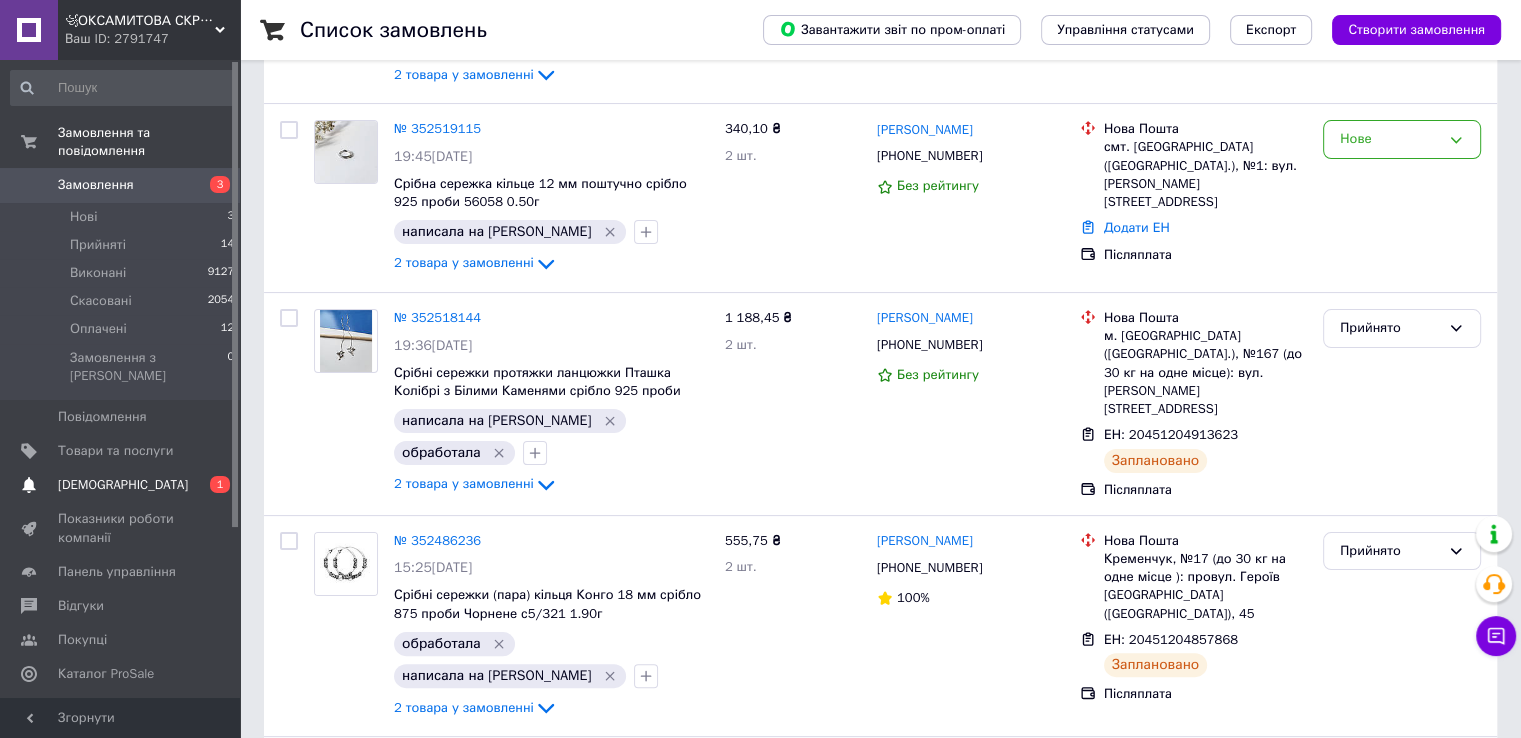click on "[DEMOGRAPHIC_DATA]" at bounding box center [123, 485] 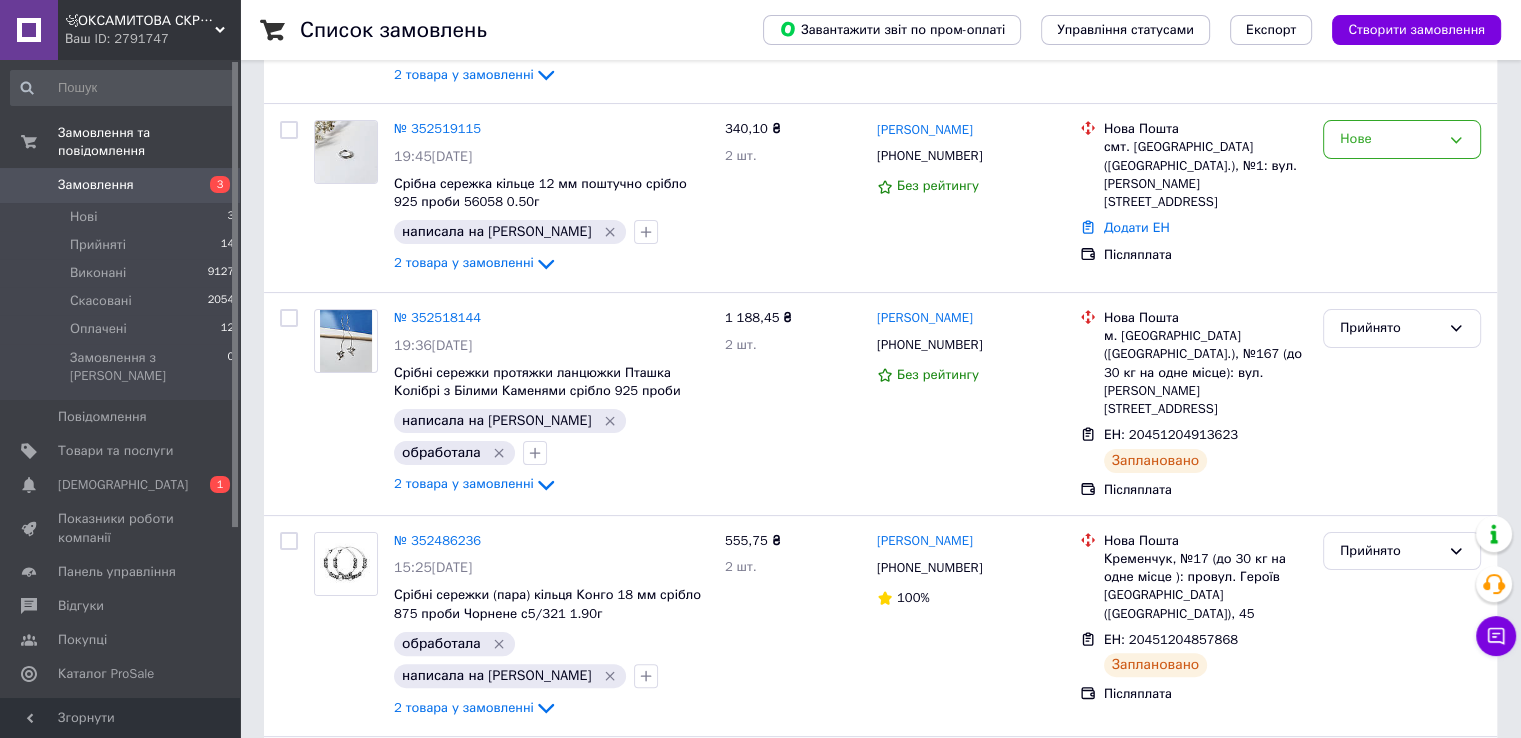 scroll, scrollTop: 0, scrollLeft: 0, axis: both 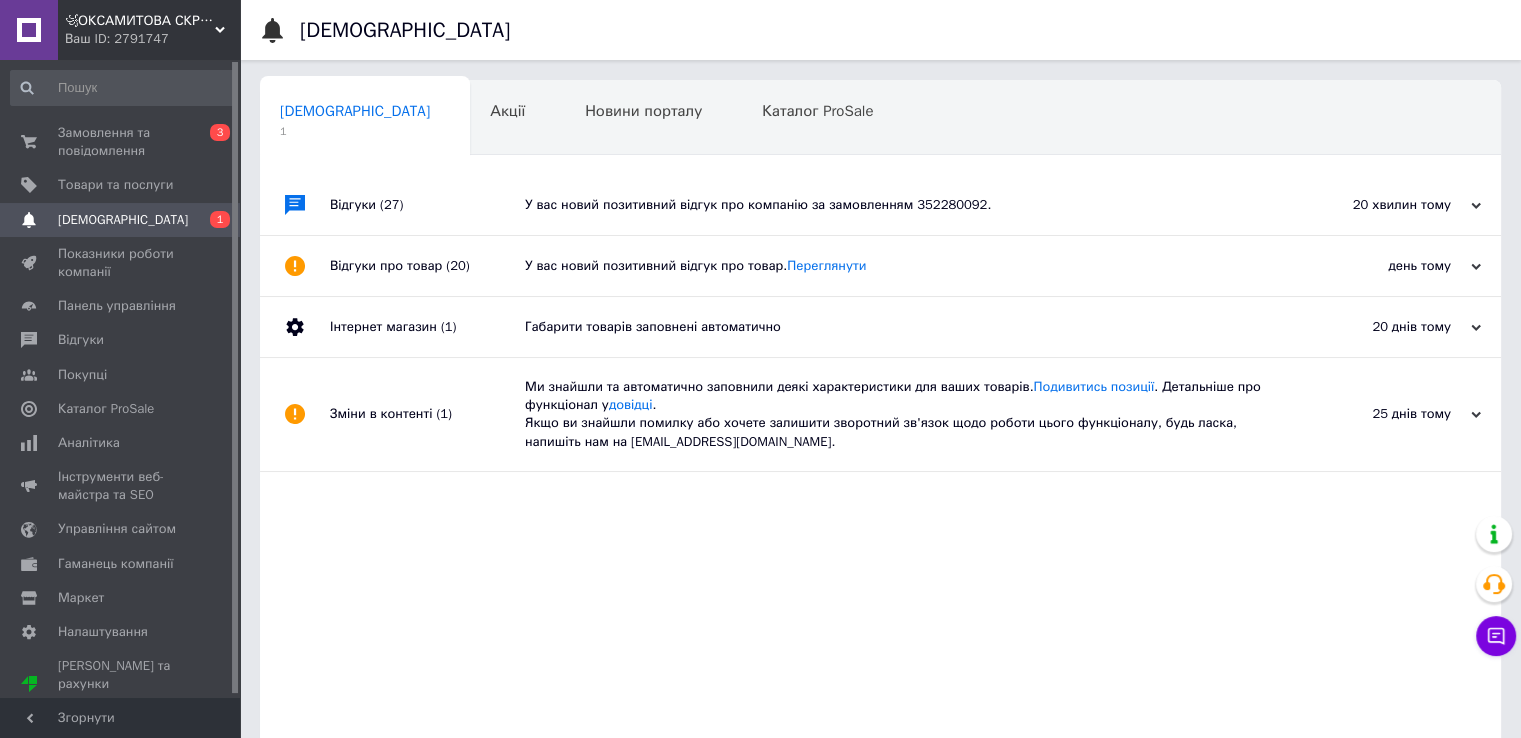 click on "У вас новий позитивний відгук про компанію за замовленням 352280092." at bounding box center (903, 205) 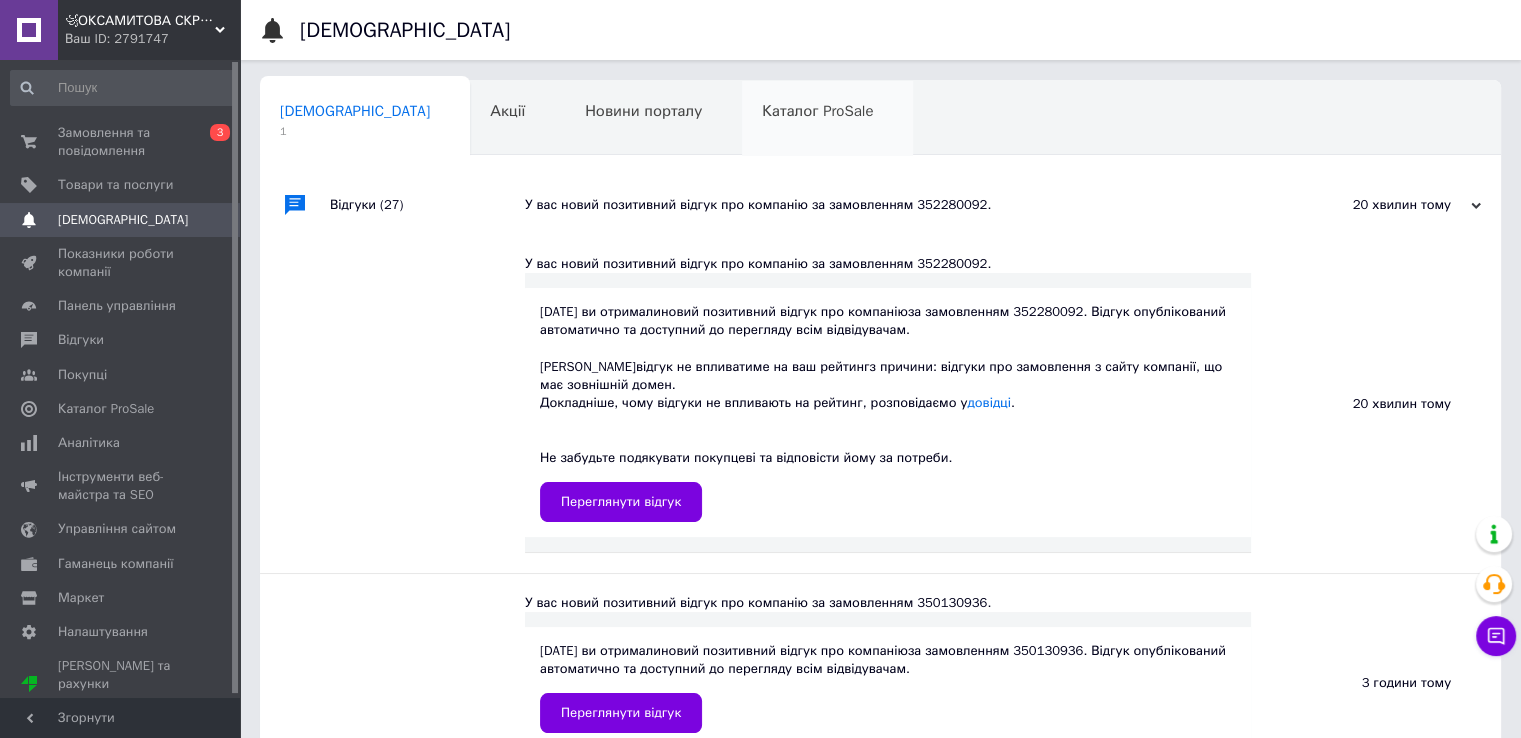 click on "Каталог ProSale" at bounding box center [817, 111] 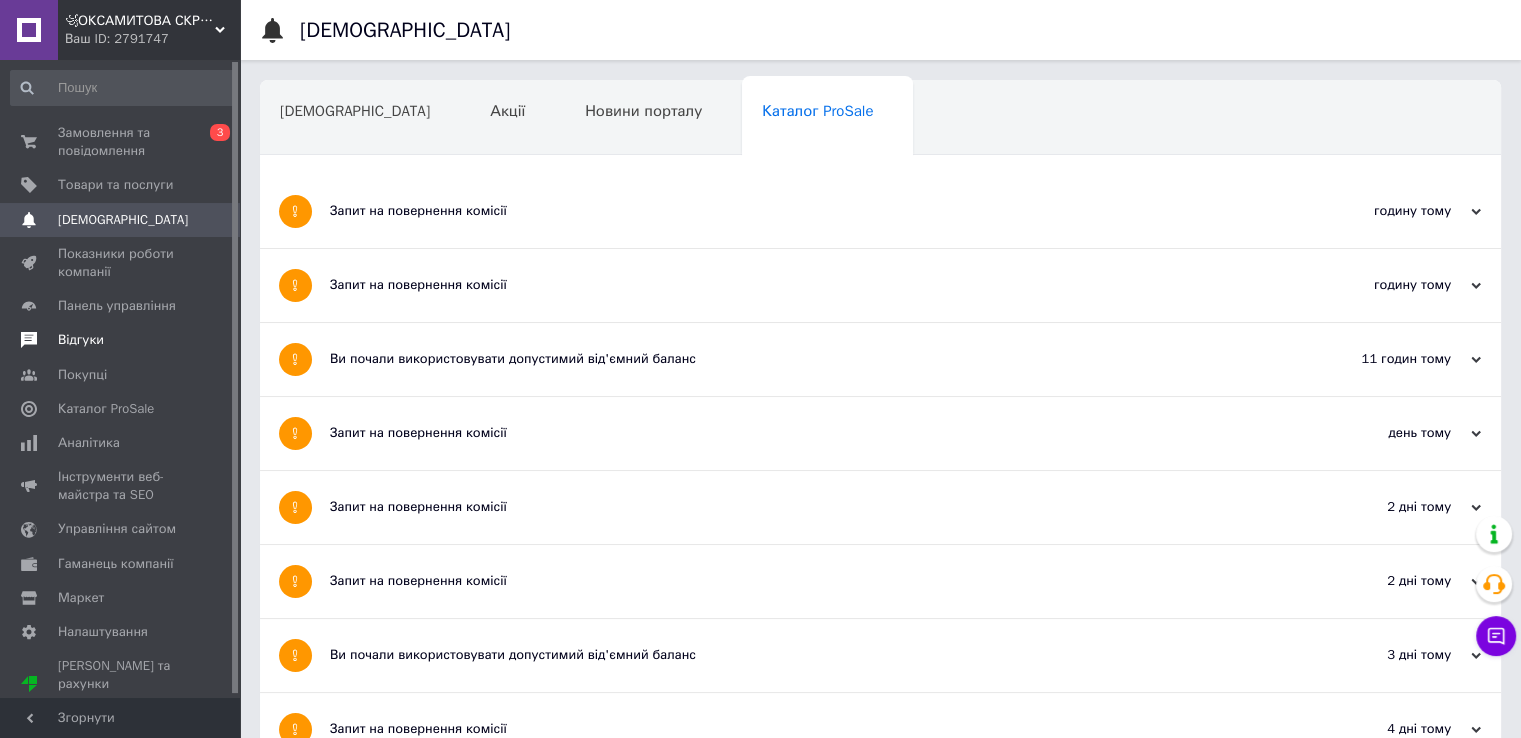 click on "Відгуки" at bounding box center (81, 340) 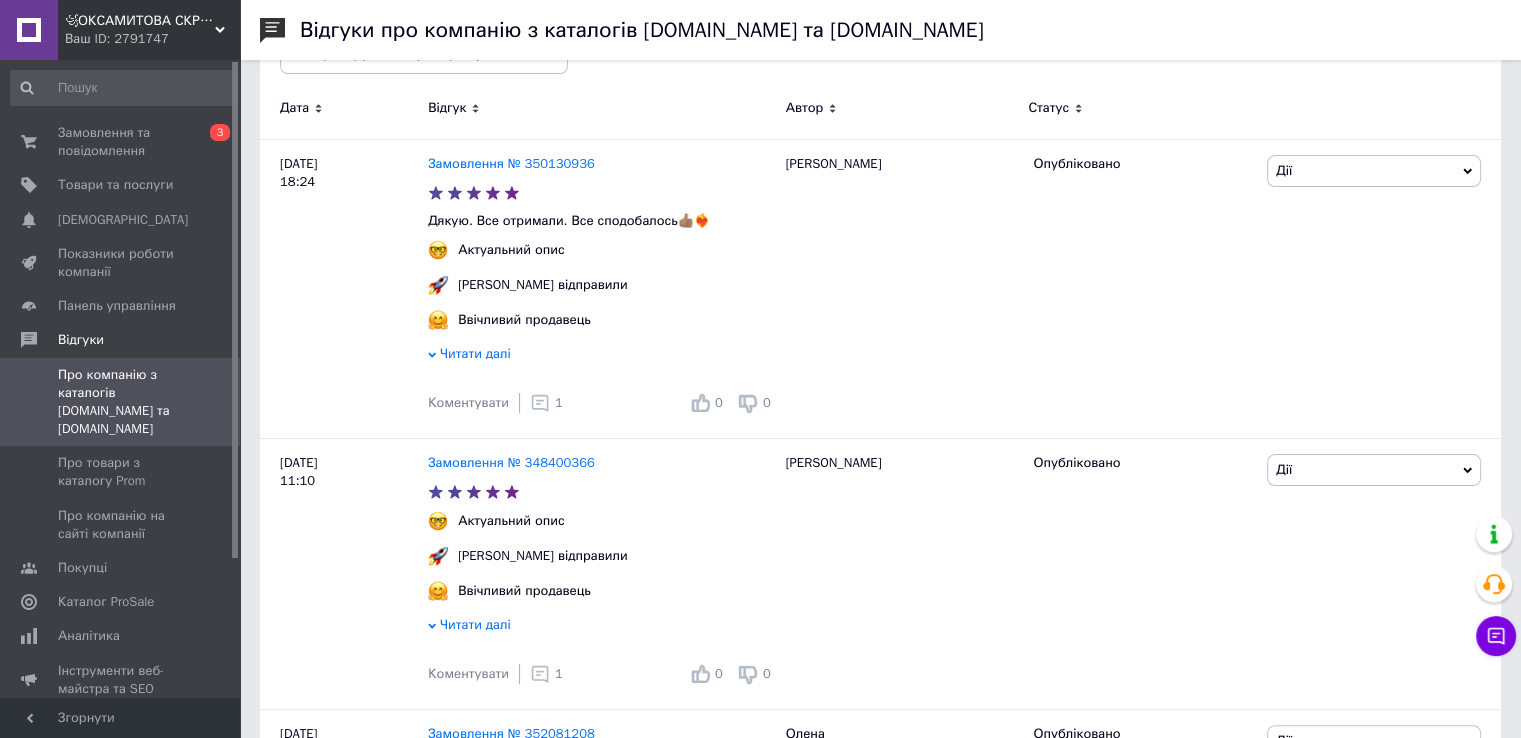 scroll, scrollTop: 100, scrollLeft: 0, axis: vertical 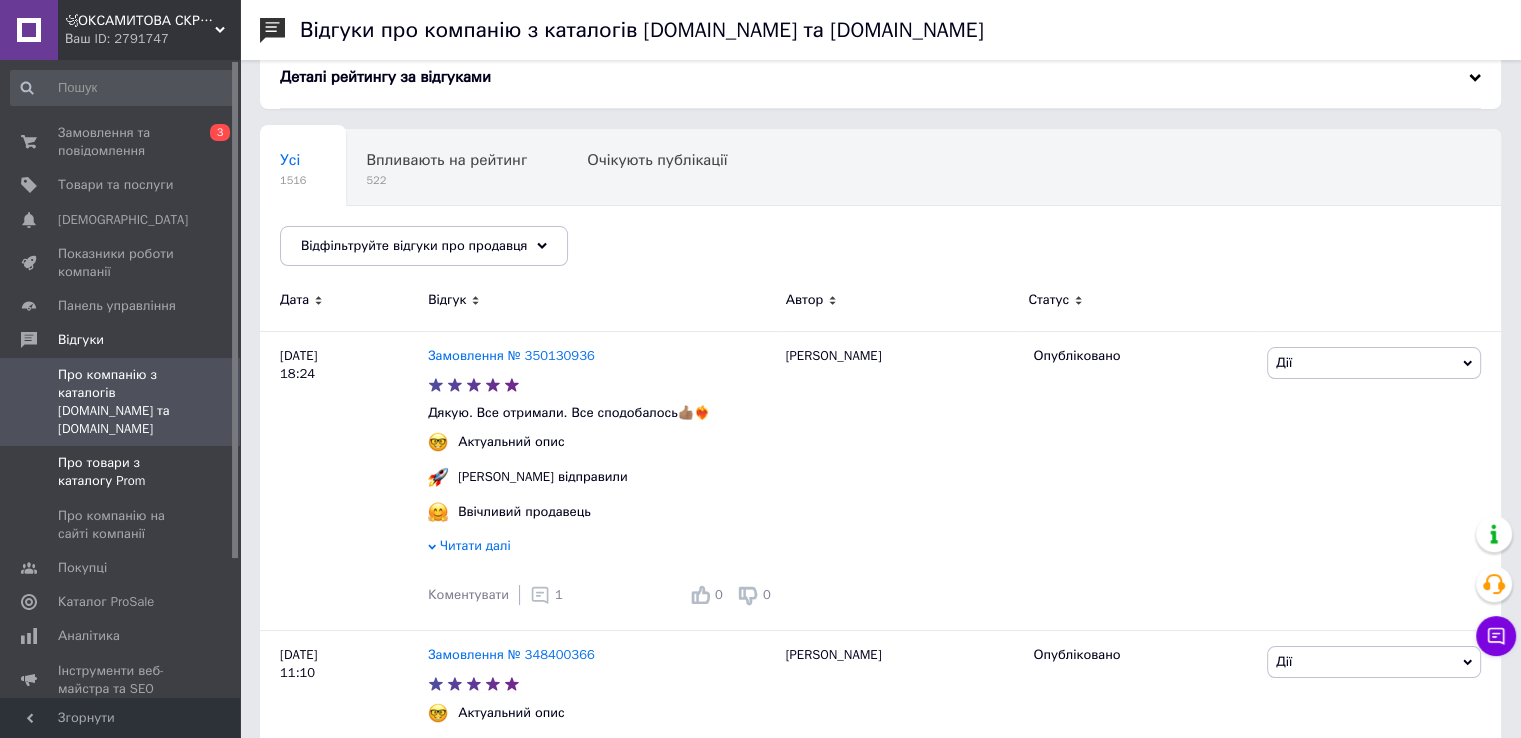 click on "Про товари з каталогу Prom" at bounding box center (121, 472) 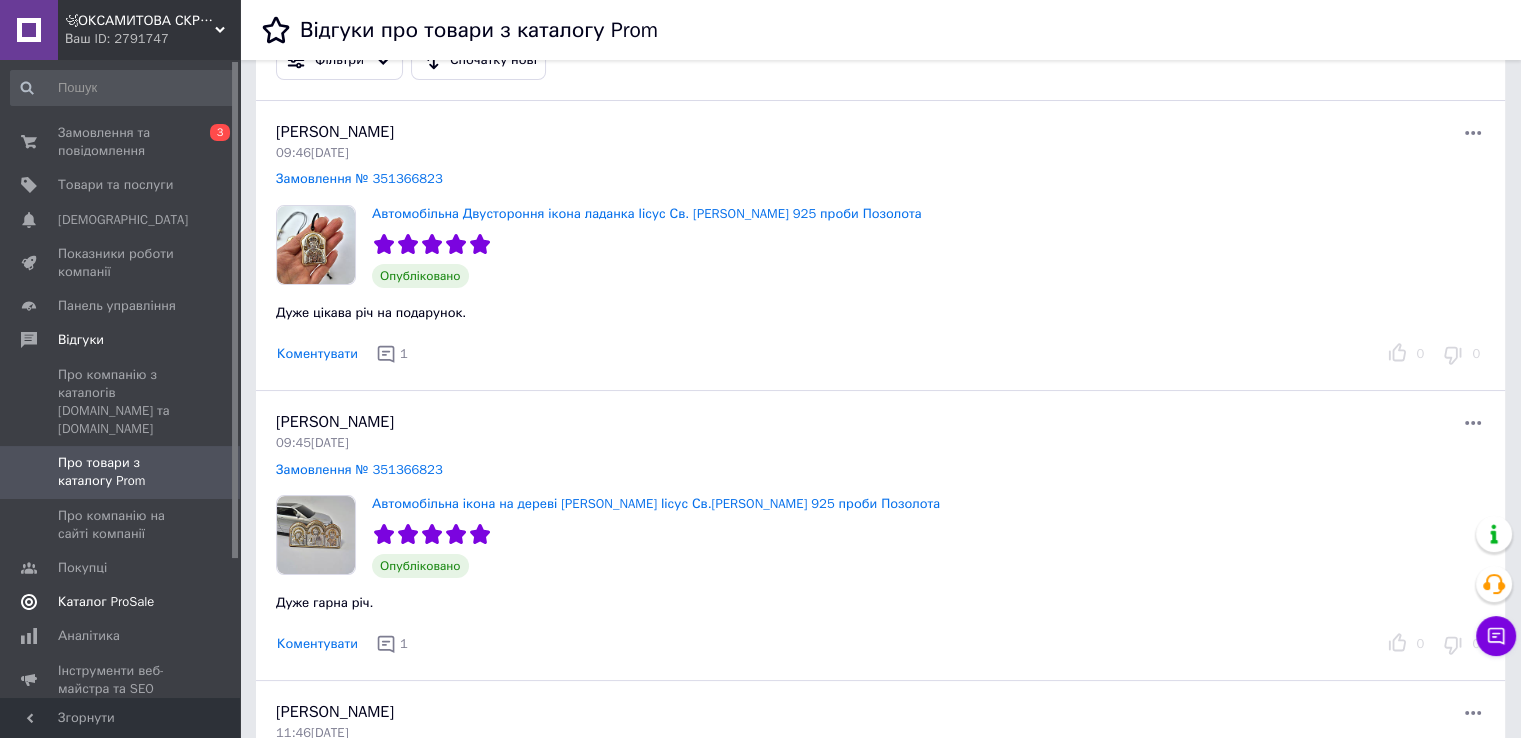 scroll, scrollTop: 100, scrollLeft: 0, axis: vertical 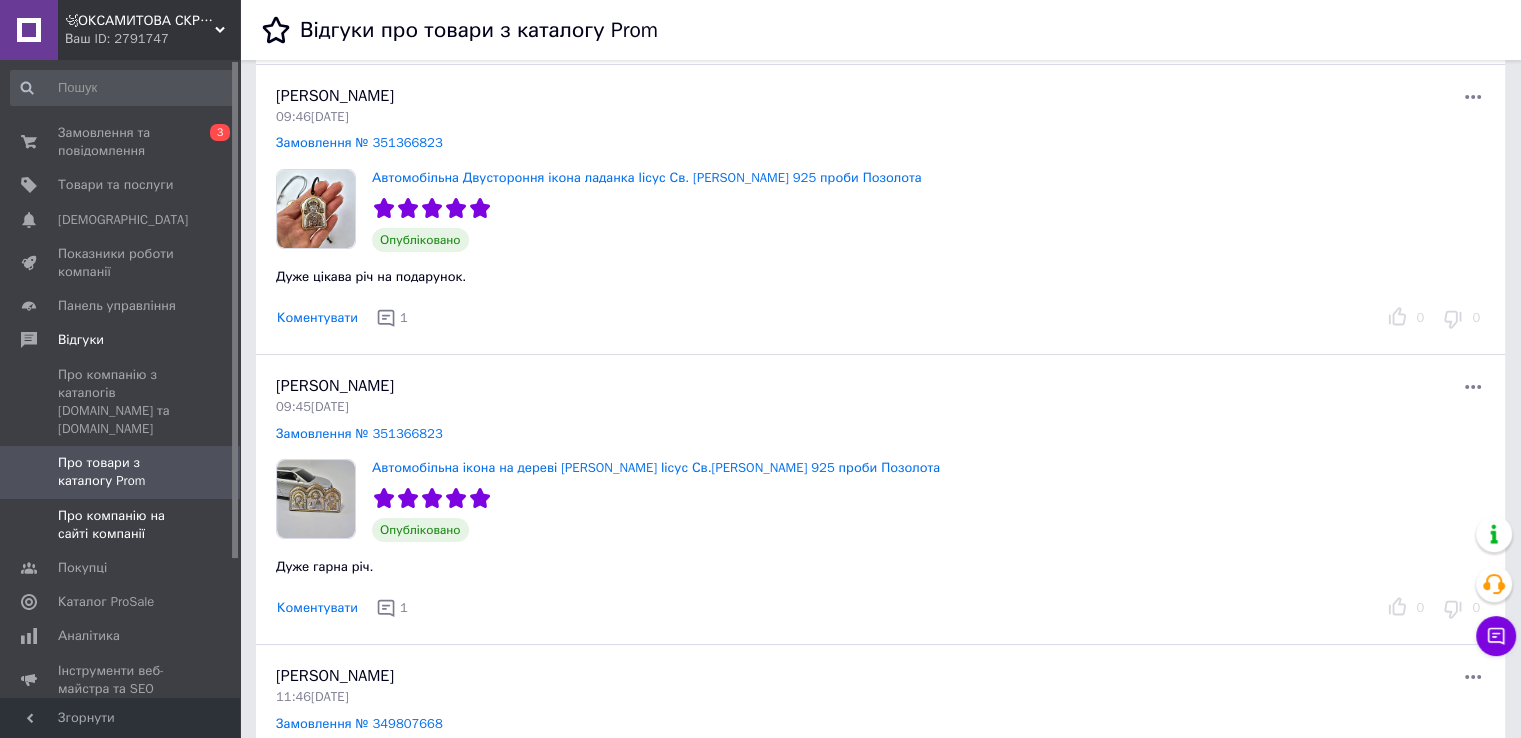 click on "Про компанію на сайті компанії" at bounding box center (121, 525) 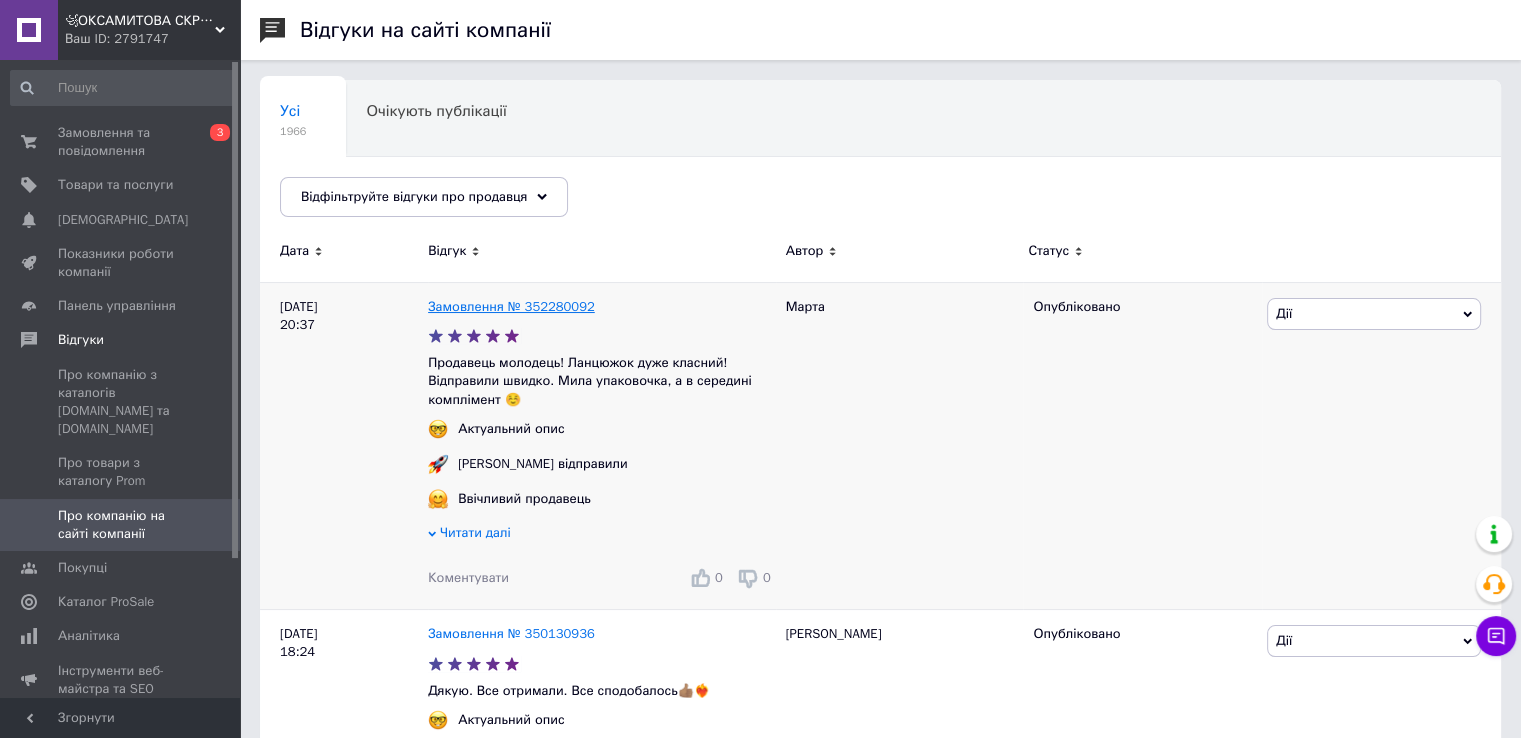 click on "Замовлення № 352280092" at bounding box center [511, 306] 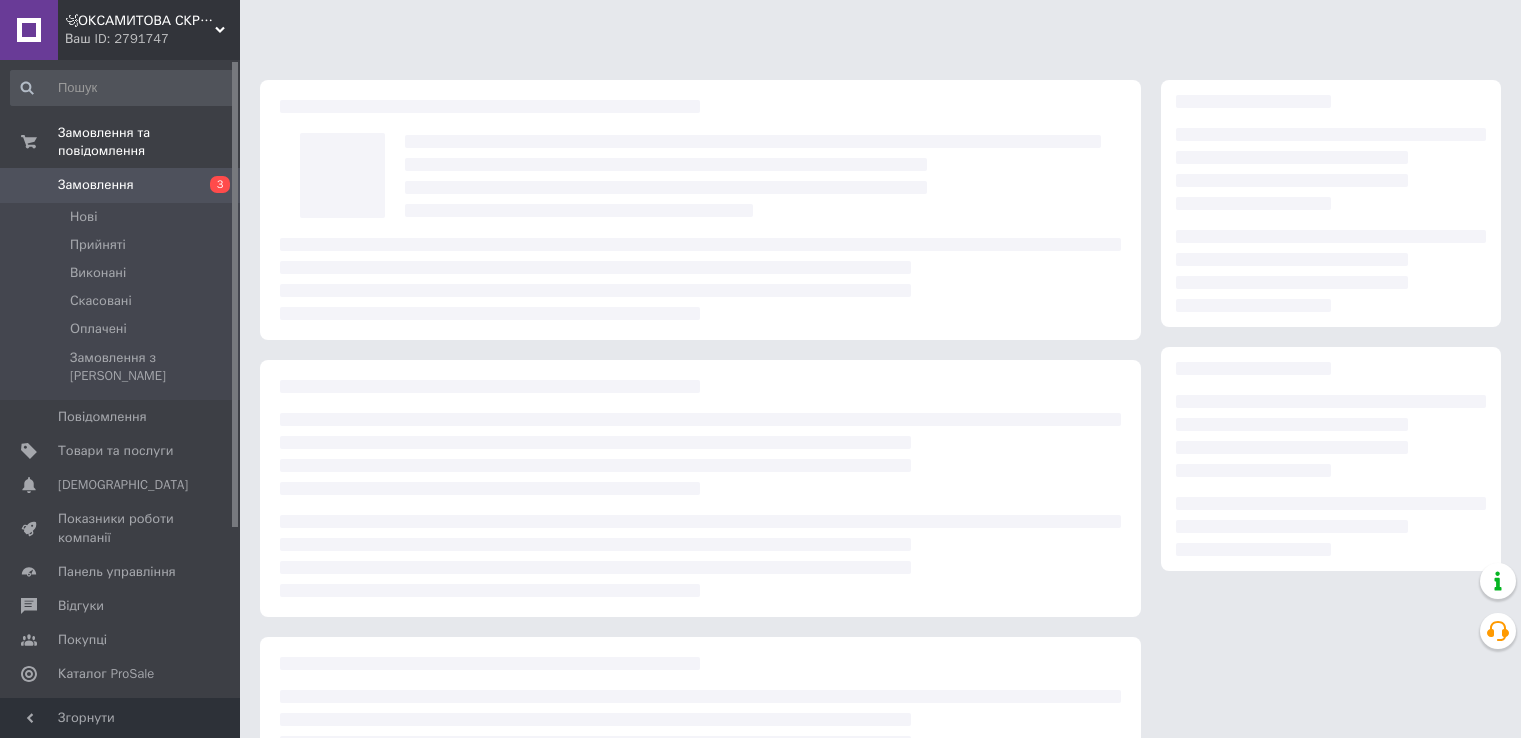 scroll, scrollTop: 0, scrollLeft: 0, axis: both 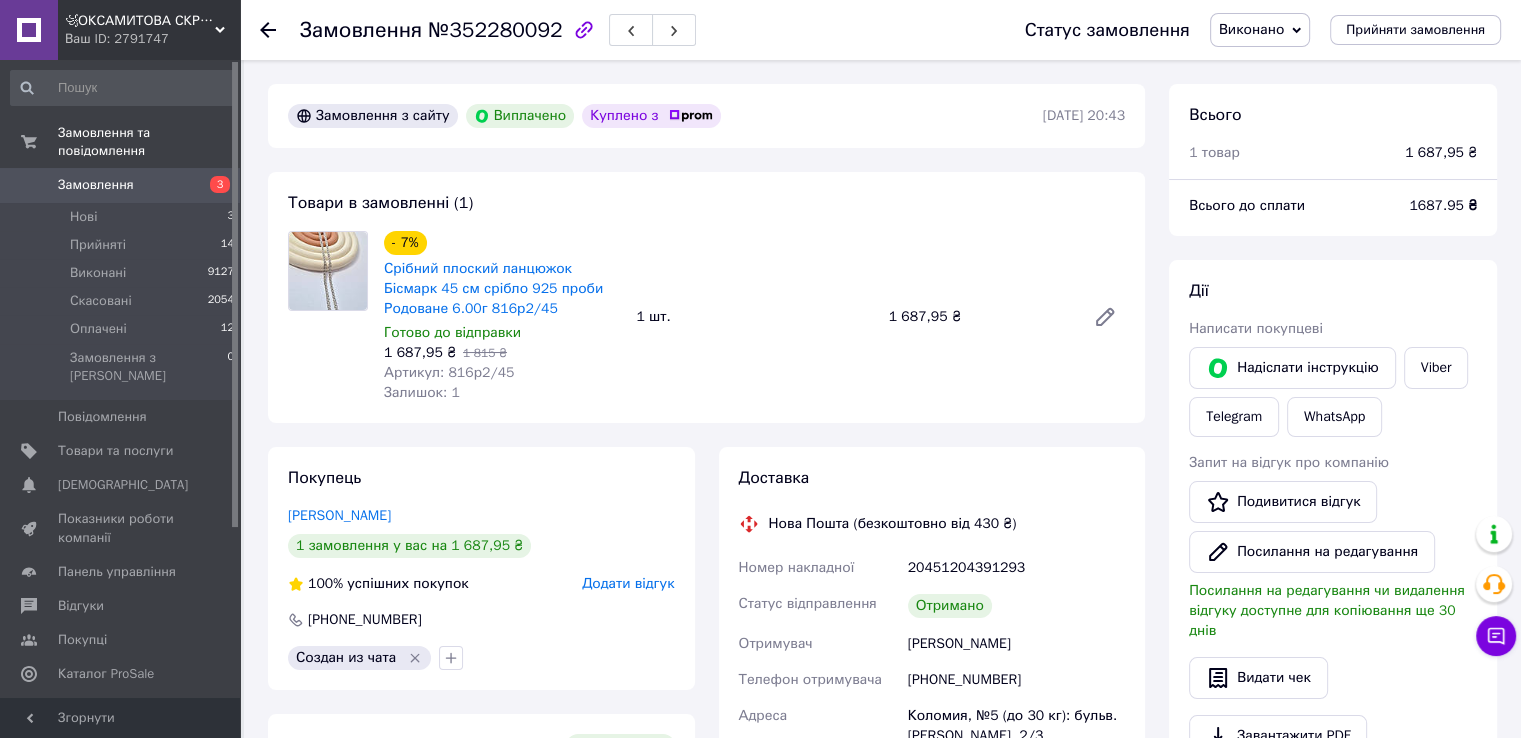 click 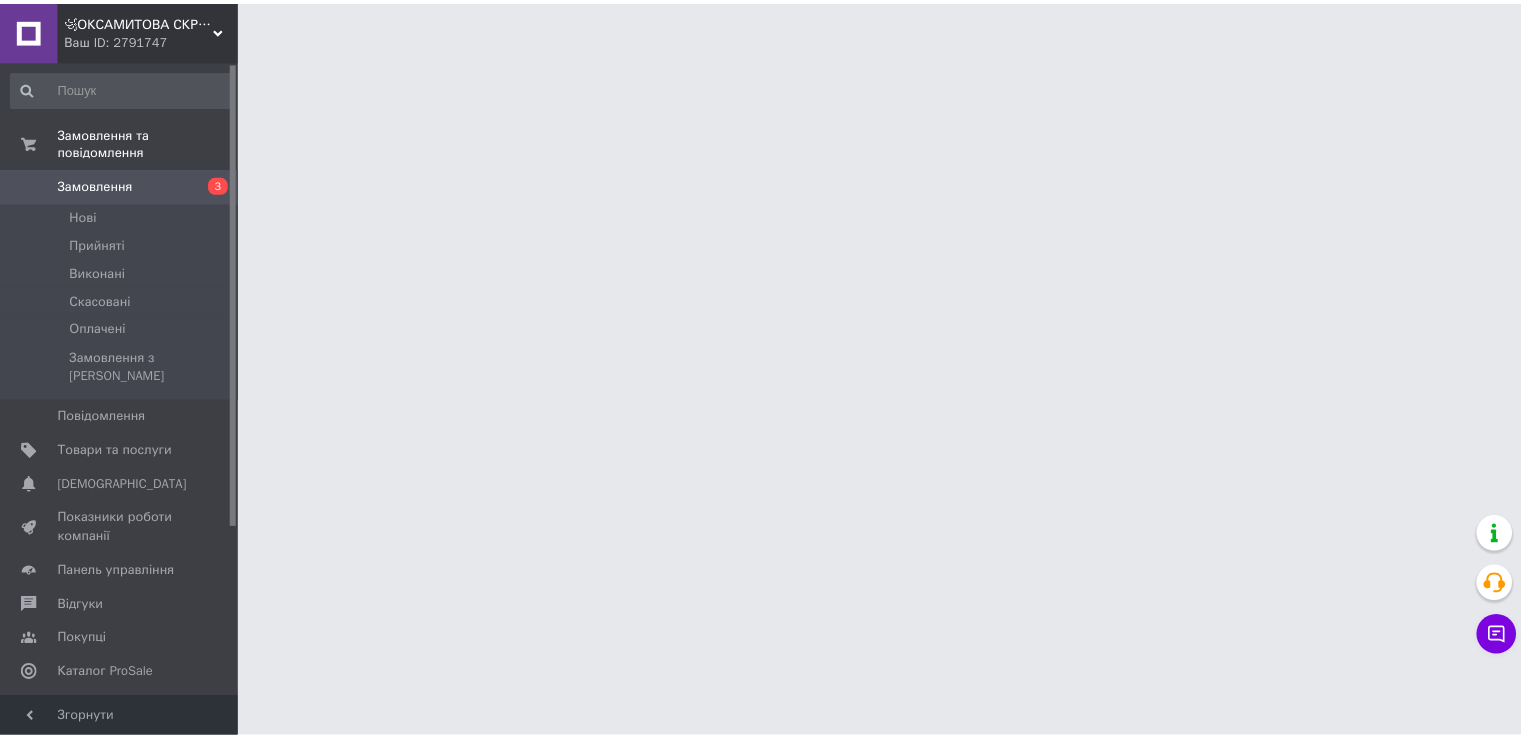 scroll, scrollTop: 0, scrollLeft: 0, axis: both 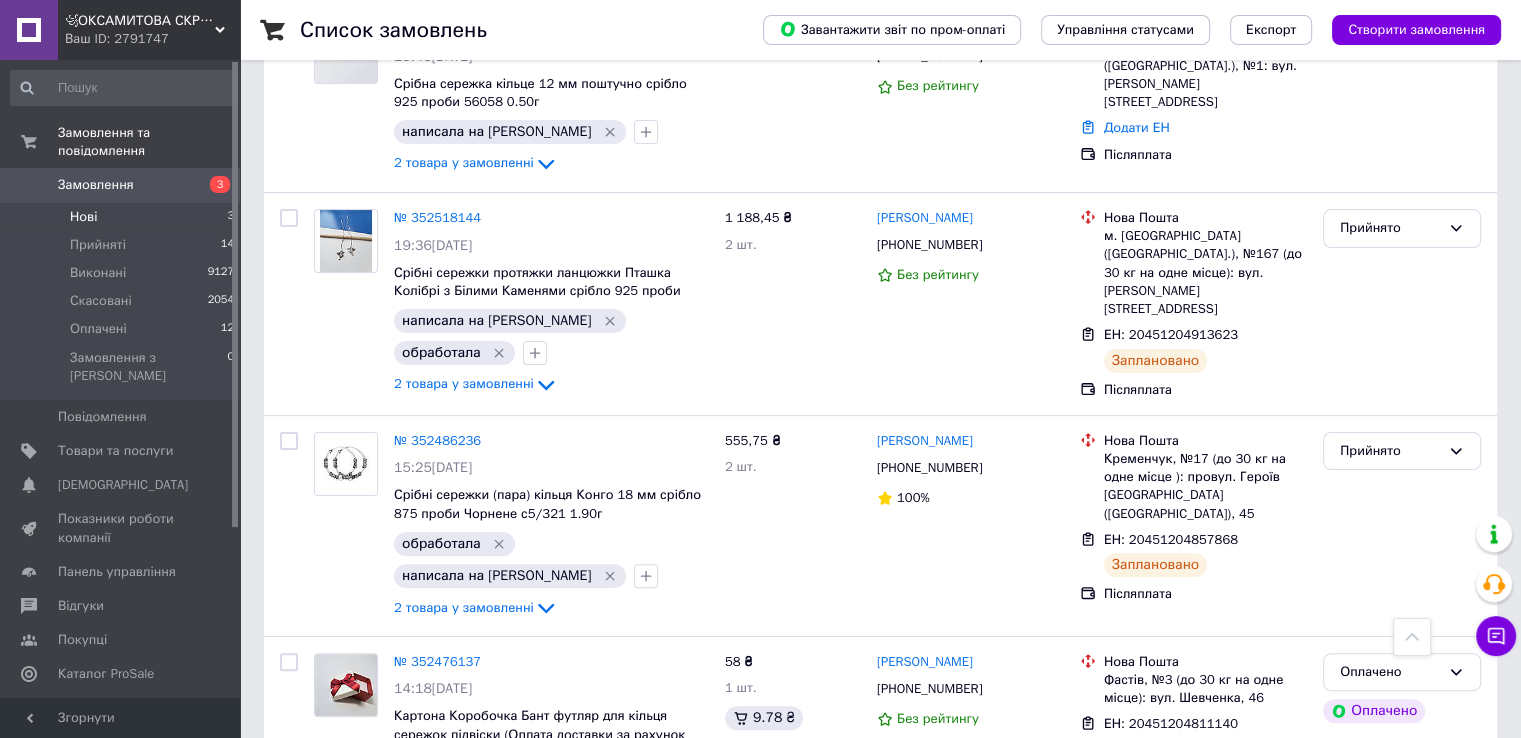 click on "Нові" at bounding box center (83, 217) 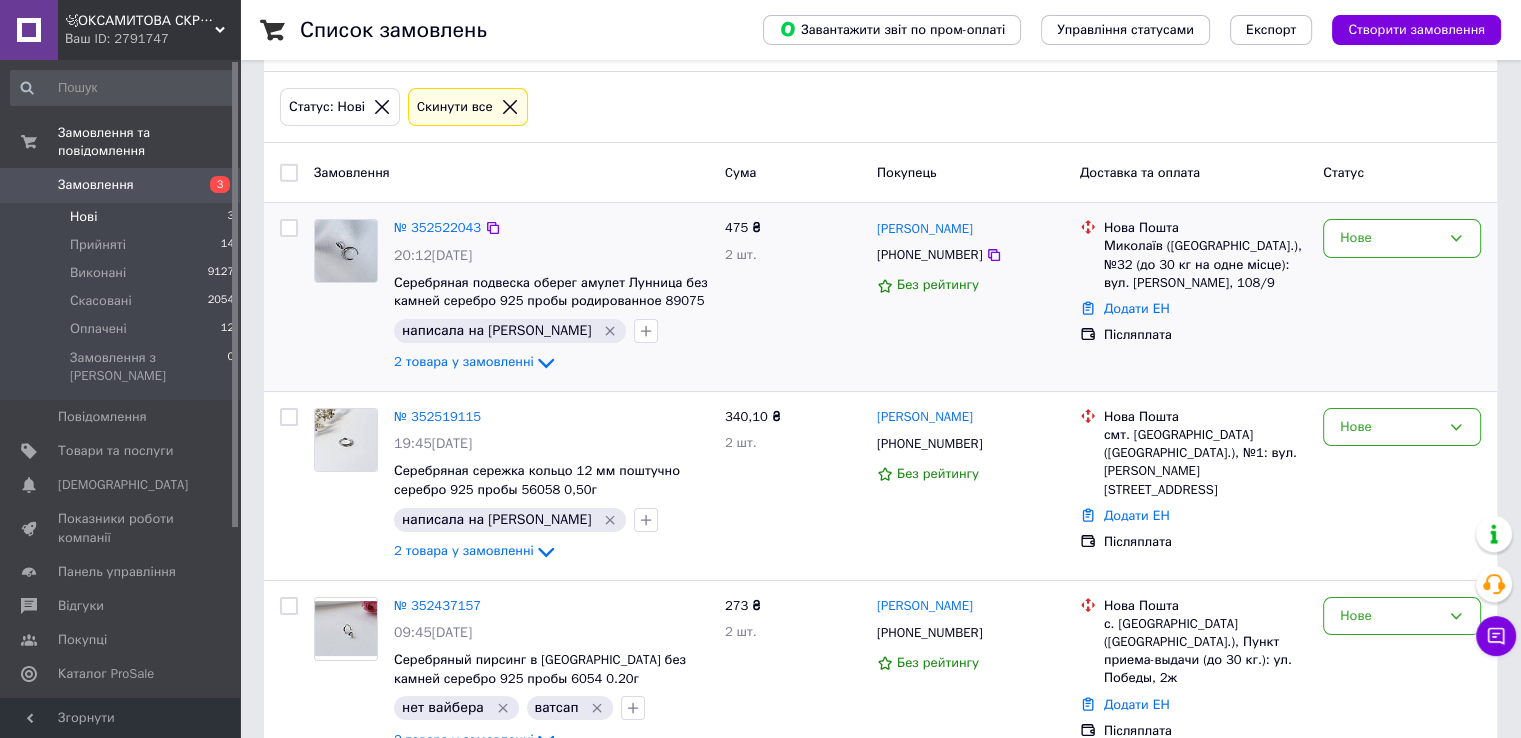 scroll, scrollTop: 0, scrollLeft: 0, axis: both 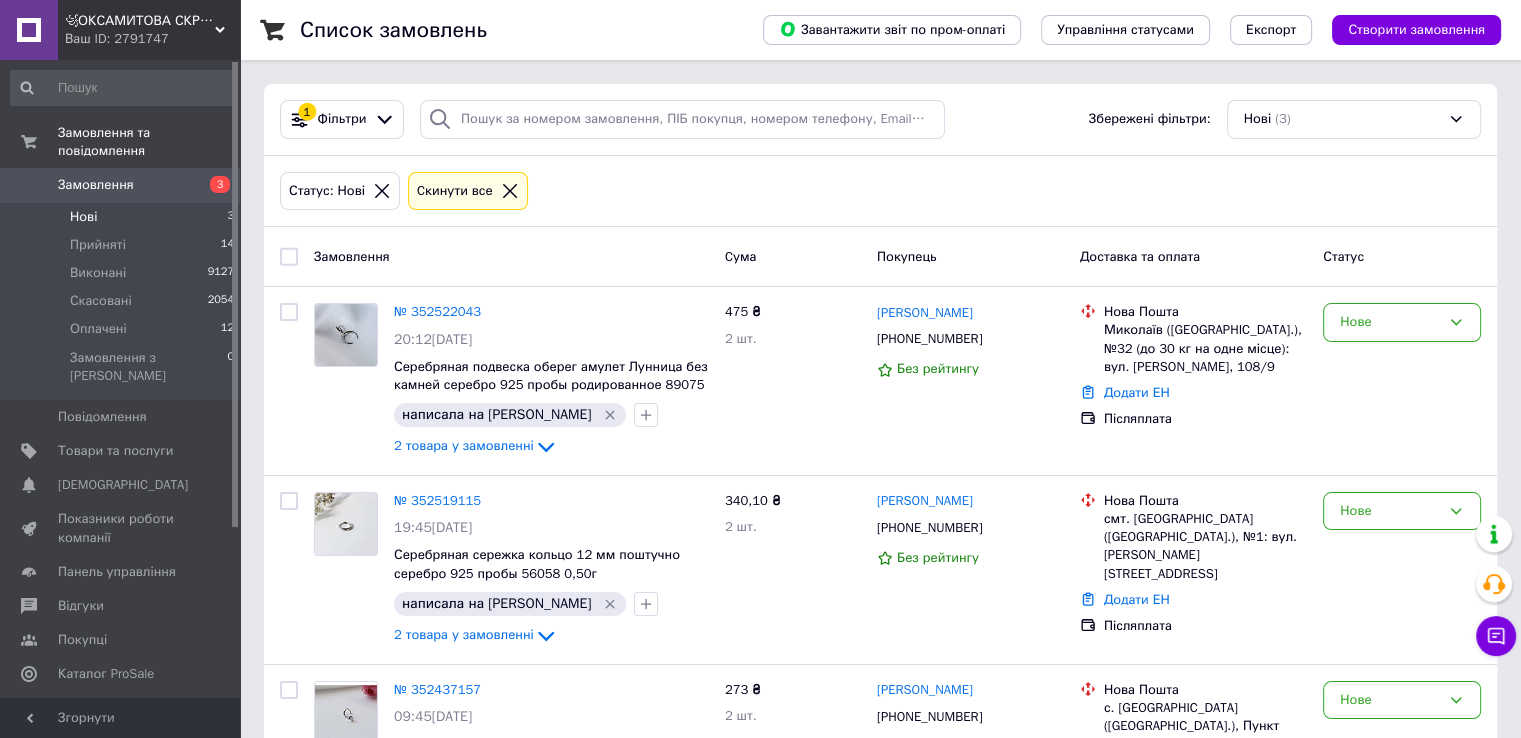click 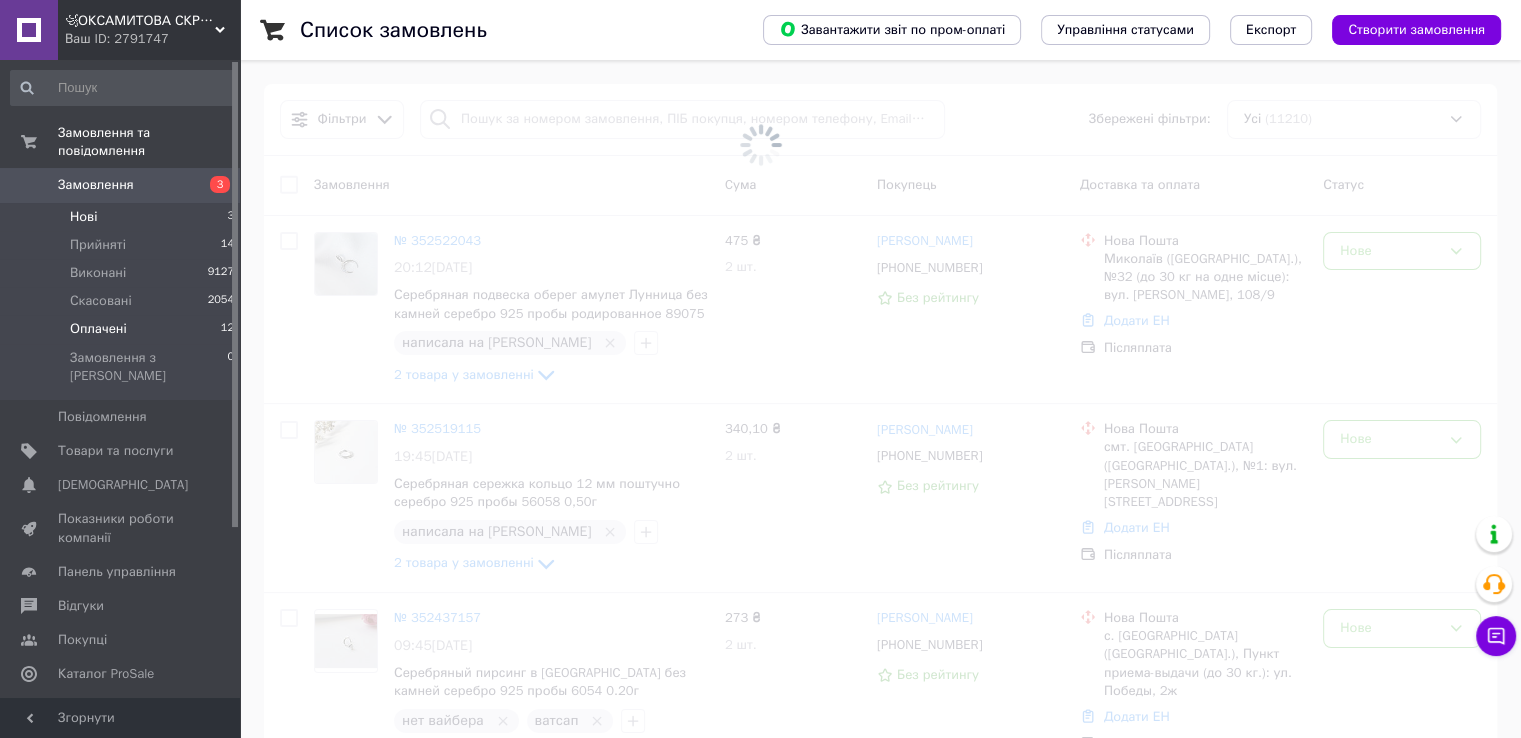 click on "Оплачені" at bounding box center (98, 329) 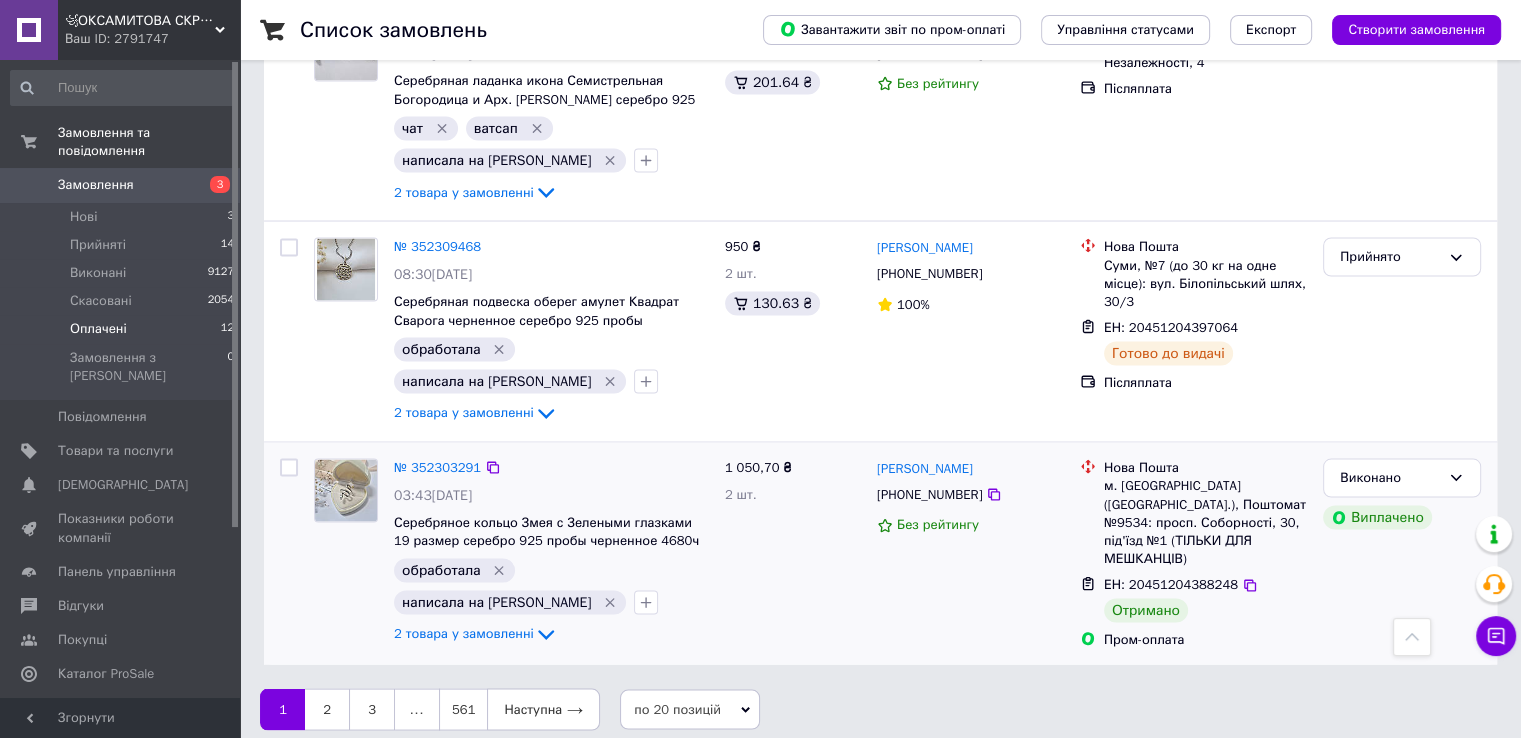 scroll, scrollTop: 3756, scrollLeft: 0, axis: vertical 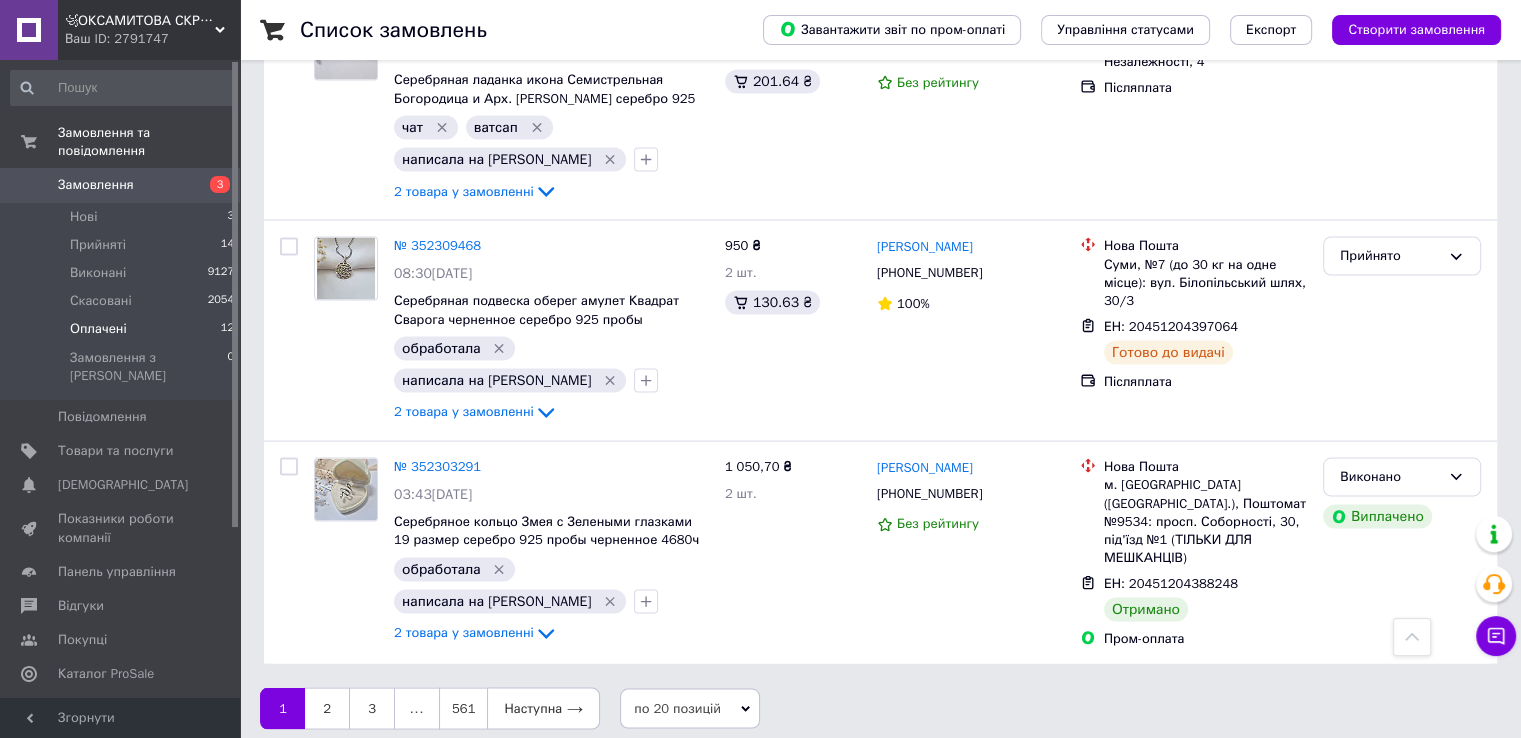 click on "Оплачені" at bounding box center [98, 329] 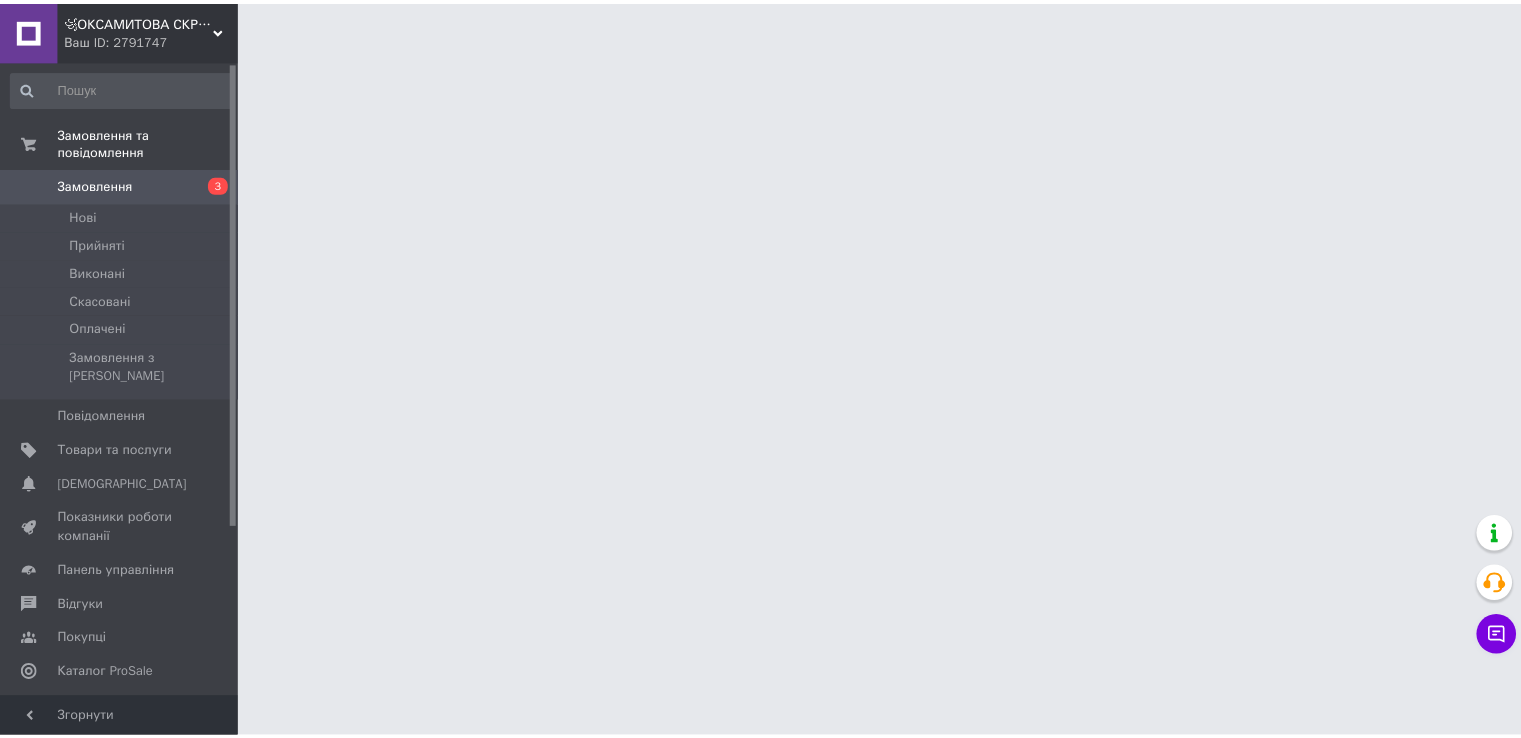scroll, scrollTop: 0, scrollLeft: 0, axis: both 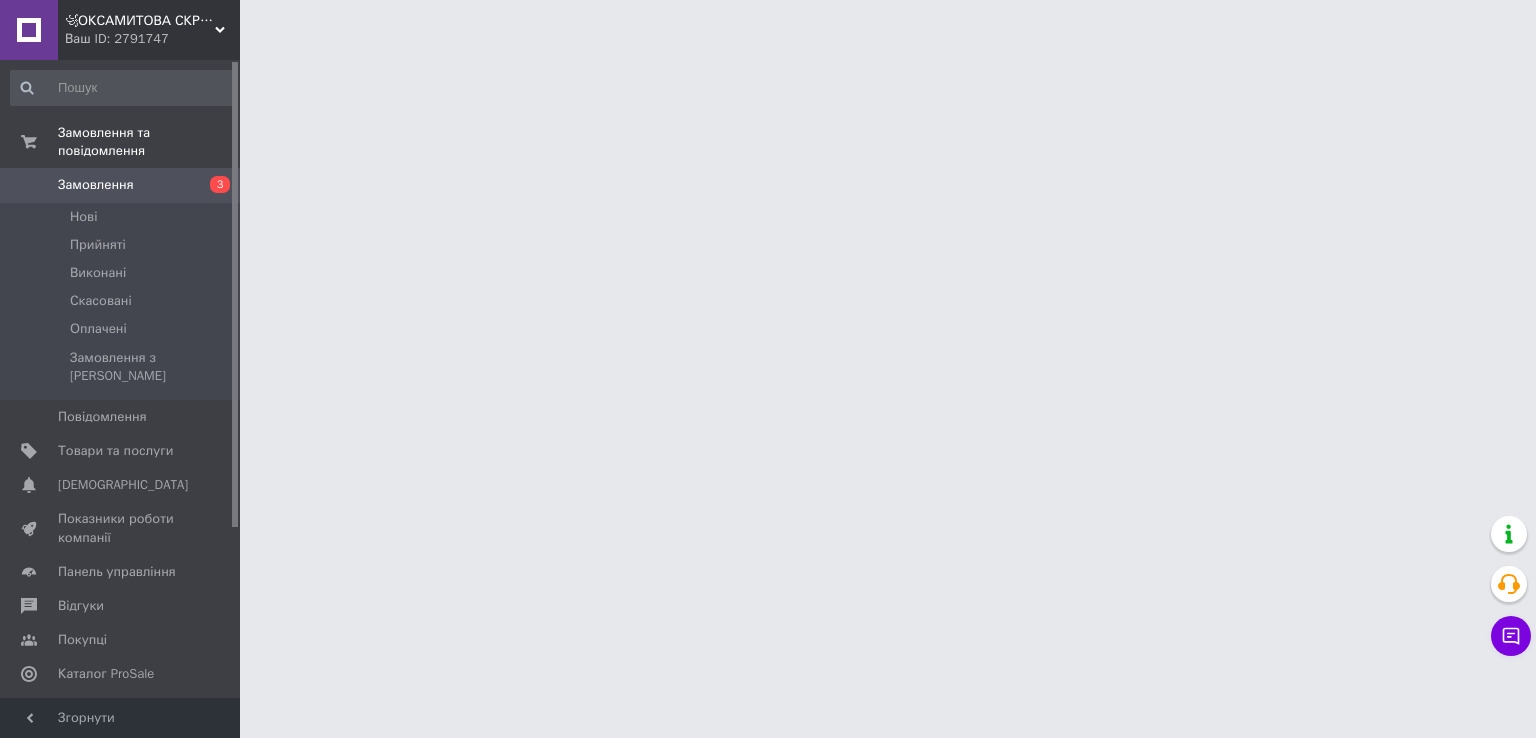 click on "Замовлення" at bounding box center [121, 185] 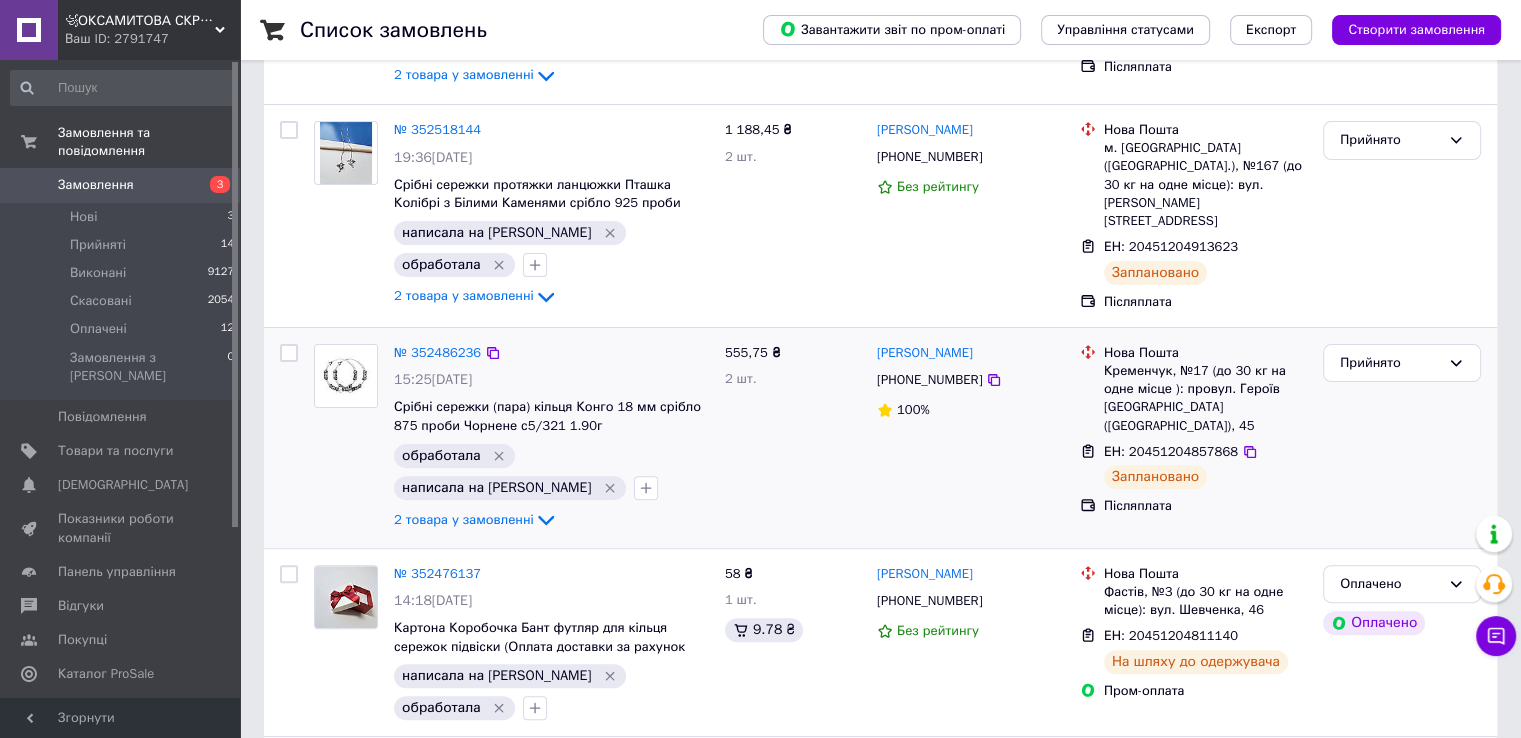 scroll, scrollTop: 500, scrollLeft: 0, axis: vertical 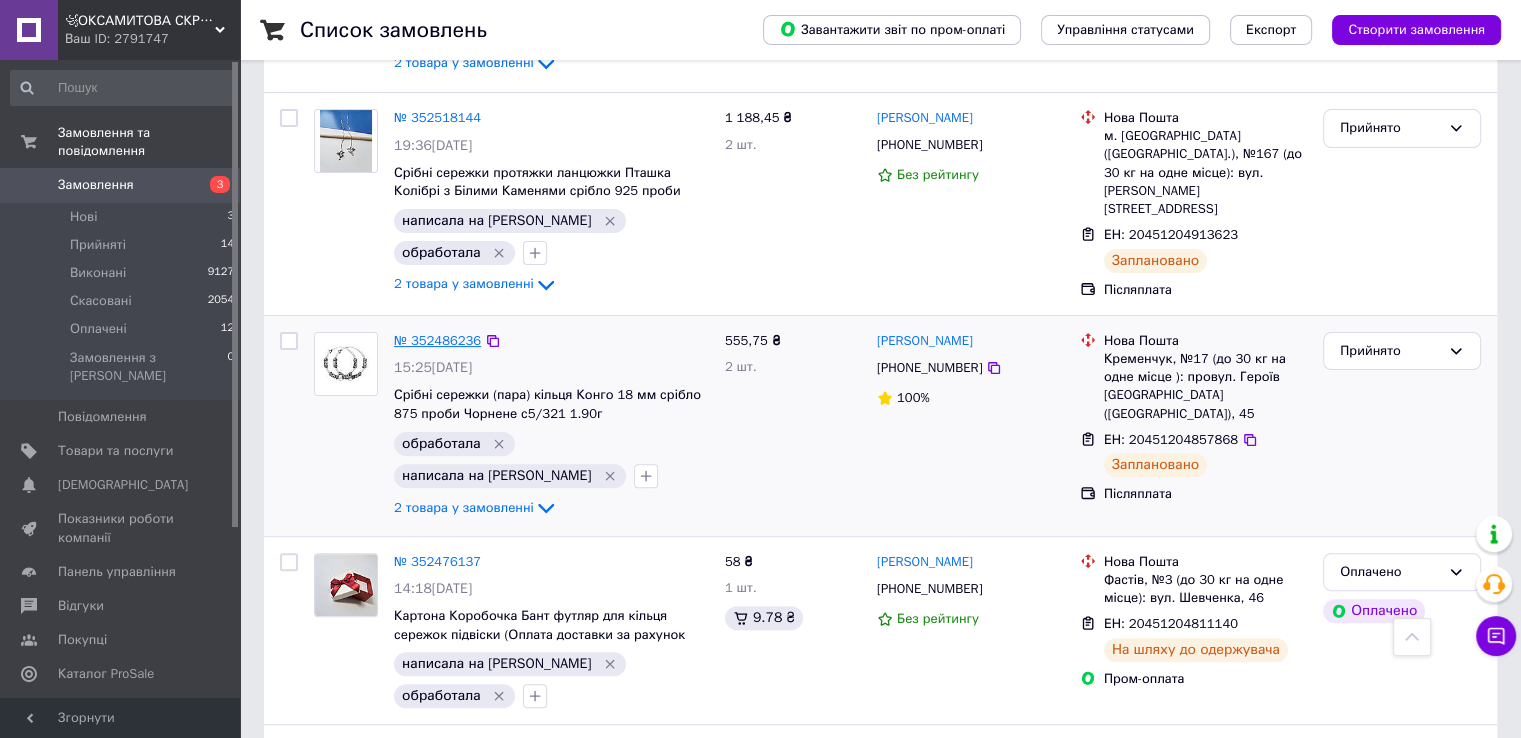 click on "№ 352486236" at bounding box center [437, 340] 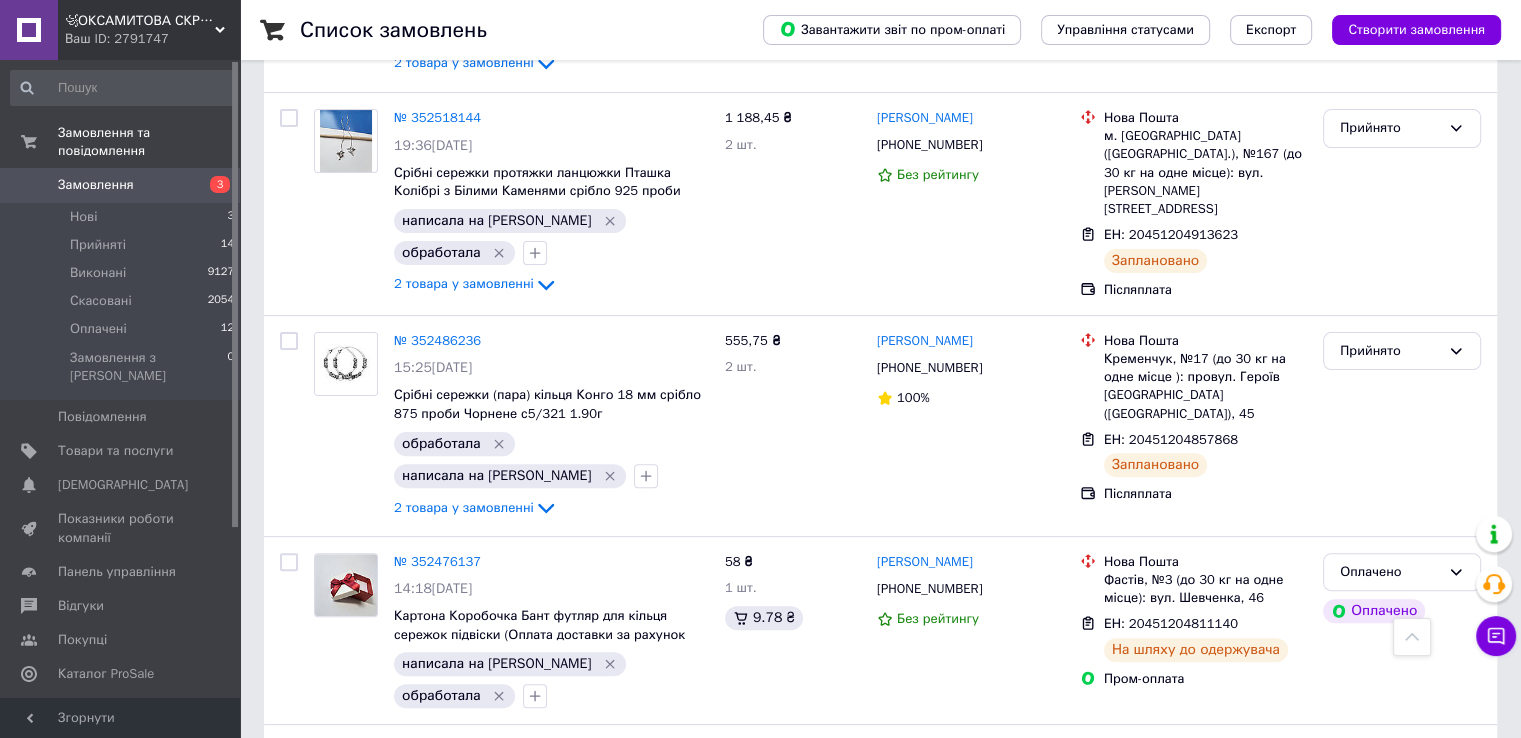 scroll, scrollTop: 0, scrollLeft: 0, axis: both 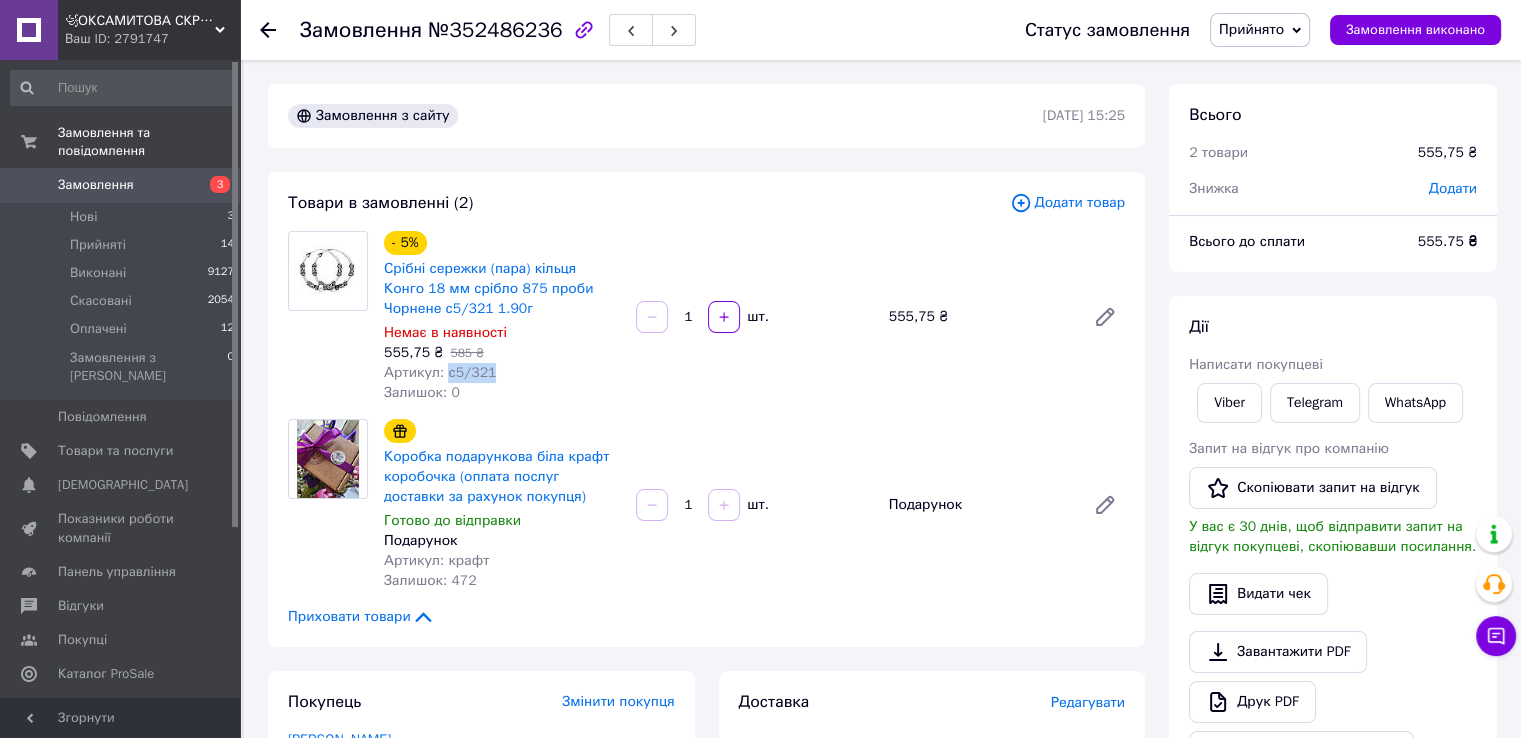 drag, startPoint x: 443, startPoint y: 374, endPoint x: 489, endPoint y: 373, distance: 46.010868 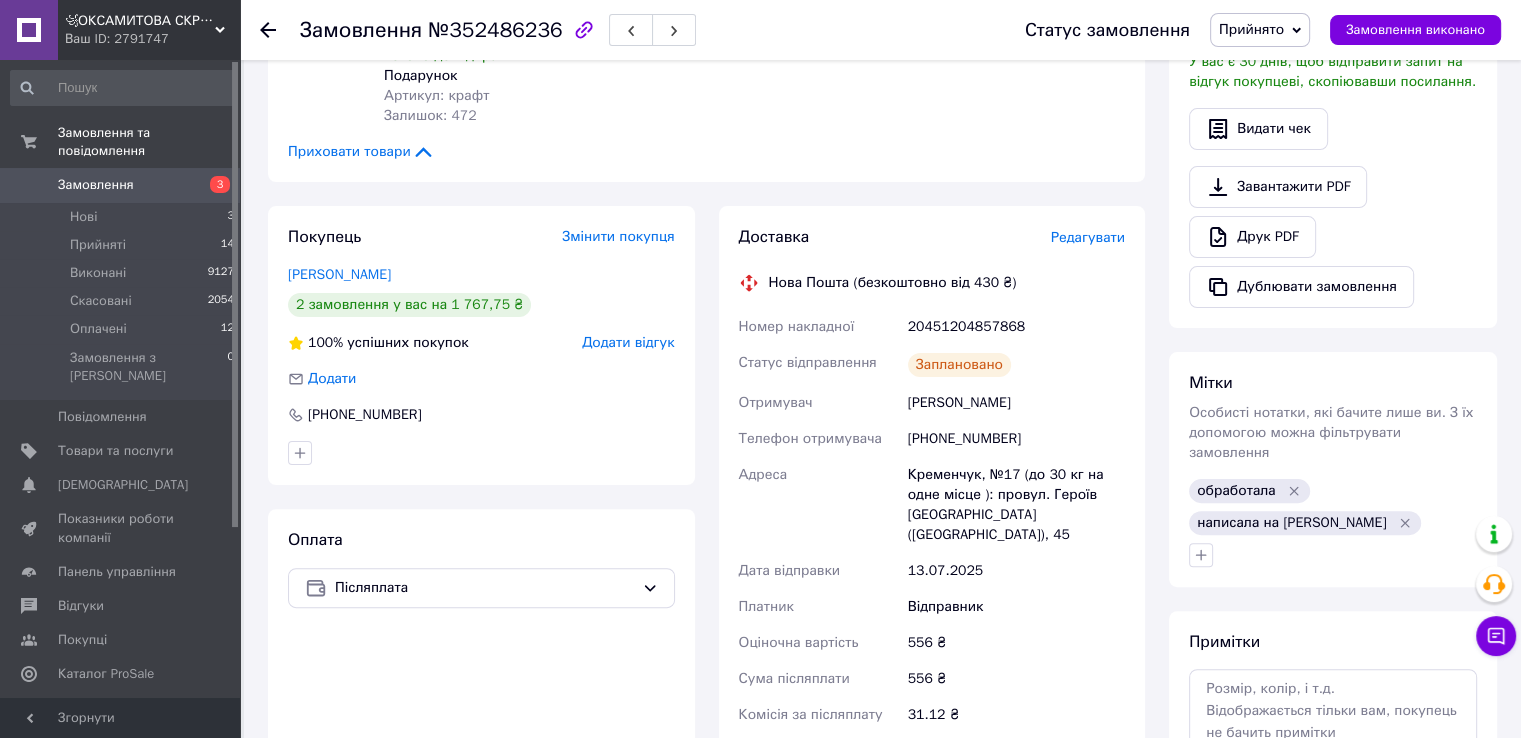 scroll, scrollTop: 500, scrollLeft: 0, axis: vertical 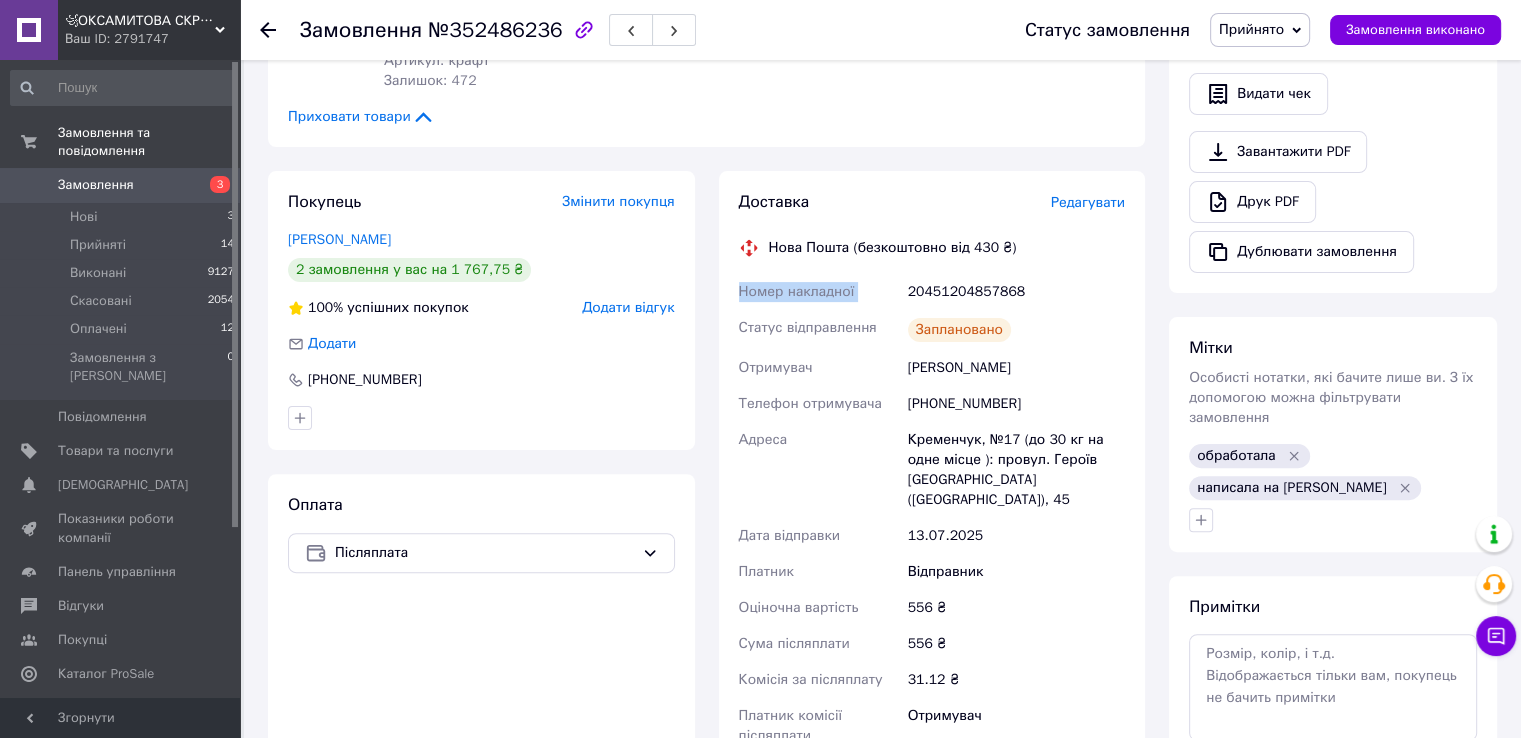 drag, startPoint x: 908, startPoint y: 295, endPoint x: 1139, endPoint y: 258, distance: 233.94444 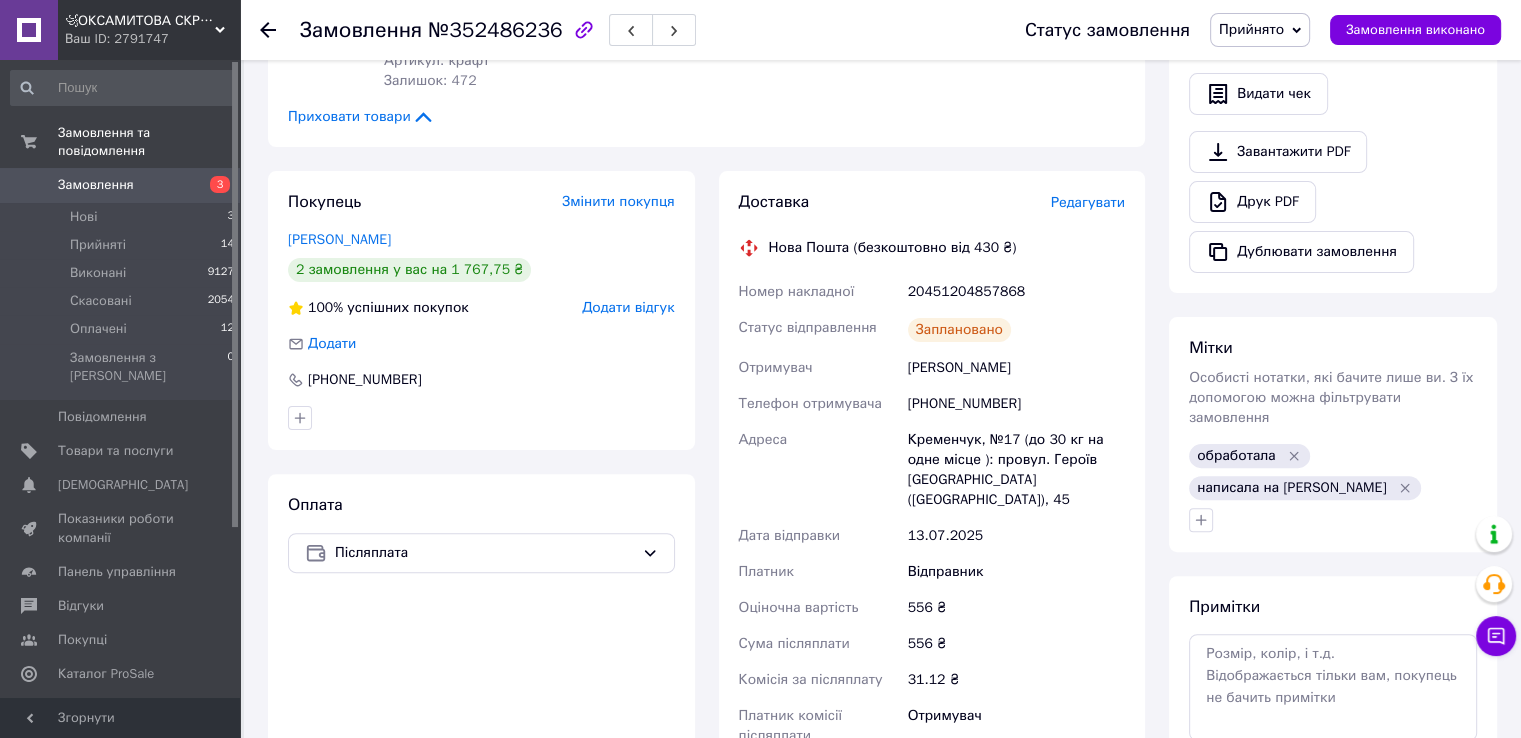 click on "20451204857868" at bounding box center (1016, 292) 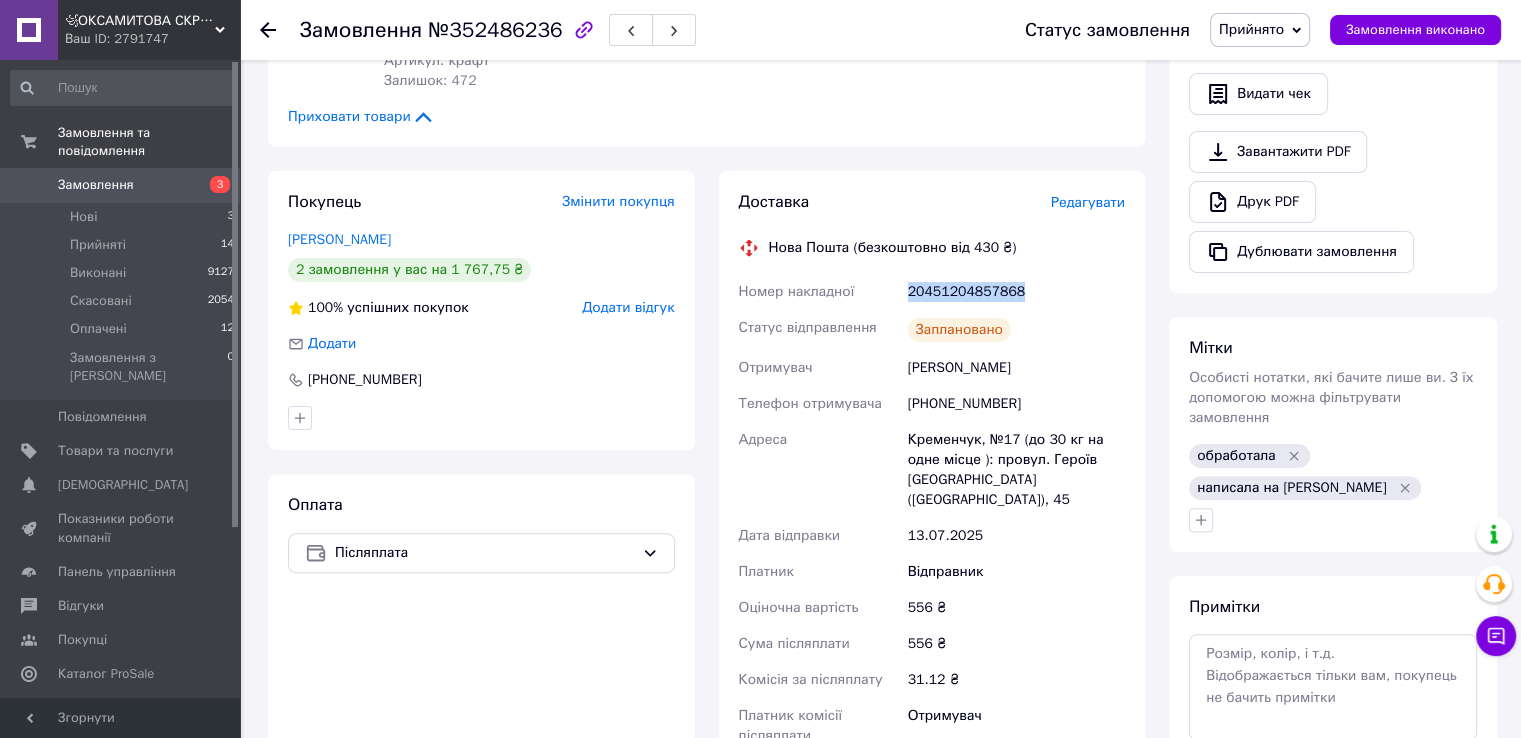 drag, startPoint x: 908, startPoint y: 295, endPoint x: 1034, endPoint y: 294, distance: 126.00397 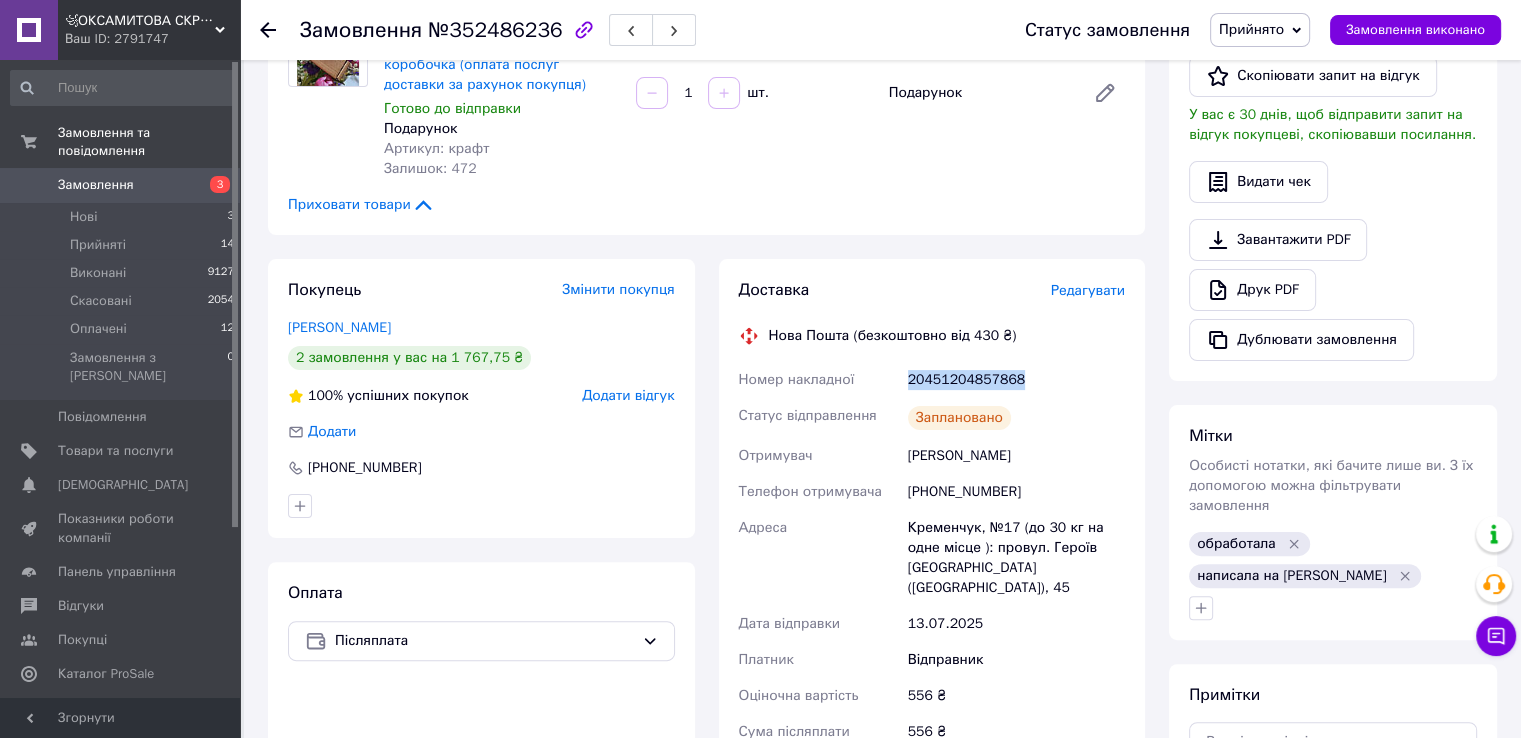 scroll, scrollTop: 600, scrollLeft: 0, axis: vertical 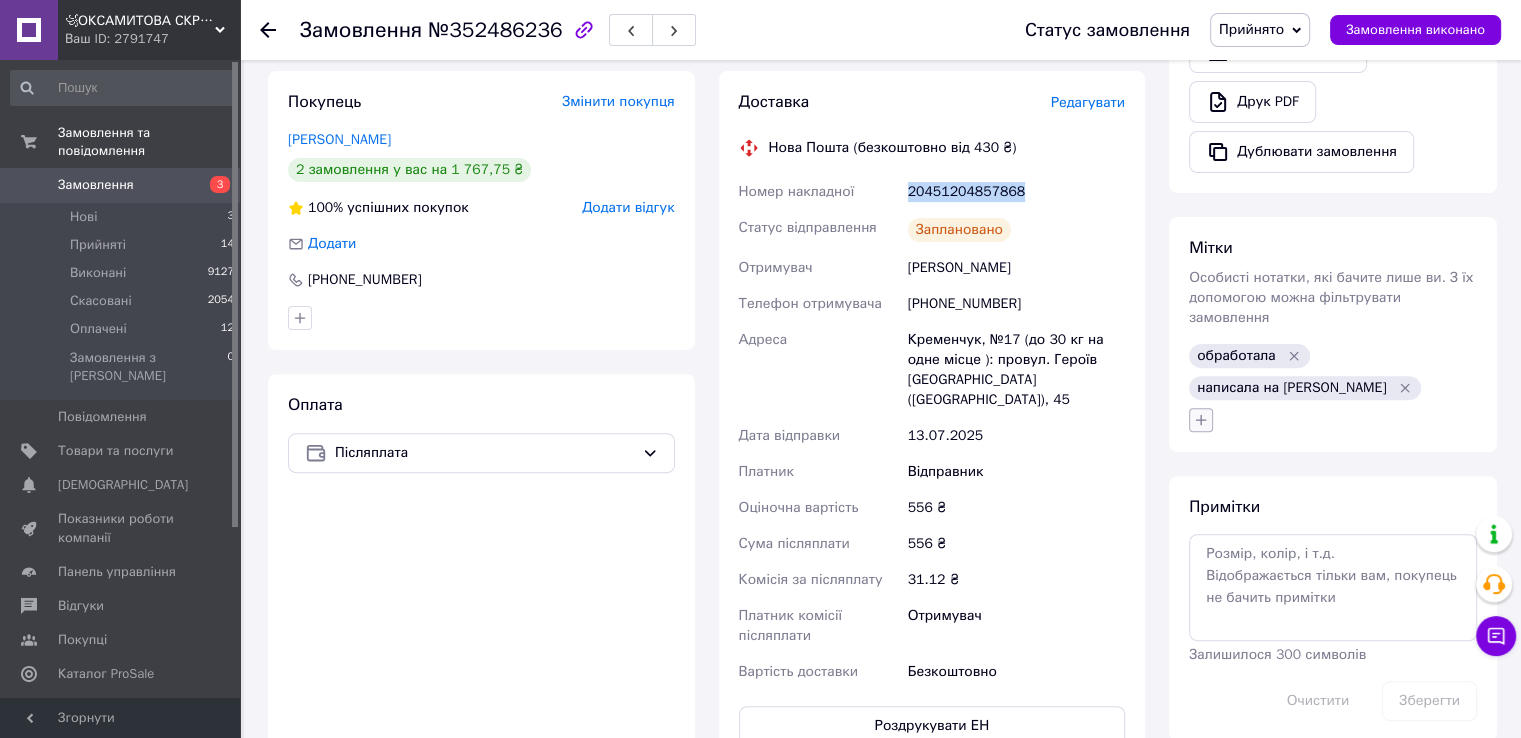 click 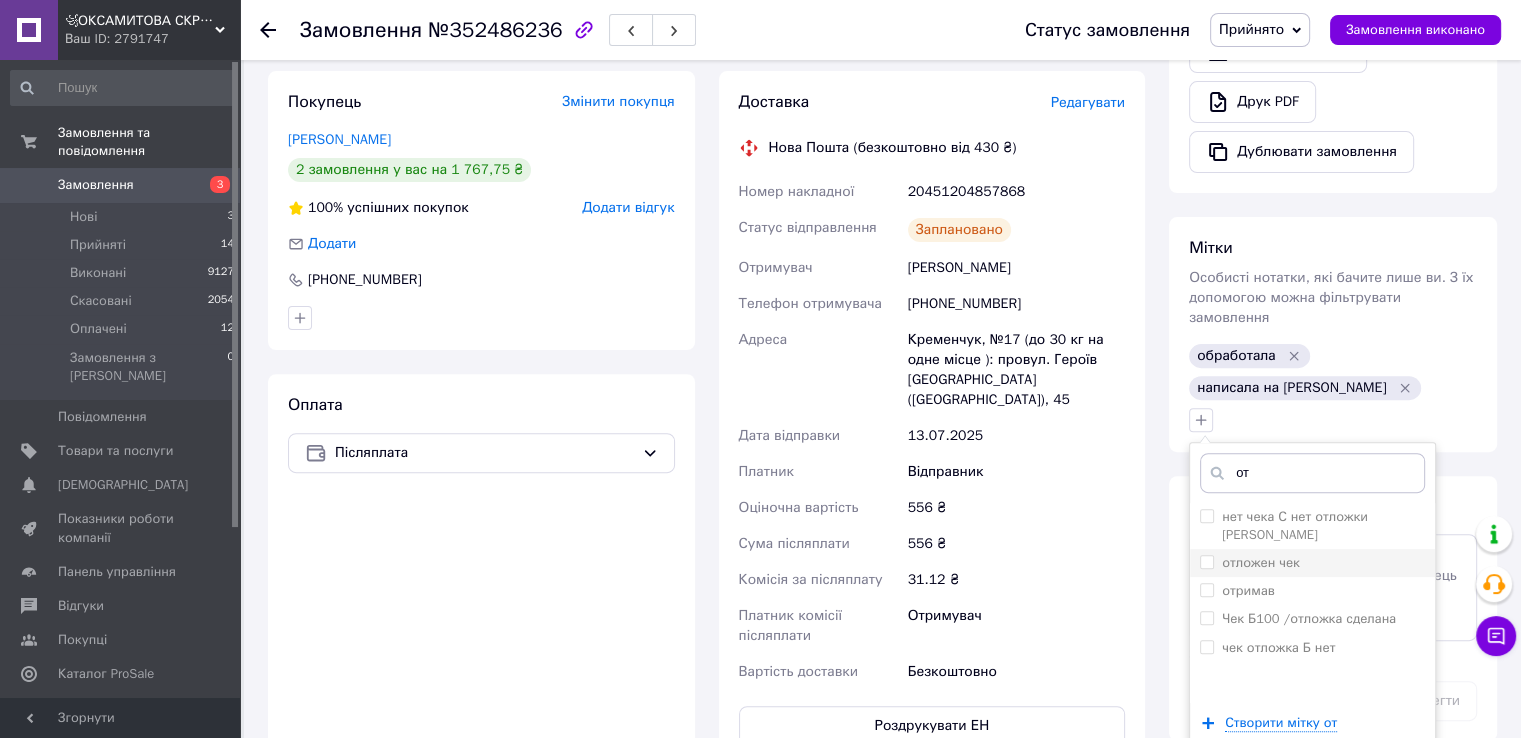 type on "от" 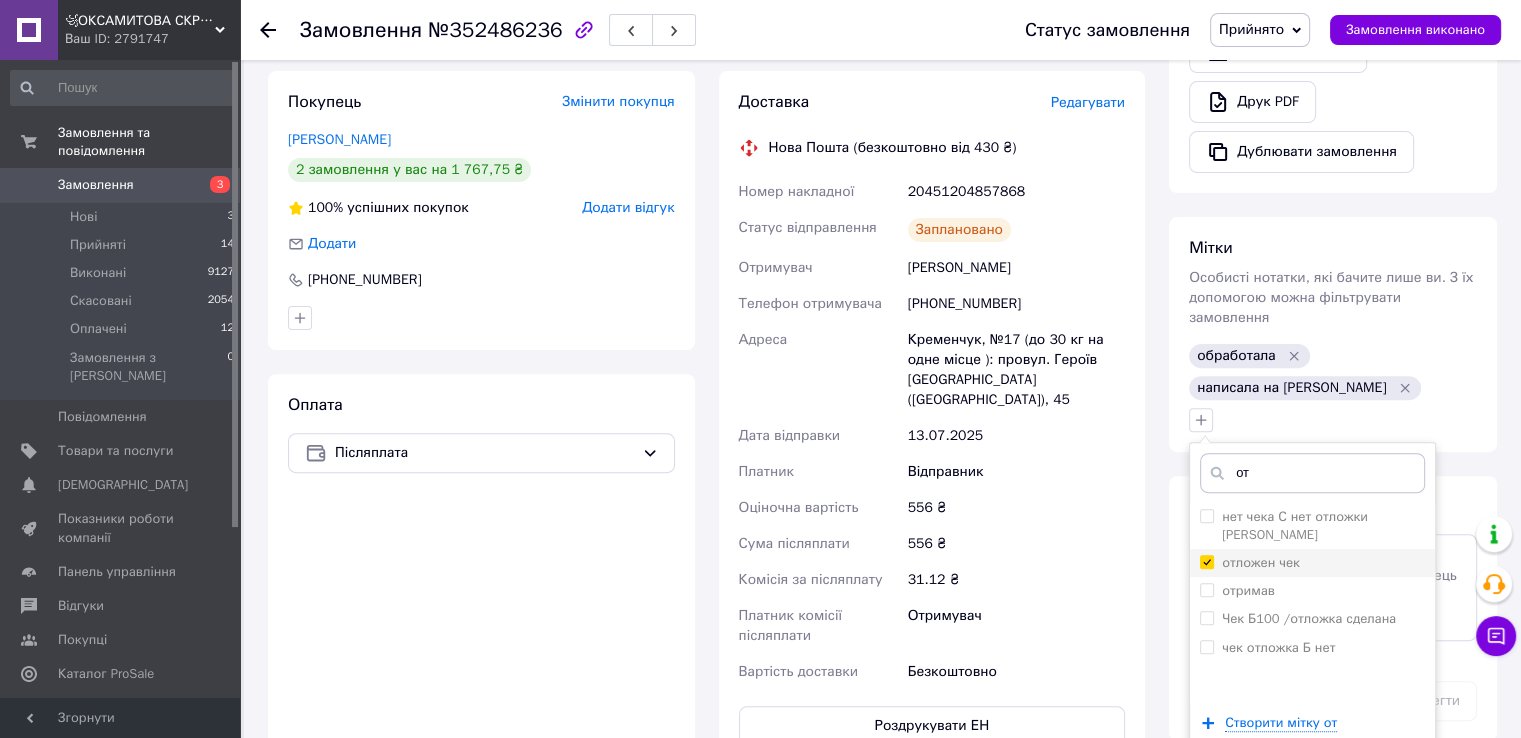 checkbox on "true" 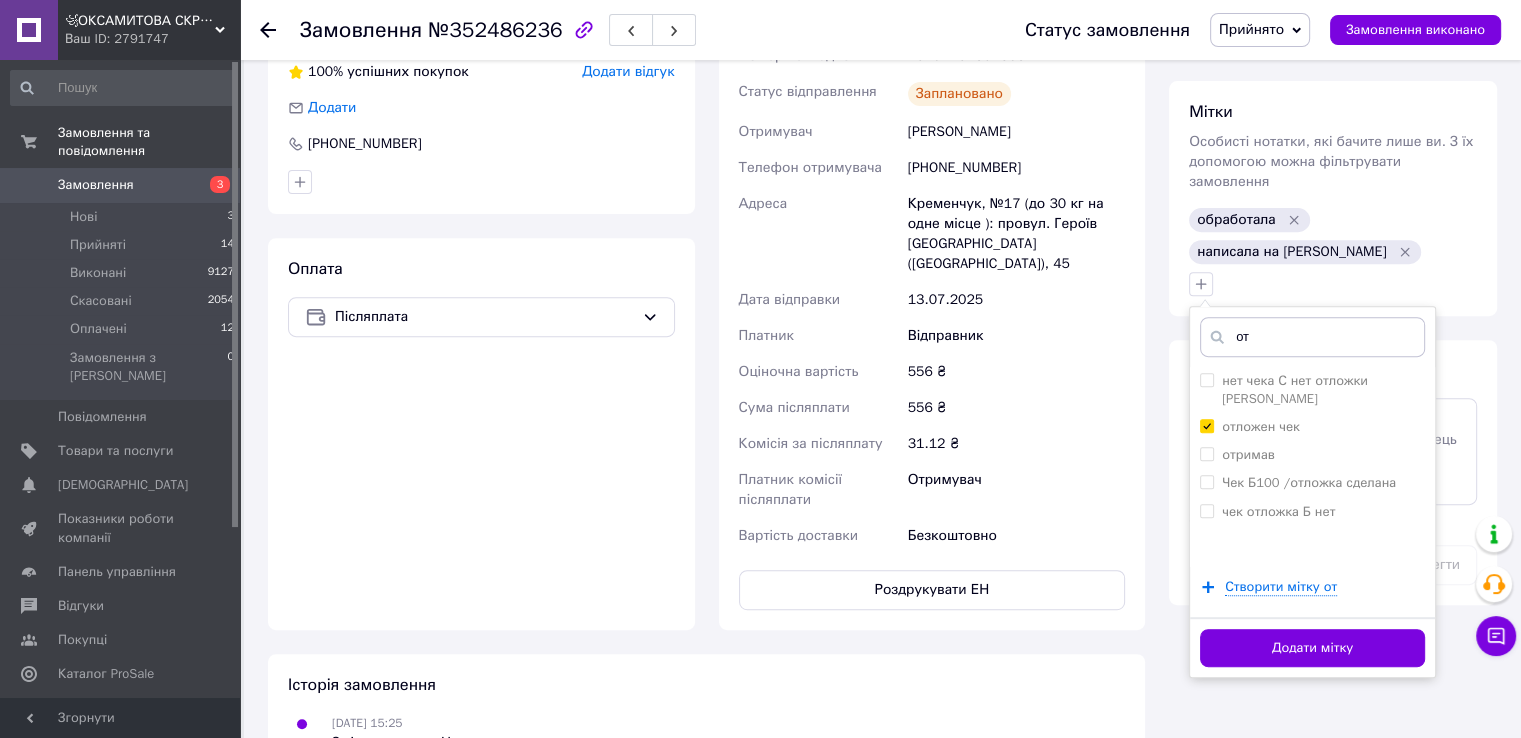scroll, scrollTop: 900, scrollLeft: 0, axis: vertical 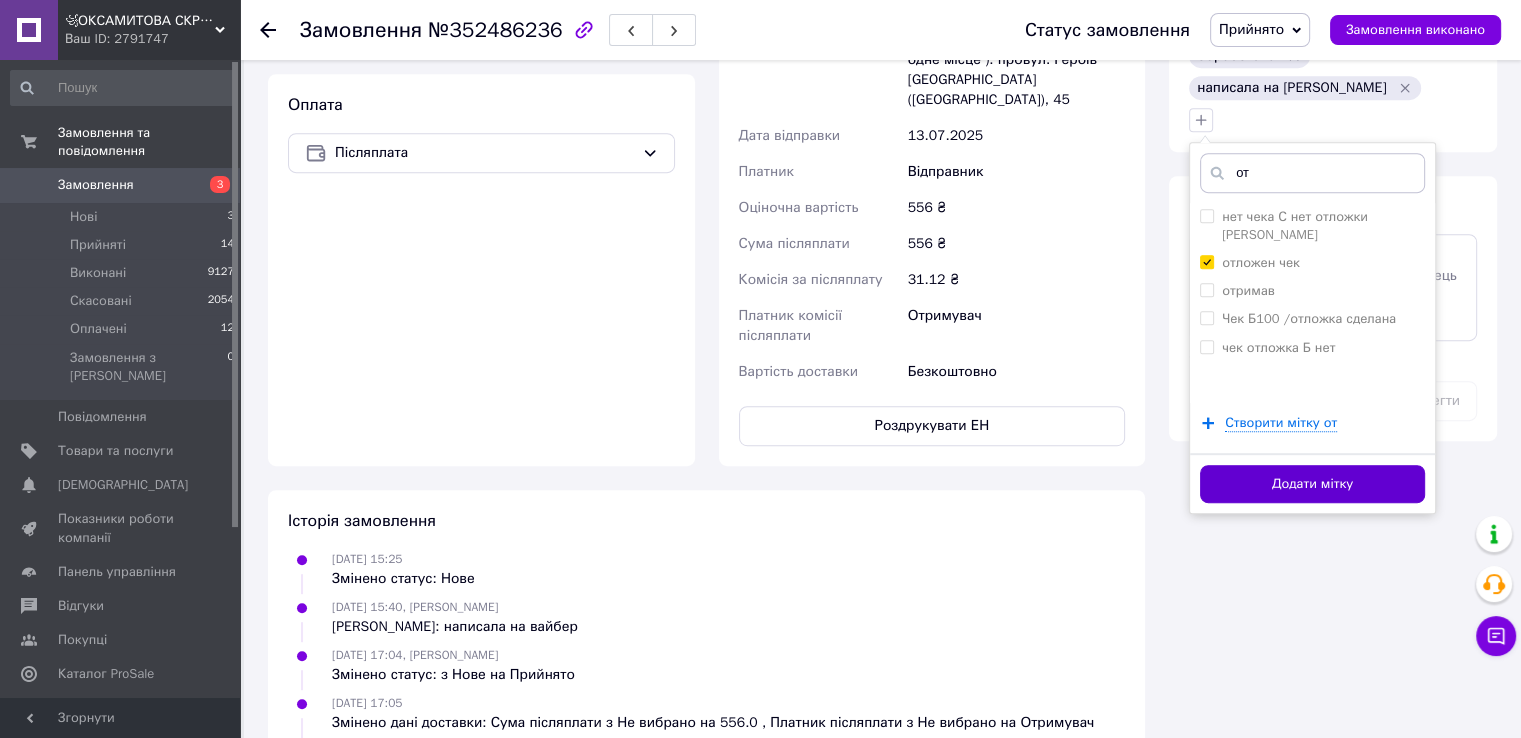 click on "Додати мітку" at bounding box center [1312, 484] 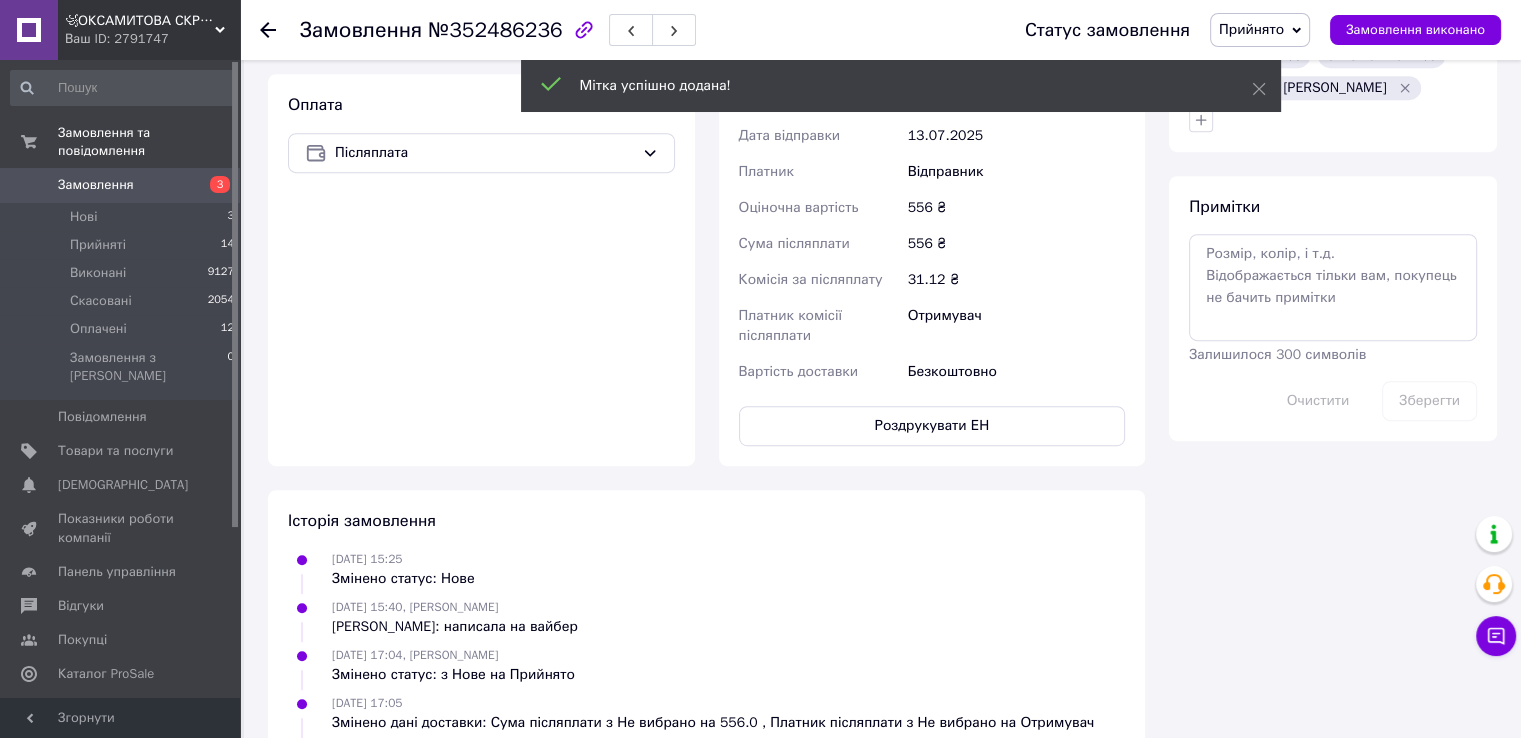 click 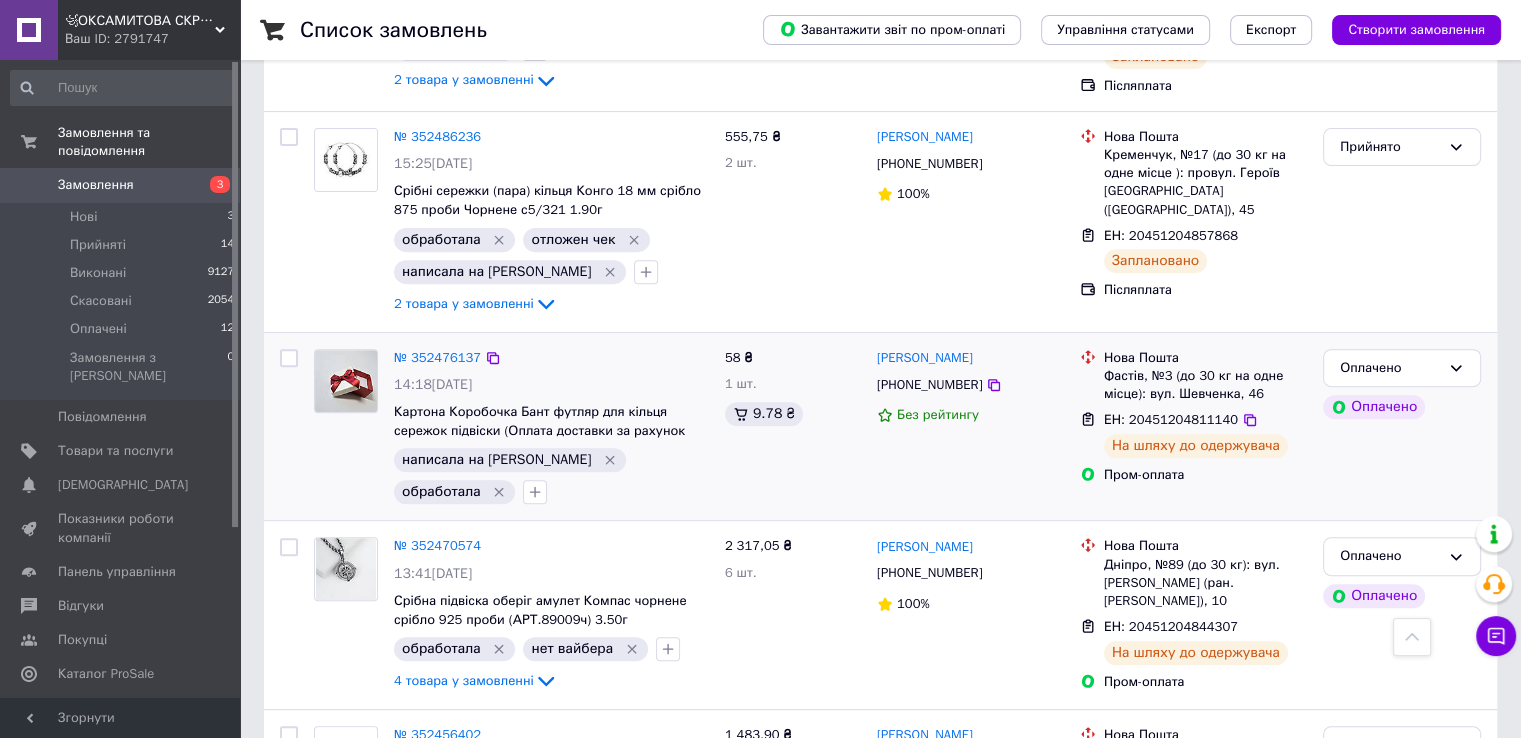 scroll, scrollTop: 800, scrollLeft: 0, axis: vertical 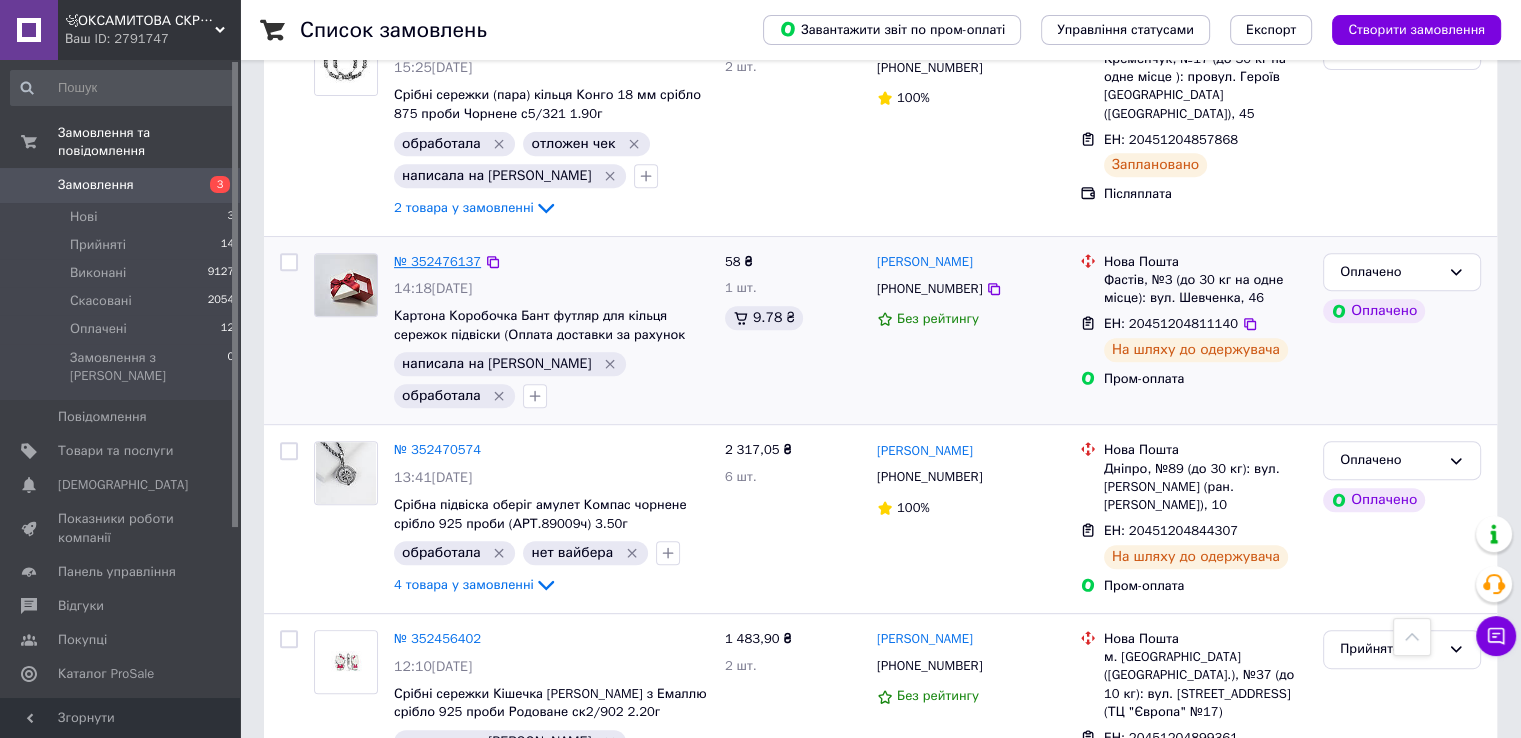 click on "№ 352476137" at bounding box center (437, 261) 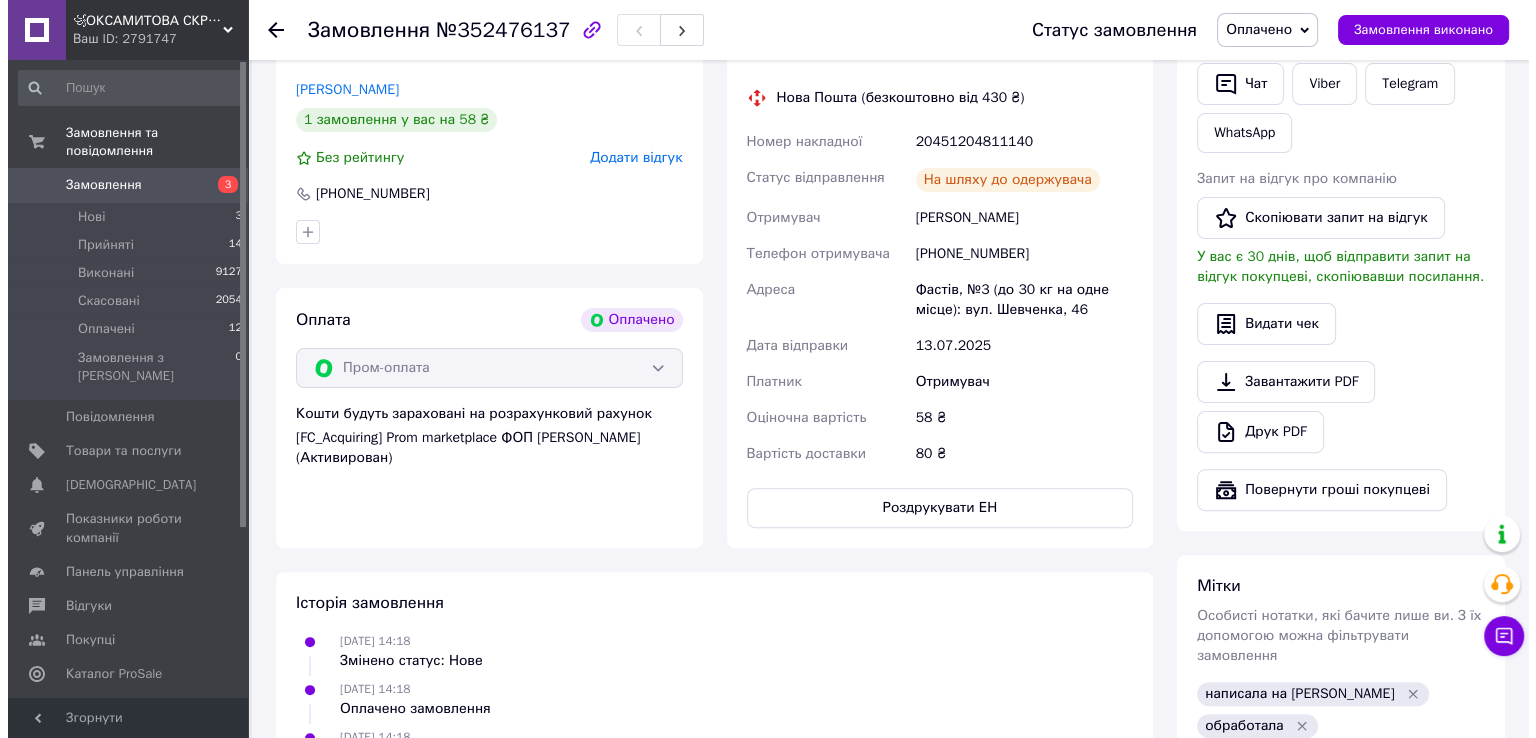 scroll, scrollTop: 300, scrollLeft: 0, axis: vertical 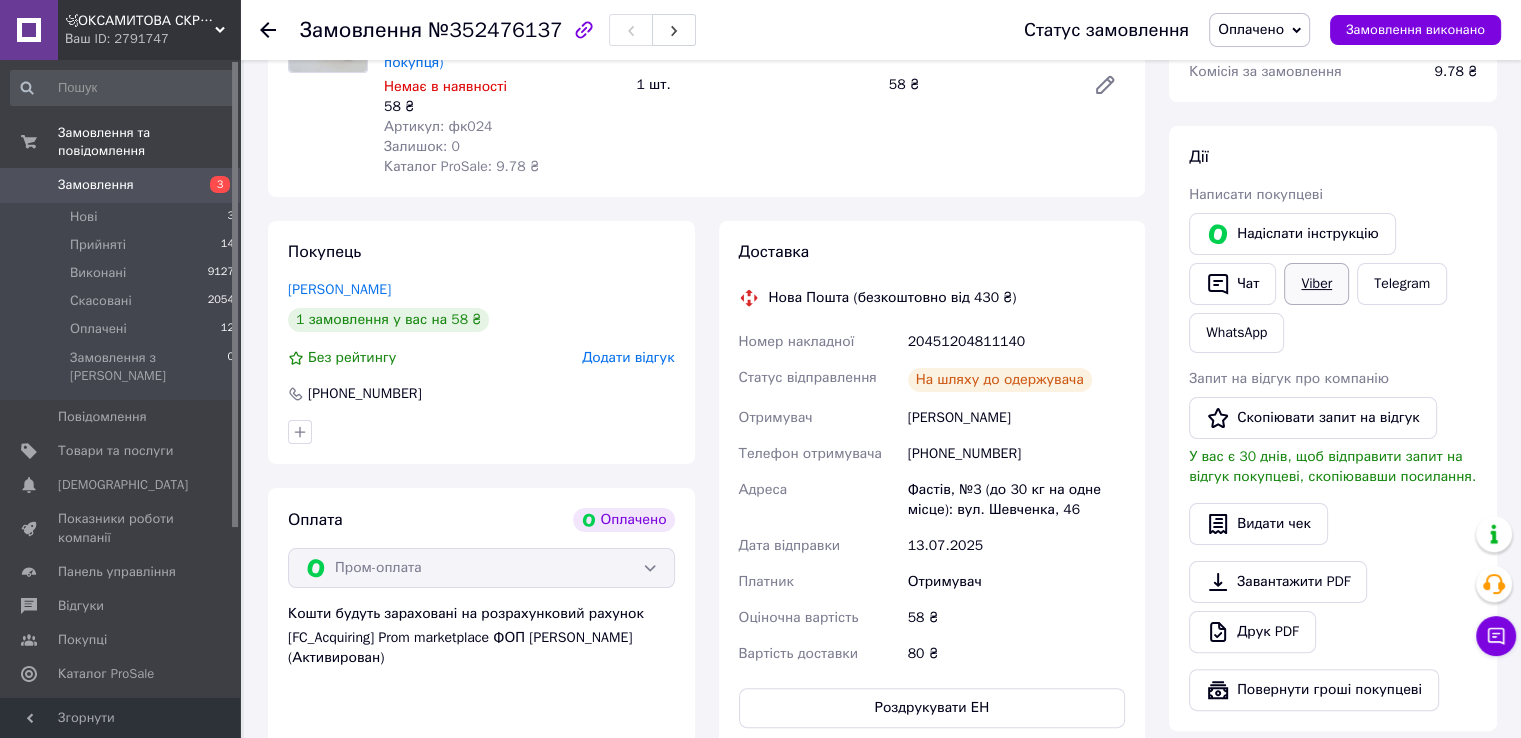 click on "Viber" at bounding box center [1316, 284] 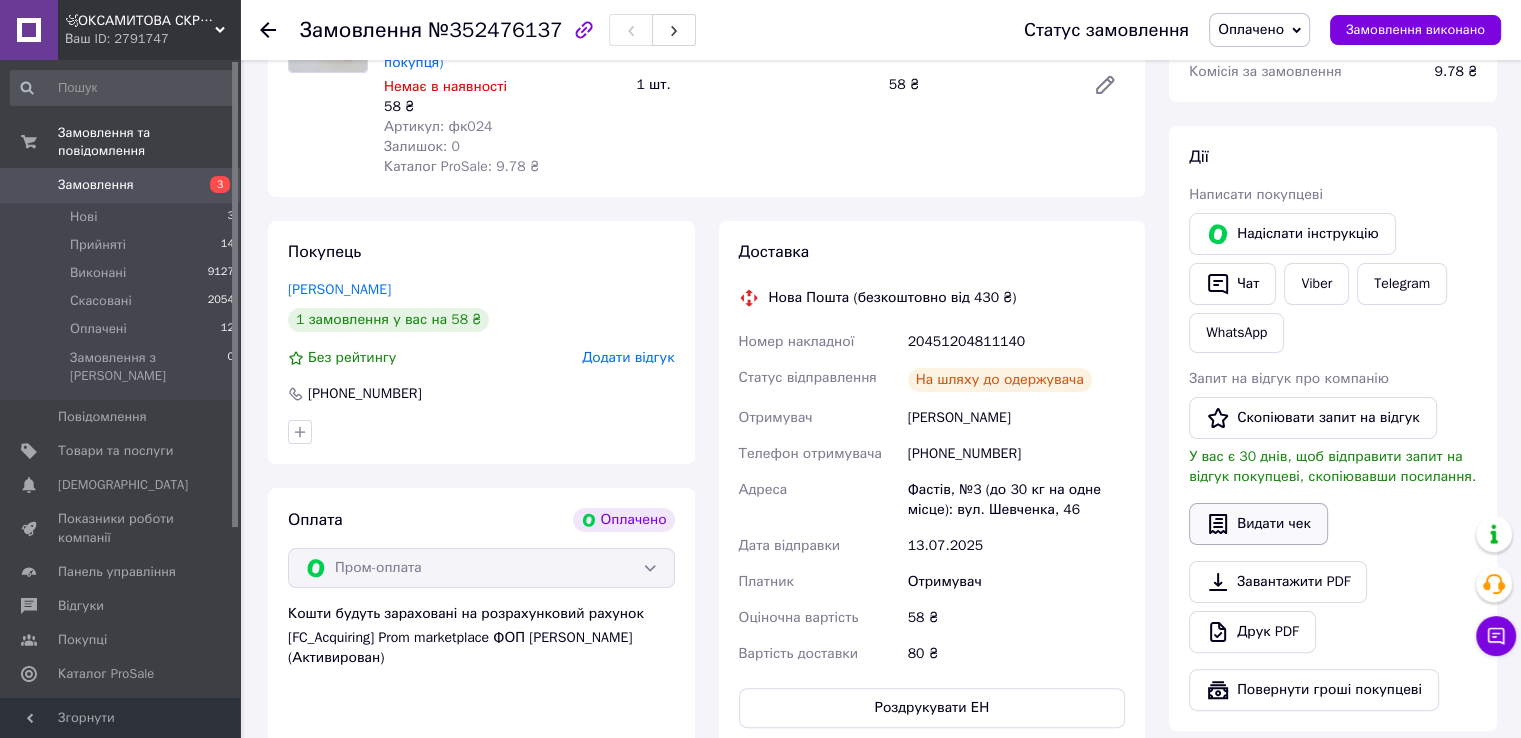 click on "Видати чек" at bounding box center [1258, 524] 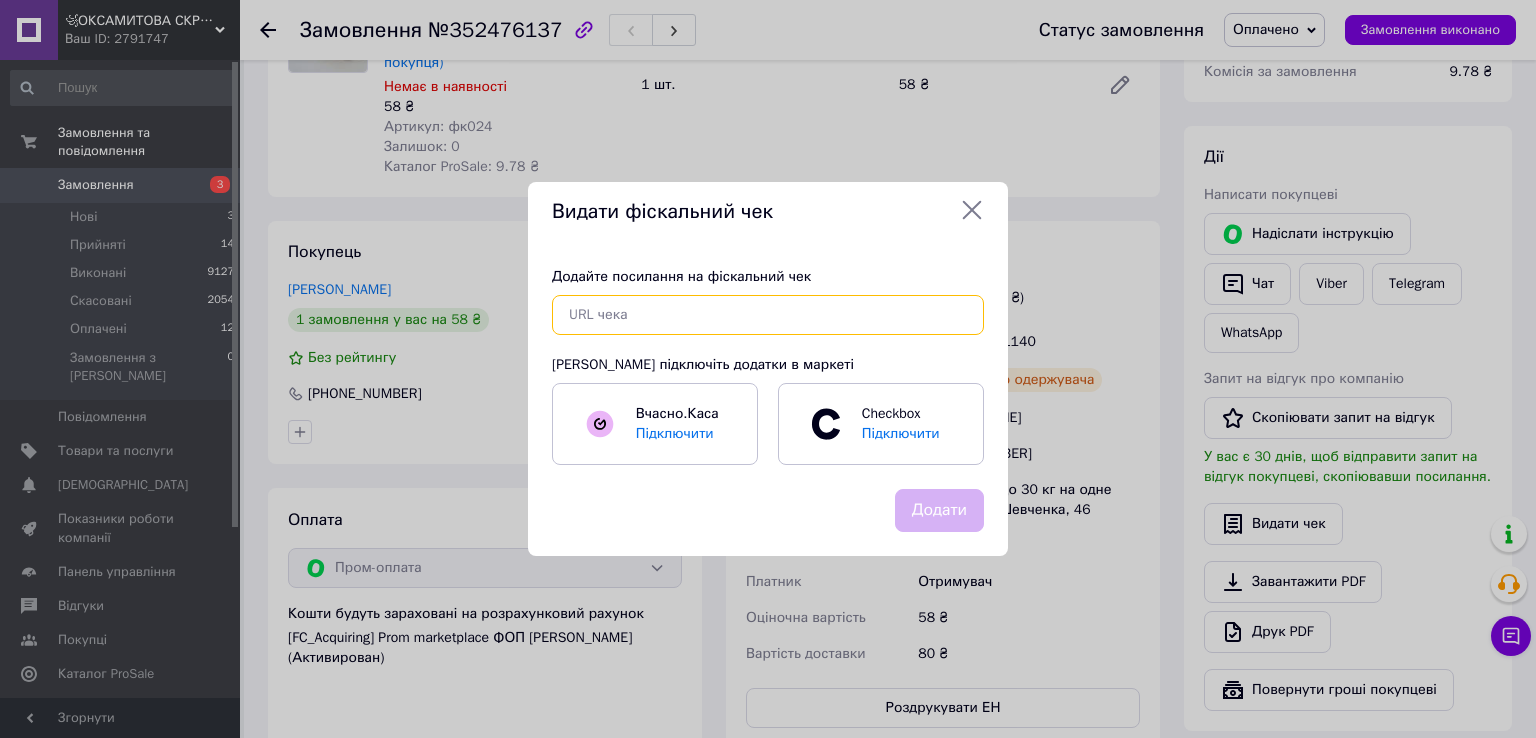 click at bounding box center [768, 315] 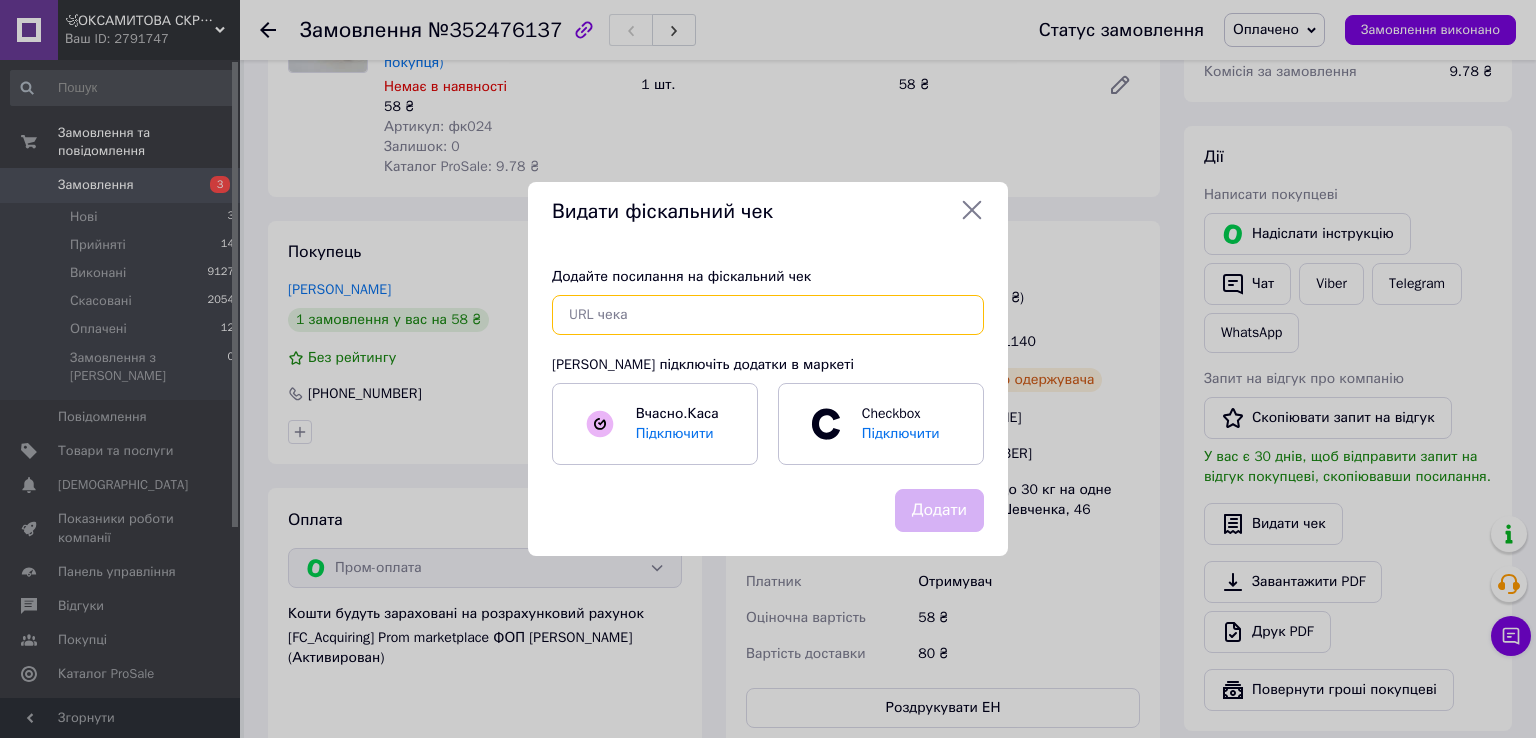 paste on "https://check.checkbox.ua/9973c17f-ea6c-4eba-84d9-0affaefa5dd1" 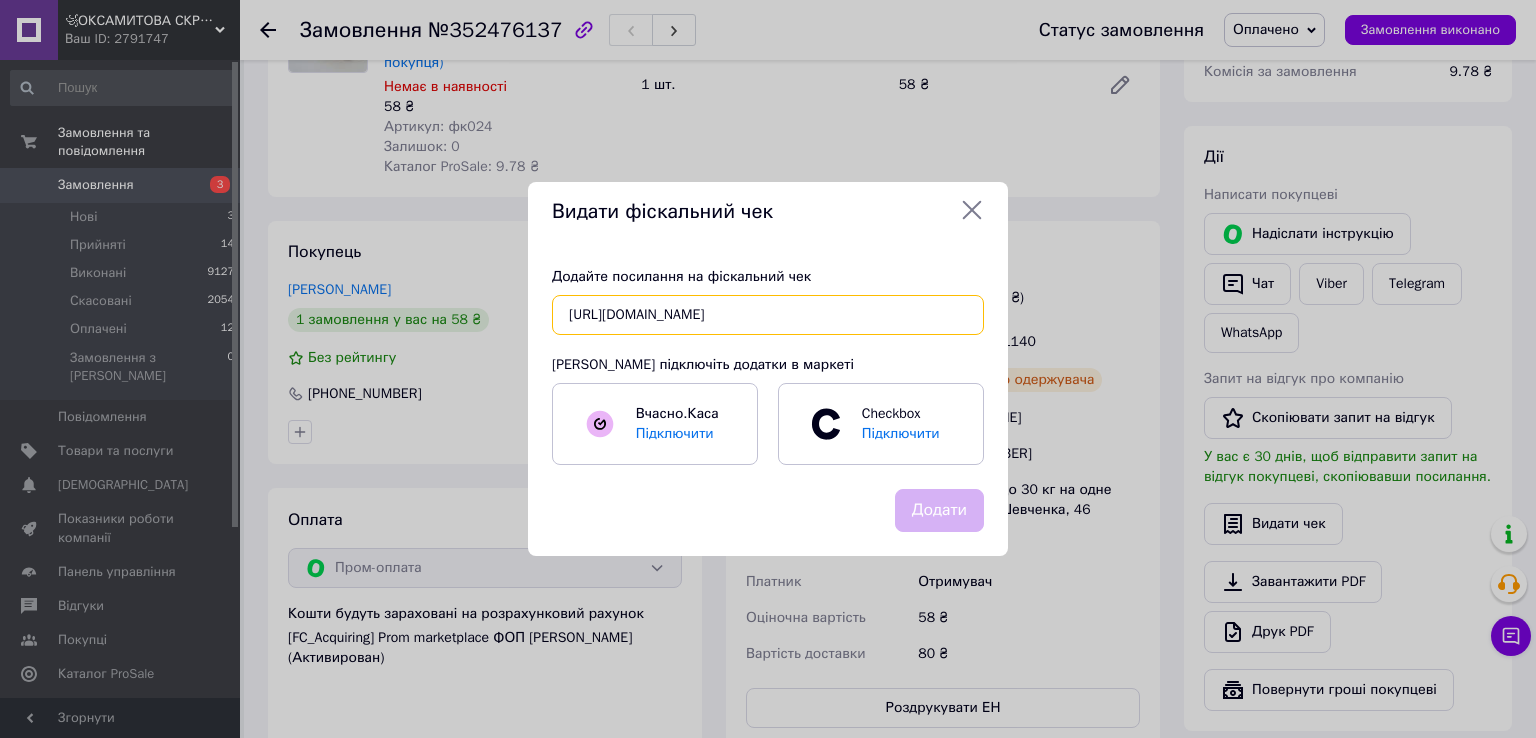 scroll, scrollTop: 0, scrollLeft: 16, axis: horizontal 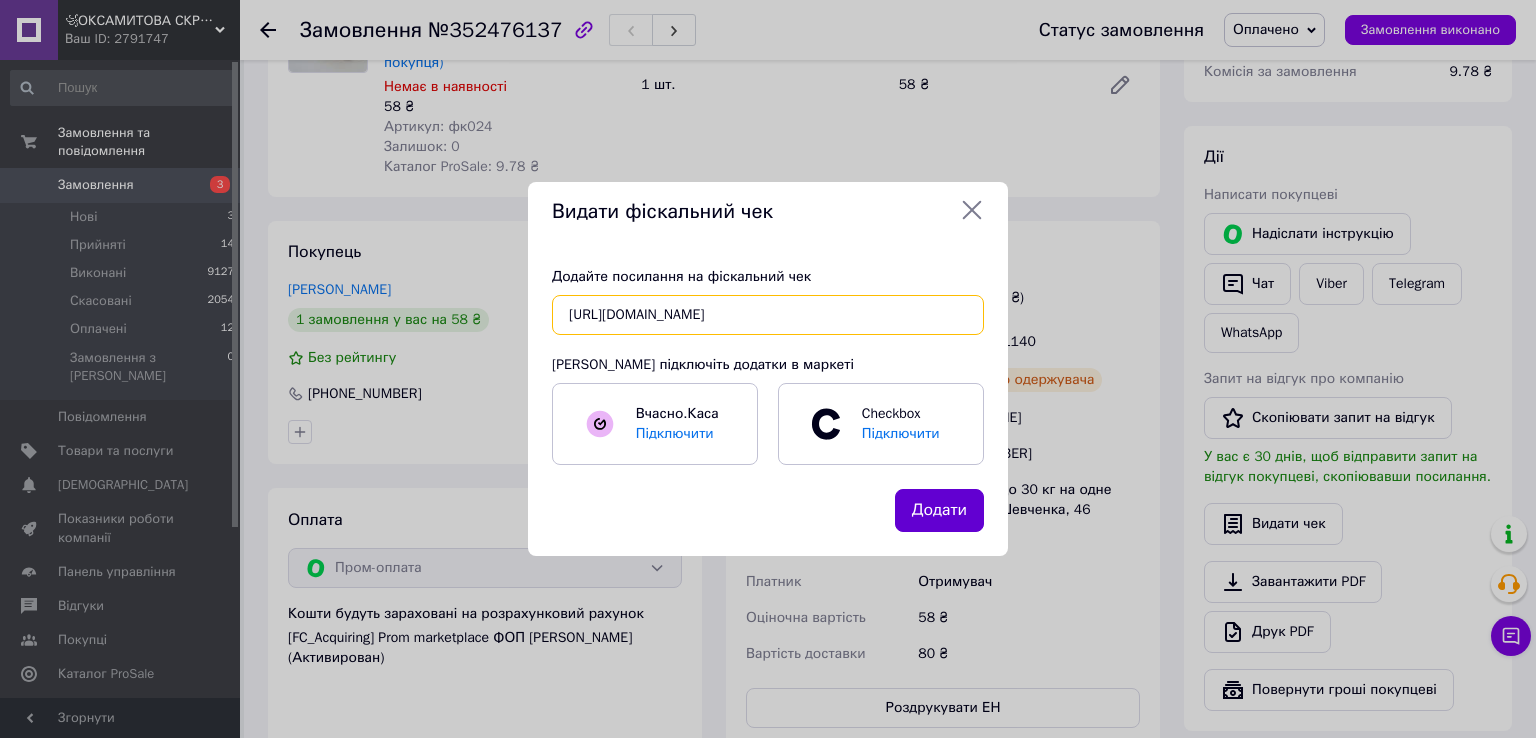 type on "https://check.checkbox.ua/9973c17f-ea6c-4eba-84d9-0affaefa5dd1" 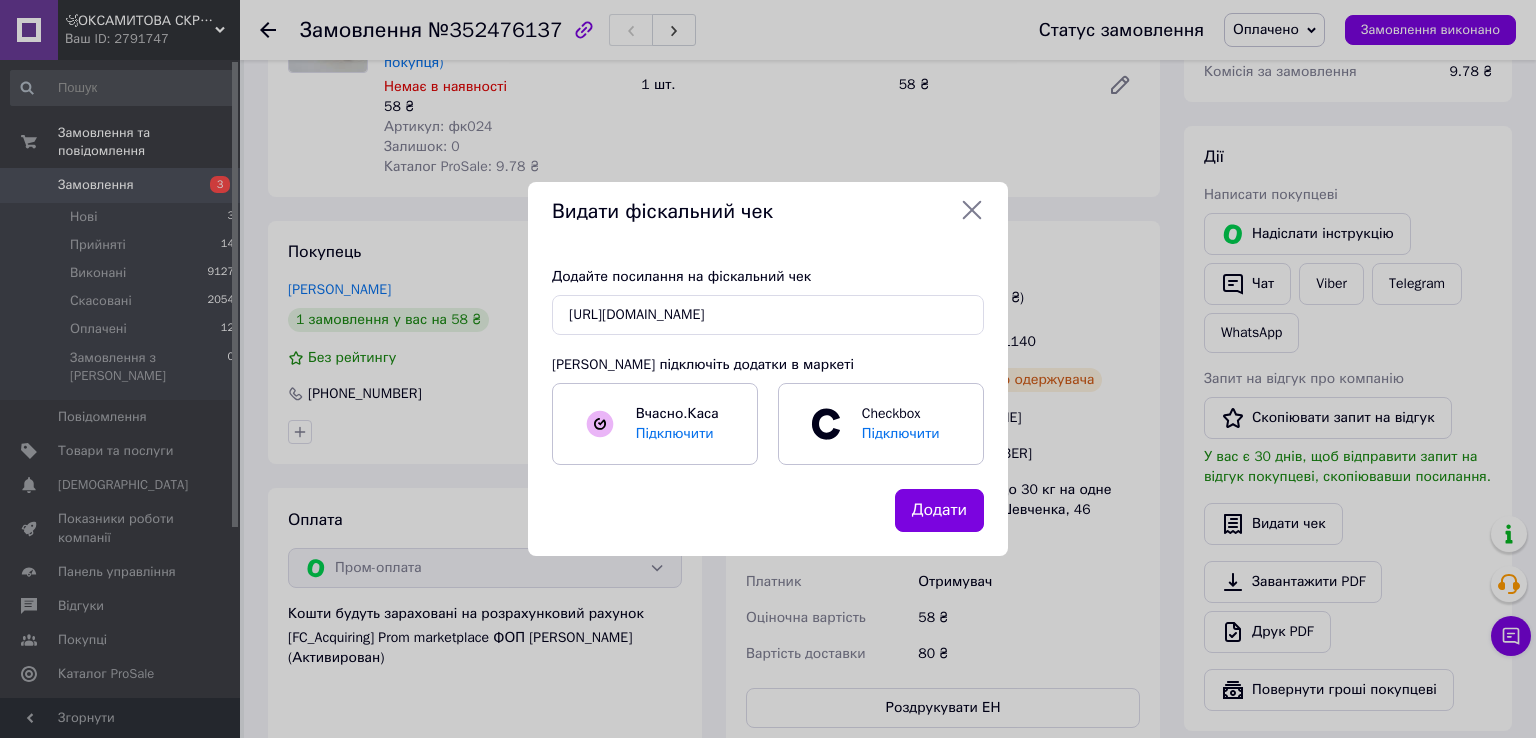 click on "Додати" at bounding box center (939, 510) 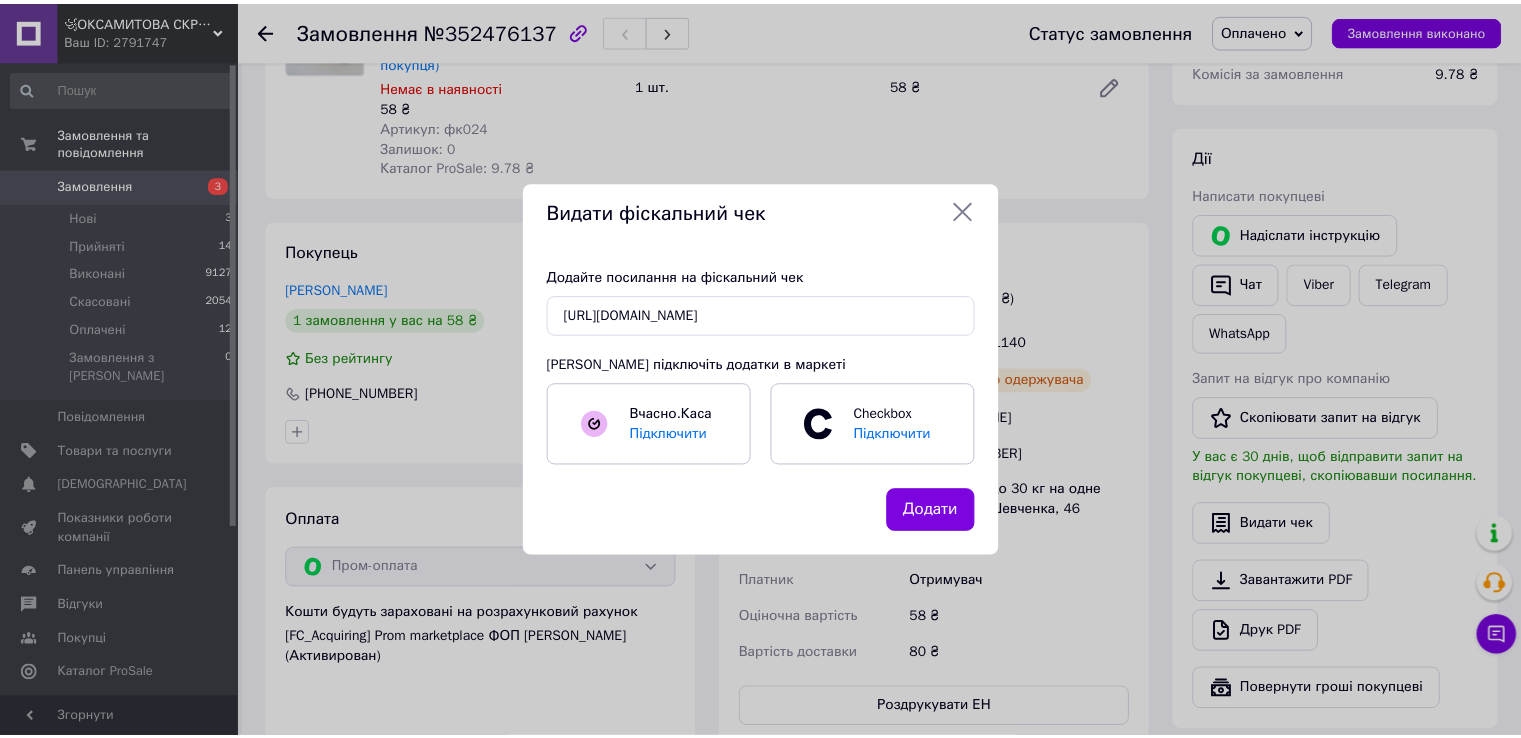 scroll, scrollTop: 0, scrollLeft: 0, axis: both 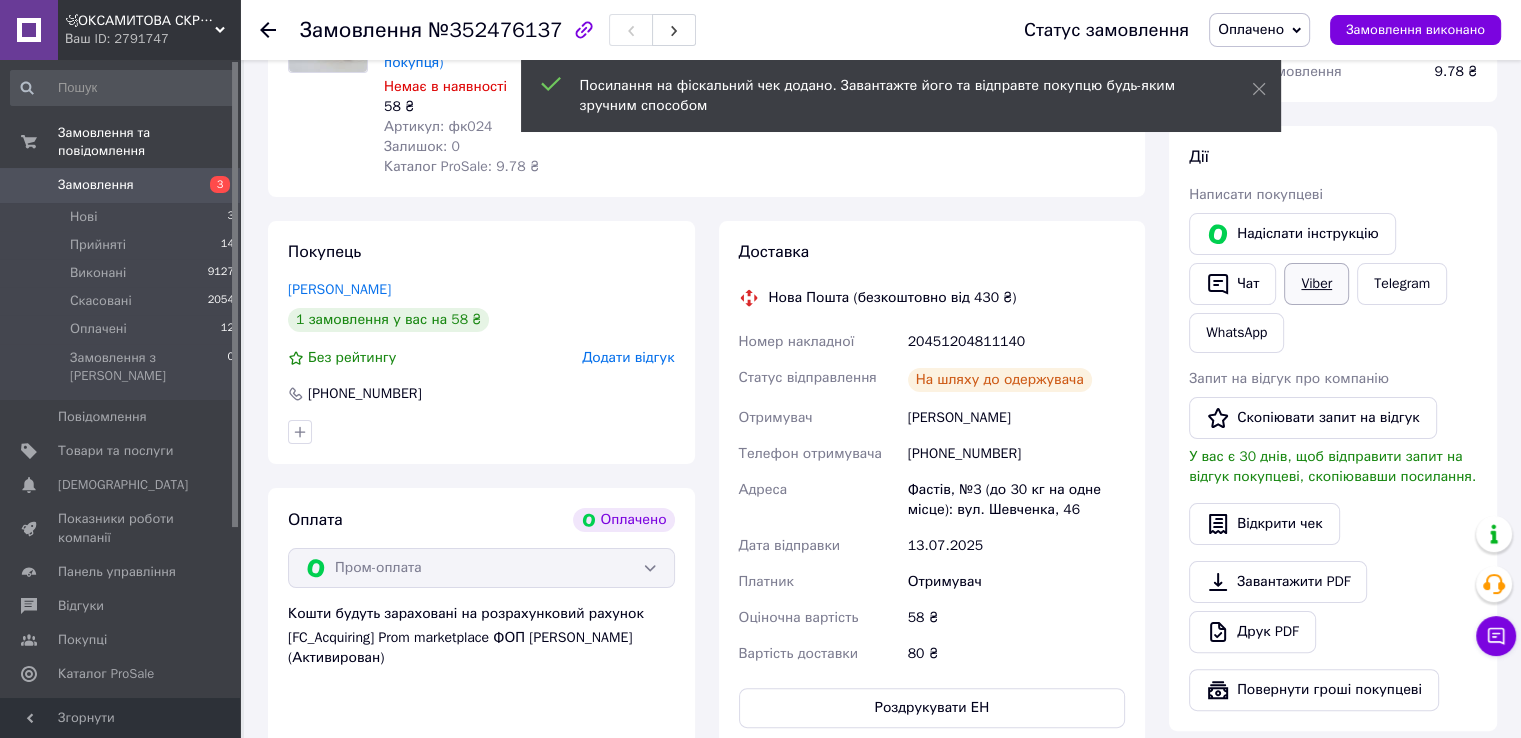 click on "Viber" at bounding box center [1316, 284] 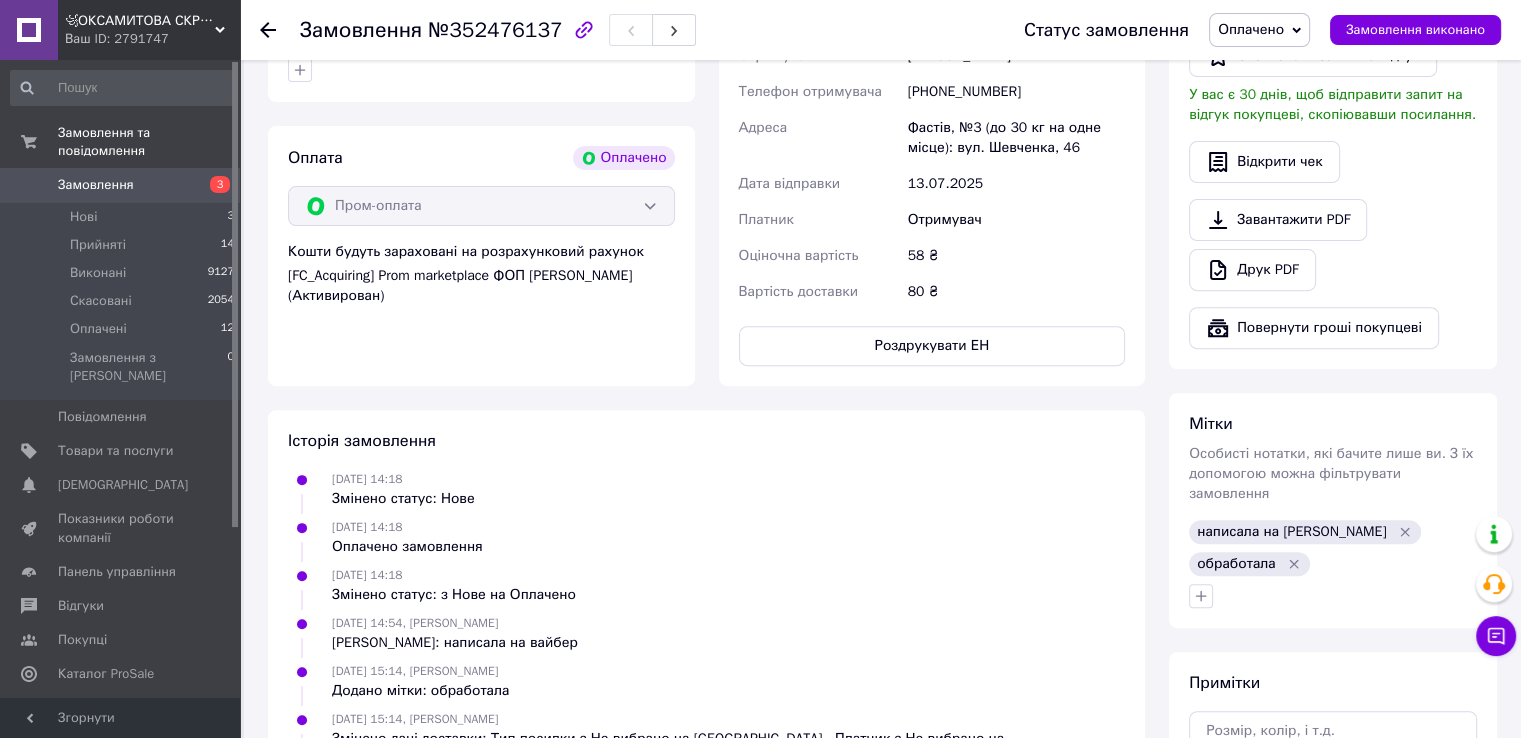 scroll, scrollTop: 700, scrollLeft: 0, axis: vertical 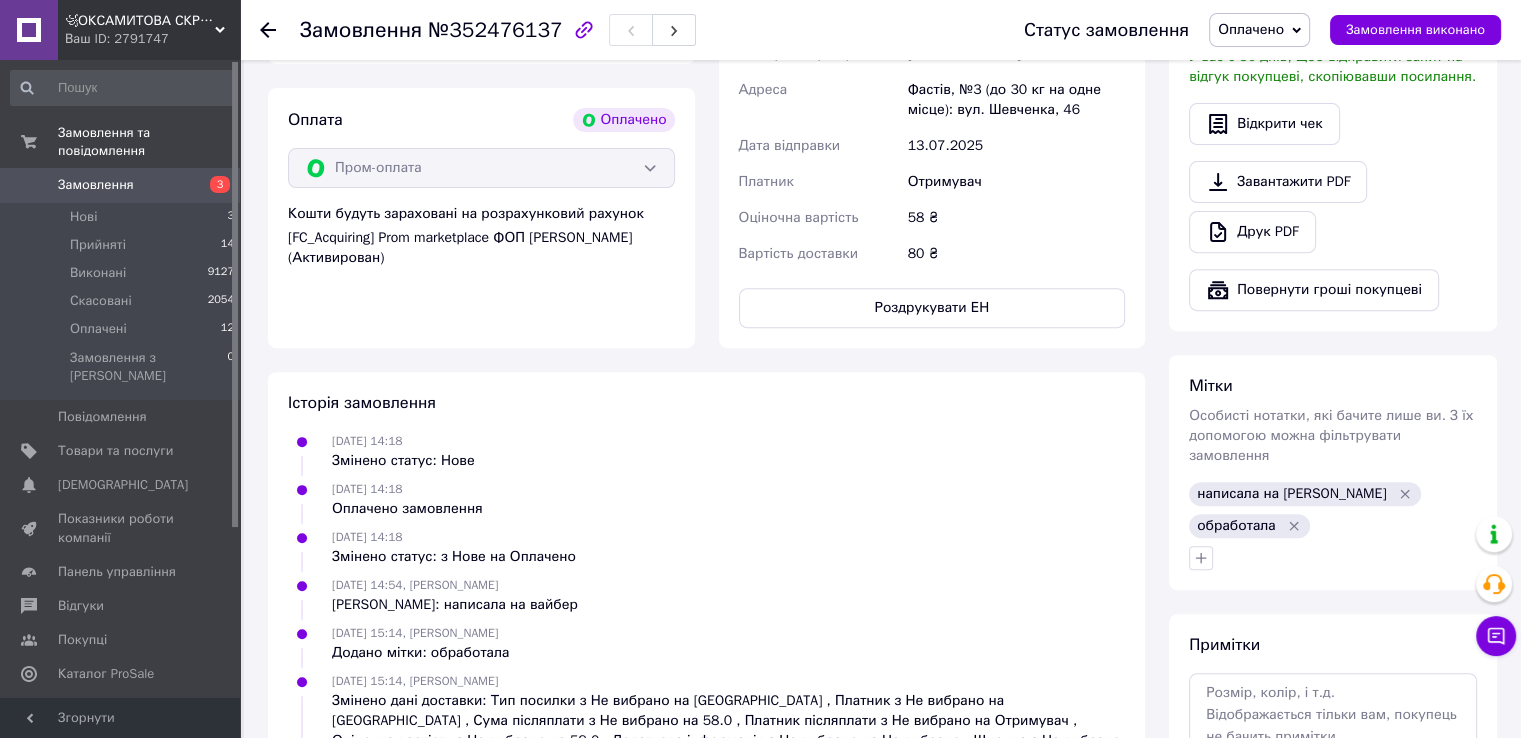 click 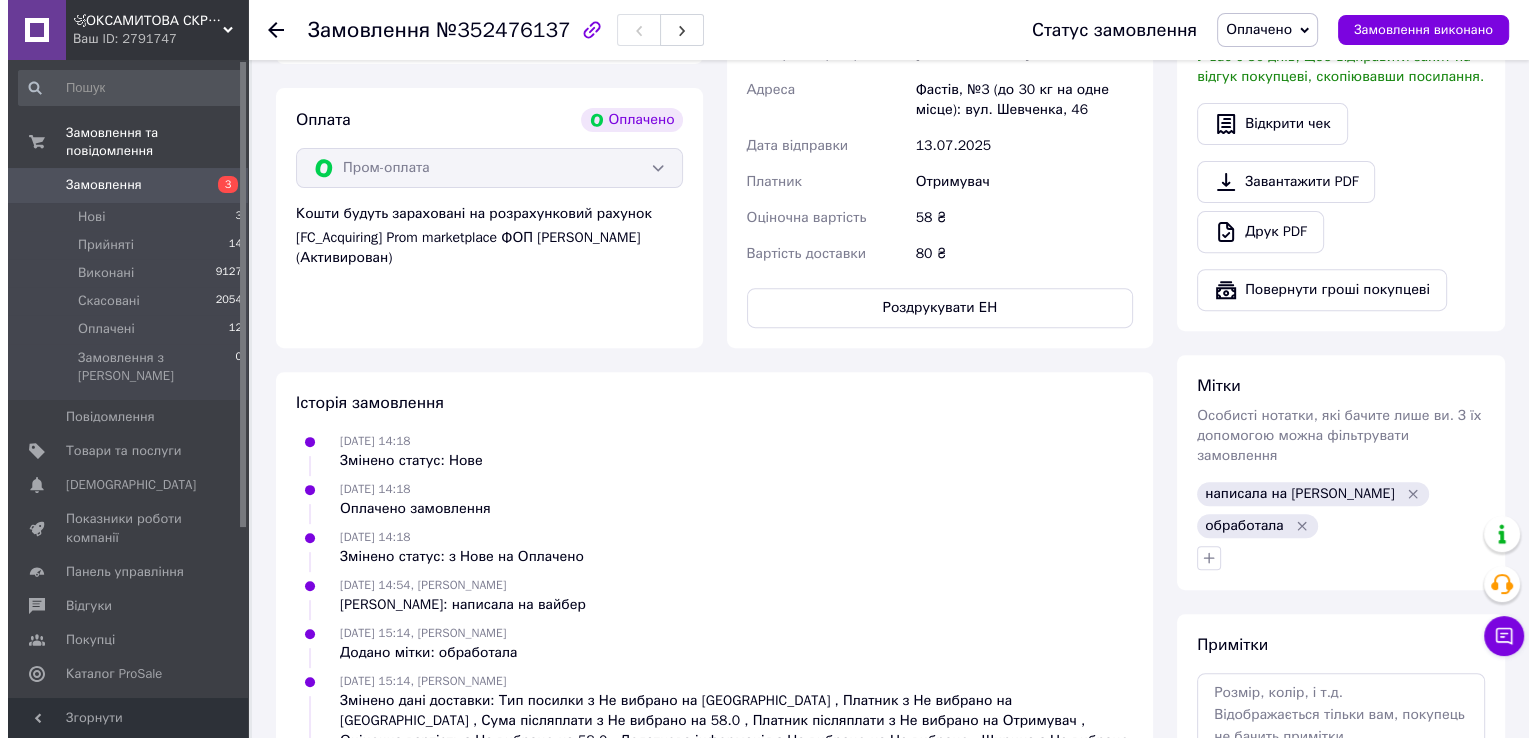 scroll, scrollTop: 0, scrollLeft: 0, axis: both 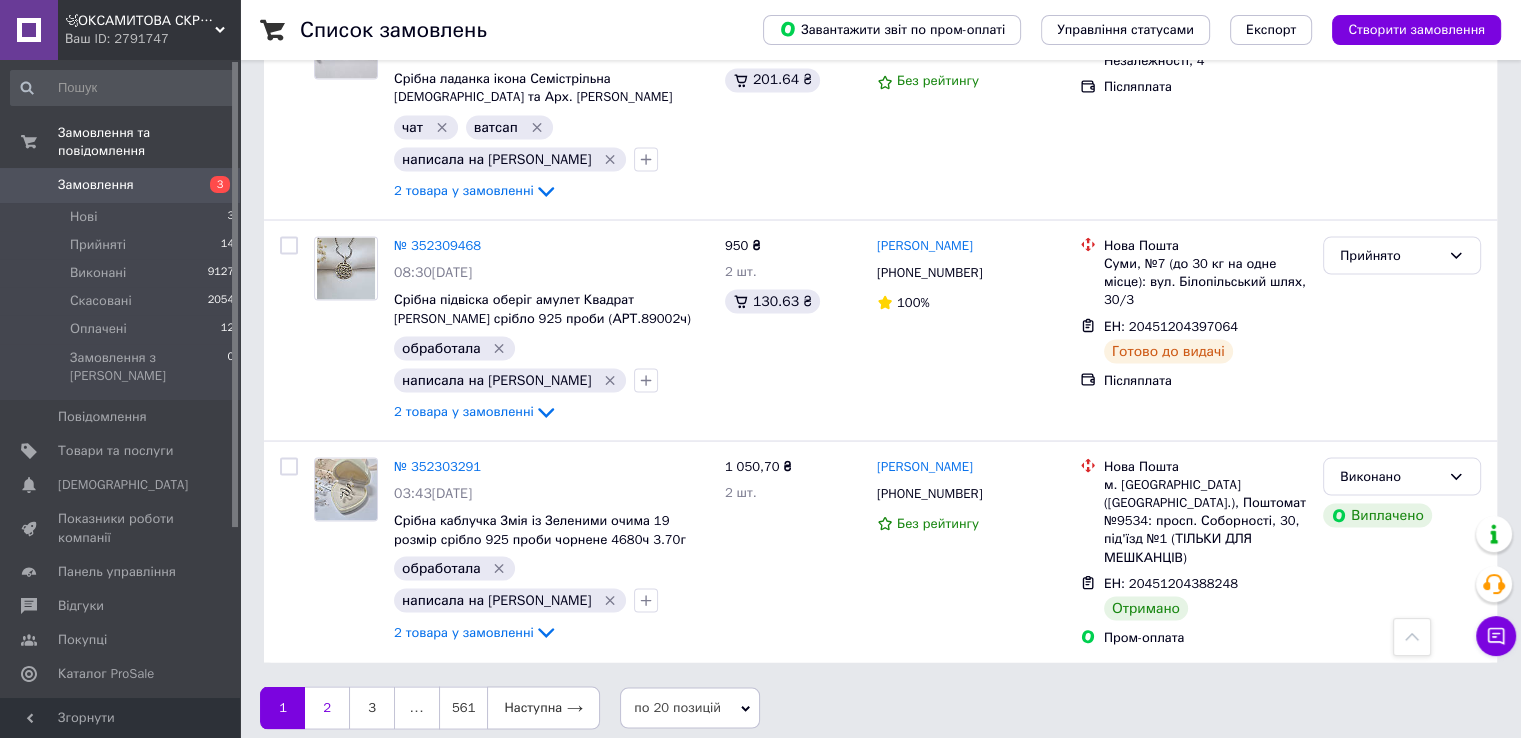 click on "2" at bounding box center (327, 707) 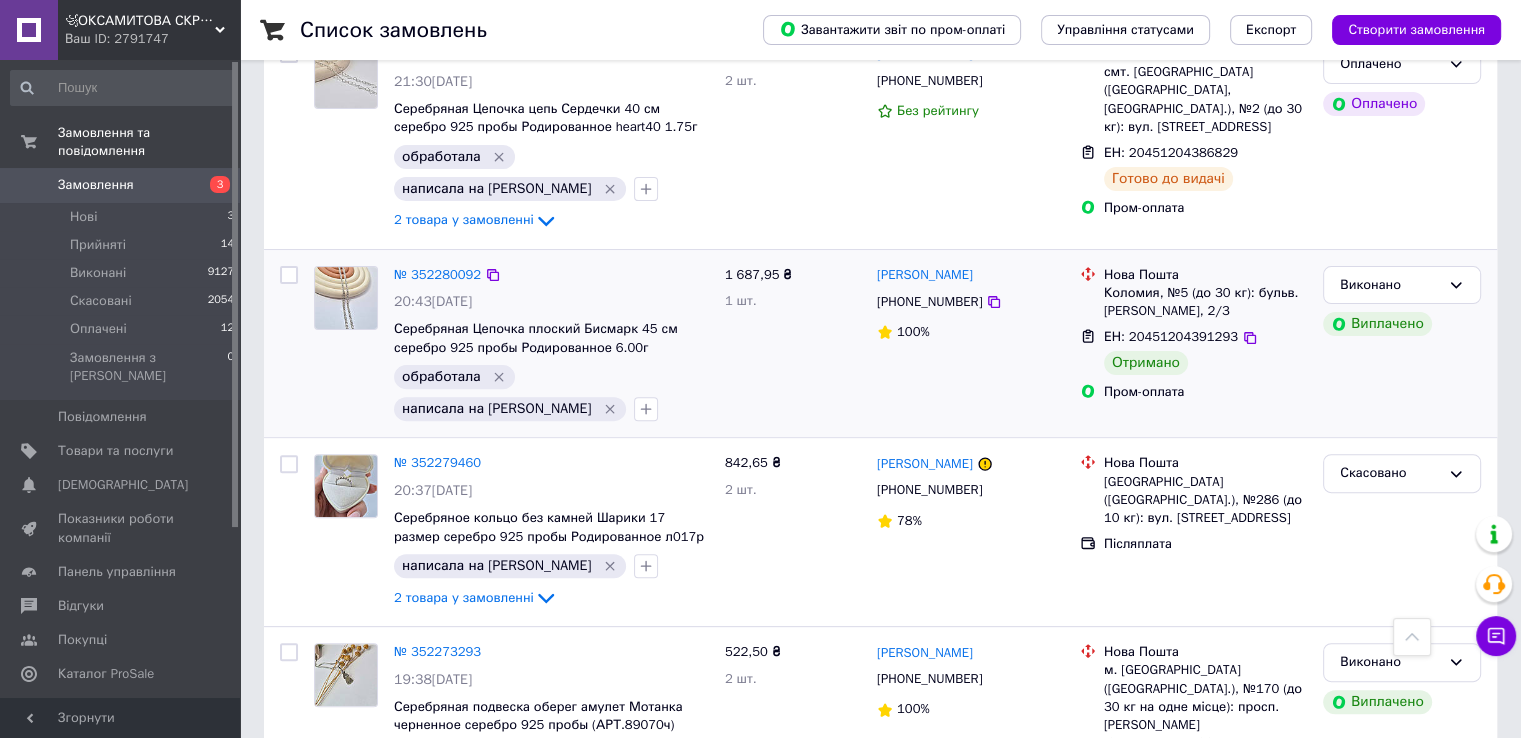 scroll, scrollTop: 600, scrollLeft: 0, axis: vertical 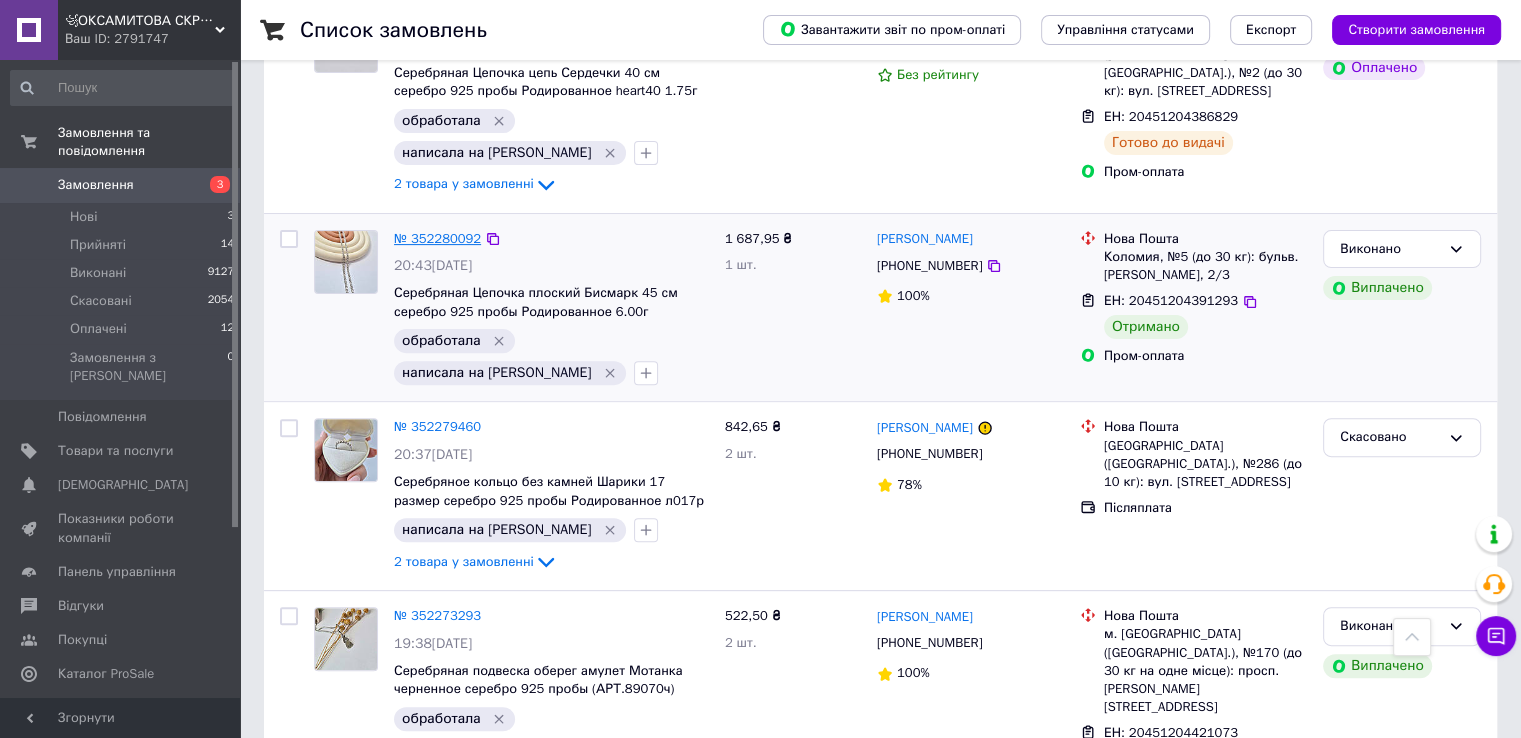 click on "№ 352280092" at bounding box center (437, 238) 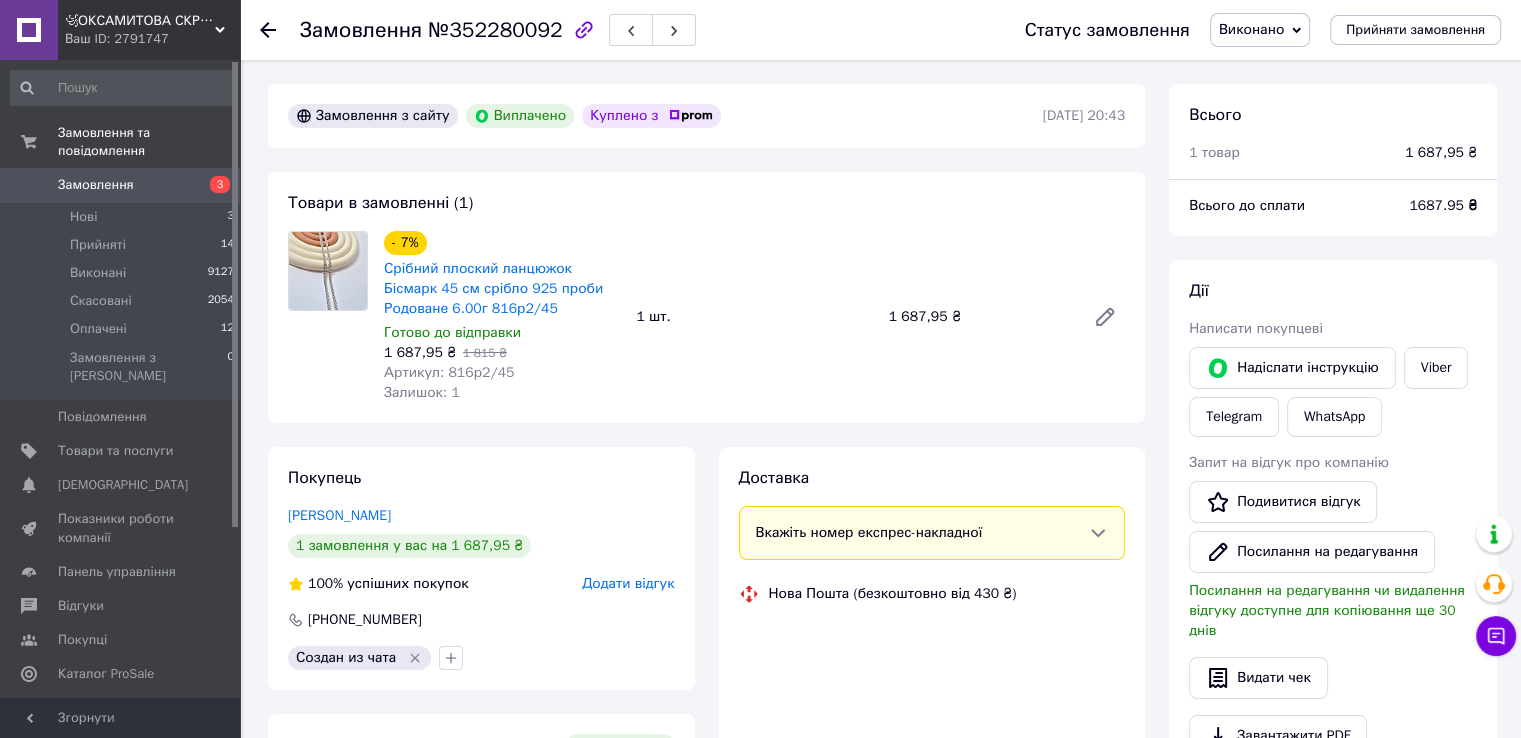 scroll, scrollTop: 100, scrollLeft: 0, axis: vertical 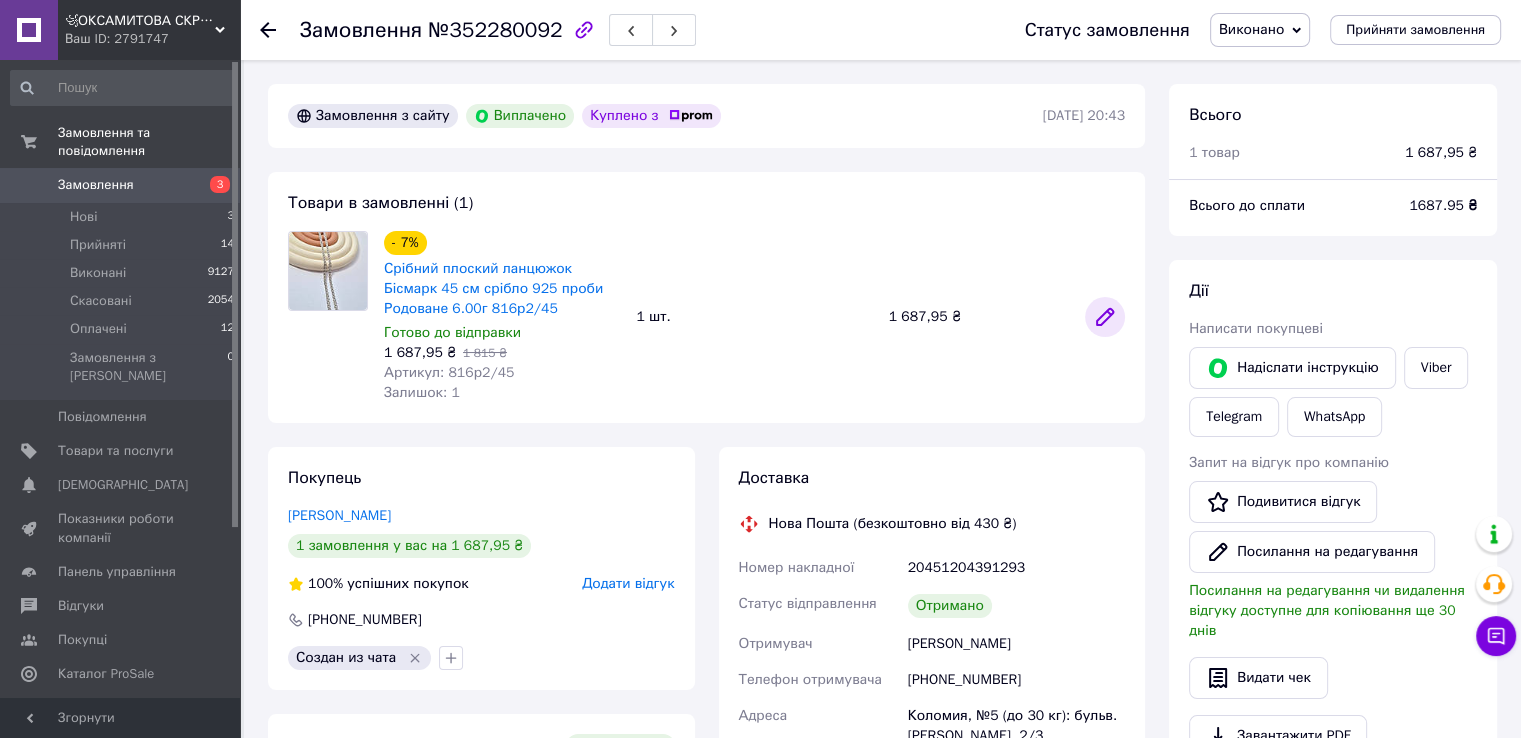 click 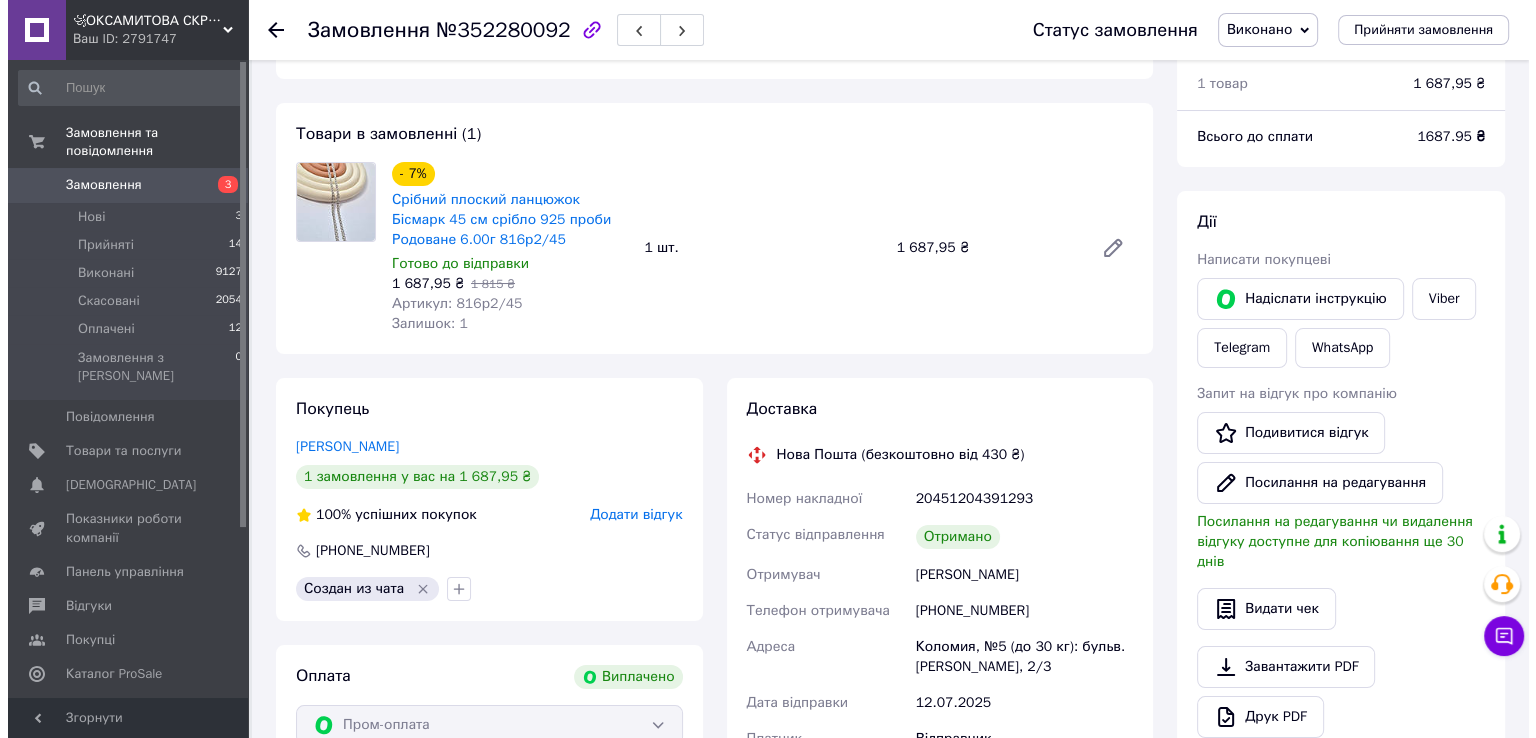 scroll, scrollTop: 200, scrollLeft: 0, axis: vertical 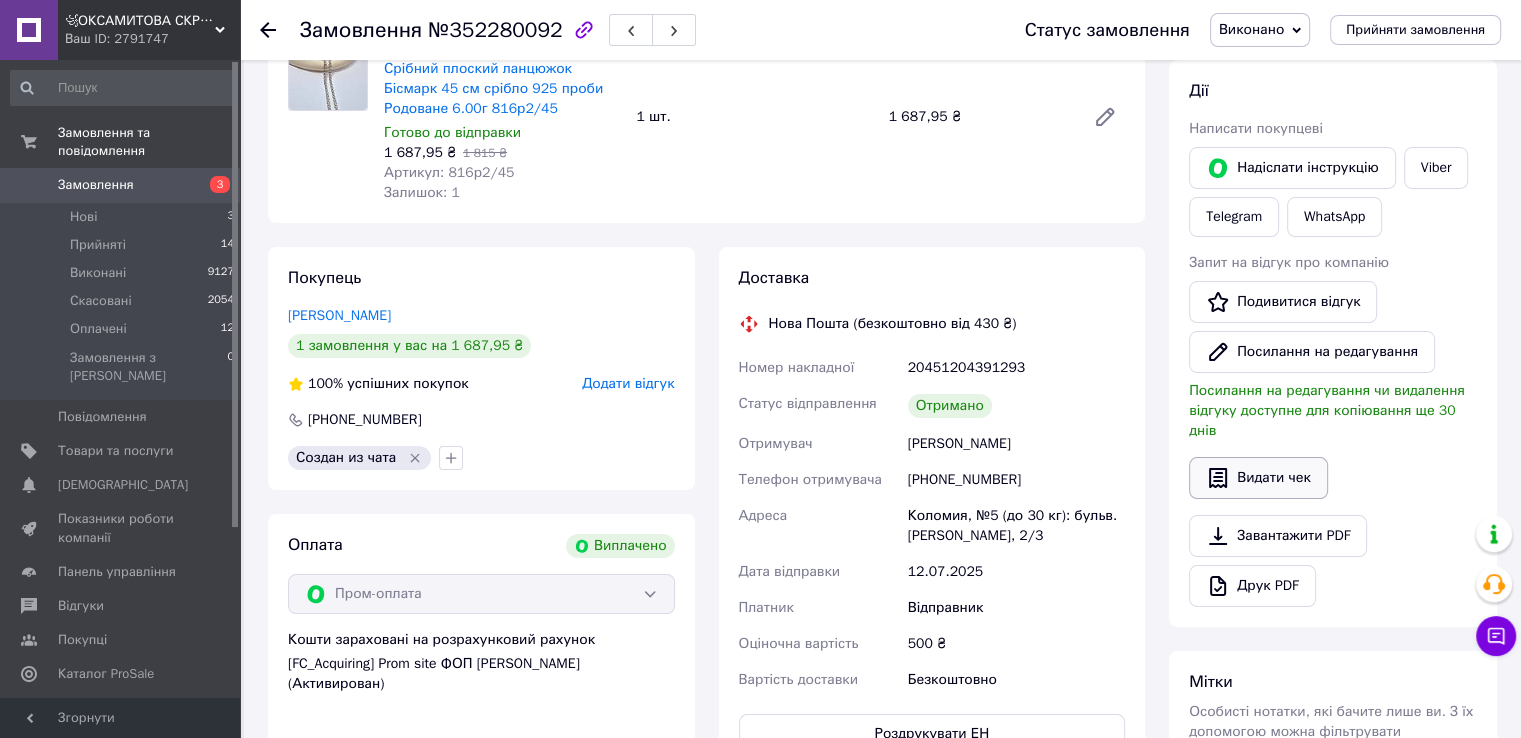 click on "Видати чек" at bounding box center [1258, 478] 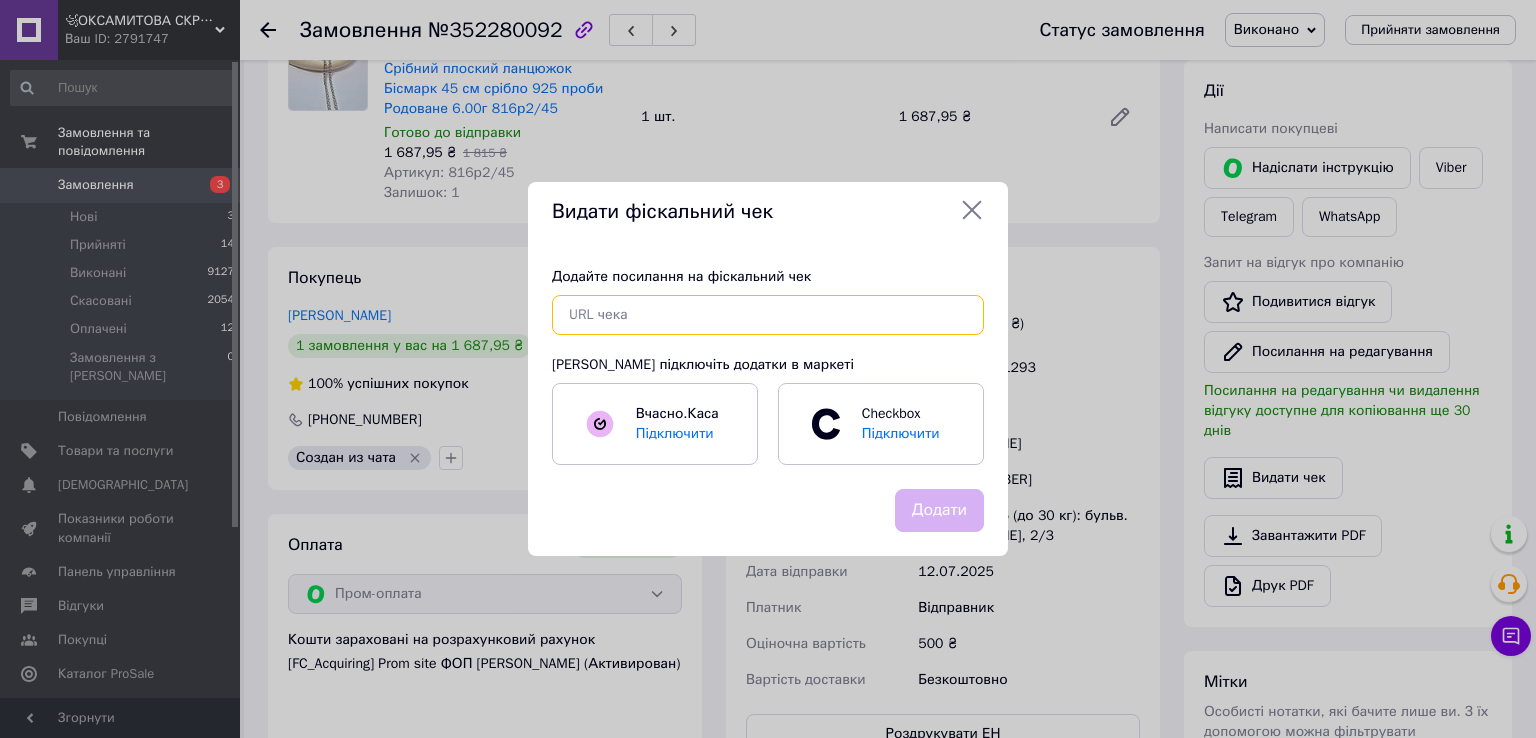 click at bounding box center [768, 315] 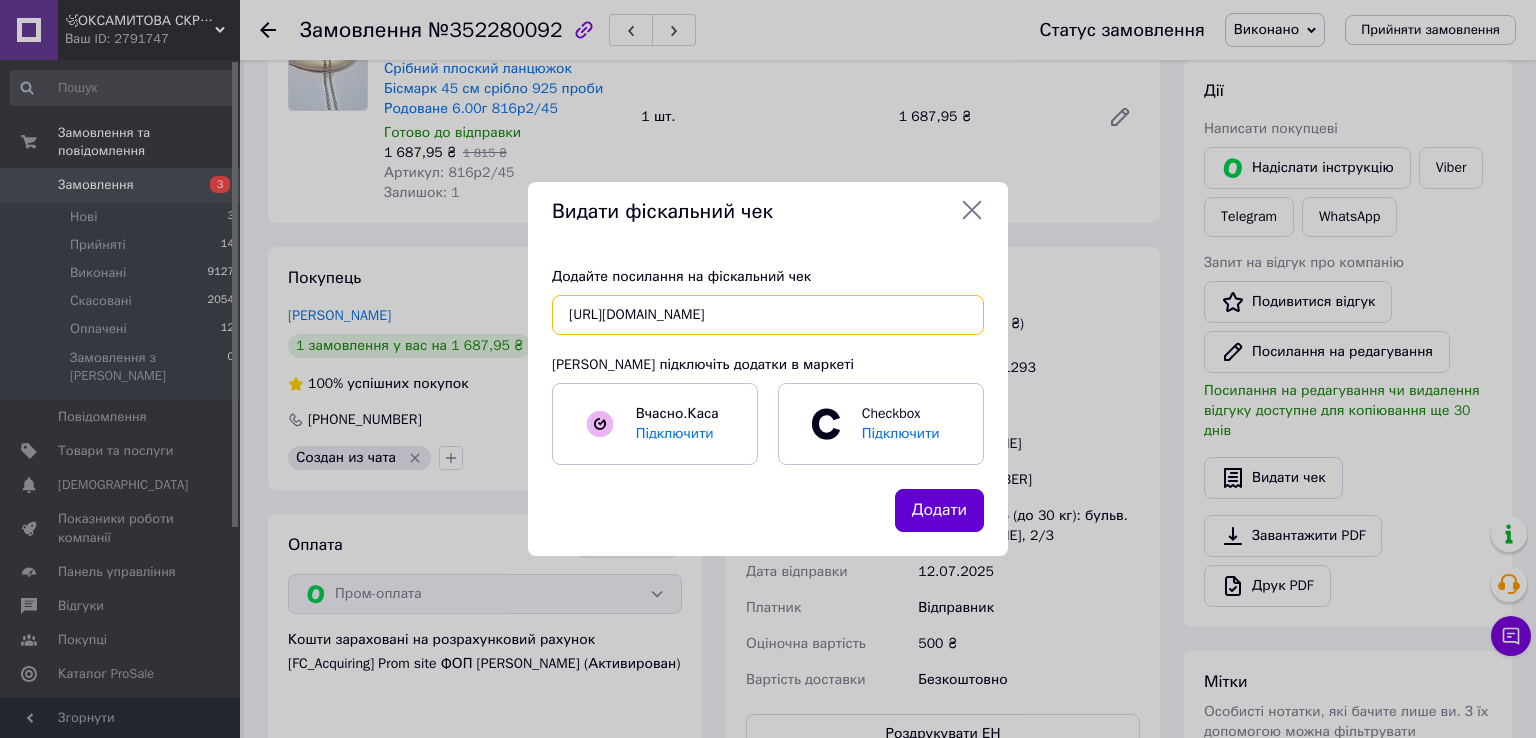 scroll, scrollTop: 0, scrollLeft: 32, axis: horizontal 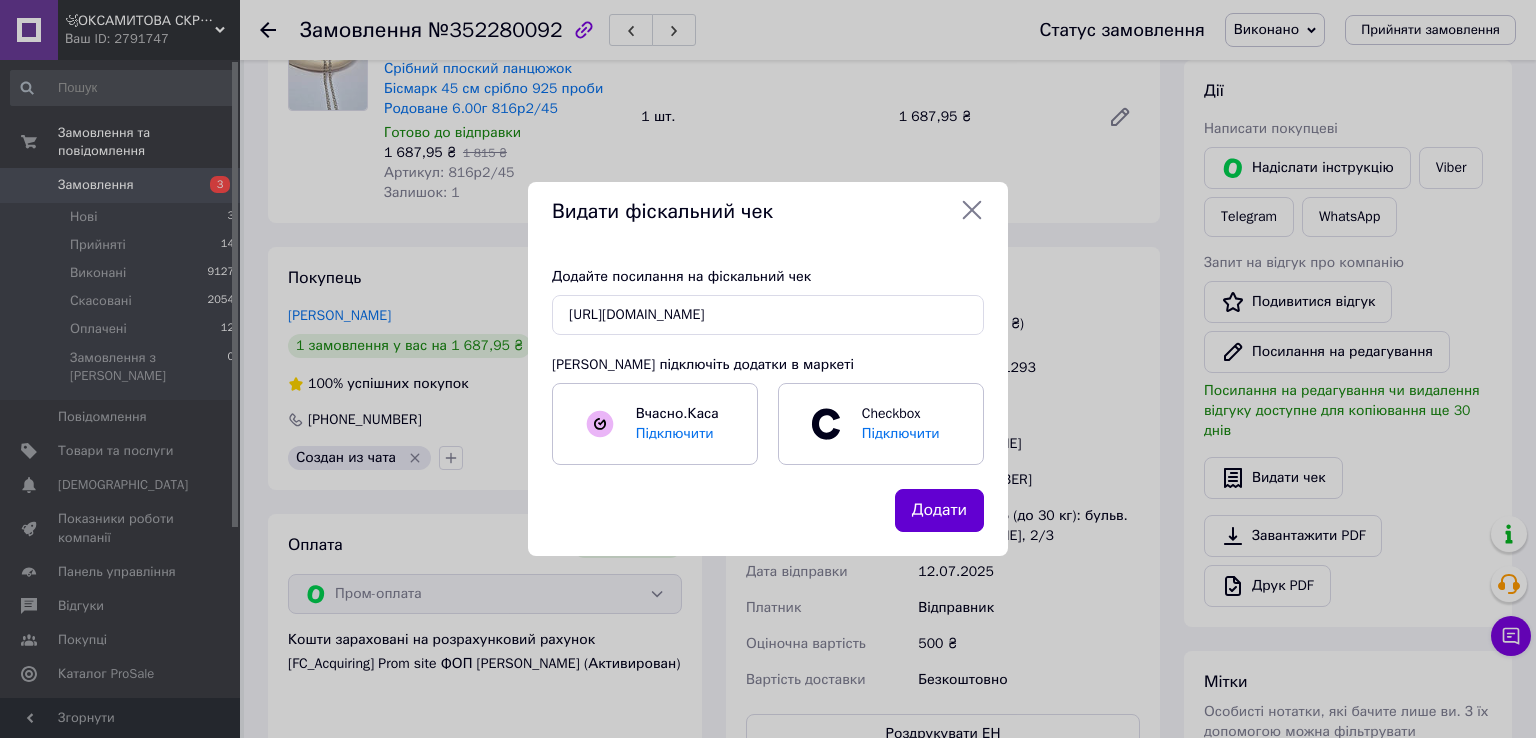 click on "Додати" at bounding box center (939, 510) 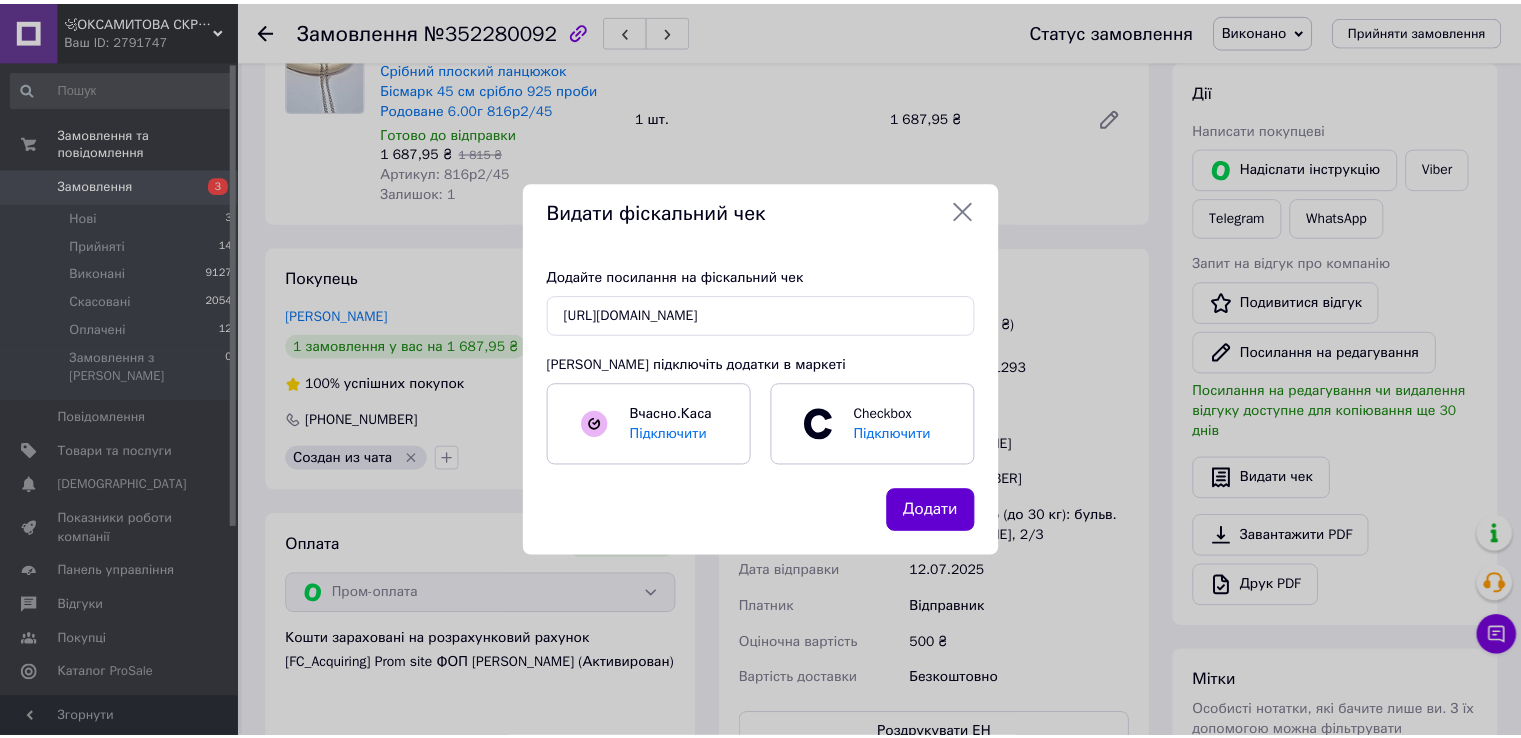 scroll, scrollTop: 0, scrollLeft: 0, axis: both 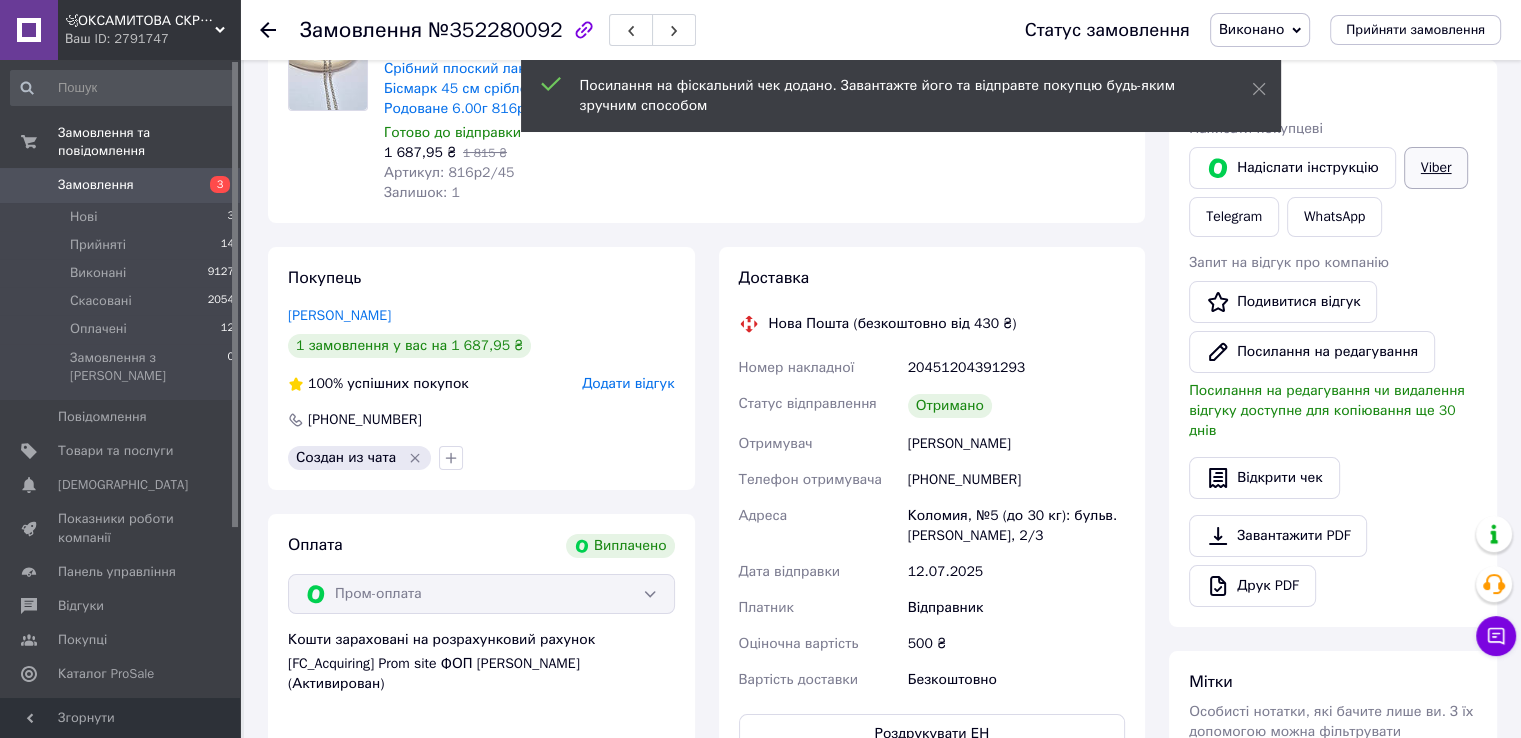 click on "Viber" at bounding box center (1436, 168) 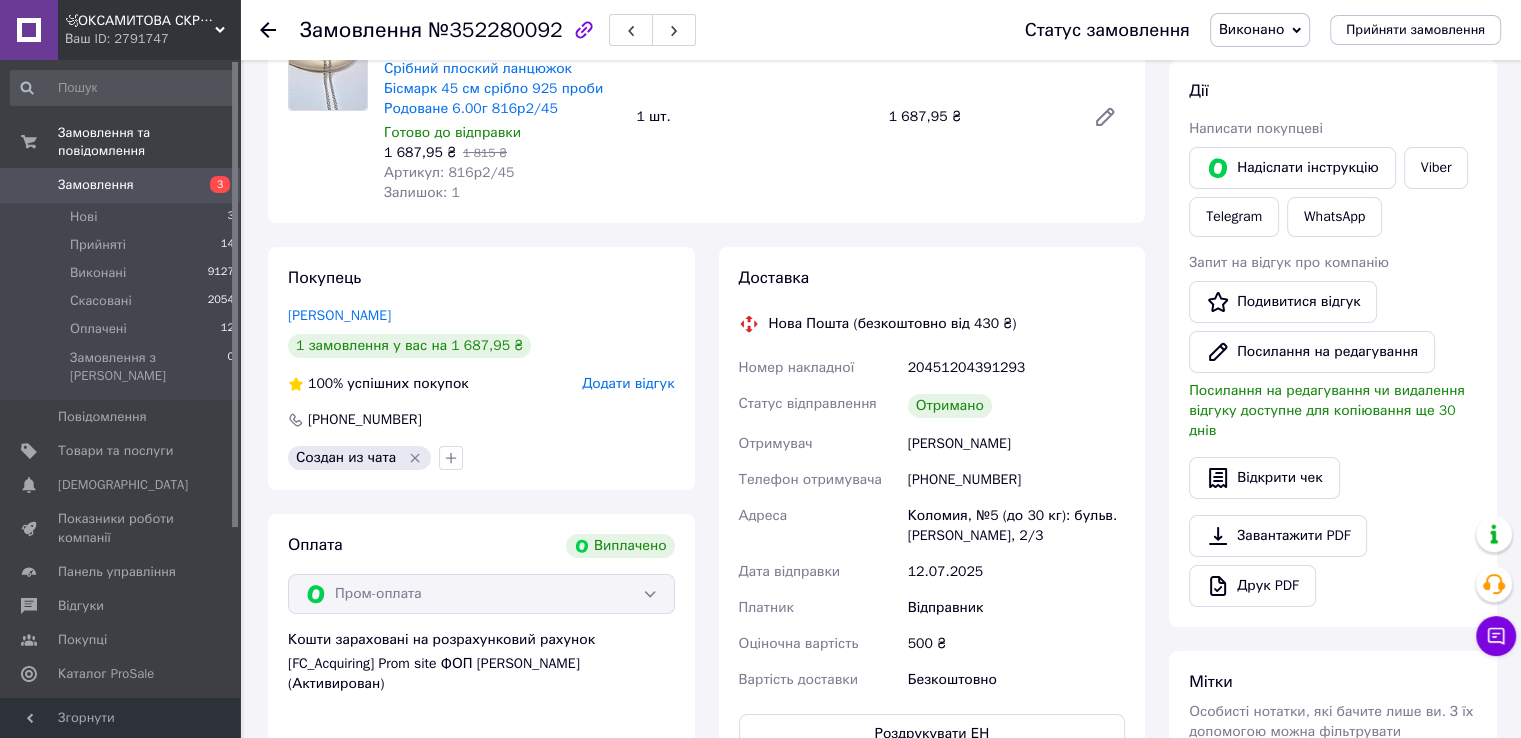 click on "Покупець [PERSON_NAME] 1 замовлення у вас на 1 687,95 ₴ 100%   успішних покупок Додати відгук [PHONE_NUMBER] Создан из чата" at bounding box center (481, 368) 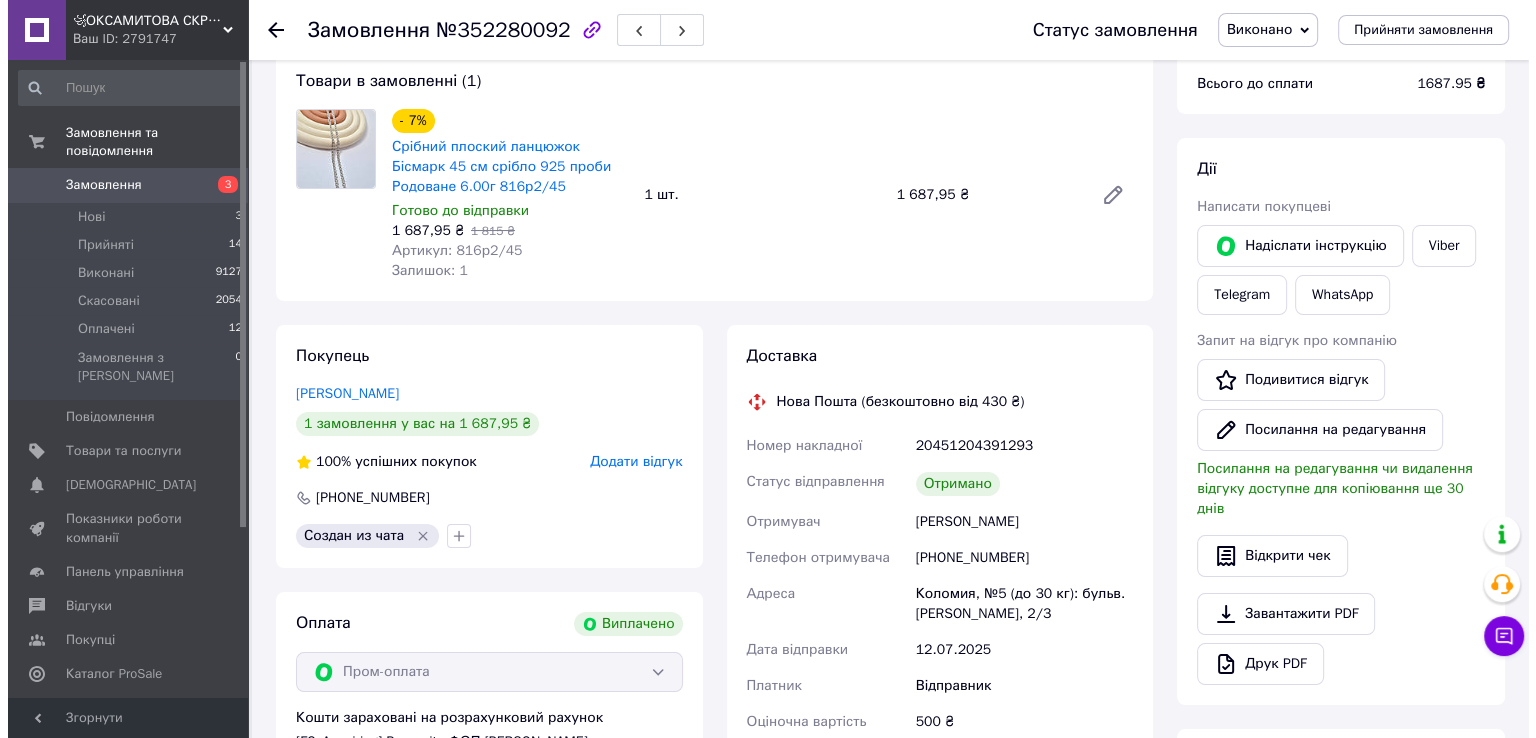 scroll, scrollTop: 0, scrollLeft: 0, axis: both 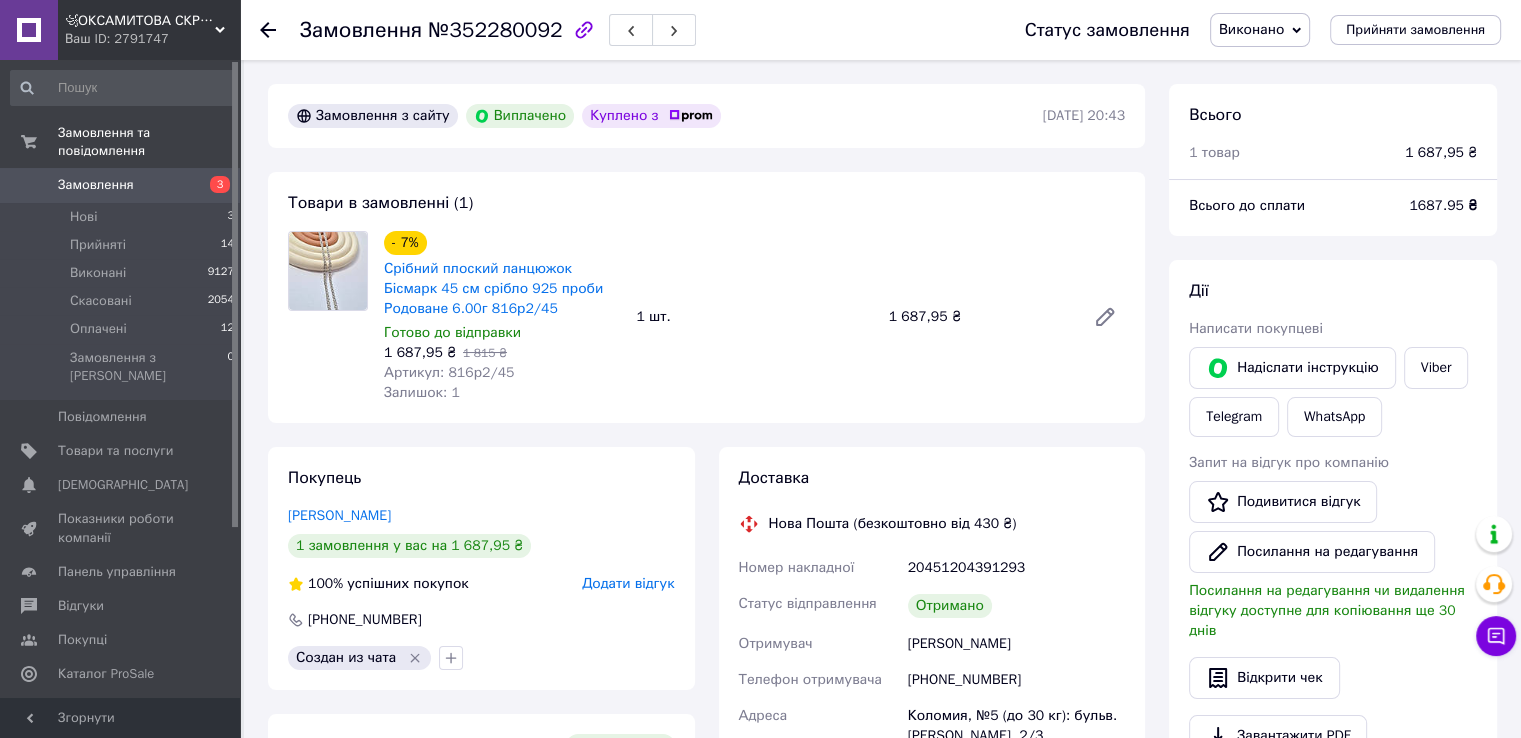 click 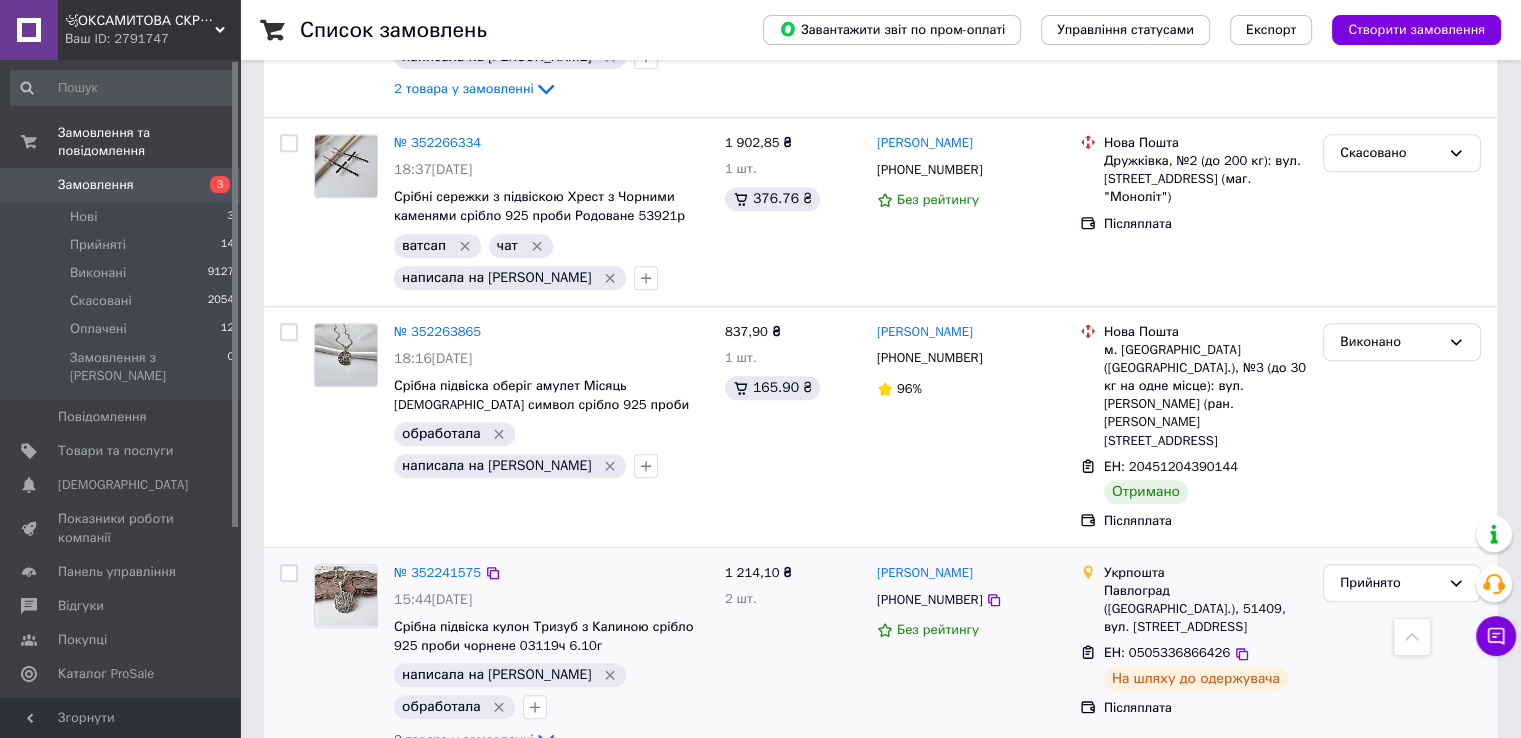 scroll, scrollTop: 1600, scrollLeft: 0, axis: vertical 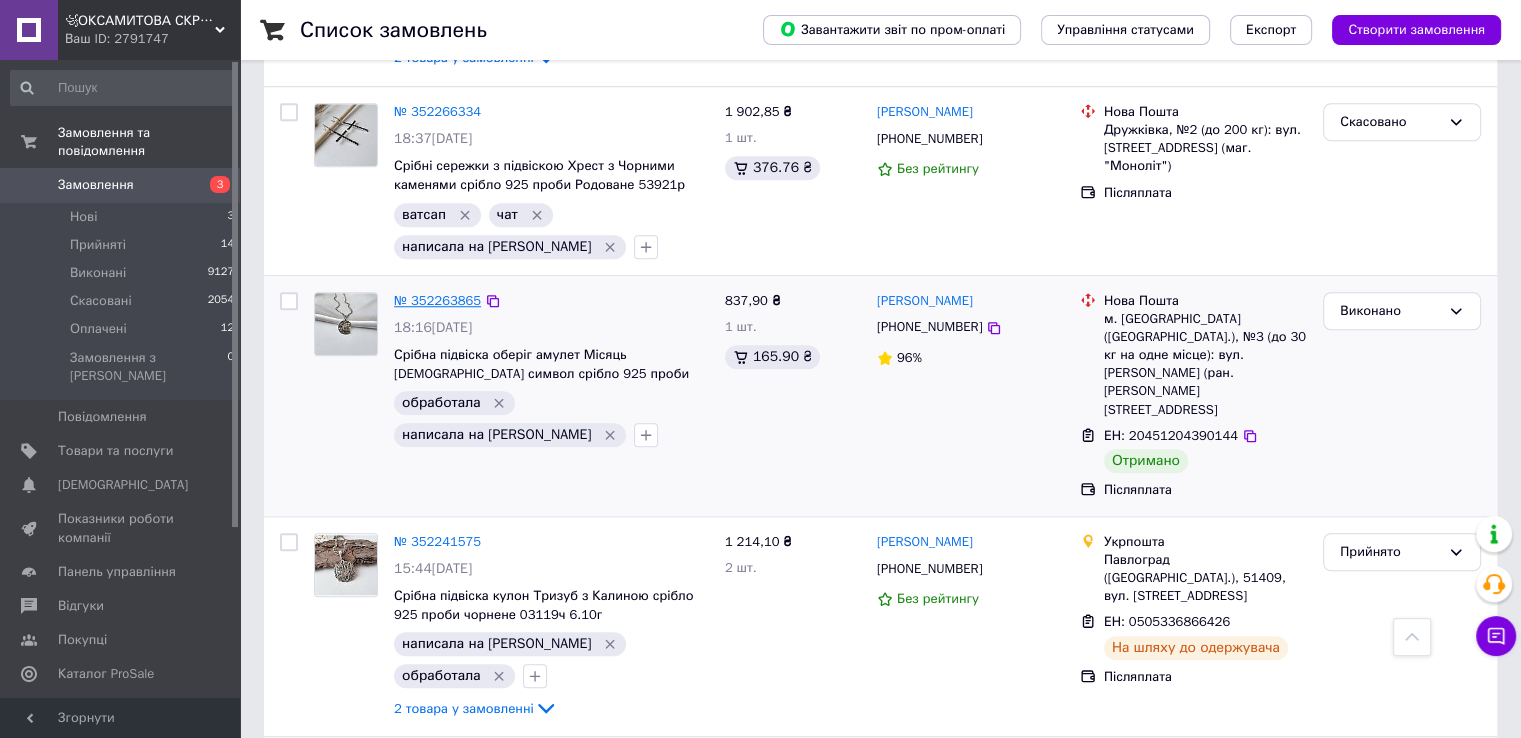 click on "№ 352263865" at bounding box center [437, 300] 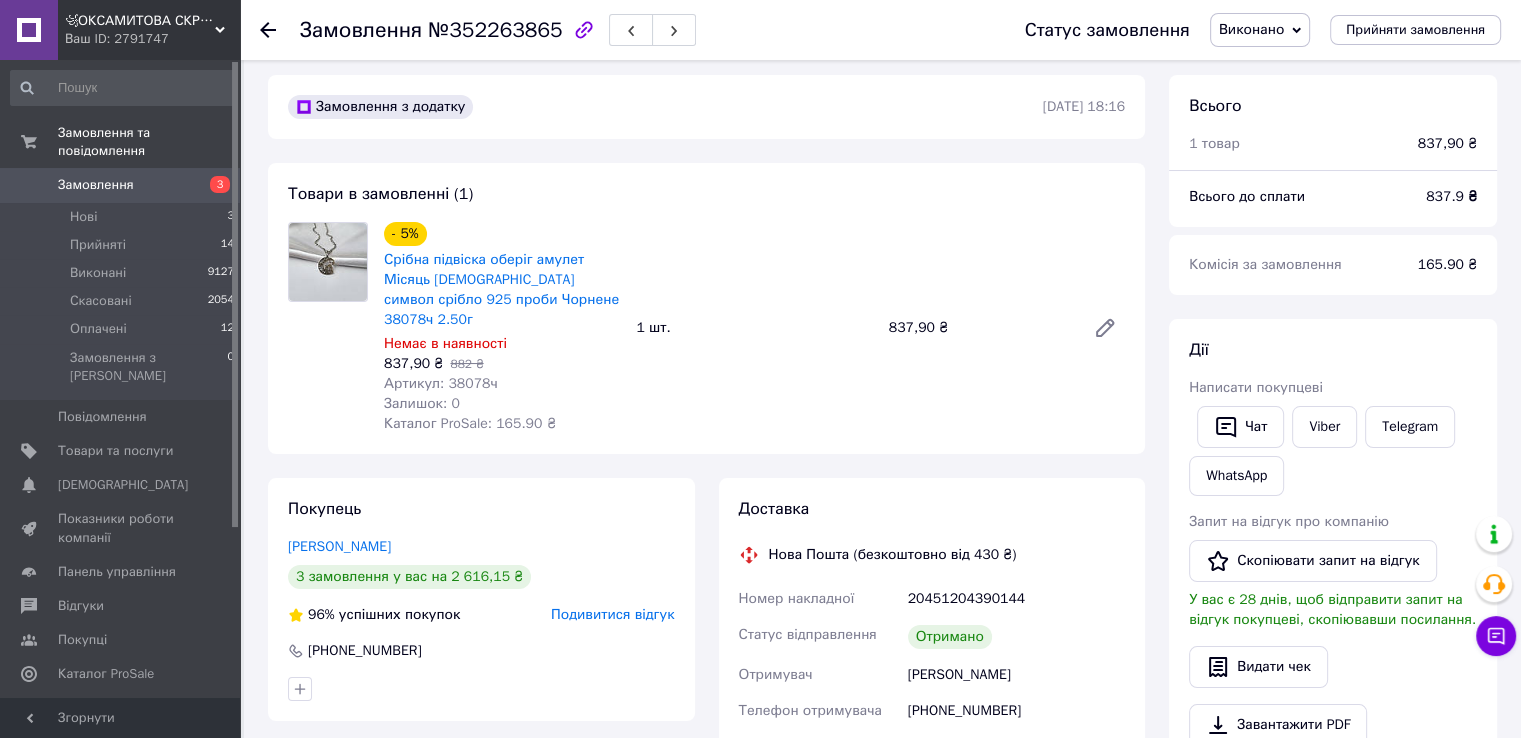 scroll, scrollTop: 0, scrollLeft: 0, axis: both 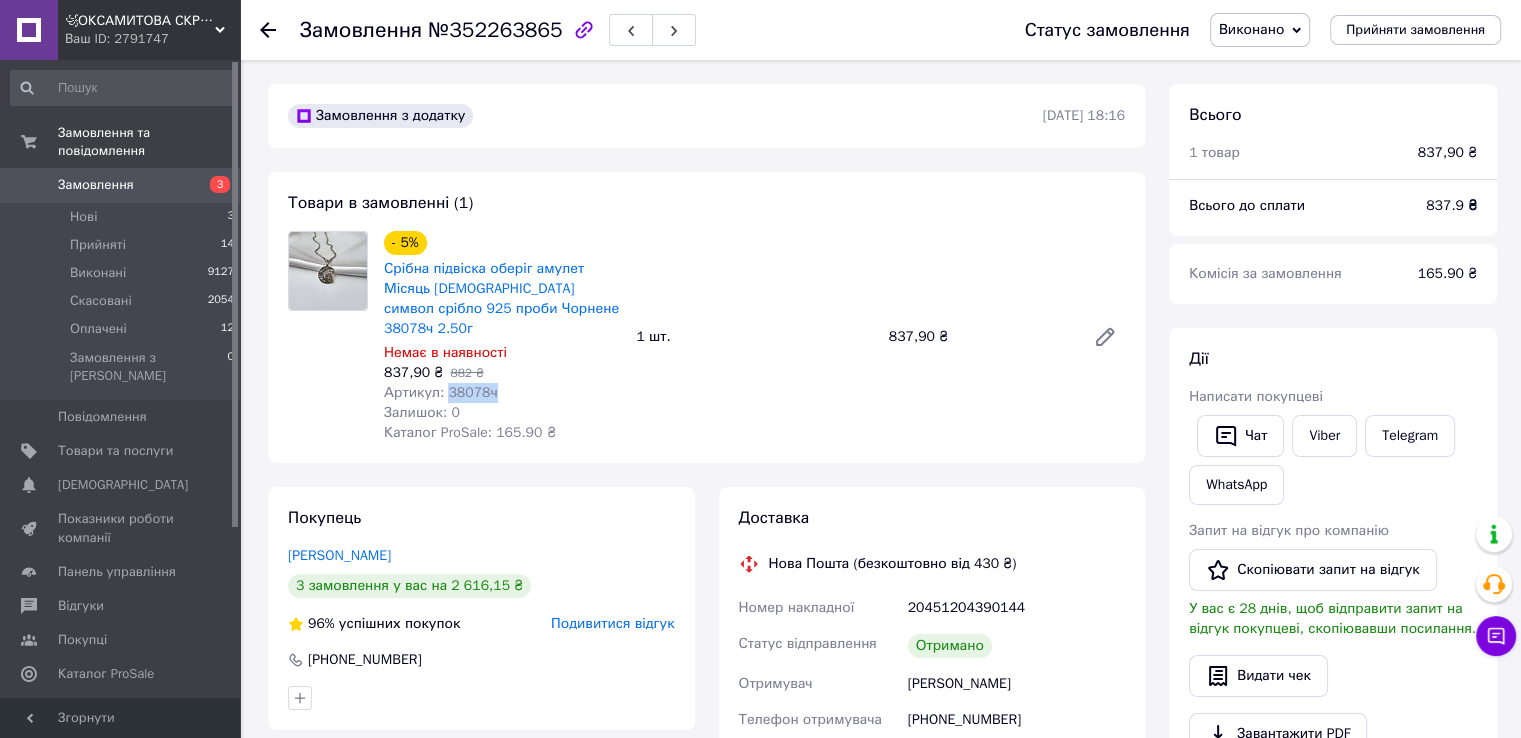 drag, startPoint x: 445, startPoint y: 396, endPoint x: 488, endPoint y: 396, distance: 43 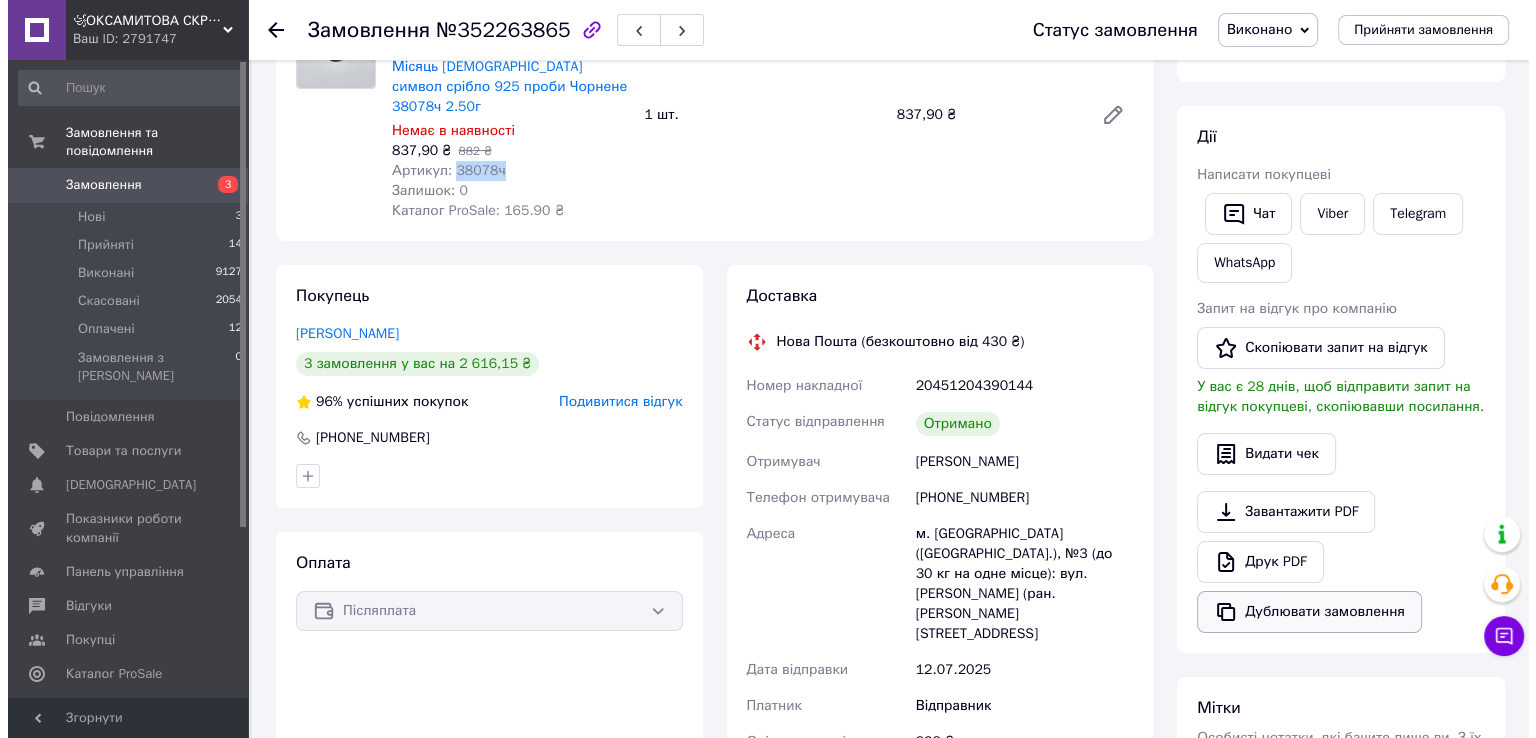 scroll, scrollTop: 300, scrollLeft: 0, axis: vertical 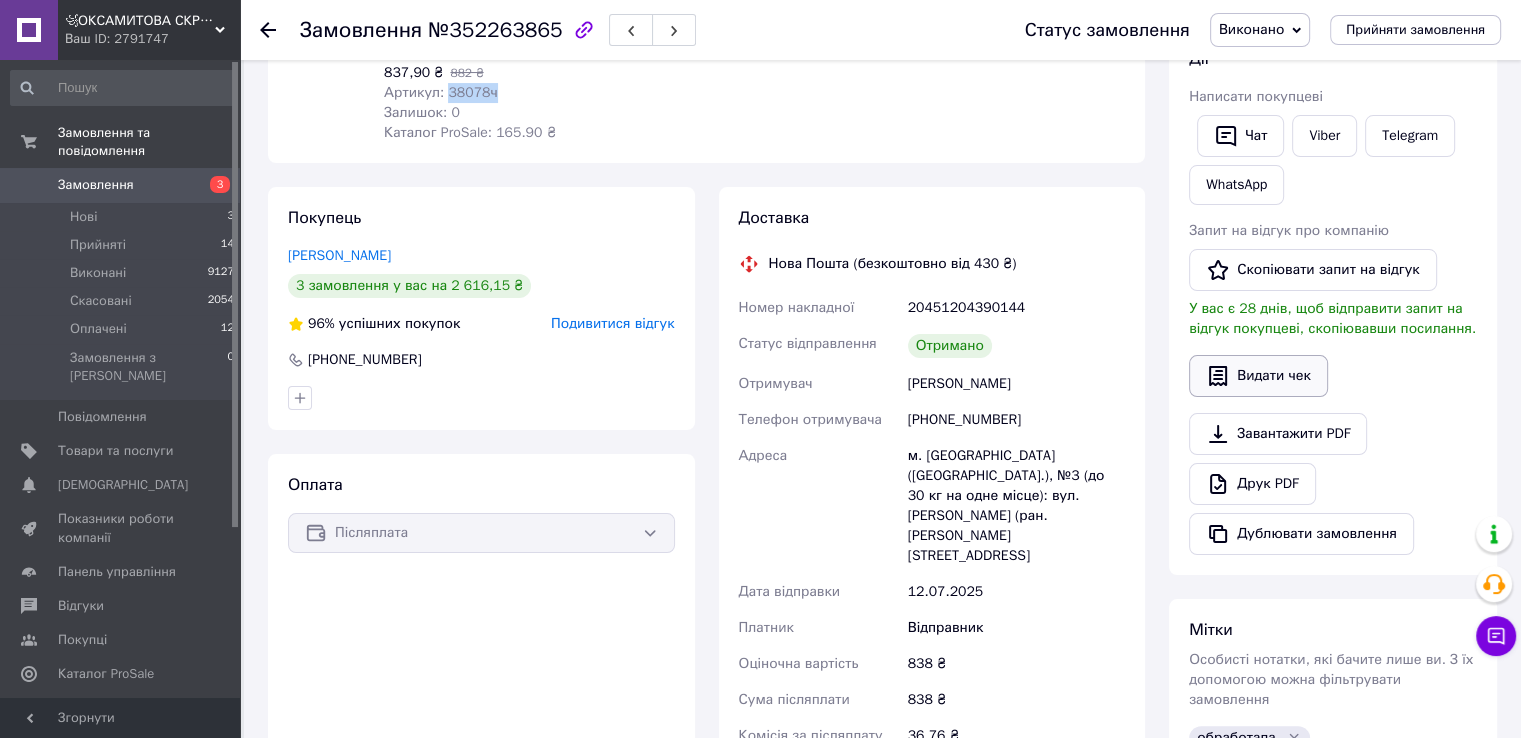 click on "Видати чек" at bounding box center (1258, 376) 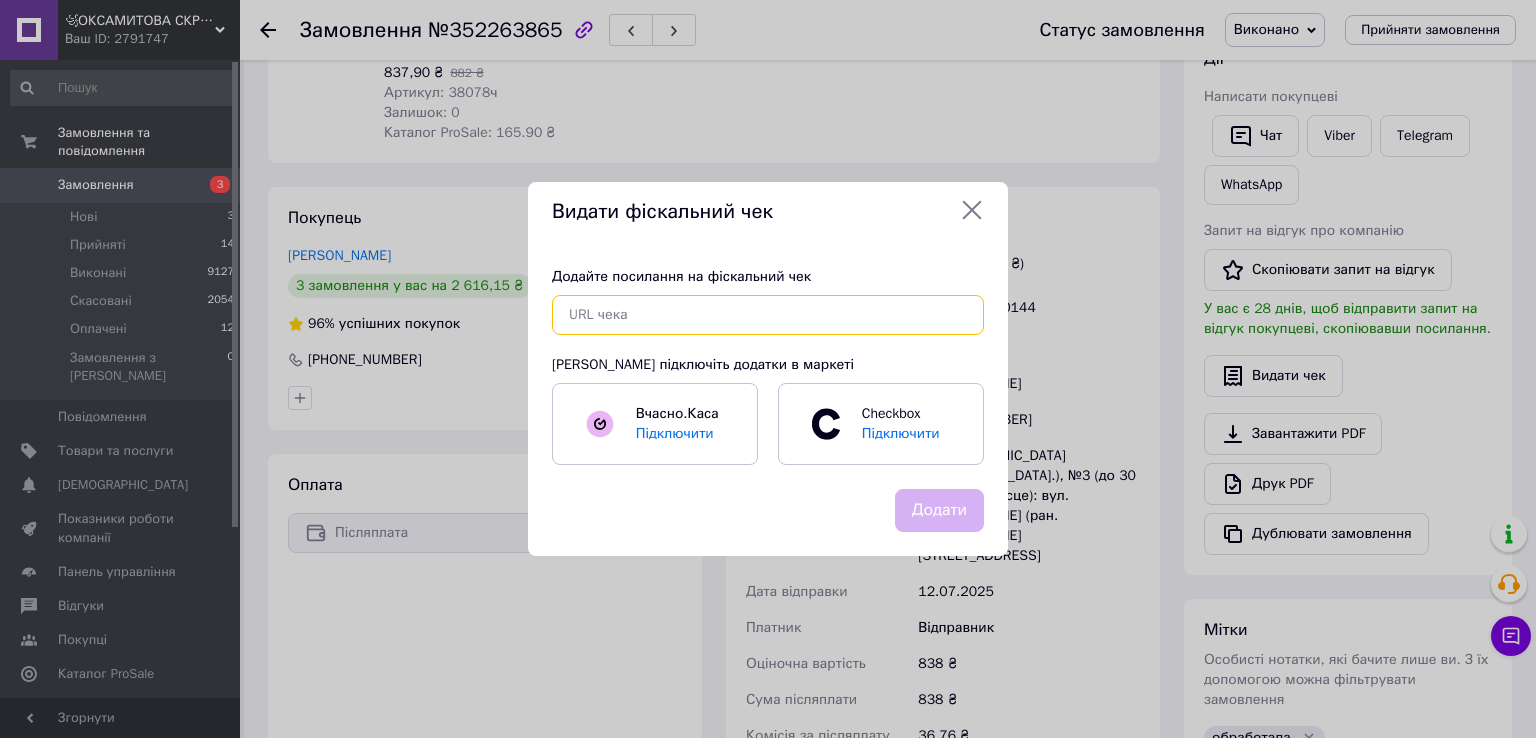 click at bounding box center [768, 315] 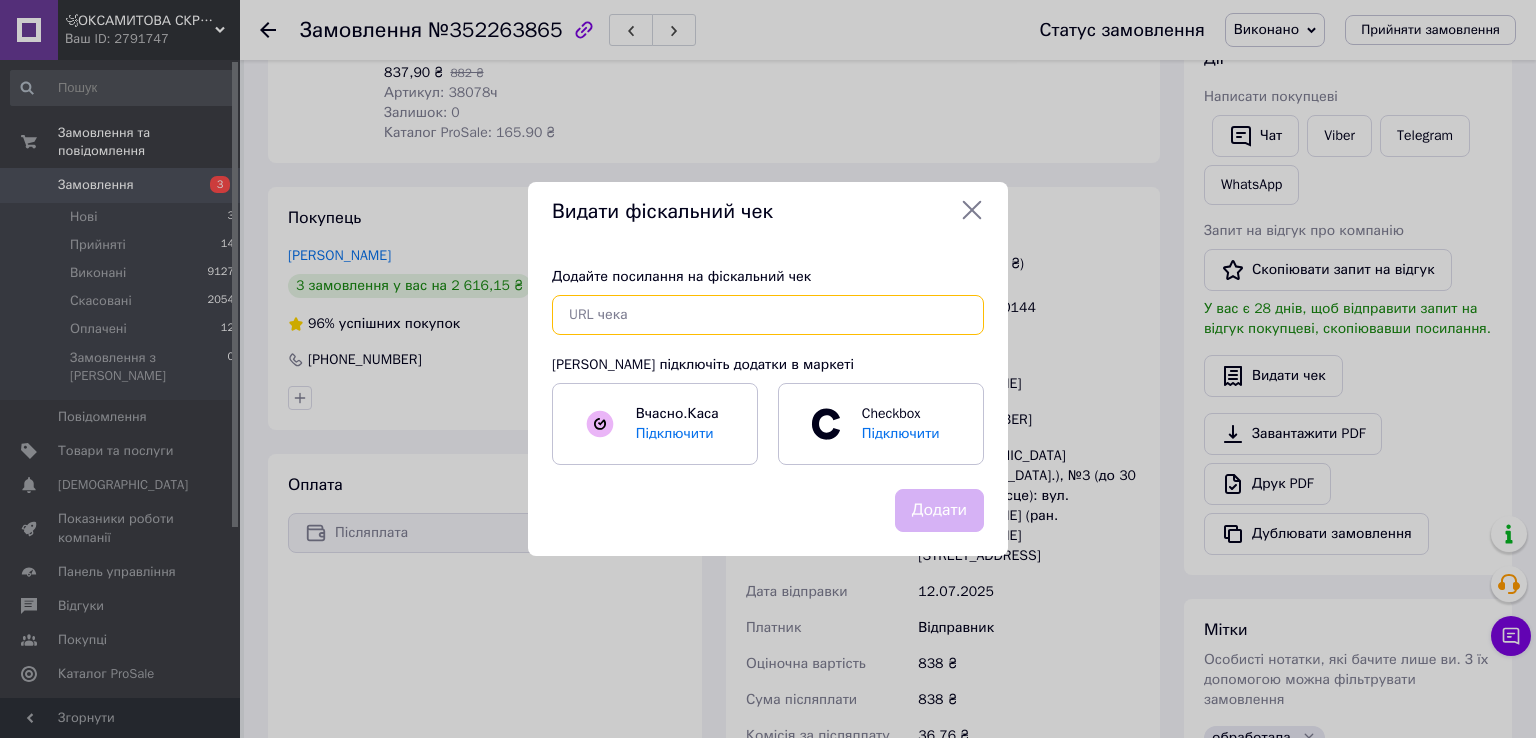 paste on "https://check.checkbox.ua/c4de22c3-bc69-41f6-9803-2043e2921d15" 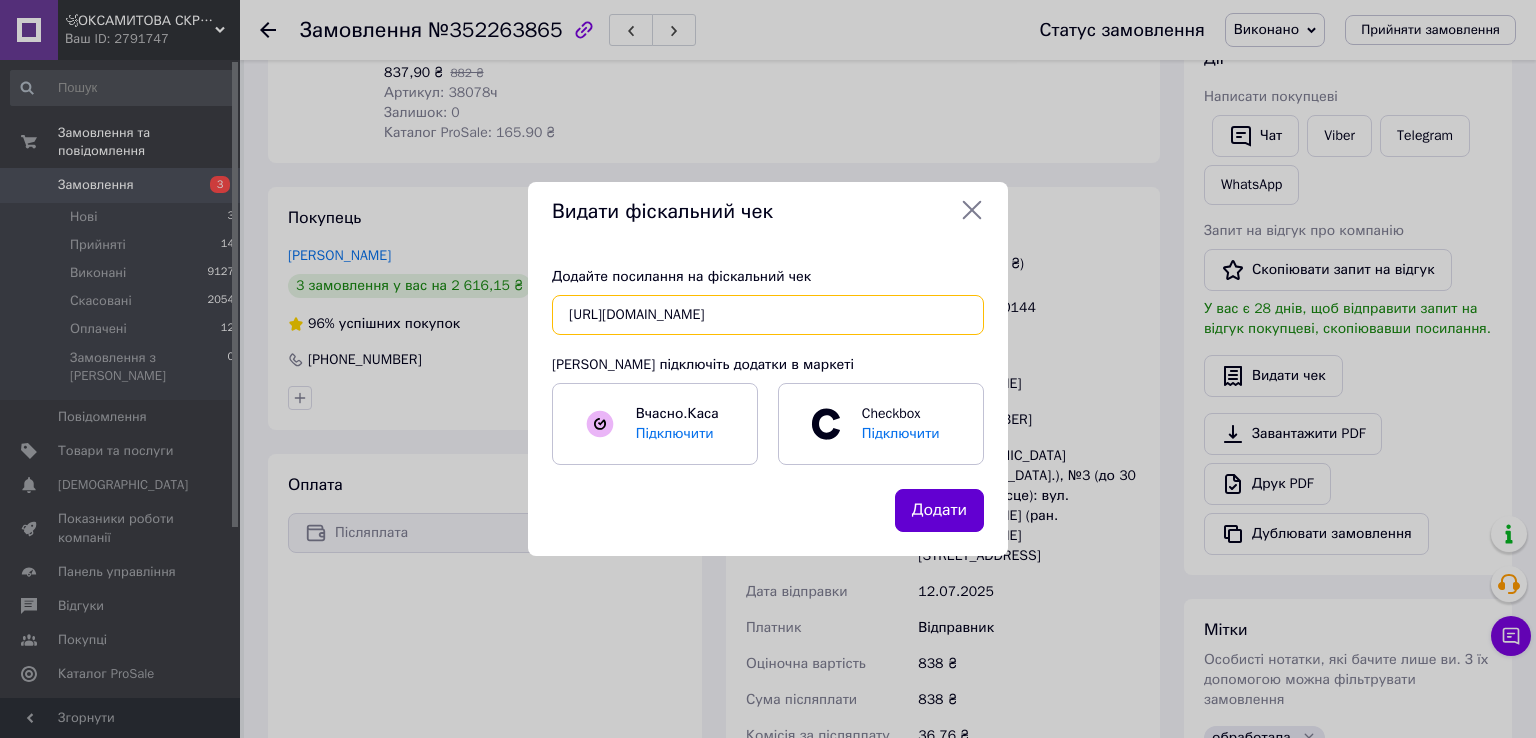 scroll, scrollTop: 0, scrollLeft: 25, axis: horizontal 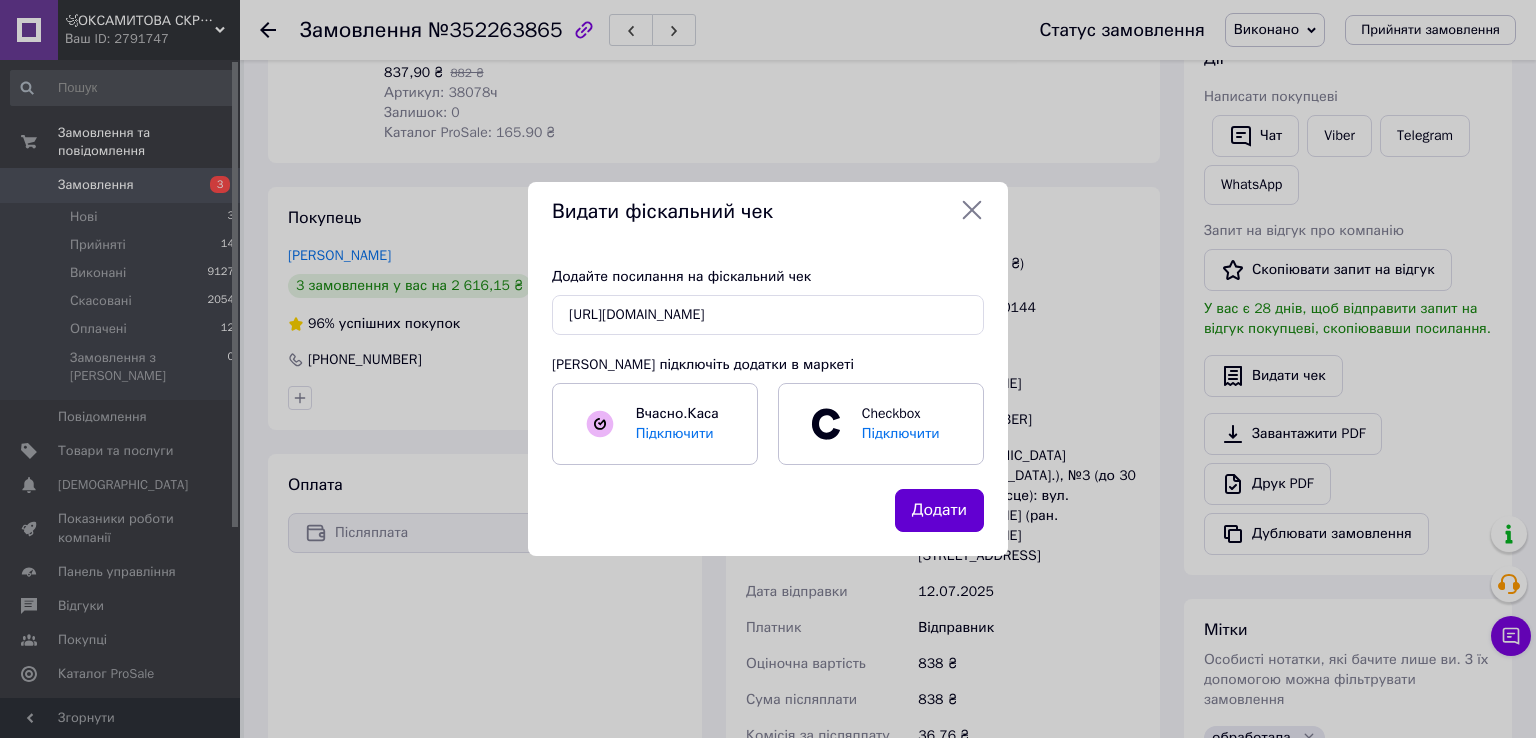click on "Додати" at bounding box center (939, 510) 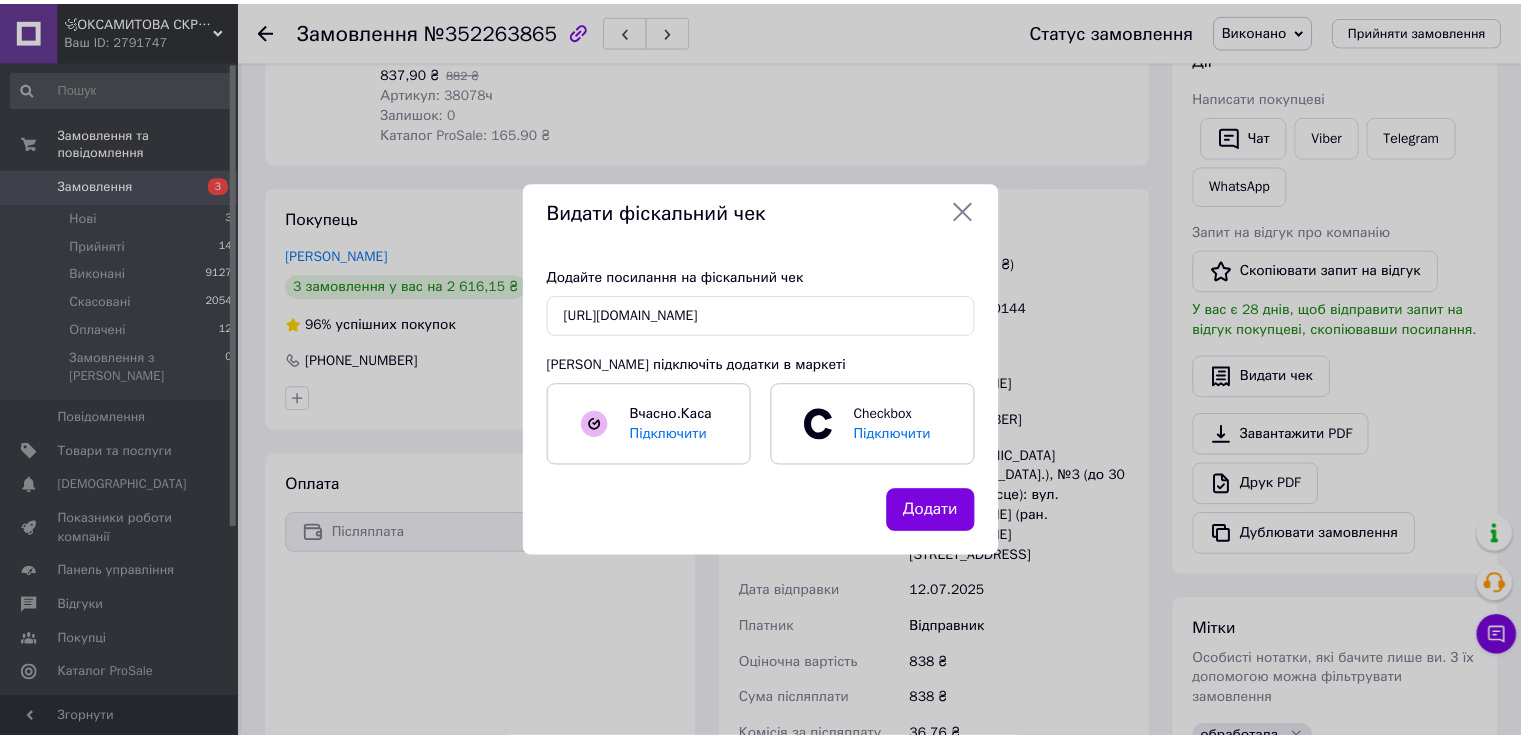 scroll, scrollTop: 0, scrollLeft: 0, axis: both 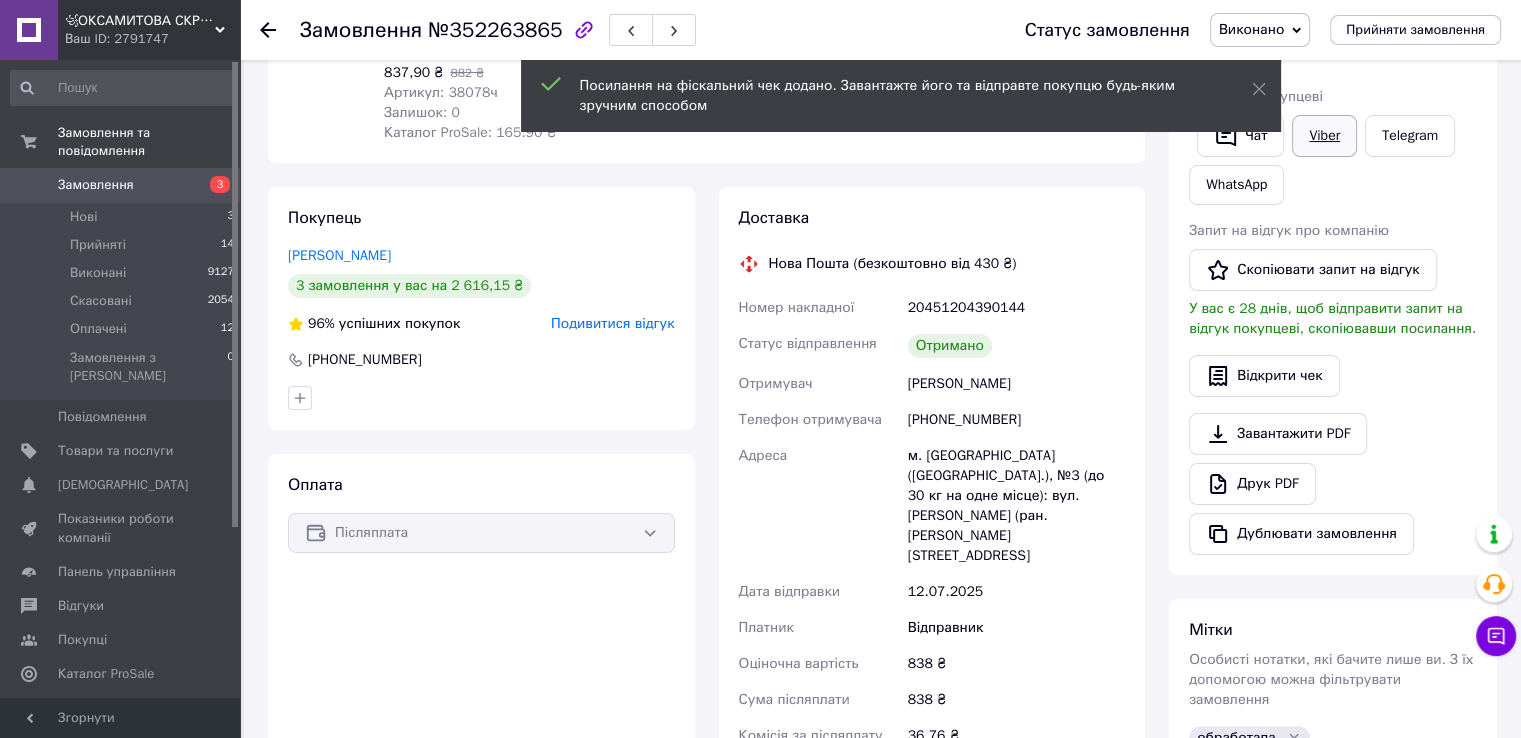 click on "Viber" at bounding box center [1324, 136] 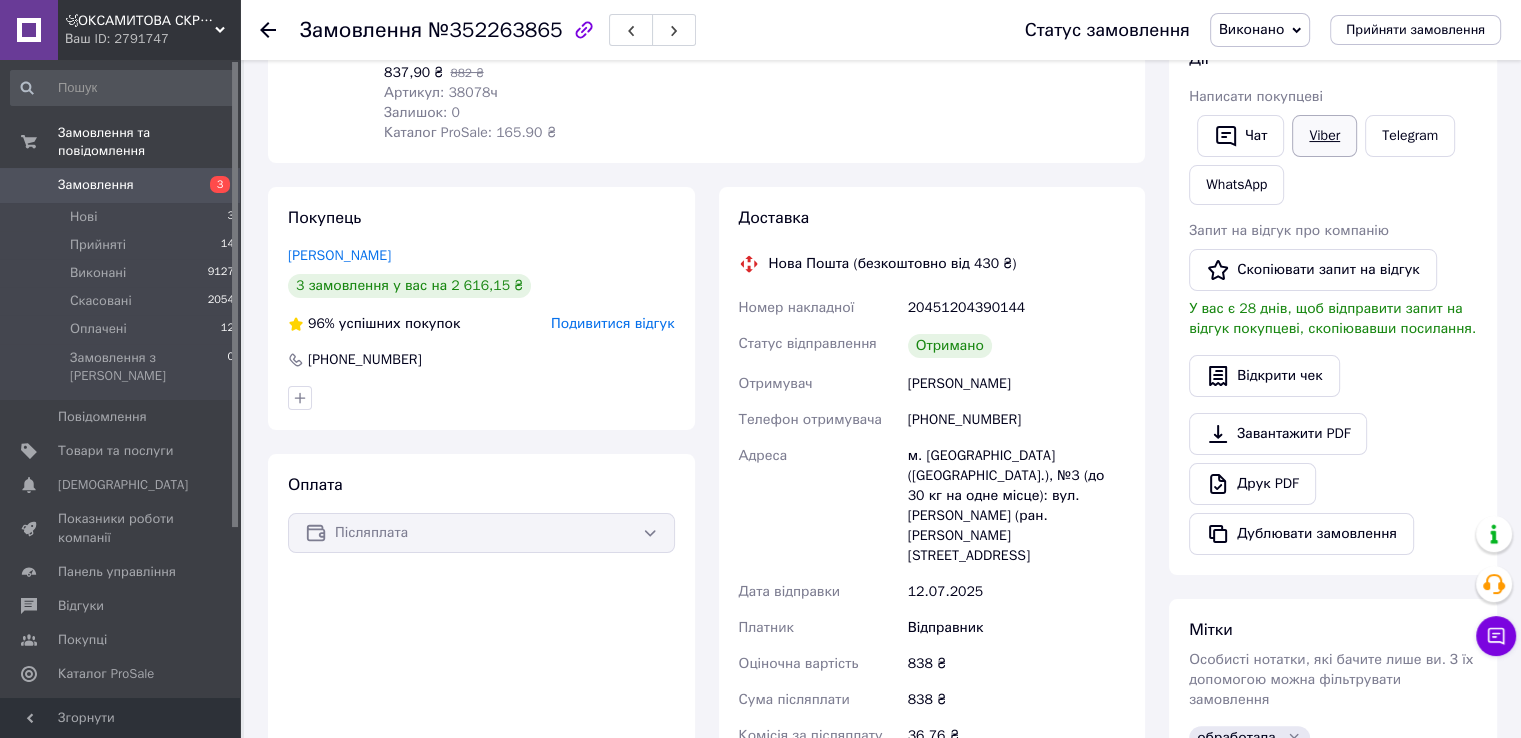 click on "Viber" at bounding box center (1324, 136) 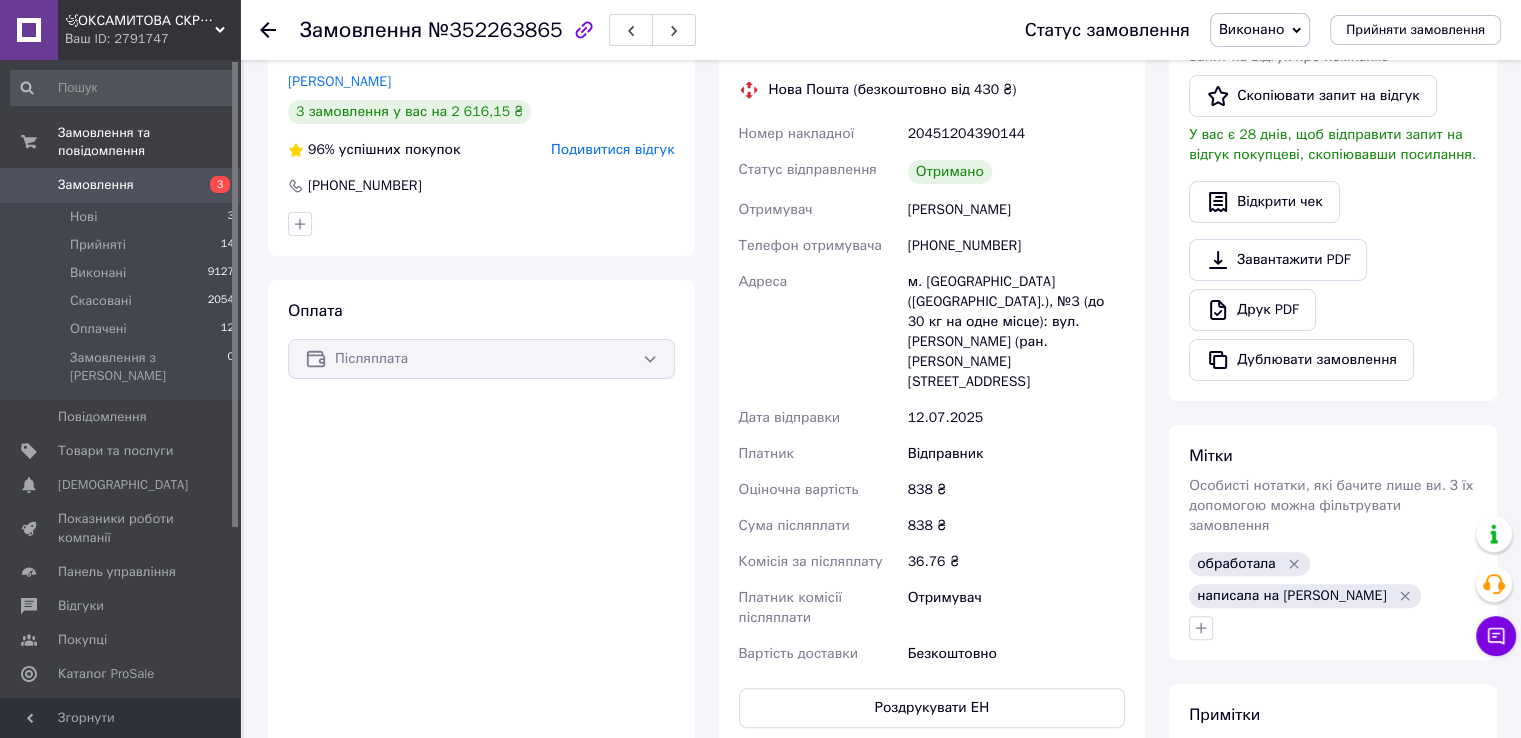 scroll, scrollTop: 600, scrollLeft: 0, axis: vertical 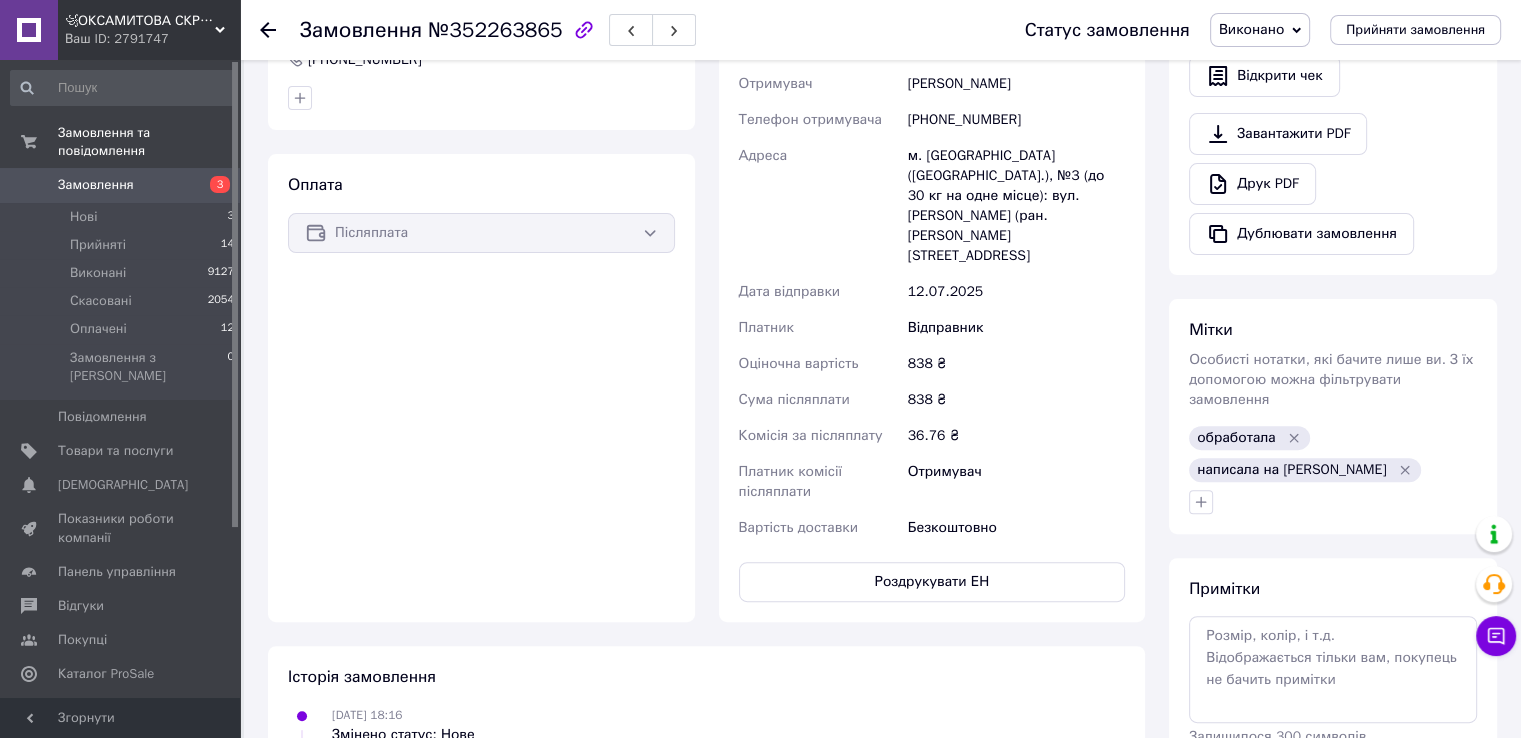 click 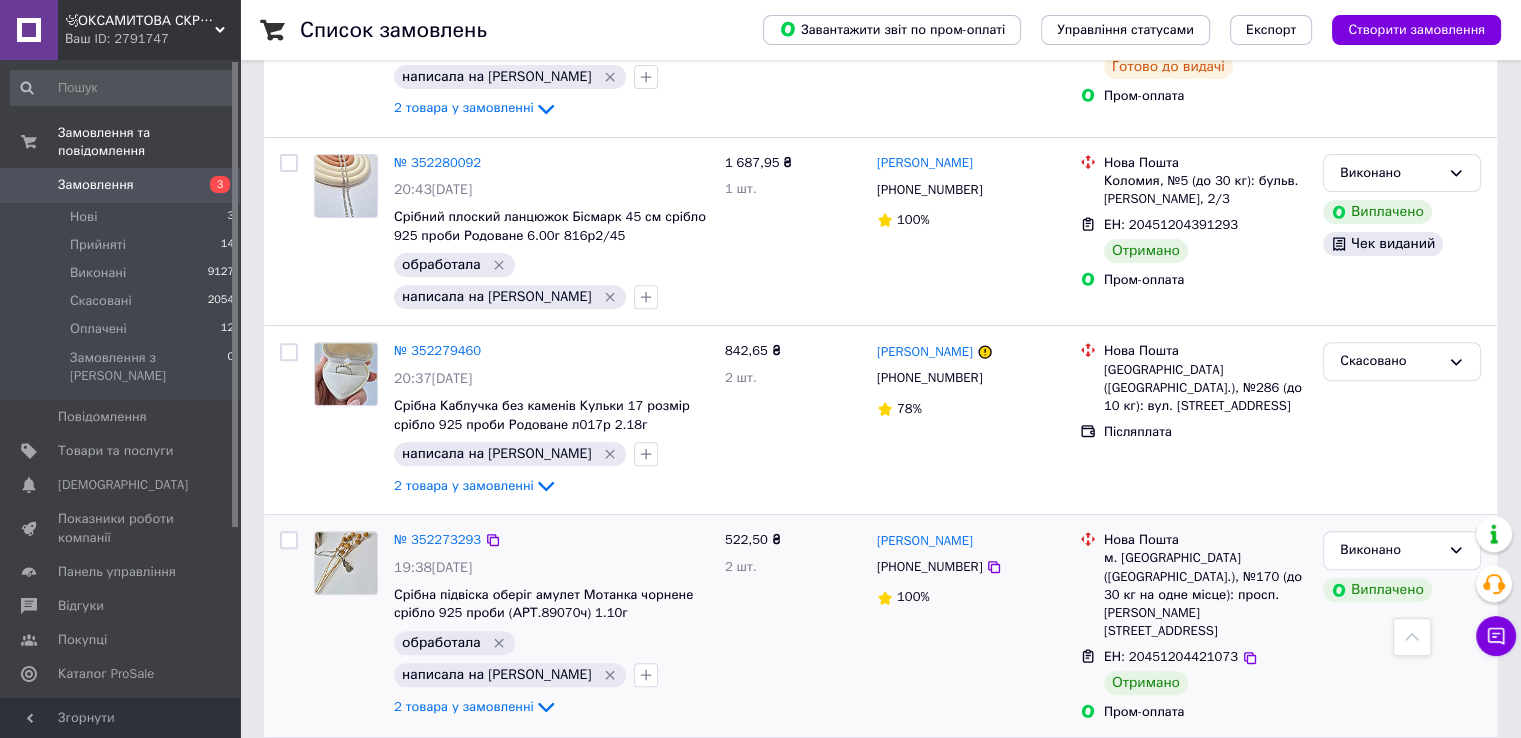 scroll, scrollTop: 900, scrollLeft: 0, axis: vertical 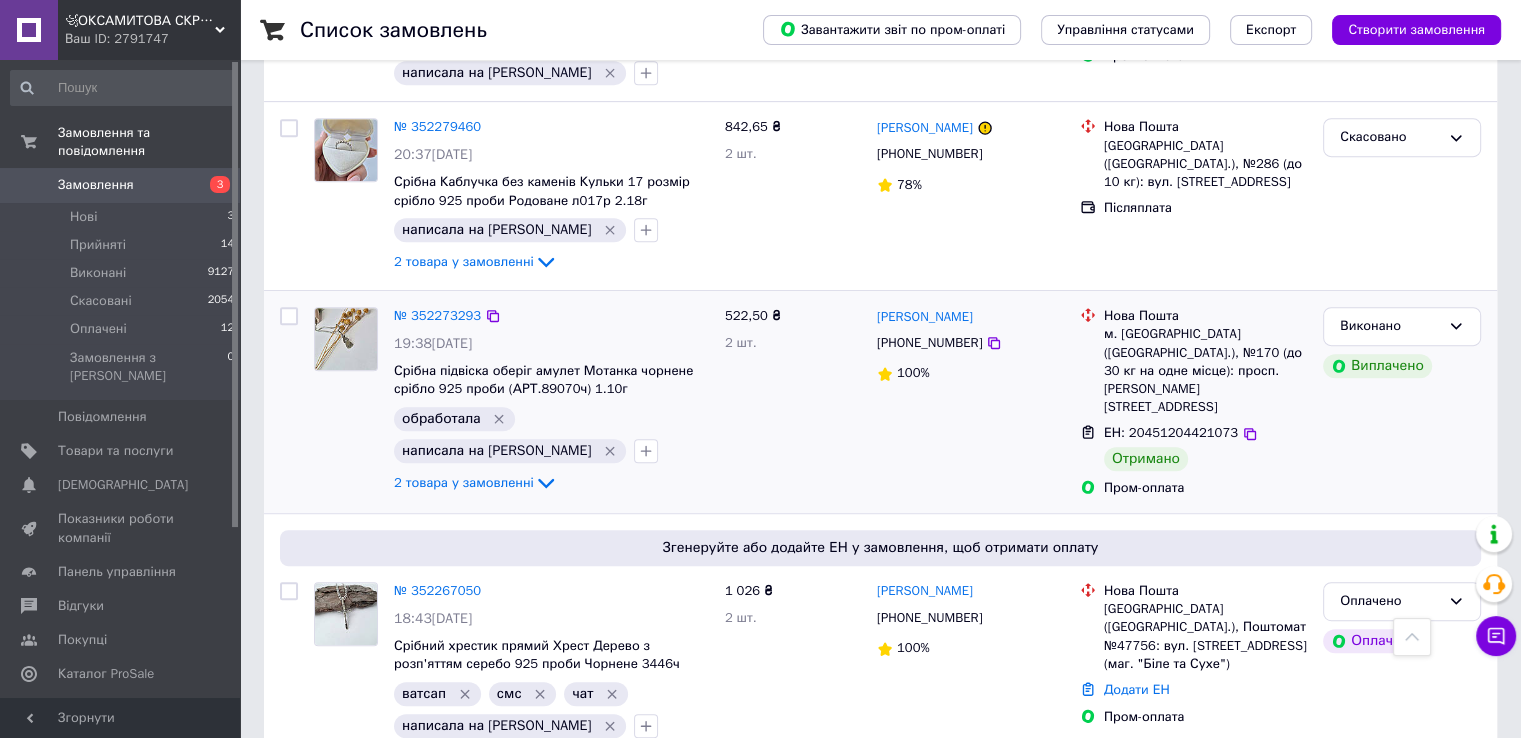 click on "№ 352273293" at bounding box center [437, 316] 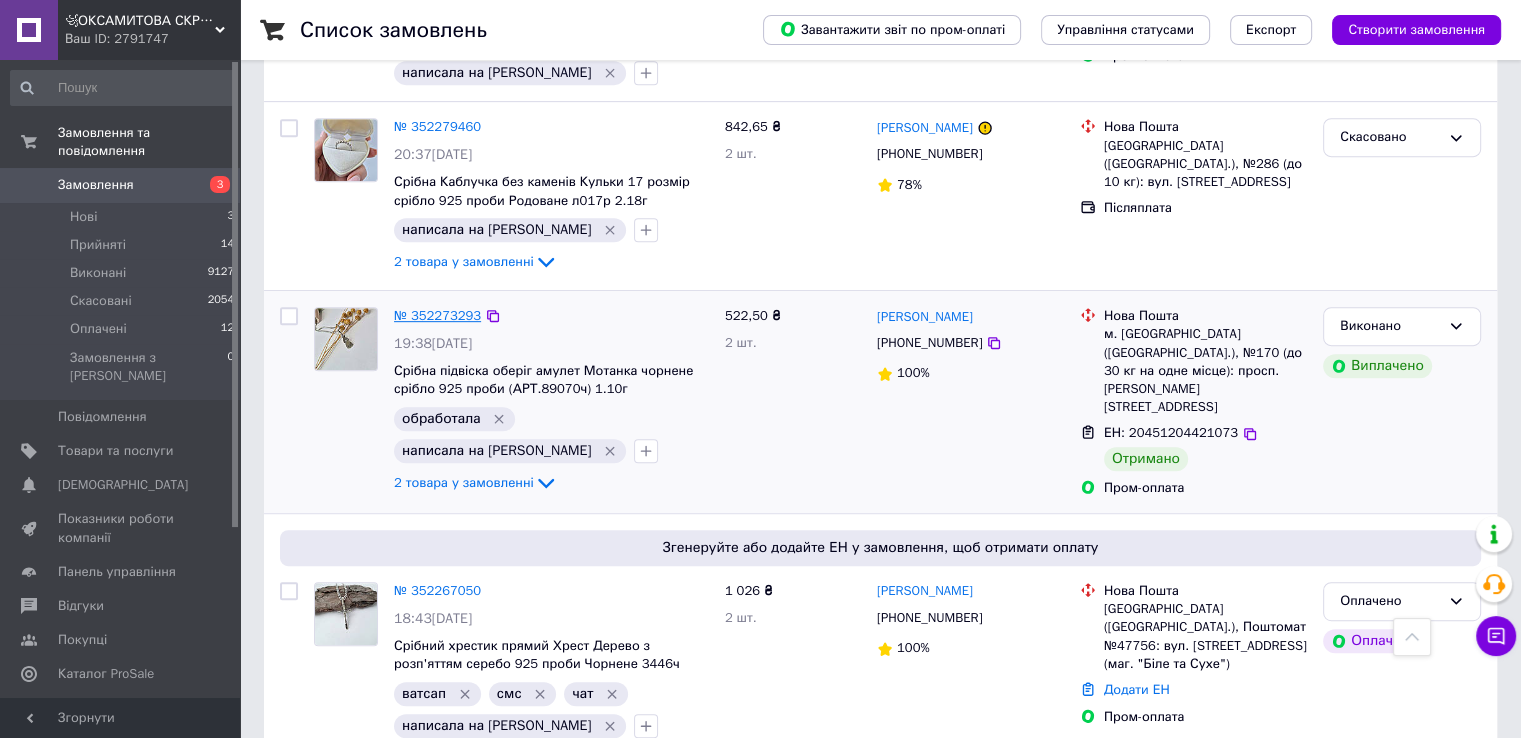 click on "№ 352273293" at bounding box center [437, 315] 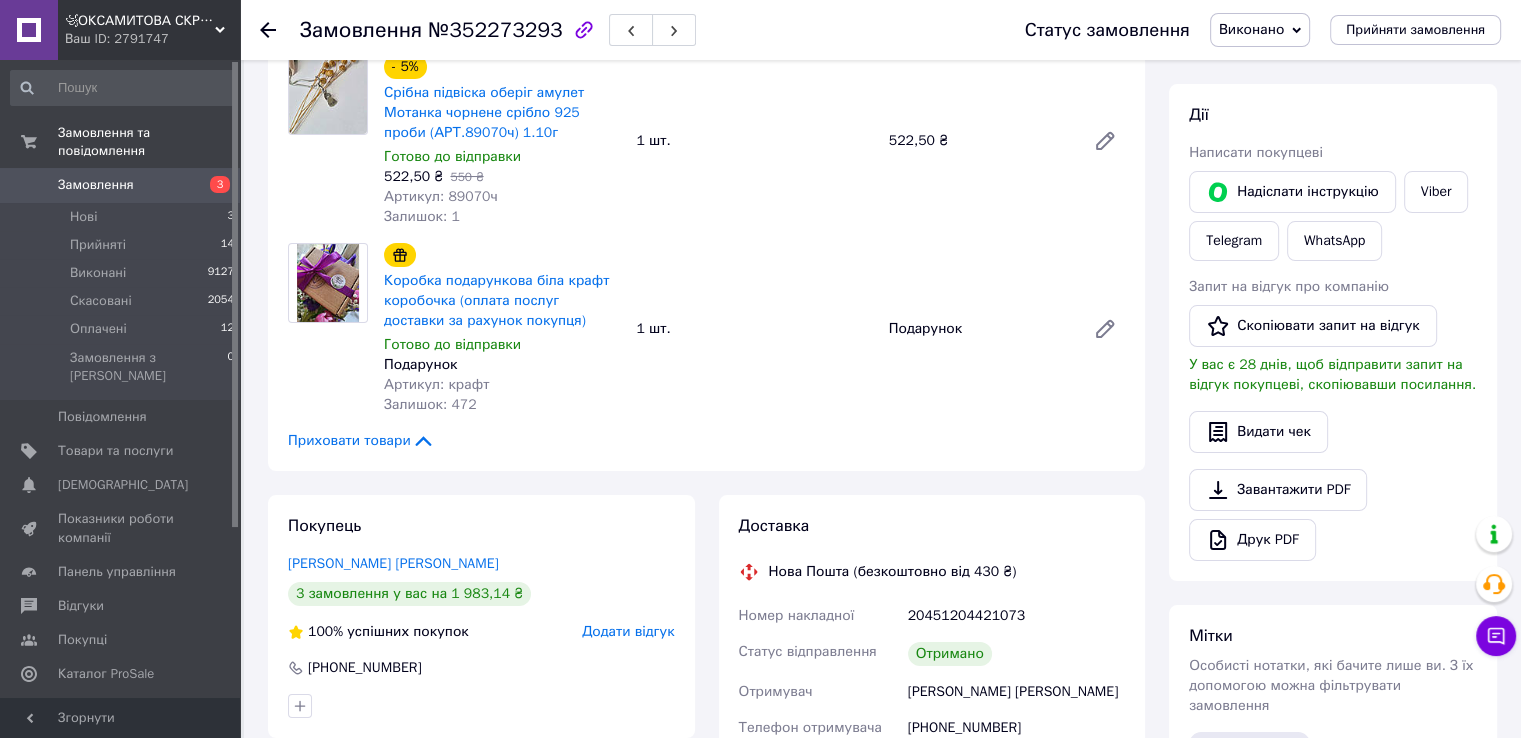 scroll, scrollTop: 900, scrollLeft: 0, axis: vertical 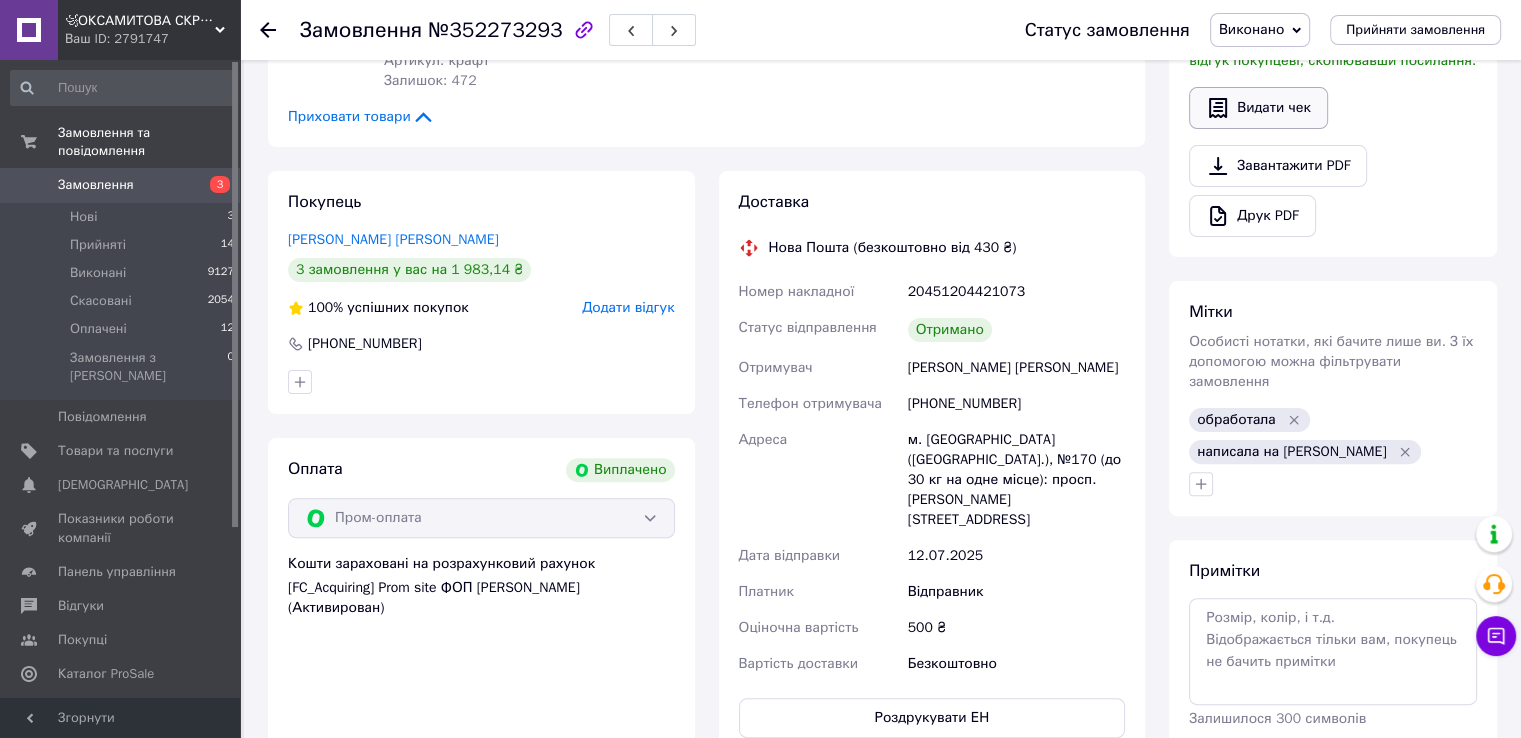 click on "Видати чек" at bounding box center [1258, 108] 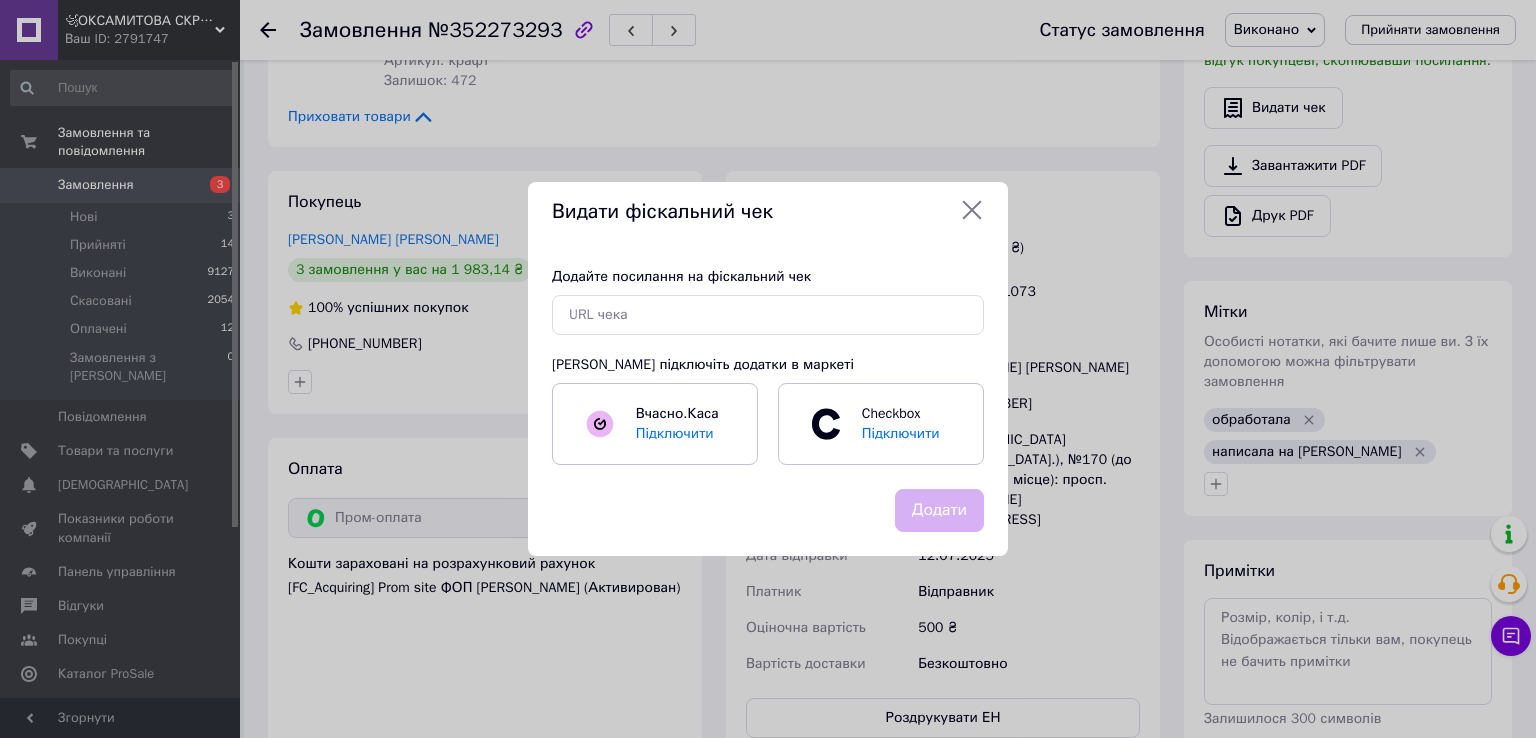 scroll, scrollTop: 168, scrollLeft: 0, axis: vertical 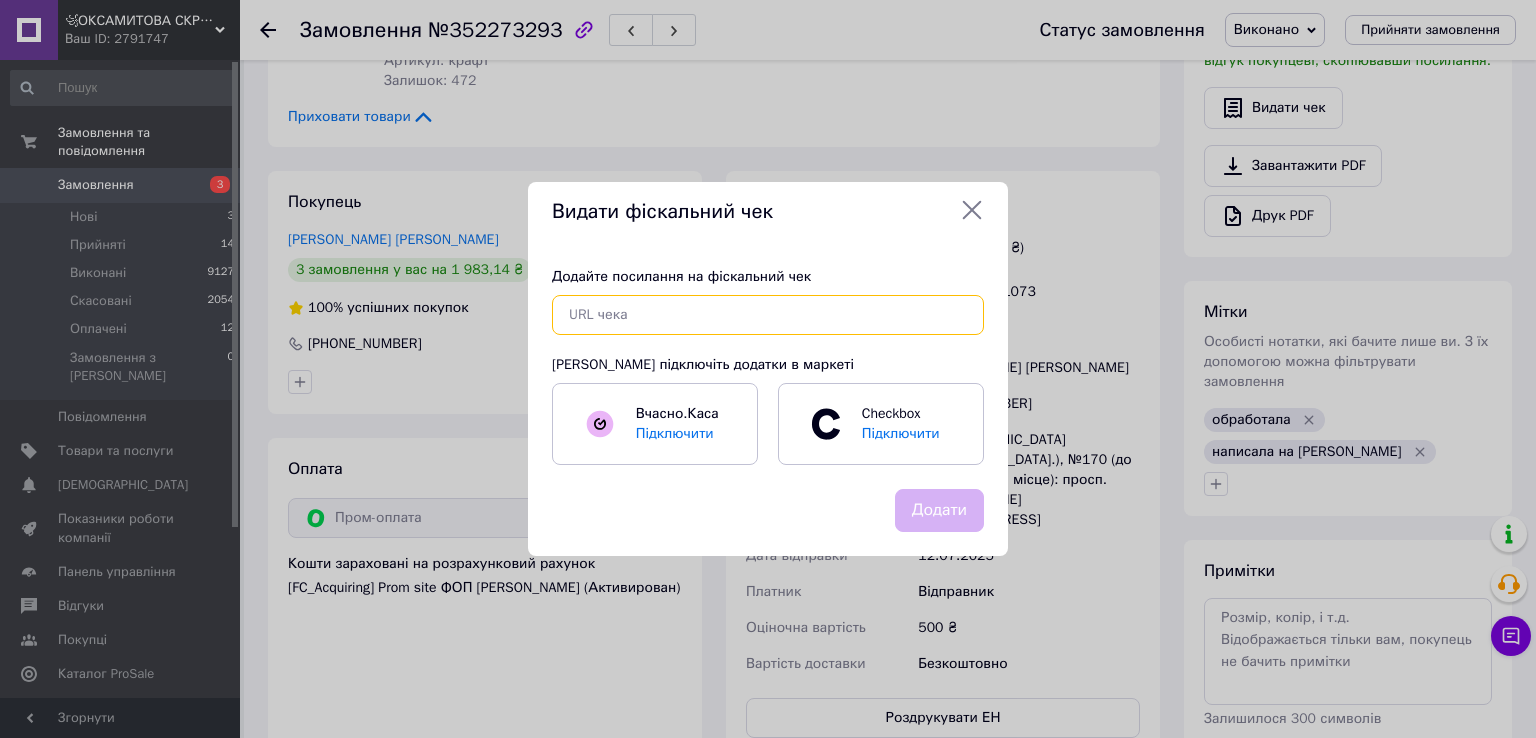 click at bounding box center (768, 315) 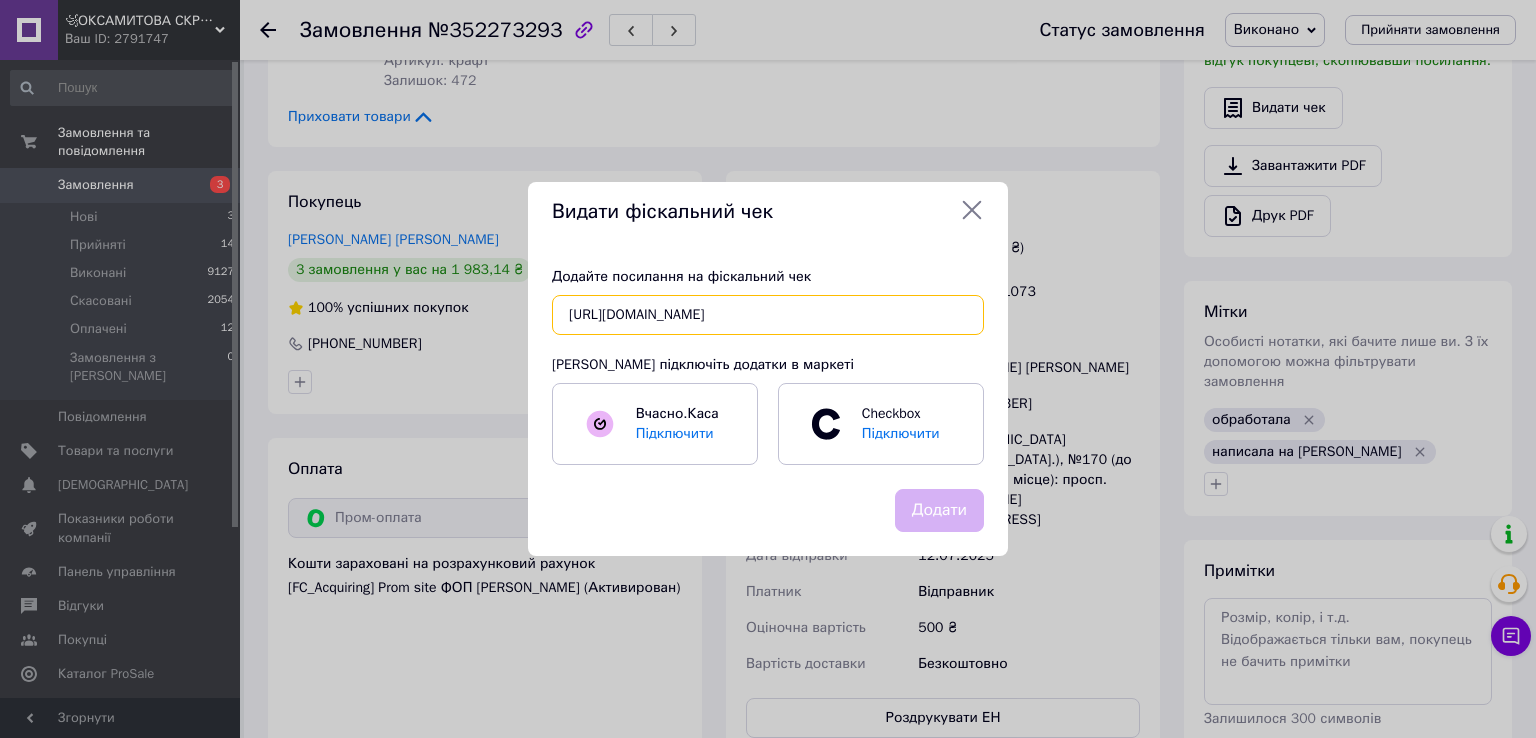 scroll, scrollTop: 0, scrollLeft: 28, axis: horizontal 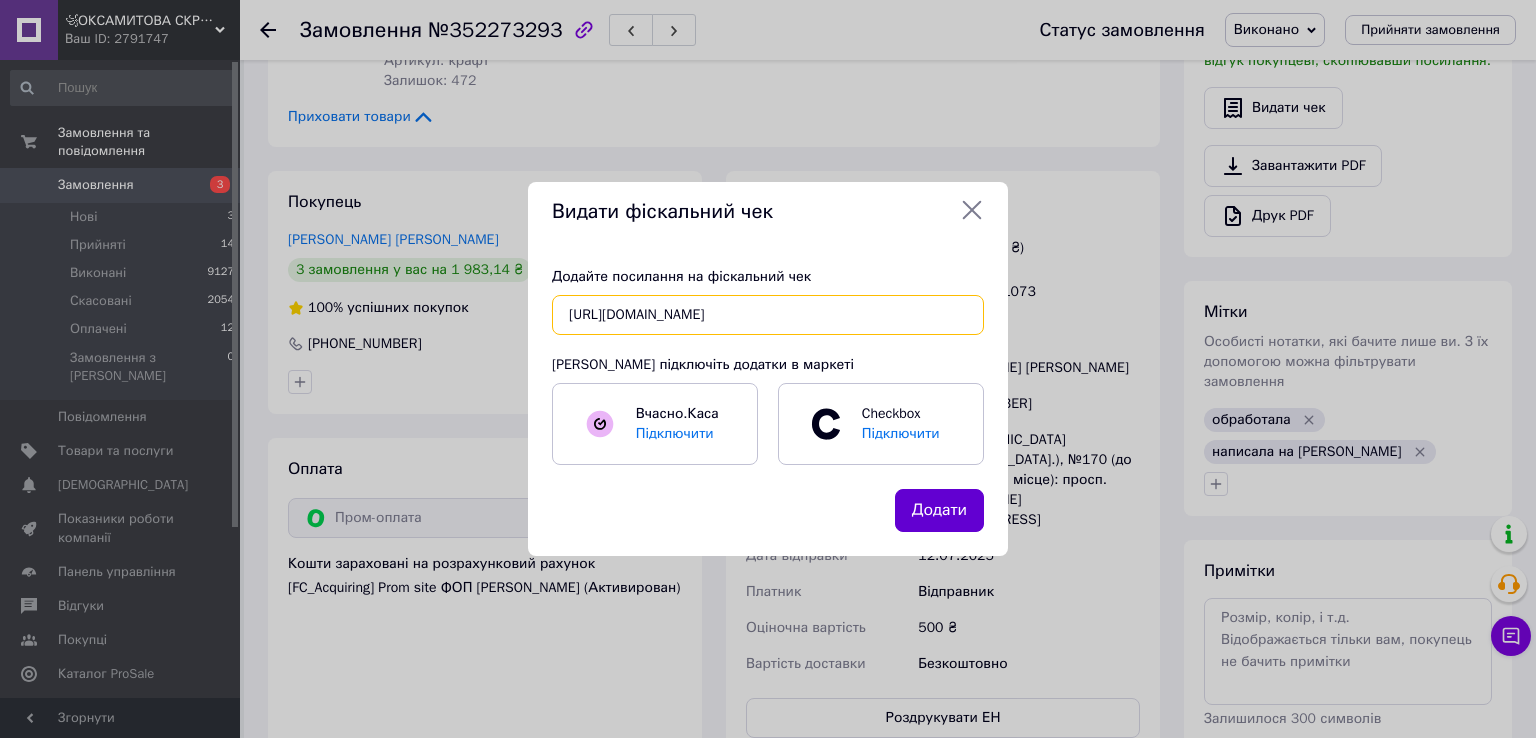 type on "https://check.checkbox.ua/ca4d38e9-49dc-4ec1-87de-52e270084823" 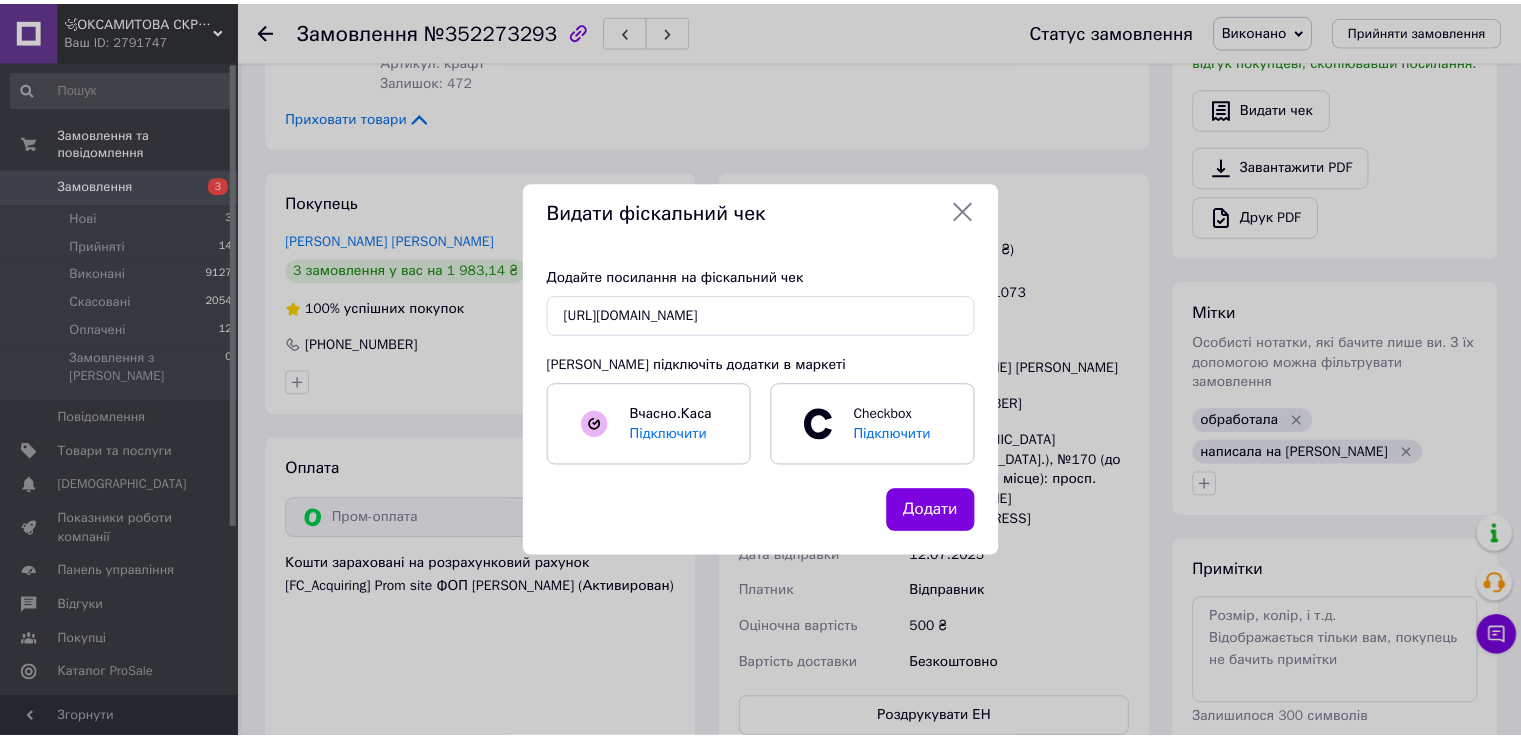 scroll, scrollTop: 0, scrollLeft: 0, axis: both 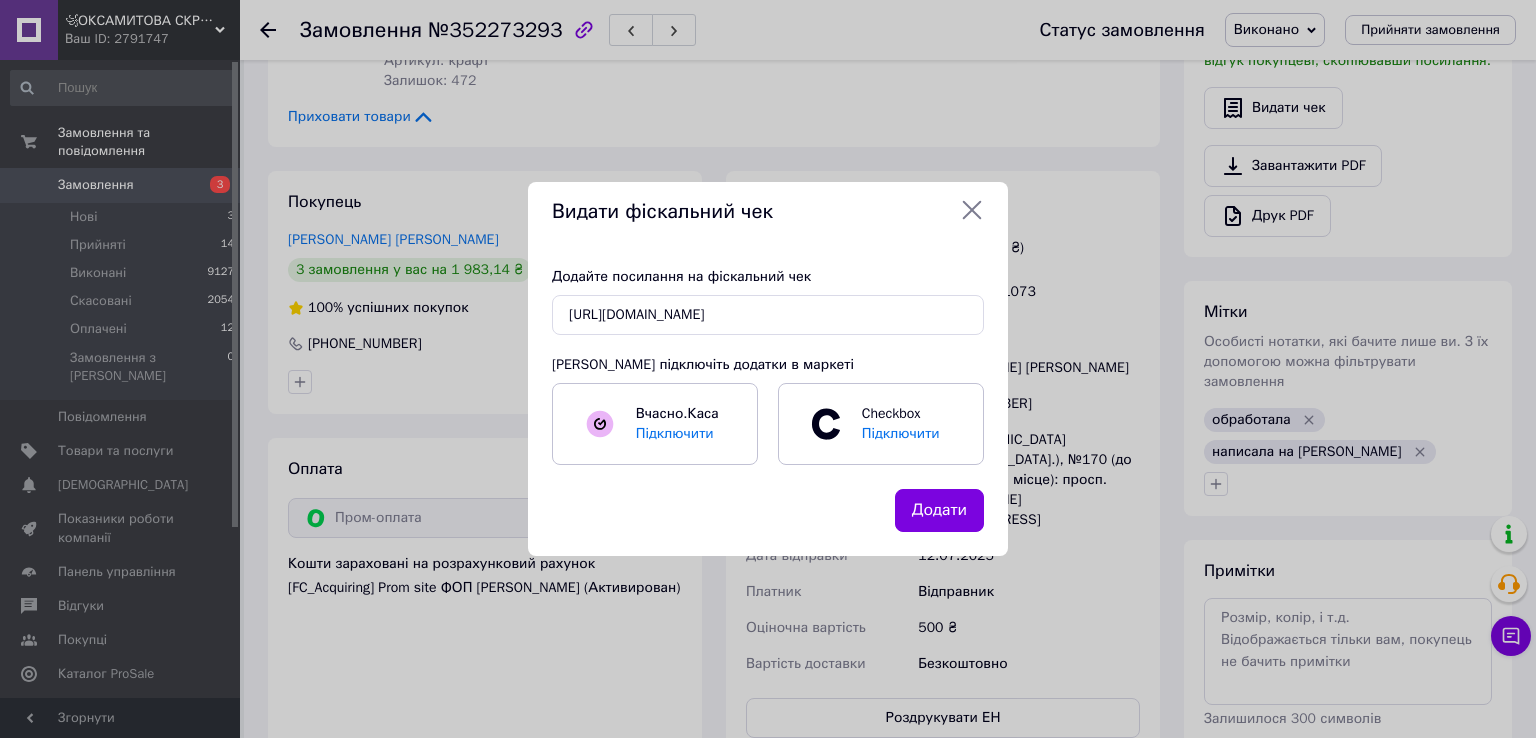 click on "Додати" at bounding box center (939, 510) 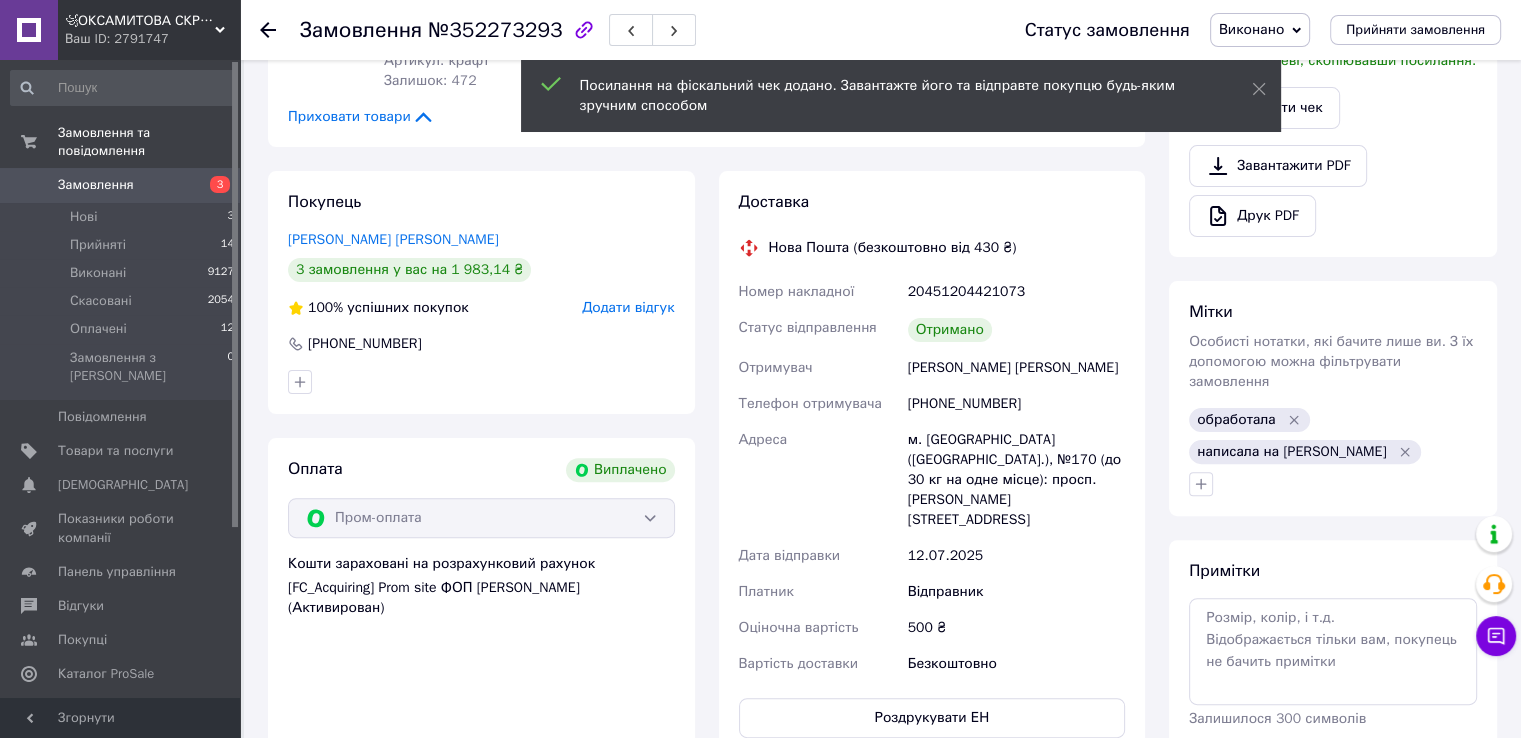 scroll, scrollTop: 188, scrollLeft: 0, axis: vertical 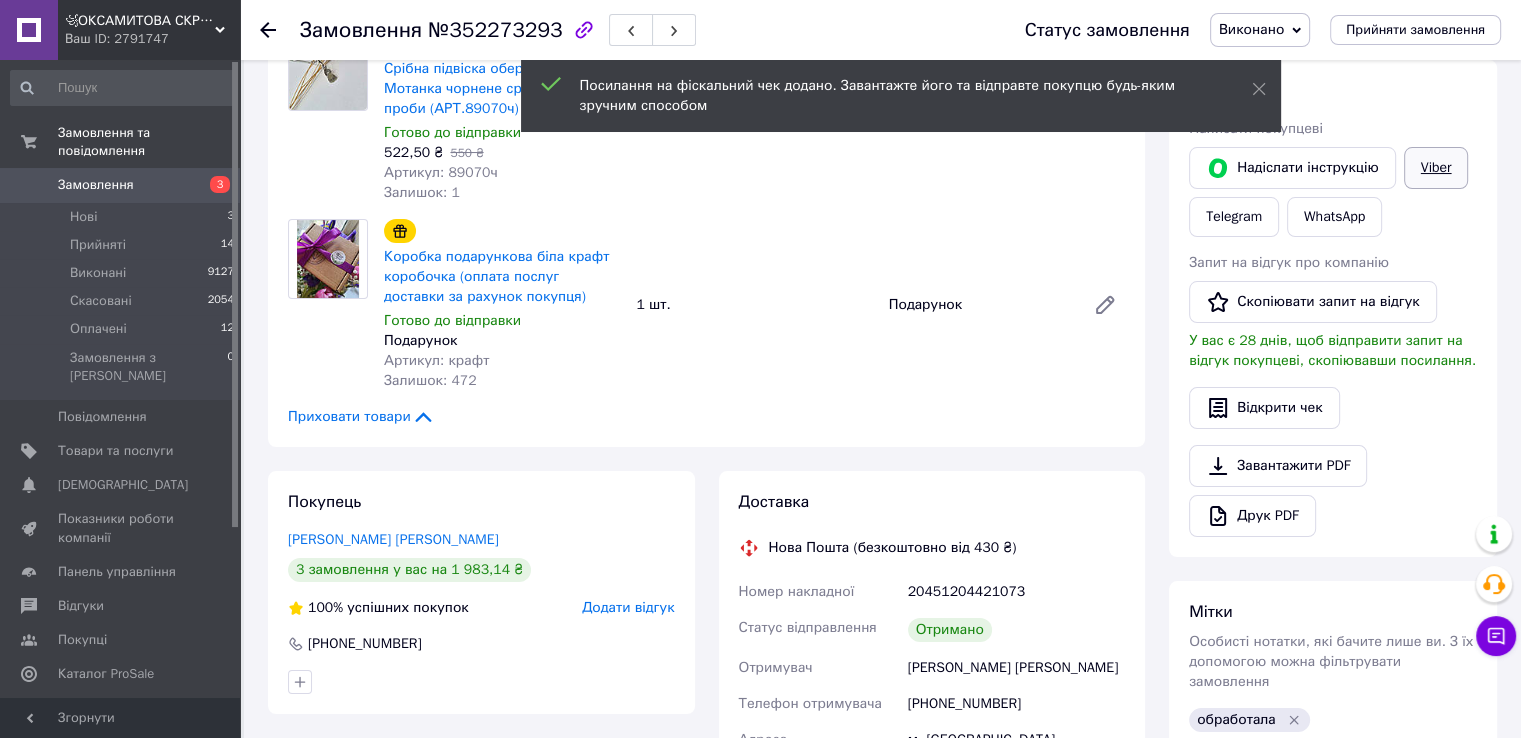 click on "Viber" at bounding box center (1436, 168) 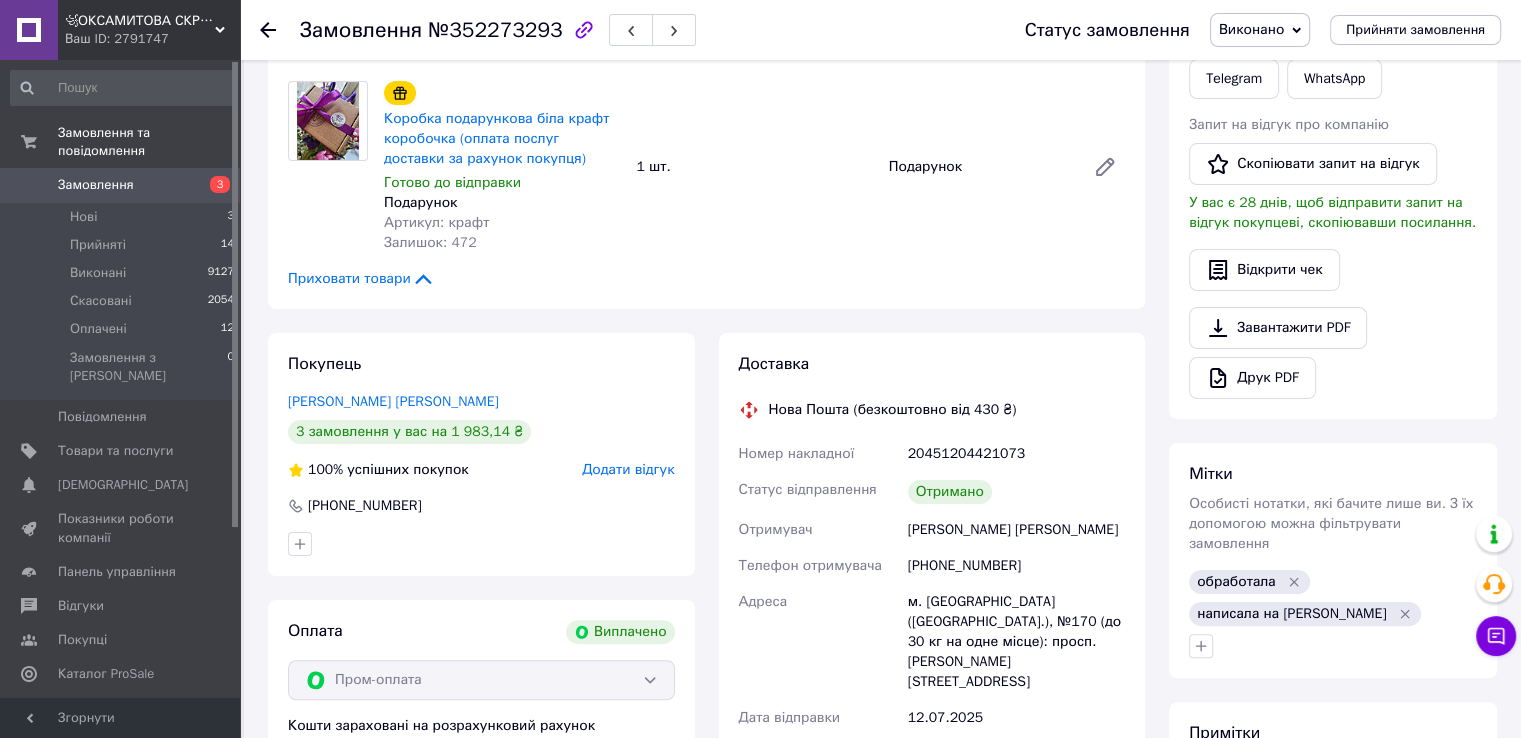 scroll, scrollTop: 400, scrollLeft: 0, axis: vertical 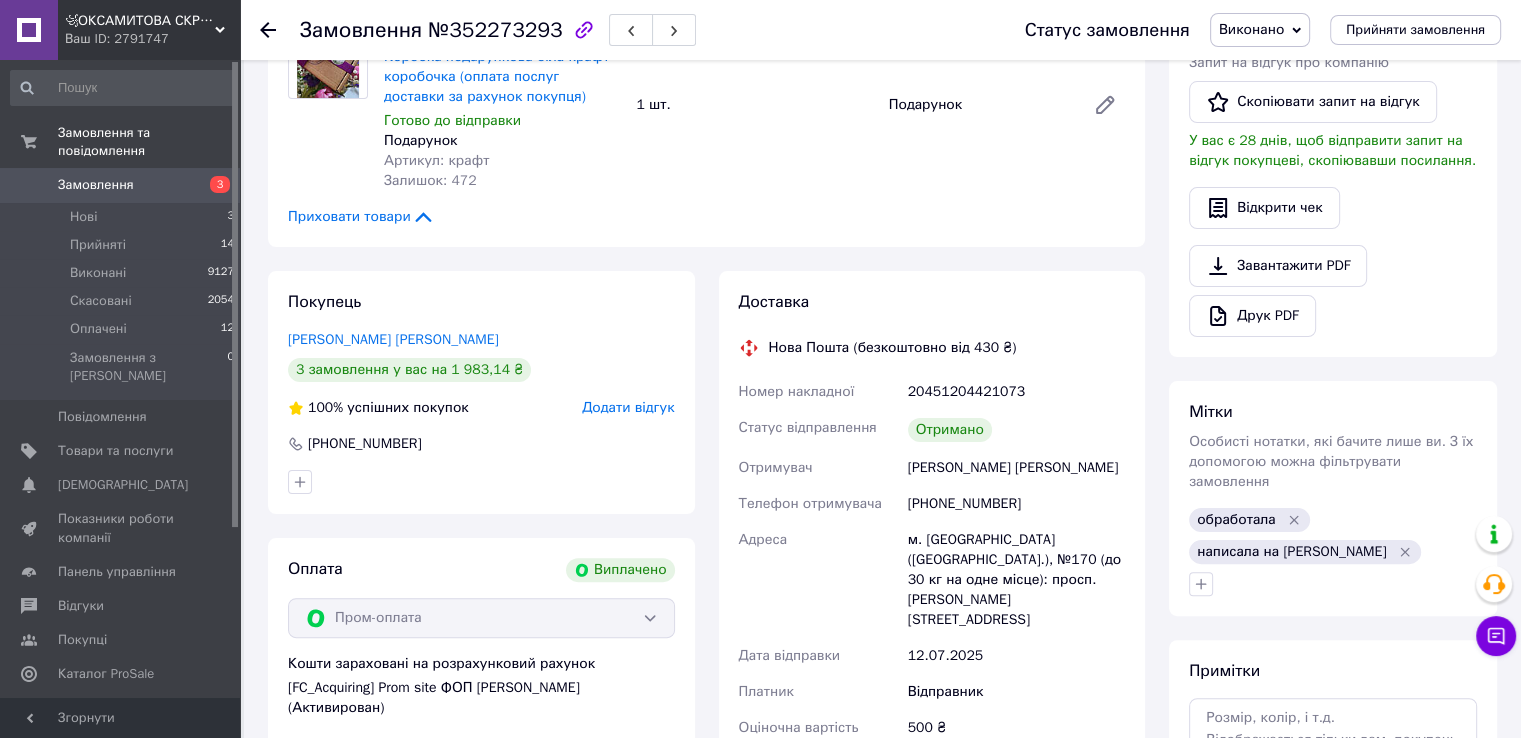 click 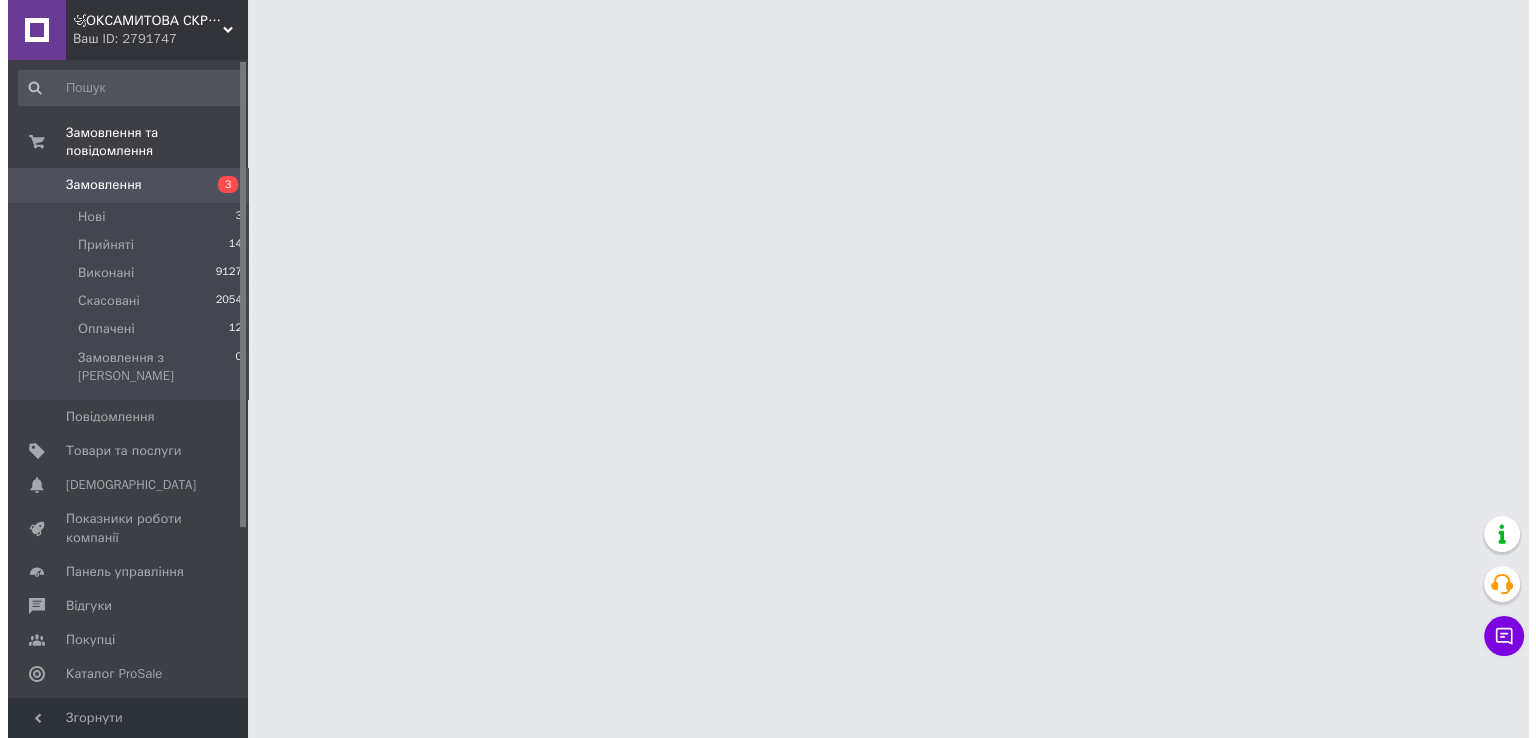 scroll, scrollTop: 0, scrollLeft: 0, axis: both 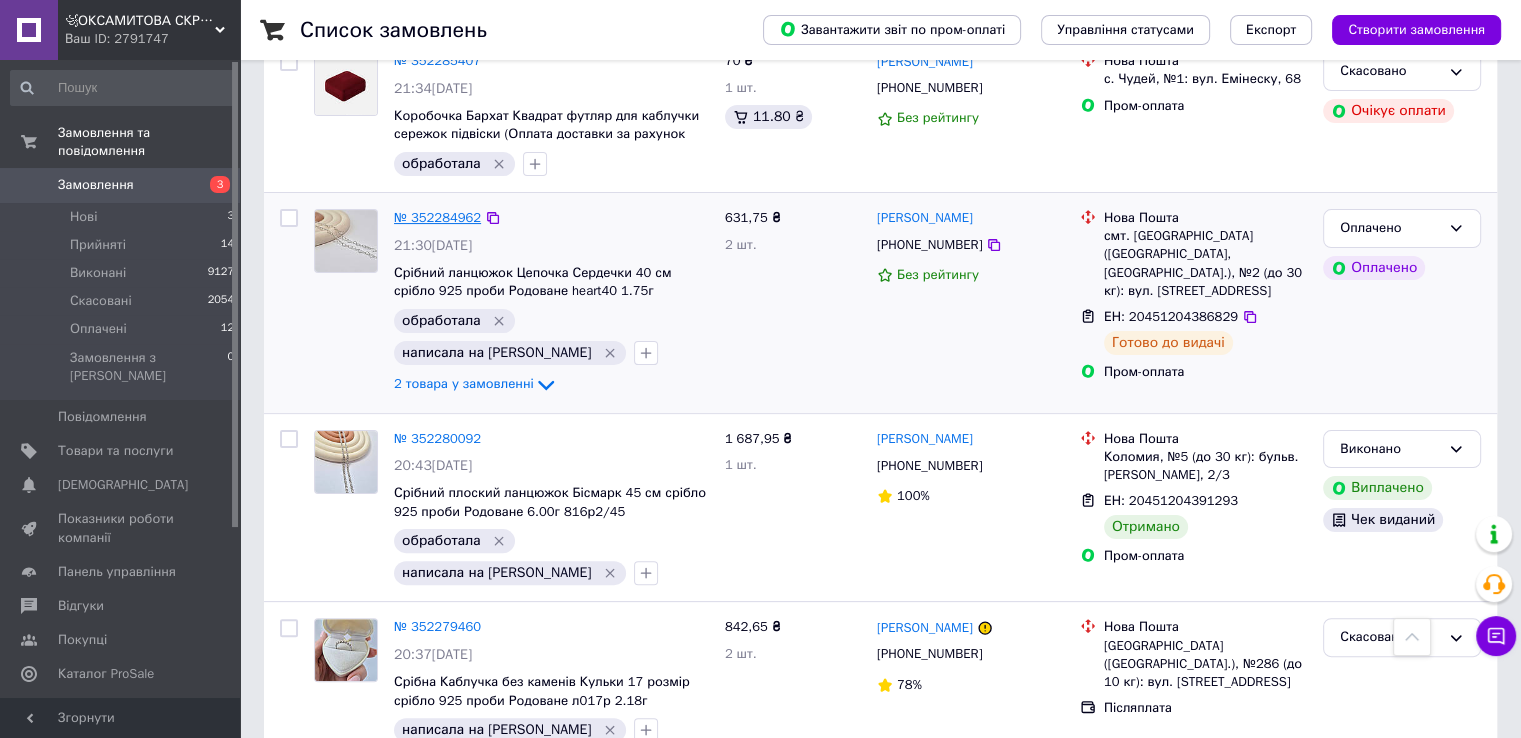 click on "№ 352284962" at bounding box center [437, 217] 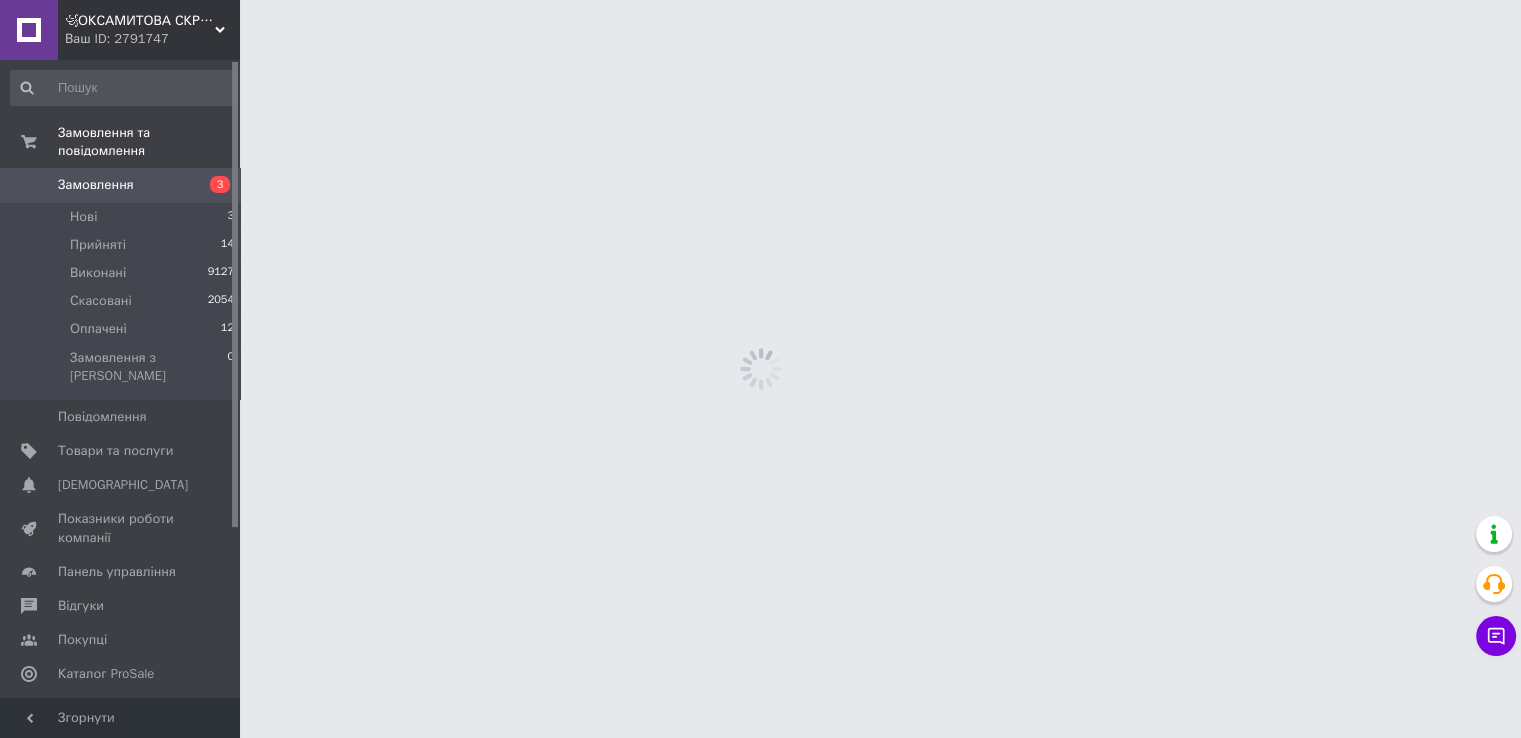 scroll, scrollTop: 0, scrollLeft: 0, axis: both 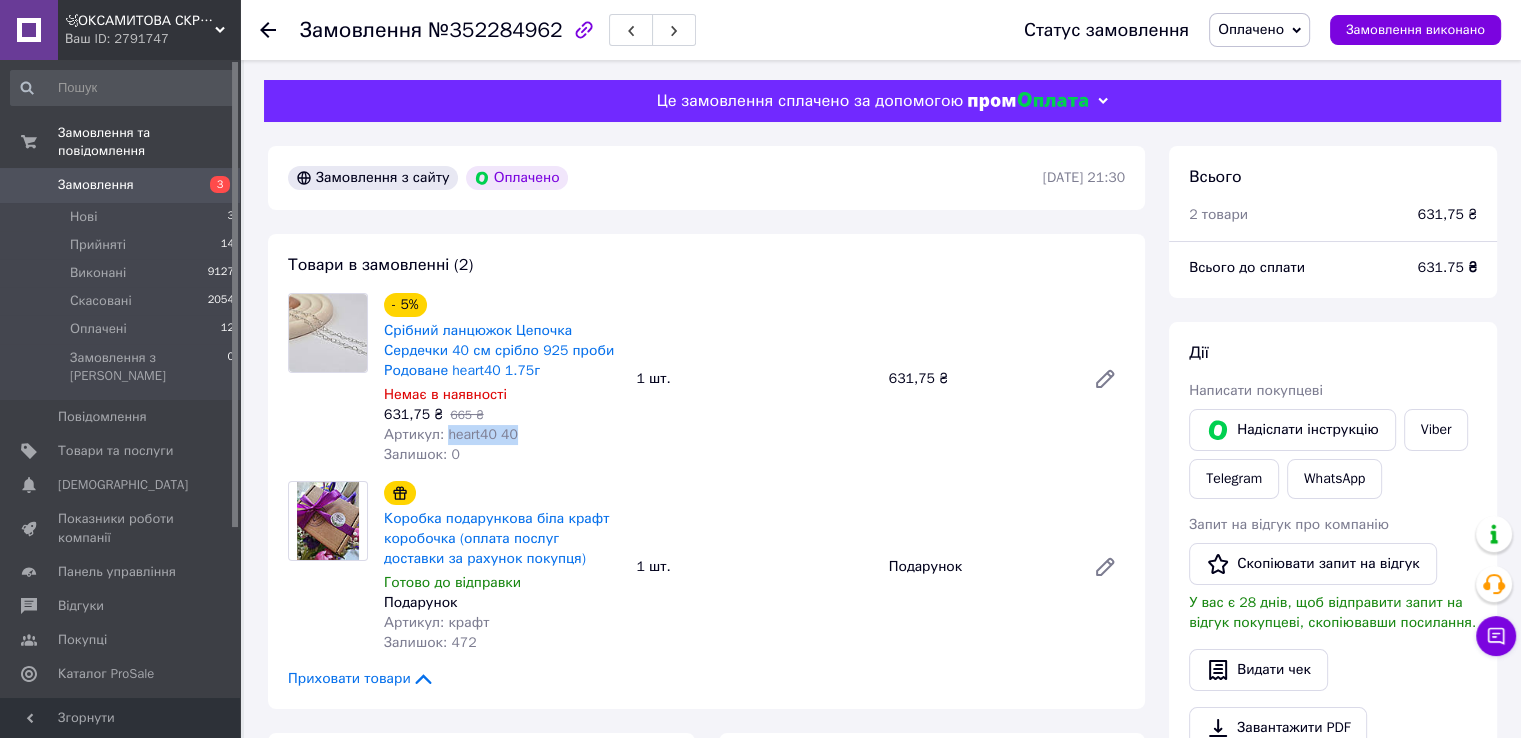 drag, startPoint x: 444, startPoint y: 441, endPoint x: 520, endPoint y: 442, distance: 76.00658 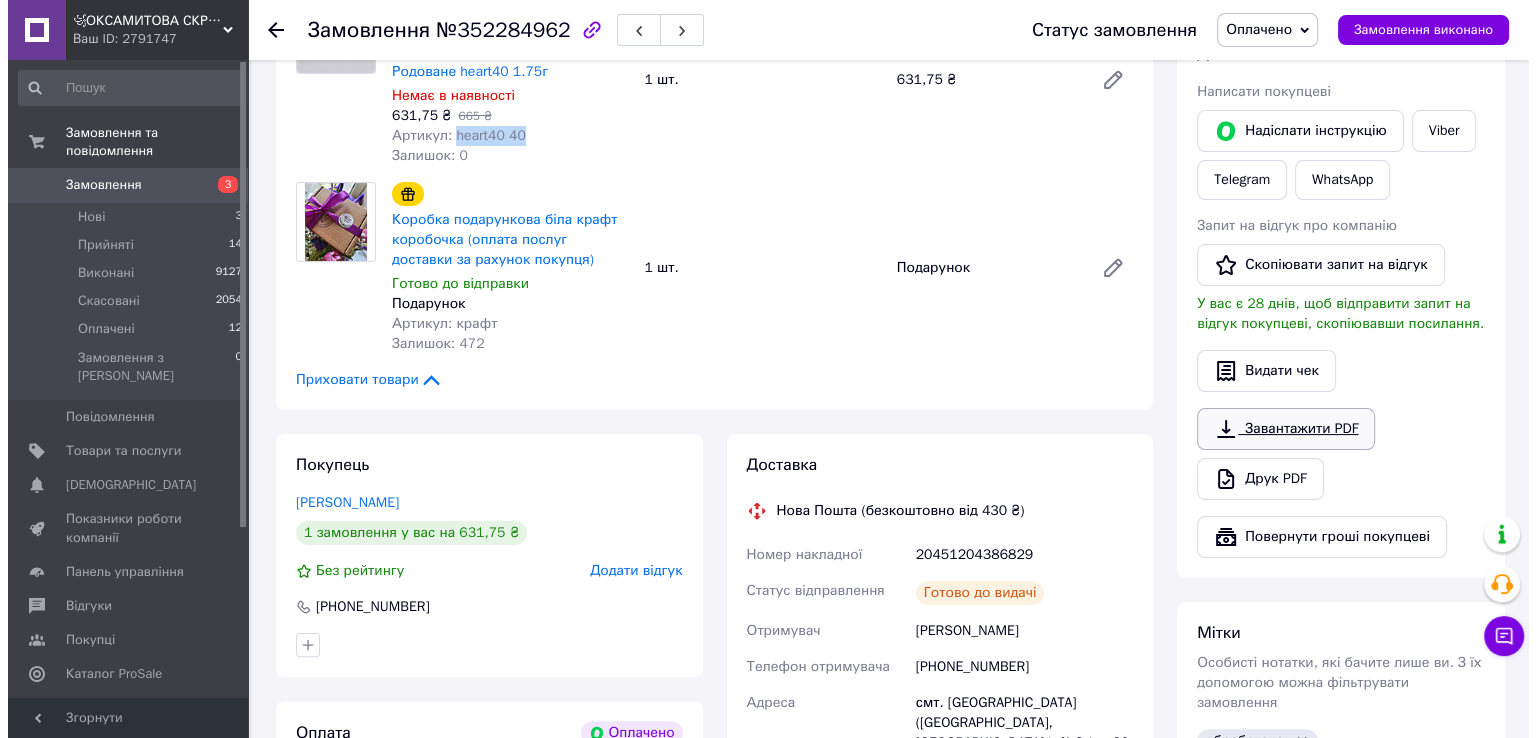 scroll, scrollTop: 300, scrollLeft: 0, axis: vertical 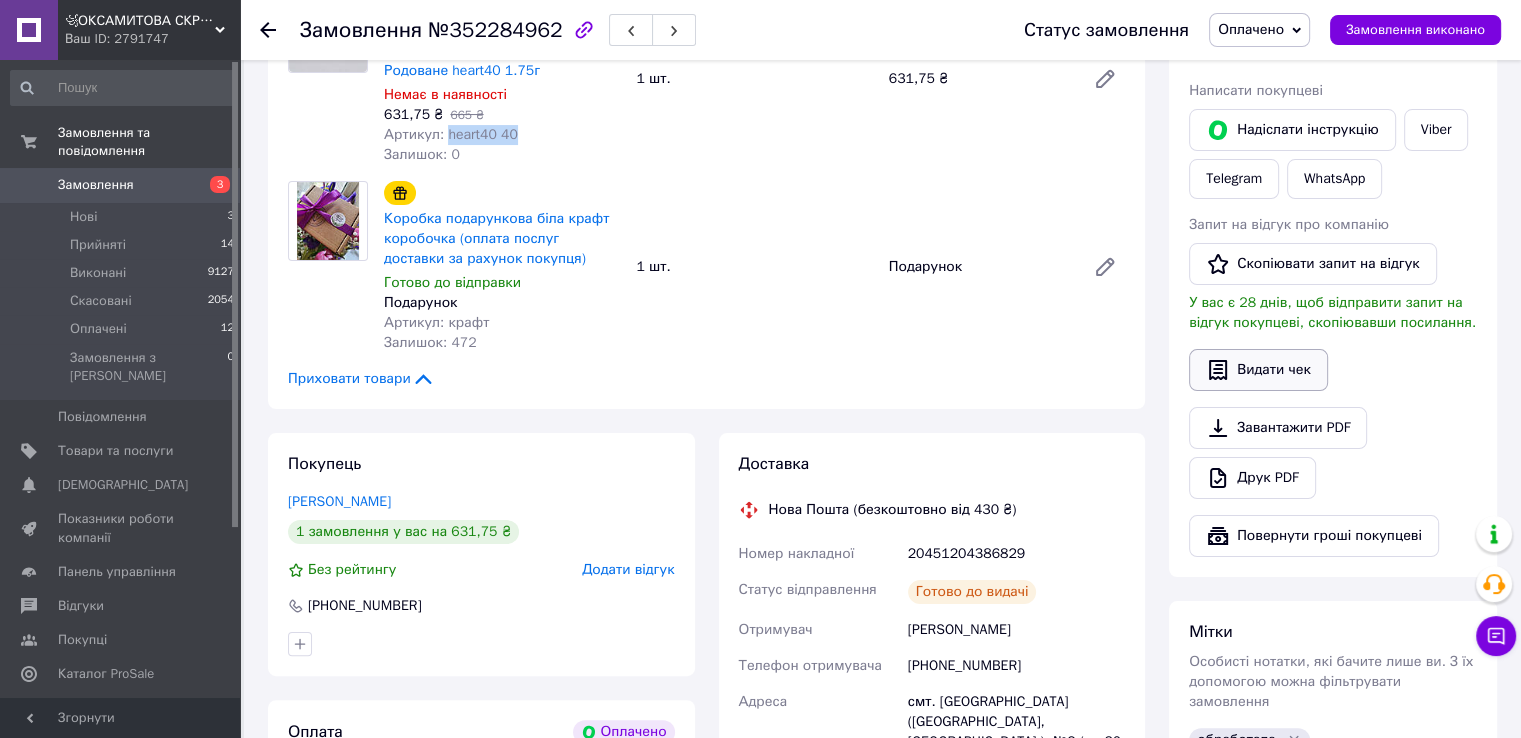click on "Видати чек" at bounding box center [1258, 370] 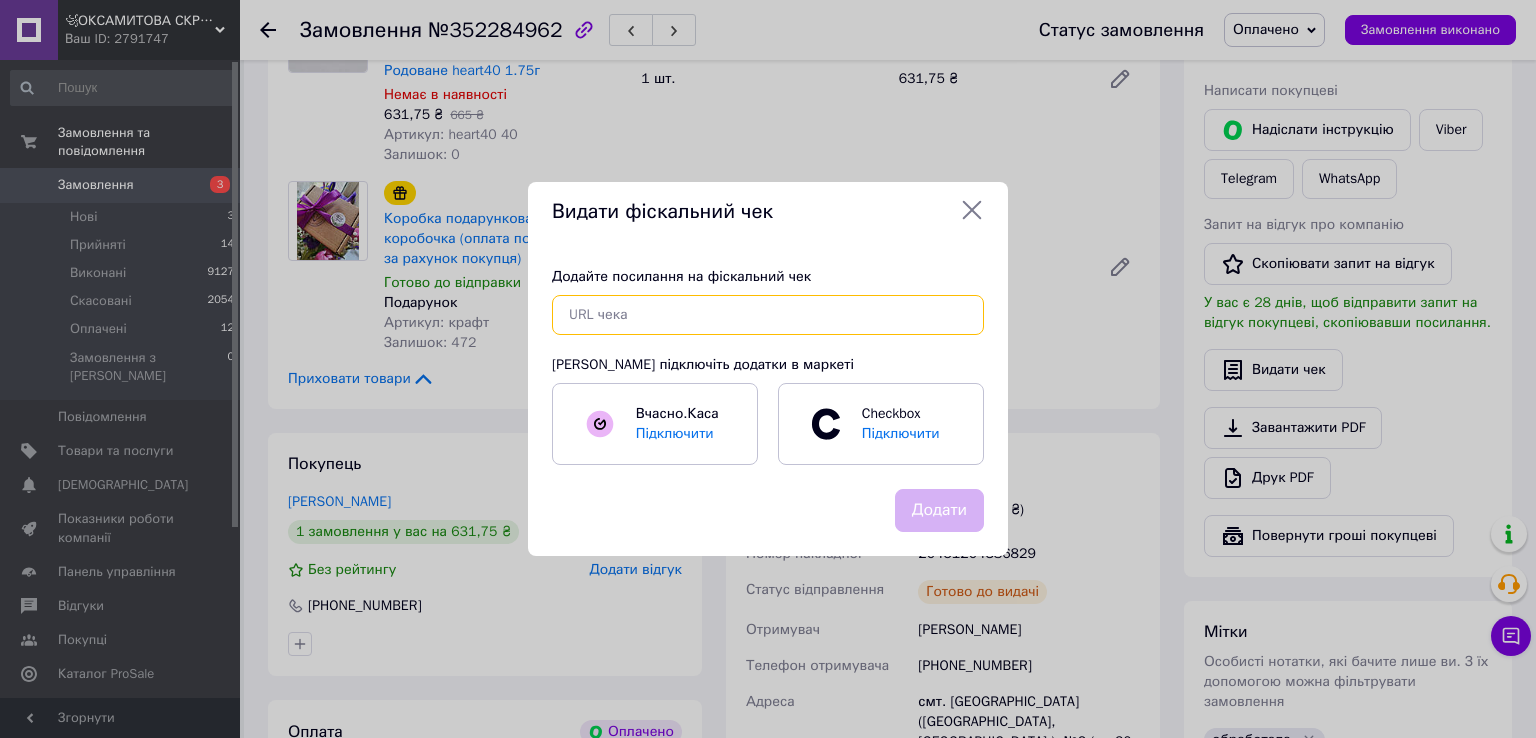 click at bounding box center (768, 315) 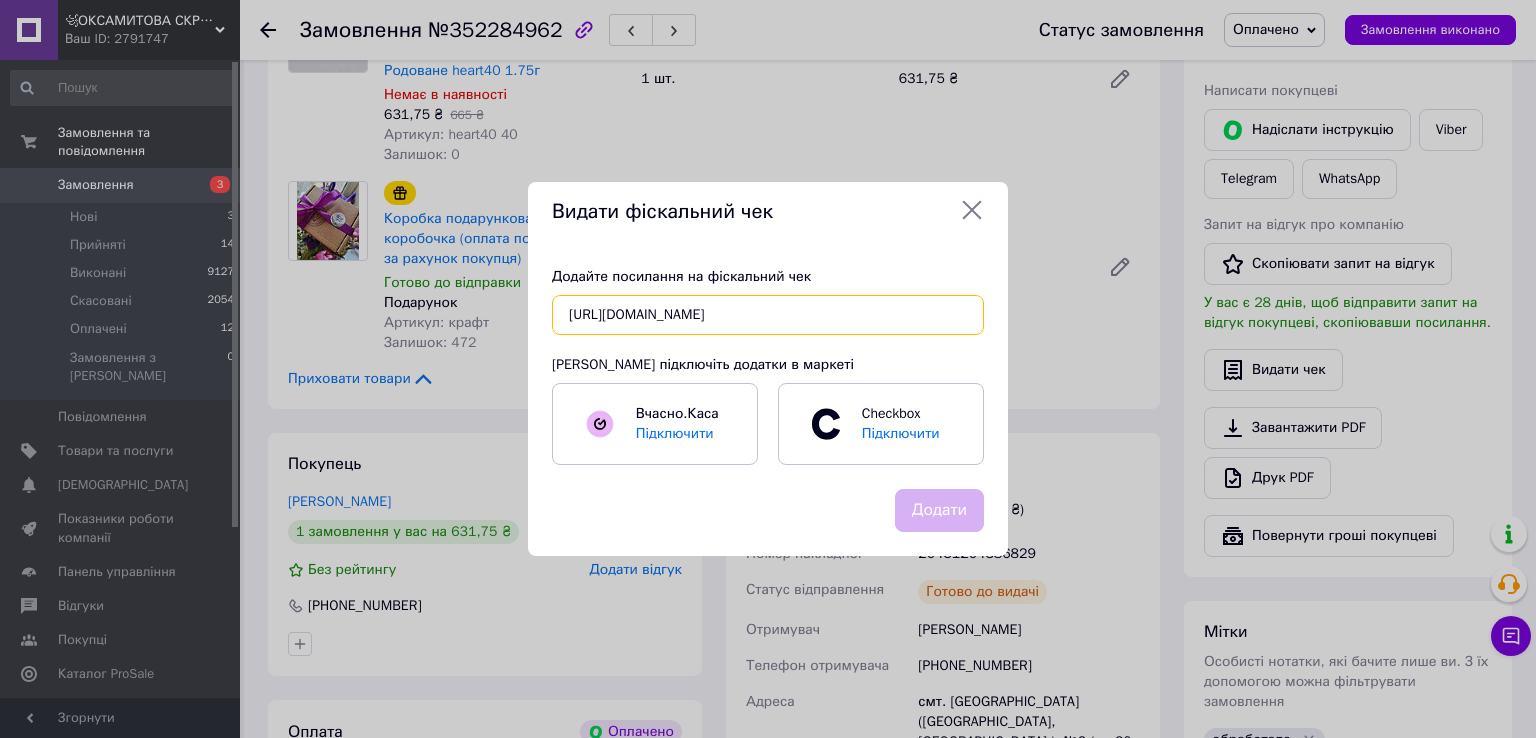 scroll, scrollTop: 0, scrollLeft: 25, axis: horizontal 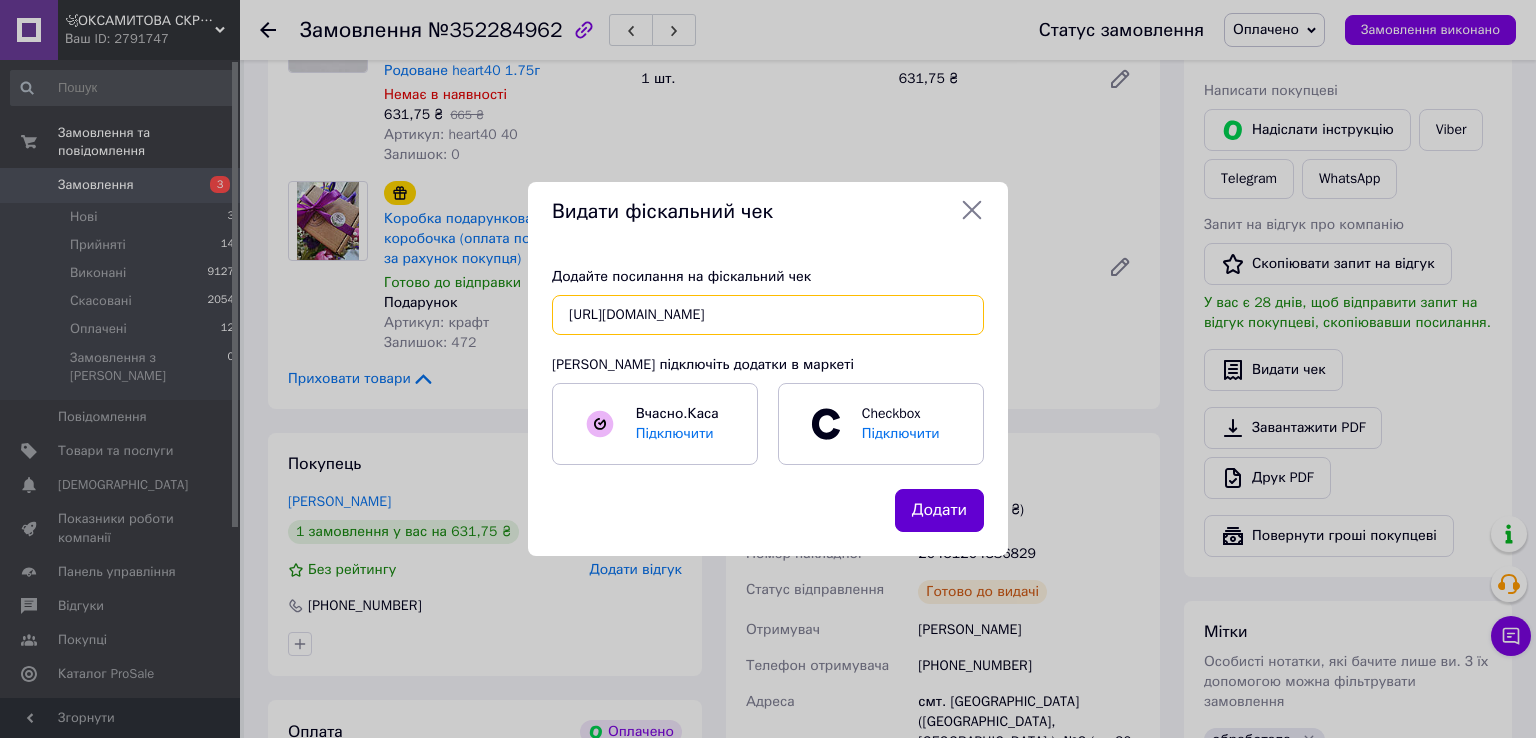 type on "[URL][DOMAIN_NAME]" 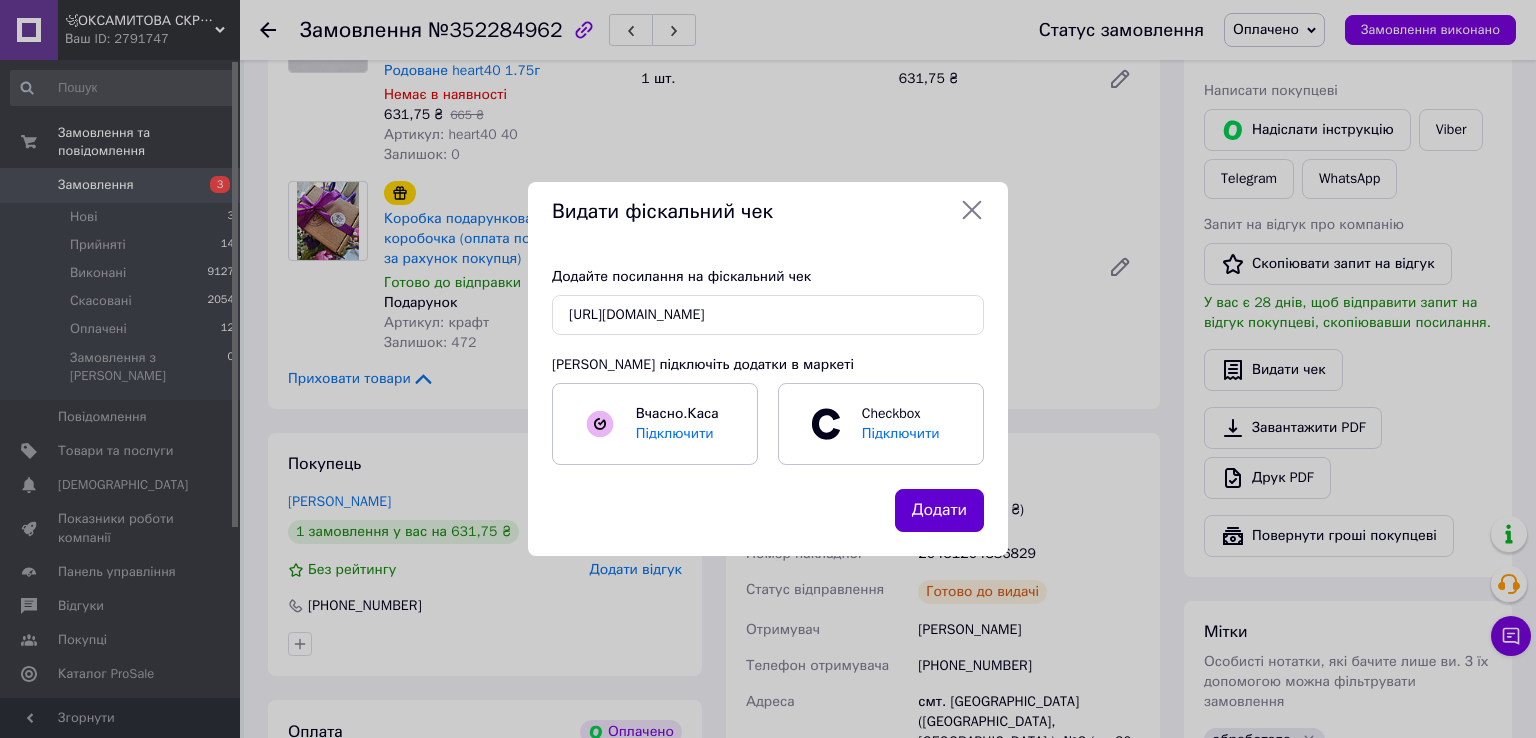 click on "Додати" at bounding box center [939, 510] 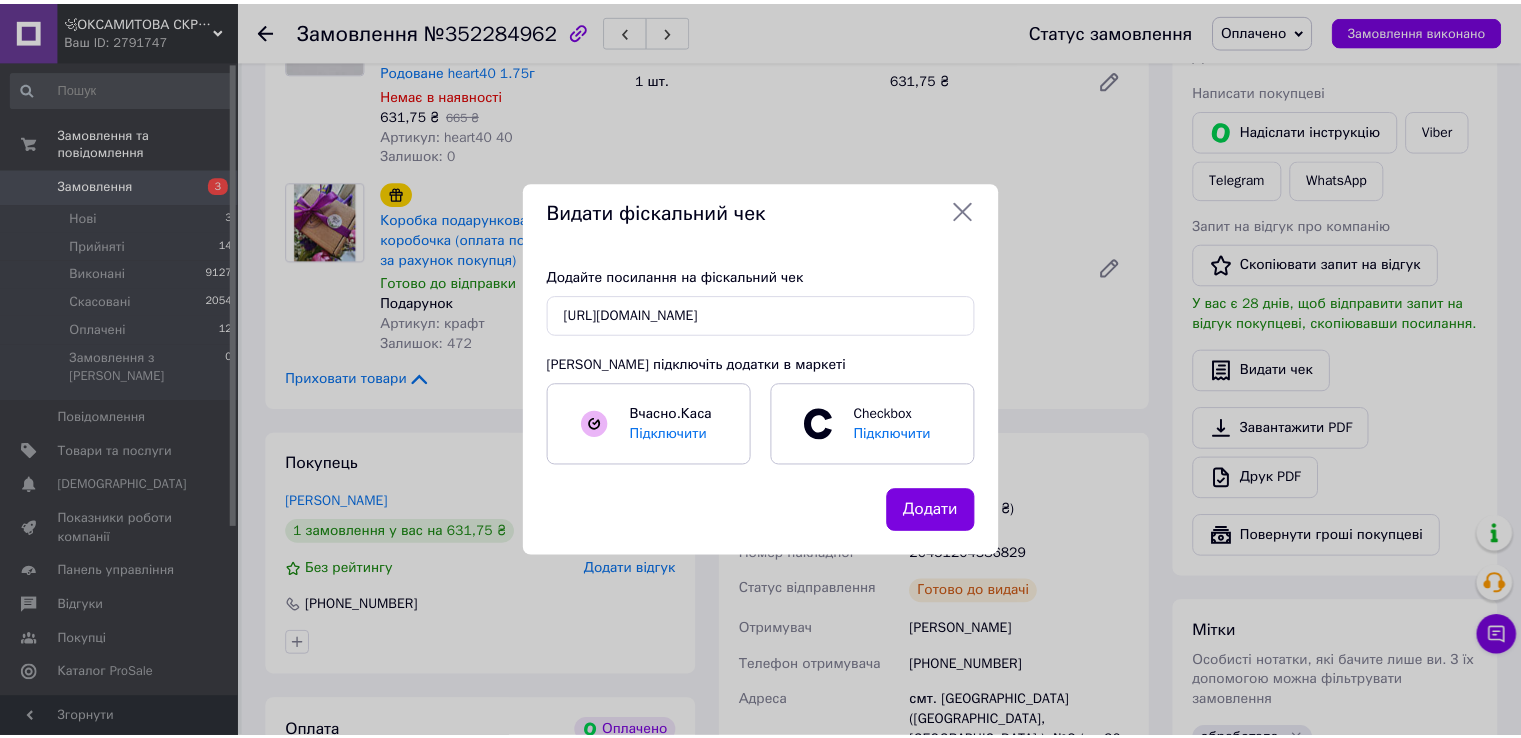 scroll, scrollTop: 0, scrollLeft: 0, axis: both 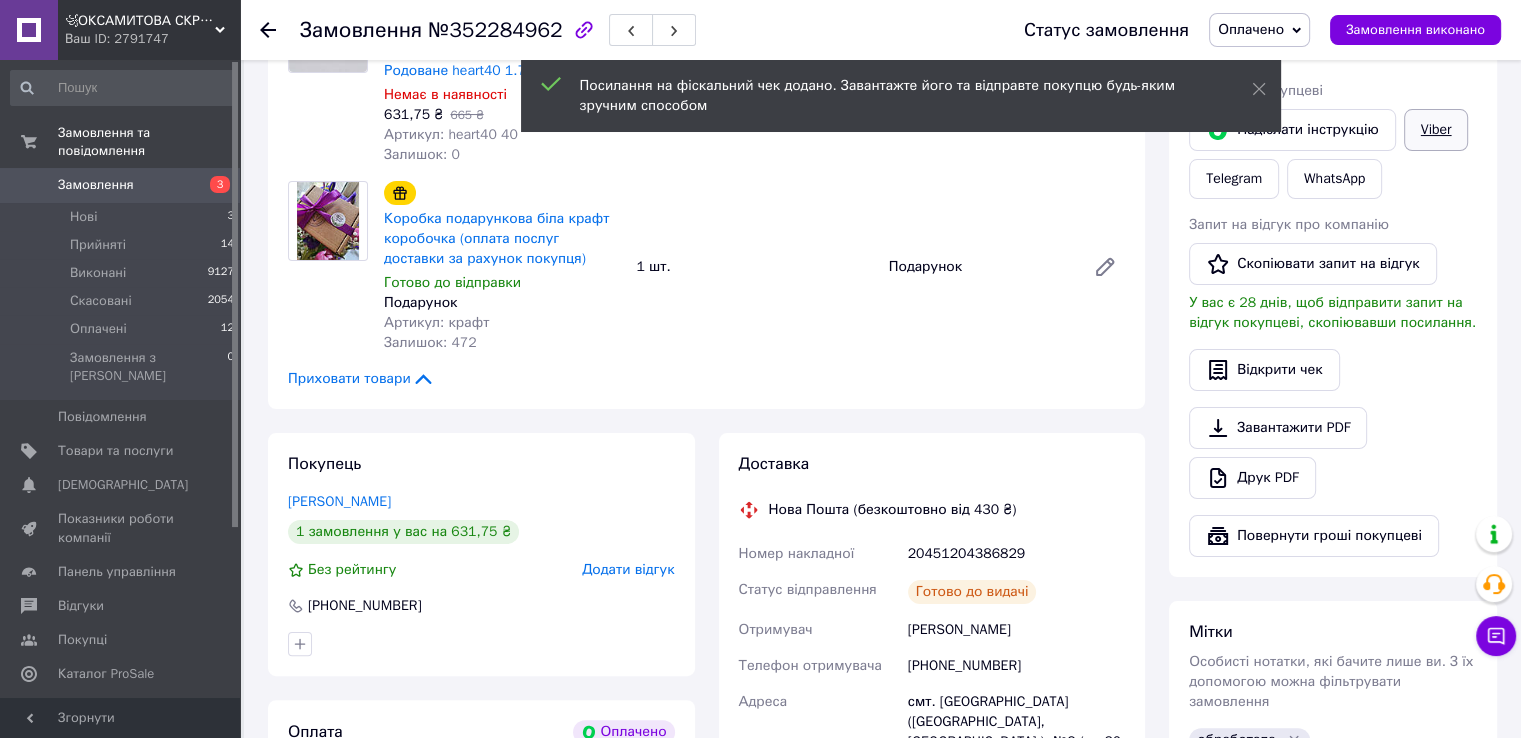 click on "Viber" at bounding box center (1436, 130) 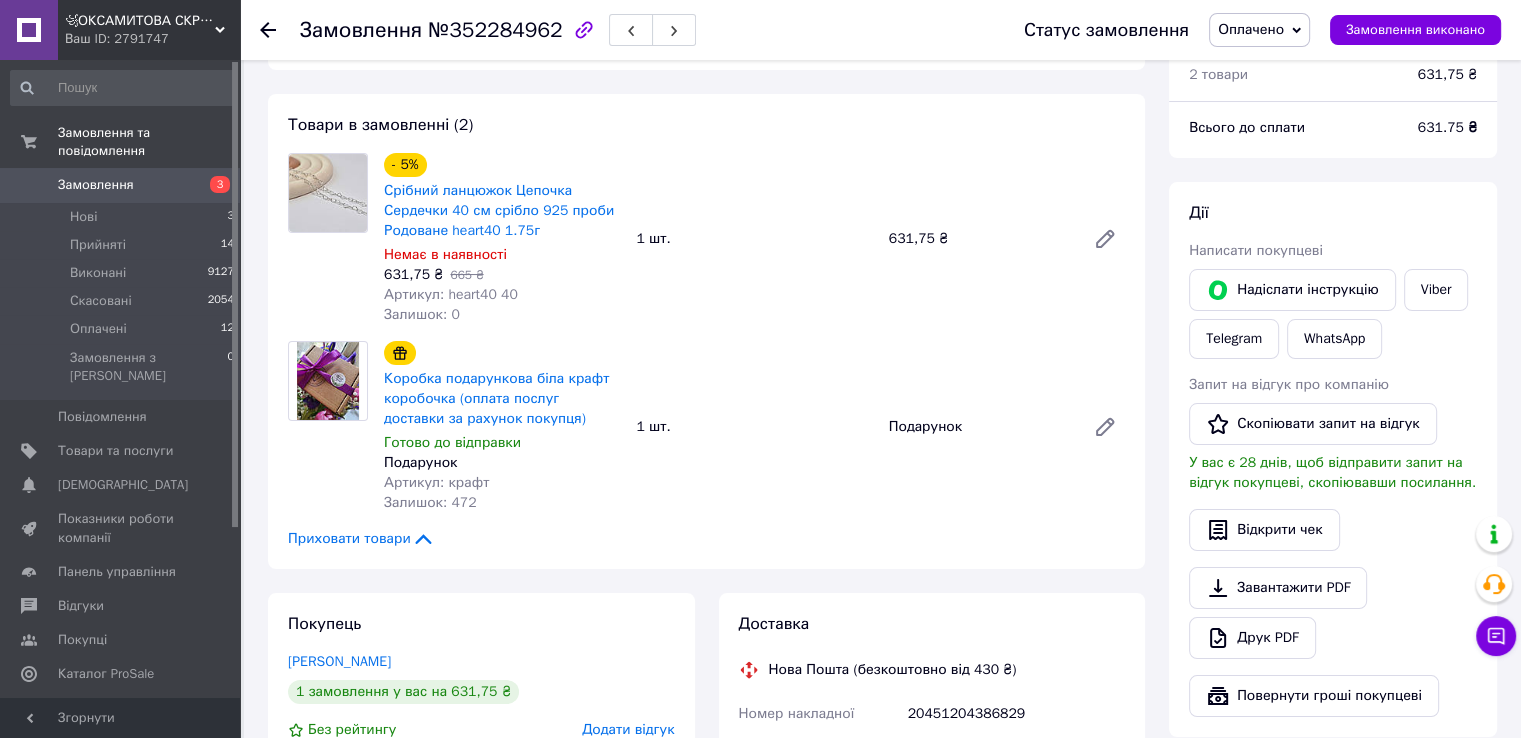 scroll, scrollTop: 0, scrollLeft: 0, axis: both 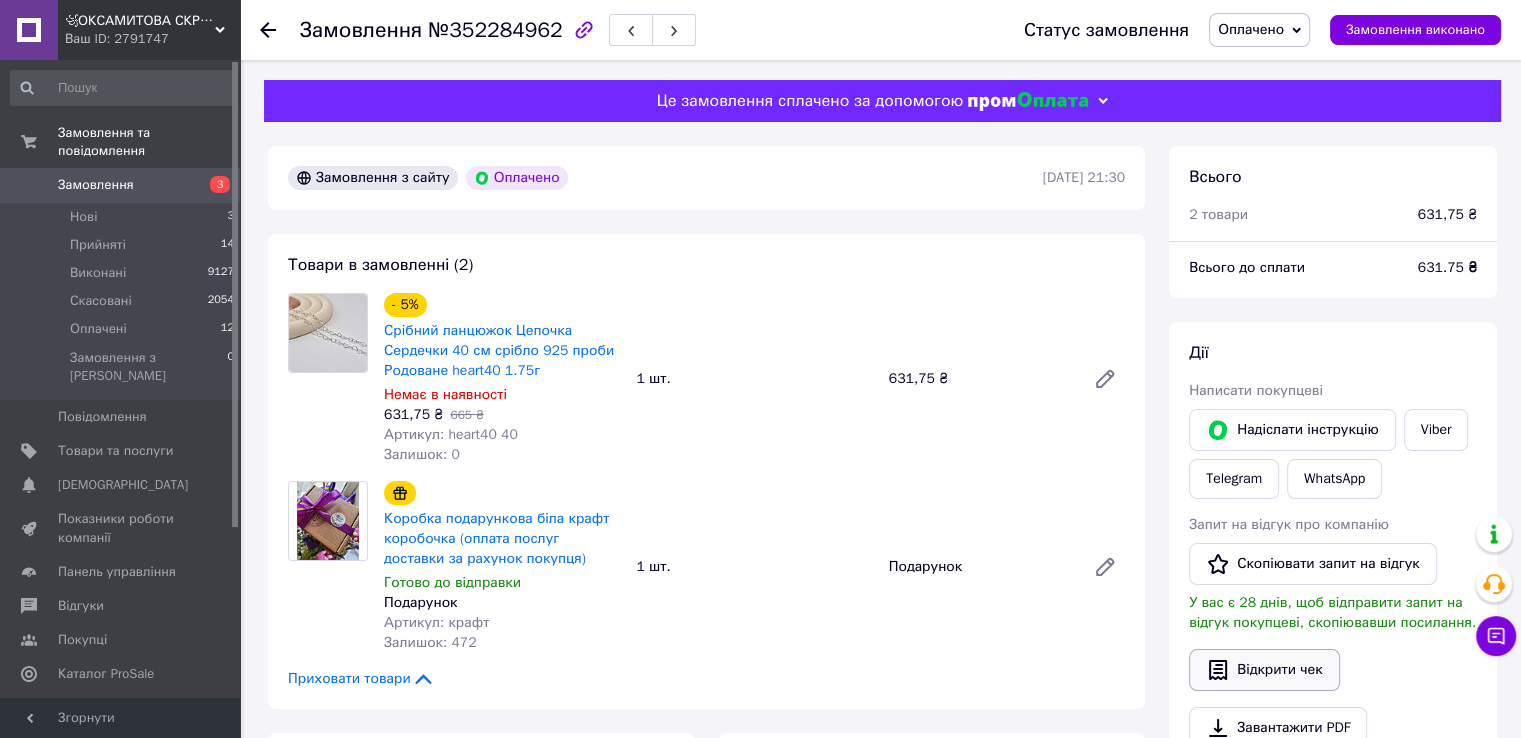 click on "Відкрити чек" at bounding box center (1264, 670) 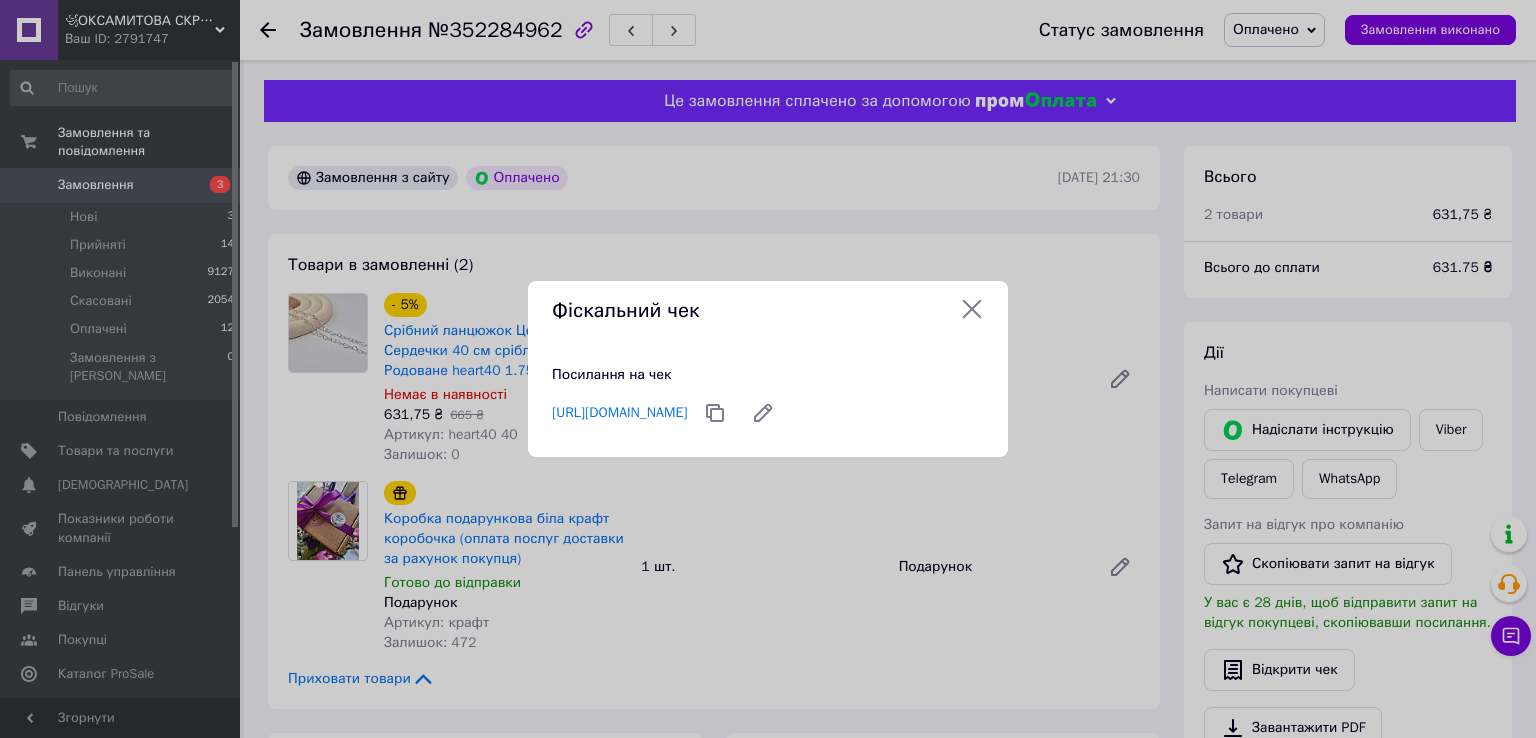 click 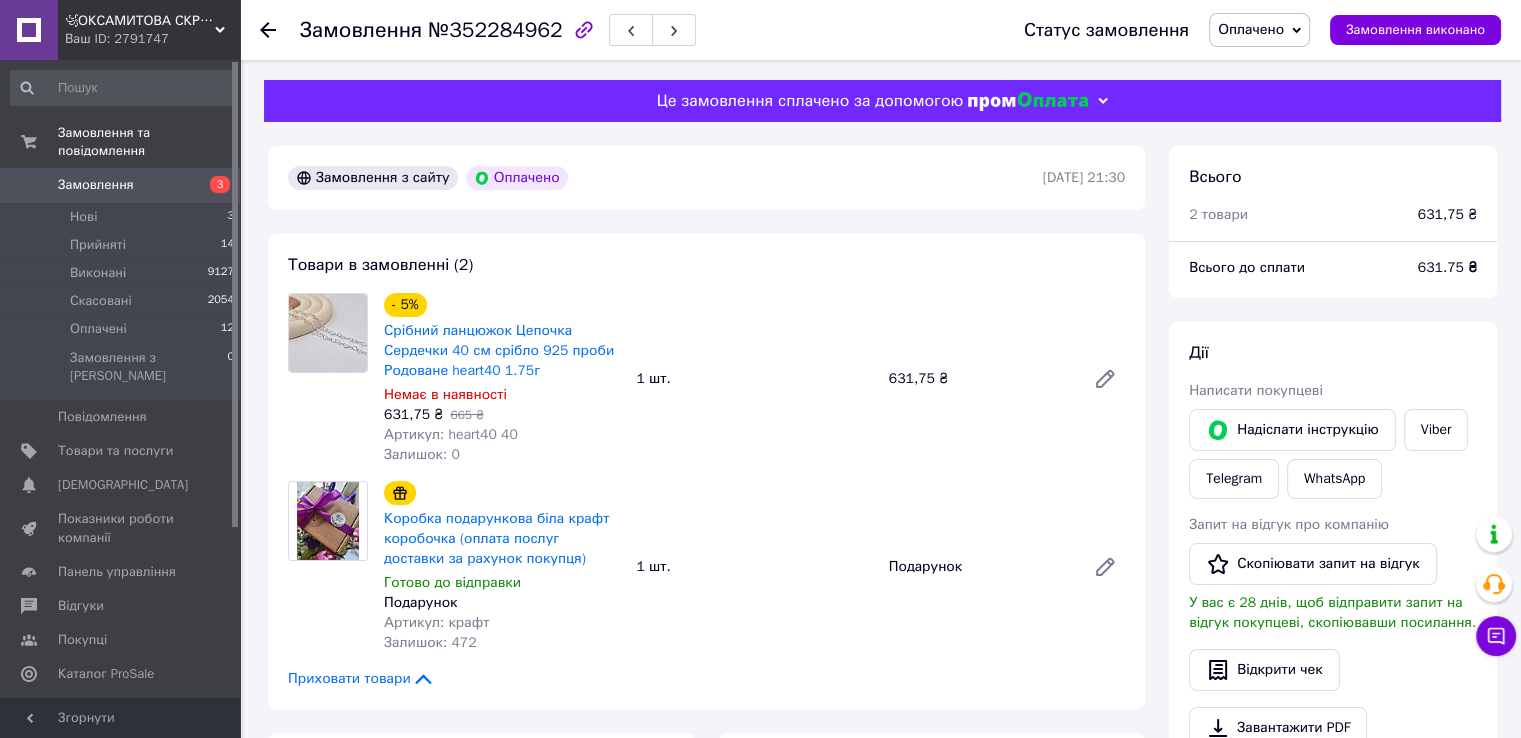 drag, startPoint x: 272, startPoint y: 21, endPoint x: 277, endPoint y: 35, distance: 14.866069 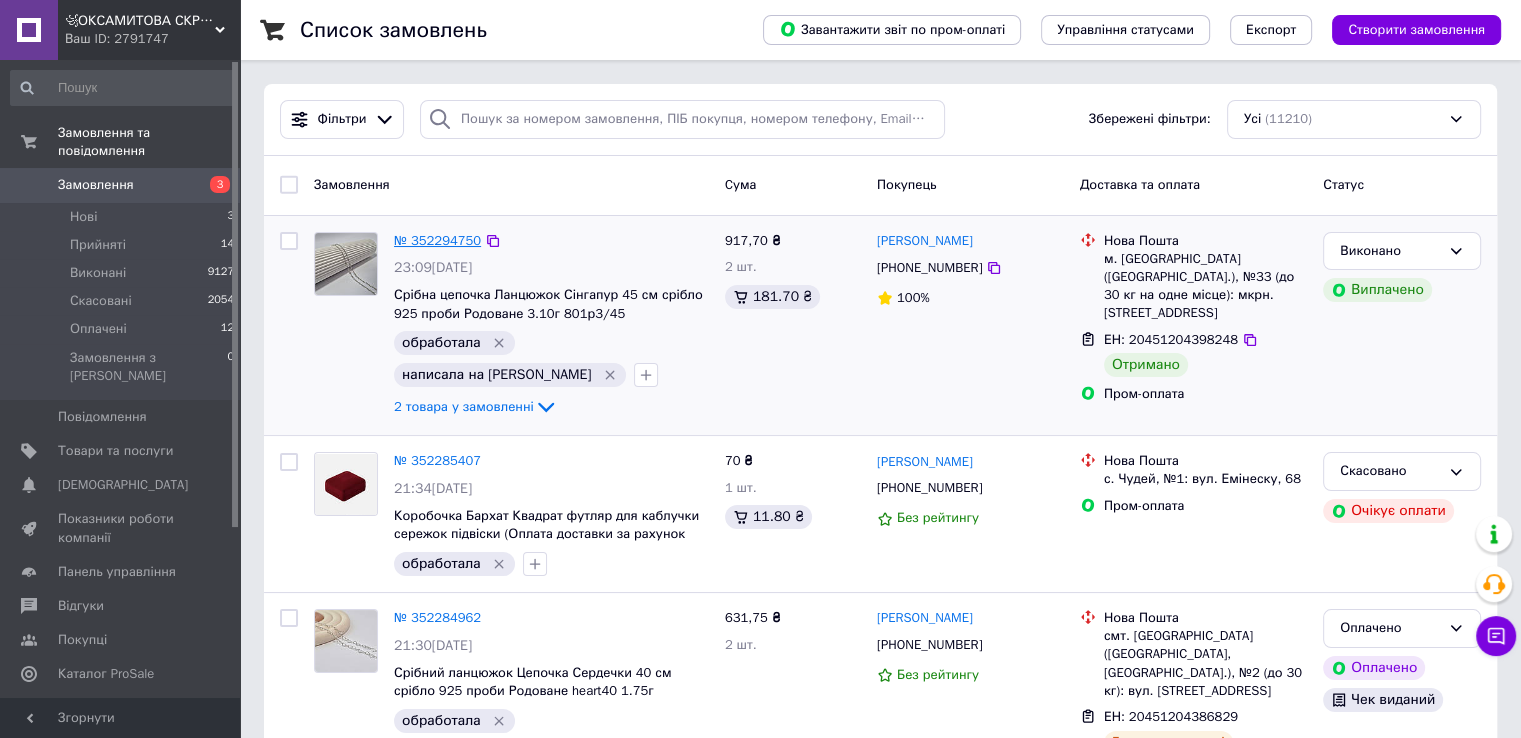 click on "№ 352294750" at bounding box center (437, 240) 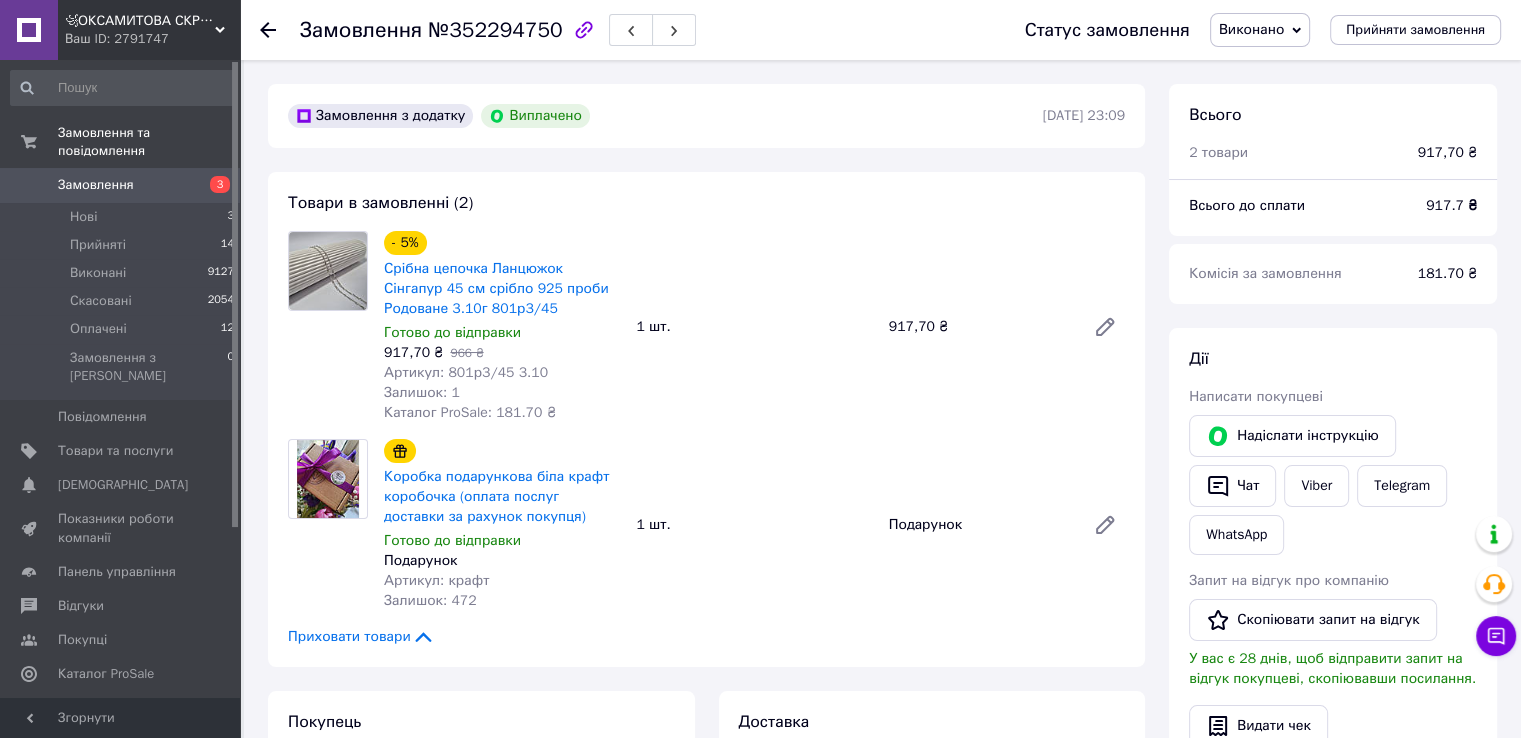 scroll, scrollTop: 140, scrollLeft: 0, axis: vertical 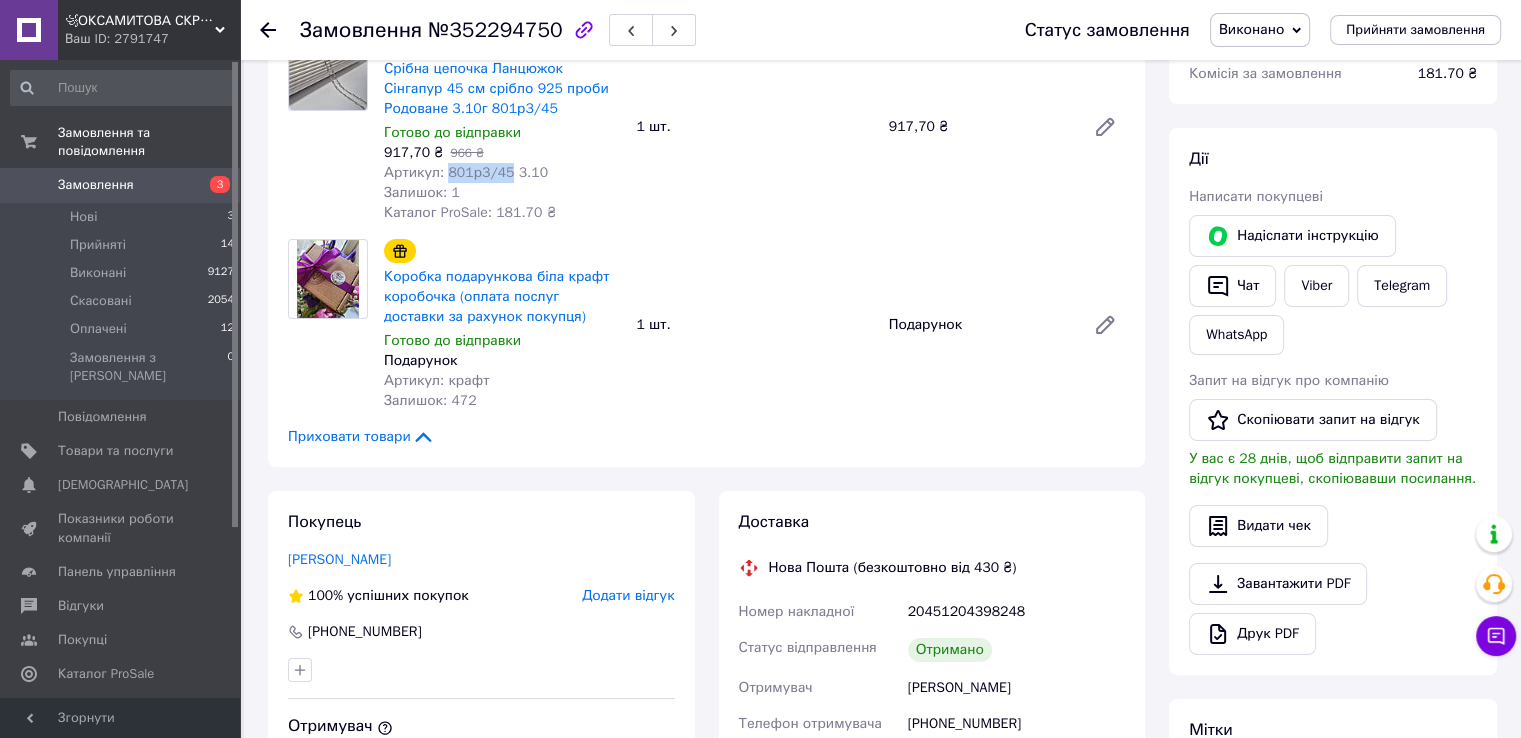 drag, startPoint x: 441, startPoint y: 177, endPoint x: 501, endPoint y: 181, distance: 60.133186 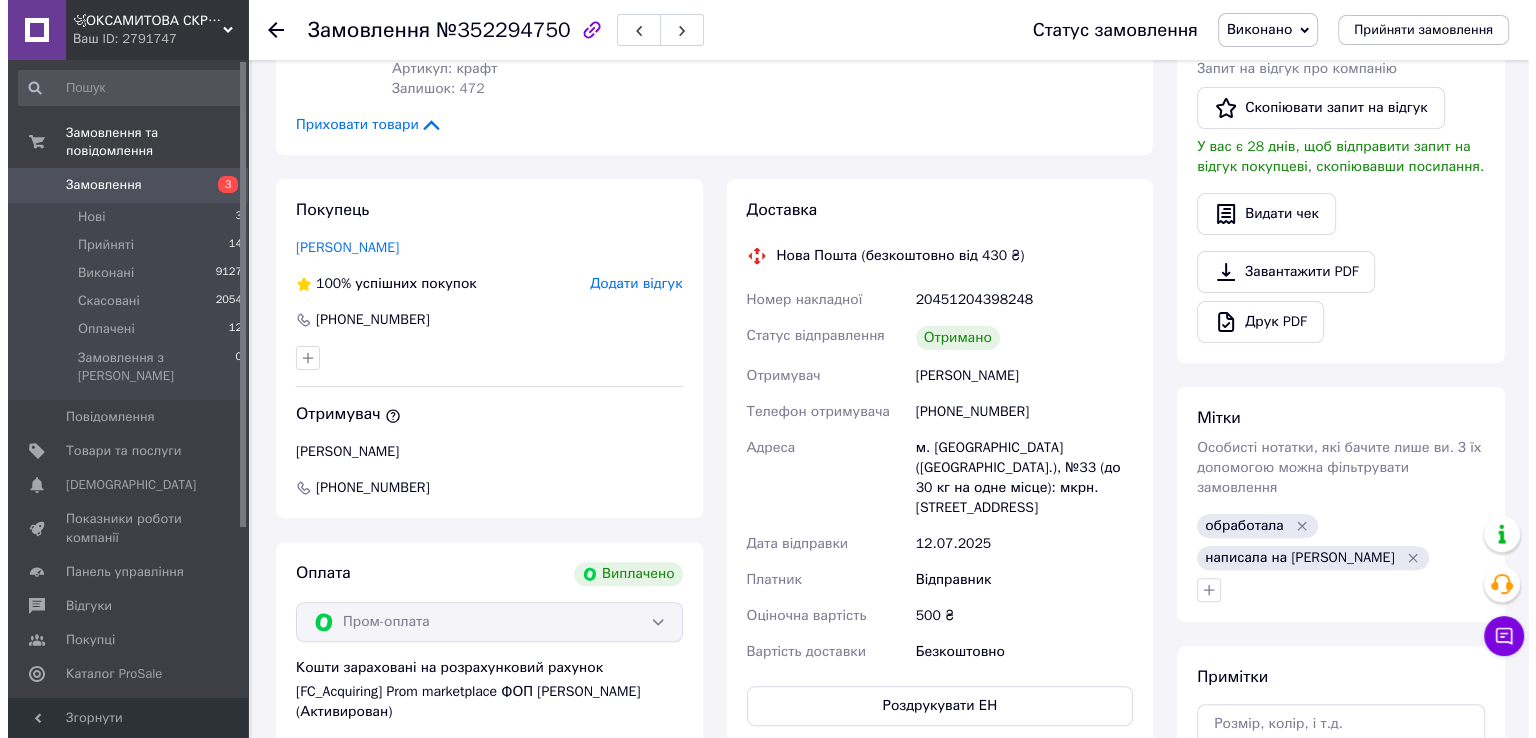 scroll, scrollTop: 400, scrollLeft: 0, axis: vertical 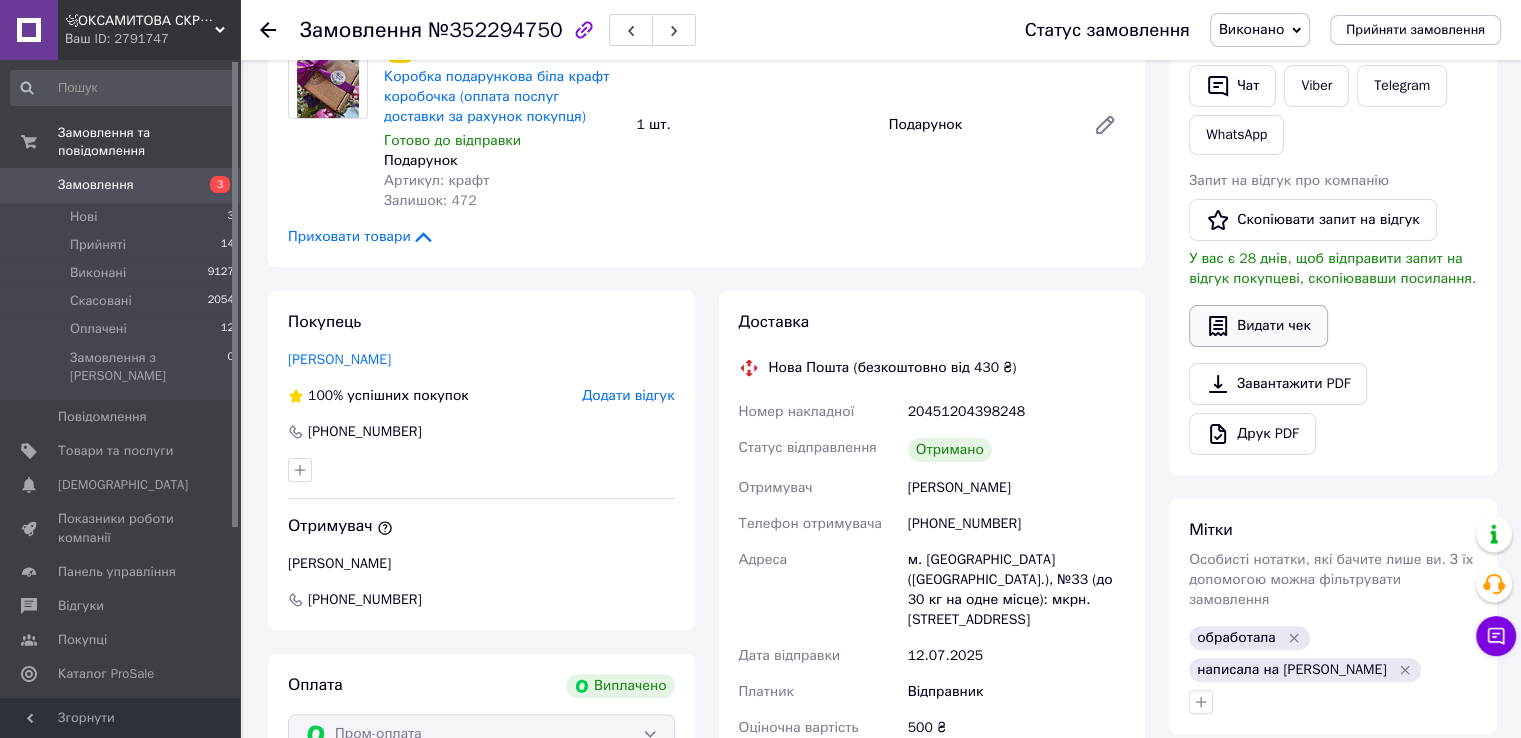 click on "Видати чек" at bounding box center (1258, 326) 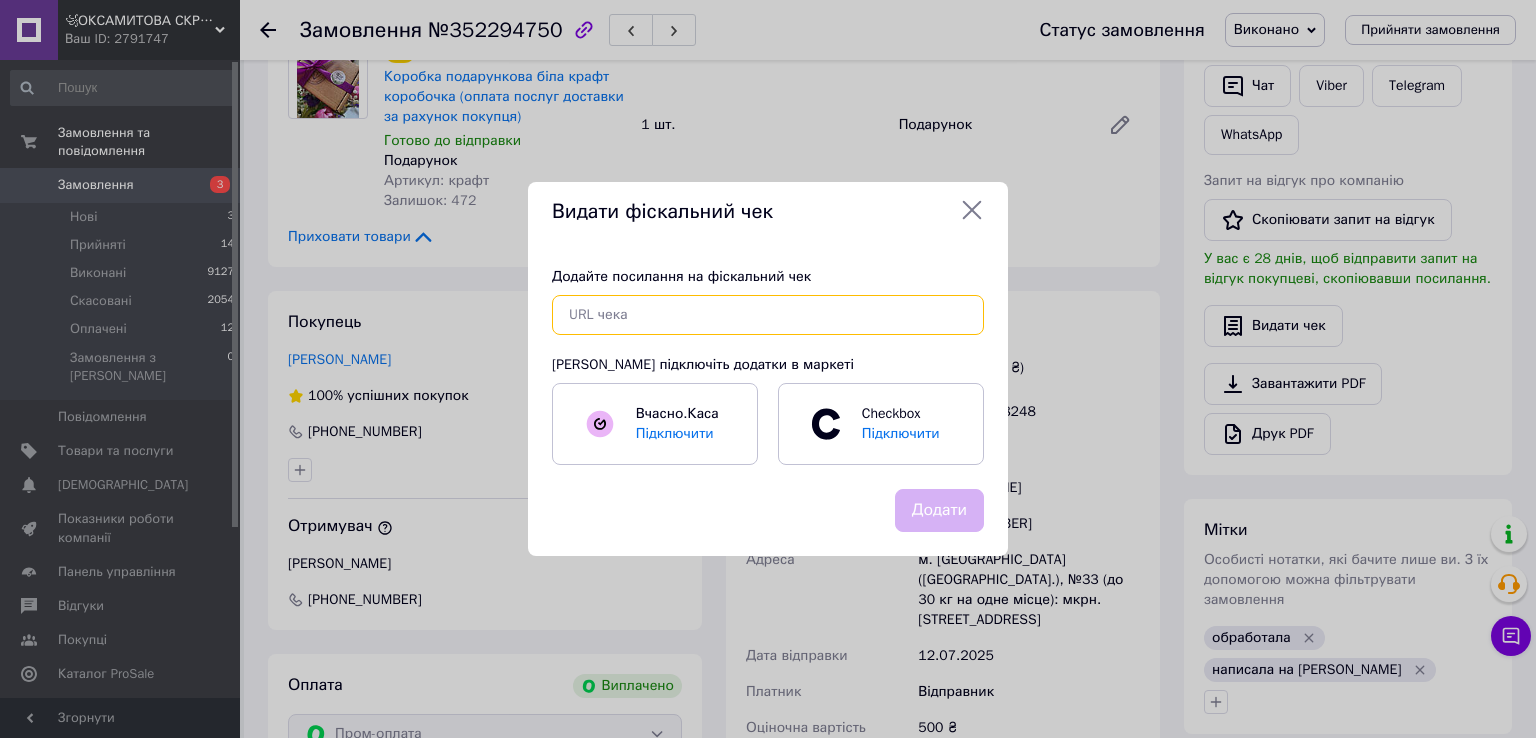 click at bounding box center [768, 315] 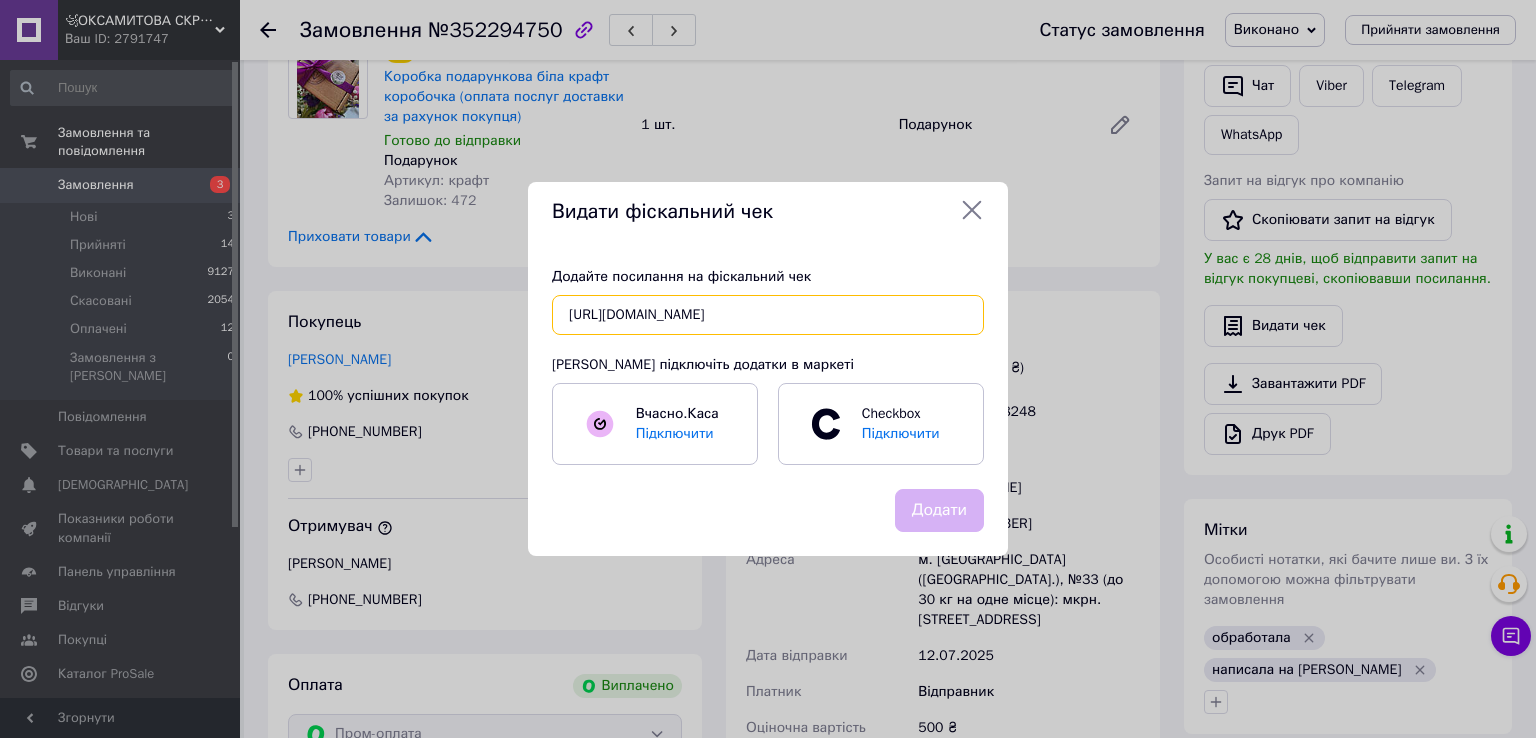 scroll, scrollTop: 0, scrollLeft: 28, axis: horizontal 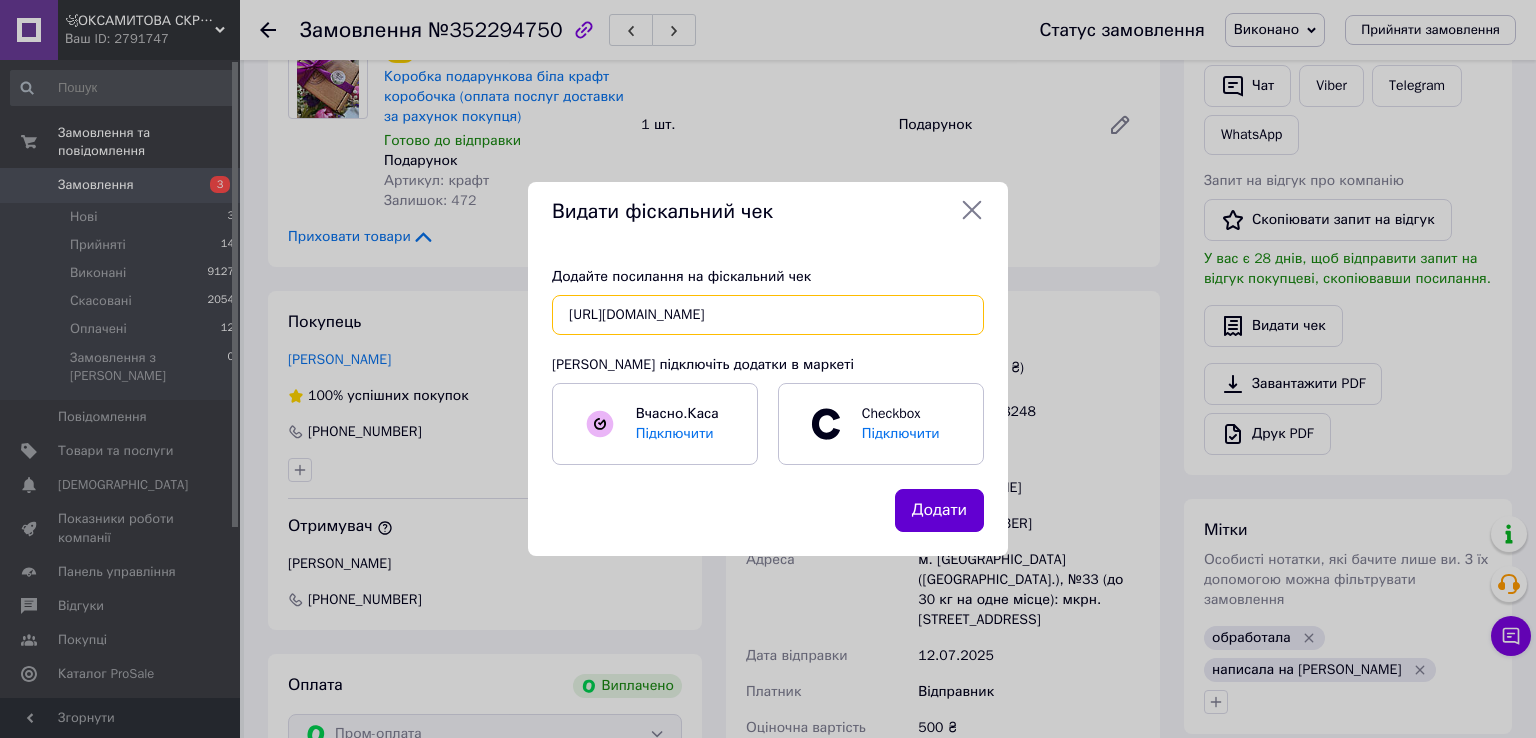 type on "https://check.checkbox.ua/04376e5d-f410-4edd-b505-6218e50c78a5" 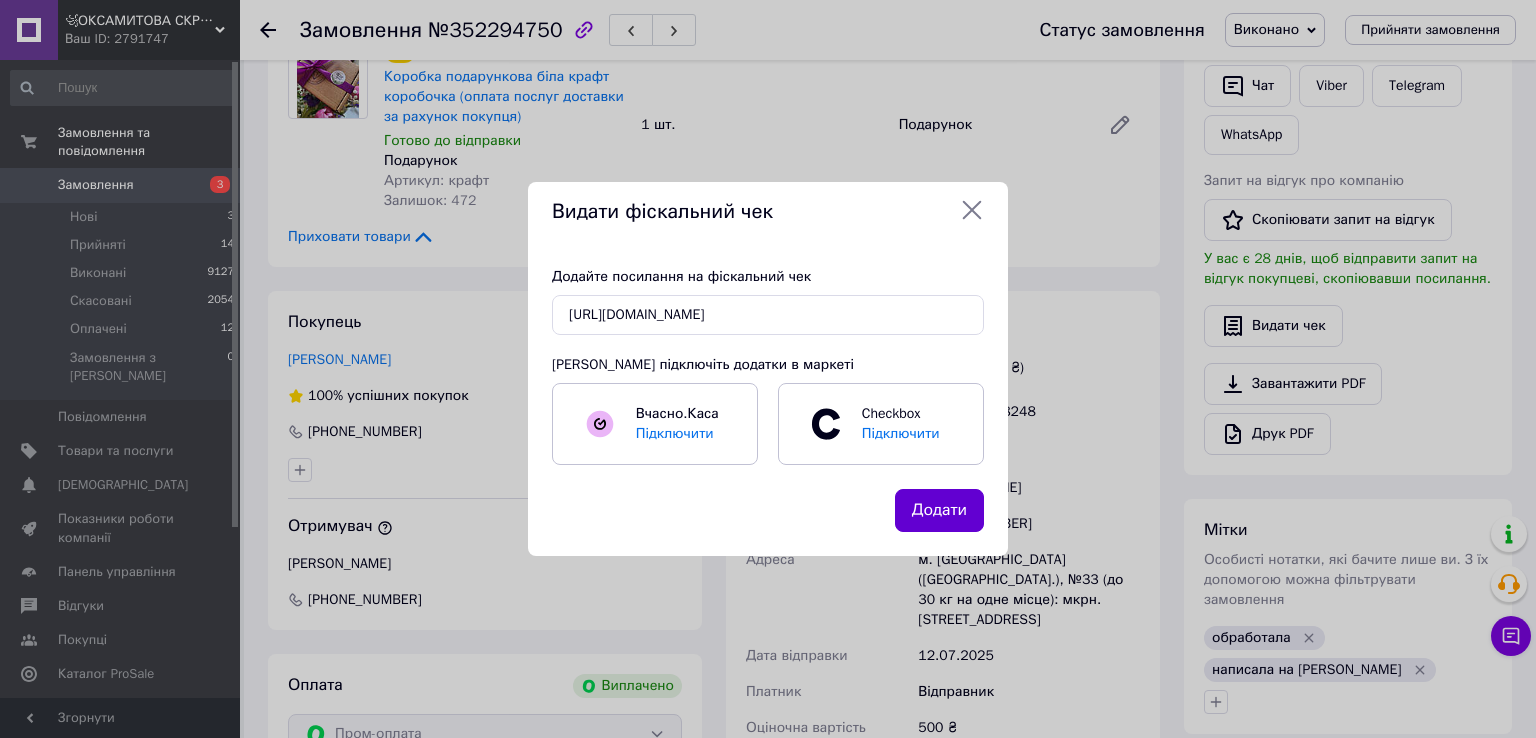click on "Додати" at bounding box center (939, 510) 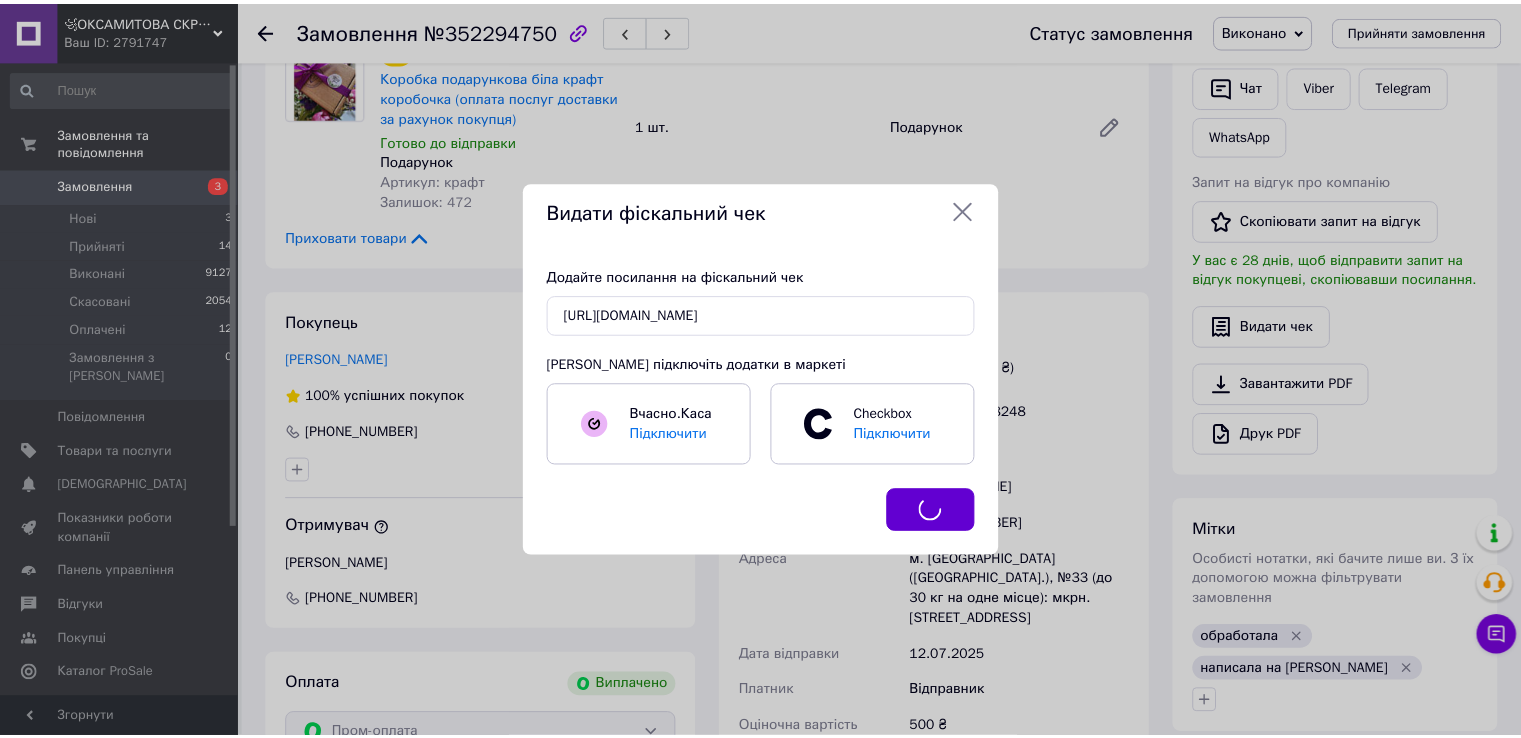 scroll, scrollTop: 0, scrollLeft: 0, axis: both 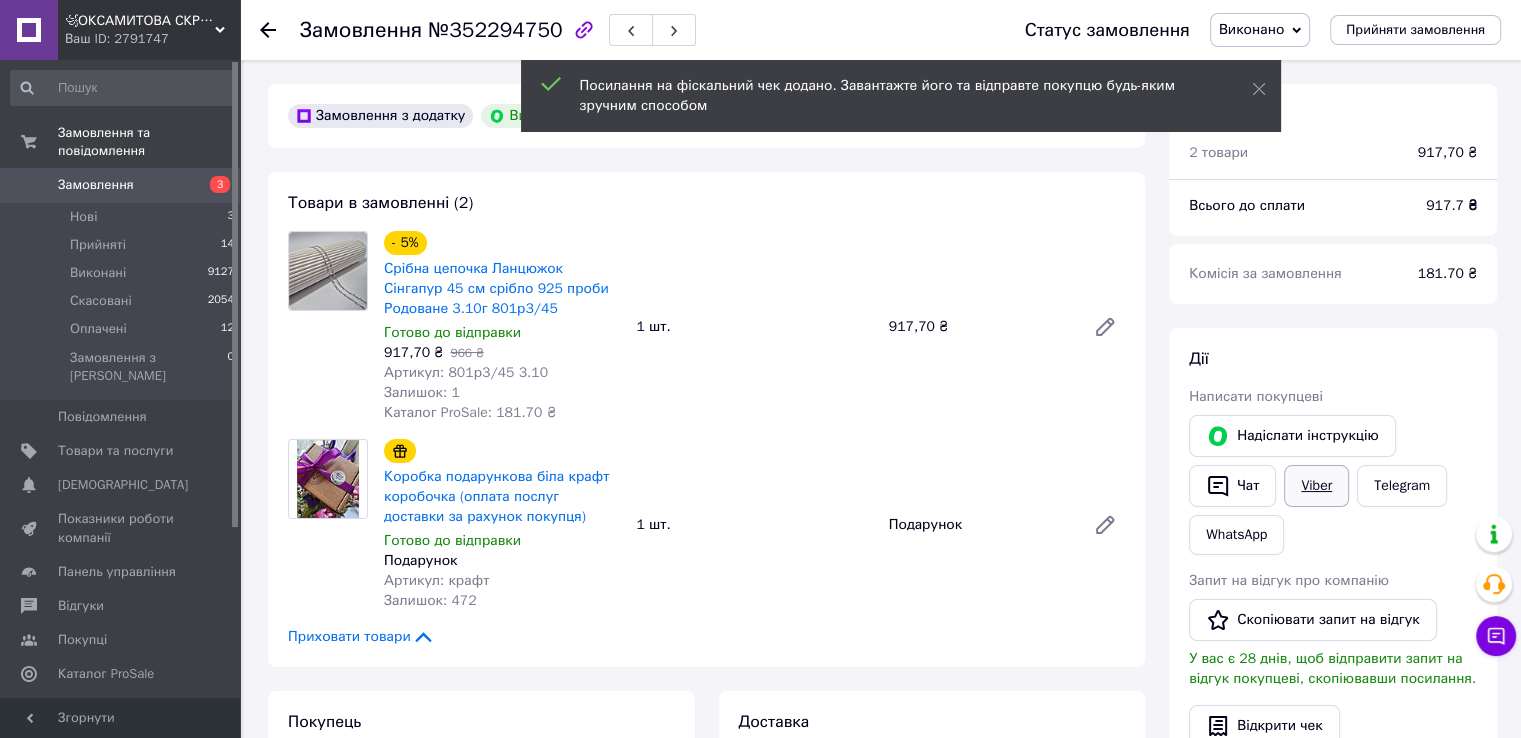 click on "Viber" at bounding box center [1316, 486] 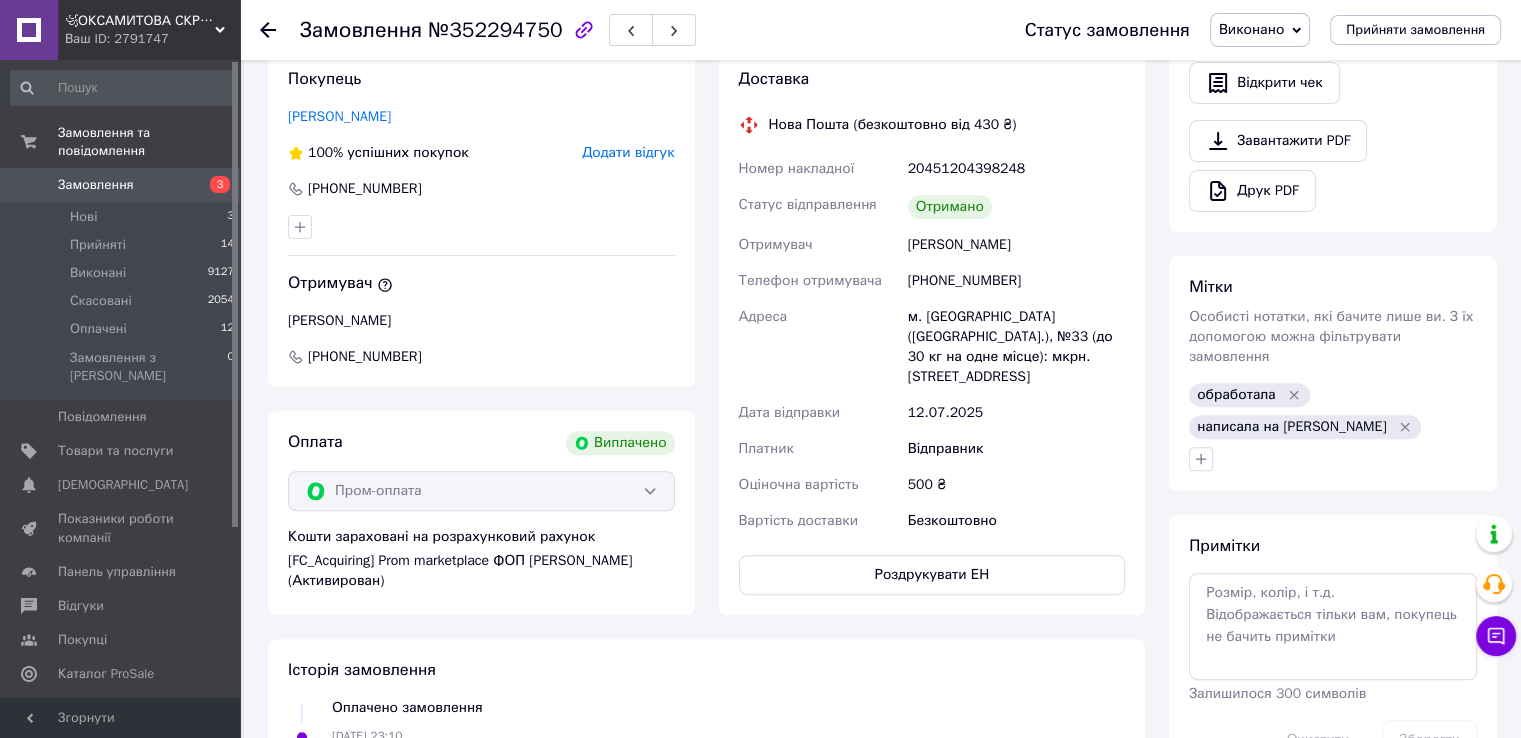 scroll, scrollTop: 500, scrollLeft: 0, axis: vertical 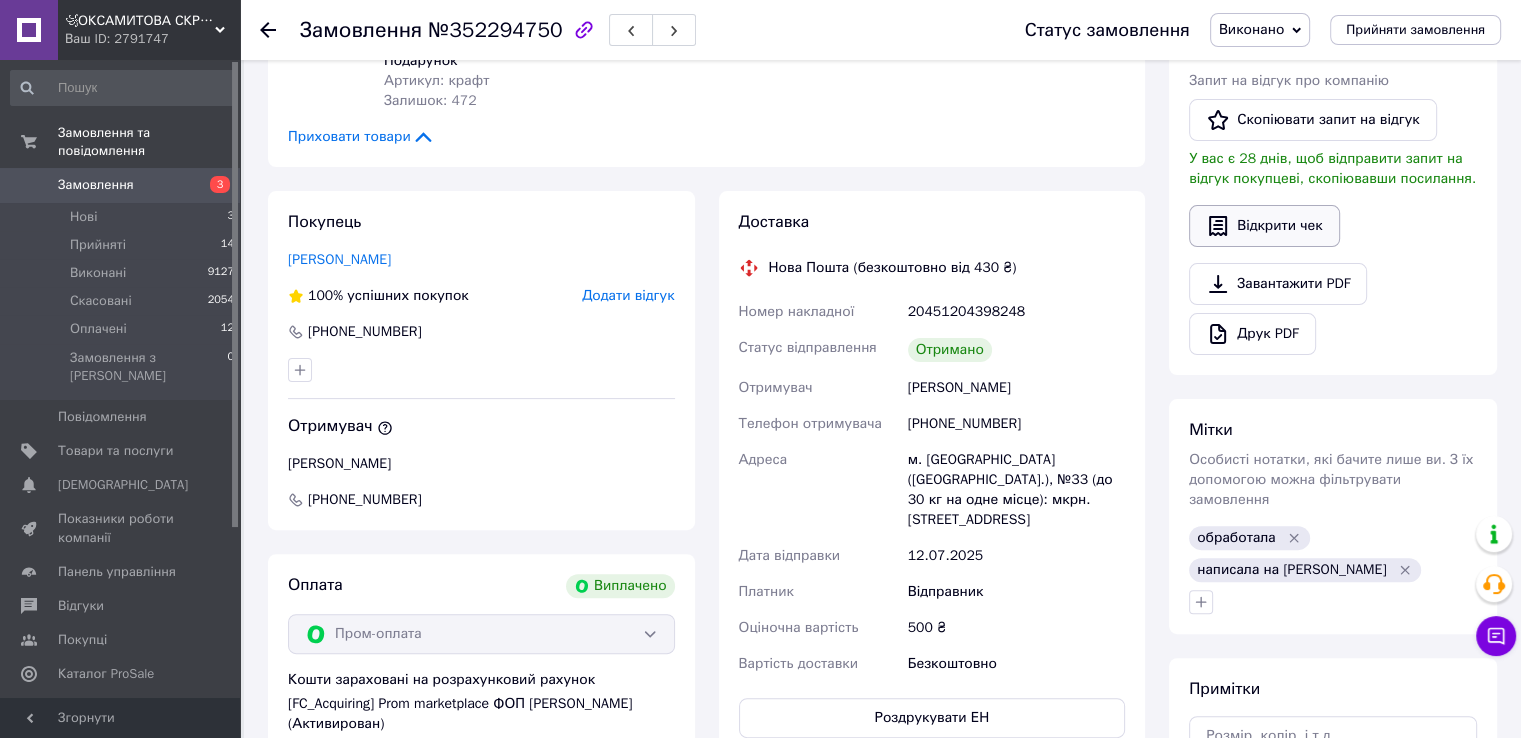 click on "Відкрити чек" at bounding box center [1264, 226] 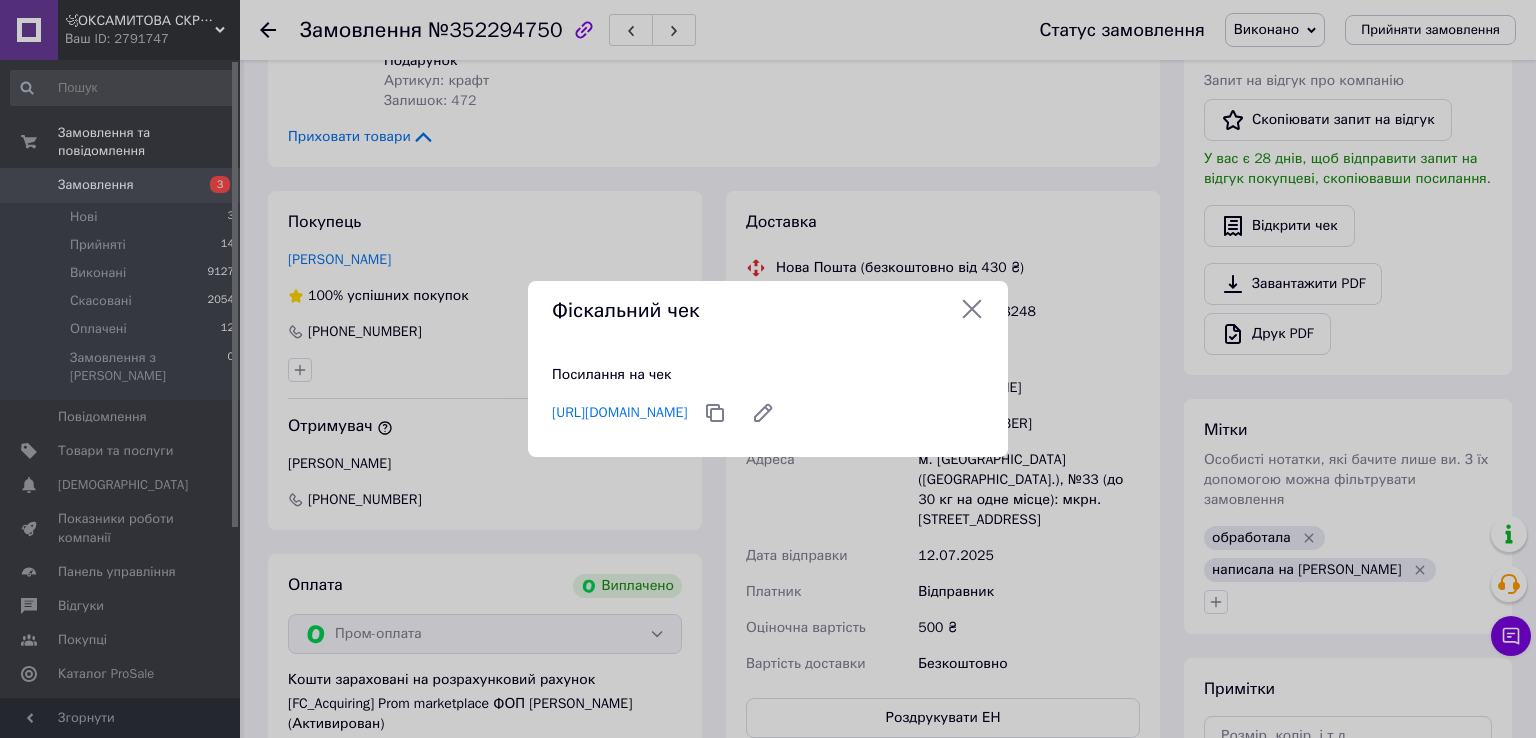 click 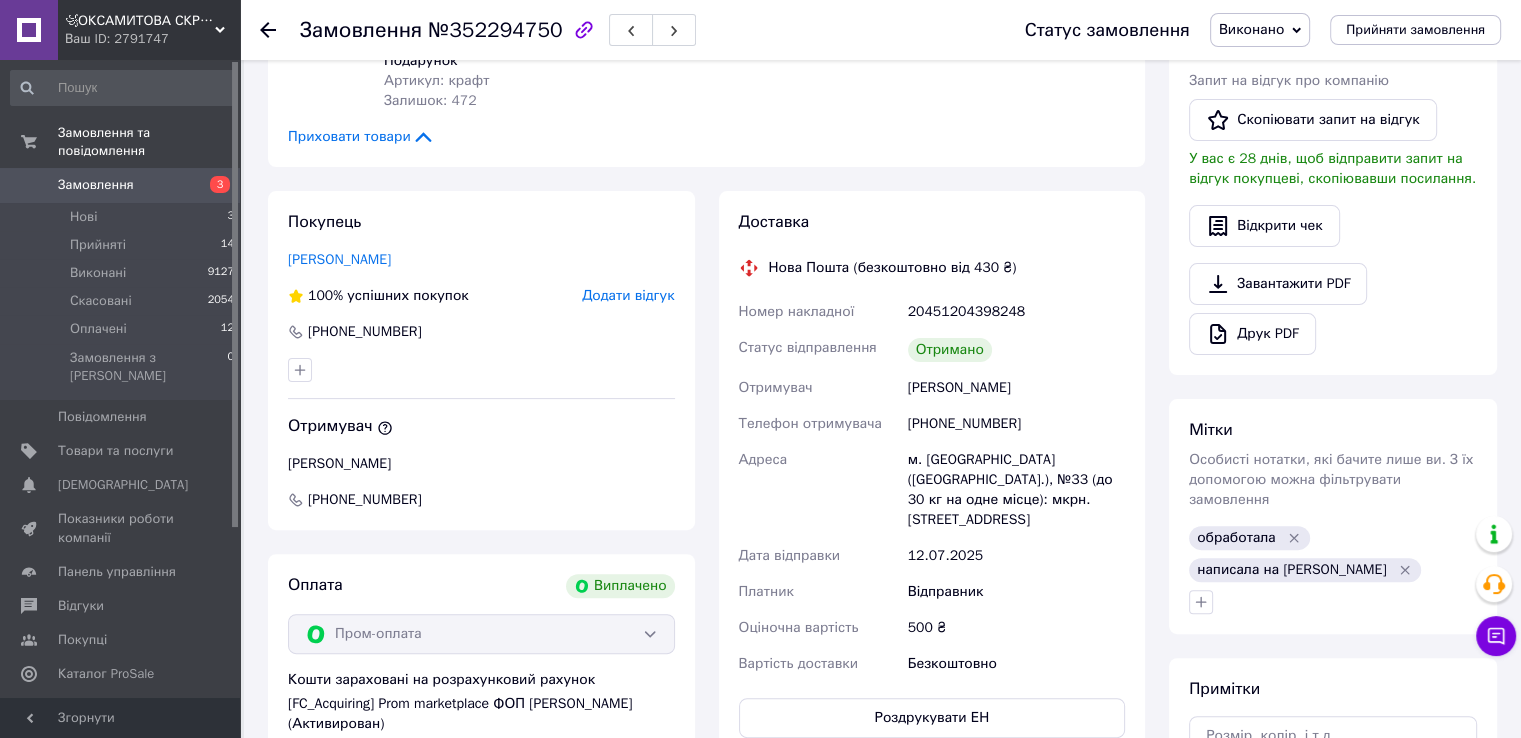 click 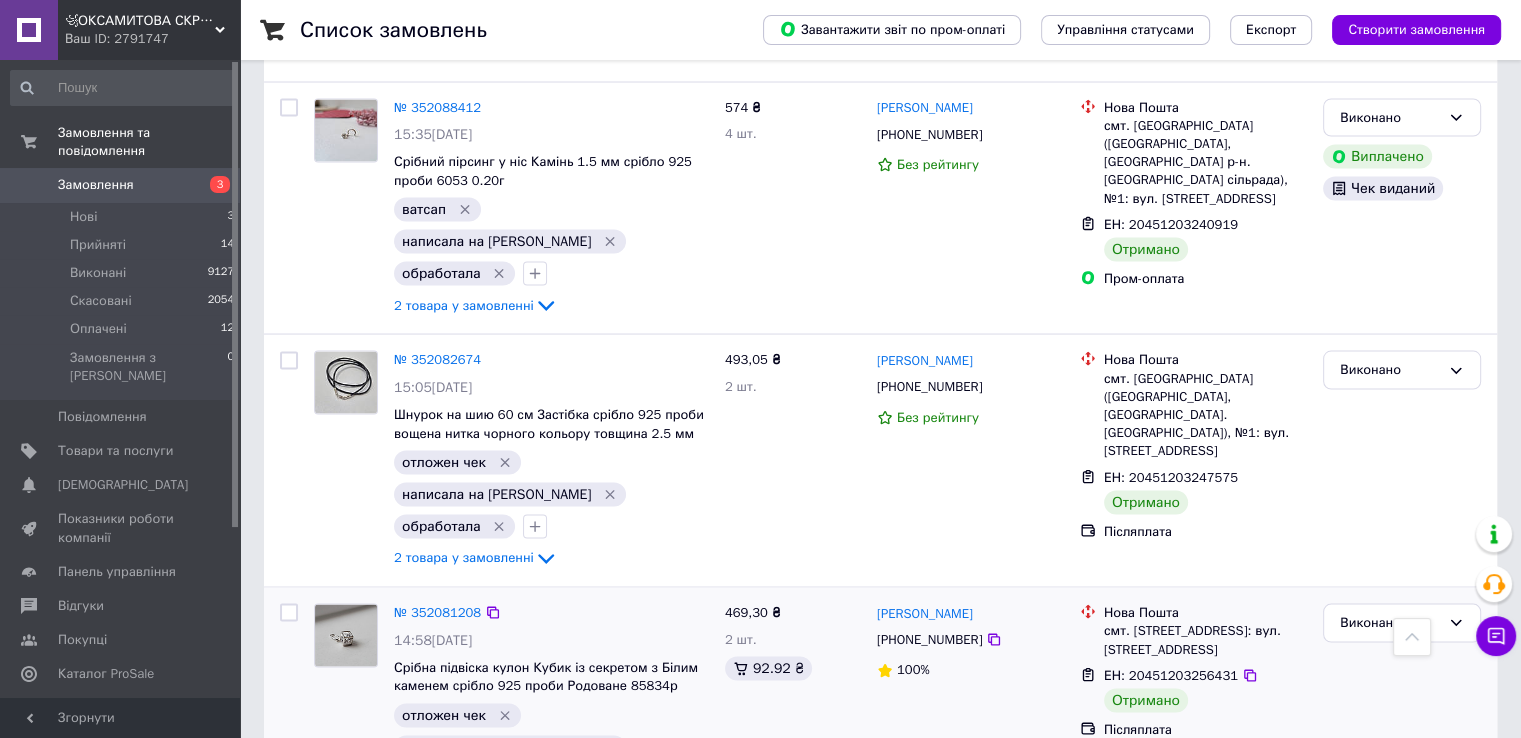 scroll, scrollTop: 3824, scrollLeft: 0, axis: vertical 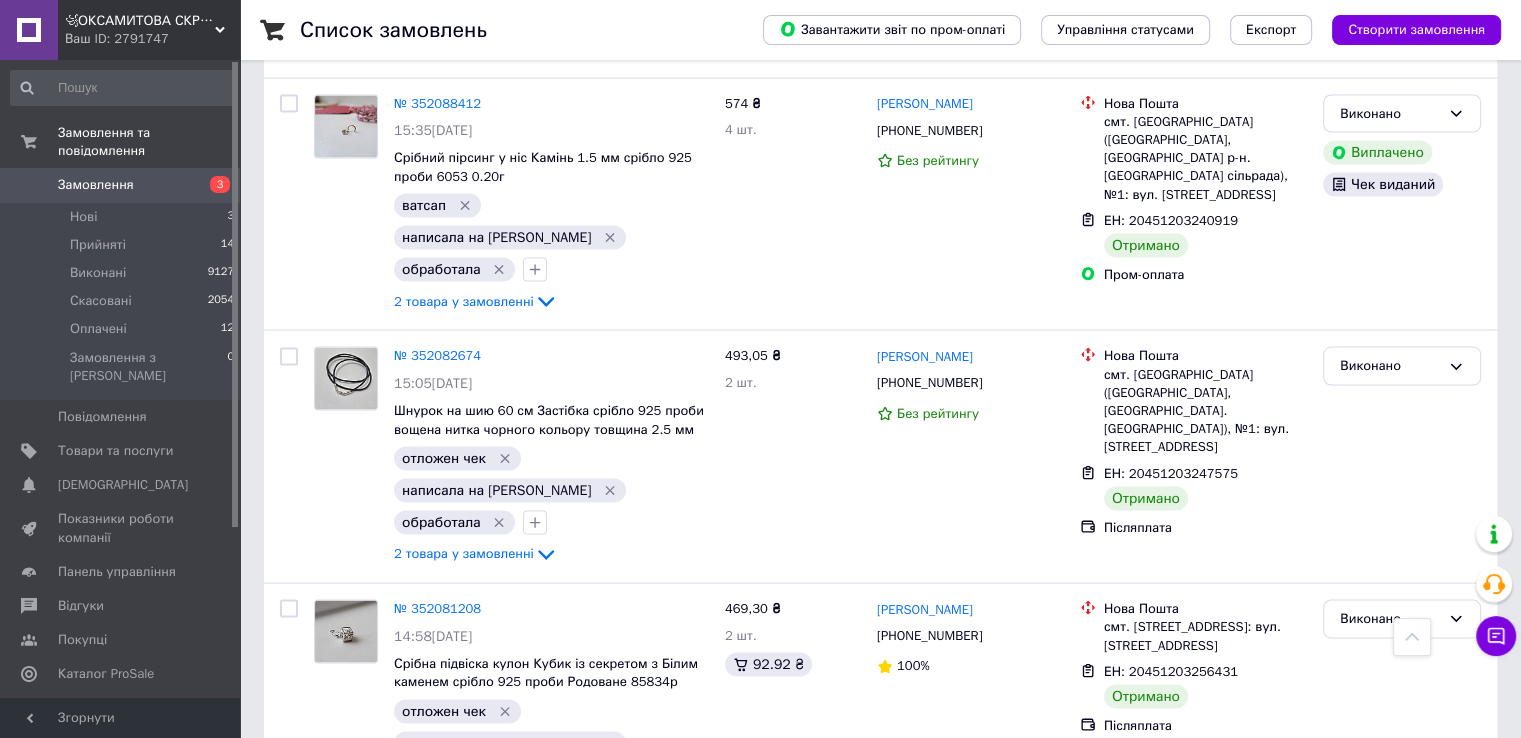 click on "1" at bounding box center [404, 881] 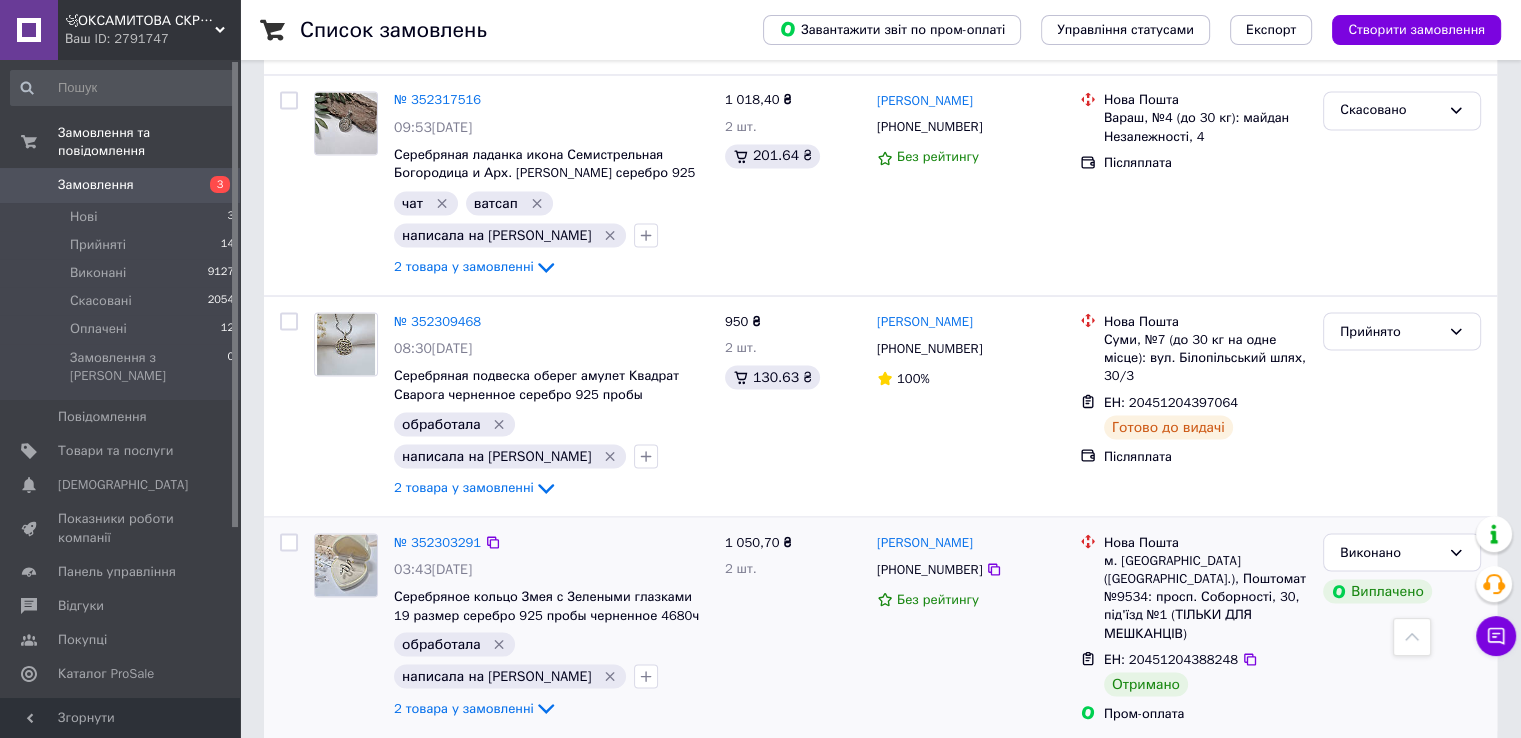 scroll, scrollTop: 3685, scrollLeft: 0, axis: vertical 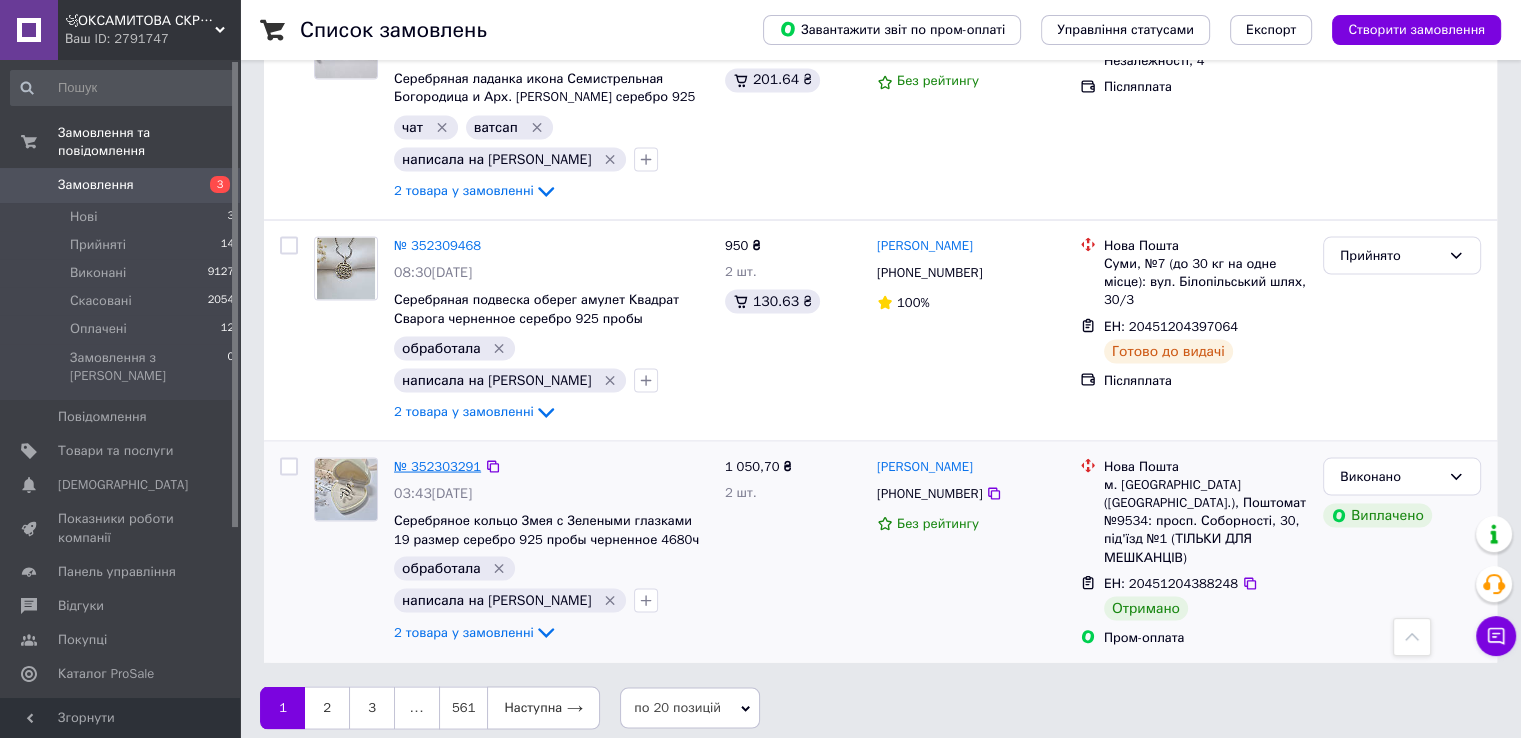 click on "№ 352303291" at bounding box center [437, 465] 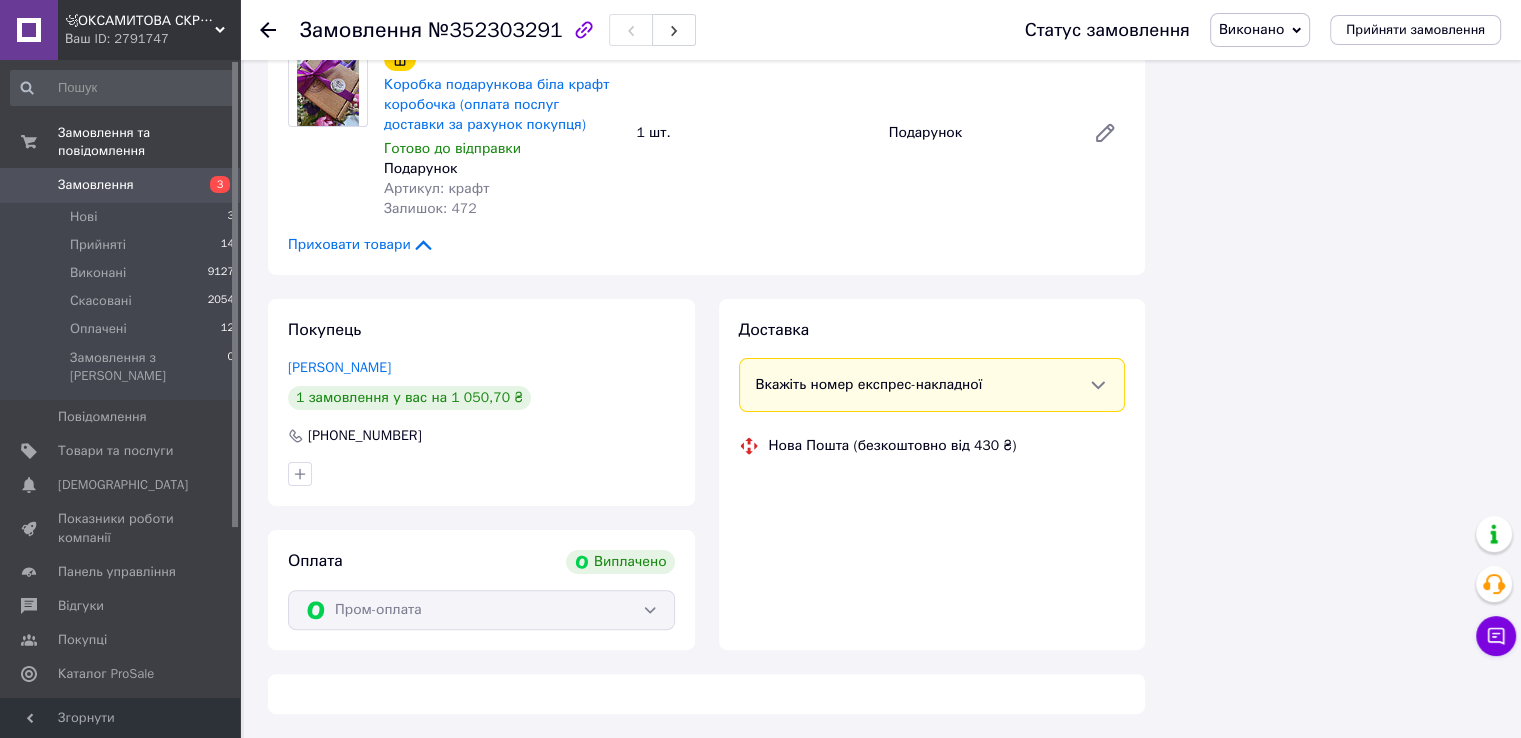 scroll, scrollTop: 1129, scrollLeft: 0, axis: vertical 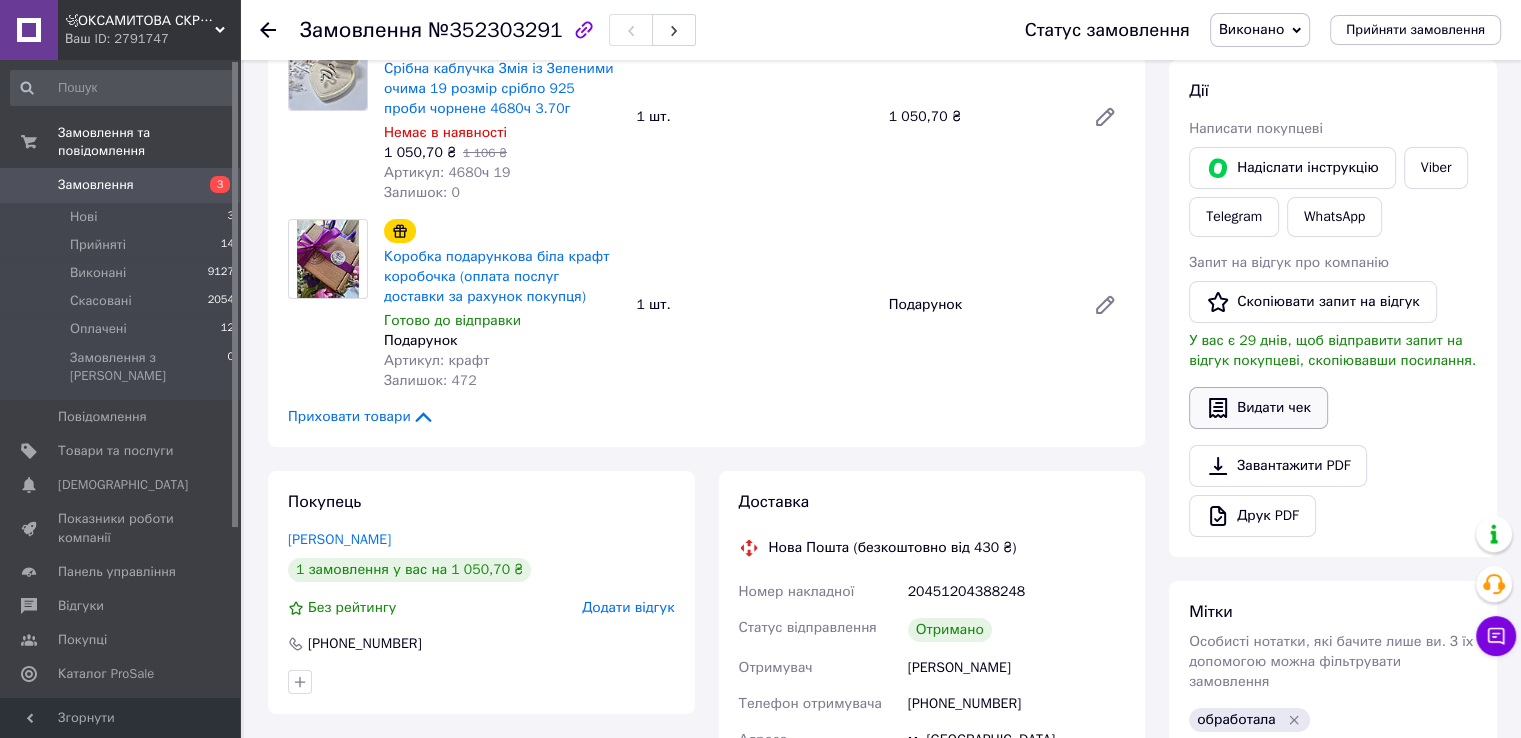 click on "Видати чек" at bounding box center [1258, 408] 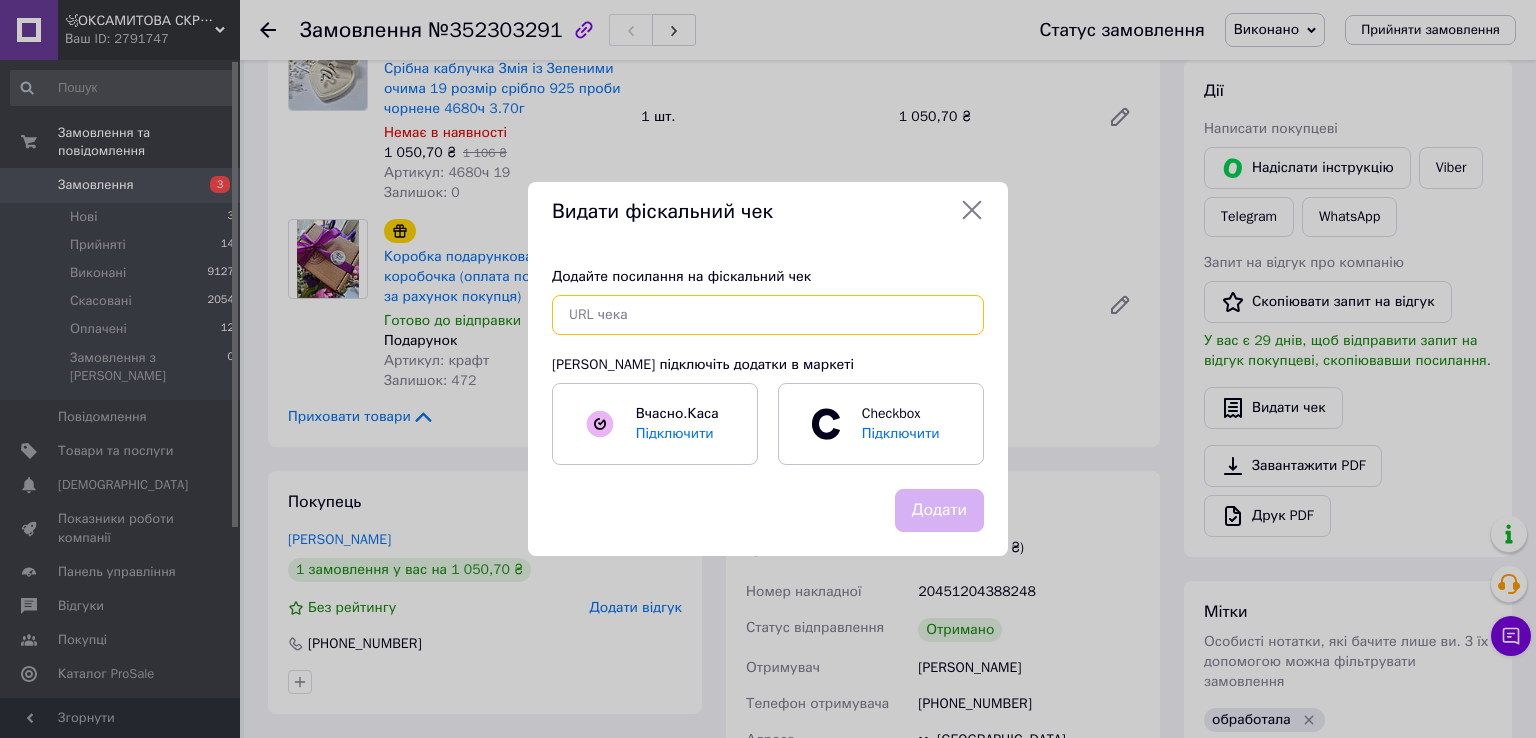 paste on "https://check.checkbox.ua/440e9cd1-5f20-4d88-b2fe-06caf78c970d" 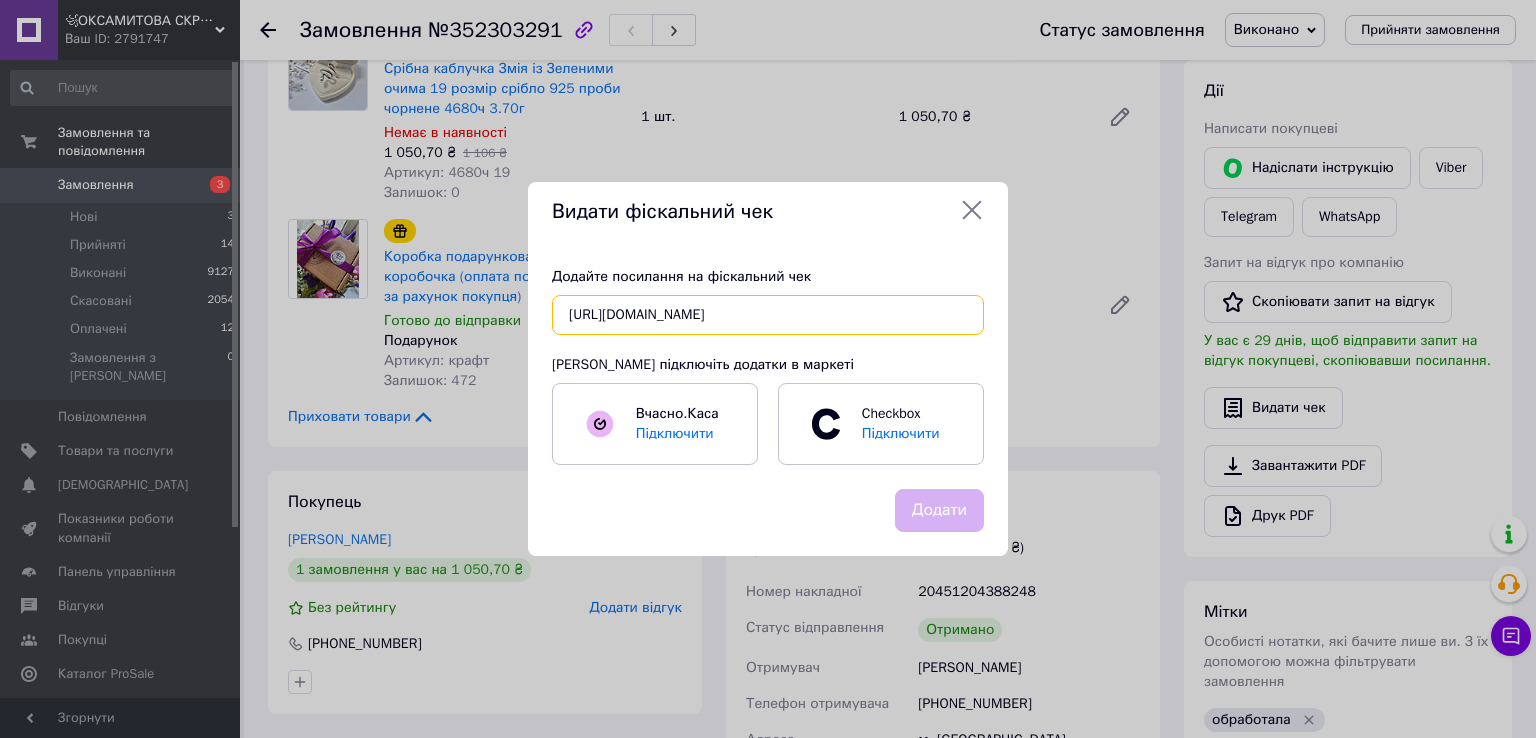 scroll, scrollTop: 0, scrollLeft: 20, axis: horizontal 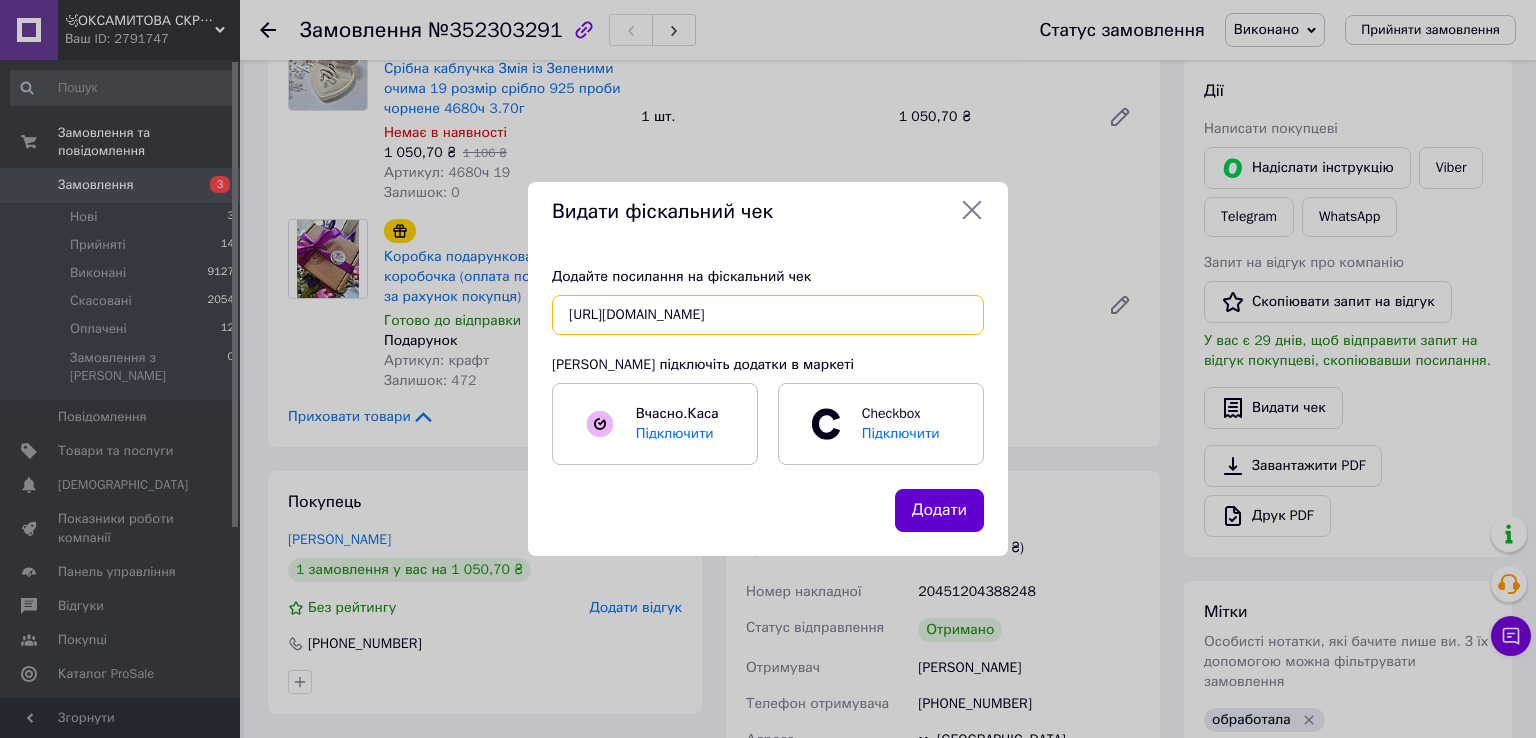 type on "https://check.checkbox.ua/440e9cd1-5f20-4d88-b2fe-06caf78c970d" 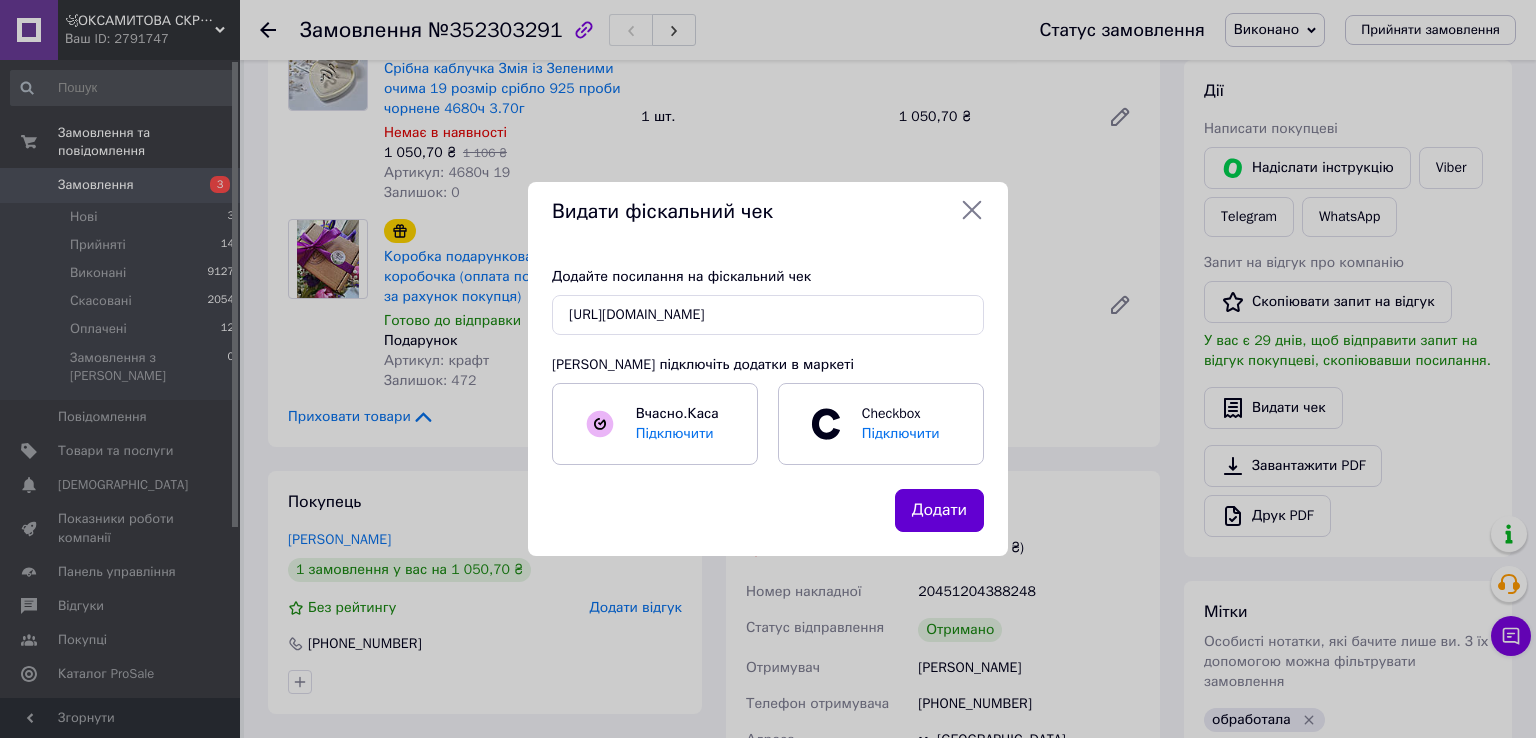 click on "Додати" at bounding box center [939, 510] 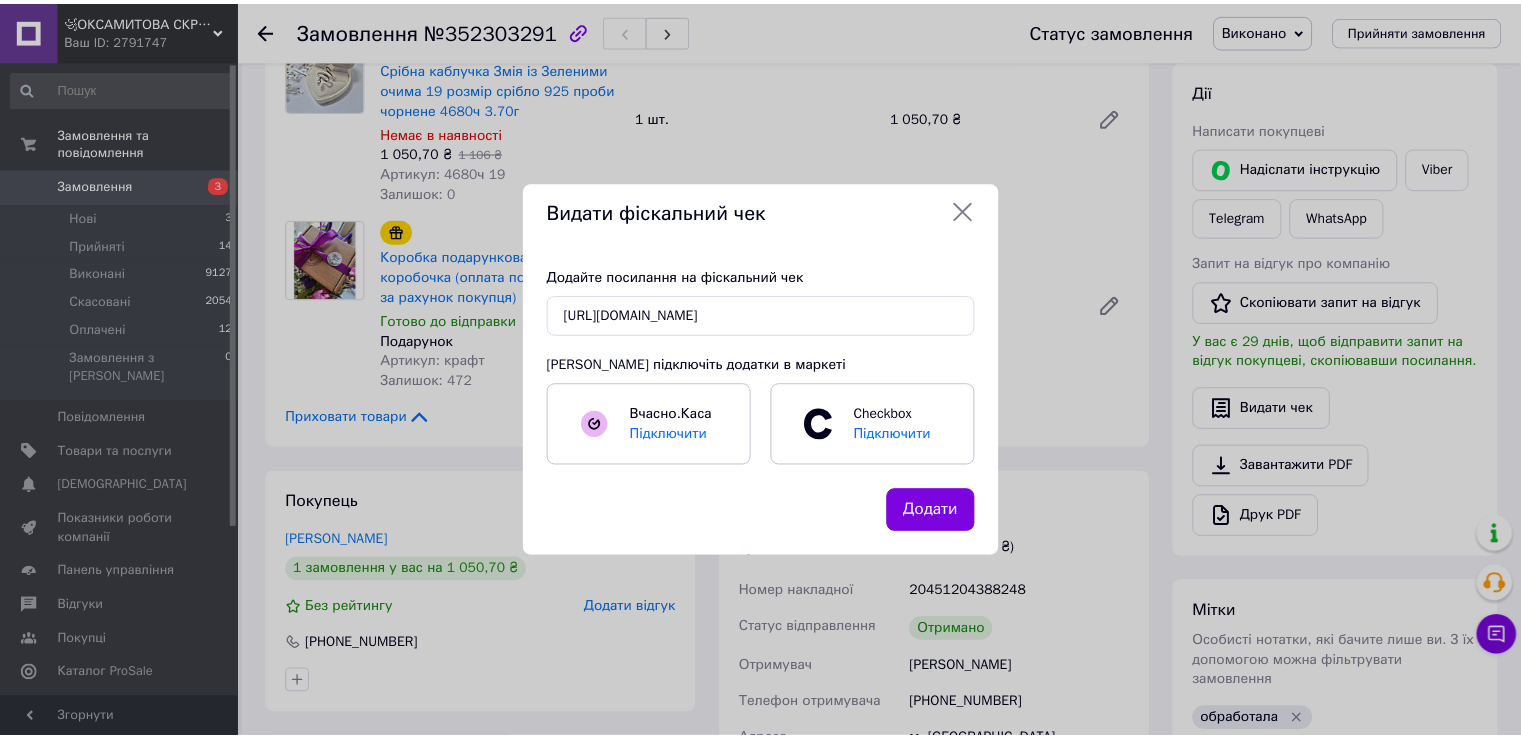 scroll, scrollTop: 0, scrollLeft: 0, axis: both 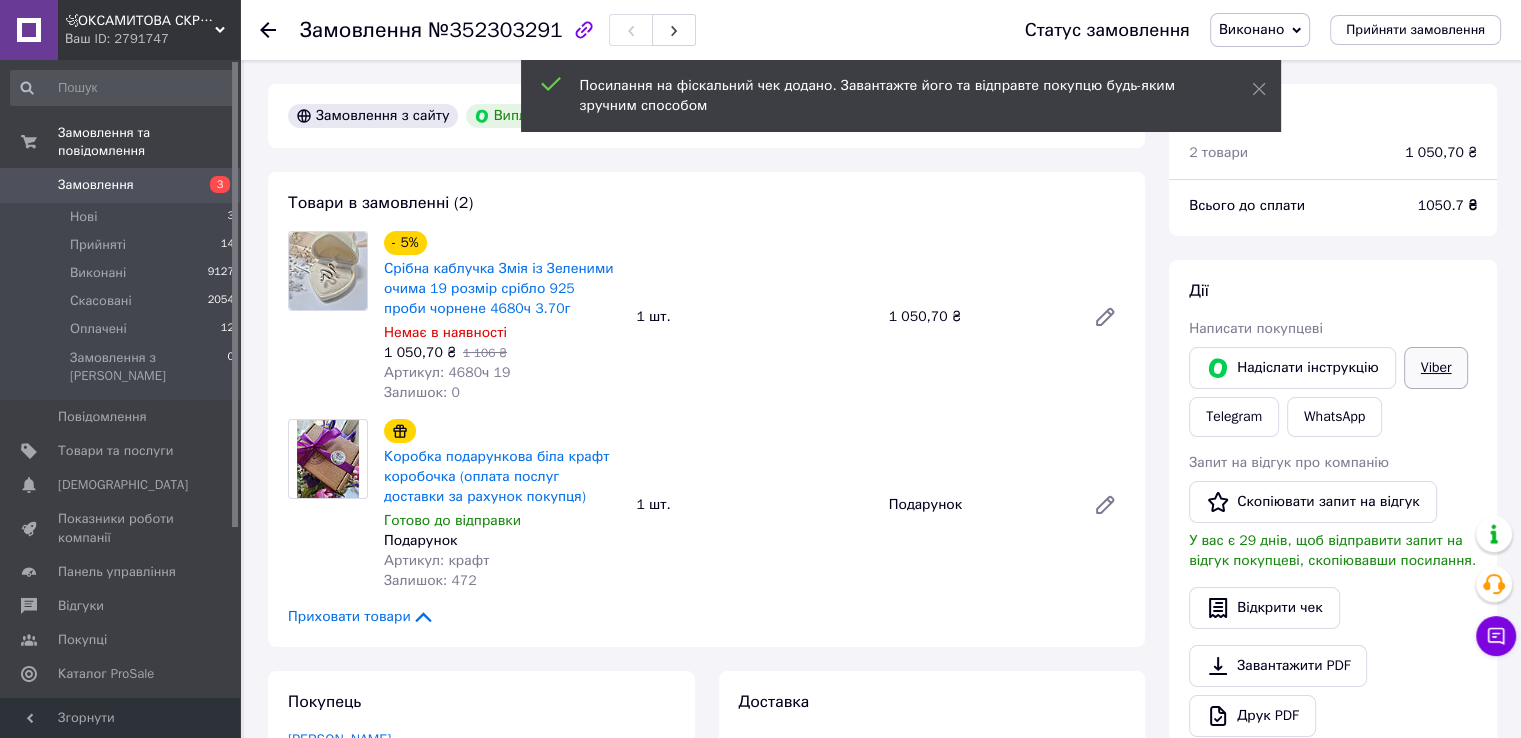 click on "Viber" at bounding box center (1436, 368) 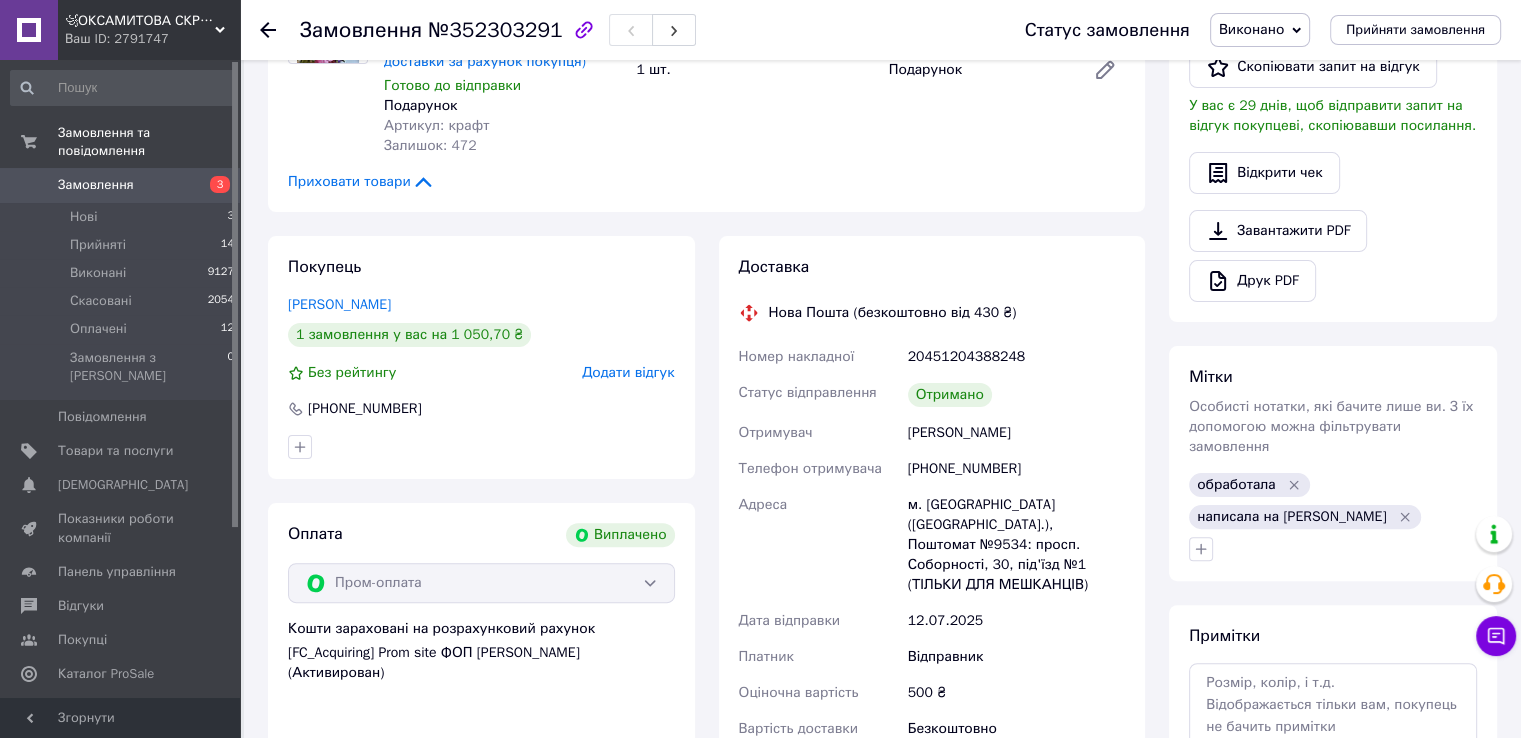 scroll, scrollTop: 400, scrollLeft: 0, axis: vertical 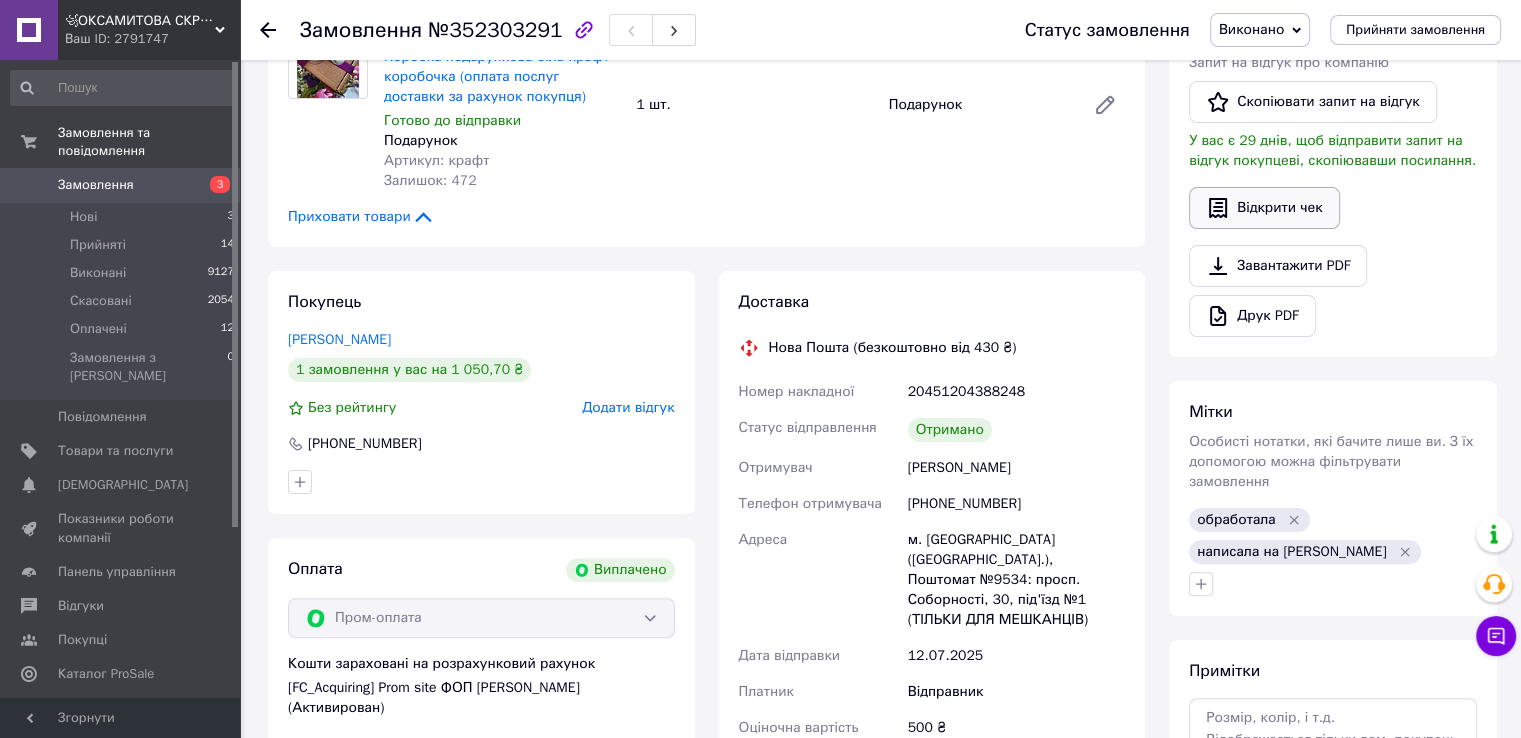 click on "Відкрити чек" at bounding box center (1264, 208) 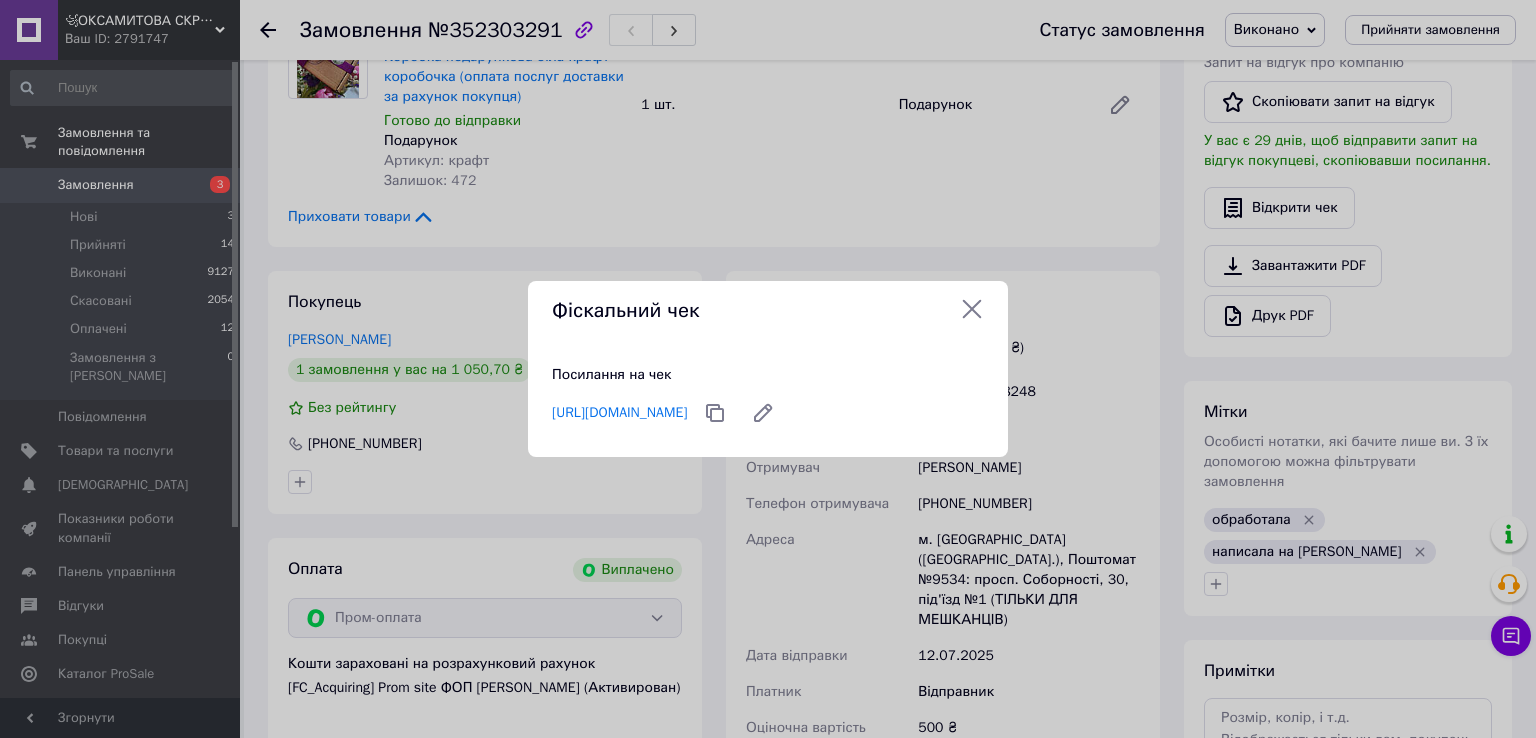drag, startPoint x: 958, startPoint y: 312, endPoint x: 980, endPoint y: 312, distance: 22 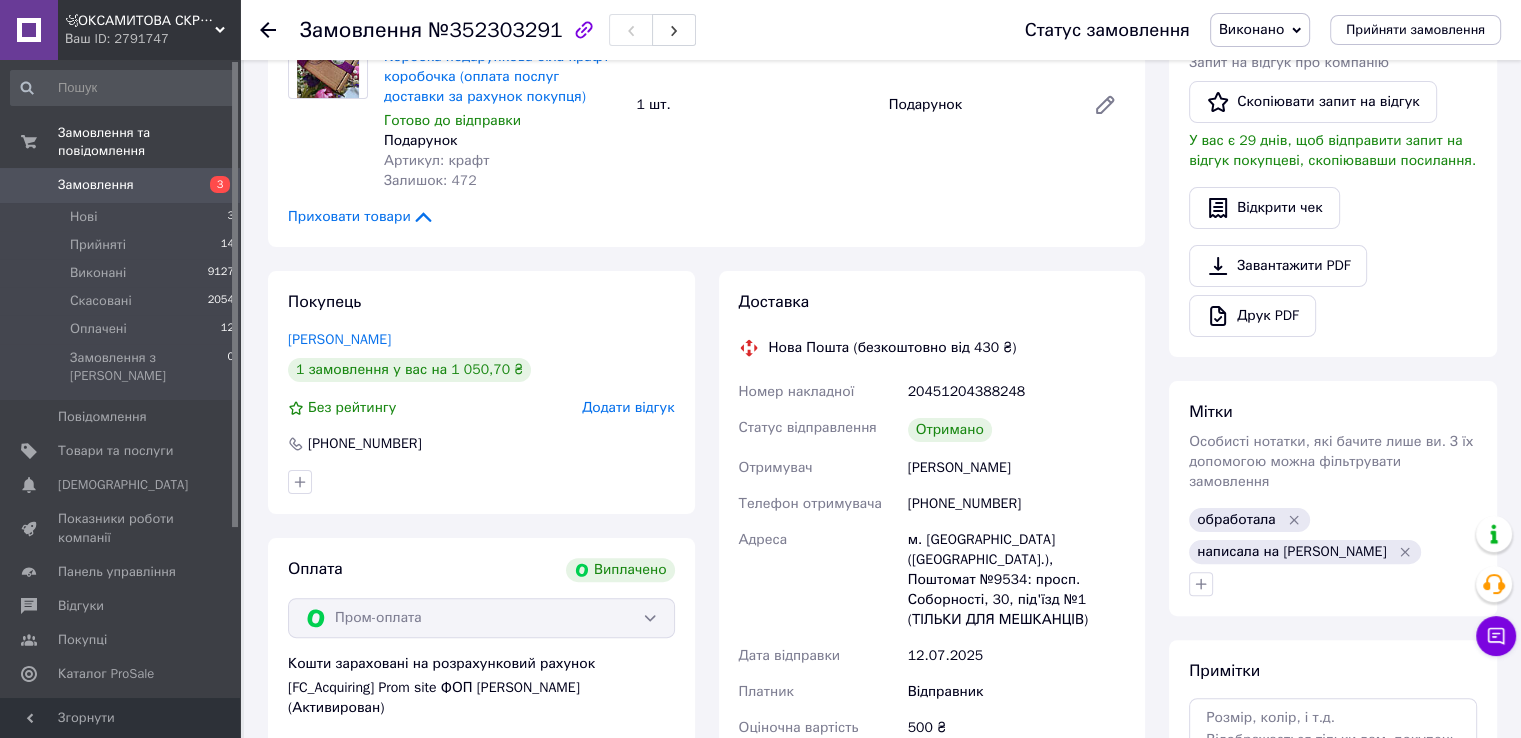 click 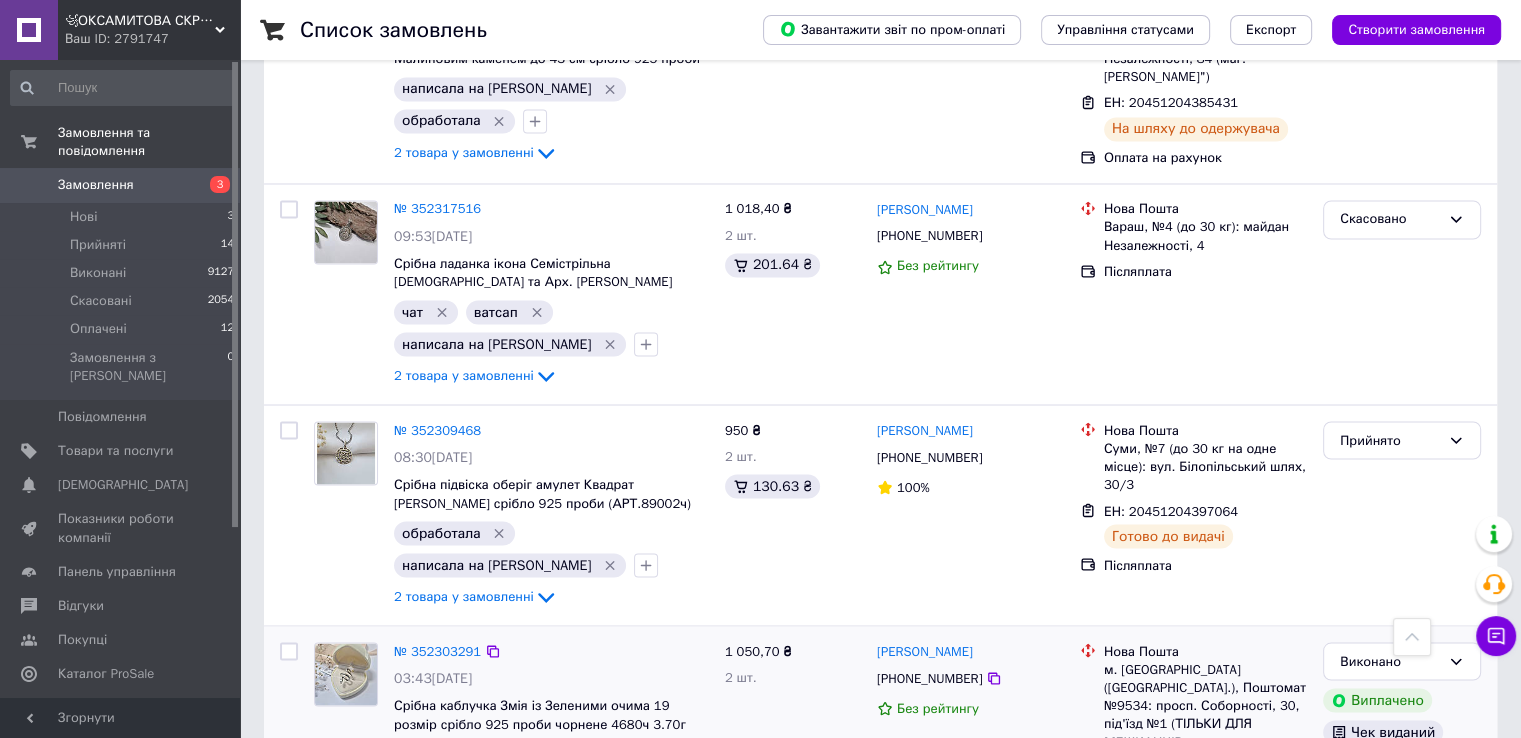 scroll, scrollTop: 3685, scrollLeft: 0, axis: vertical 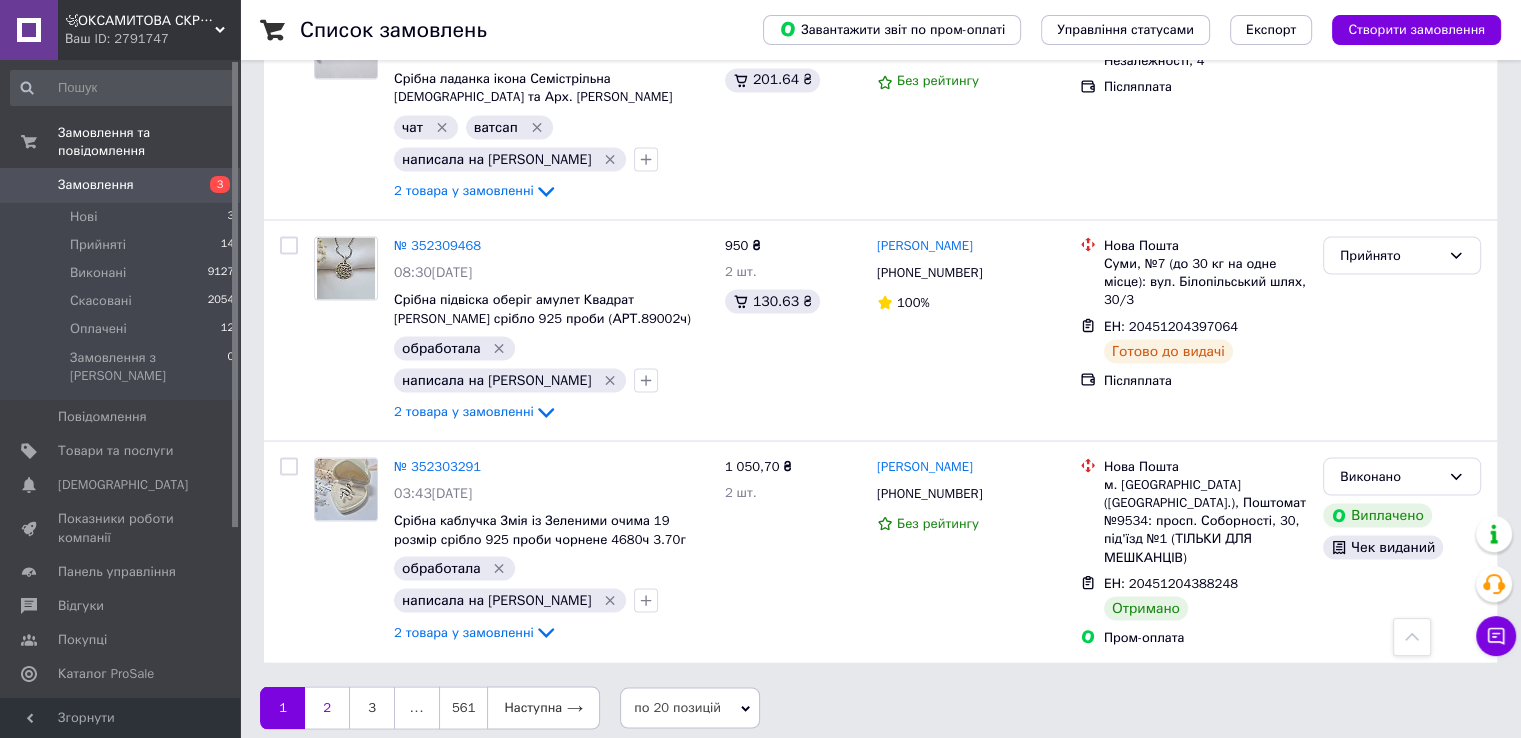 click on "2" at bounding box center (327, 707) 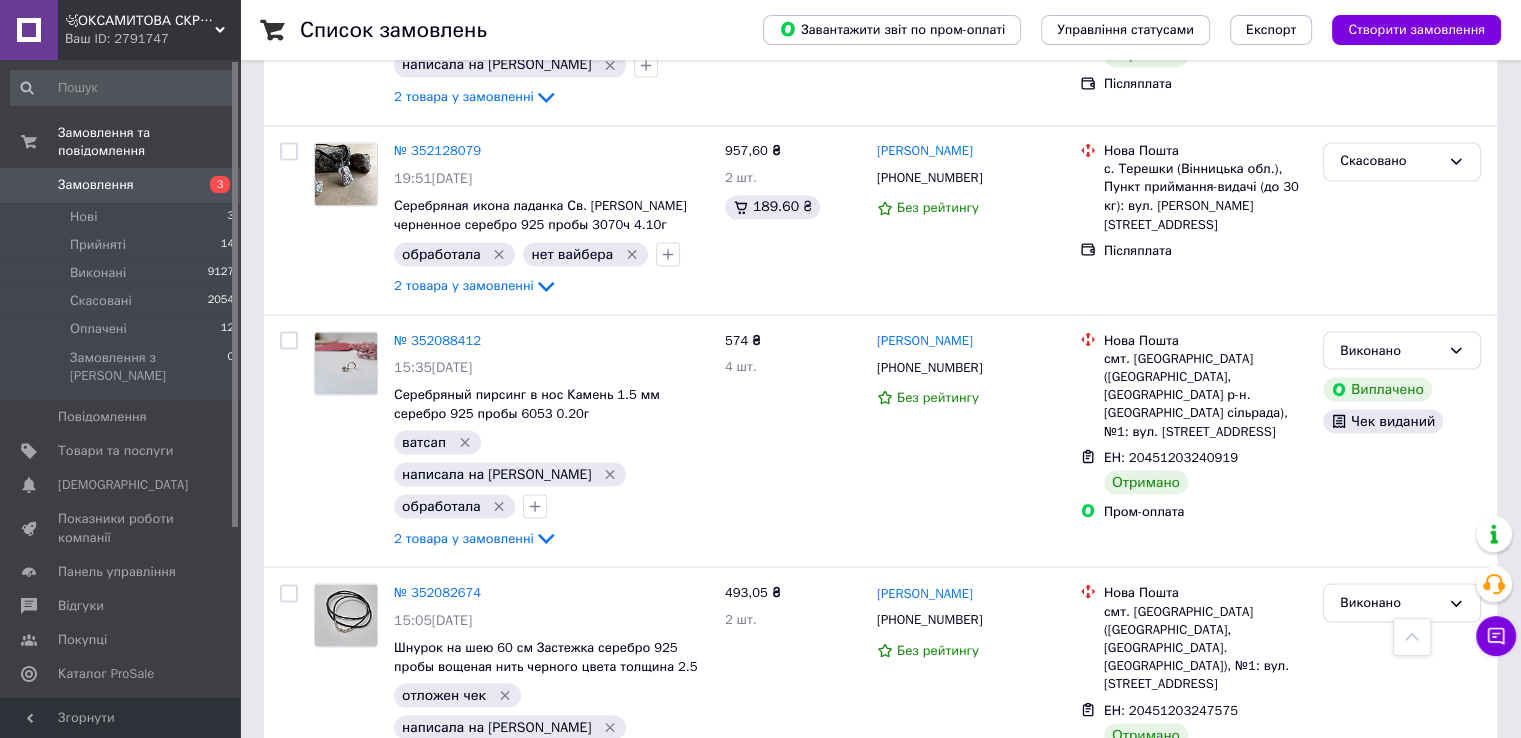 scroll, scrollTop: 3824, scrollLeft: 0, axis: vertical 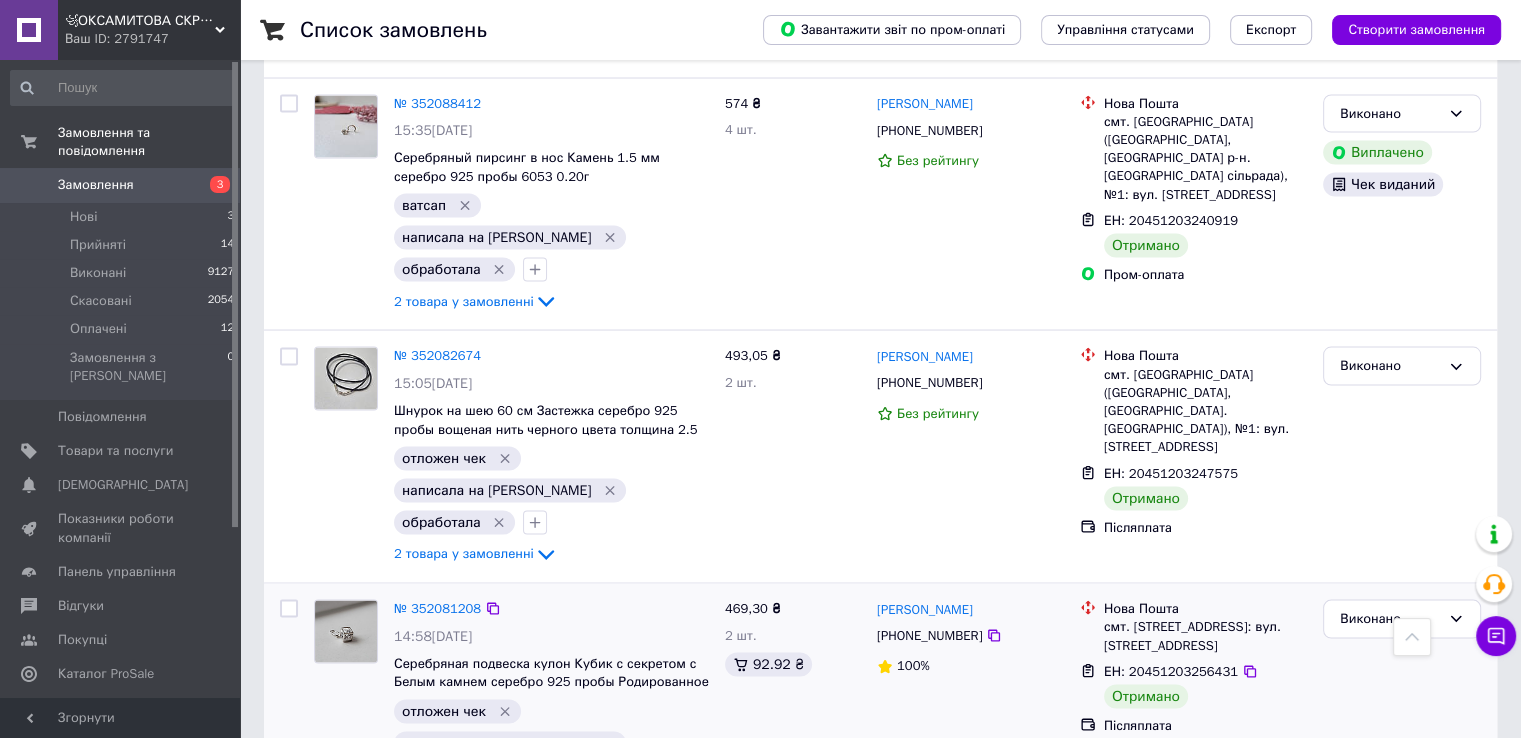drag, startPoint x: 397, startPoint y: 685, endPoint x: 397, endPoint y: 650, distance: 35 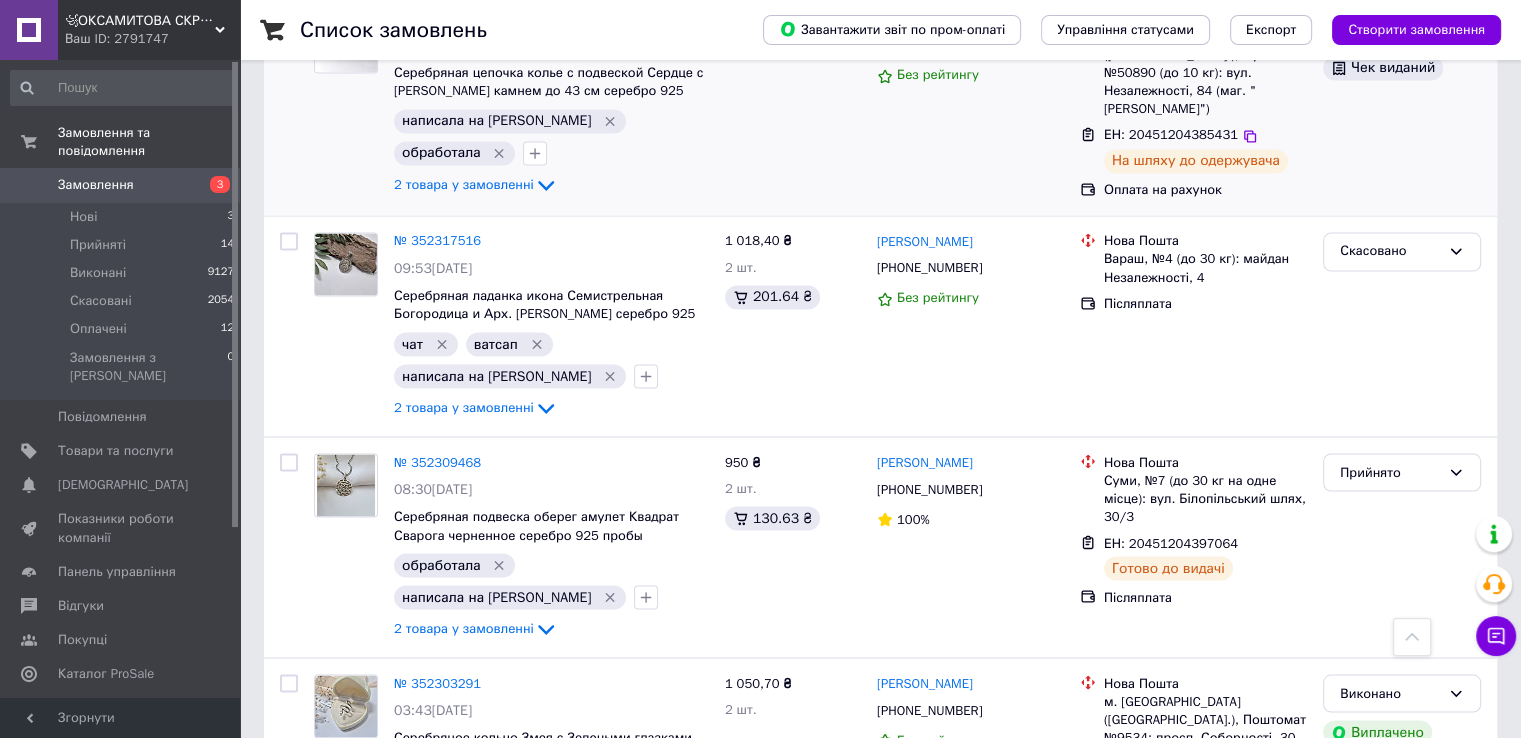 scroll, scrollTop: 3500, scrollLeft: 0, axis: vertical 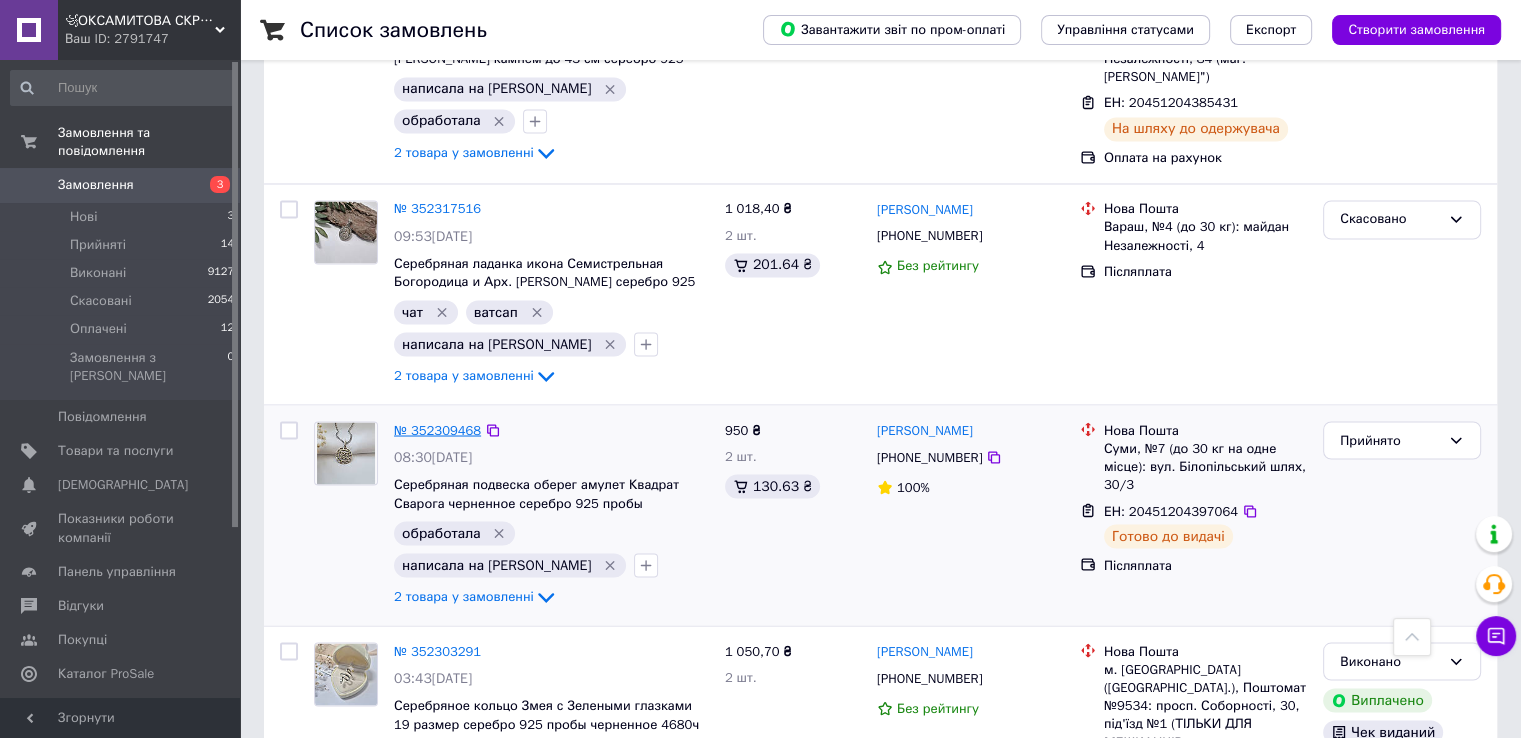 click on "№ 352309468" at bounding box center (437, 429) 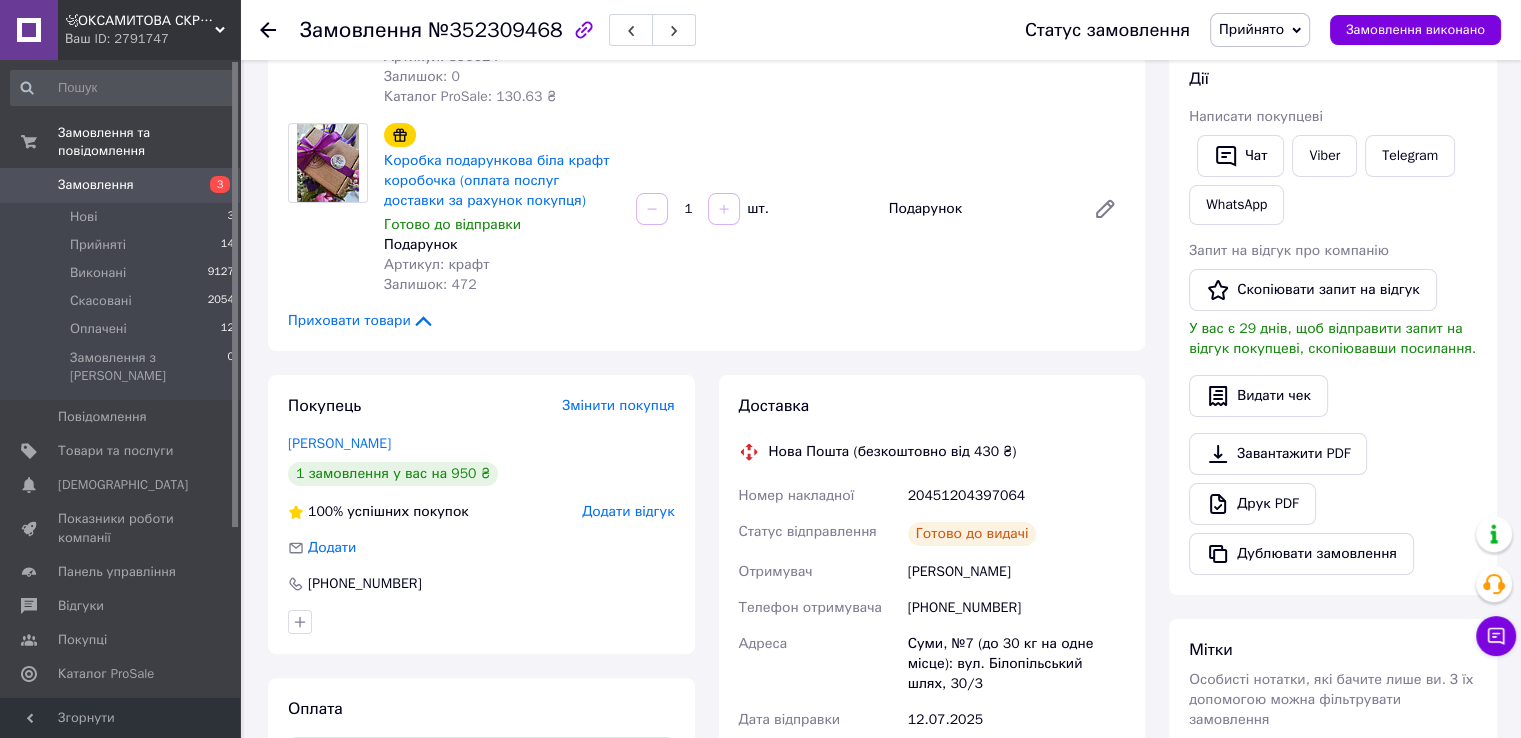 scroll, scrollTop: 216, scrollLeft: 0, axis: vertical 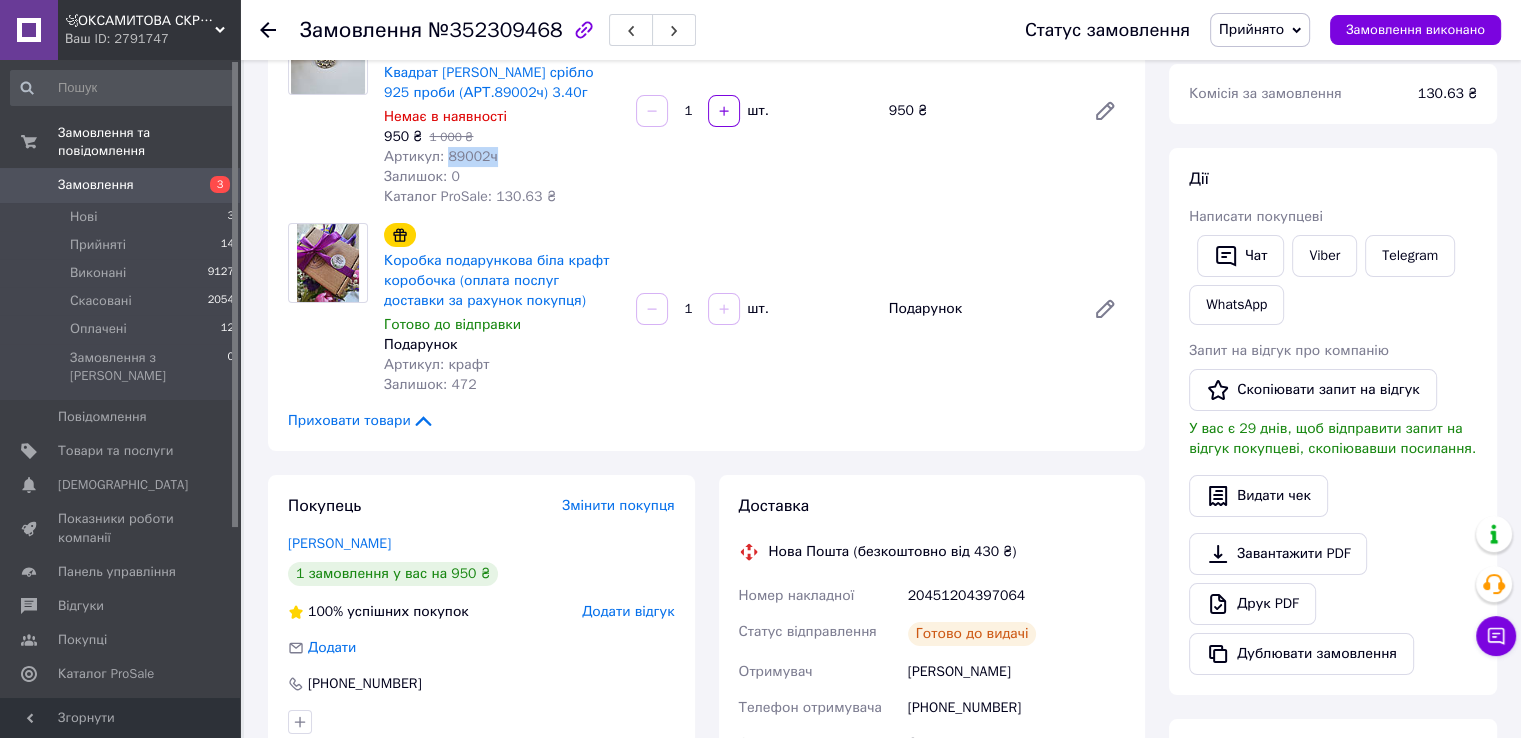 drag, startPoint x: 441, startPoint y: 154, endPoint x: 495, endPoint y: 153, distance: 54.00926 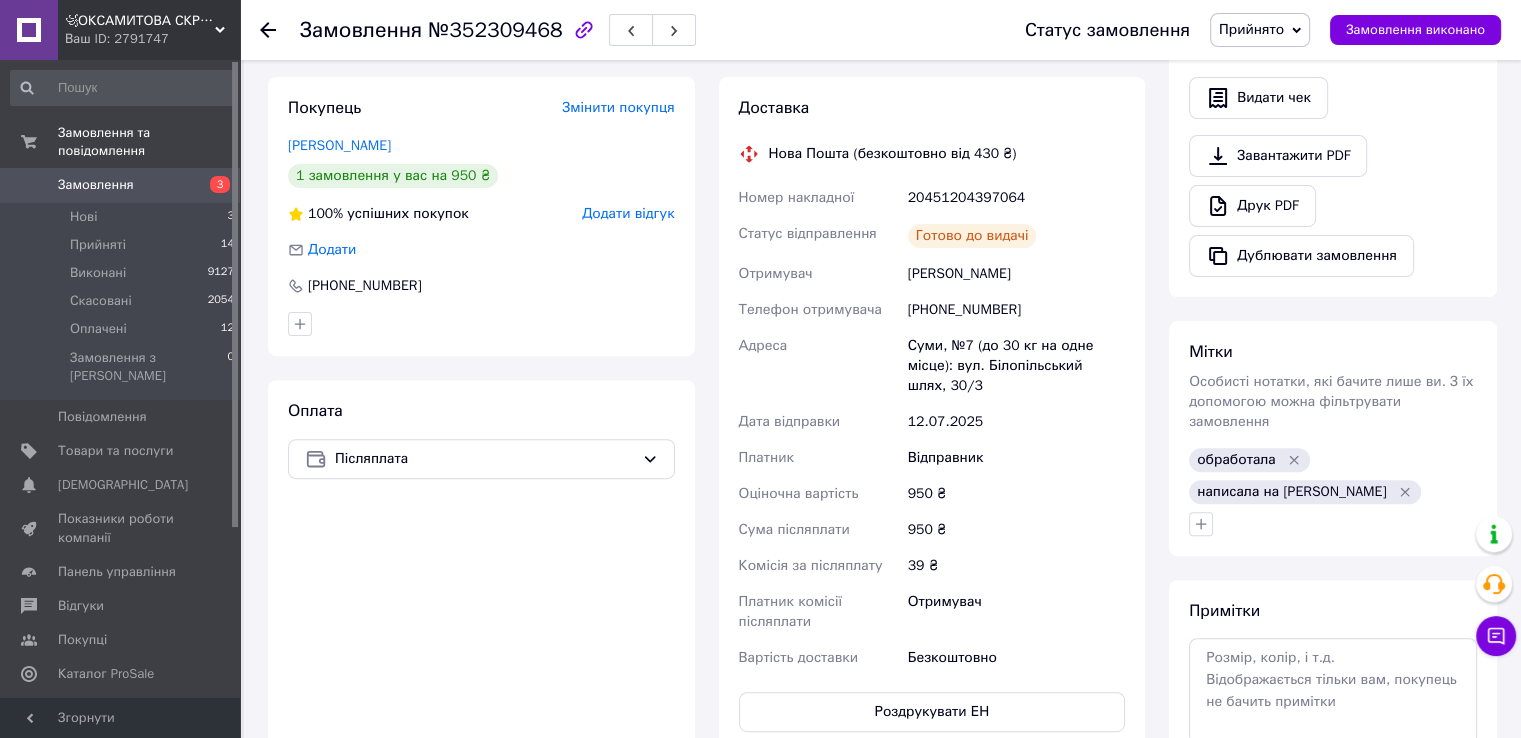 scroll, scrollTop: 616, scrollLeft: 0, axis: vertical 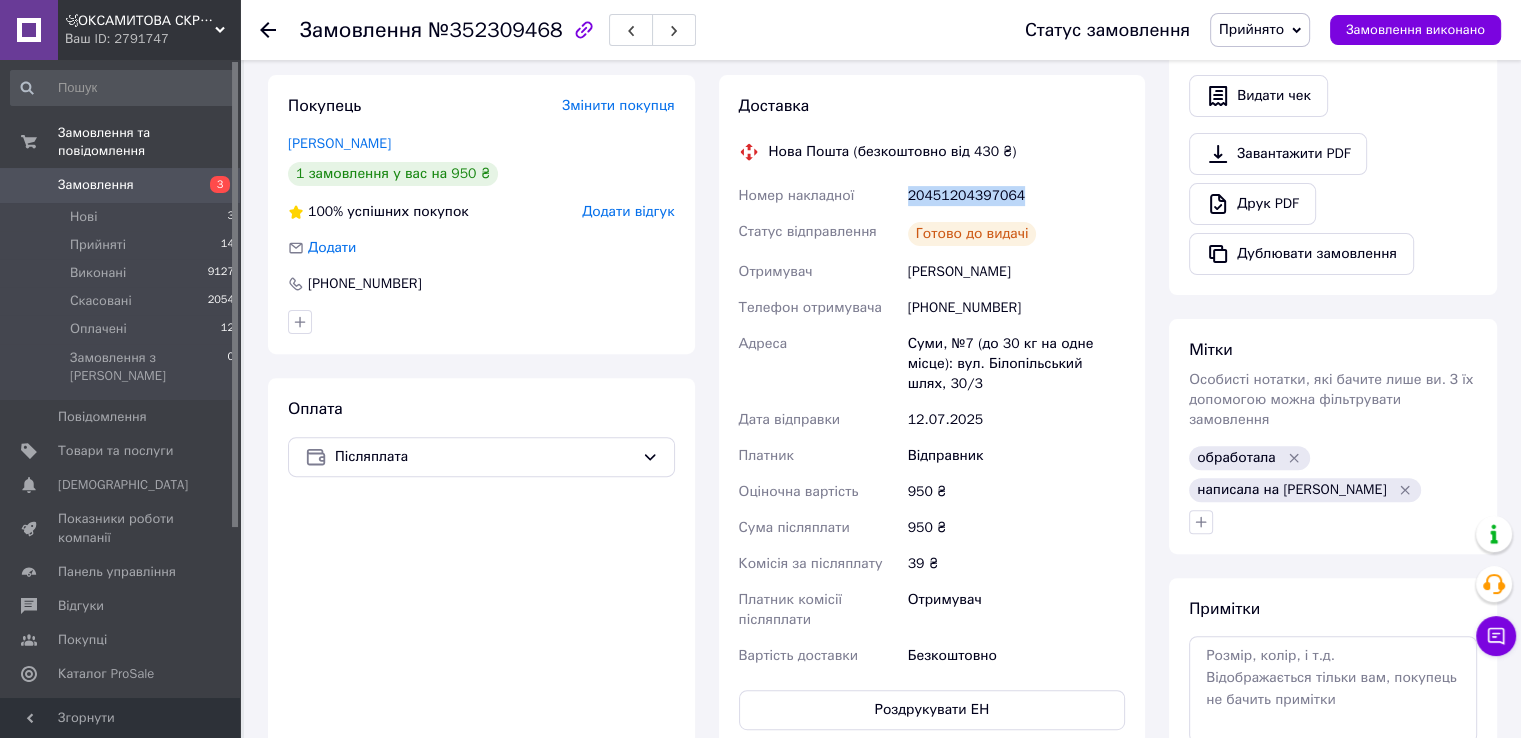 drag, startPoint x: 900, startPoint y: 199, endPoint x: 1063, endPoint y: 189, distance: 163.30646 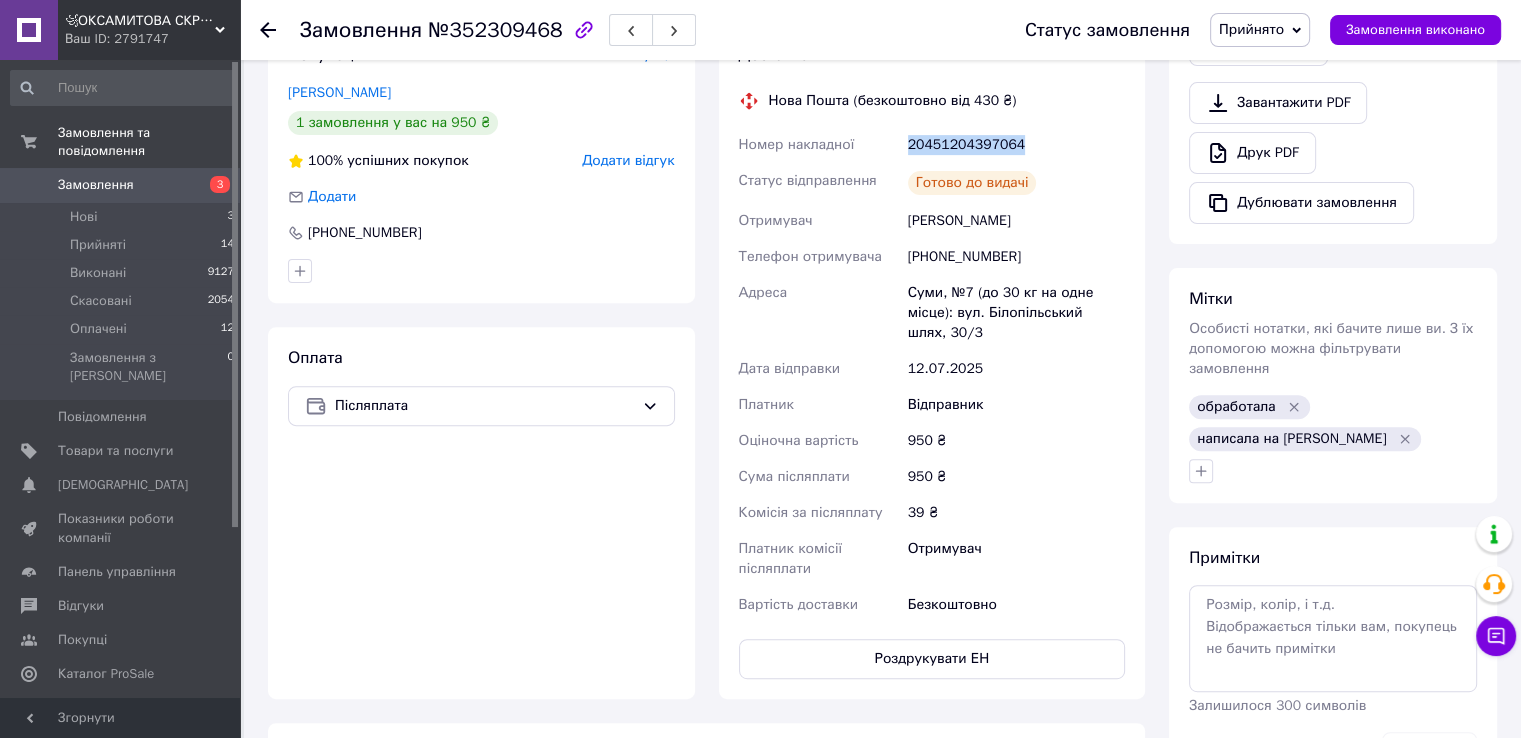 scroll, scrollTop: 716, scrollLeft: 0, axis: vertical 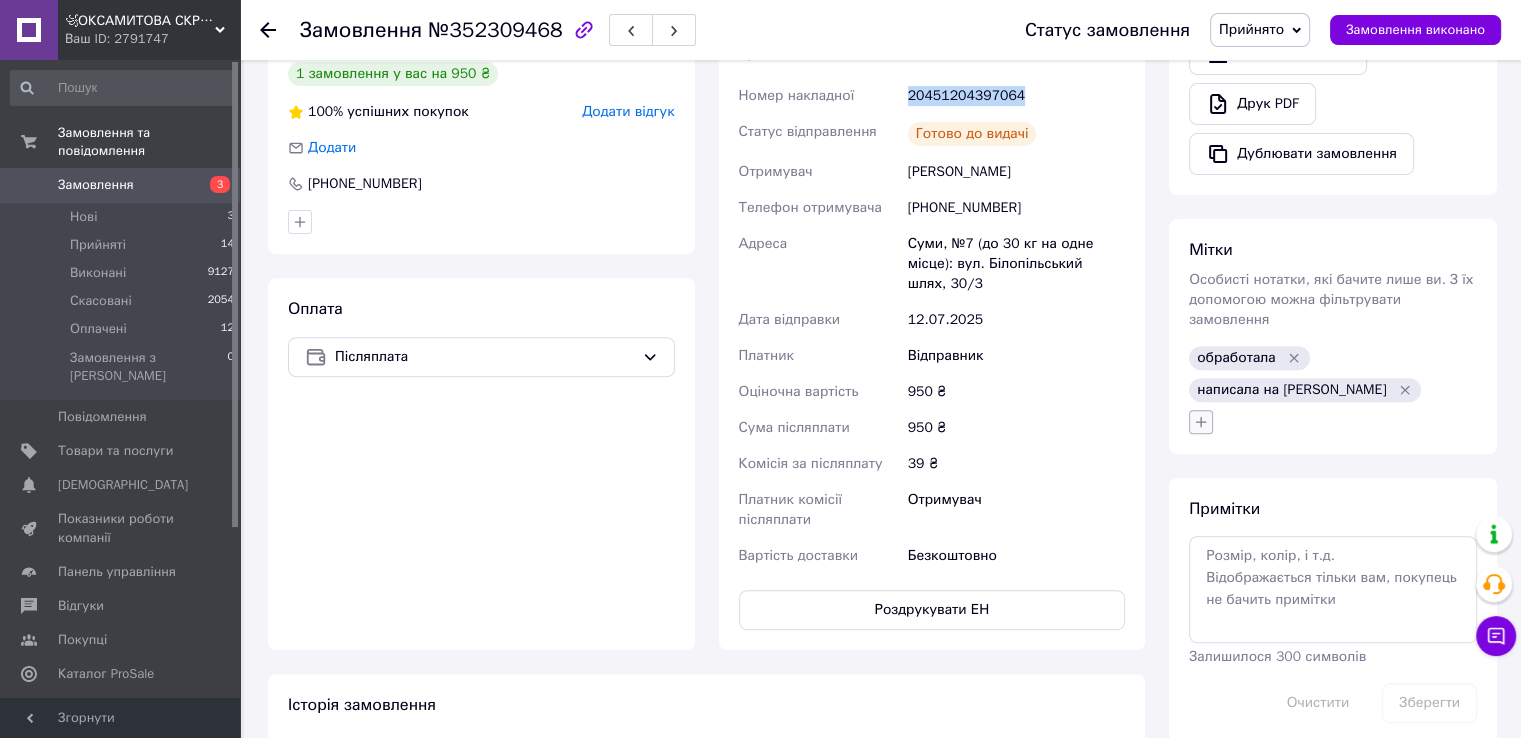 click 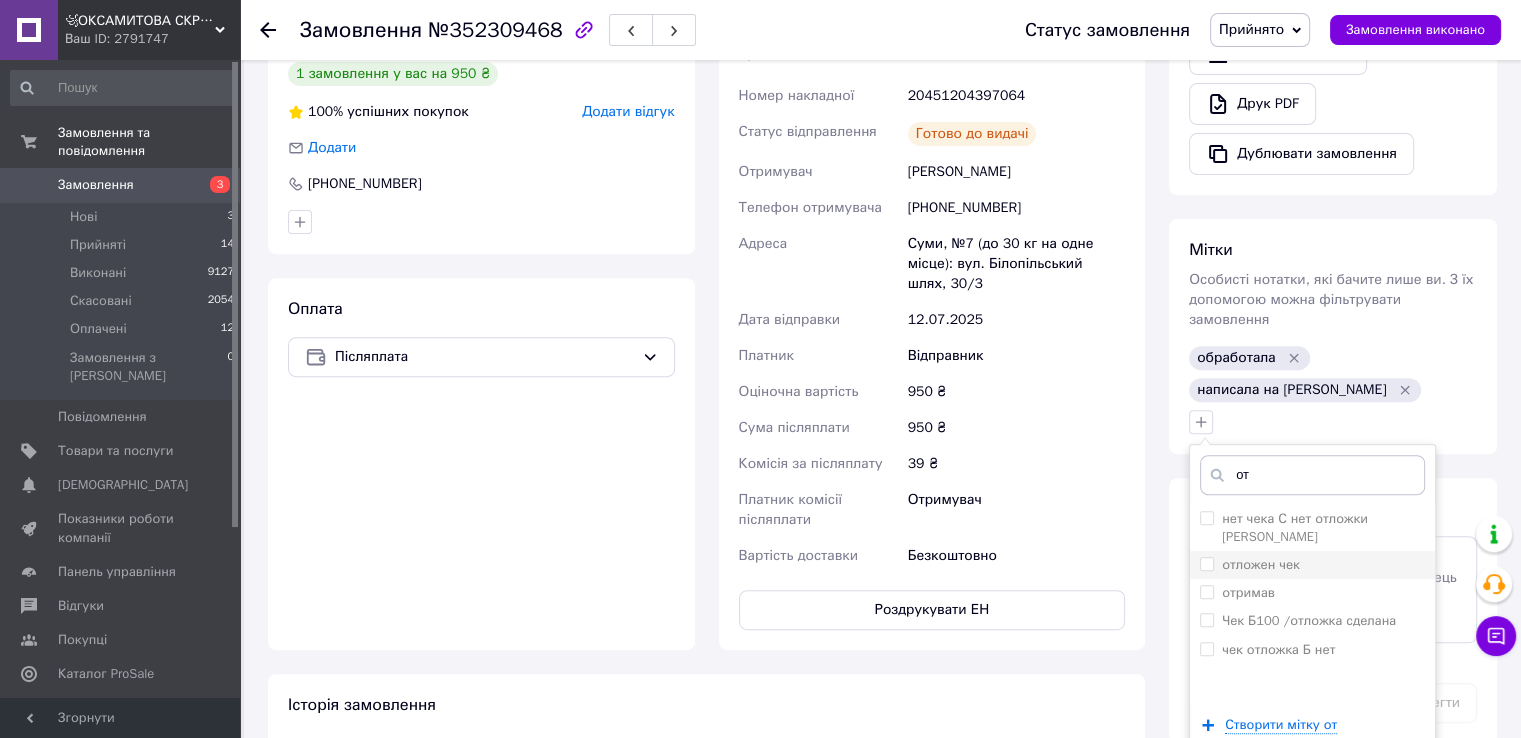 type on "от" 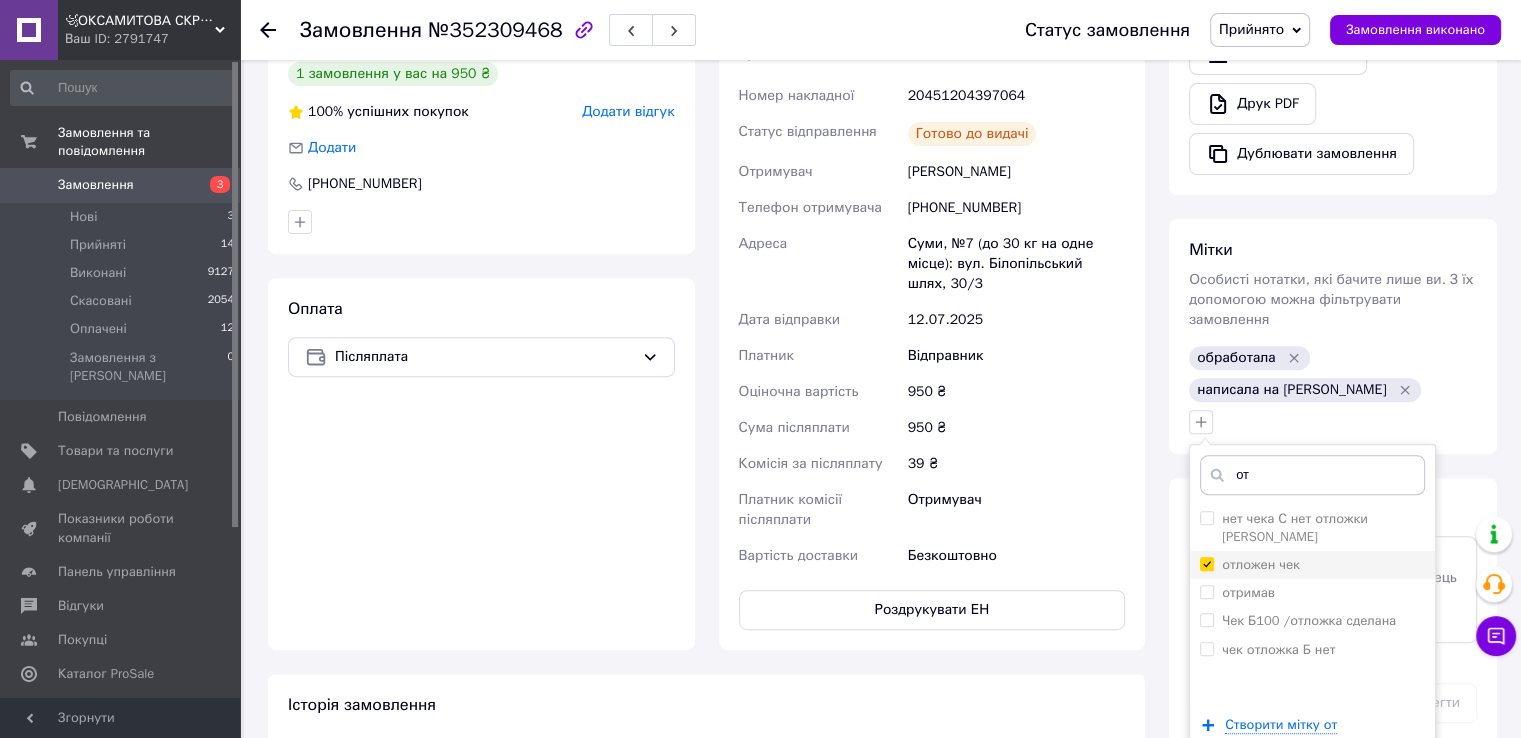checkbox on "true" 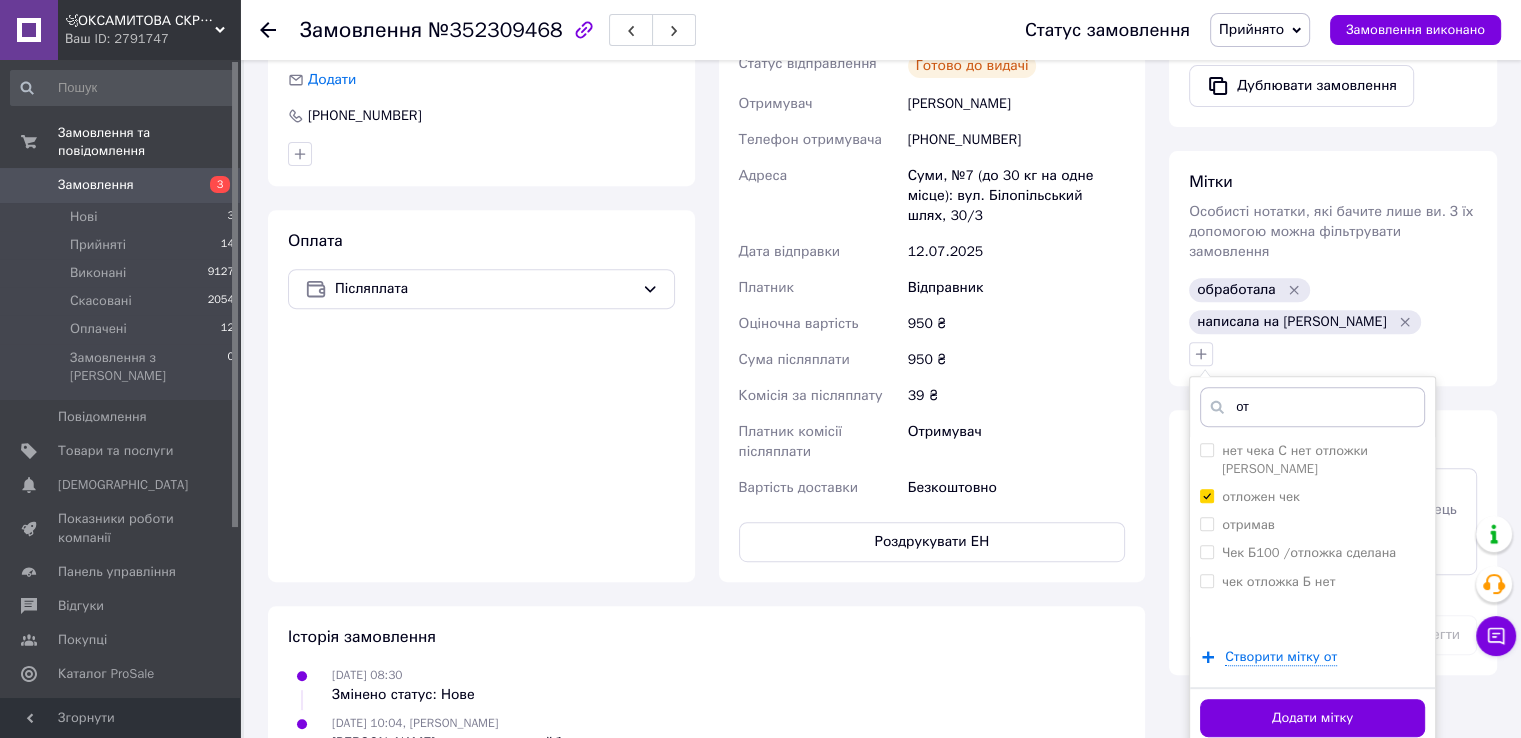 scroll, scrollTop: 816, scrollLeft: 0, axis: vertical 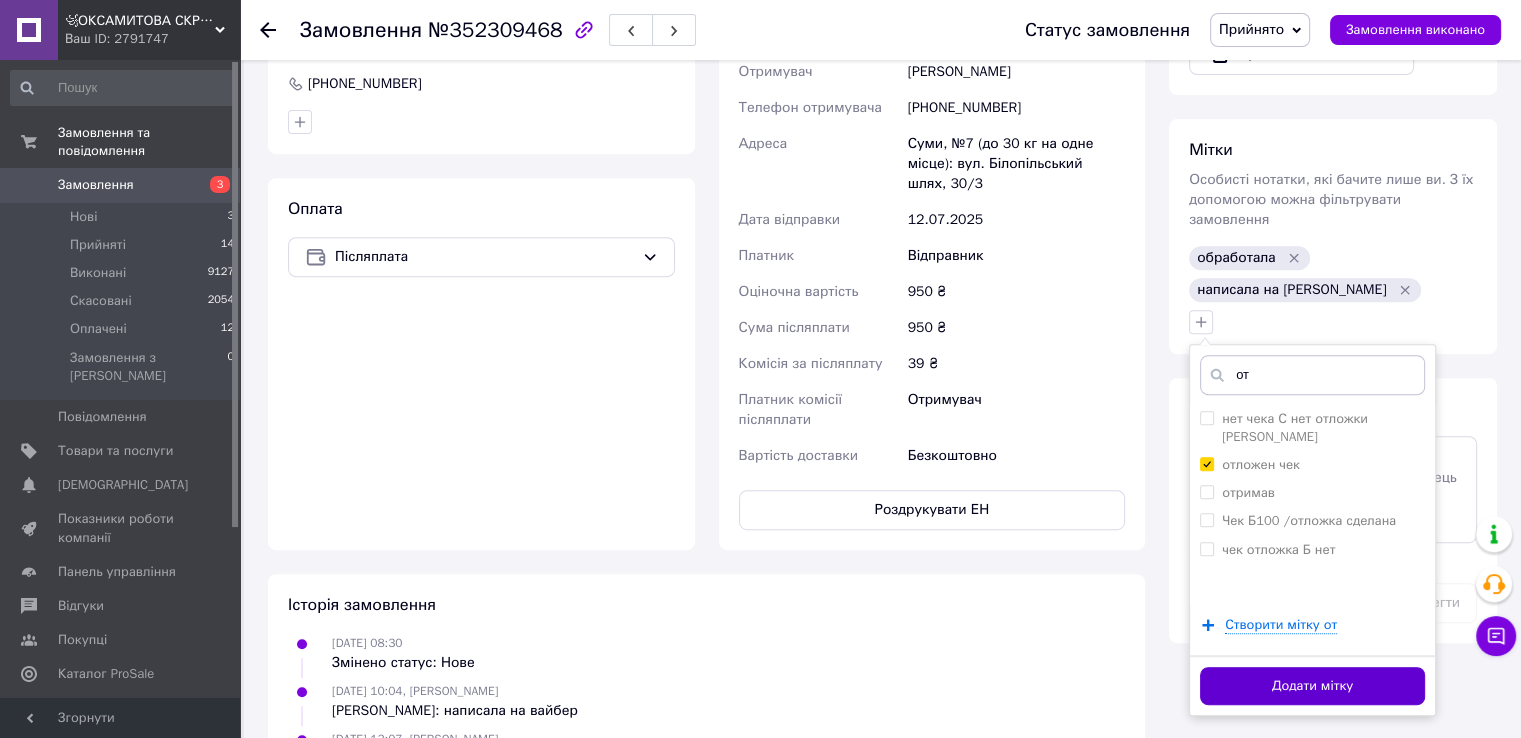 click on "Додати мітку" at bounding box center [1312, 686] 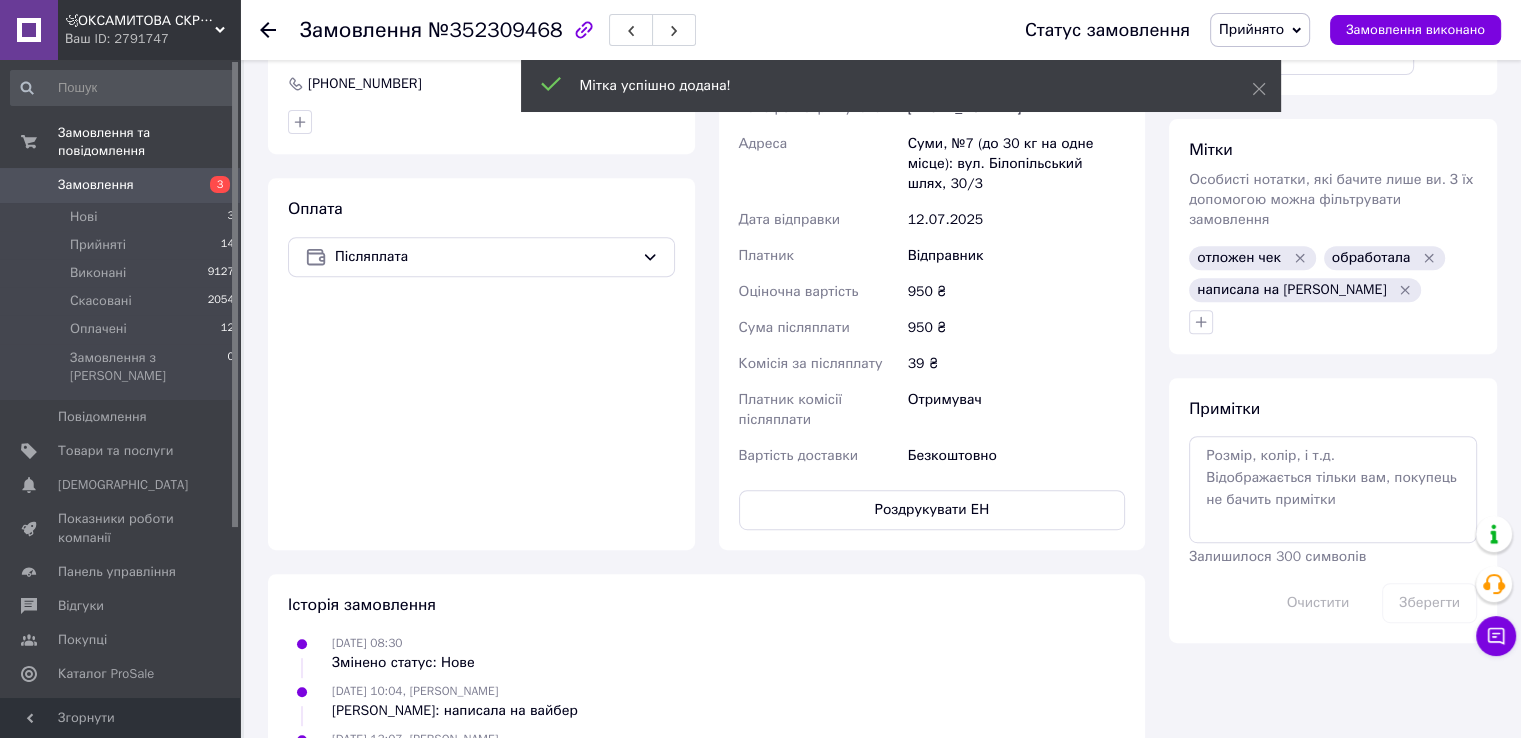 click 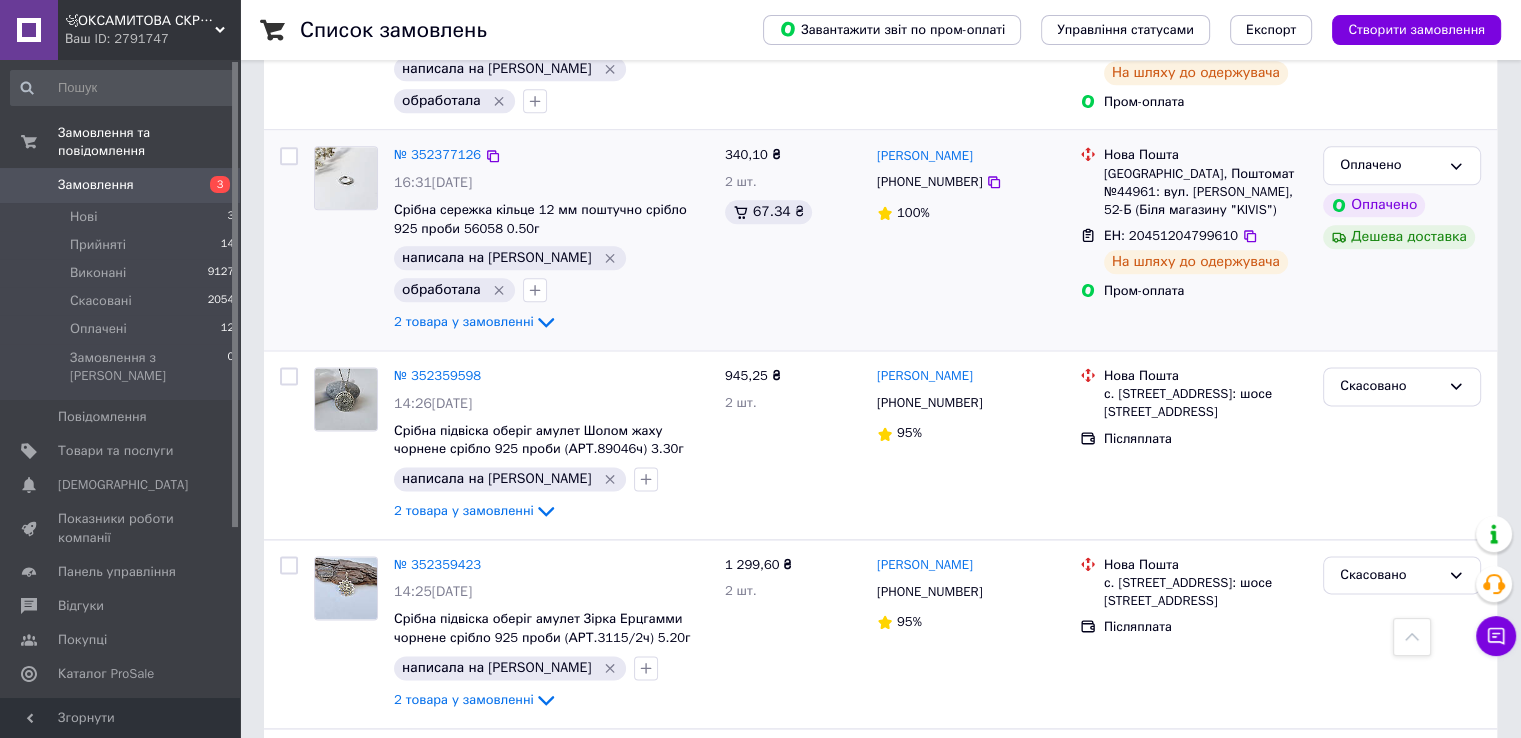 scroll, scrollTop: 2300, scrollLeft: 0, axis: vertical 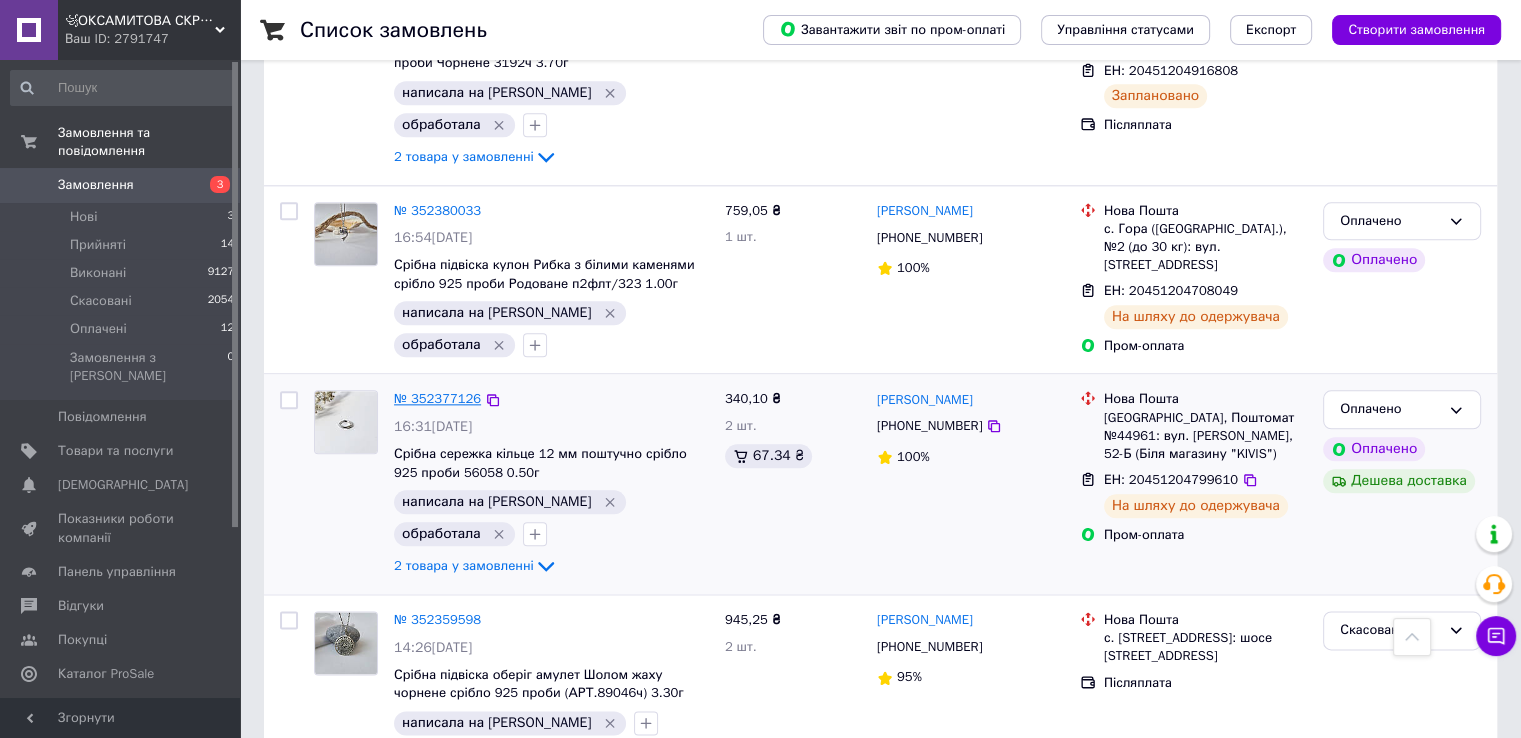 click on "№ 352377126" at bounding box center [437, 398] 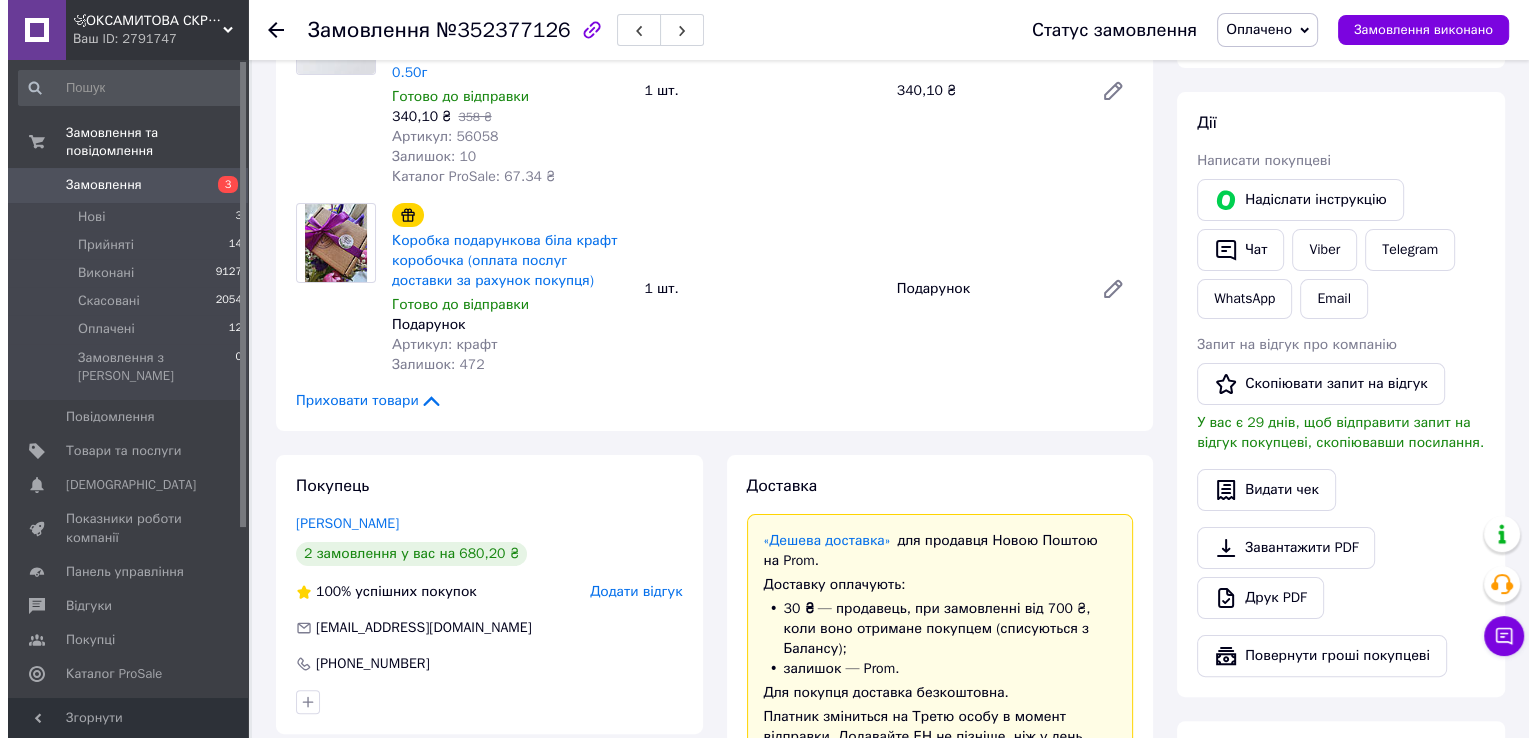 scroll, scrollTop: 300, scrollLeft: 0, axis: vertical 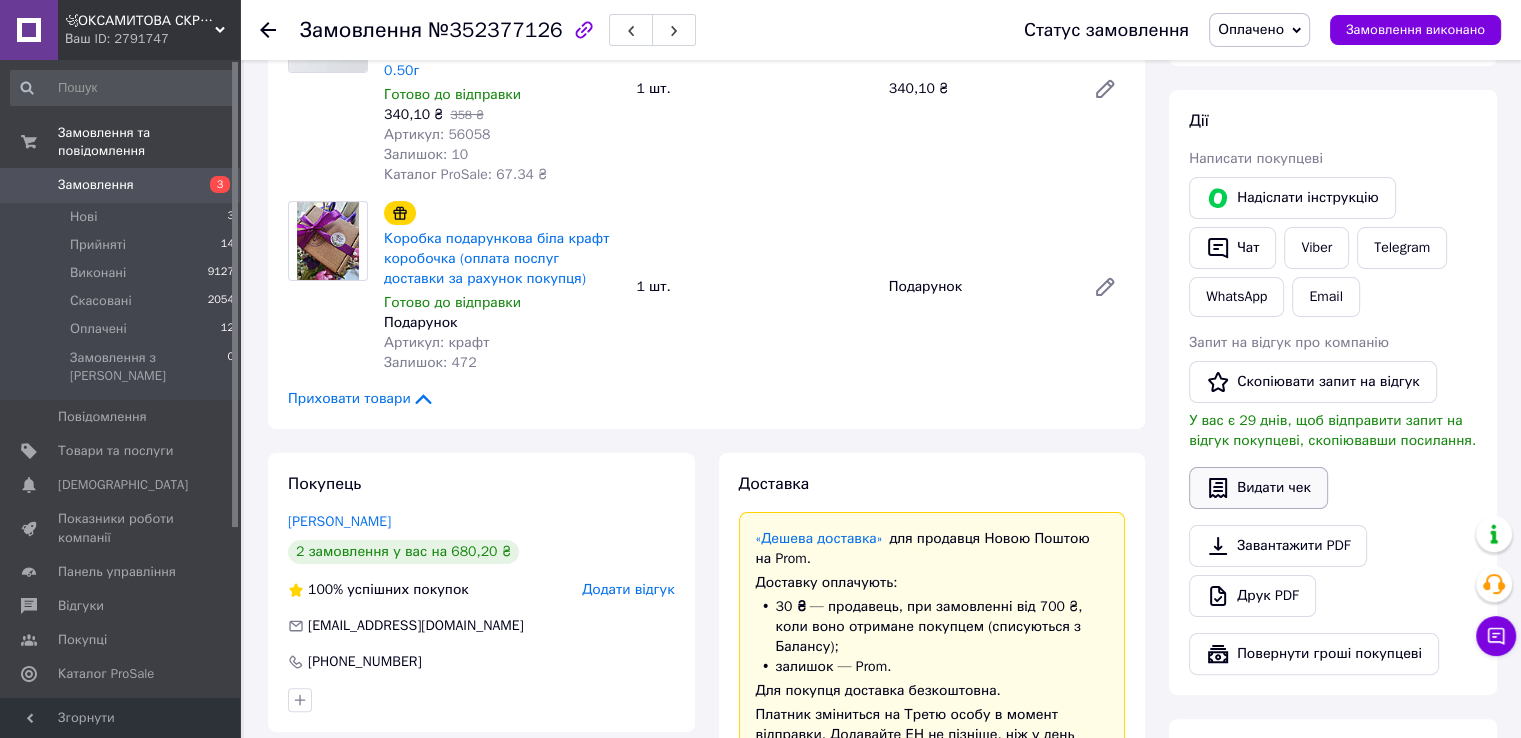 click on "Видати чек" at bounding box center (1258, 488) 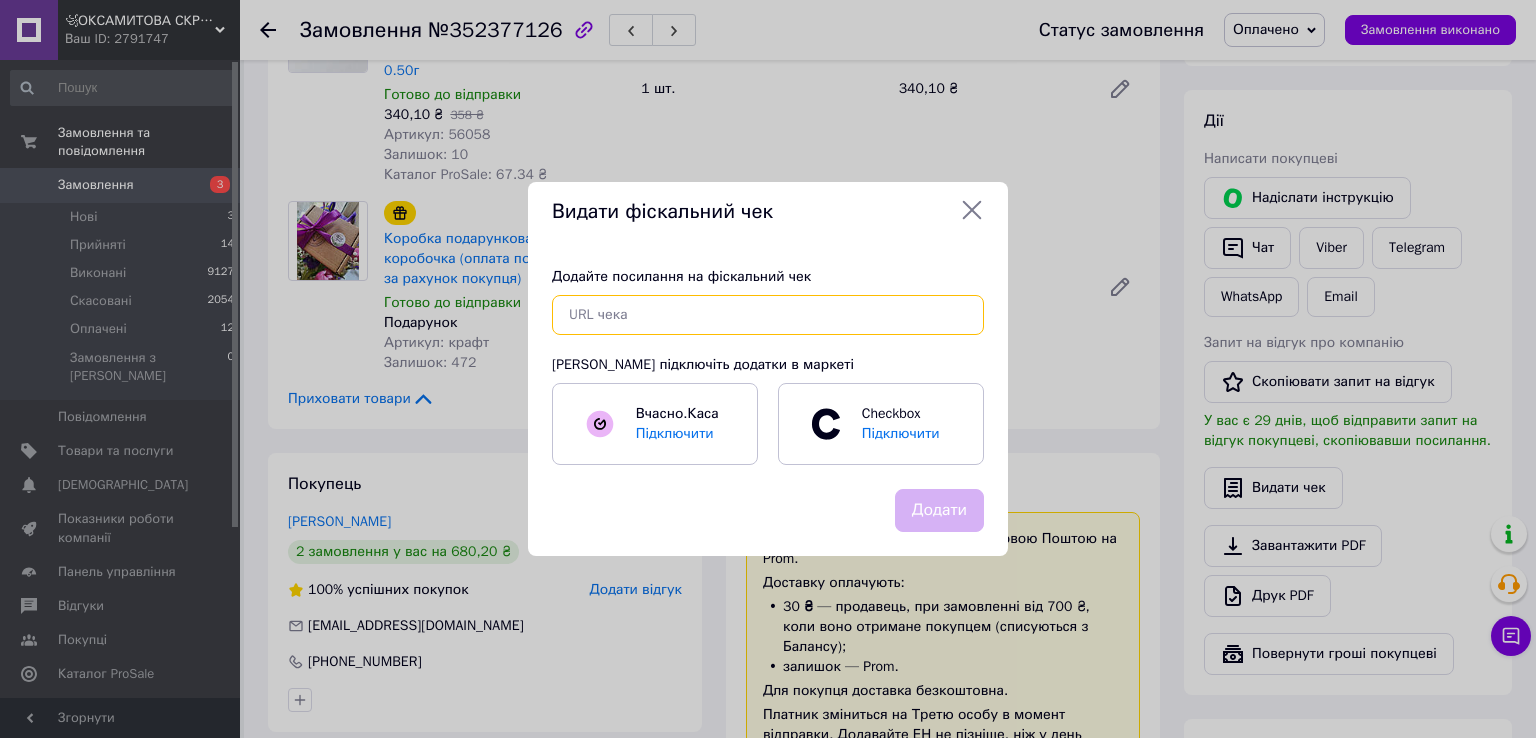 click at bounding box center (768, 315) 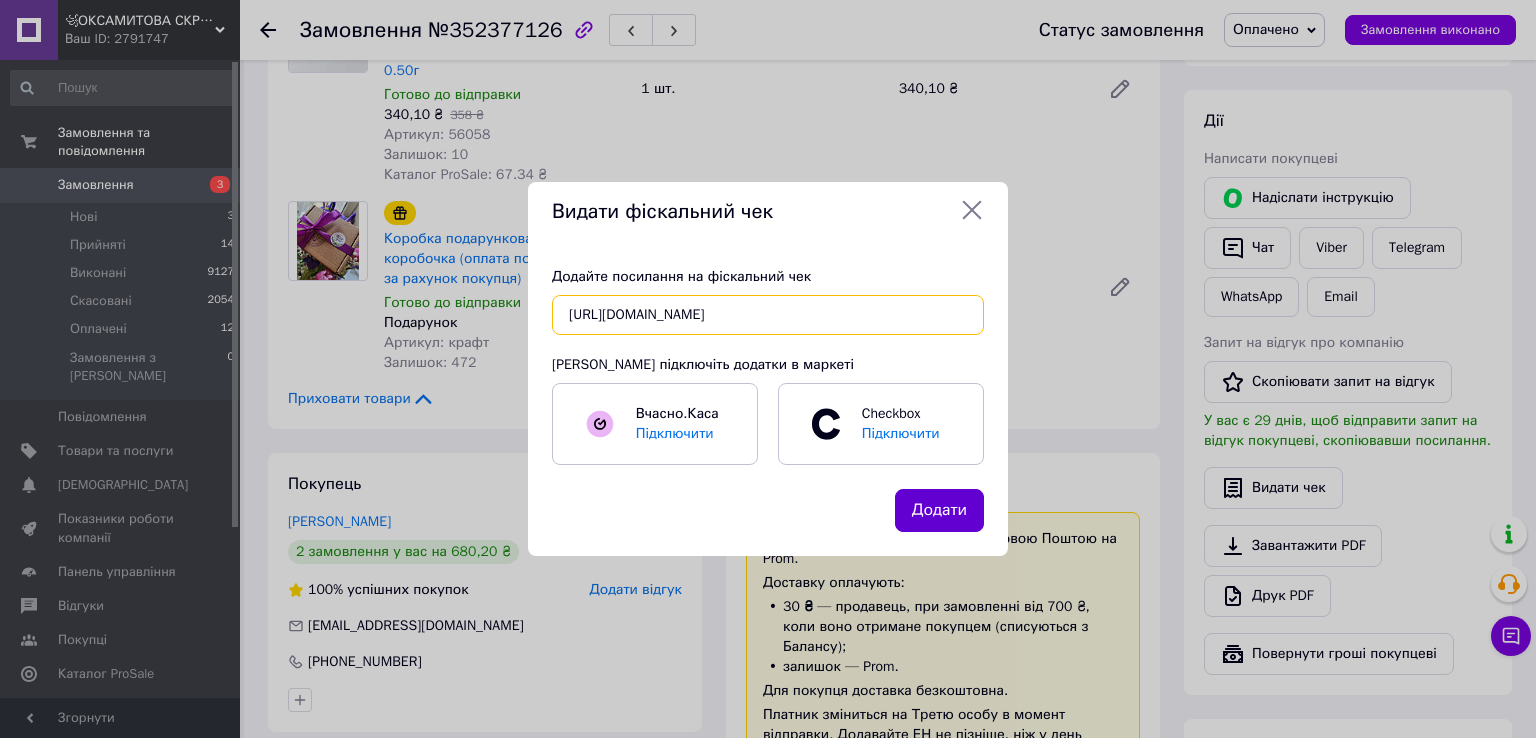 scroll, scrollTop: 0, scrollLeft: 20, axis: horizontal 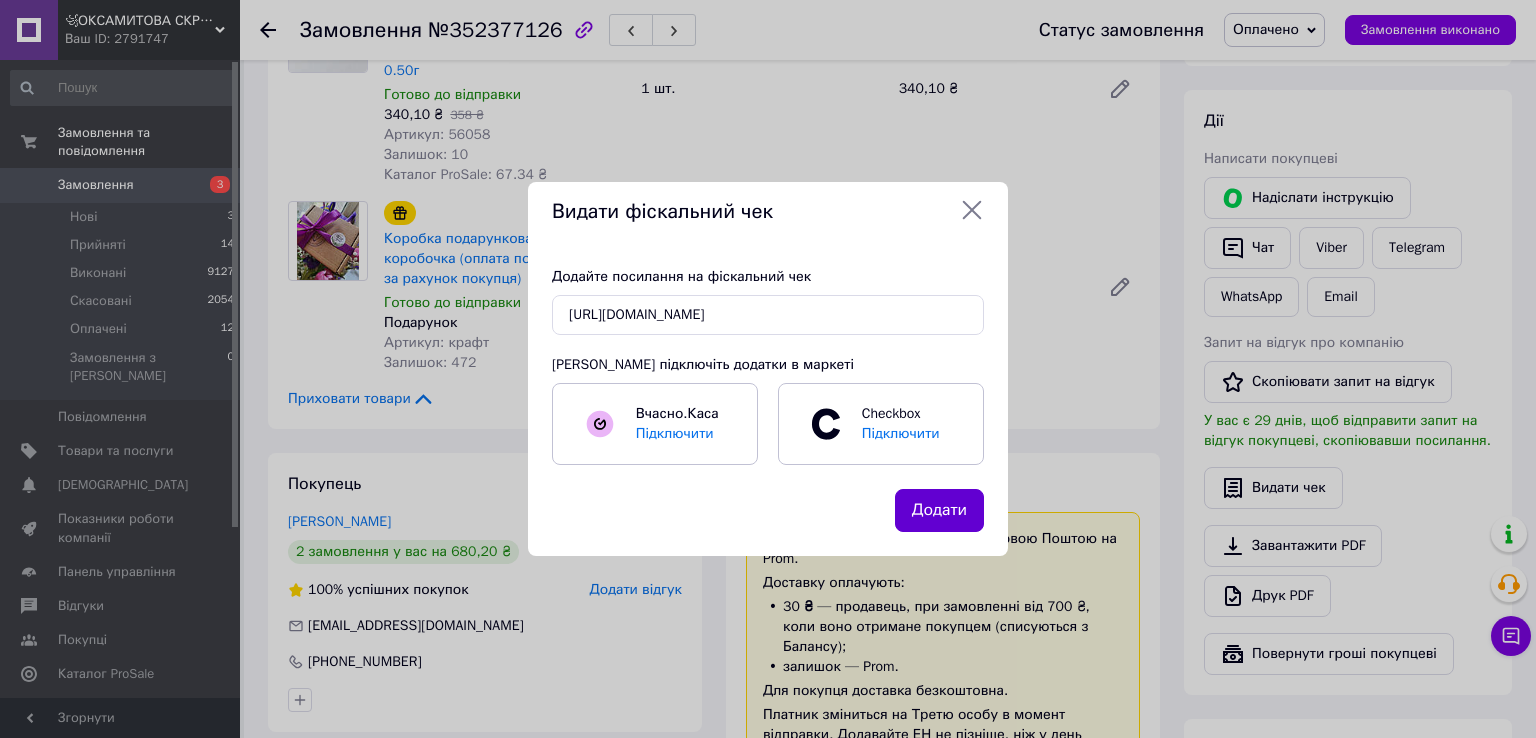 click on "Додати" at bounding box center (939, 510) 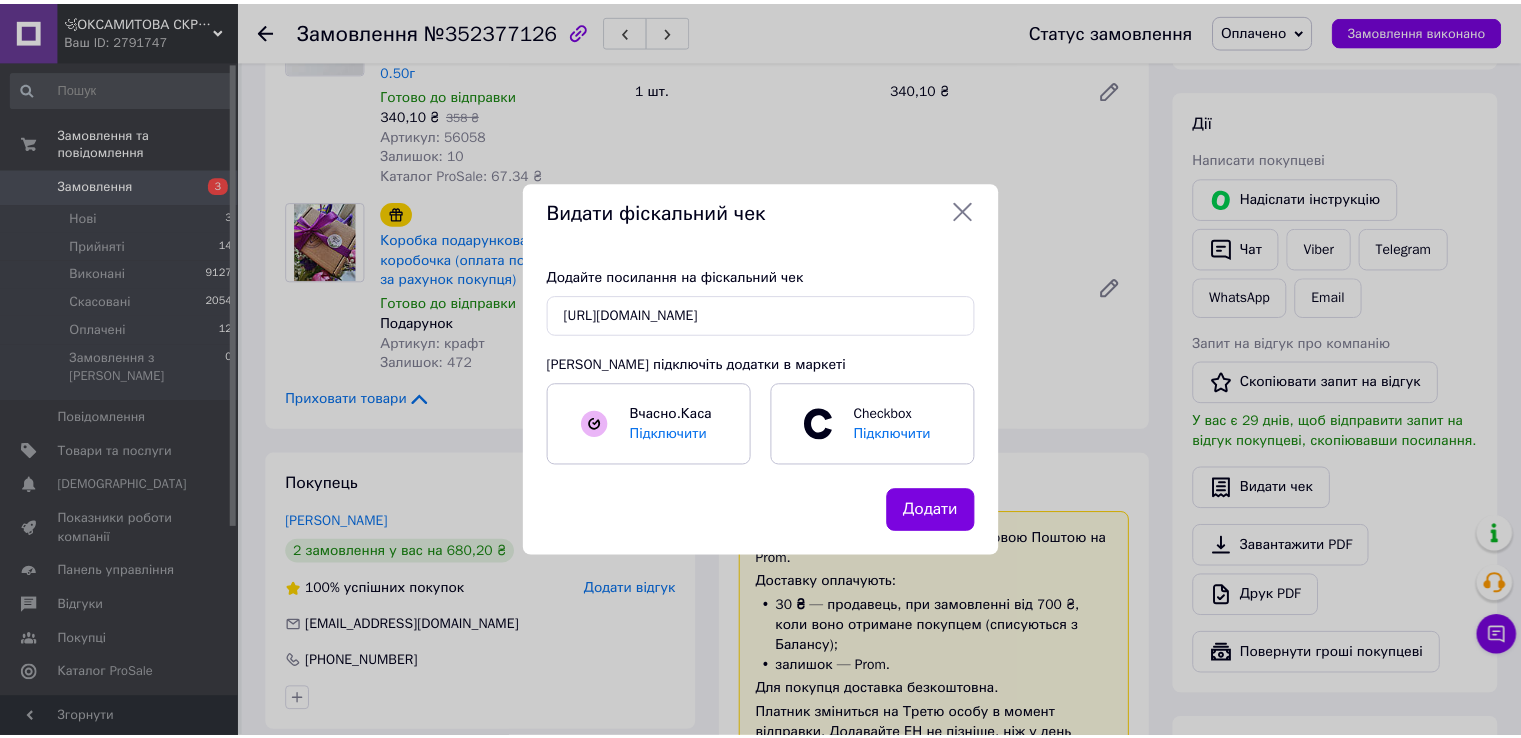 scroll, scrollTop: 0, scrollLeft: 0, axis: both 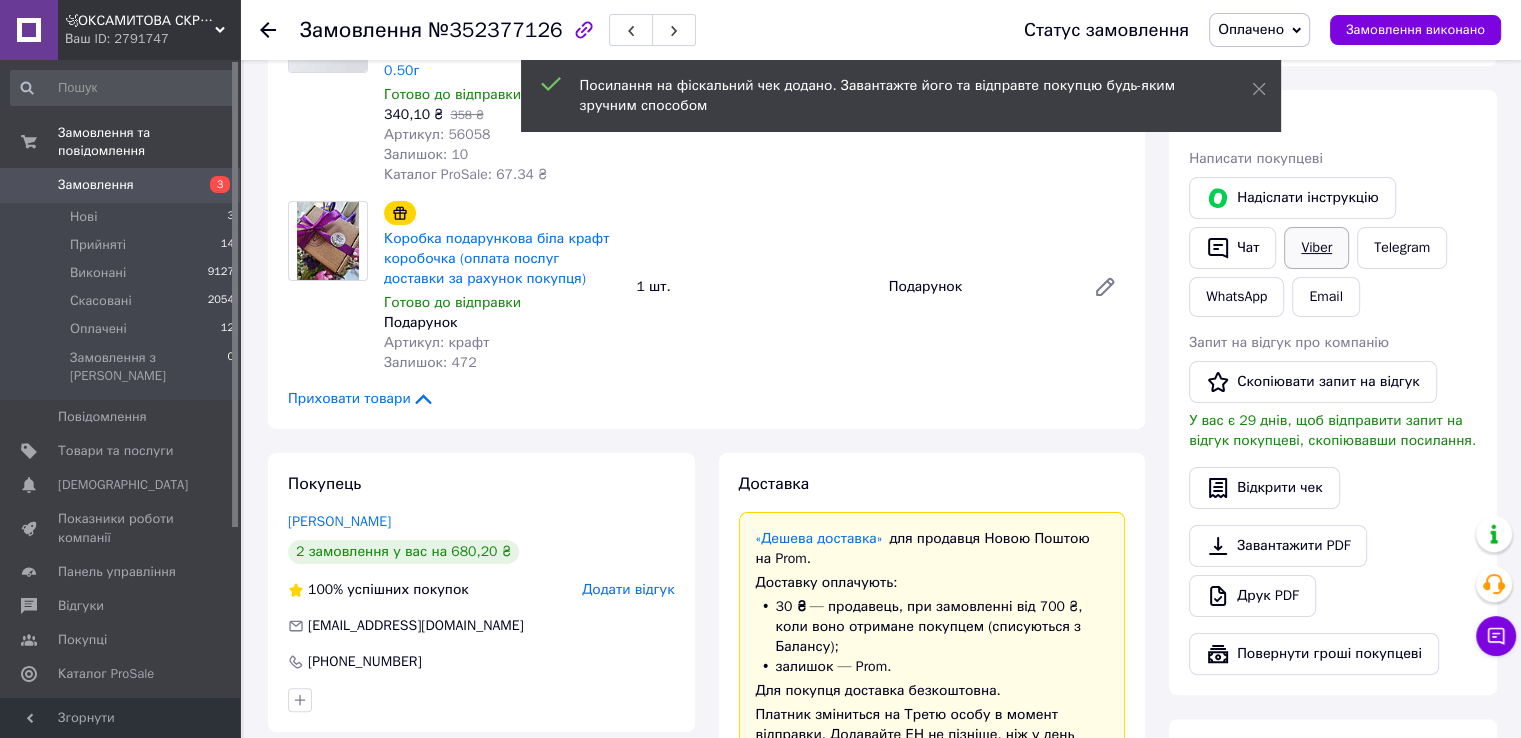 click on "Viber" at bounding box center [1316, 248] 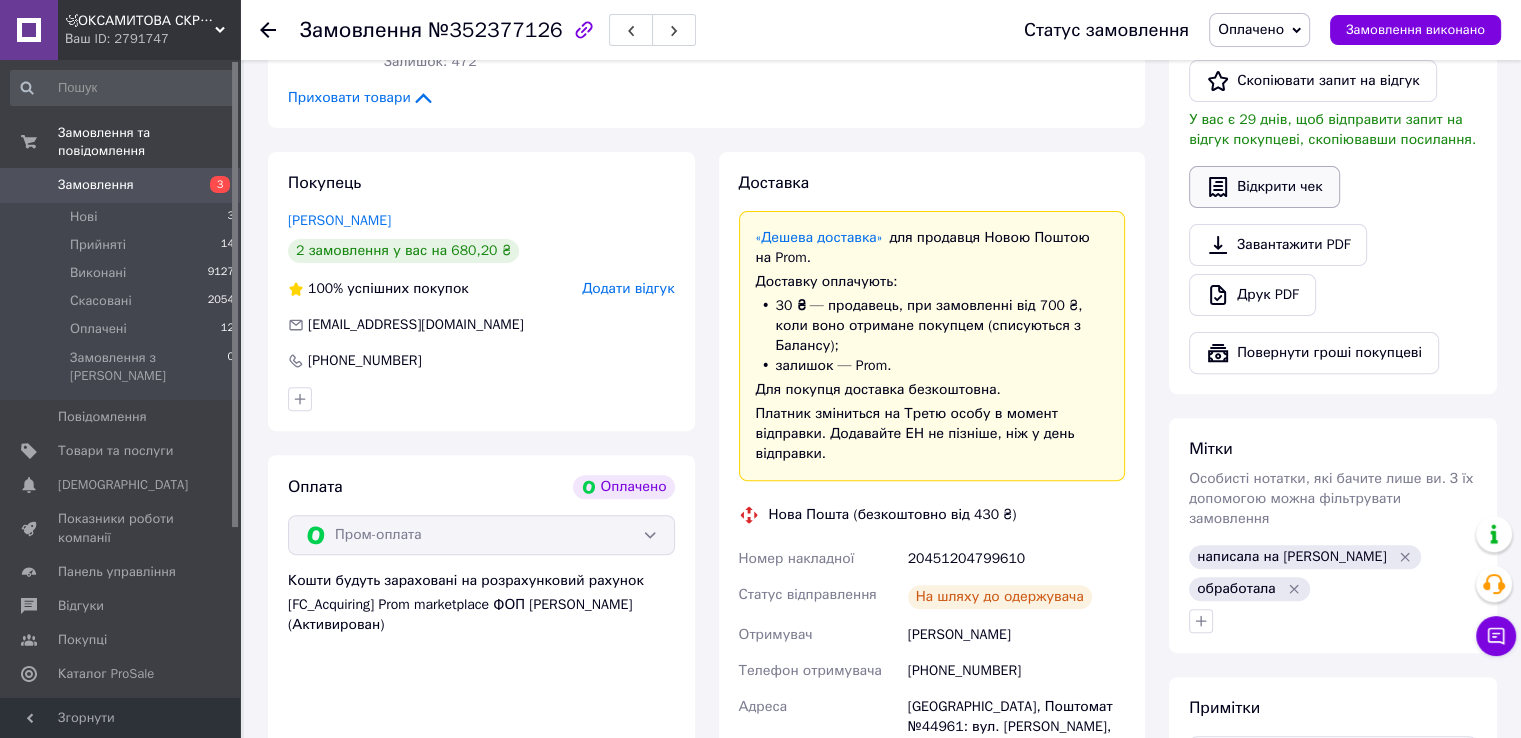 scroll, scrollTop: 500, scrollLeft: 0, axis: vertical 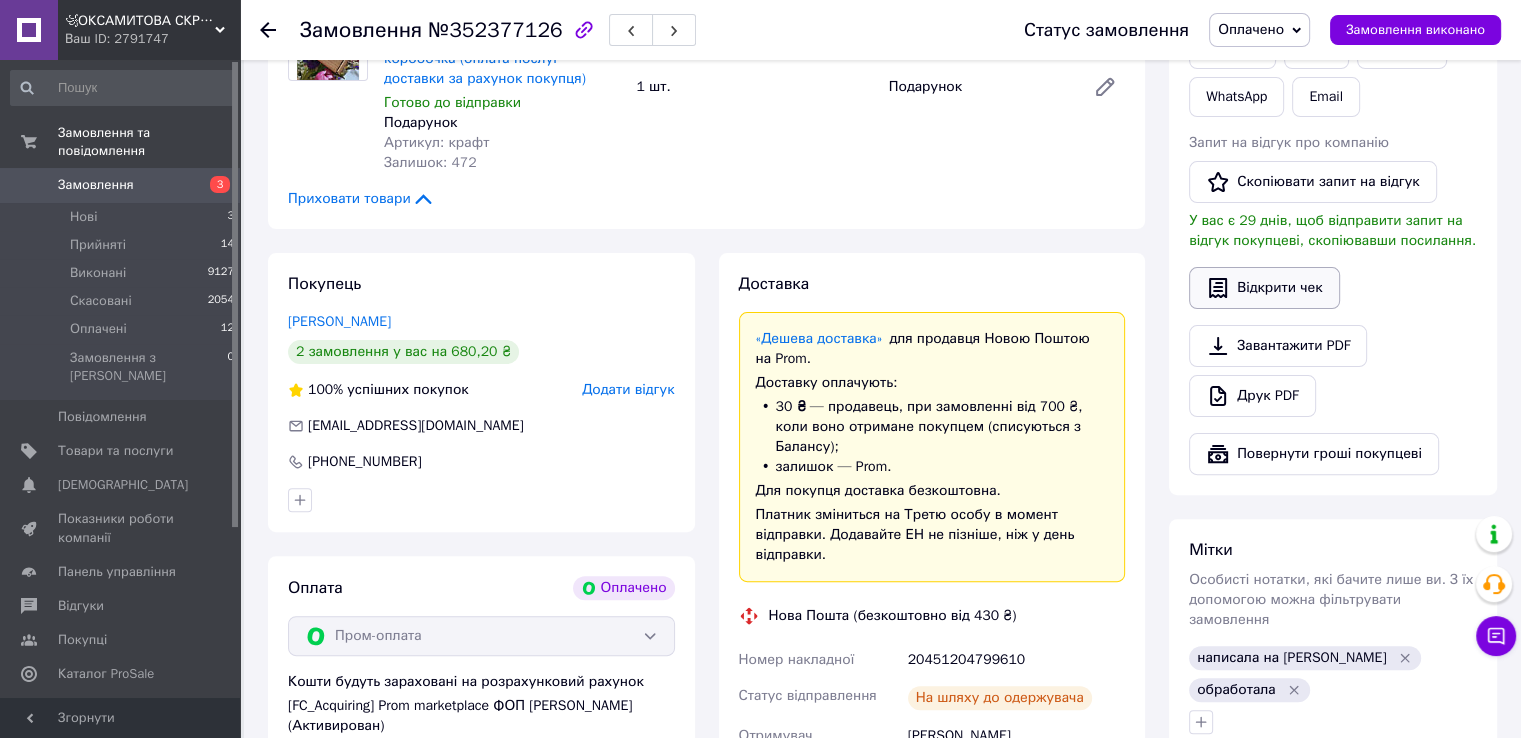click on "Відкрити чек" at bounding box center [1264, 288] 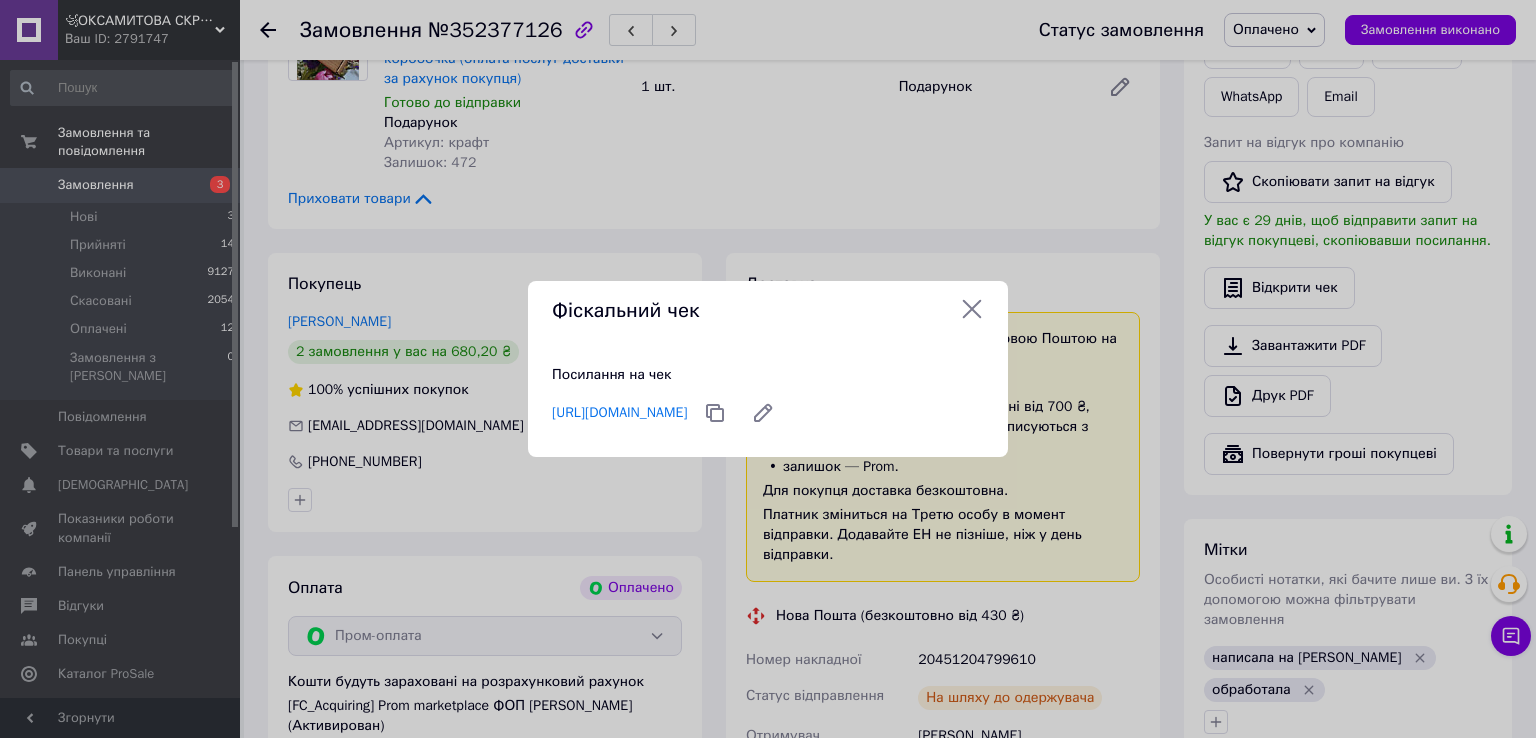 click 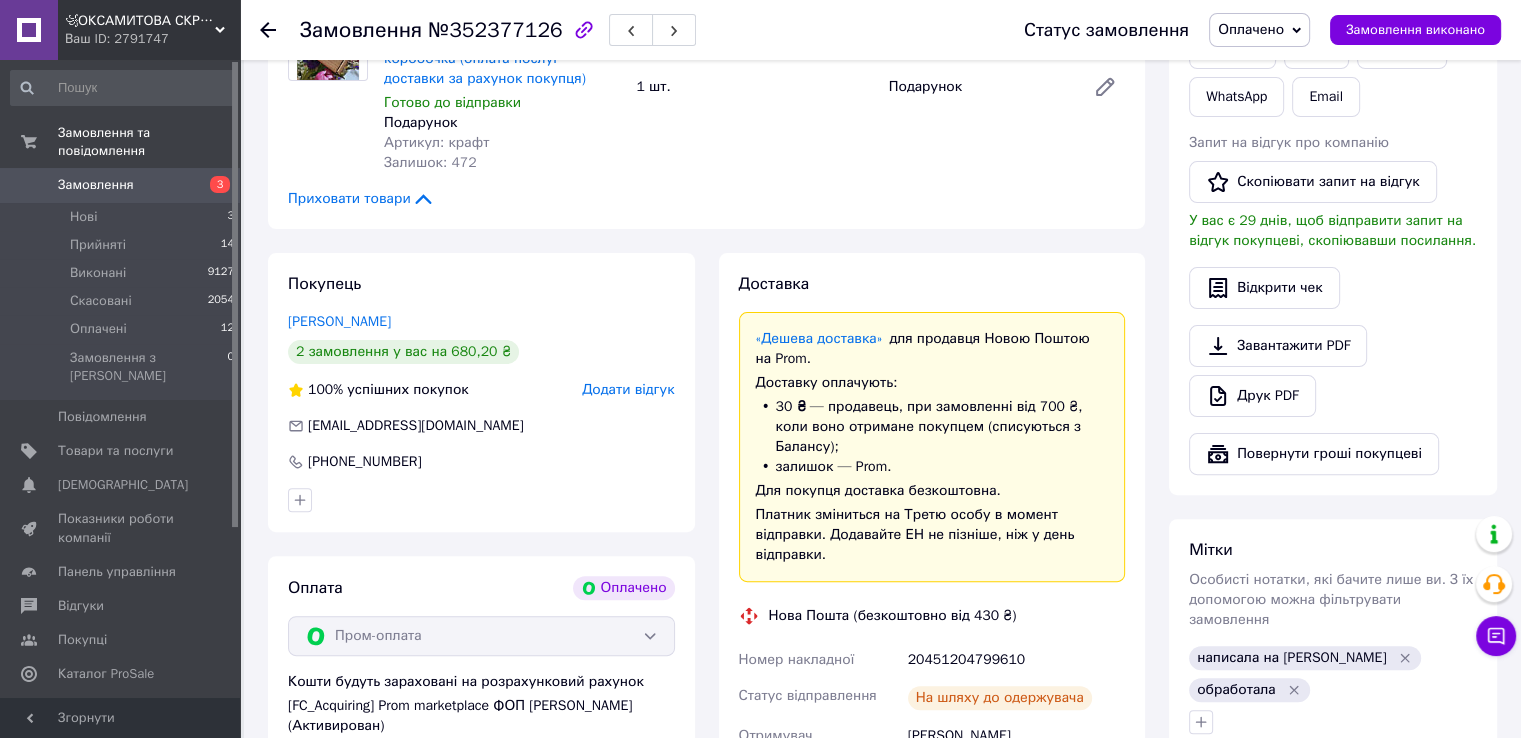 click 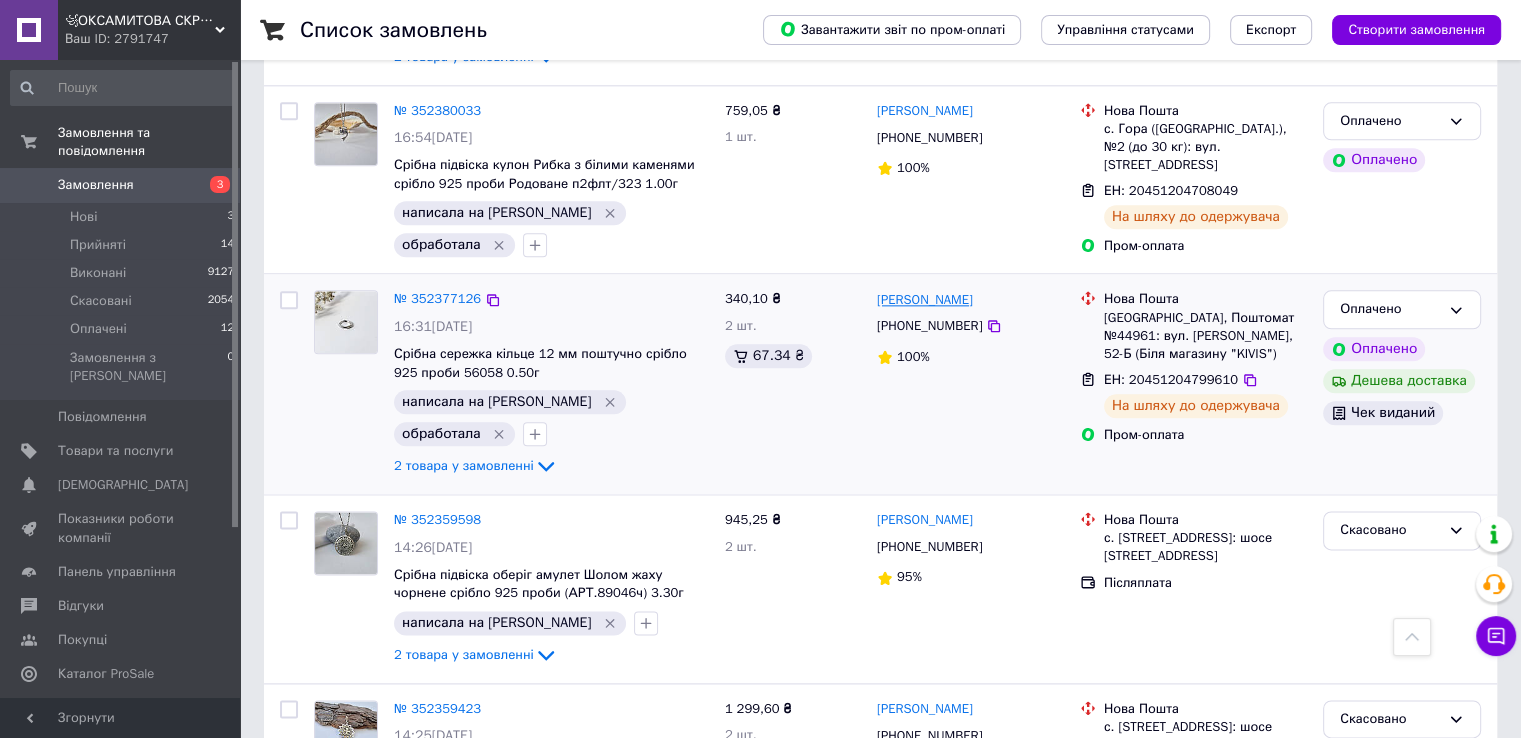 scroll, scrollTop: 2300, scrollLeft: 0, axis: vertical 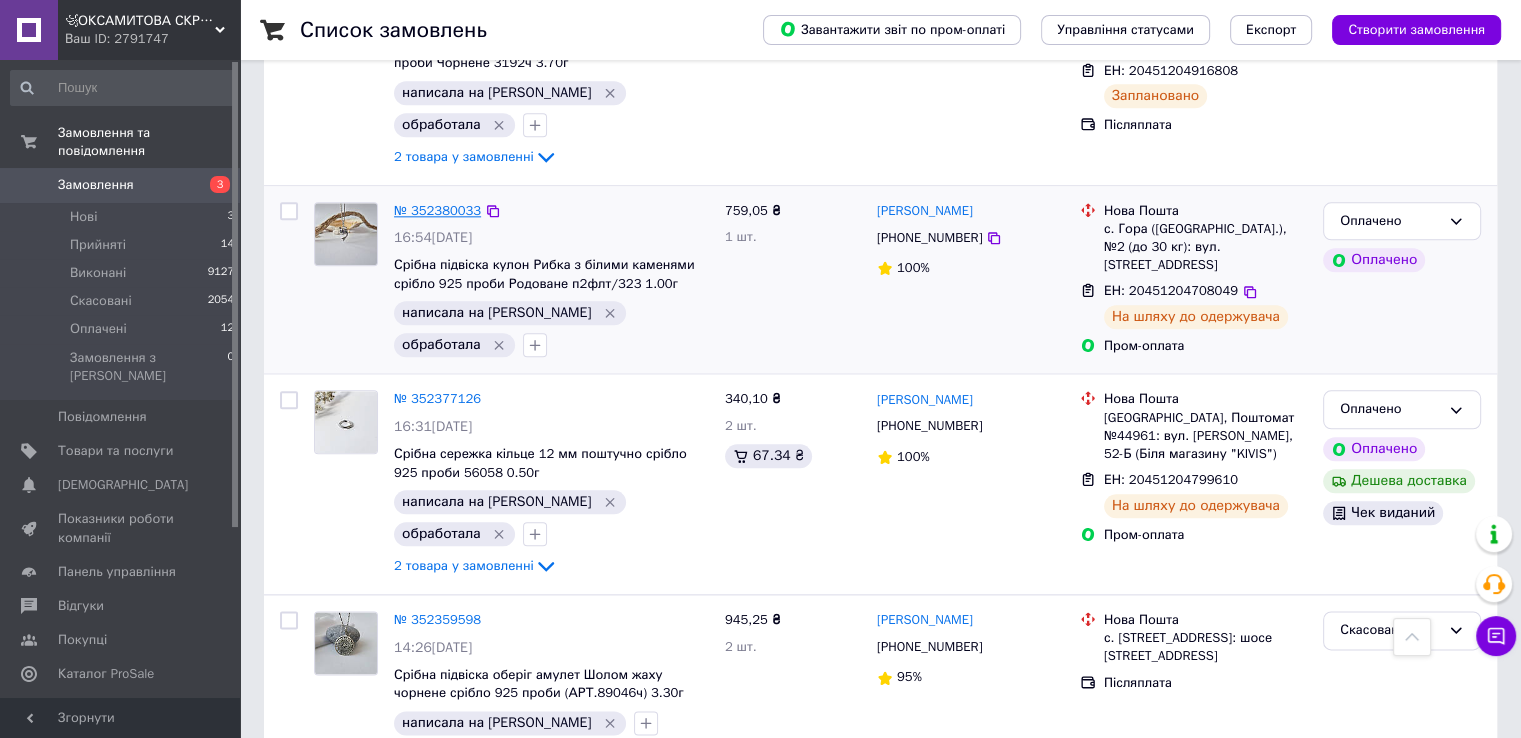 click on "№ 352380033" at bounding box center [437, 210] 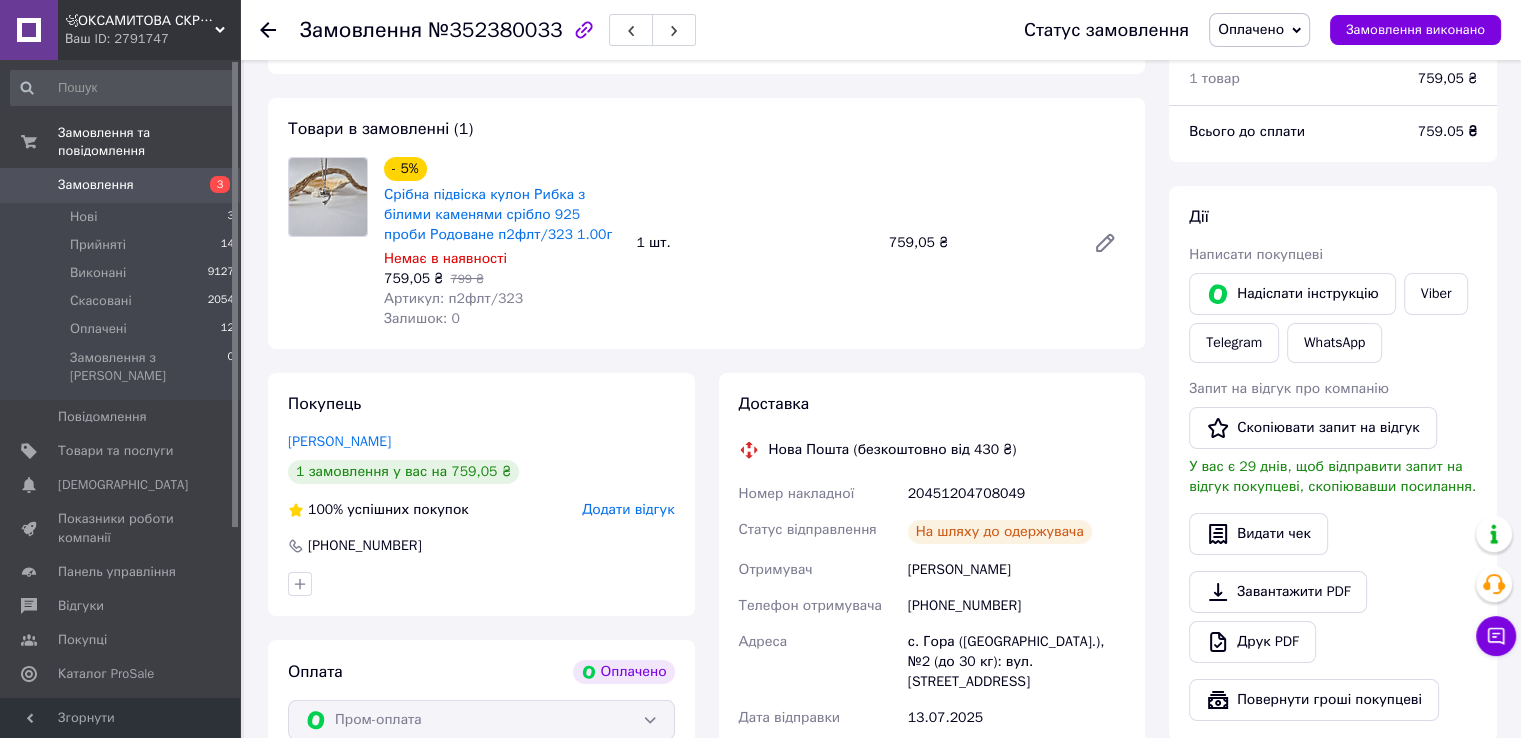 scroll, scrollTop: 135, scrollLeft: 0, axis: vertical 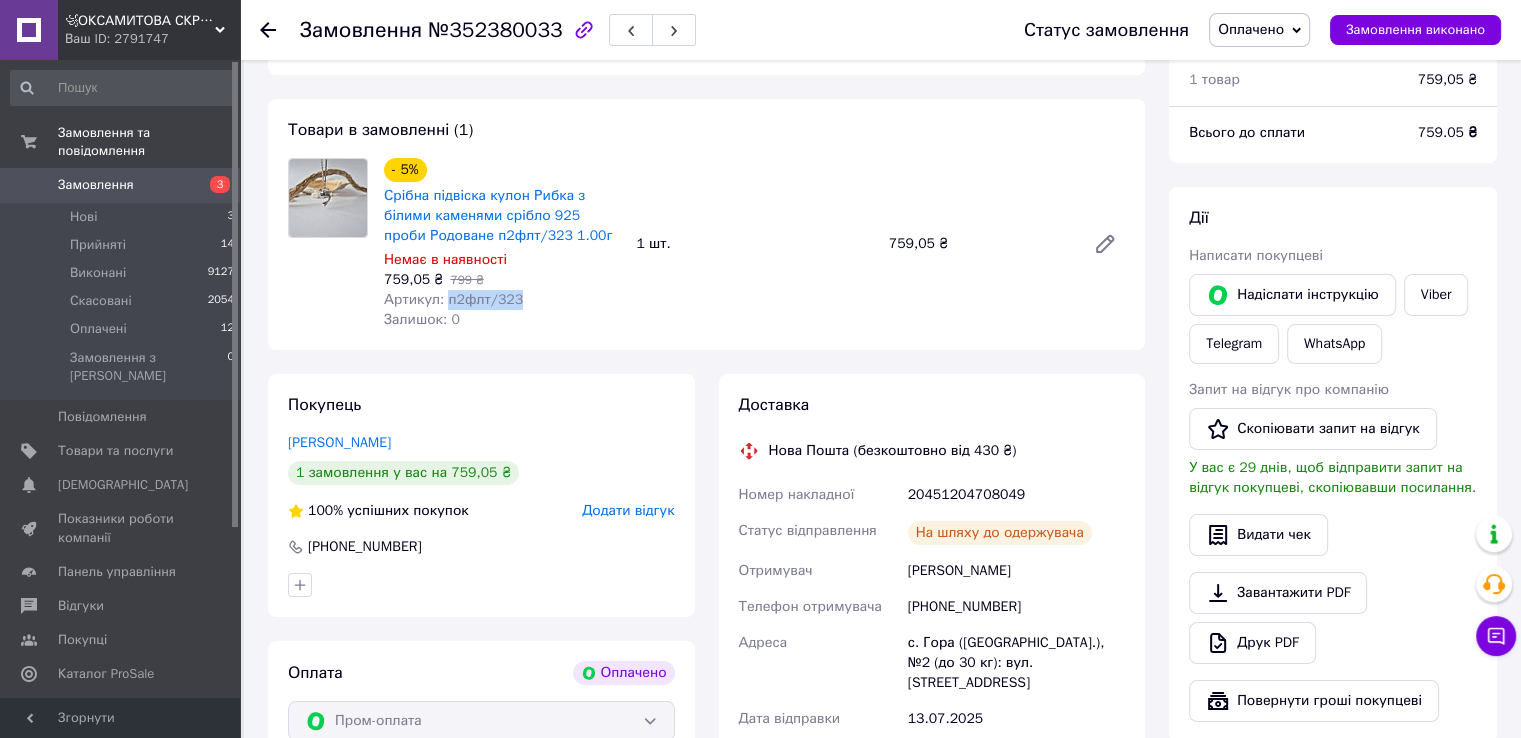 drag, startPoint x: 481, startPoint y: 305, endPoint x: 516, endPoint y: 302, distance: 35.128338 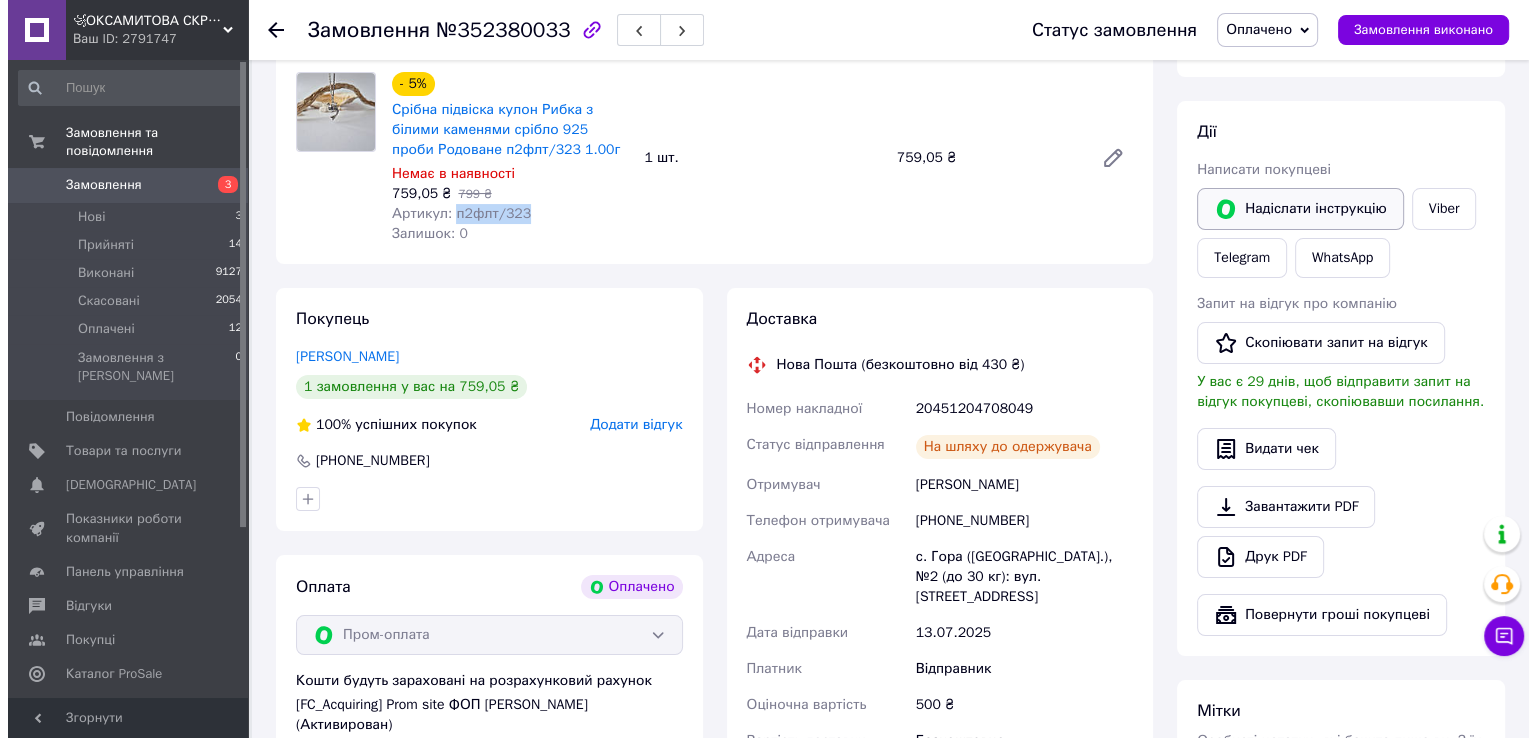 scroll, scrollTop: 235, scrollLeft: 0, axis: vertical 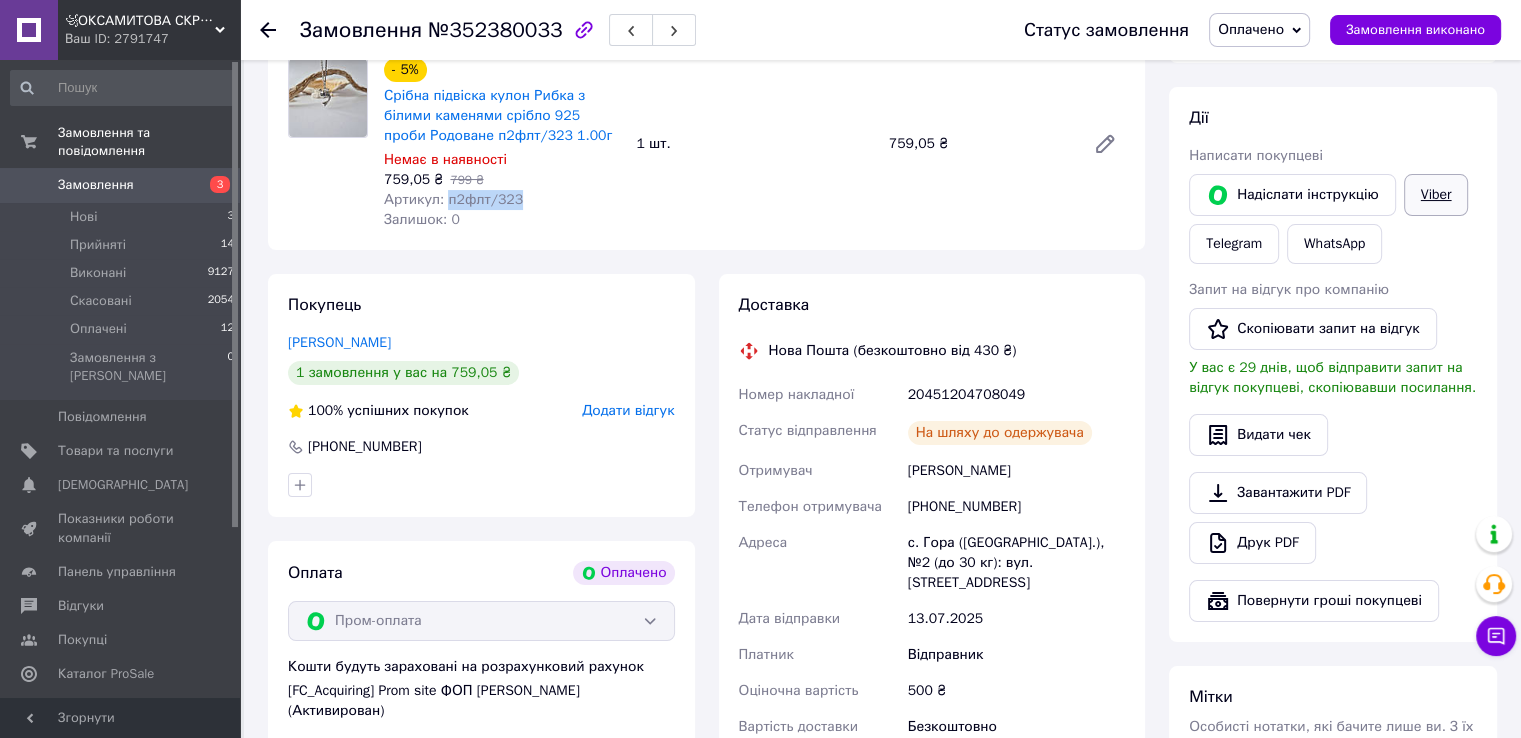 click on "Viber" at bounding box center (1436, 195) 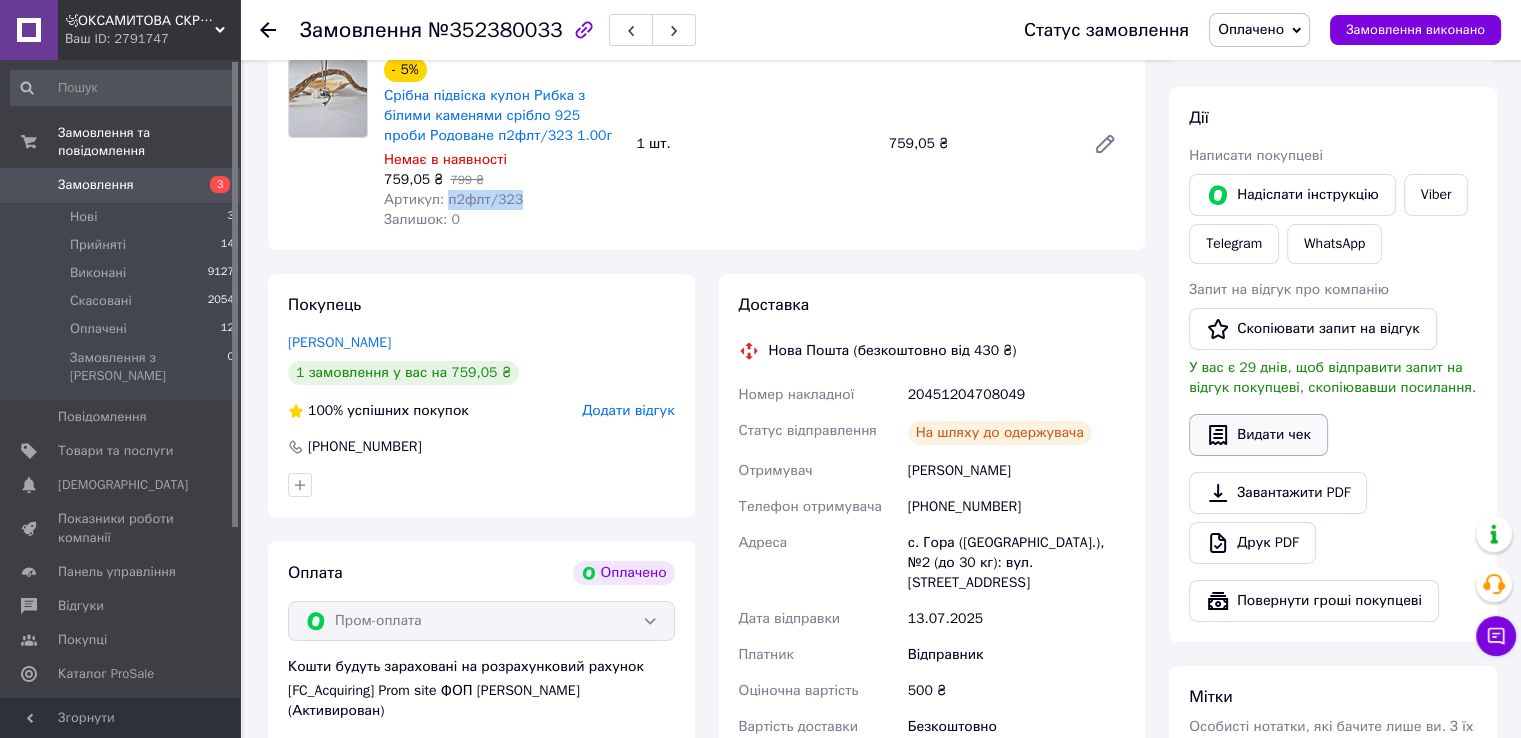 click on "Видати чек" at bounding box center (1258, 435) 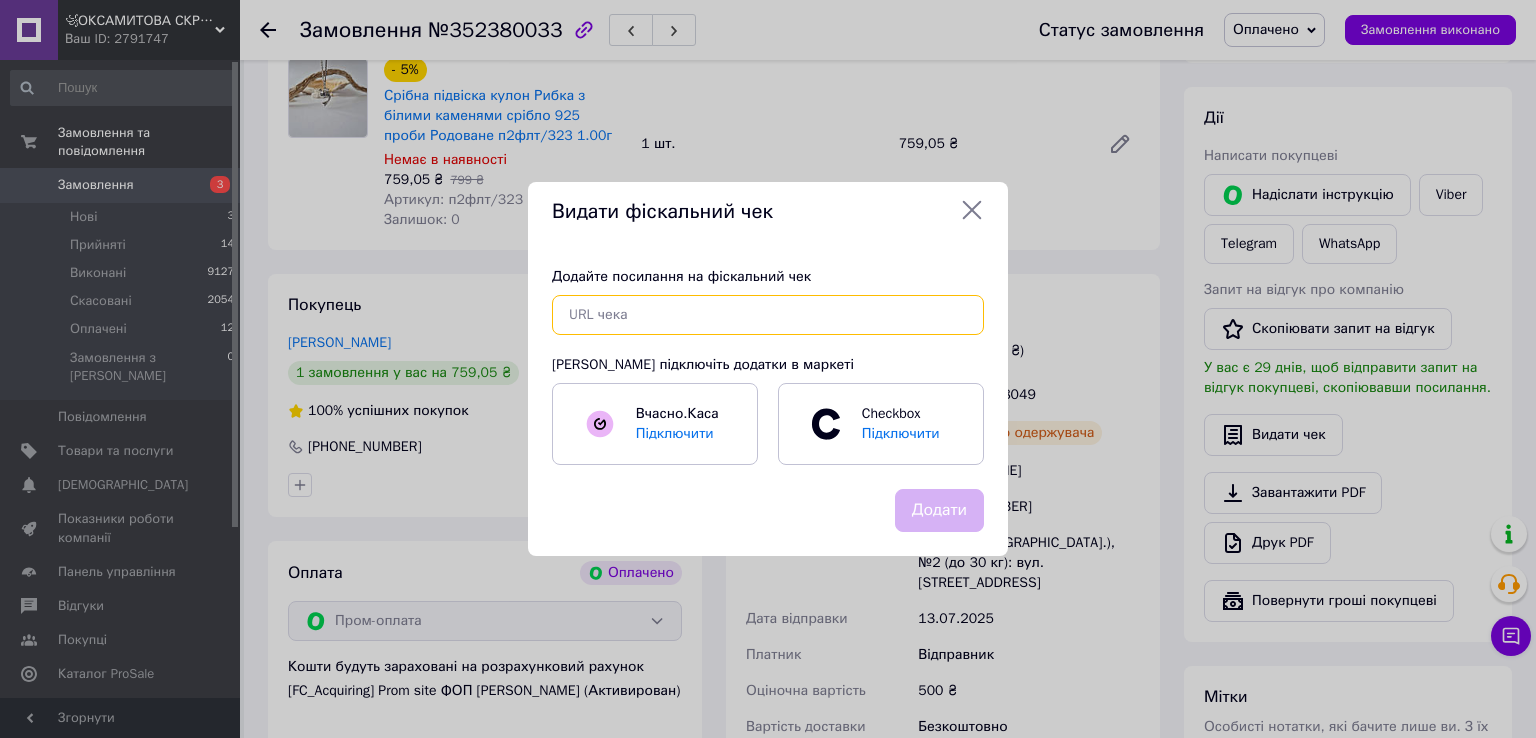 paste on "https://check.checkbox.ua/fa26ba50-10e6-4cbb-8ddd-a76894ee49fe" 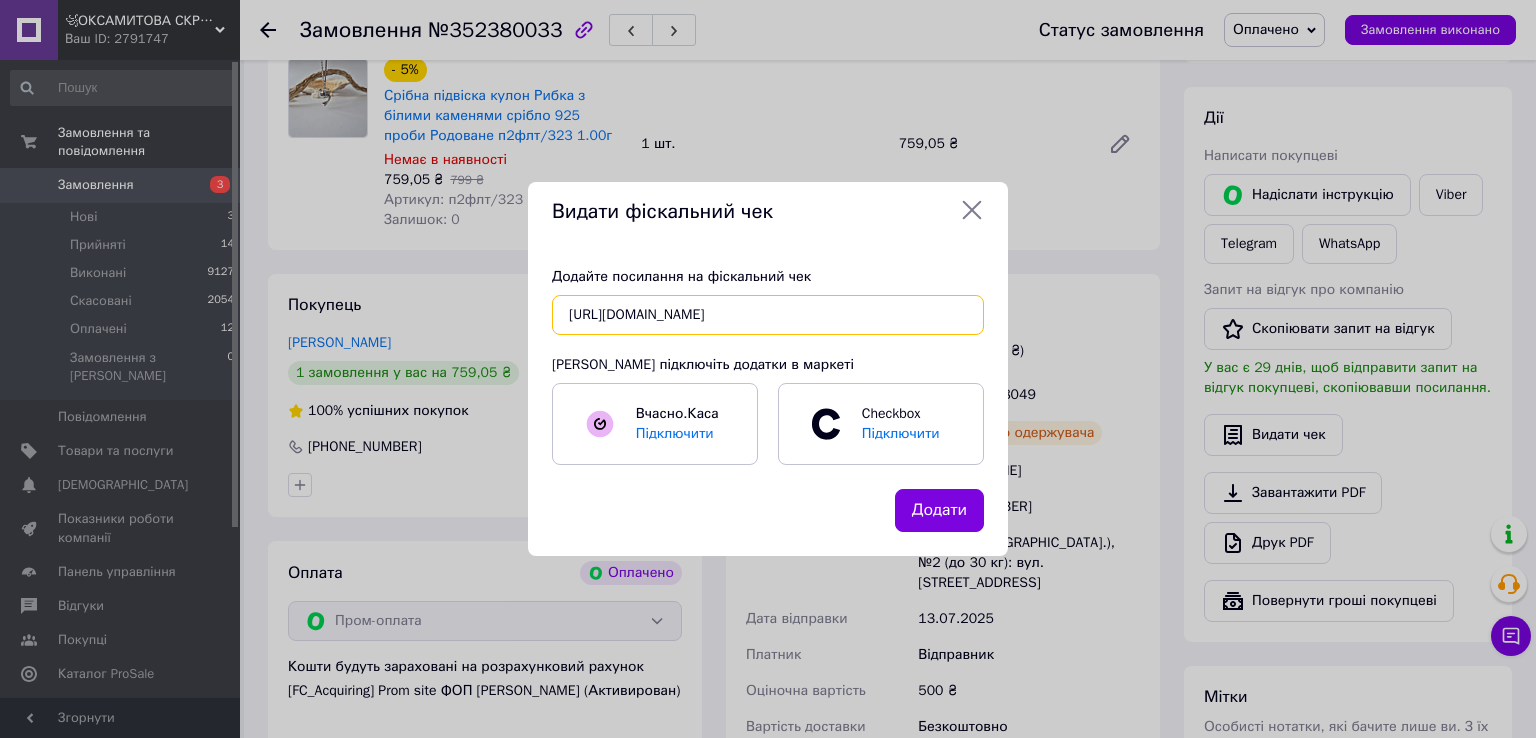 scroll, scrollTop: 0, scrollLeft: 25, axis: horizontal 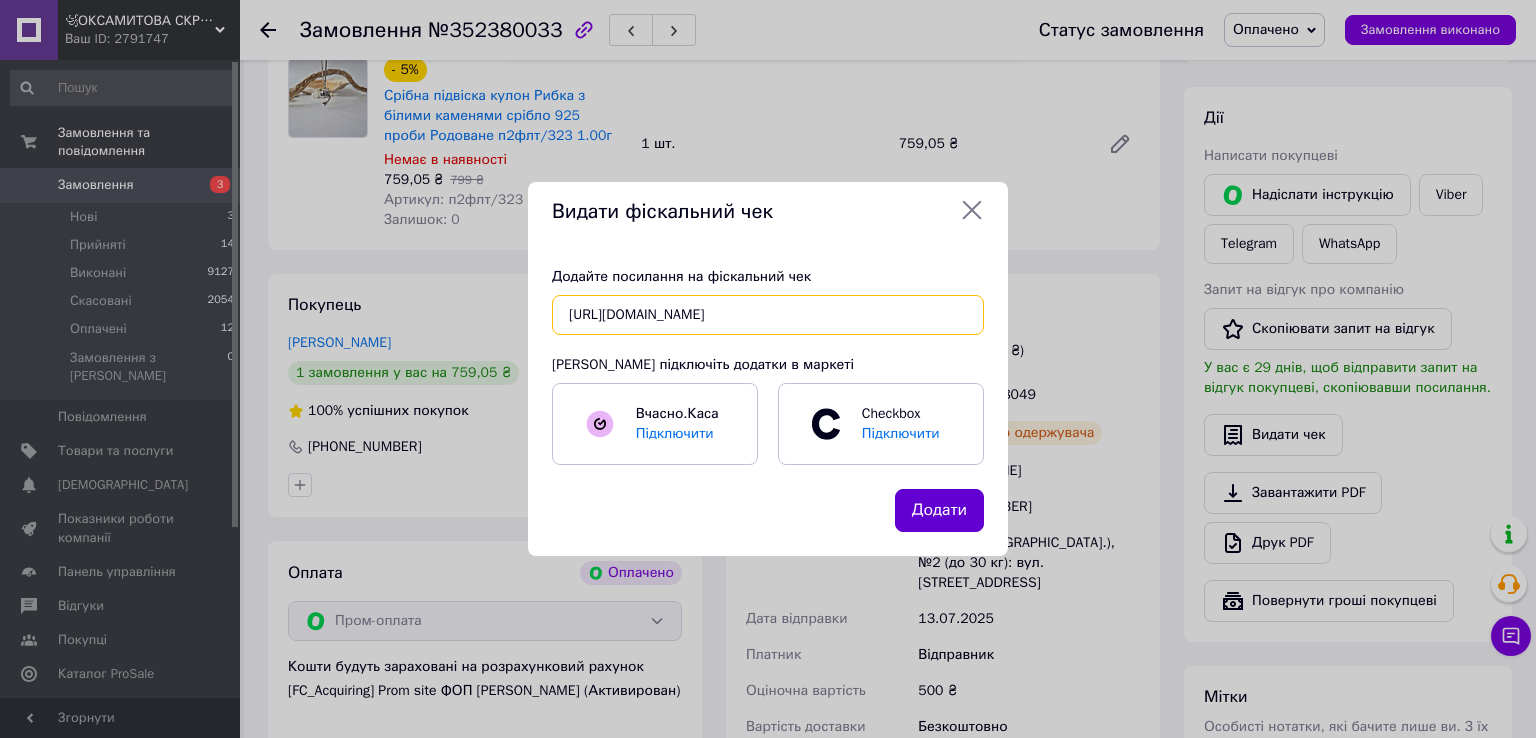 type on "https://check.checkbox.ua/fa26ba50-10e6-4cbb-8ddd-a76894ee49fe" 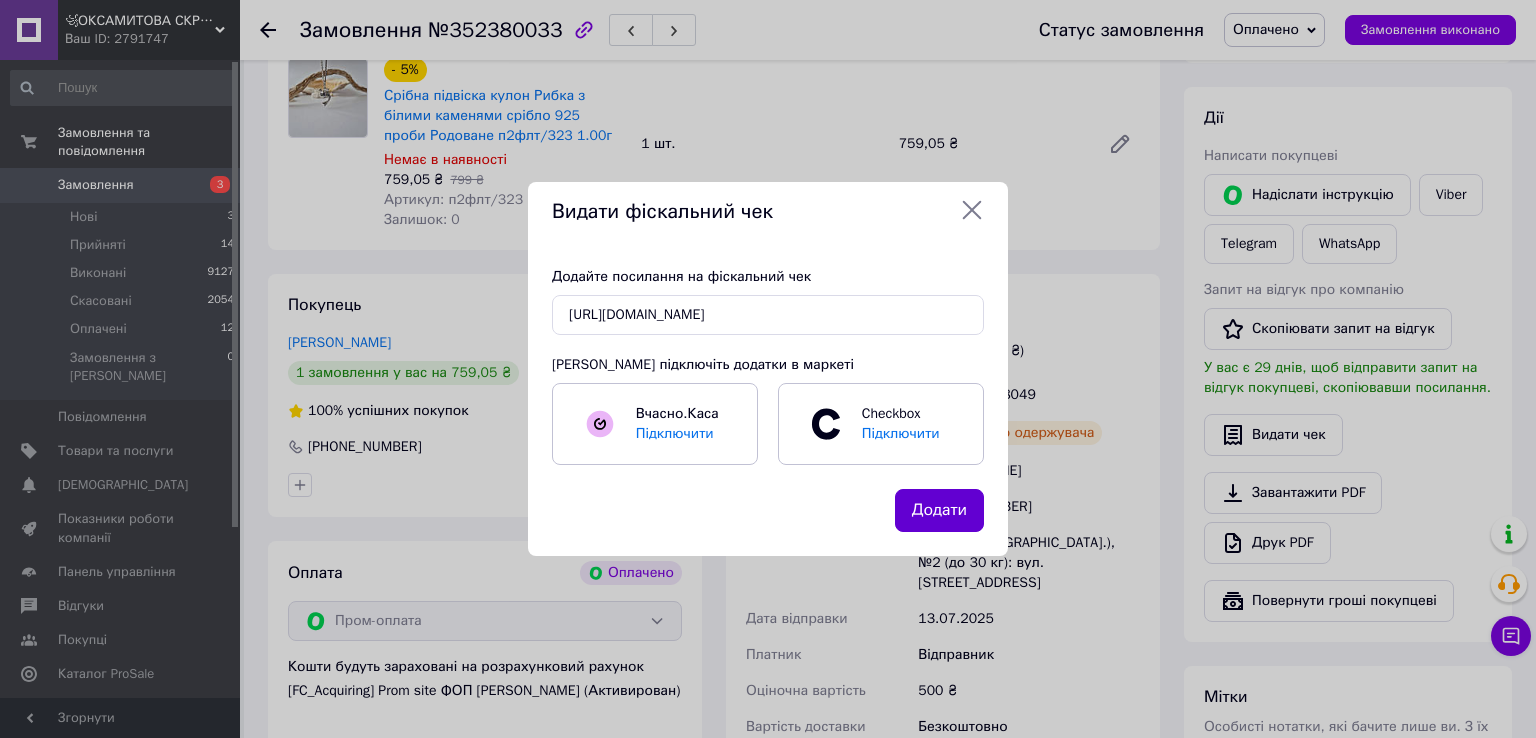 click on "Додати" at bounding box center (939, 510) 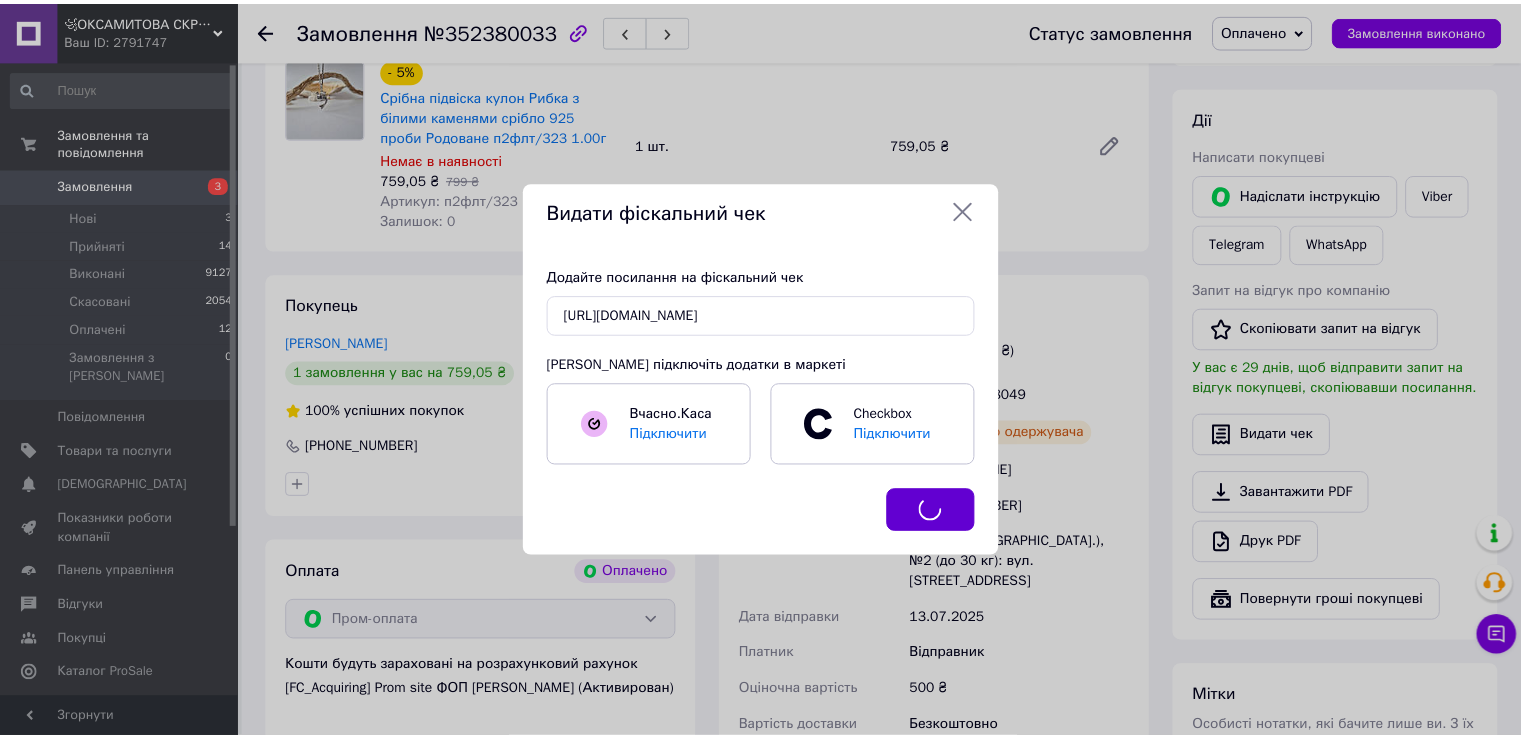 scroll, scrollTop: 0, scrollLeft: 0, axis: both 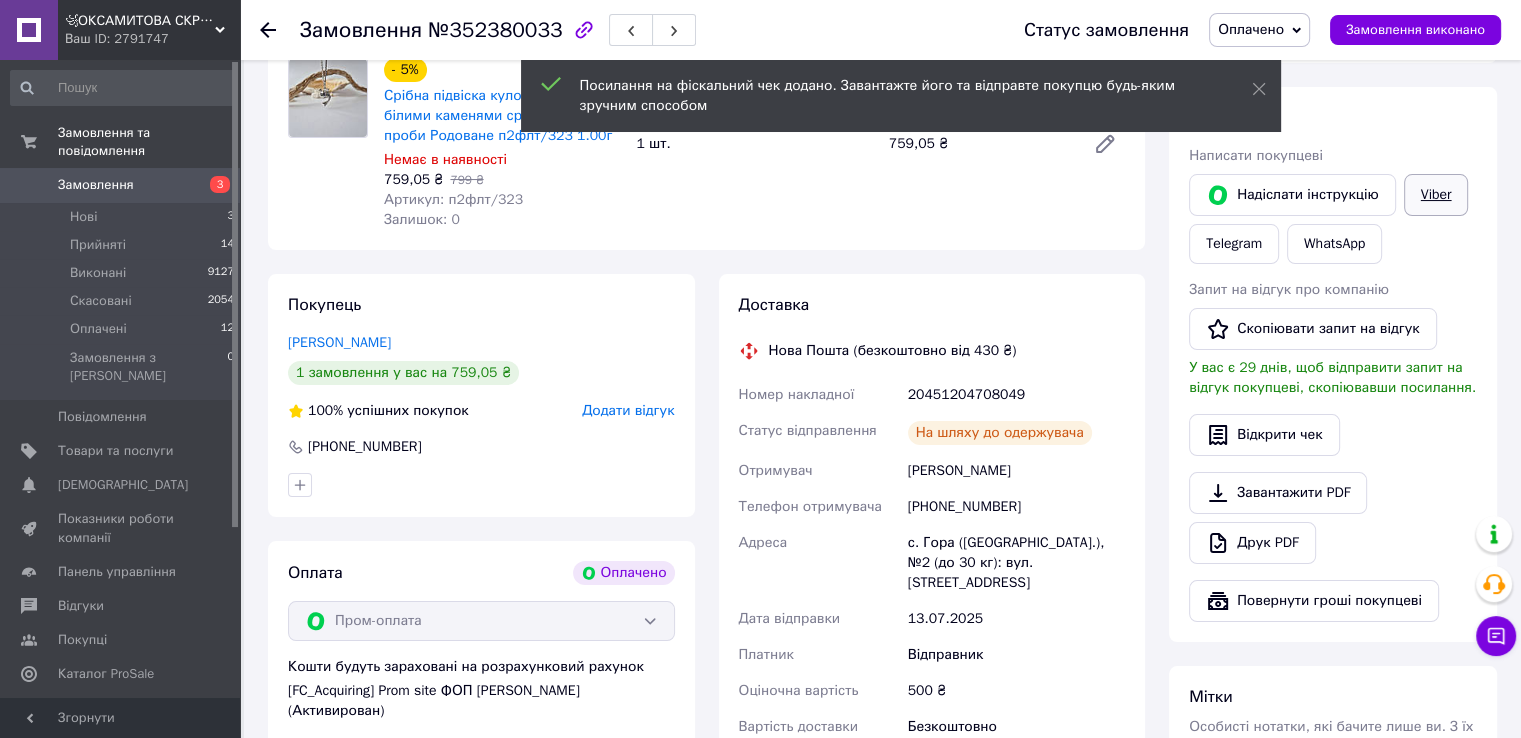 click on "Viber" at bounding box center (1436, 195) 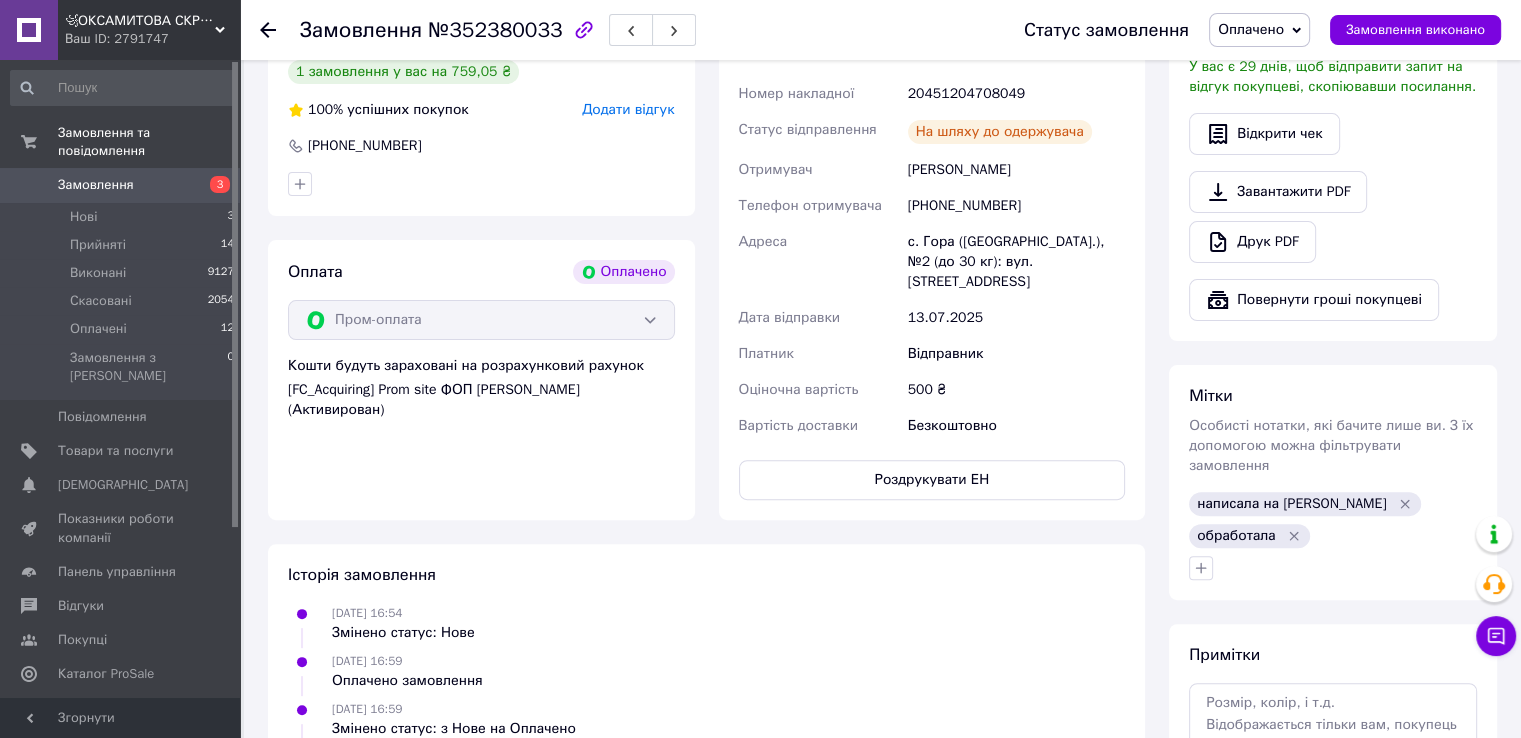 scroll, scrollTop: 535, scrollLeft: 0, axis: vertical 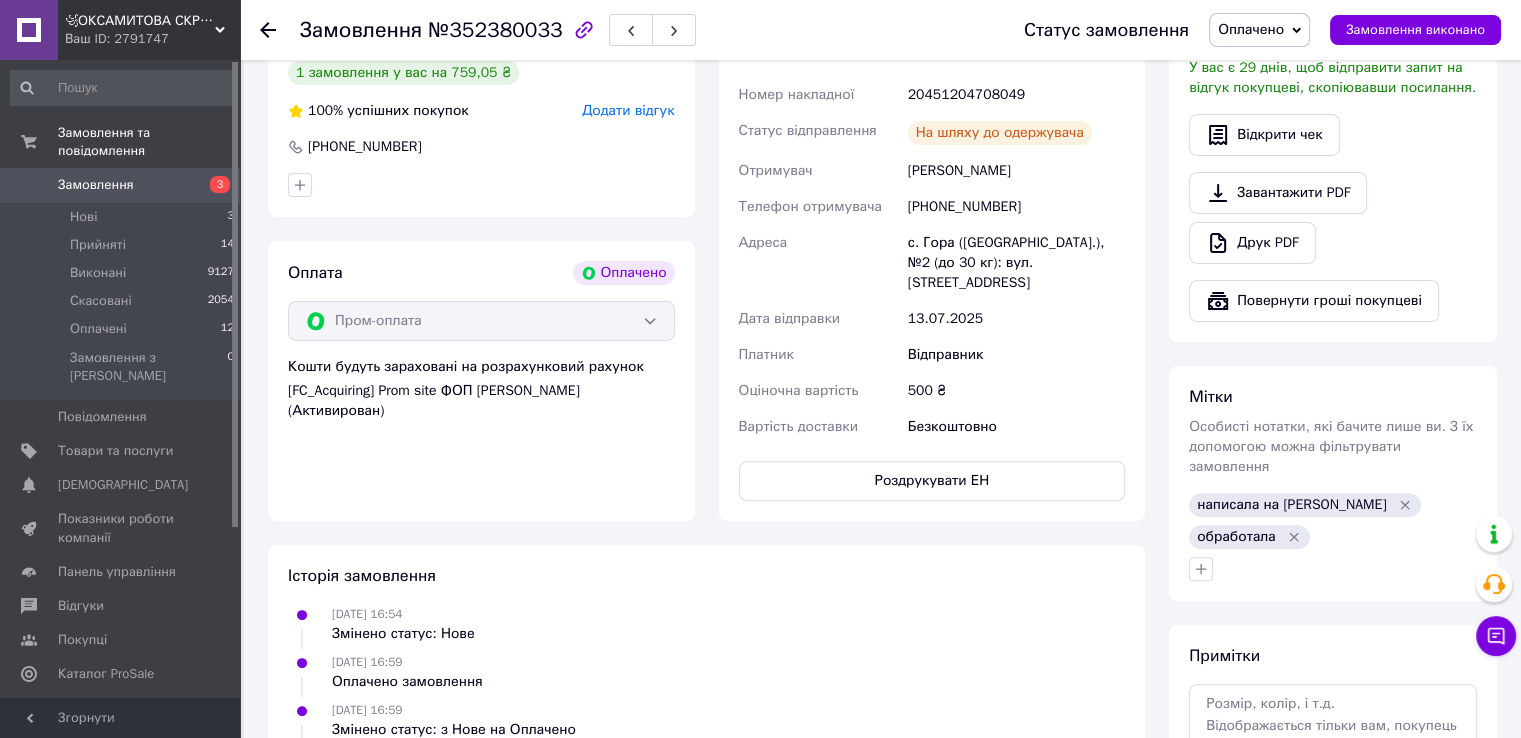 click 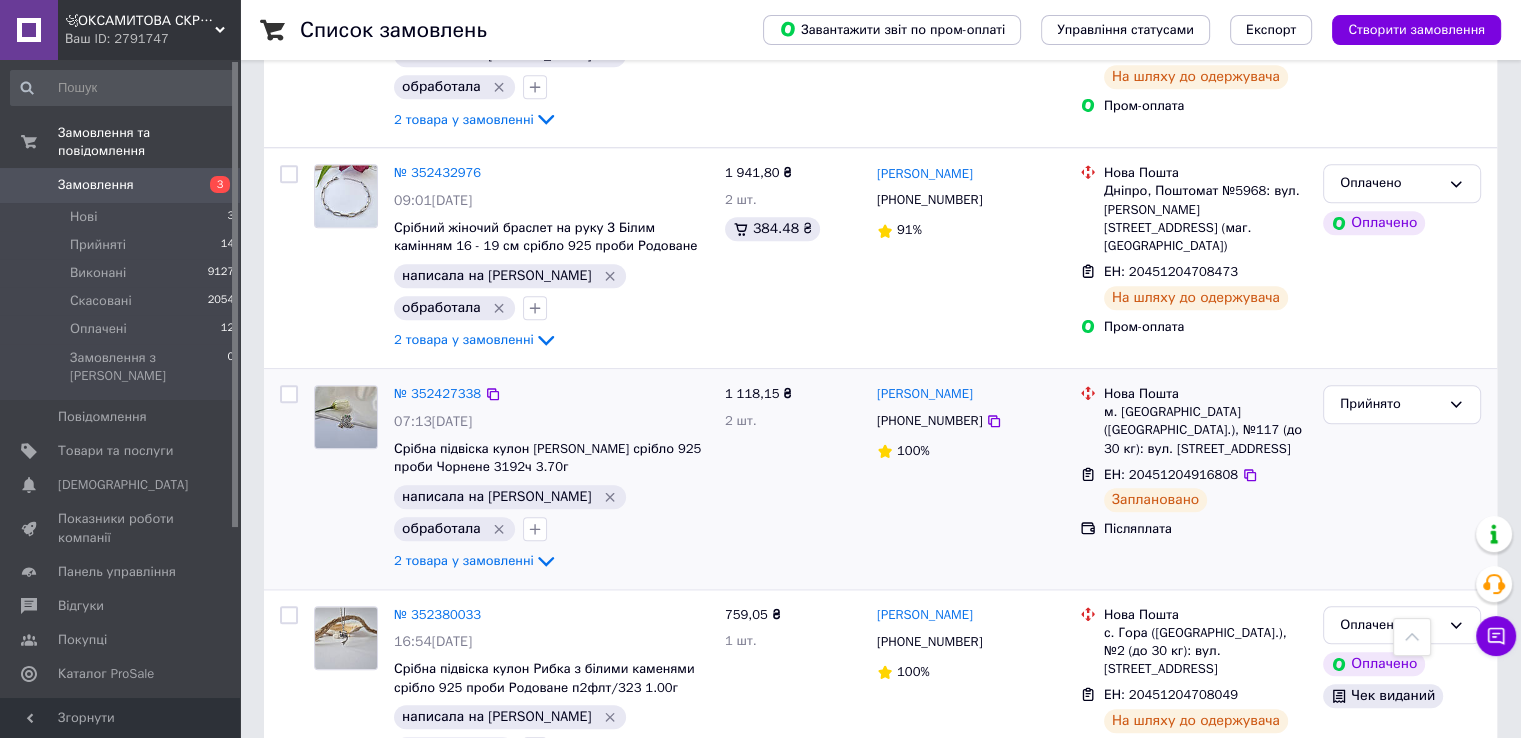 scroll, scrollTop: 1900, scrollLeft: 0, axis: vertical 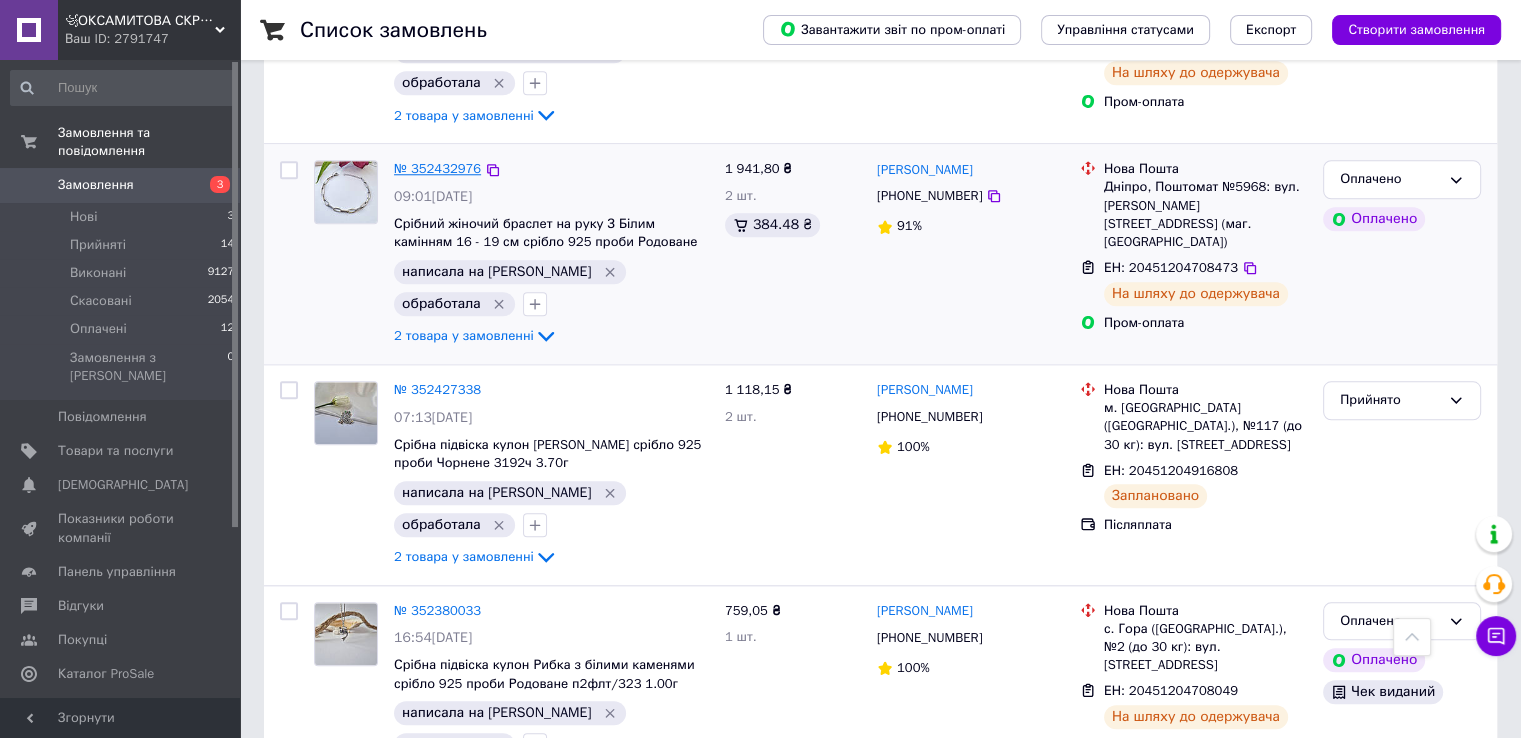 click on "№ 352432976" at bounding box center [437, 168] 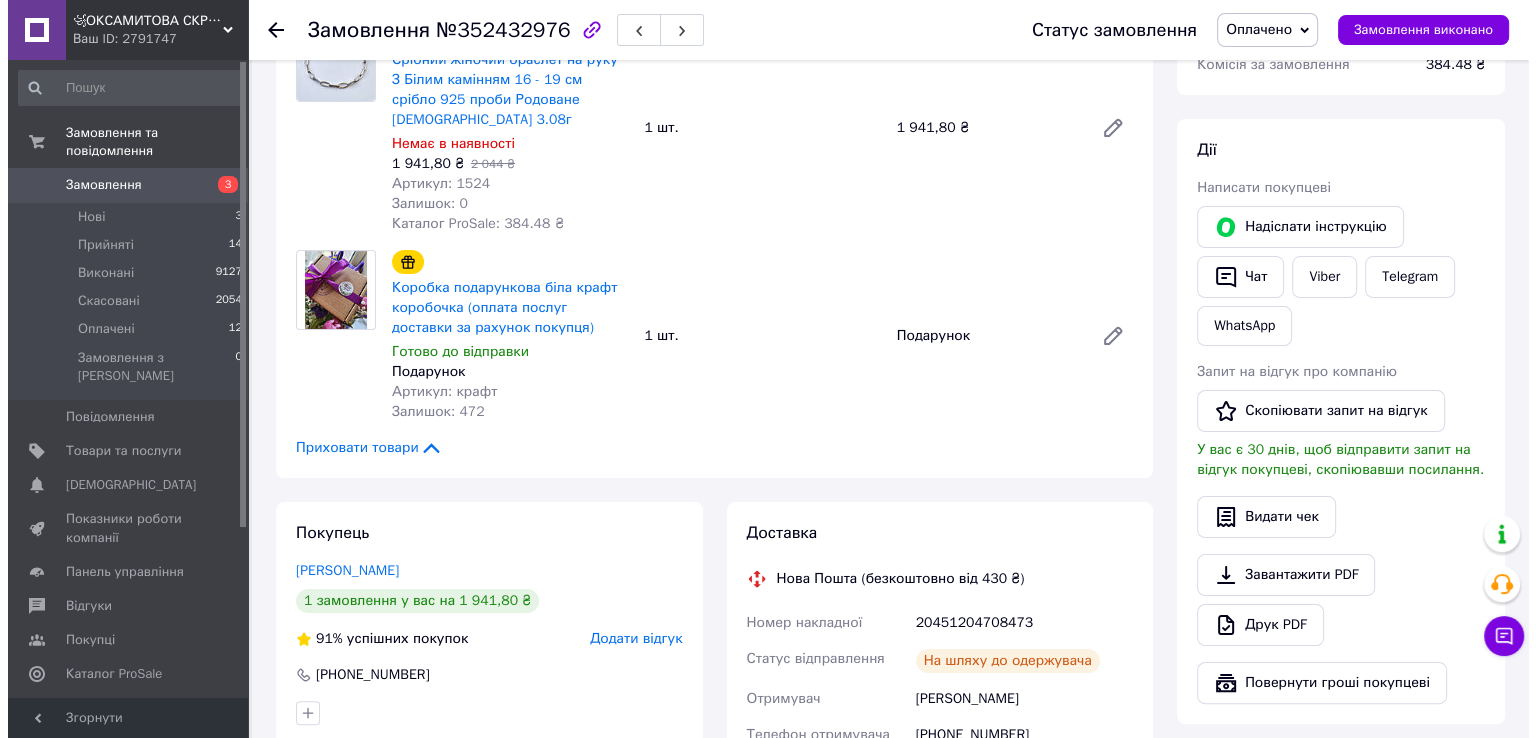 scroll, scrollTop: 300, scrollLeft: 0, axis: vertical 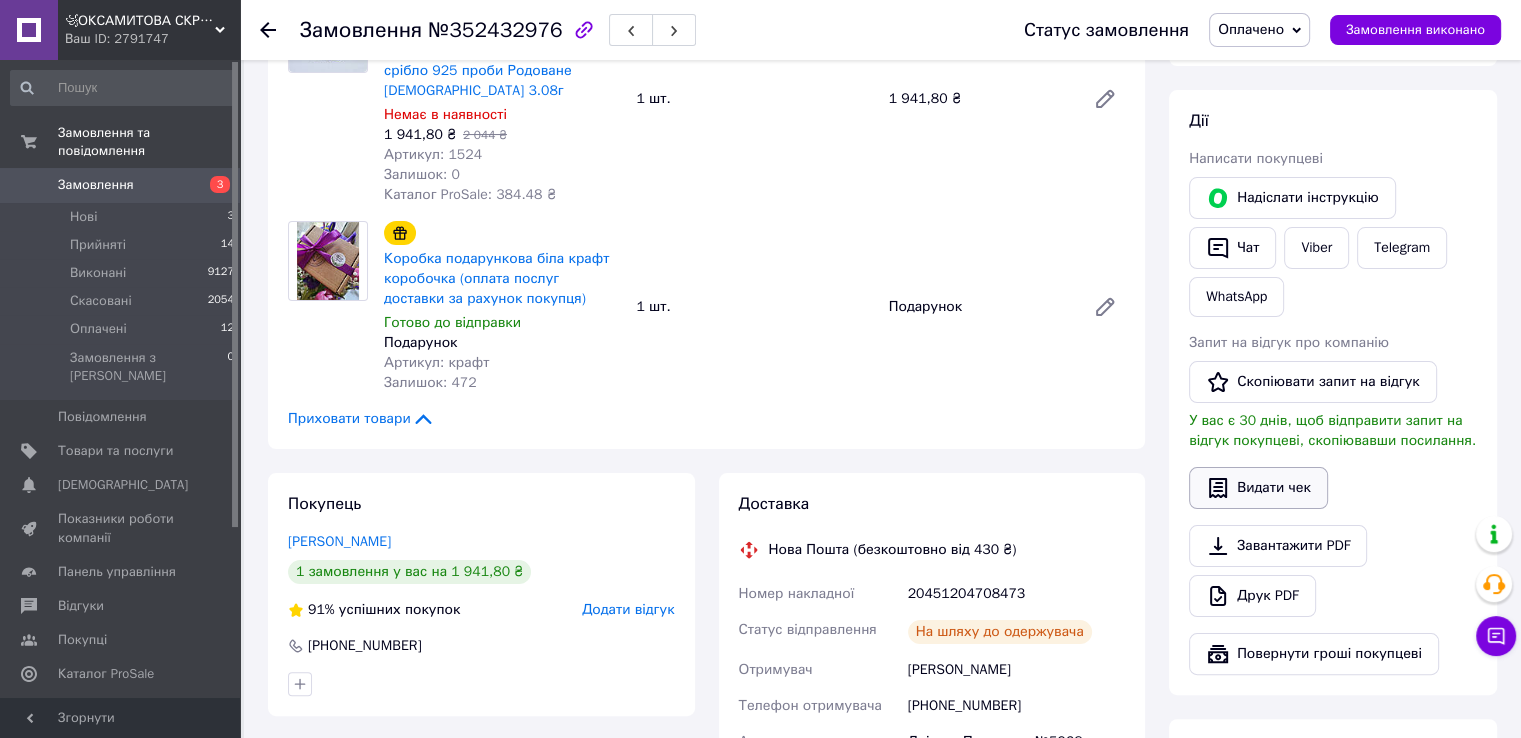 click on "Видати чек" at bounding box center (1258, 488) 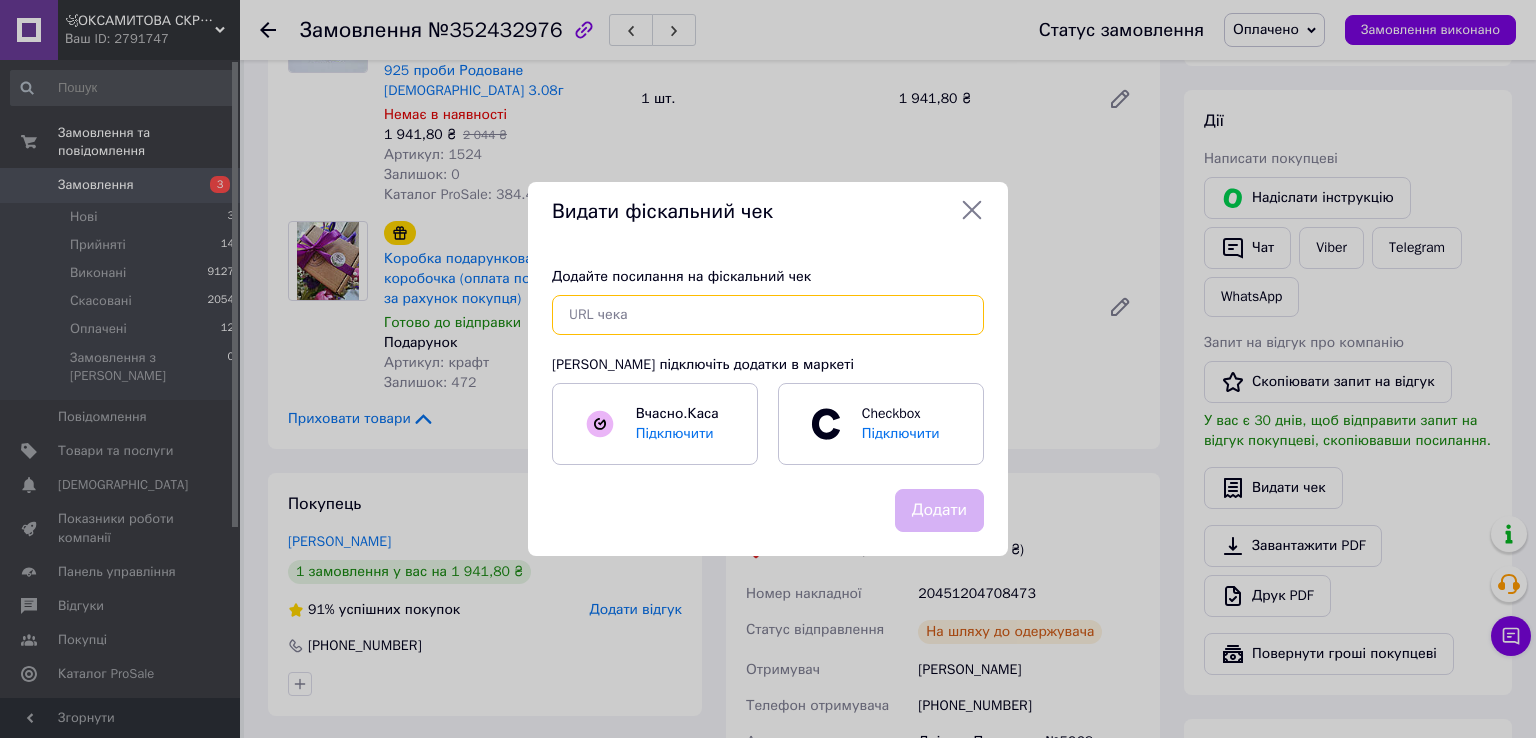 click at bounding box center (768, 315) 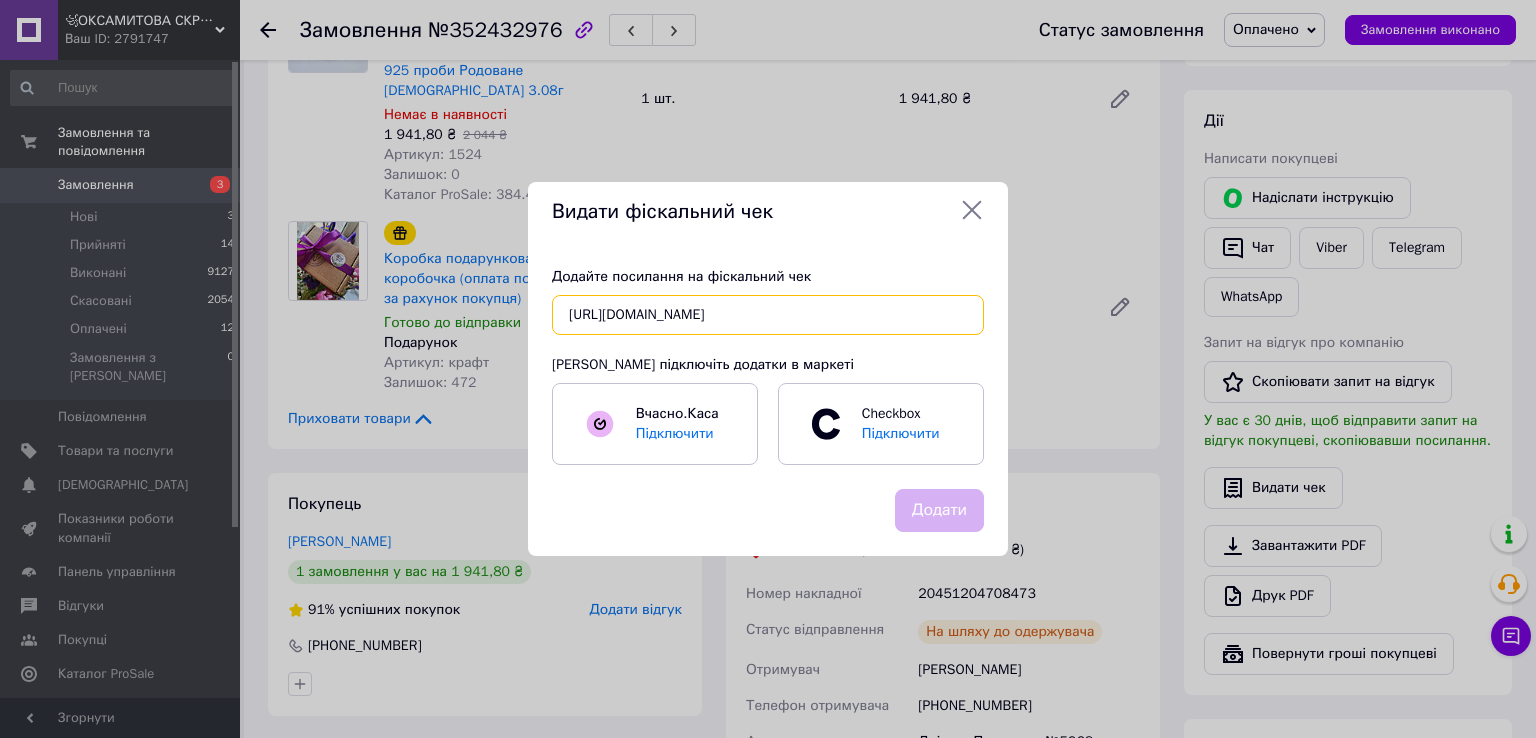 scroll, scrollTop: 0, scrollLeft: 12, axis: horizontal 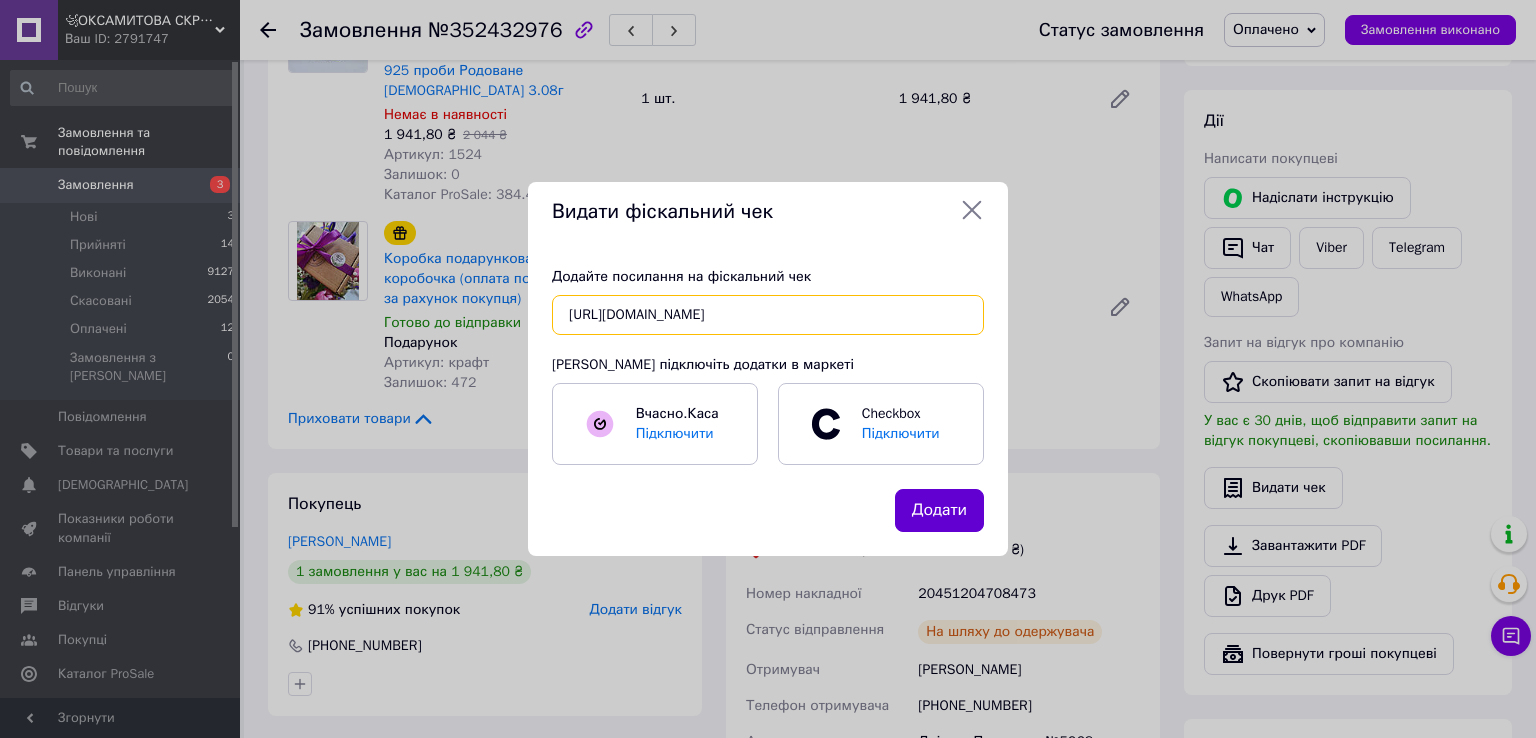 type on "https://check.checkbox.ua/8c5df0e8-6f7c-4be3-96ef-a7e8f3faed12" 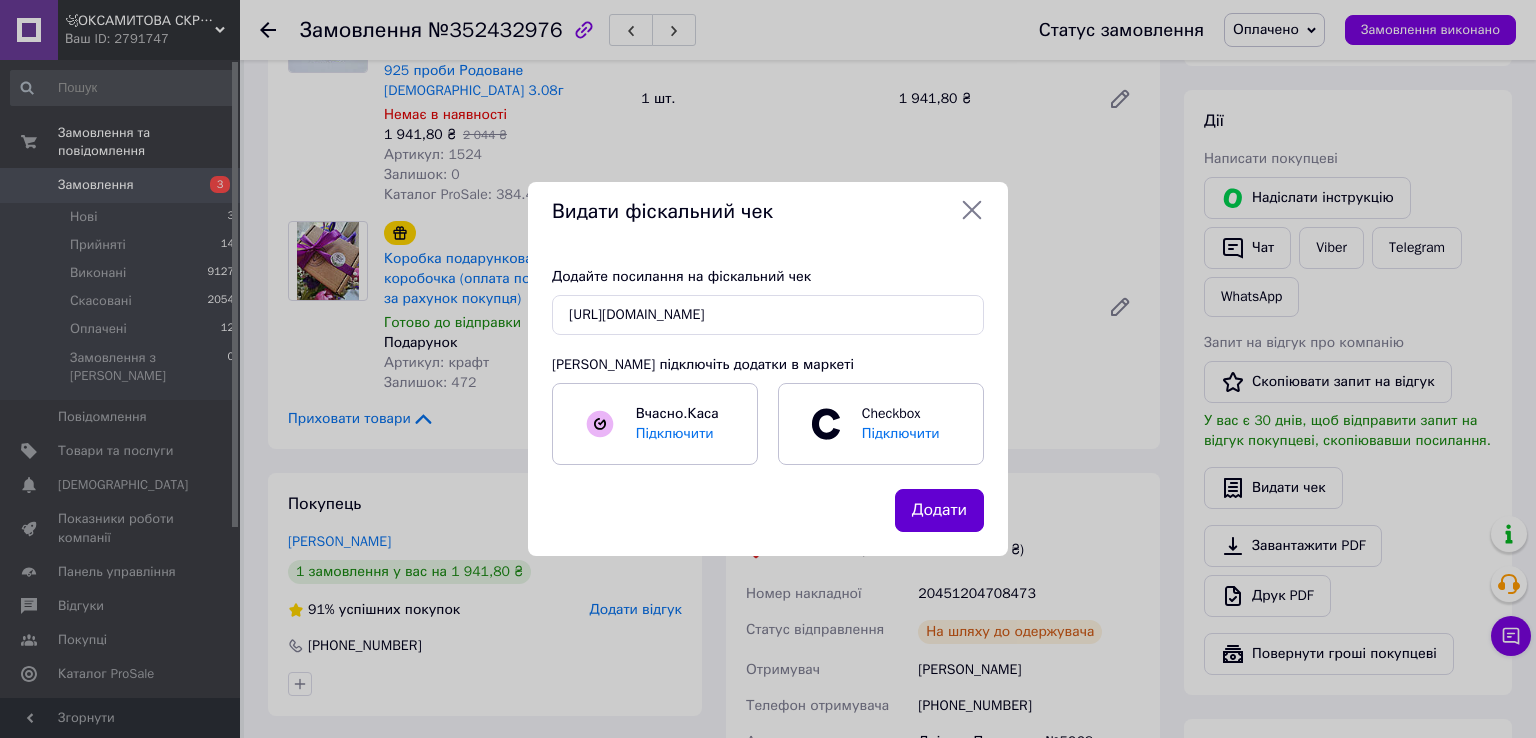 click on "Додати" at bounding box center (939, 510) 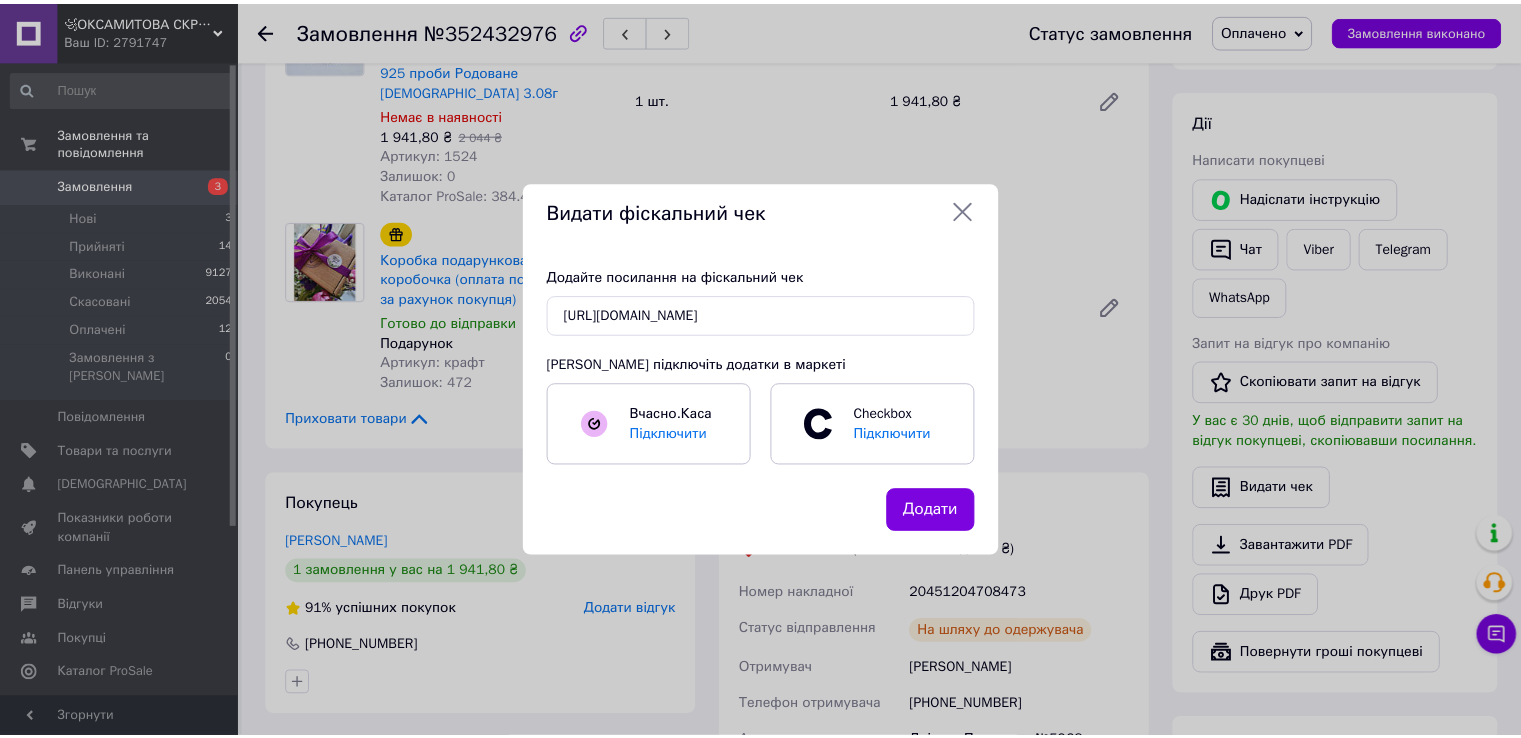 scroll, scrollTop: 0, scrollLeft: 0, axis: both 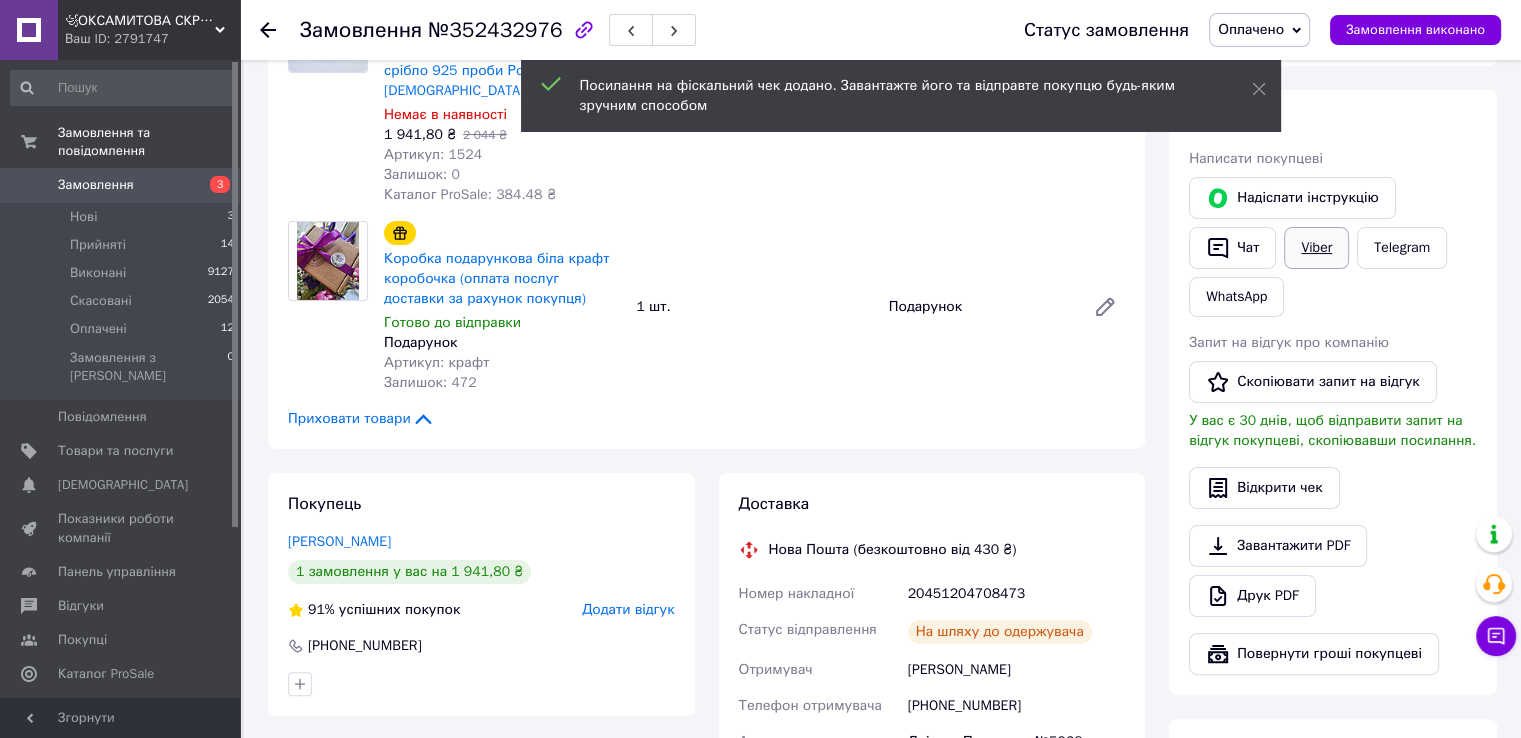 click on "Viber" at bounding box center (1316, 248) 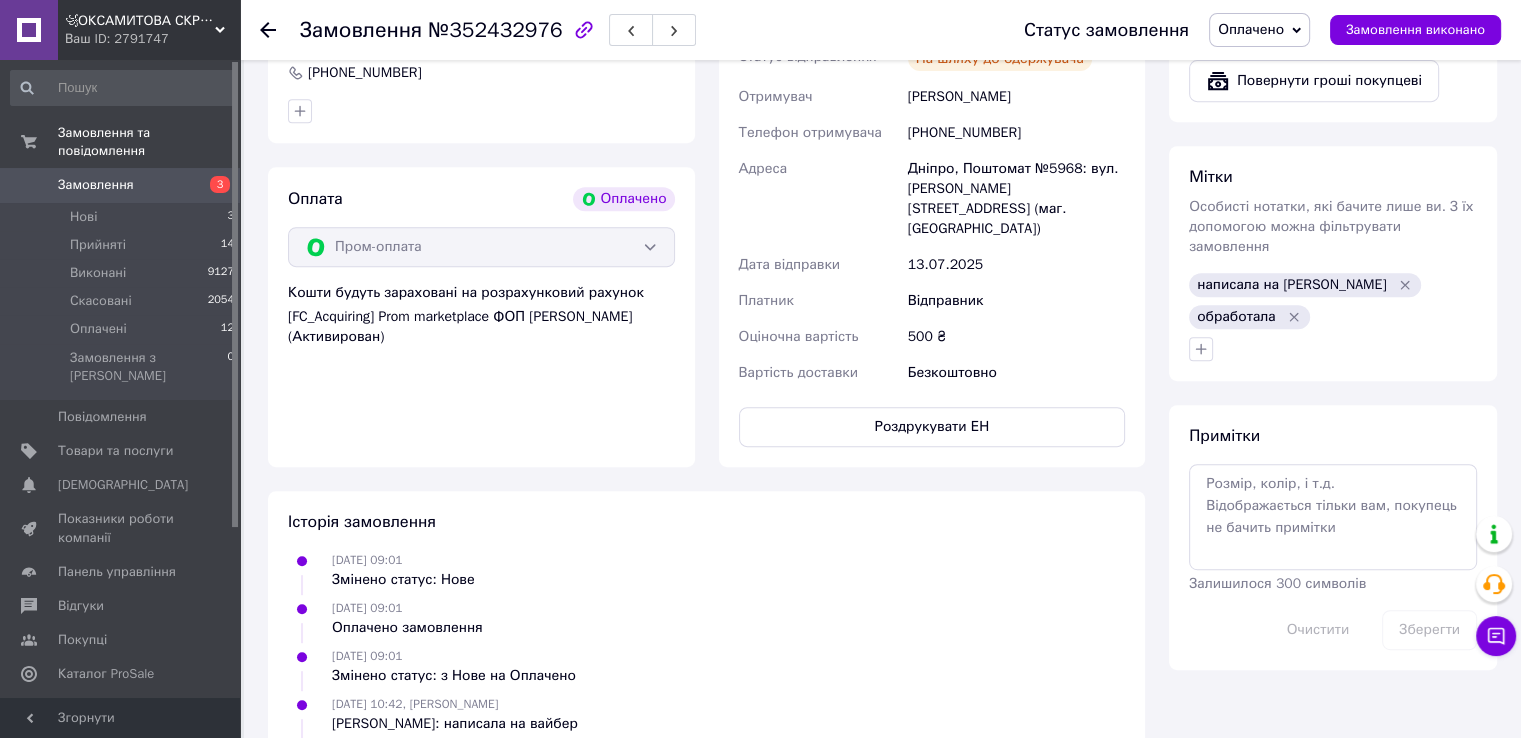 scroll, scrollTop: 500, scrollLeft: 0, axis: vertical 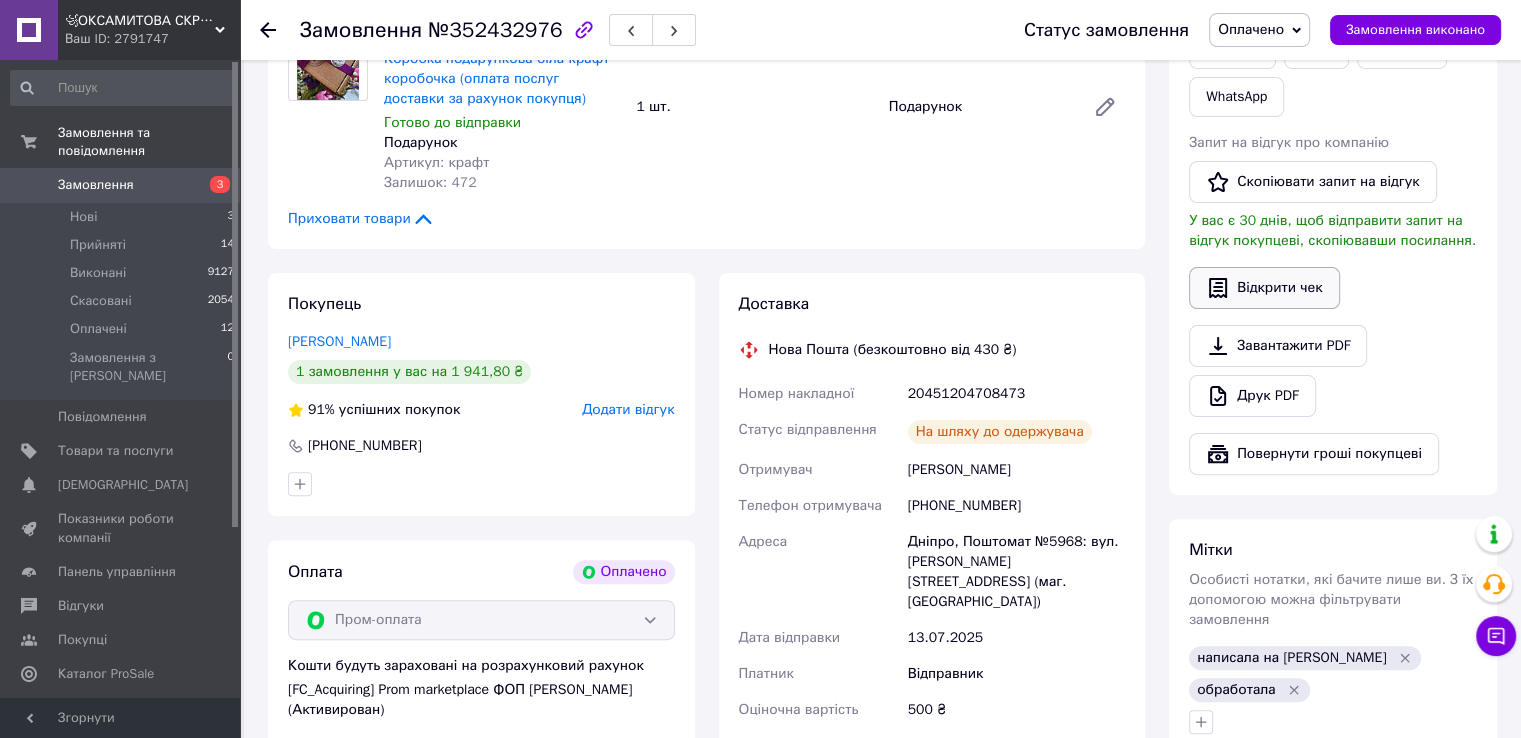 click on "Відкрити чек" at bounding box center (1264, 288) 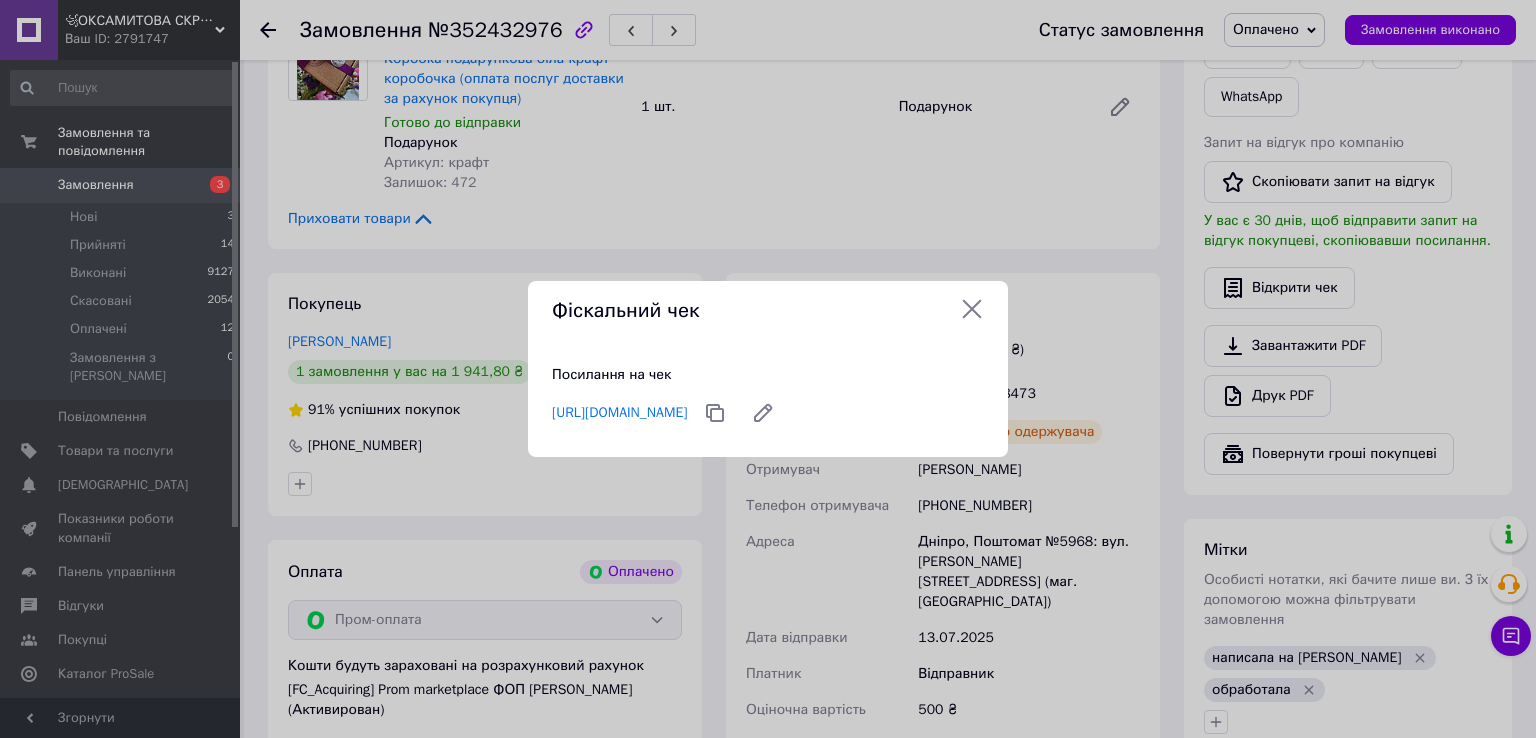 click 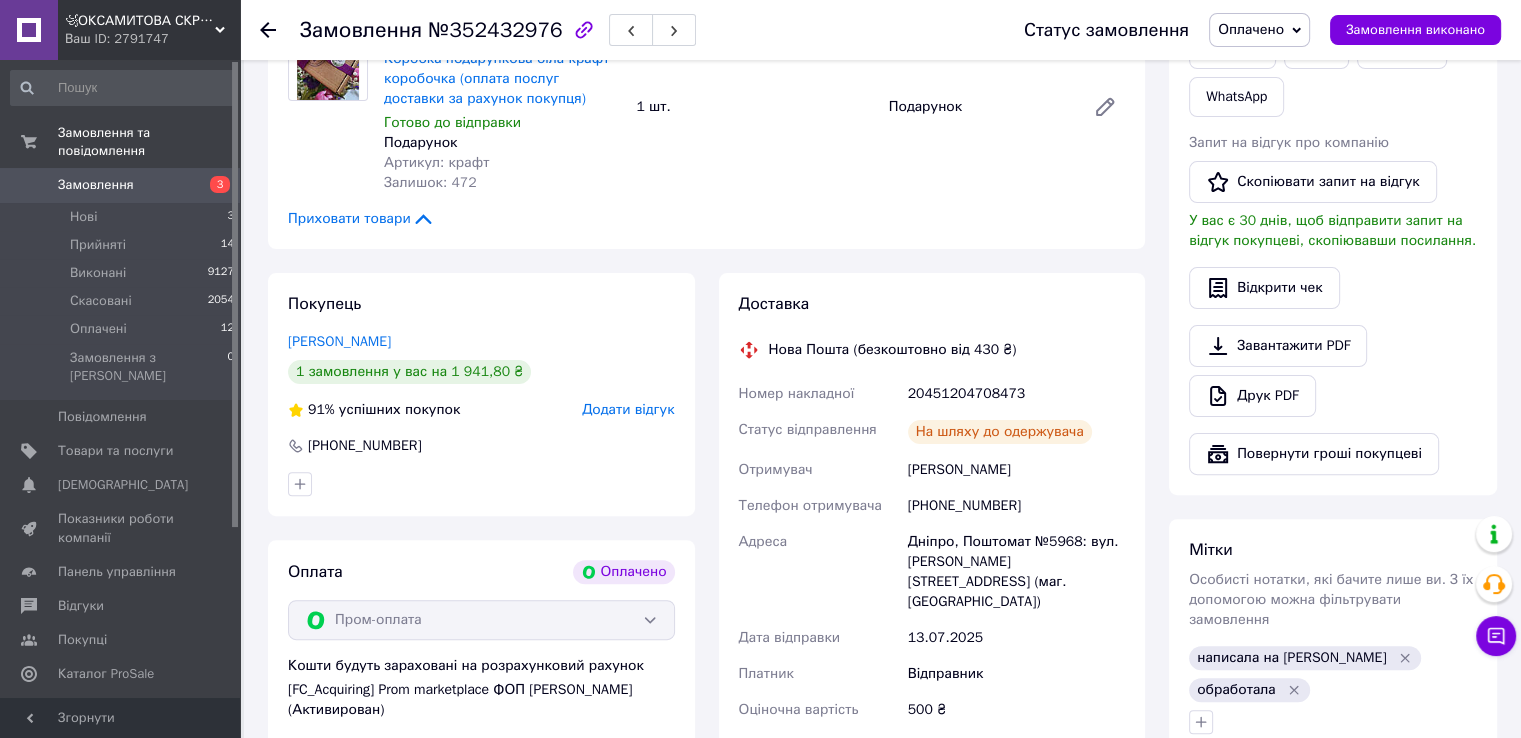 click 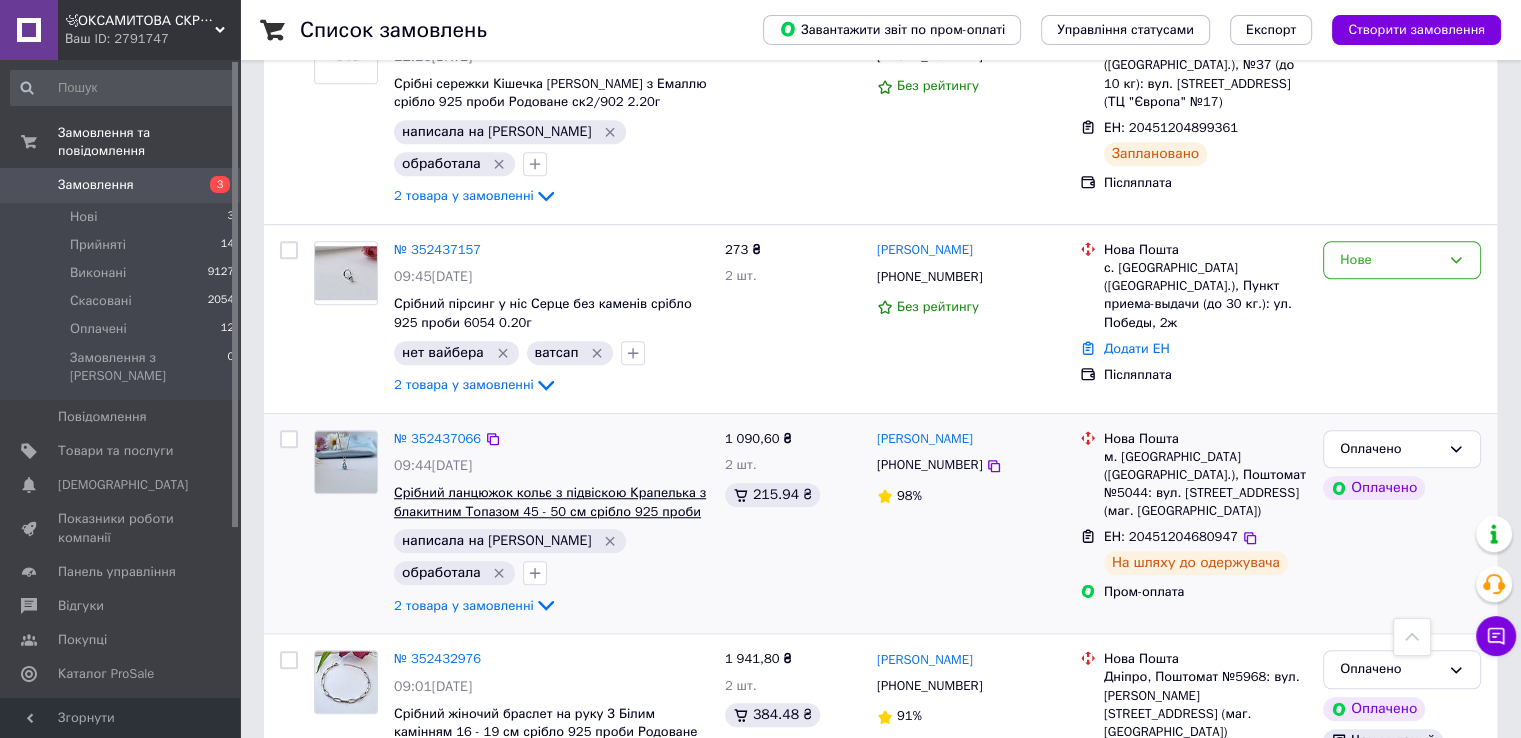 scroll, scrollTop: 1500, scrollLeft: 0, axis: vertical 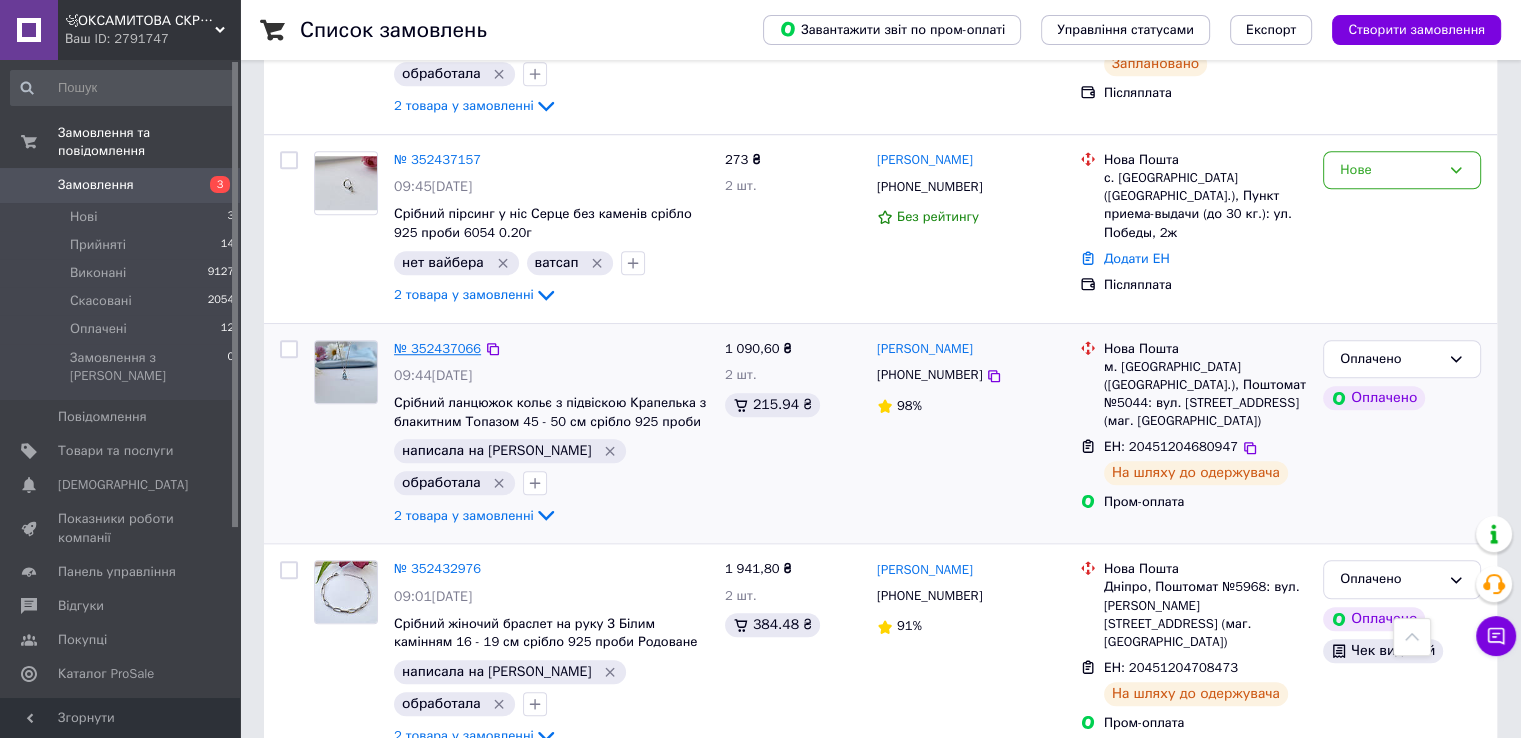 click on "№ 352437066" at bounding box center [437, 348] 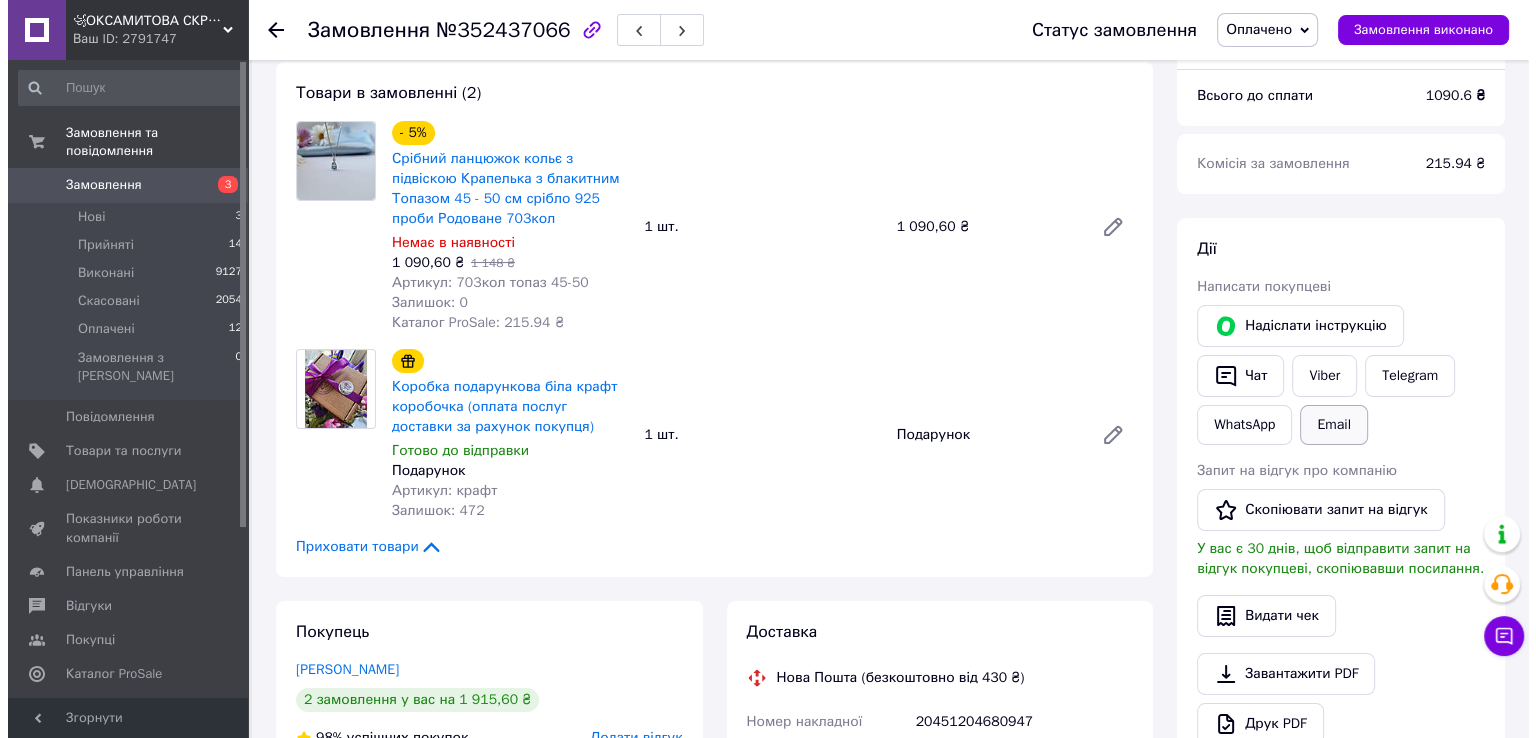 scroll, scrollTop: 200, scrollLeft: 0, axis: vertical 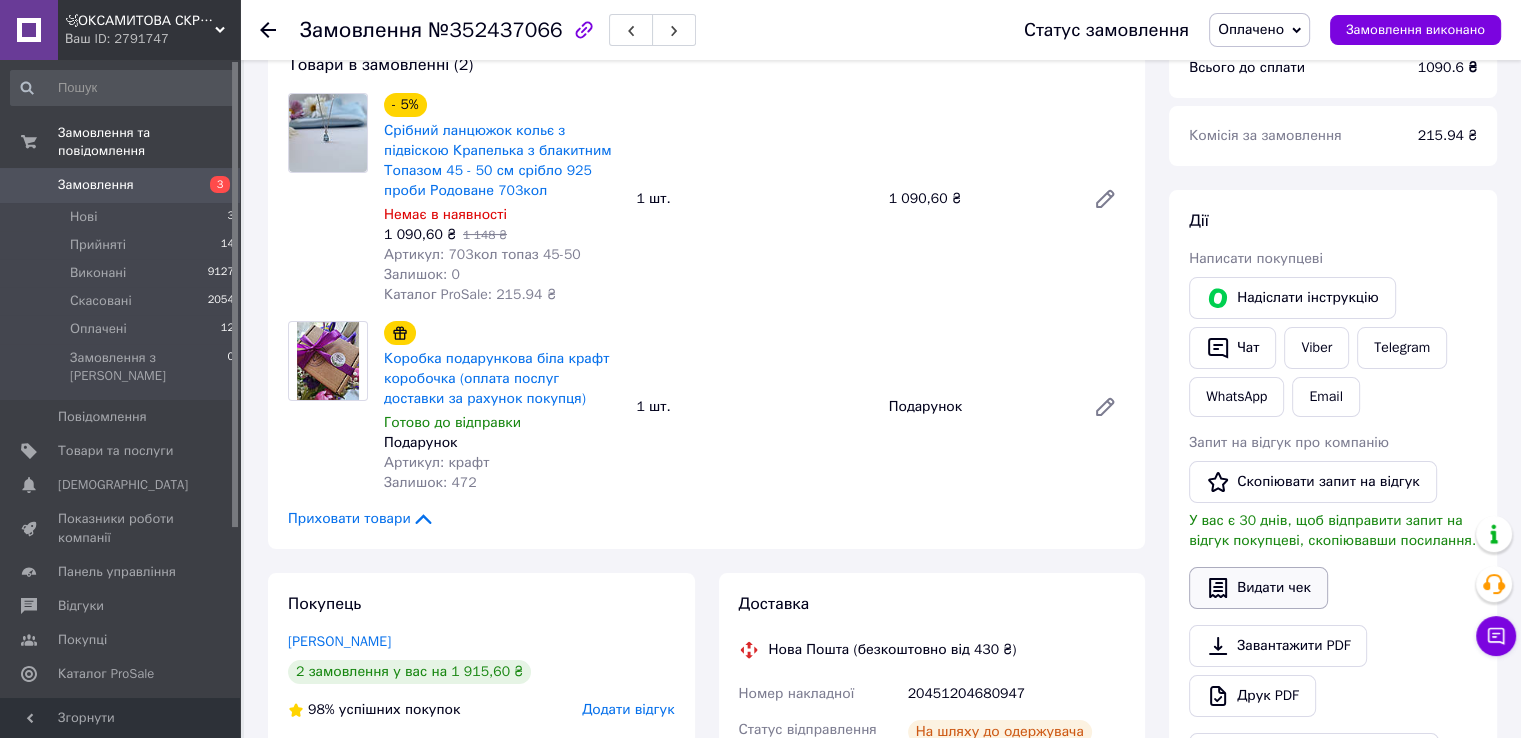 click on "Видати чек" at bounding box center [1258, 588] 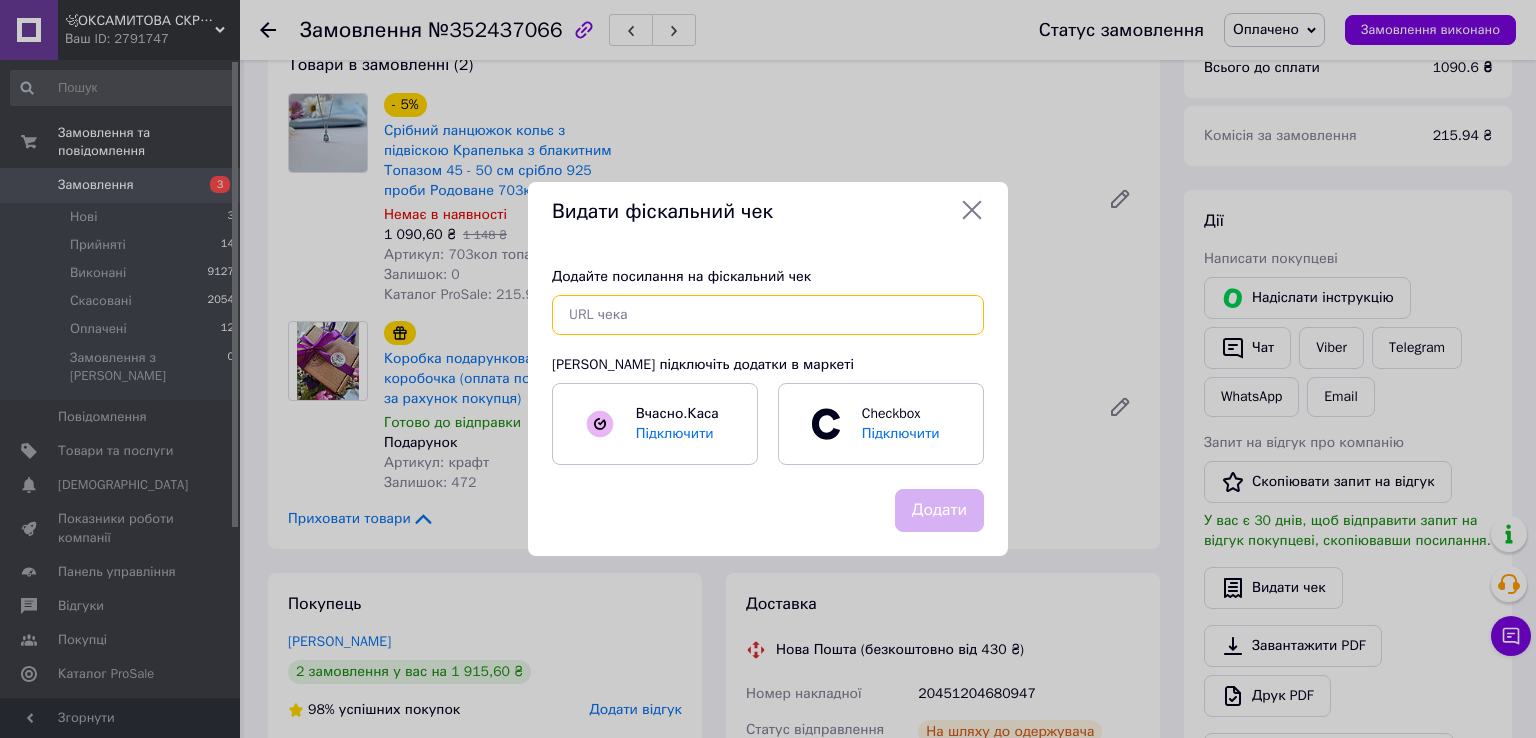 click at bounding box center [768, 315] 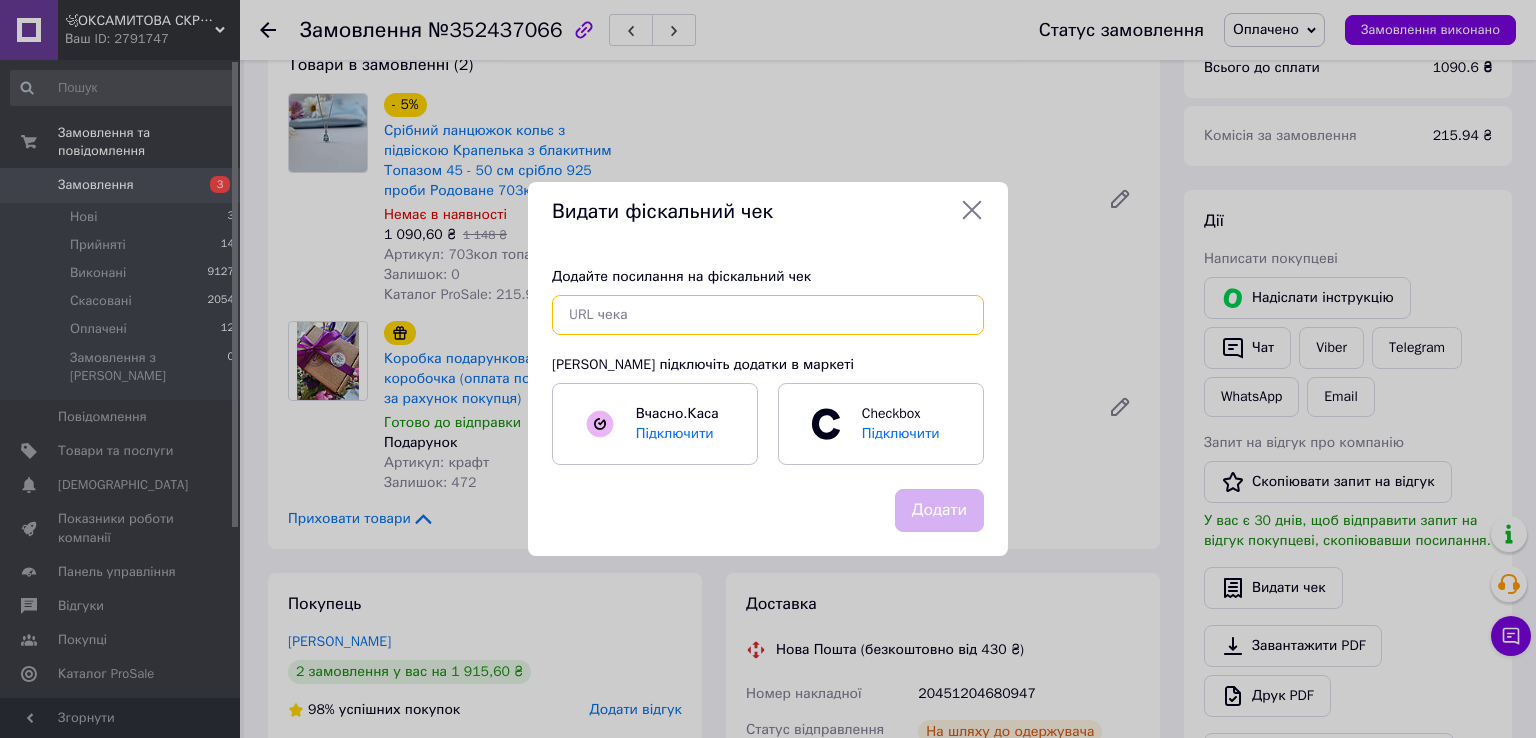 paste on "https://check.checkbox.ua/1d3aa713-7100-4771-a32d-ac0398587274" 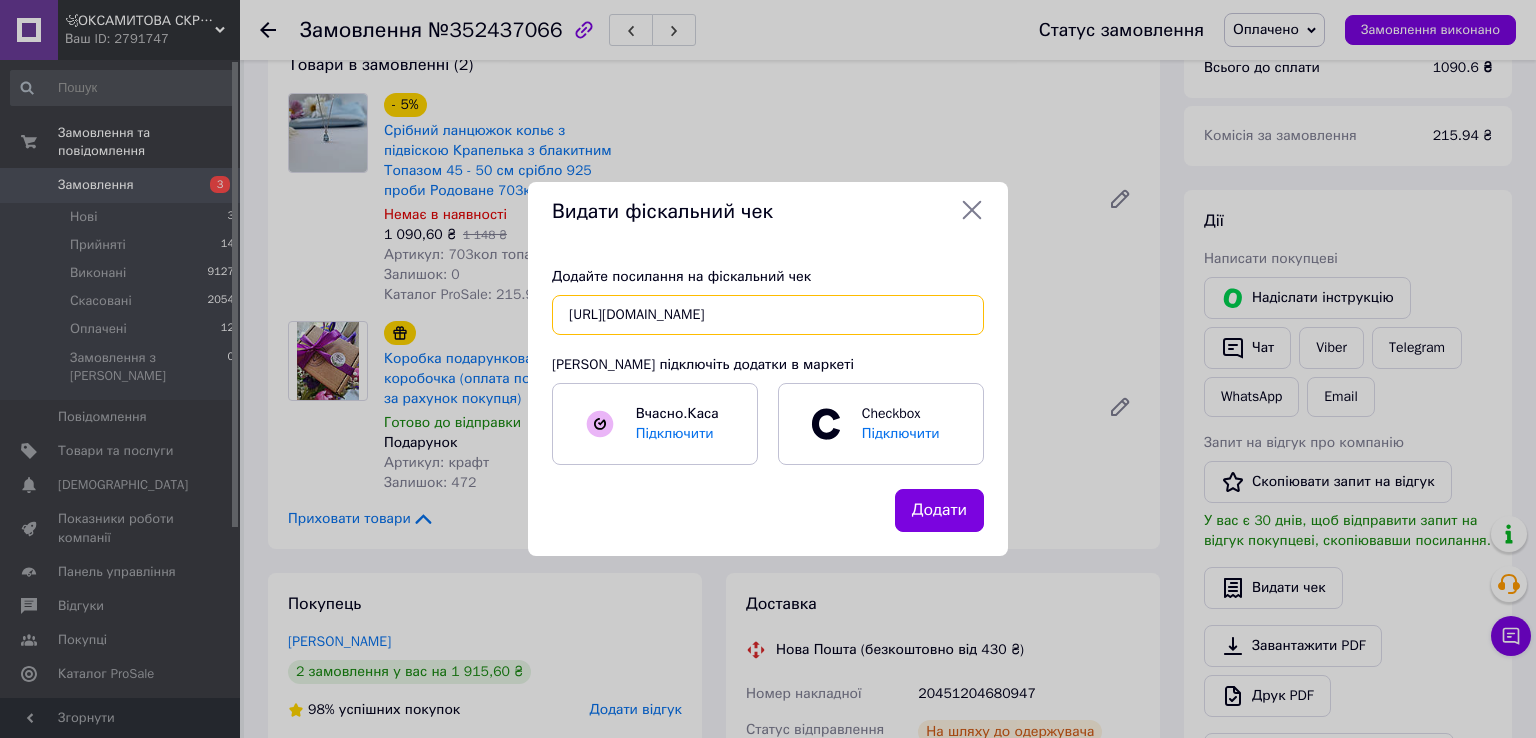 scroll, scrollTop: 0, scrollLeft: 29, axis: horizontal 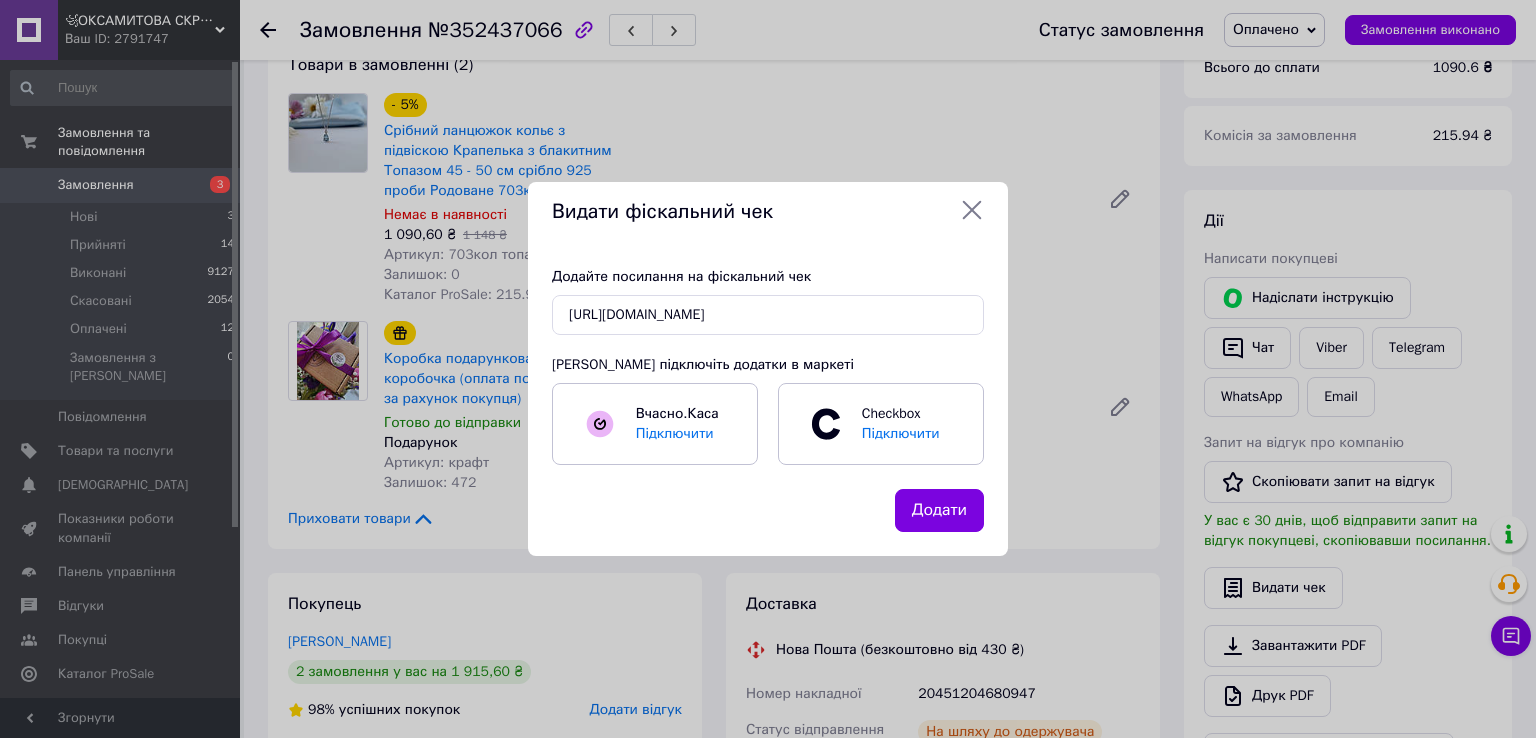 click on "Видати фіскальний чек Додайте посилання на фіскальний чек https://check.checkbox.ua/1d3aa713-7100-4771-a32d-ac0398587274 Або підключіть додатки в маркеті Вчасно.Каса Підключити Checkbox Підключити Додати" at bounding box center (768, 369) 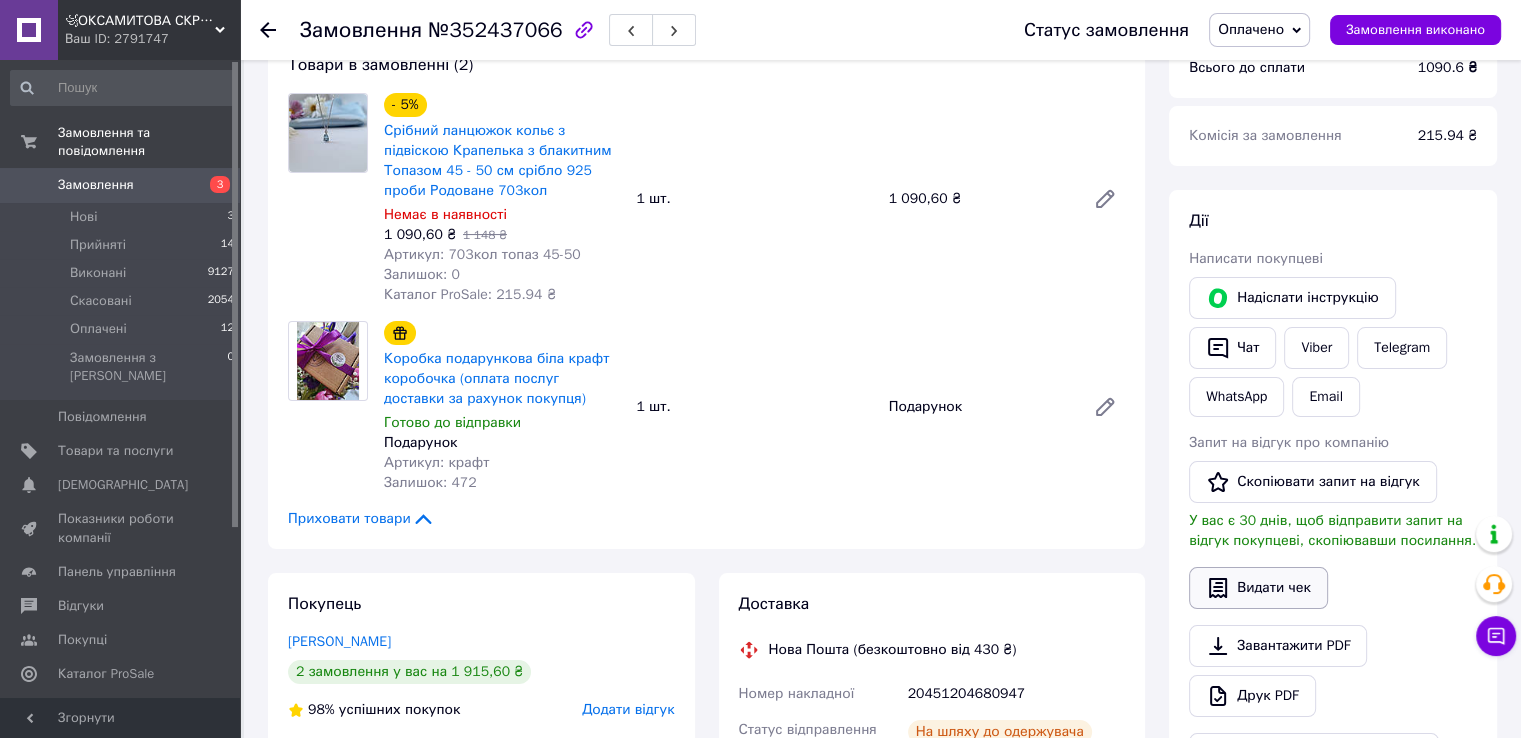 click on "Видати чек" at bounding box center [1258, 588] 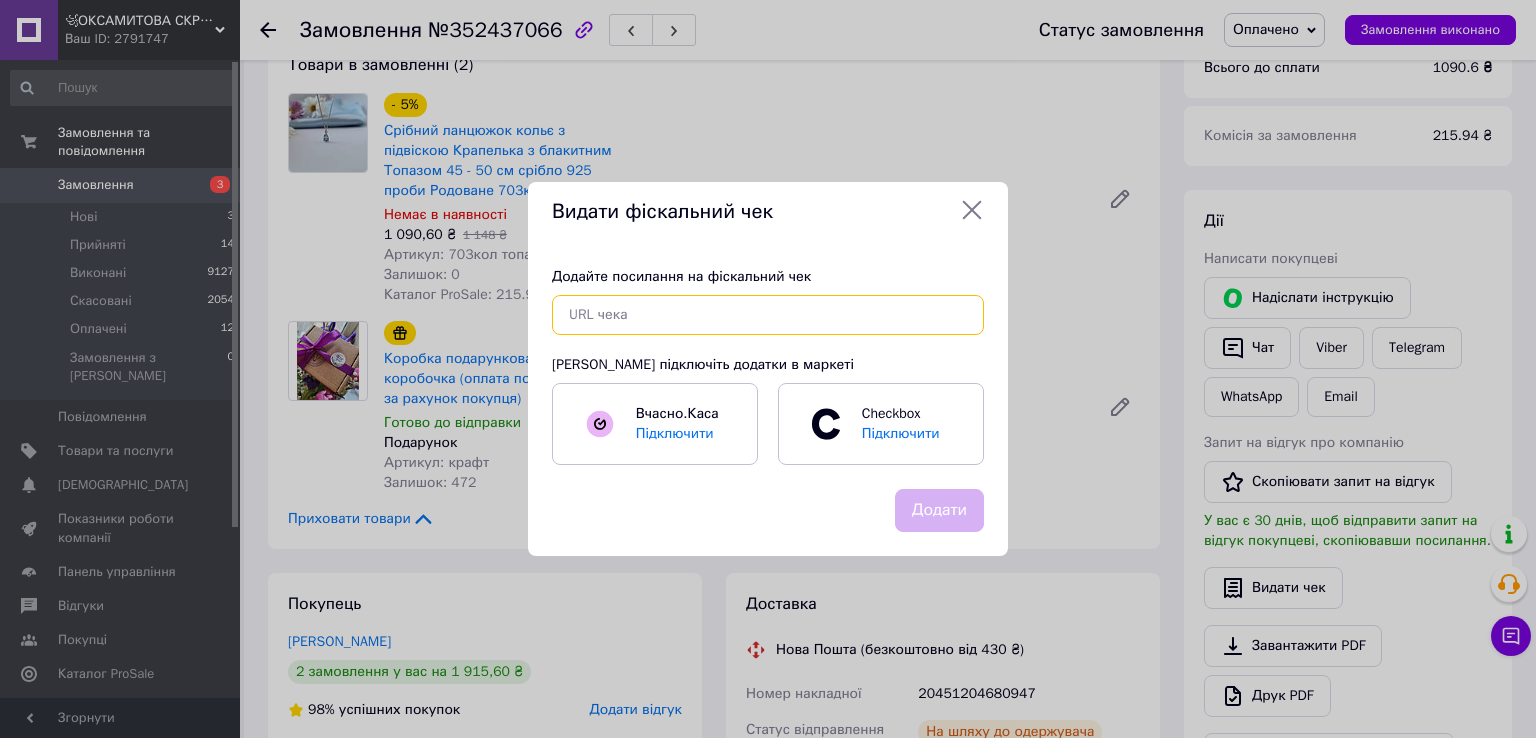 click at bounding box center [768, 315] 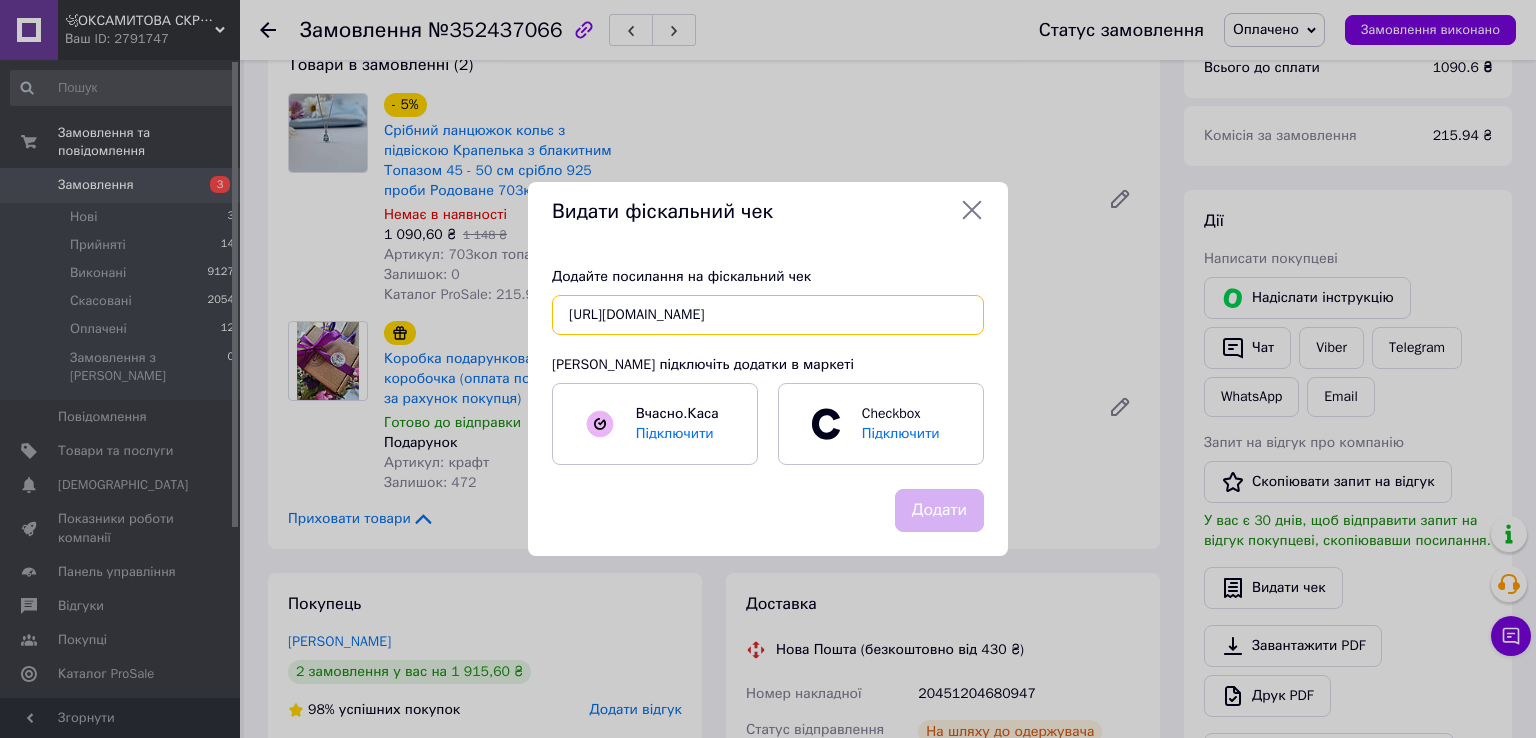 scroll, scrollTop: 0, scrollLeft: 29, axis: horizontal 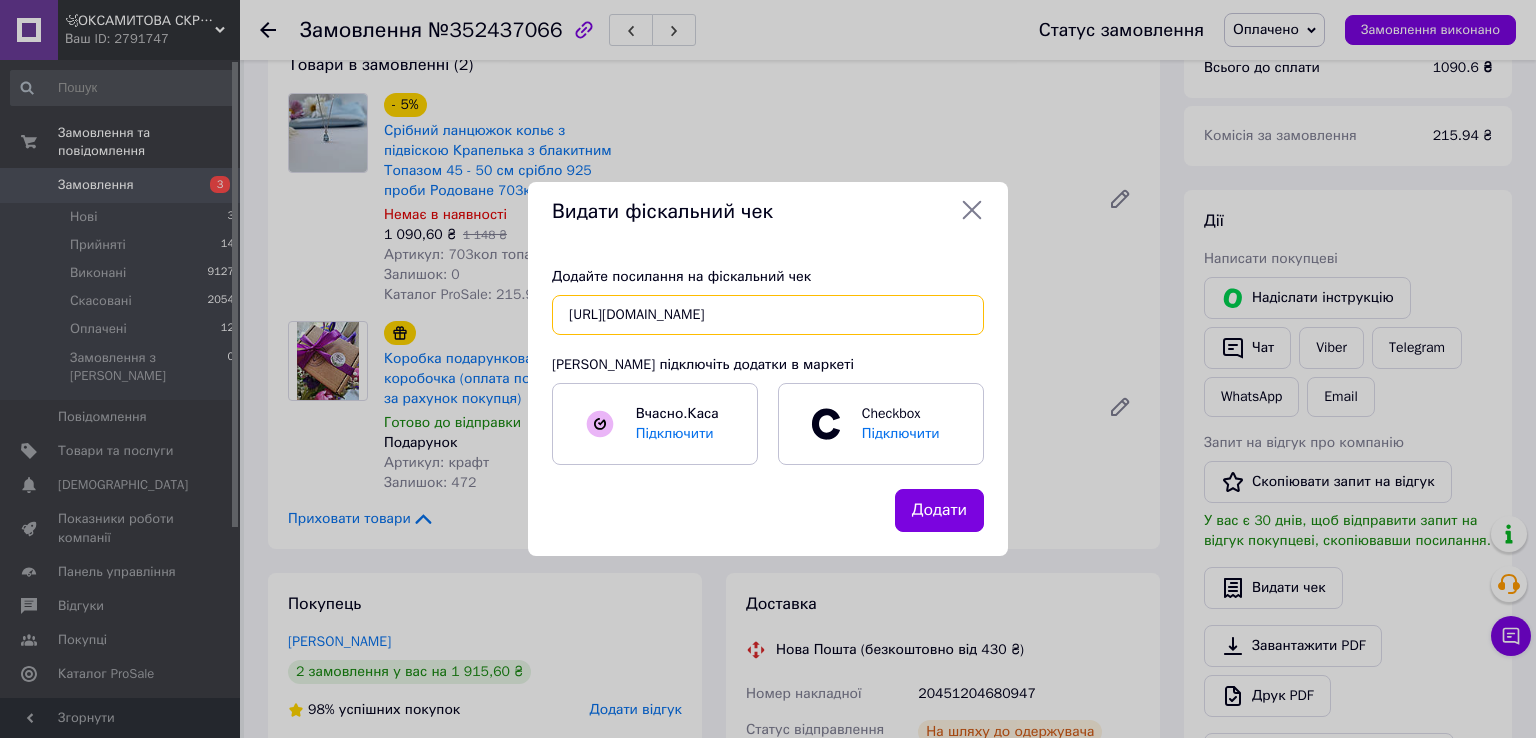 type on "https://check.checkbox.ua/1d3aa713-7100-4771-a32d-ac0398587274" 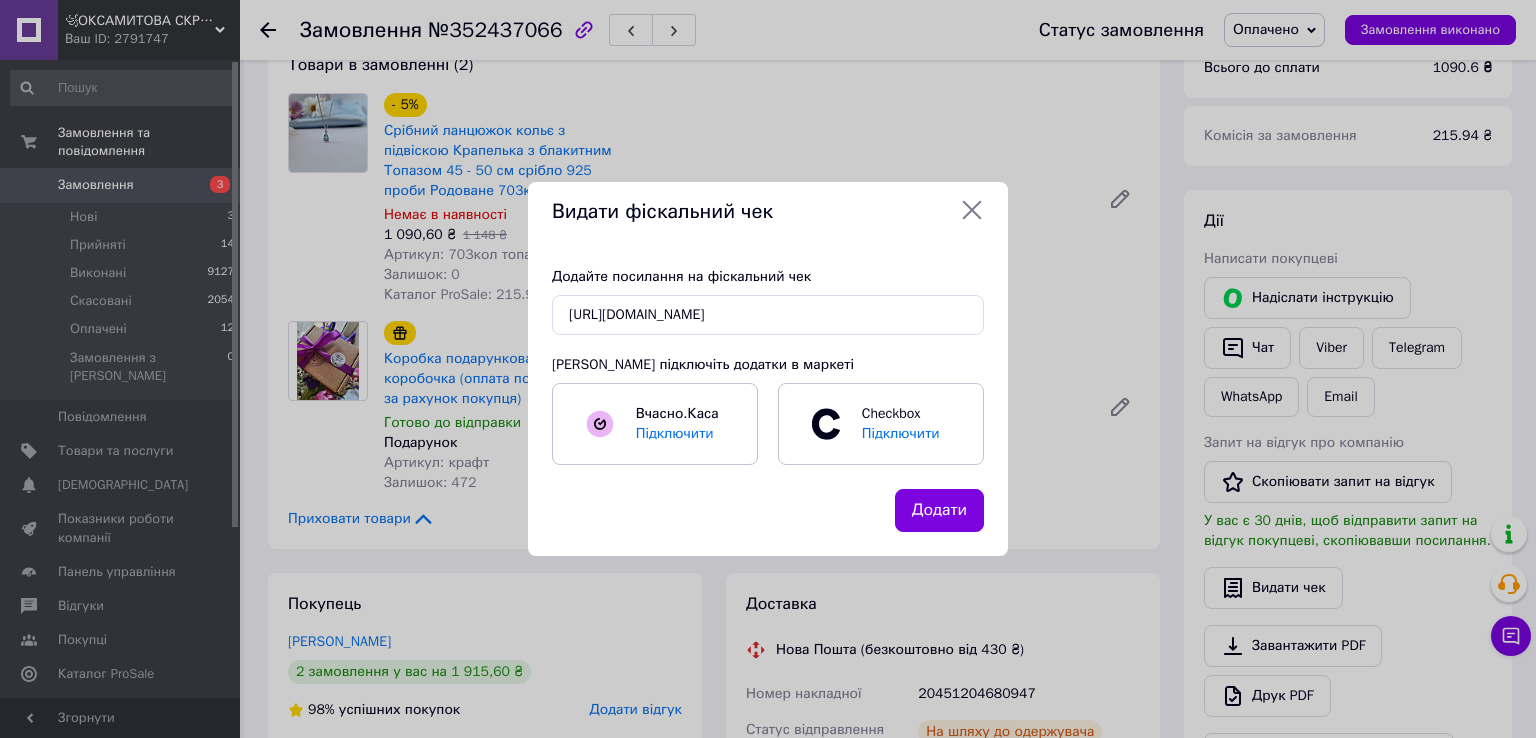 click on "Додати" at bounding box center (939, 510) 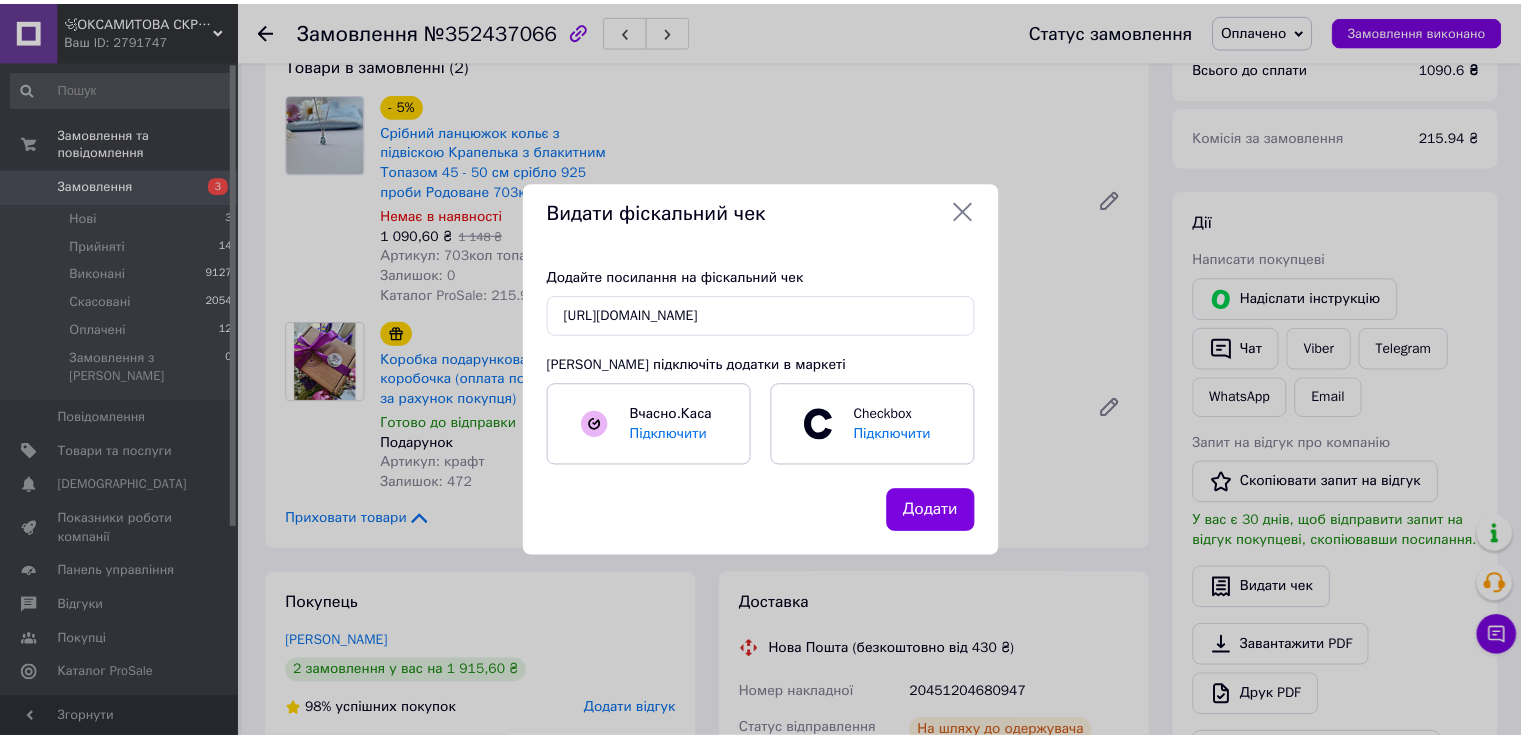scroll, scrollTop: 0, scrollLeft: 0, axis: both 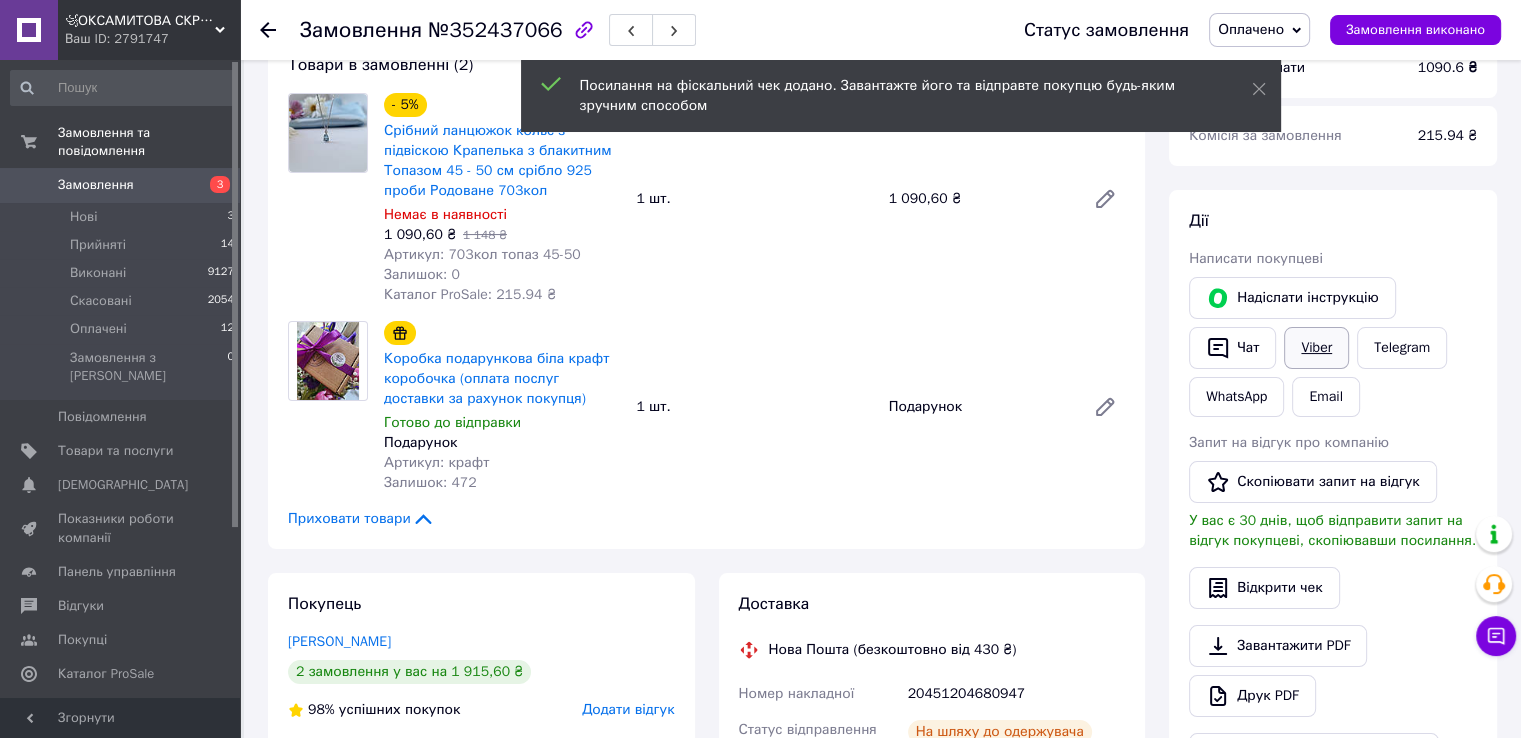 click on "Viber" at bounding box center (1316, 348) 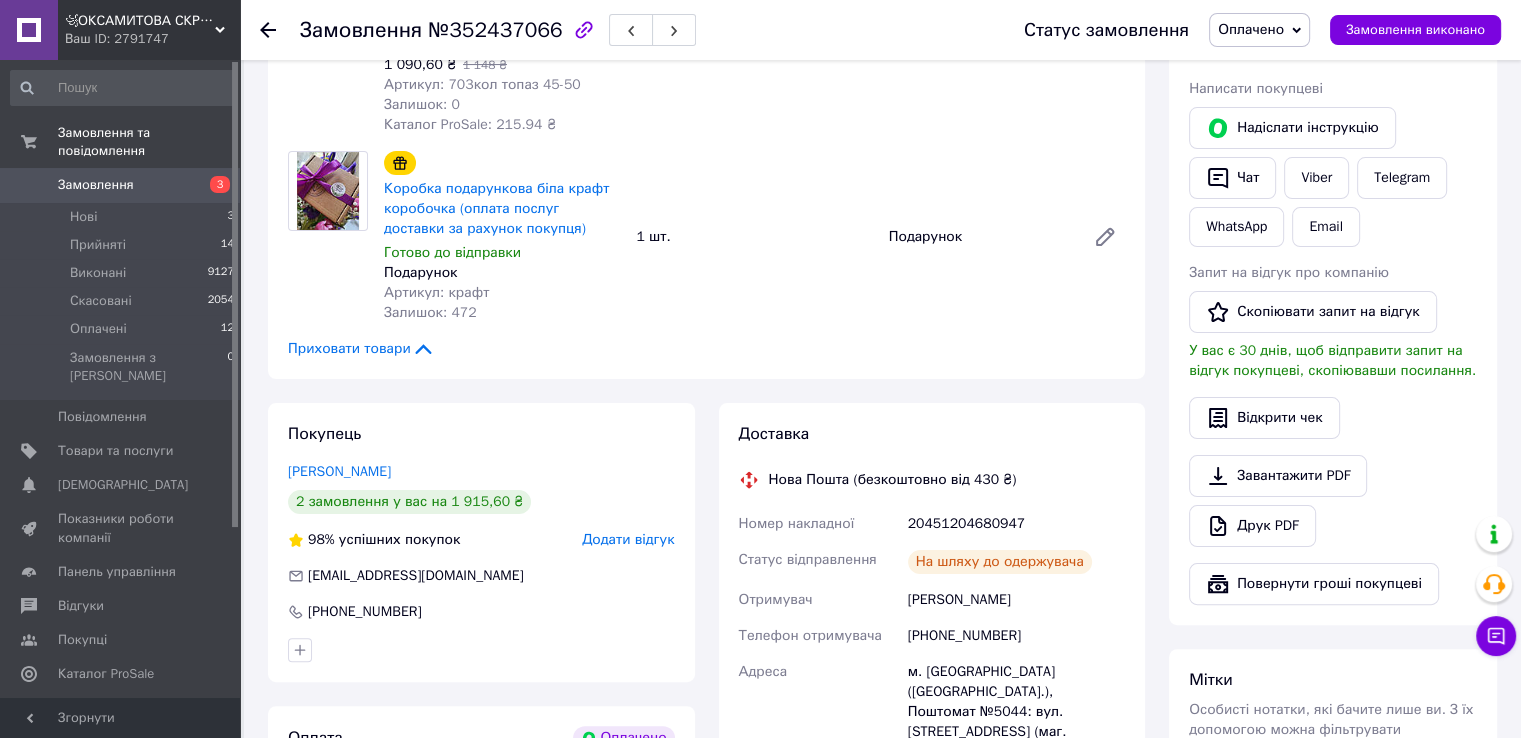 scroll, scrollTop: 400, scrollLeft: 0, axis: vertical 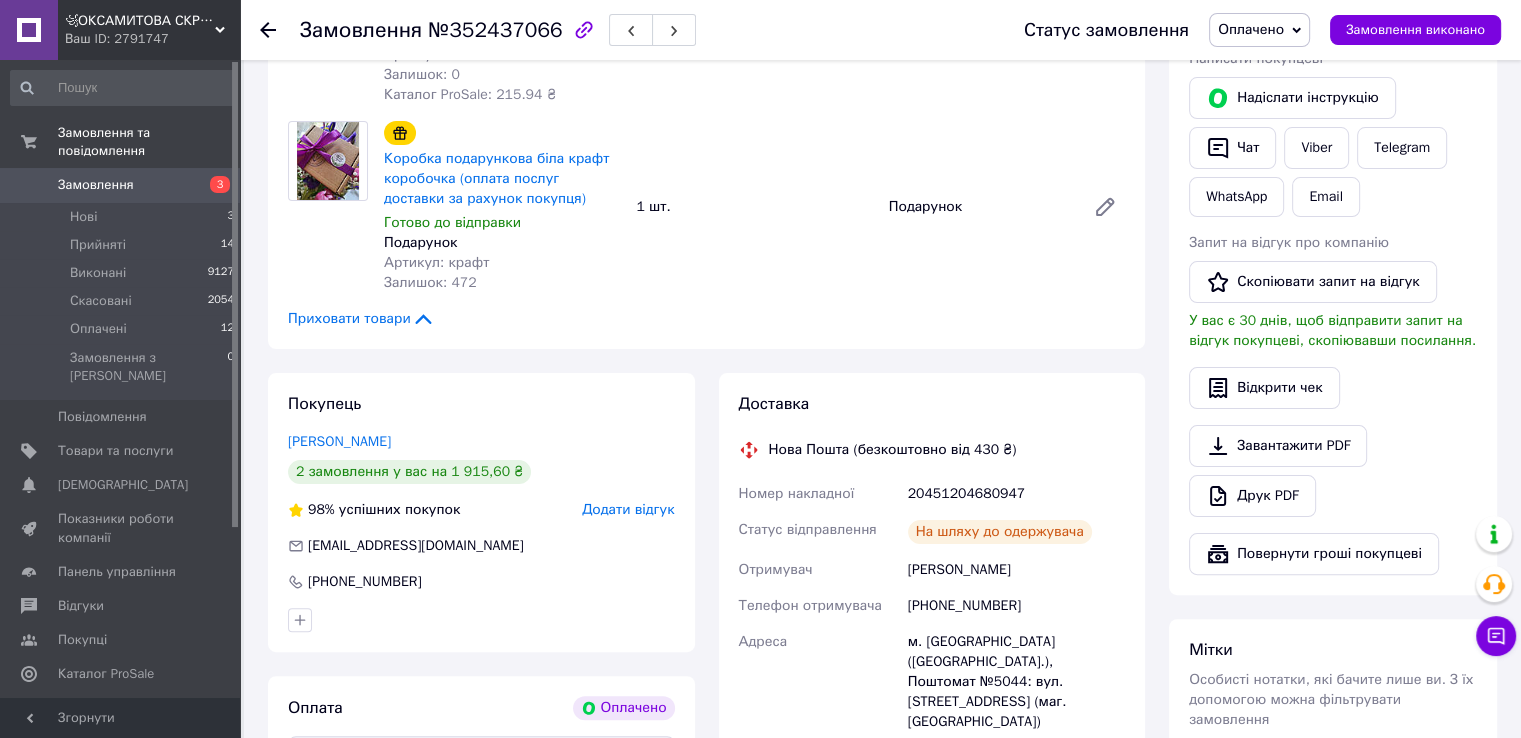 click 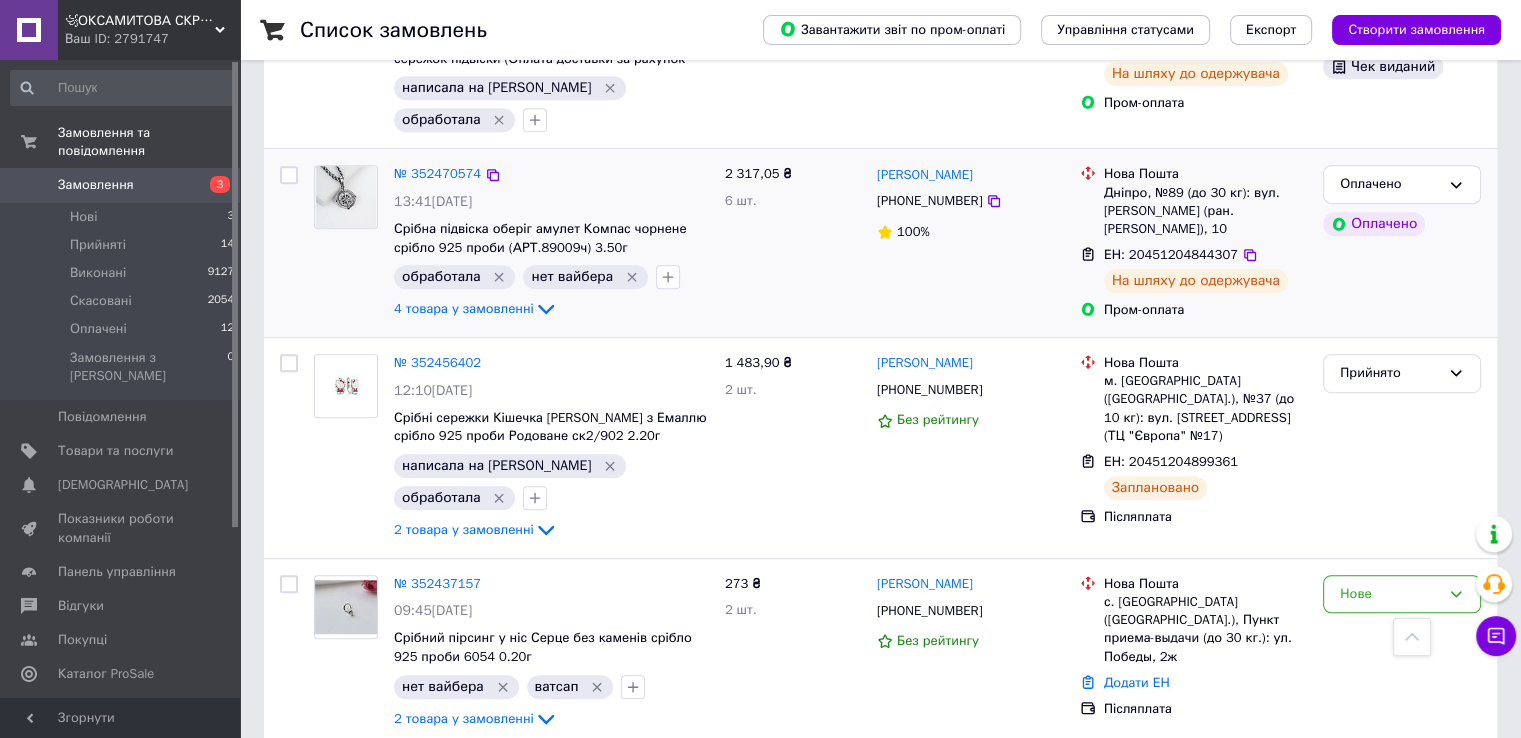 scroll, scrollTop: 1000, scrollLeft: 0, axis: vertical 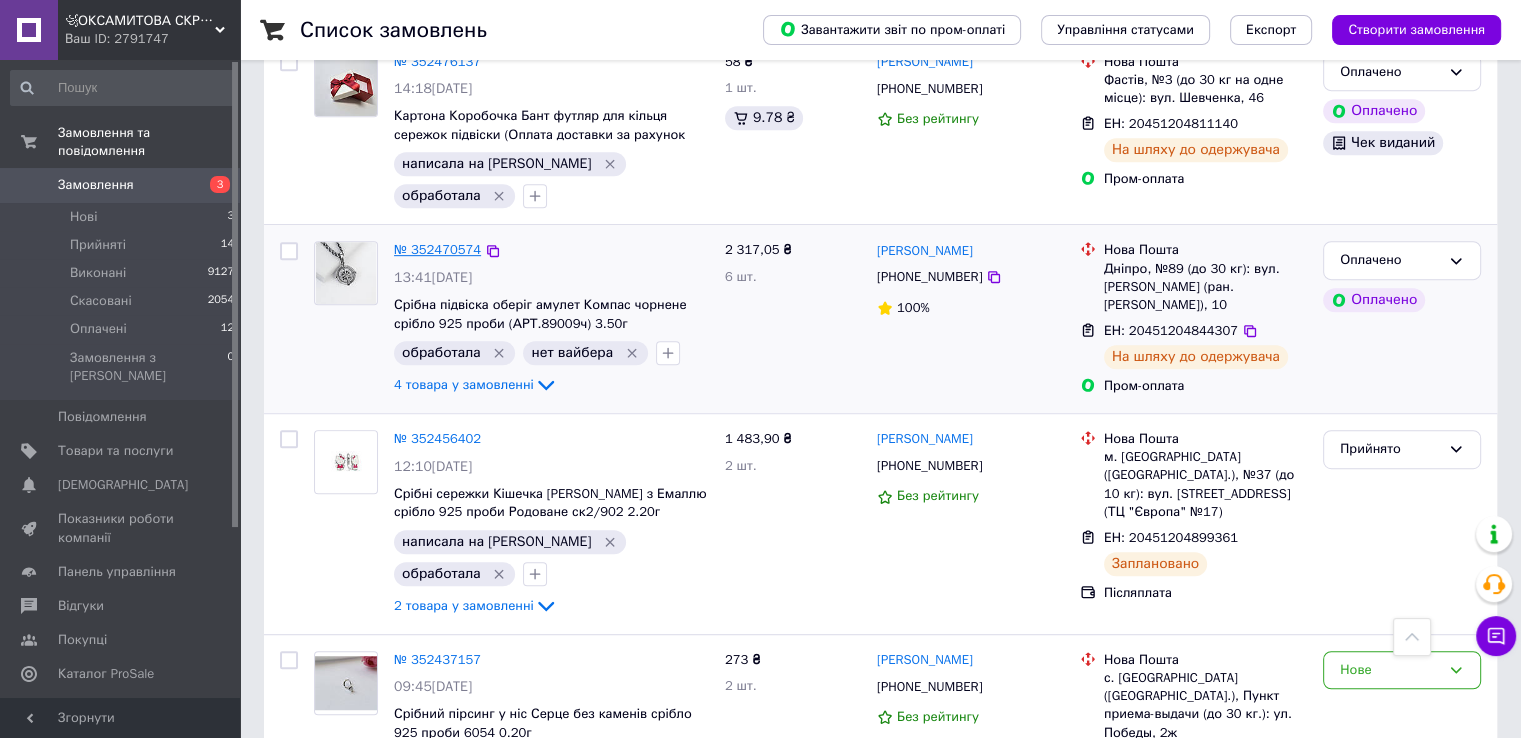 click on "№ 352470574" at bounding box center (437, 249) 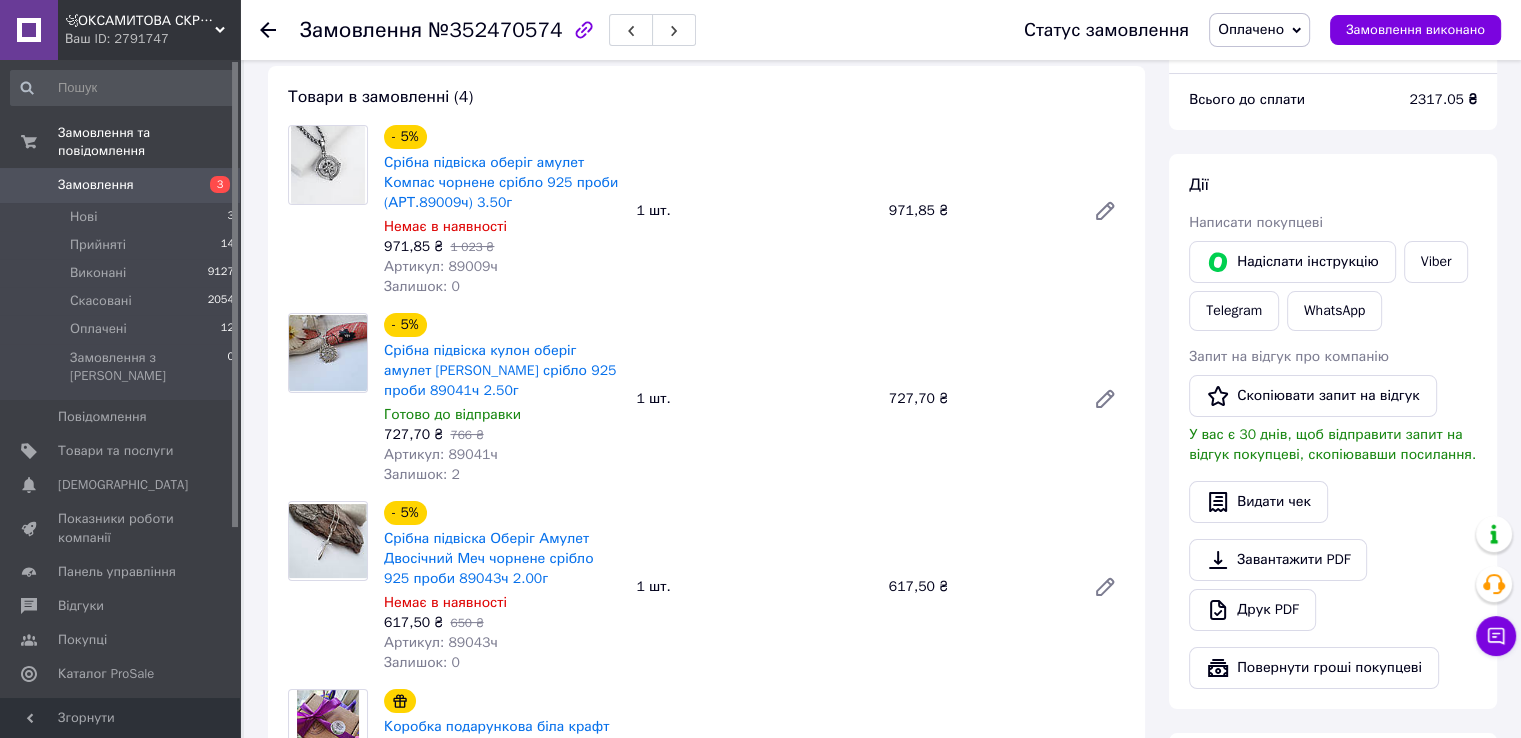 scroll, scrollTop: 0, scrollLeft: 0, axis: both 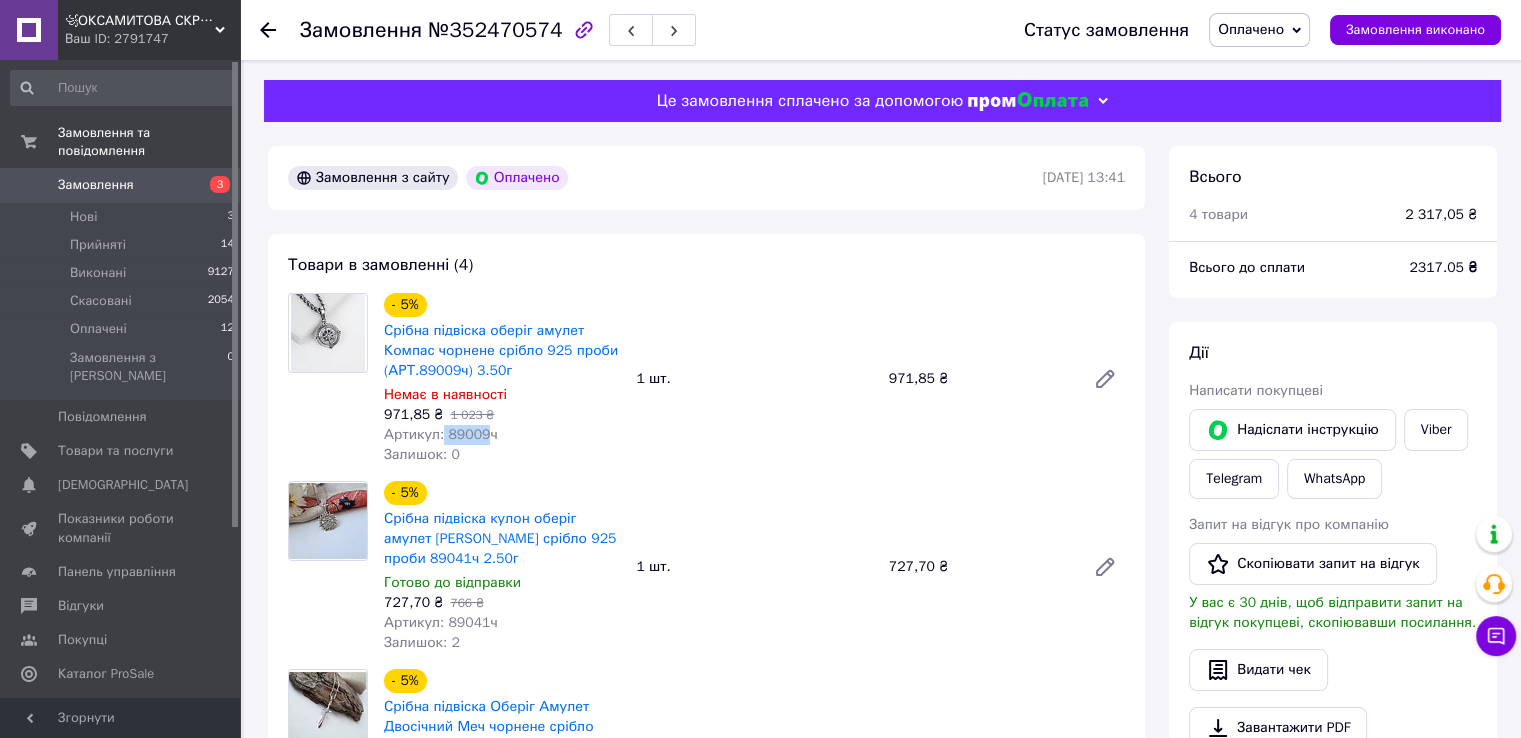 drag, startPoint x: 444, startPoint y: 433, endPoint x: 484, endPoint y: 429, distance: 40.1995 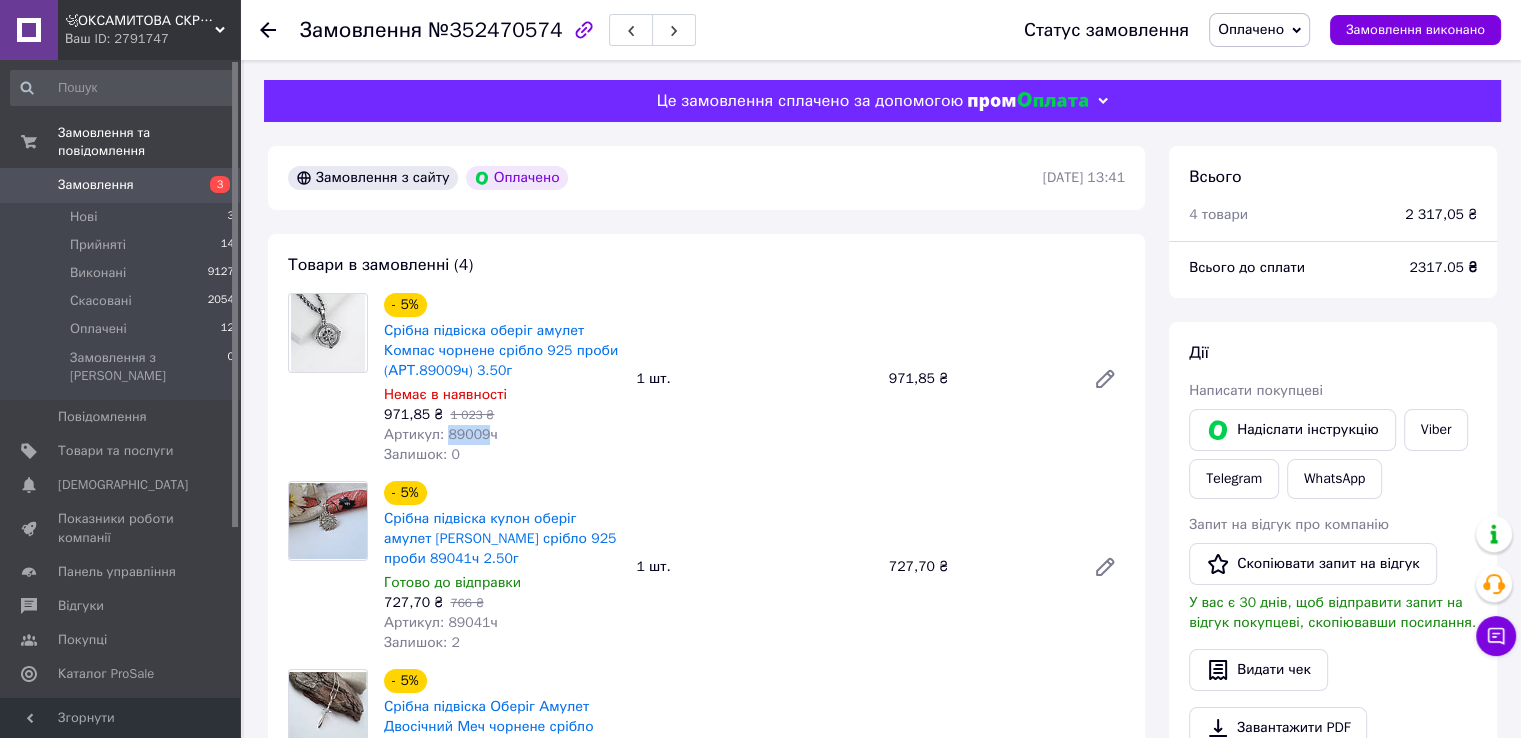drag, startPoint x: 456, startPoint y: 436, endPoint x: 484, endPoint y: 438, distance: 28.071337 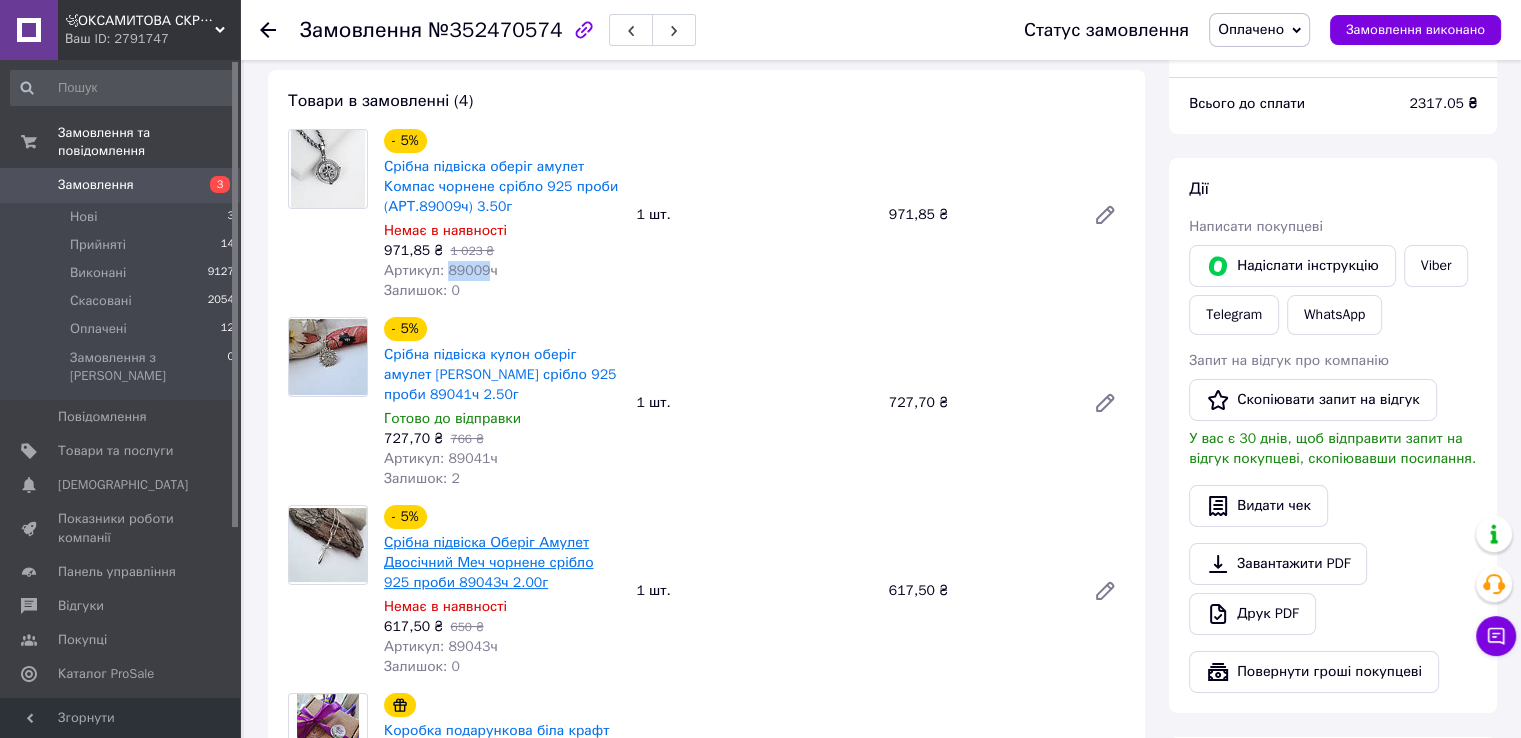 scroll, scrollTop: 200, scrollLeft: 0, axis: vertical 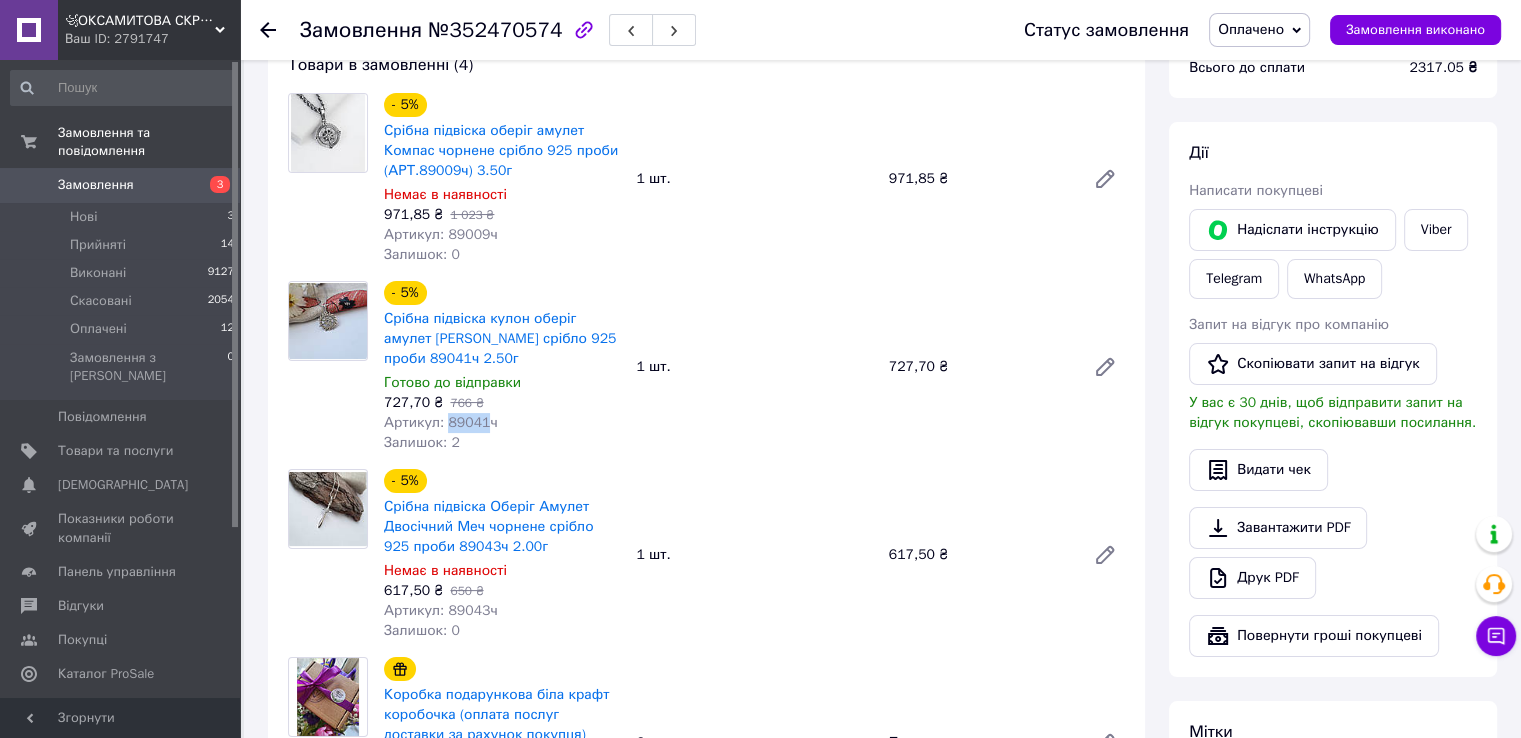 drag, startPoint x: 442, startPoint y: 425, endPoint x: 464, endPoint y: 430, distance: 22.561028 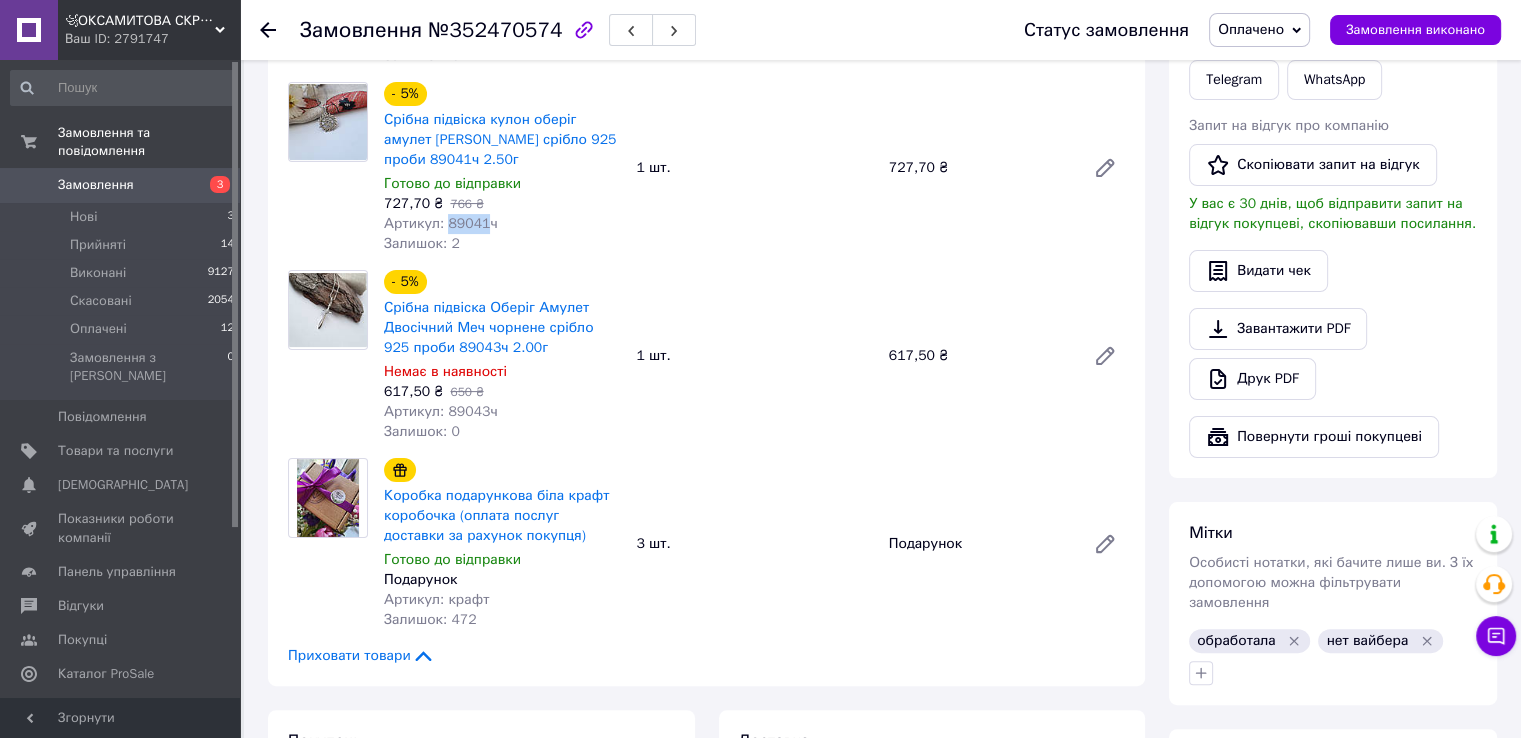 scroll, scrollTop: 400, scrollLeft: 0, axis: vertical 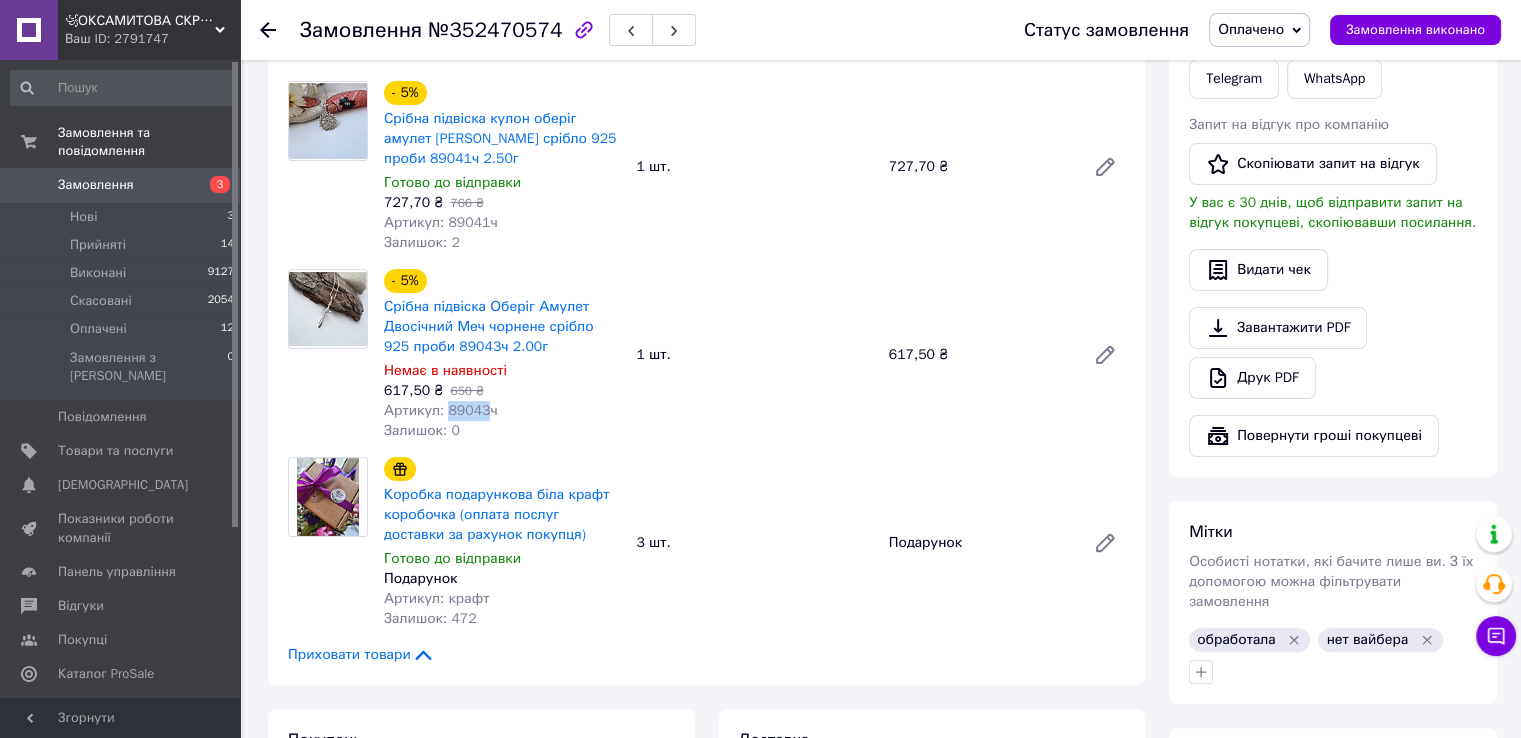drag, startPoint x: 445, startPoint y: 414, endPoint x: 478, endPoint y: 406, distance: 33.955853 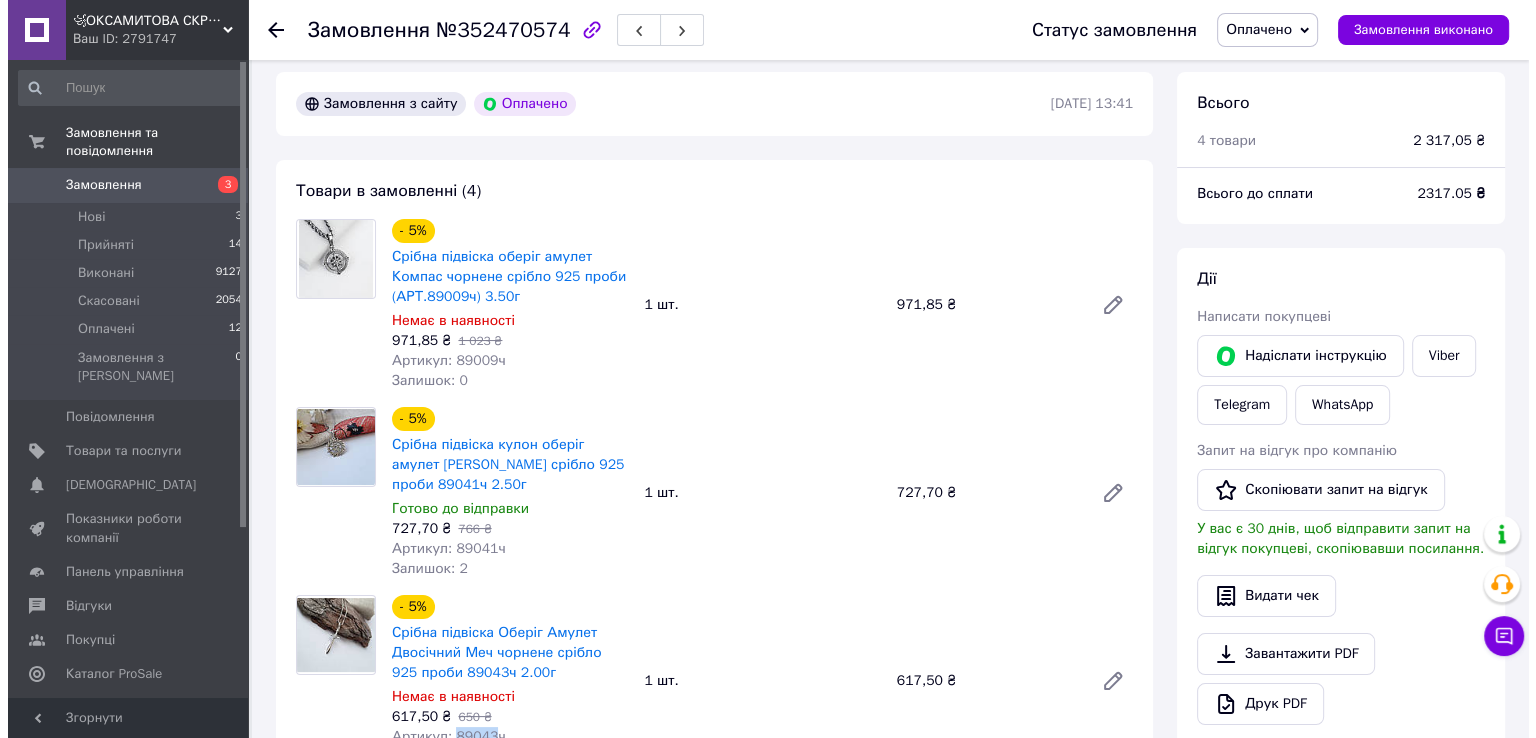 scroll, scrollTop: 400, scrollLeft: 0, axis: vertical 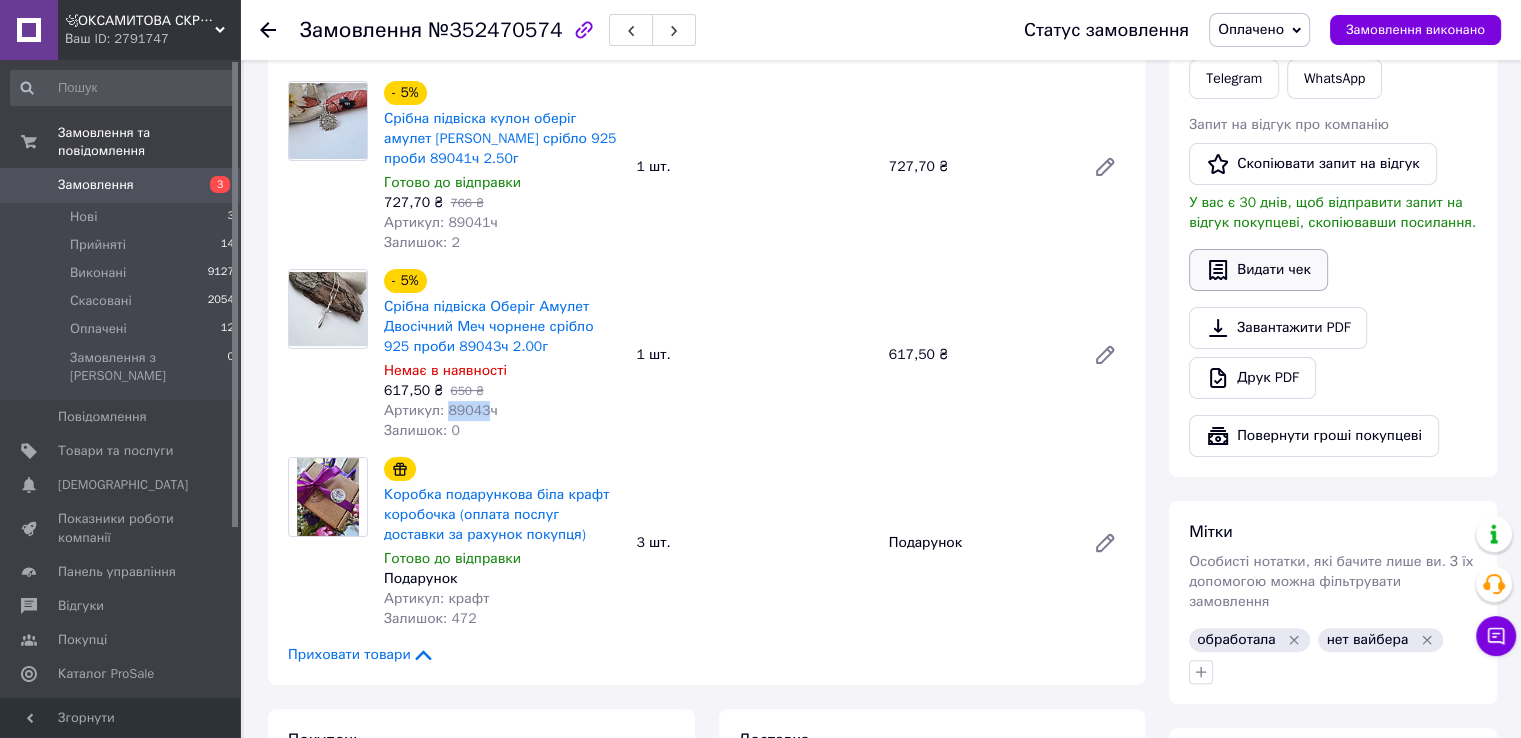 click on "Видати чек" at bounding box center [1258, 270] 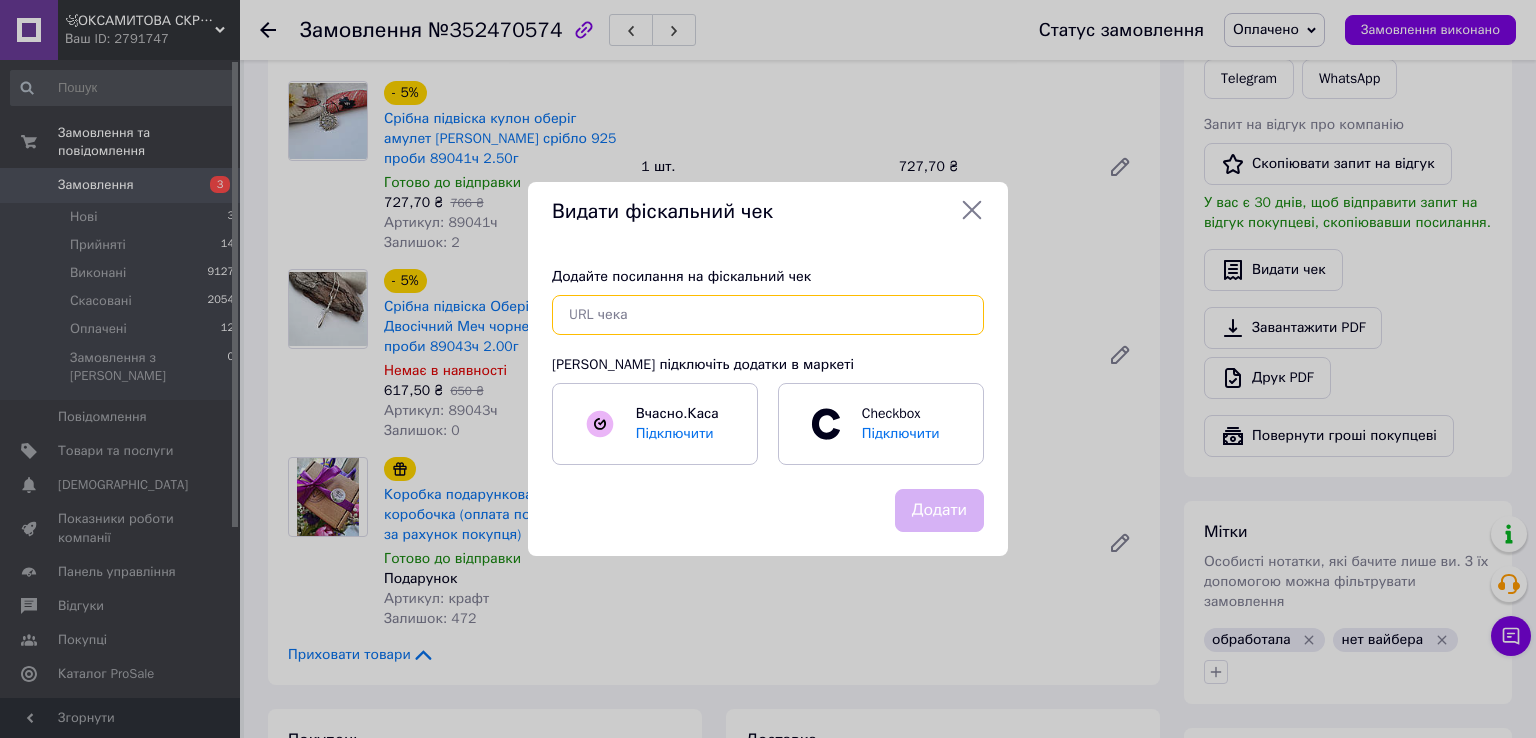 click at bounding box center (768, 315) 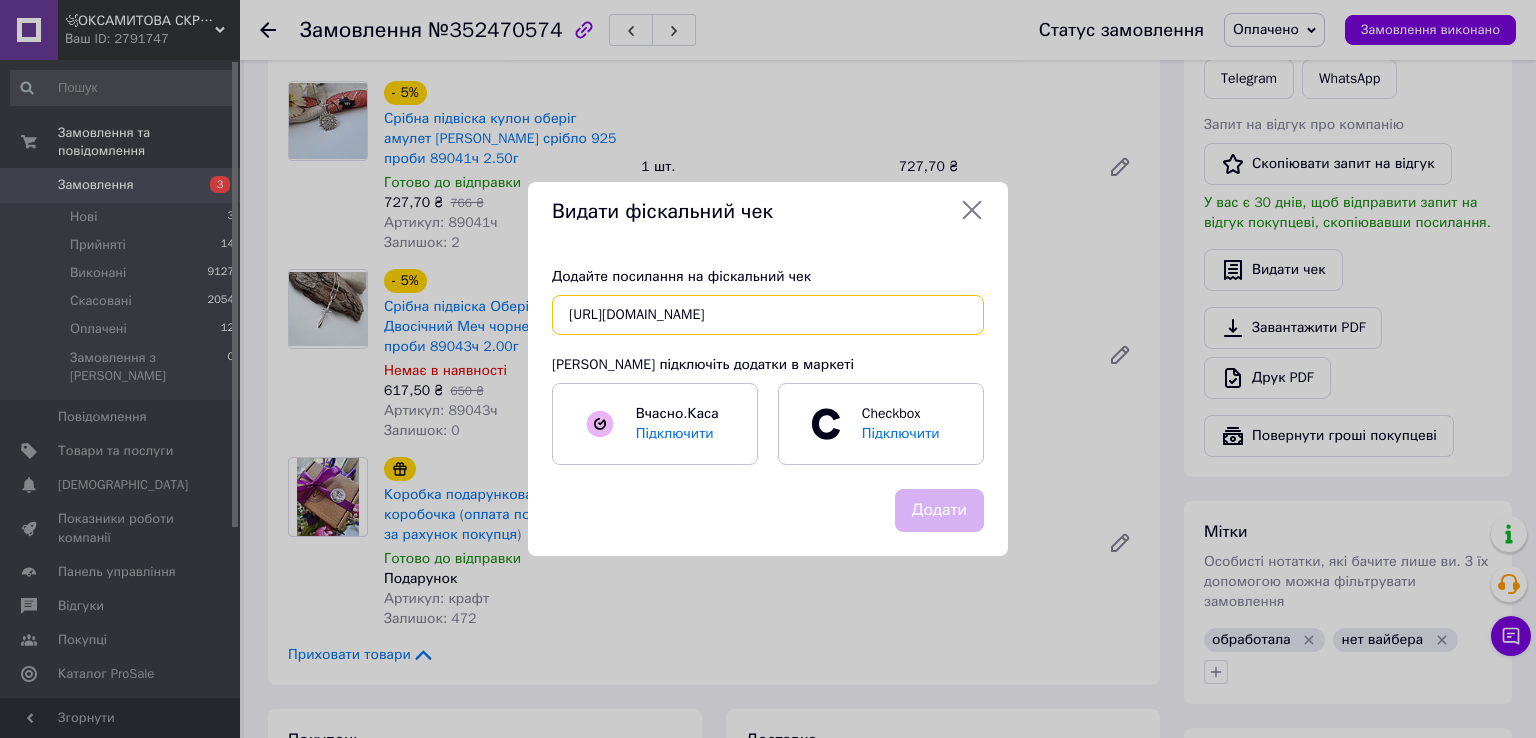 scroll, scrollTop: 0, scrollLeft: 31, axis: horizontal 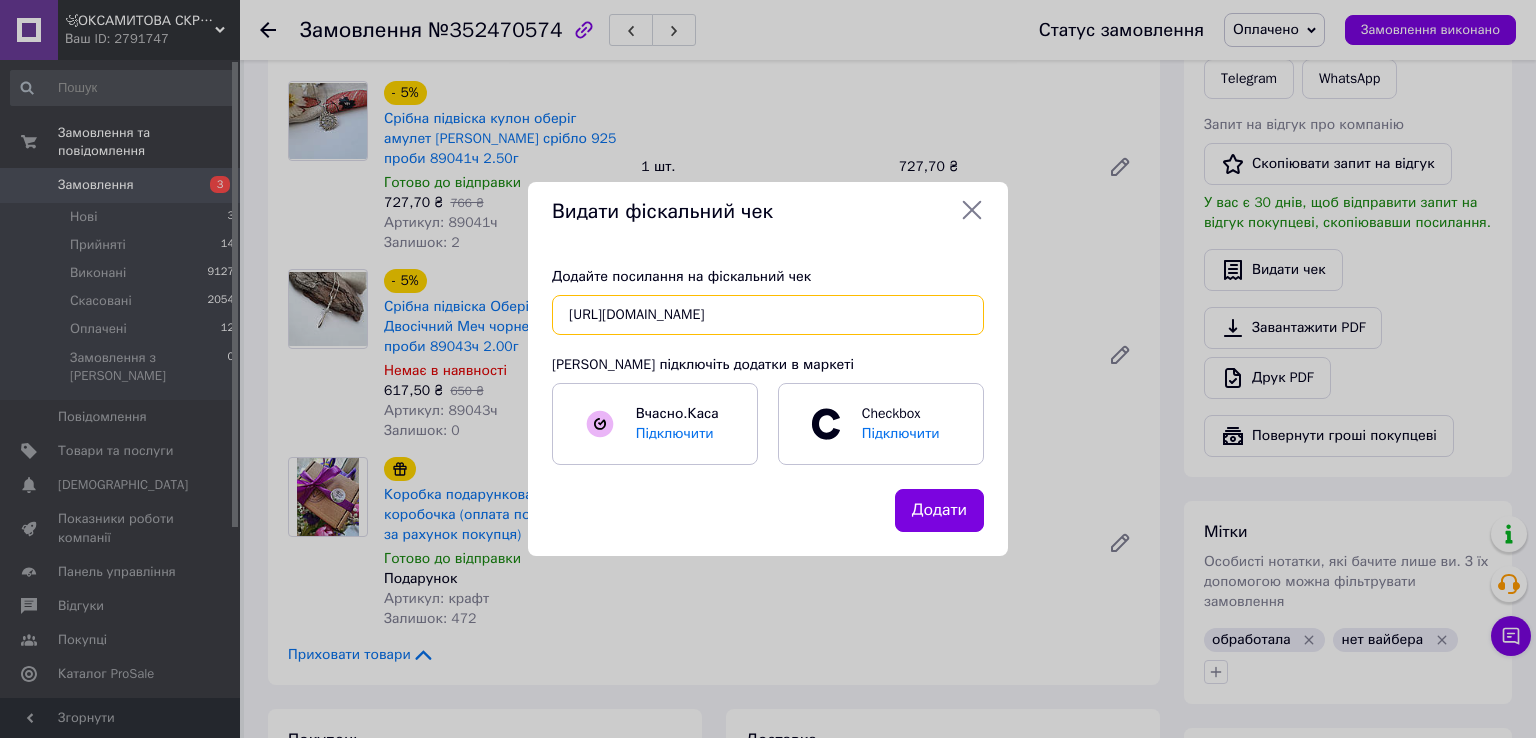 type on "https://check.checkbox.ua/1c0991bd-3607-4981-969b-8d2776a46b2c" 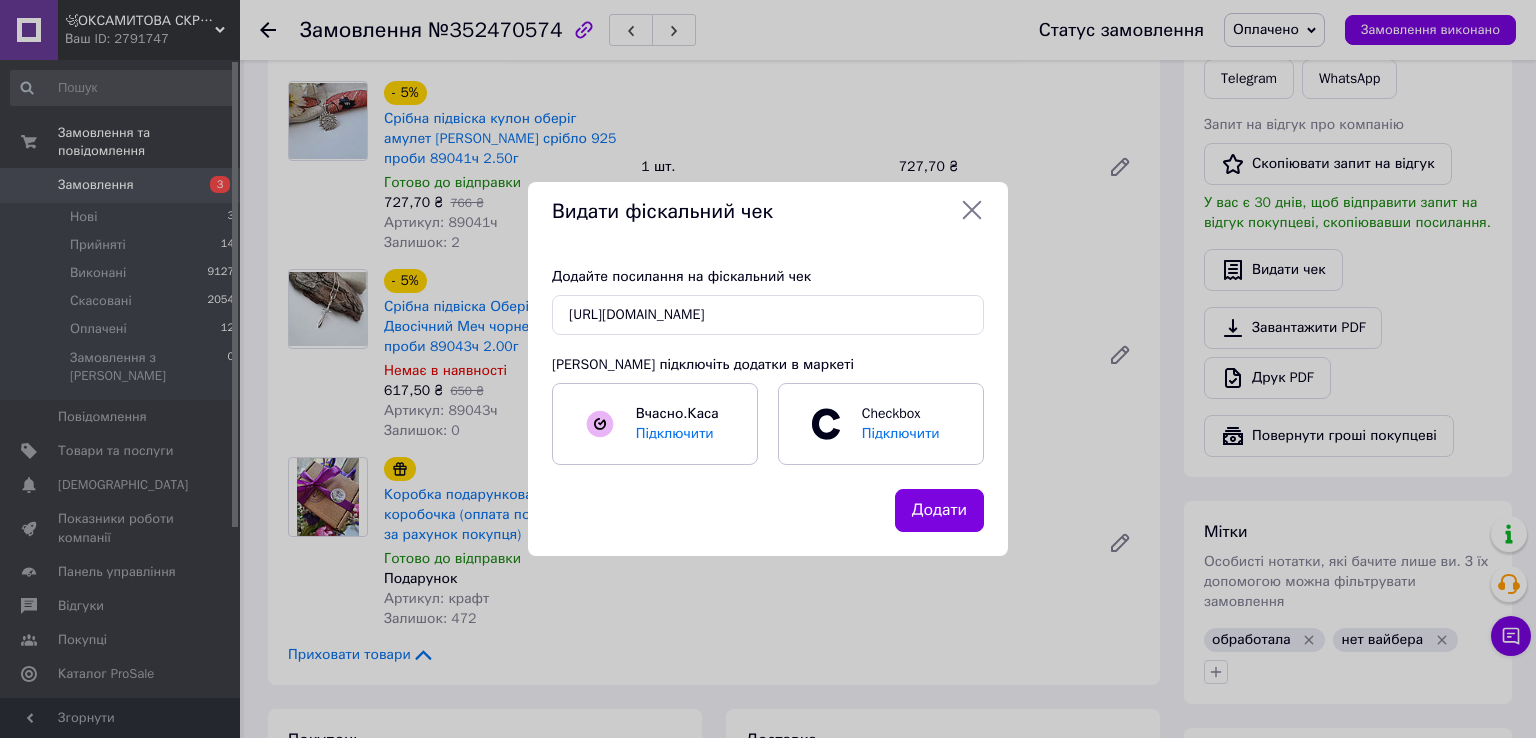 click on "Додати" at bounding box center [939, 510] 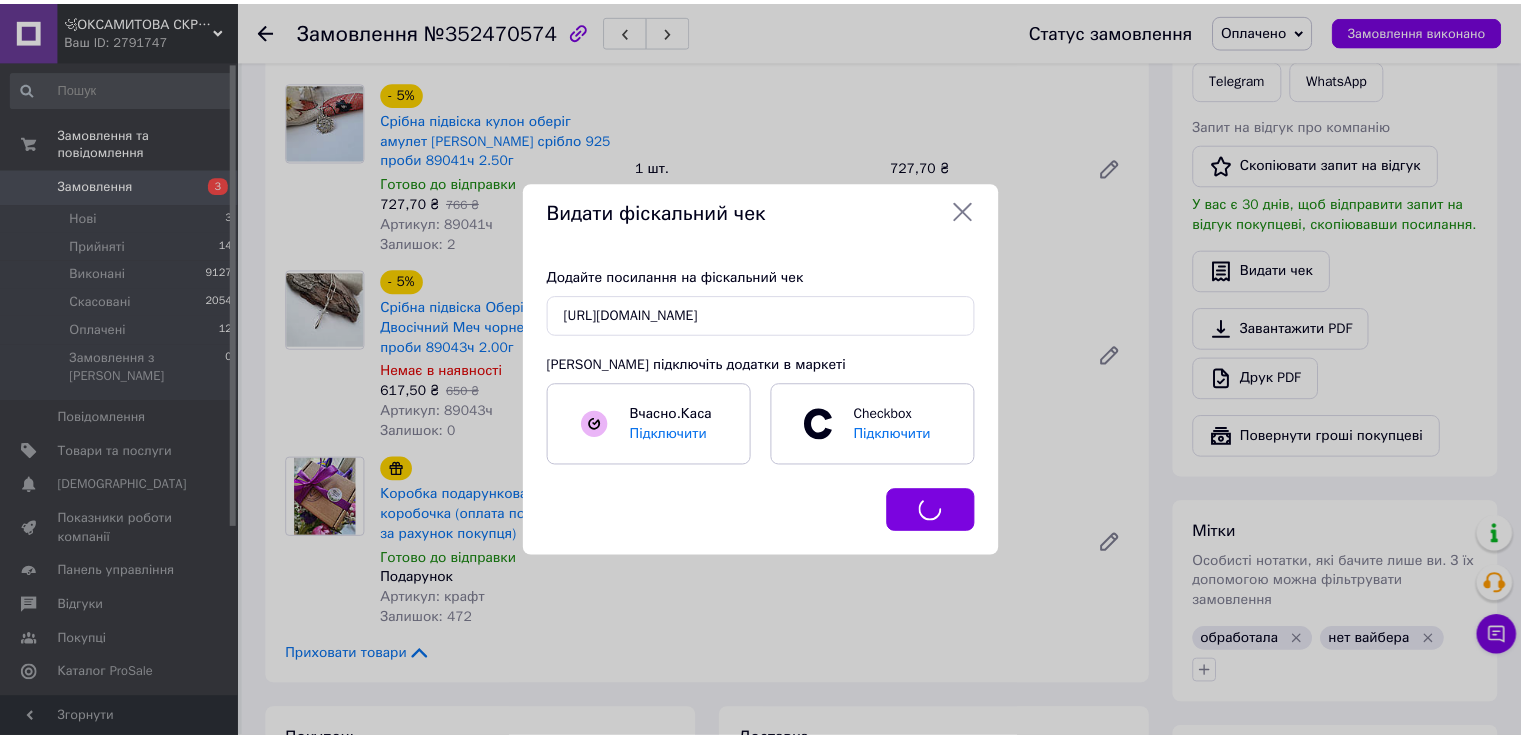 scroll, scrollTop: 0, scrollLeft: 0, axis: both 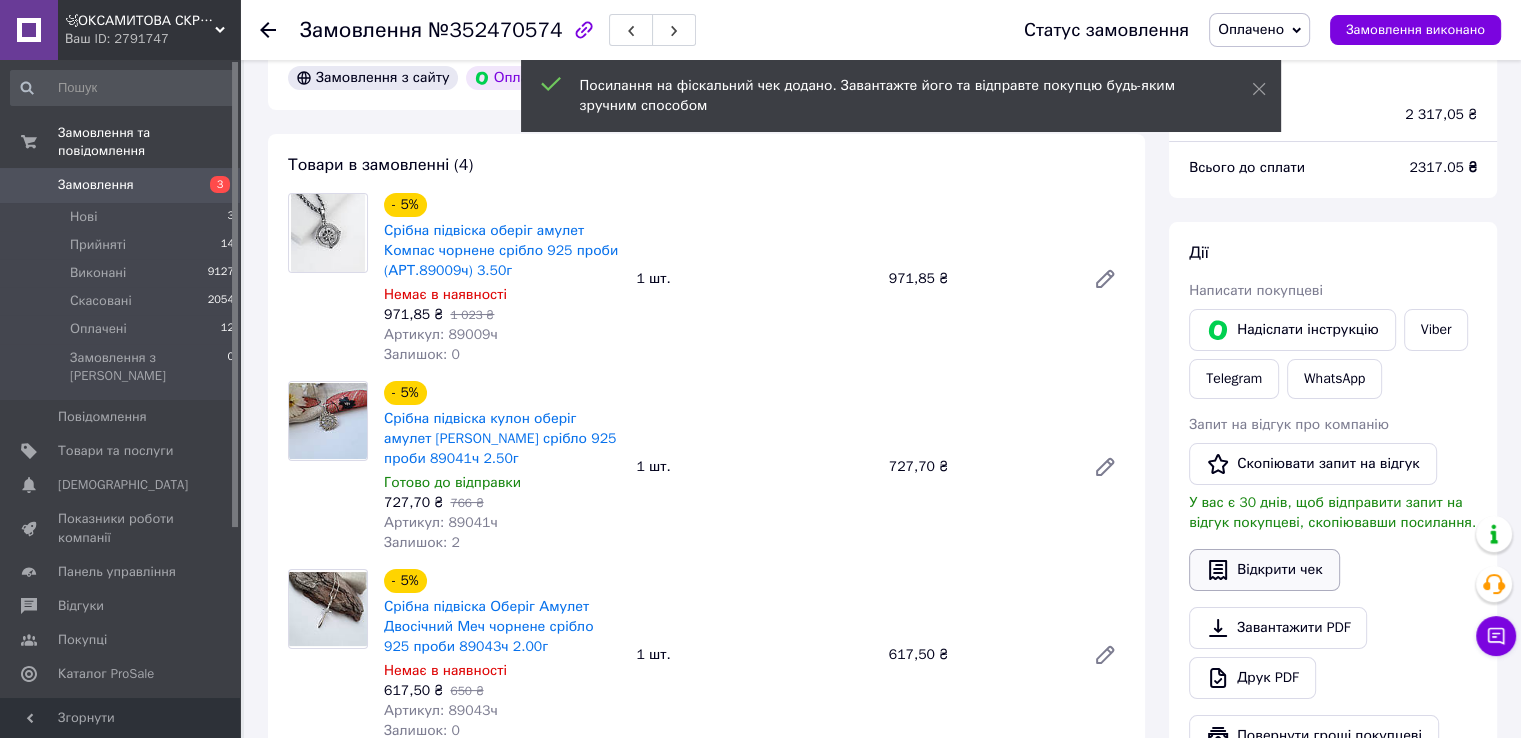 click on "Відкрити чек" at bounding box center (1264, 570) 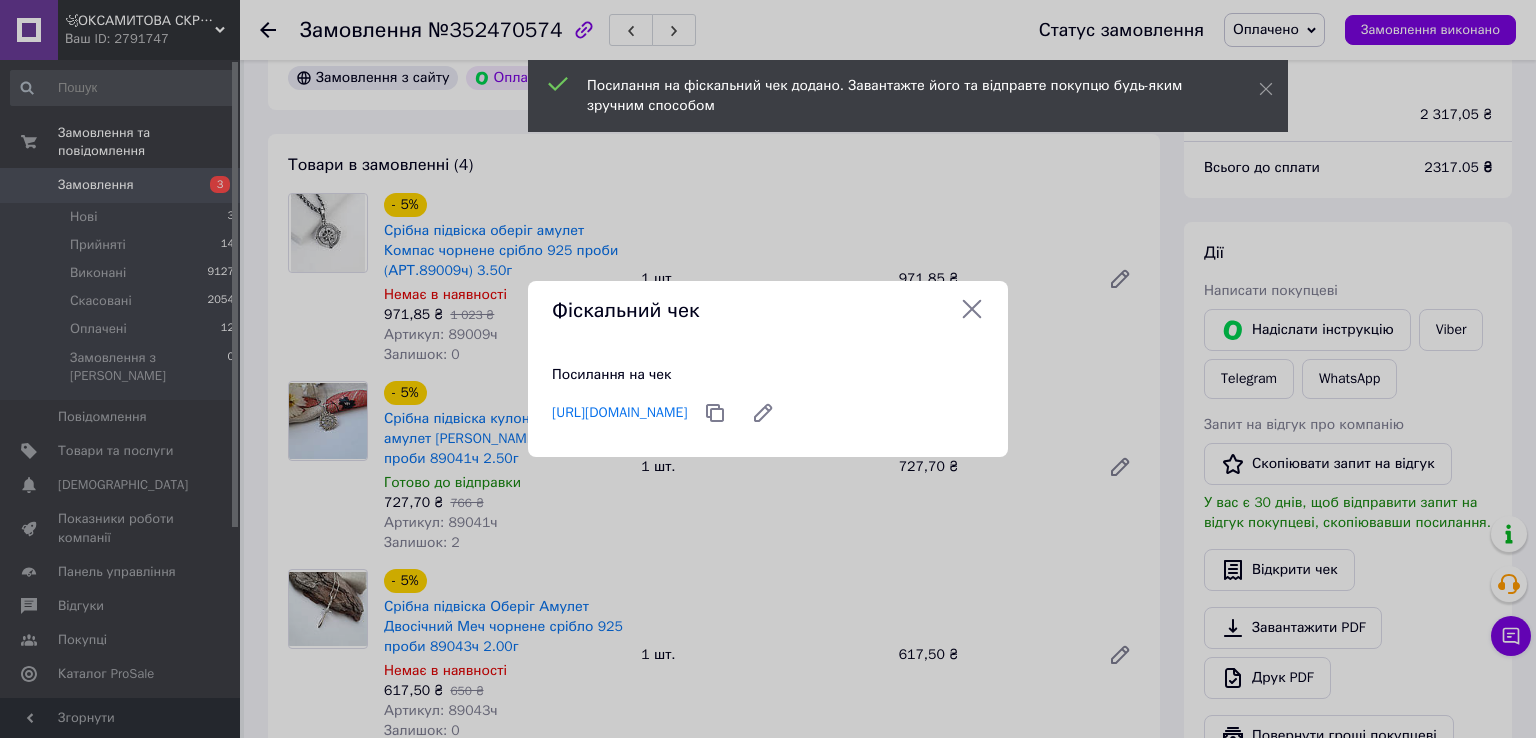 click 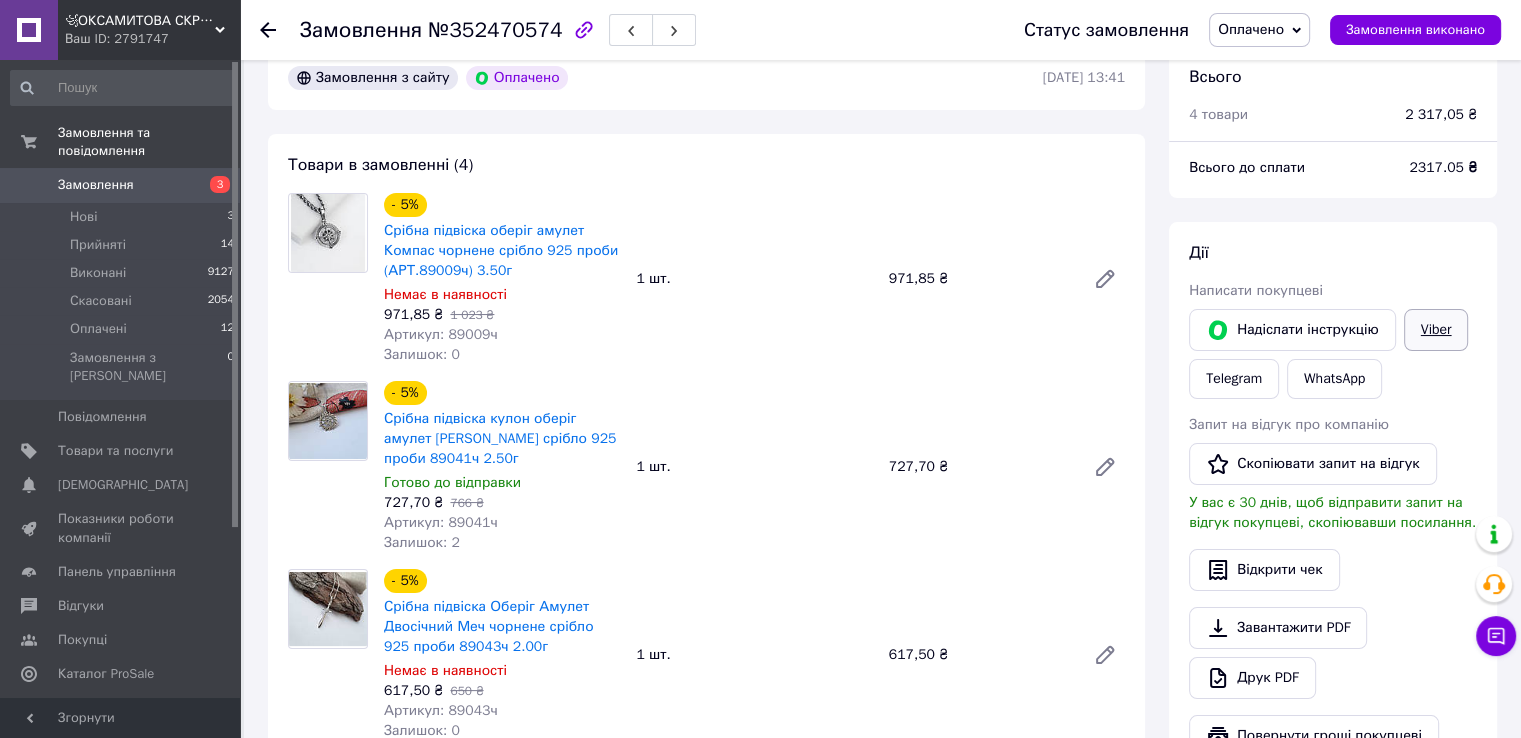 click on "Viber" at bounding box center (1436, 330) 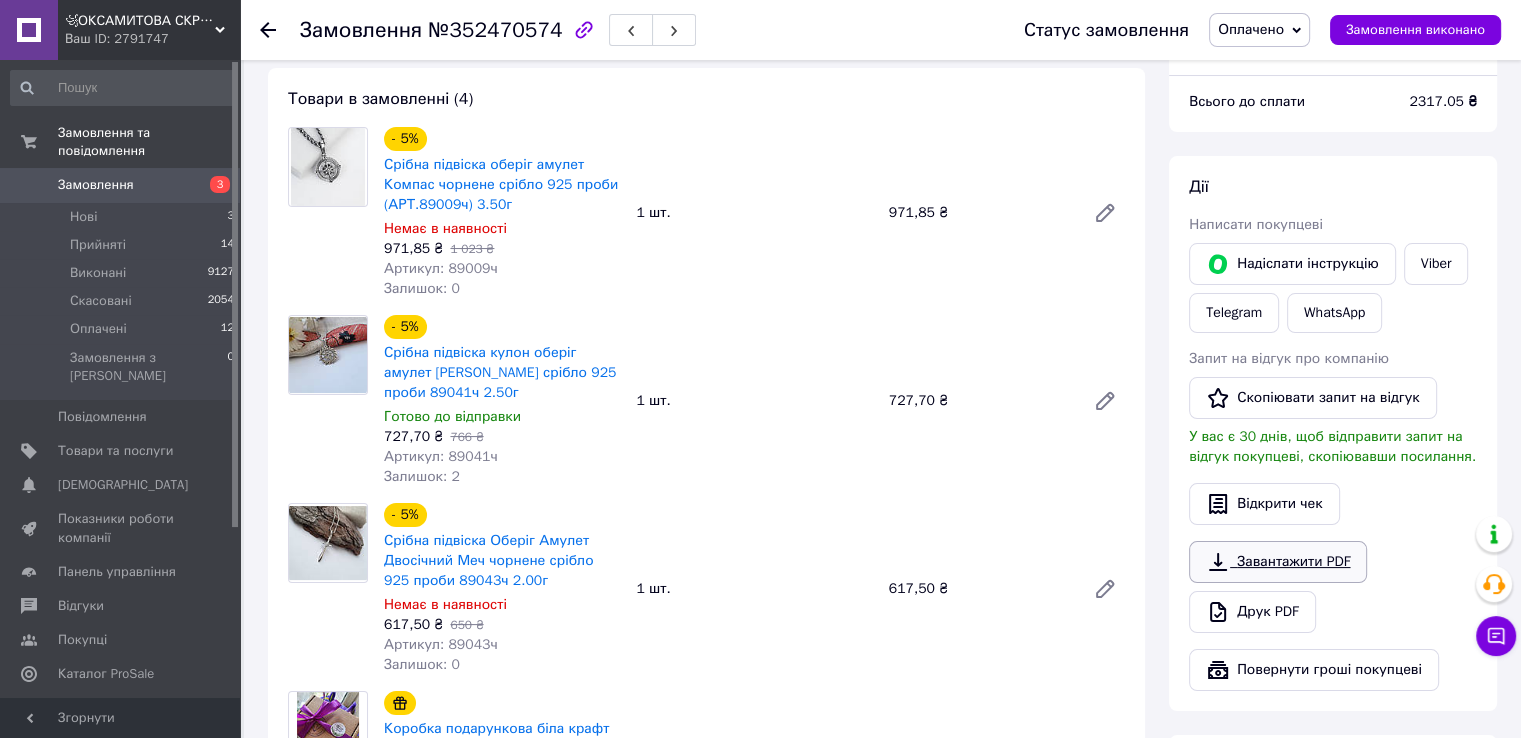scroll, scrollTop: 200, scrollLeft: 0, axis: vertical 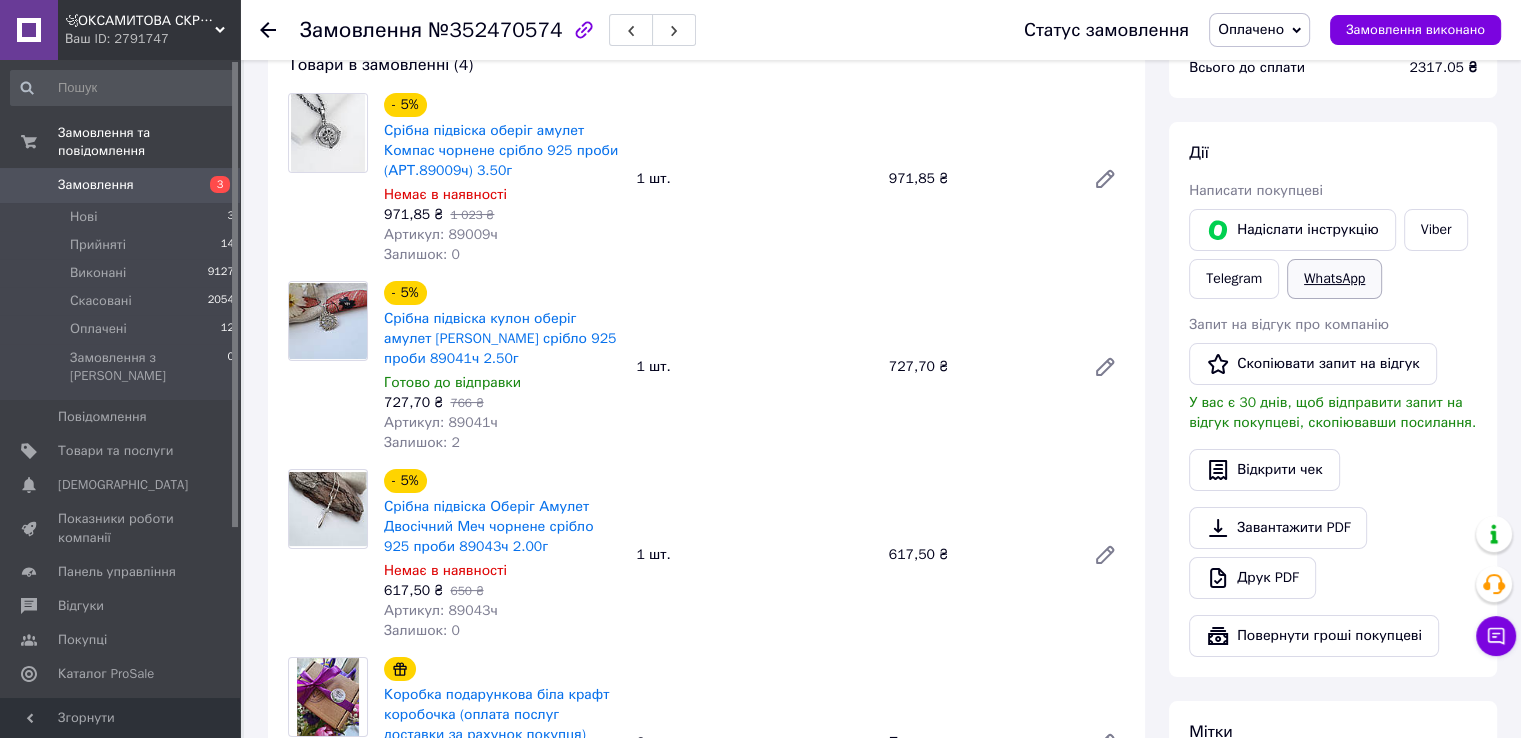 click on "WhatsApp" at bounding box center [1334, 279] 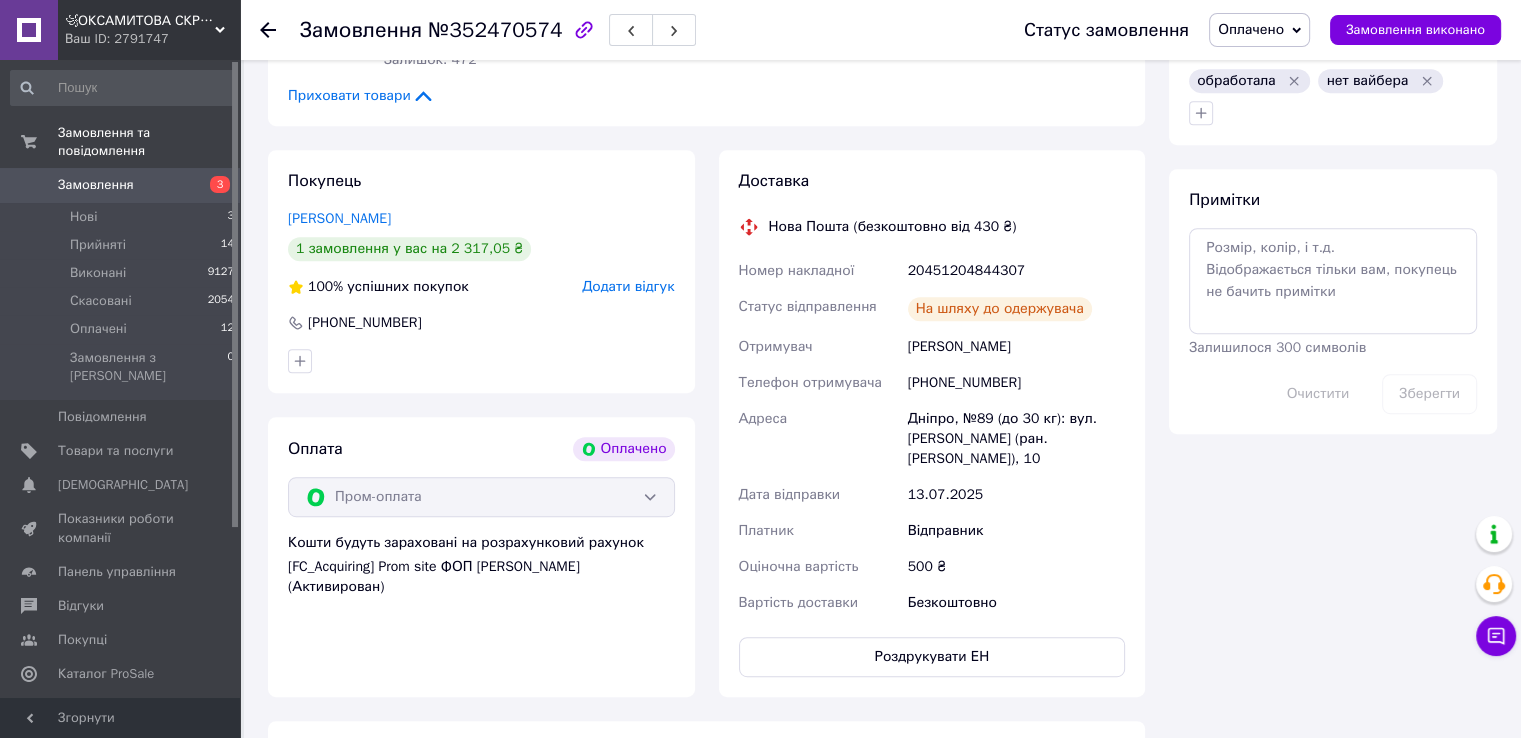 scroll, scrollTop: 1000, scrollLeft: 0, axis: vertical 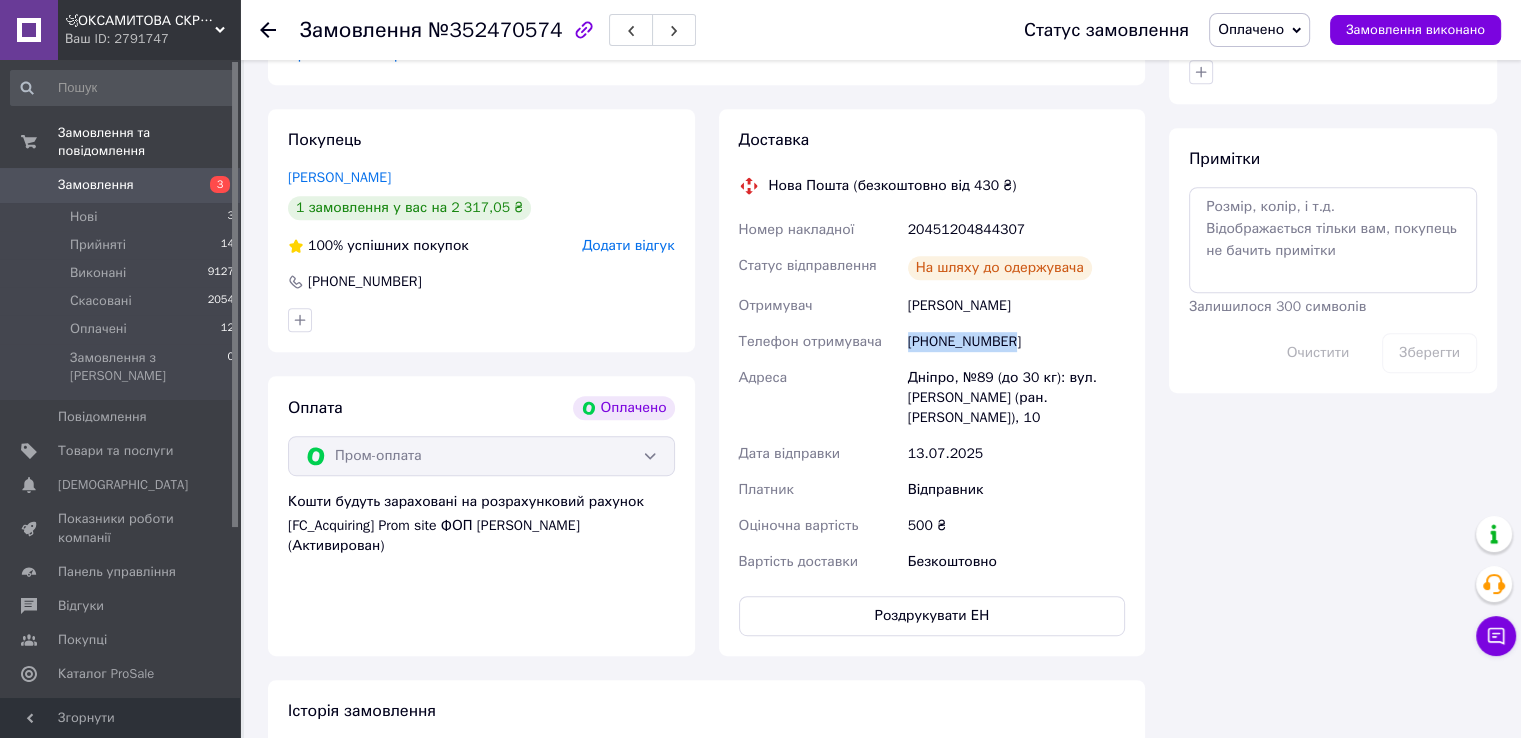 drag, startPoint x: 907, startPoint y: 345, endPoint x: 1038, endPoint y: 329, distance: 131.97348 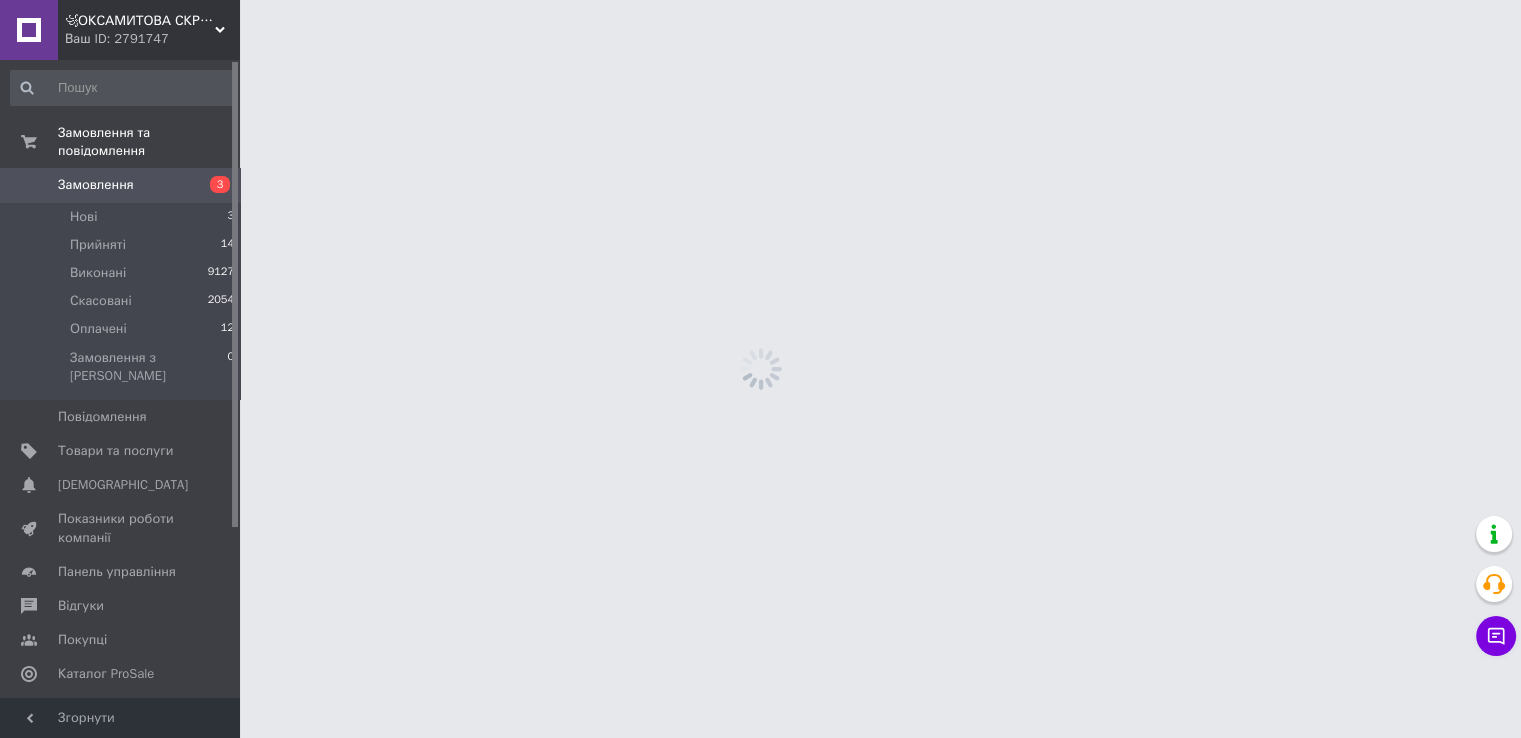 click on "꧁ОКСАМИТОВА СКРИНЬКА ꧂ Ваш ID: 2791747 Сайт ꧁ОКСАМИТОВА СКРИНЬКА ꧂ Кабінет покупця Перевірити стан системи Сторінка на порталі Довідка Вийти Замовлення та повідомлення Замовлення 3 Нові 3 Прийняті 14 Виконані 9127 Скасовані 2054 Оплачені 12 Замовлення з Розетки 0 Повідомлення 0 Товари та послуги Сповіщення 0 0 Показники роботи компанії Панель управління Відгуки Покупці Каталог ProSale Аналітика Інструменти веб-майстра та SEO Управління сайтом Гаманець компанії [PERSON_NAME] Тарифи та рахунки Prom топ Згорнути" at bounding box center (760, 0) 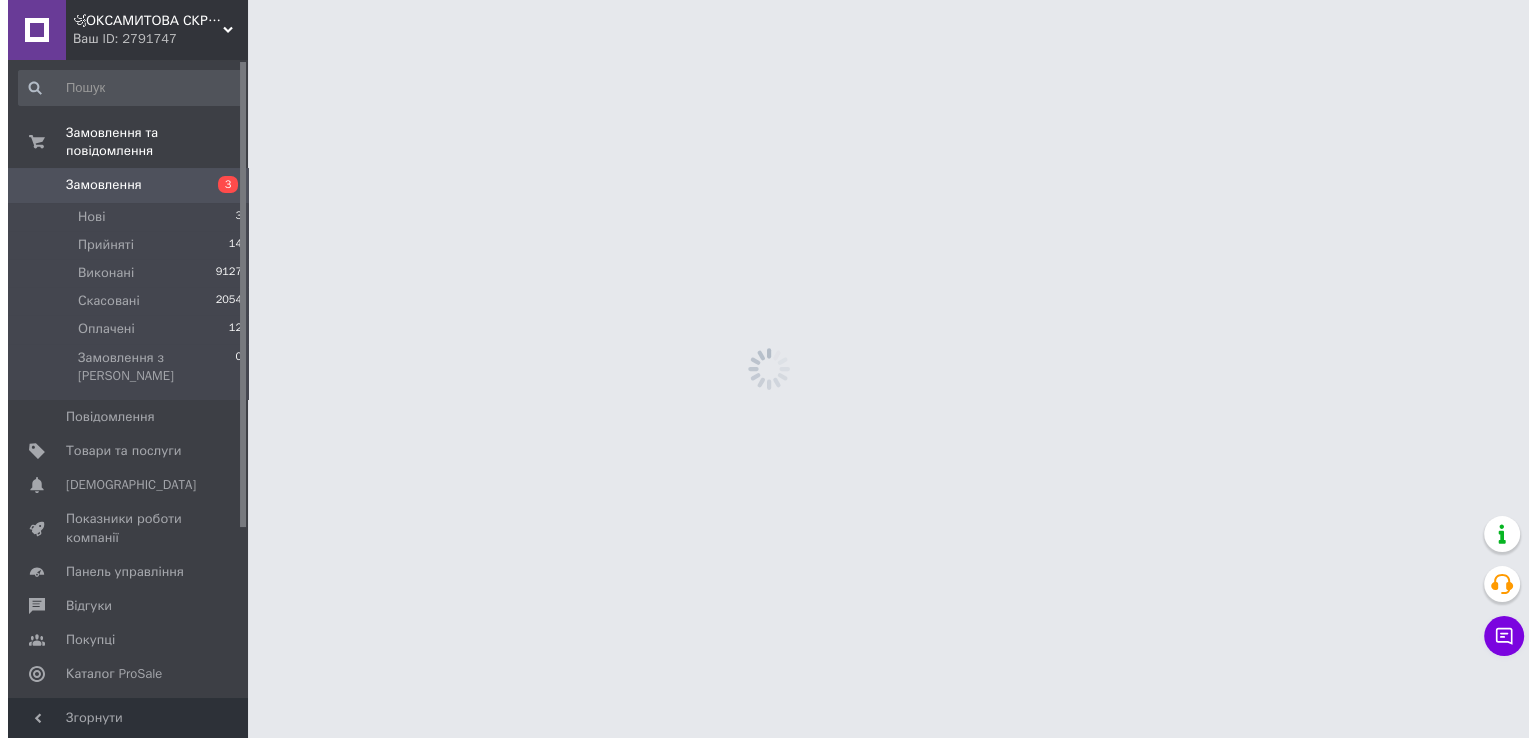 scroll, scrollTop: 0, scrollLeft: 0, axis: both 